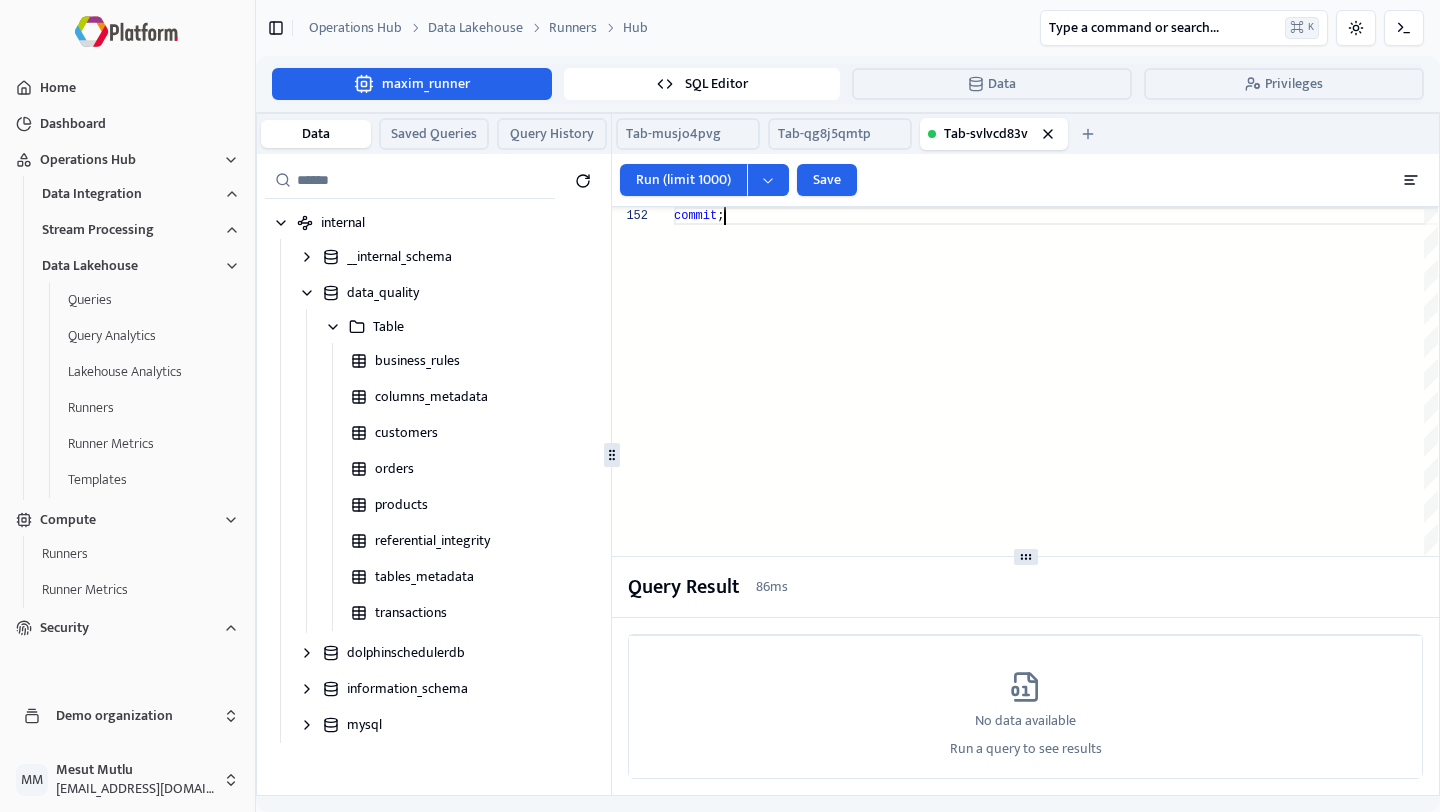 scroll, scrollTop: 0, scrollLeft: 0, axis: both 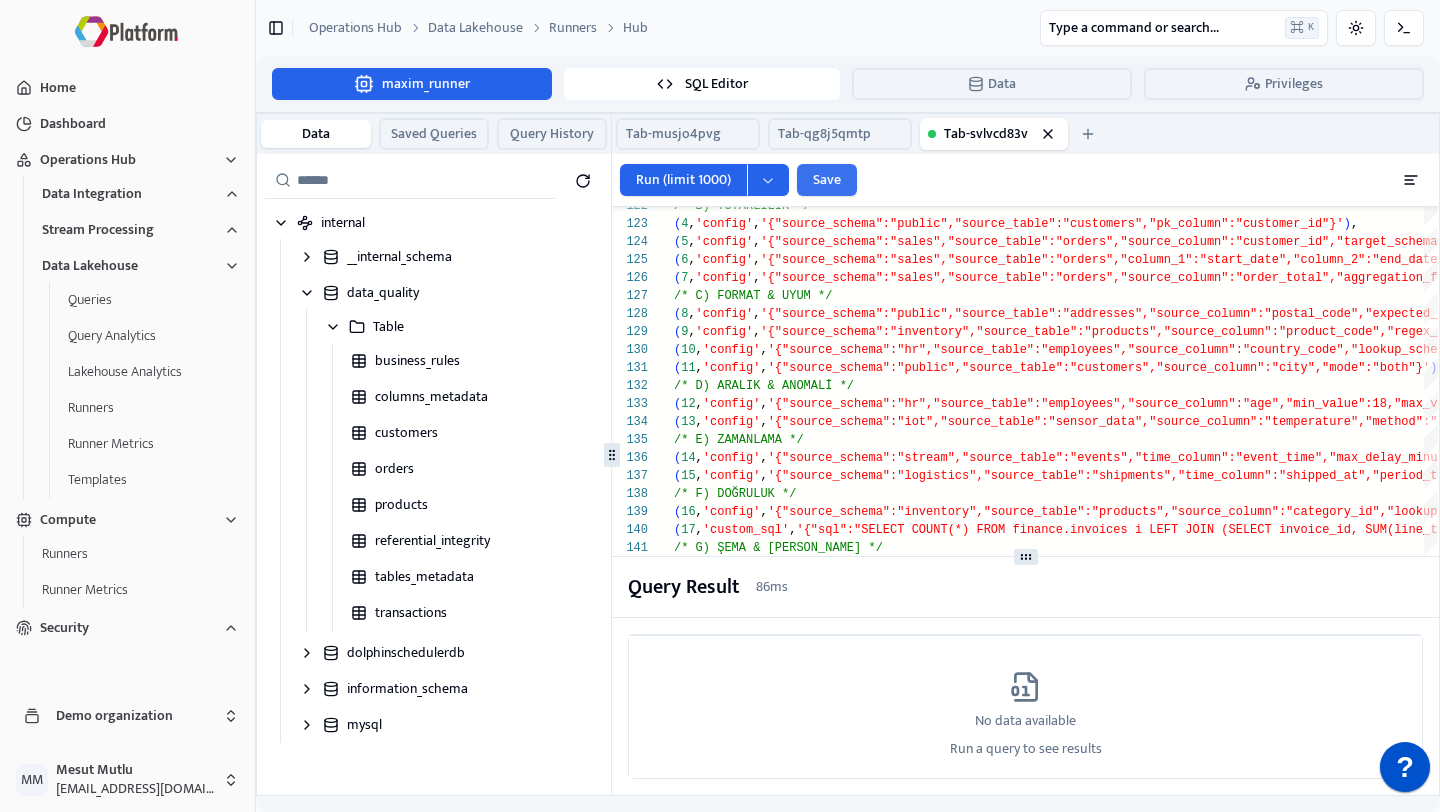 click on "Save" at bounding box center [827, 180] 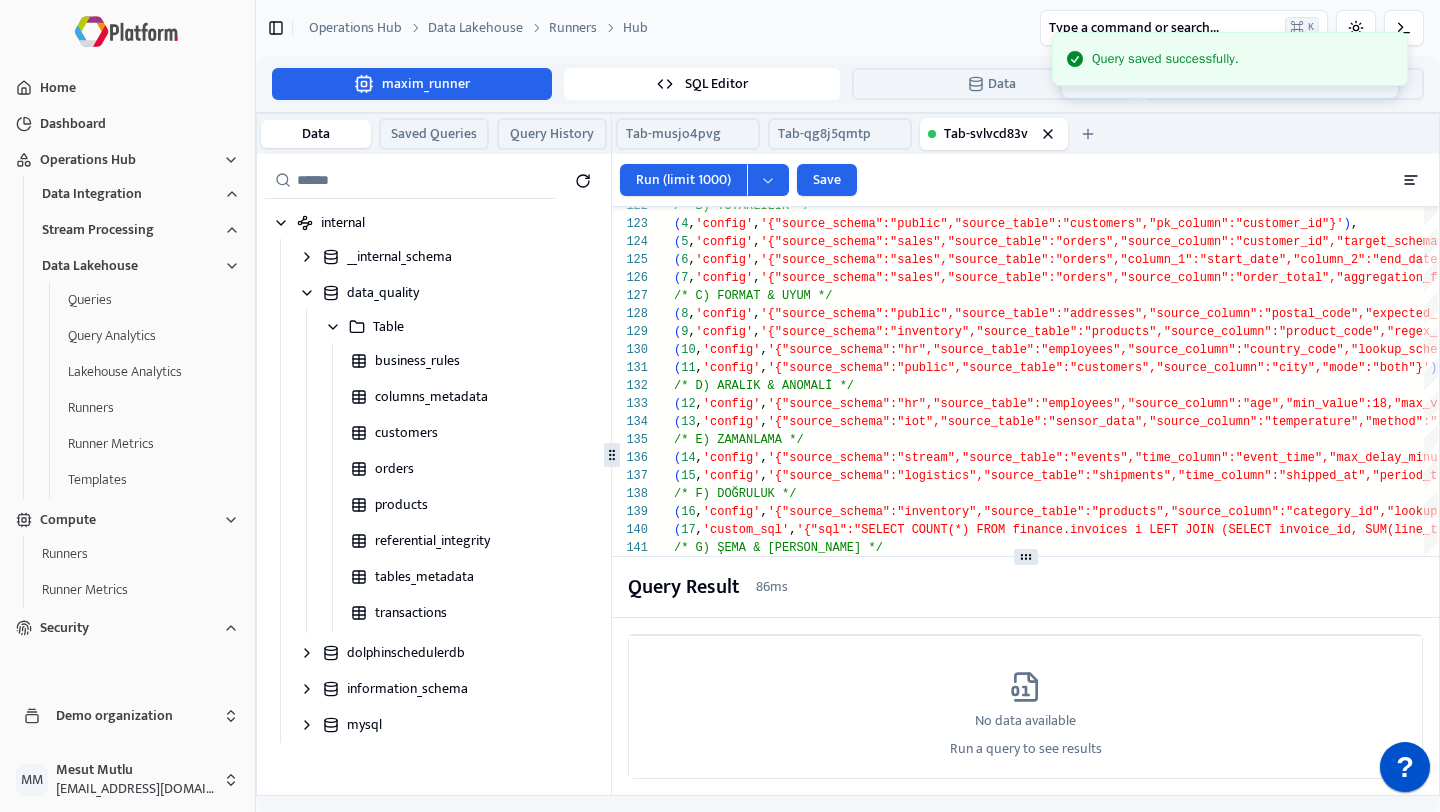 click on "Data Saved Queries Query History" at bounding box center (434, 134) 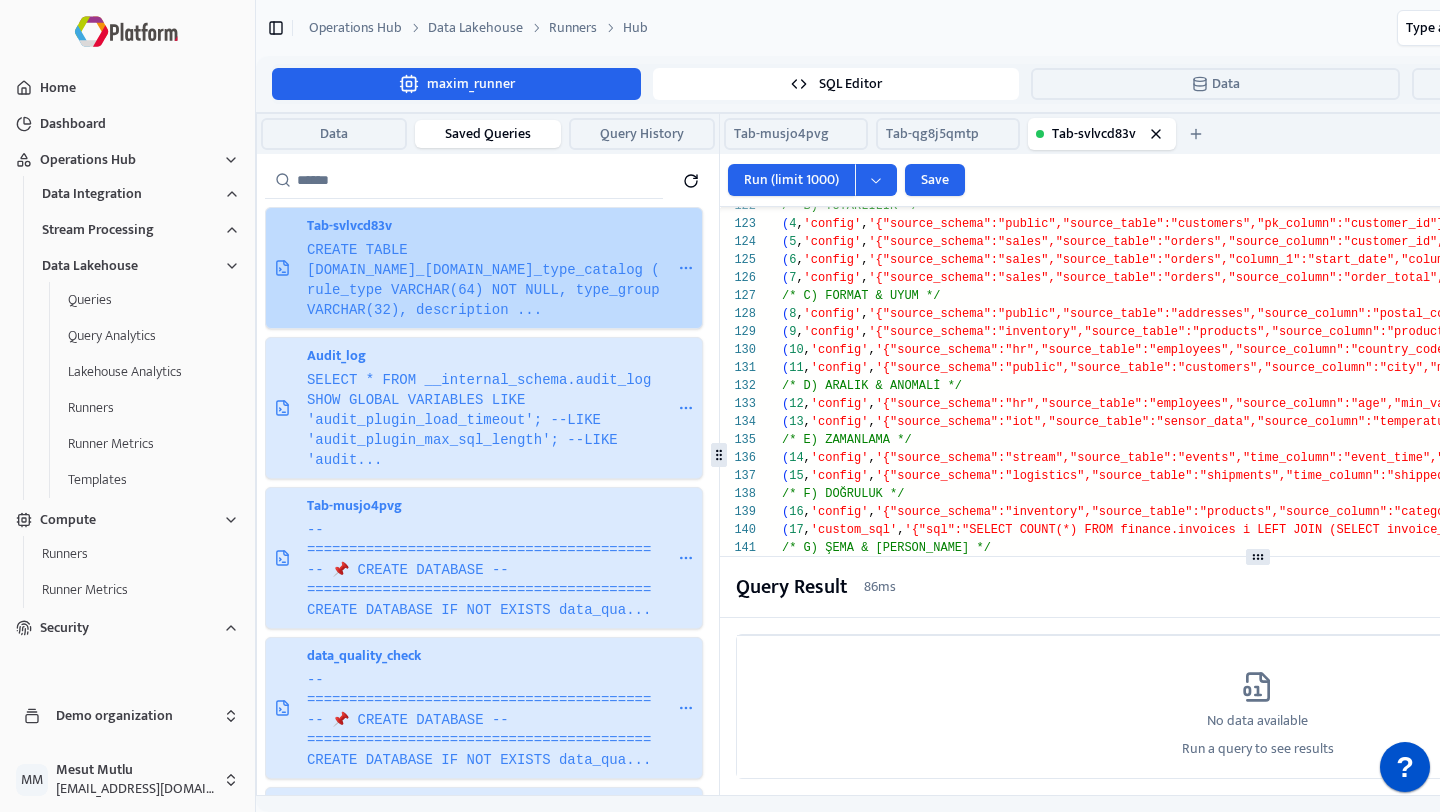 click on "Tab-svlvcd83v CREATE TABLE [DOMAIN_NAME]_[DOMAIN_NAME]_type_catalog
(
rule_type        VARCHAR(64)  NOT NULL,
type_group       VARCHAR(32),
description  ..." at bounding box center (484, 268) 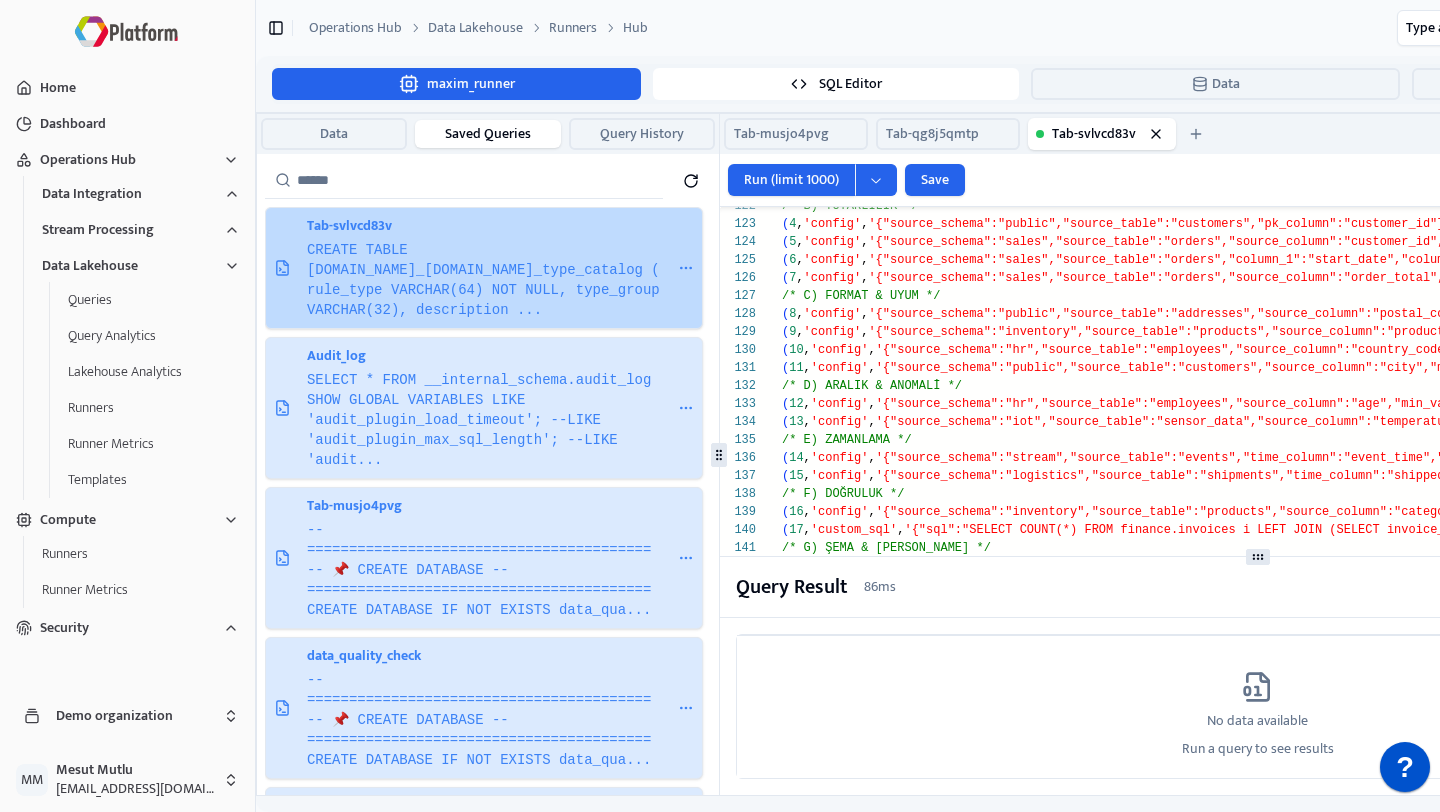 click 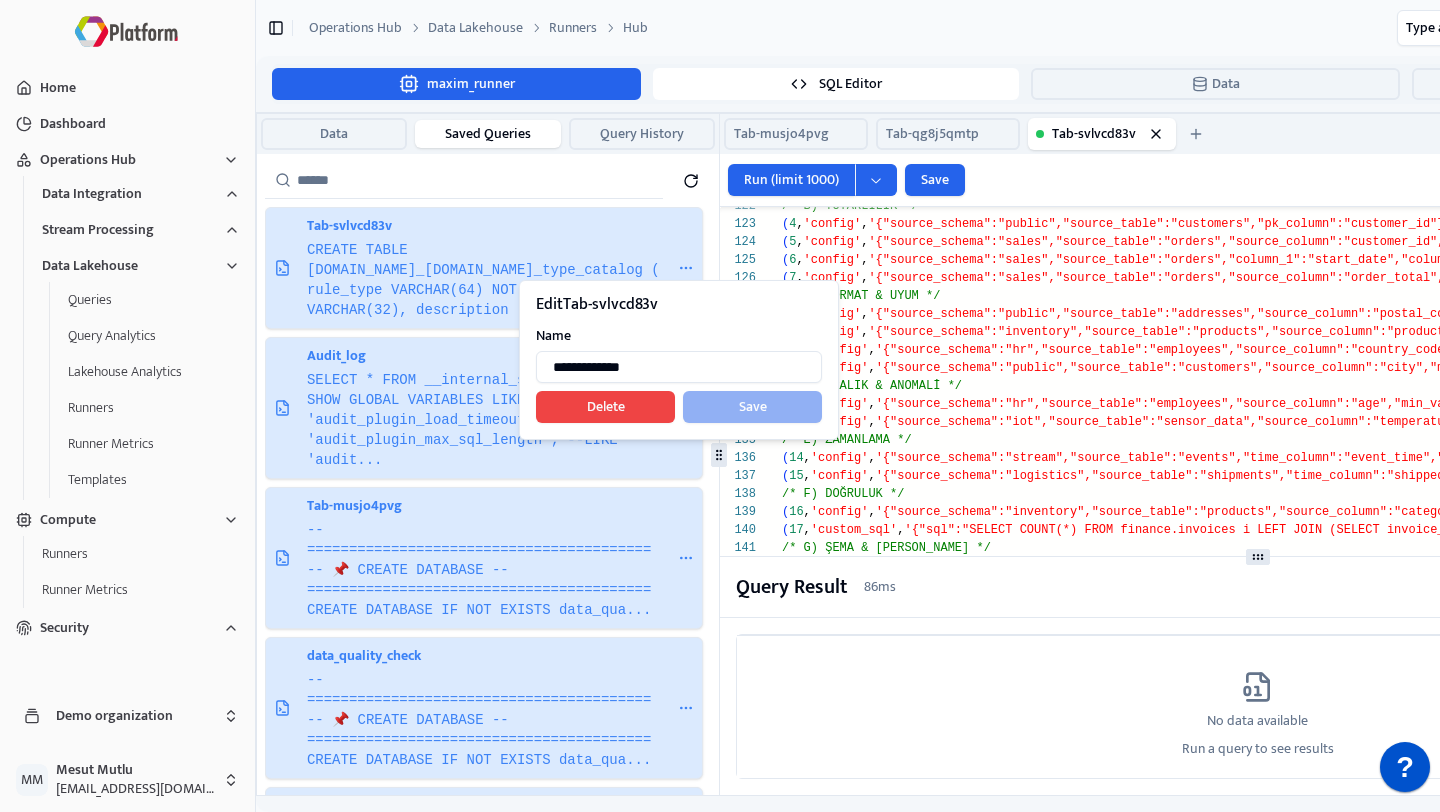 type on "*" 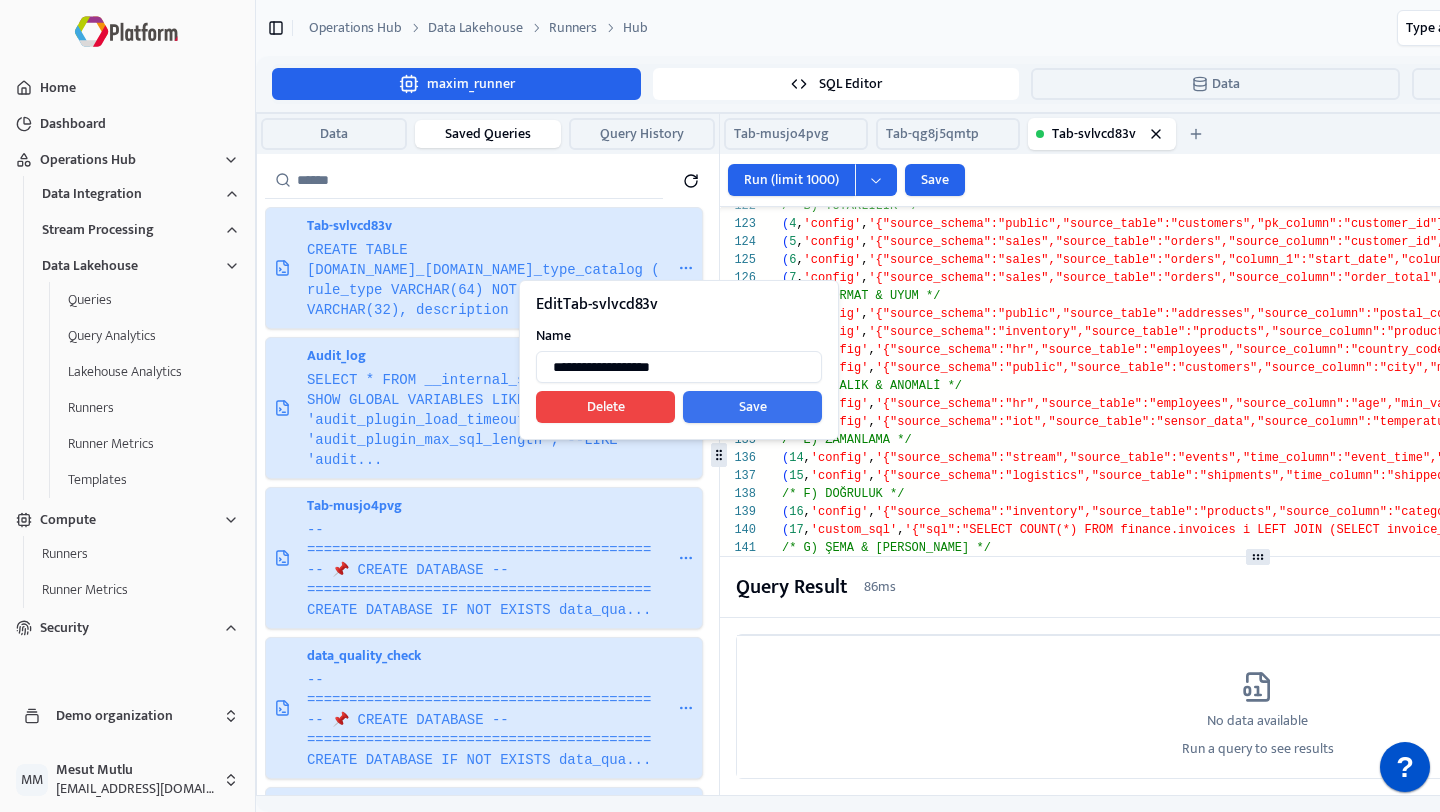 type on "**********" 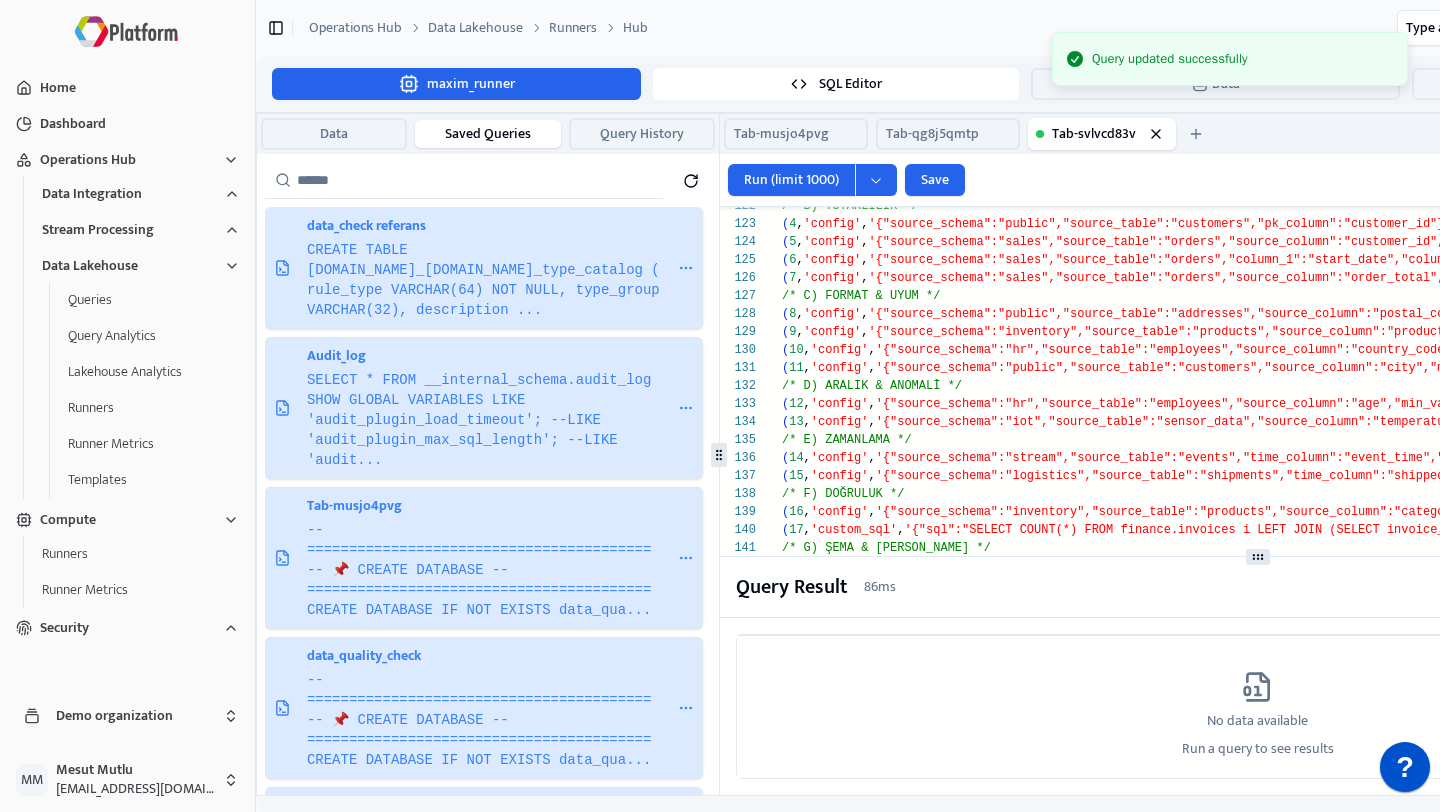 click 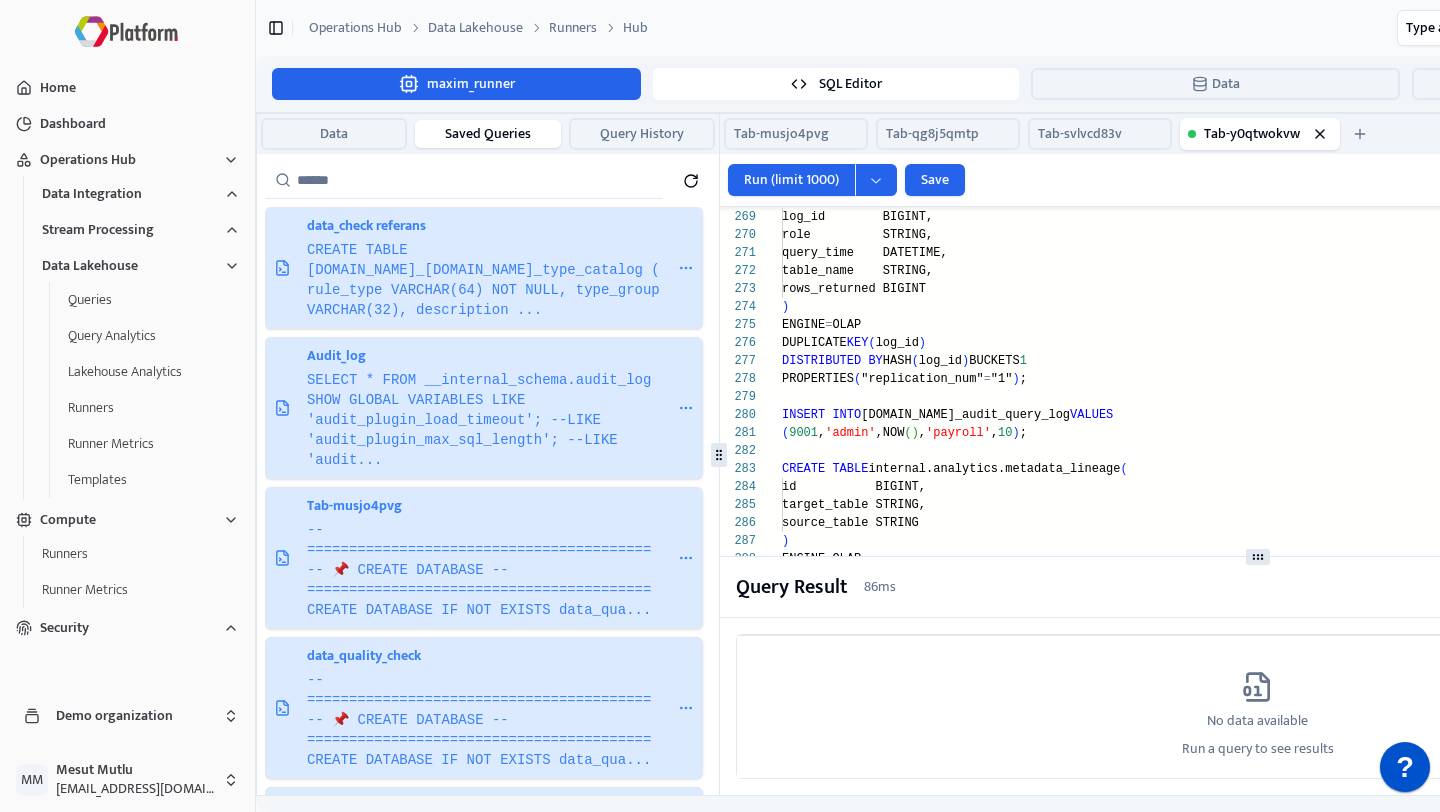 scroll, scrollTop: 54, scrollLeft: 0, axis: vertical 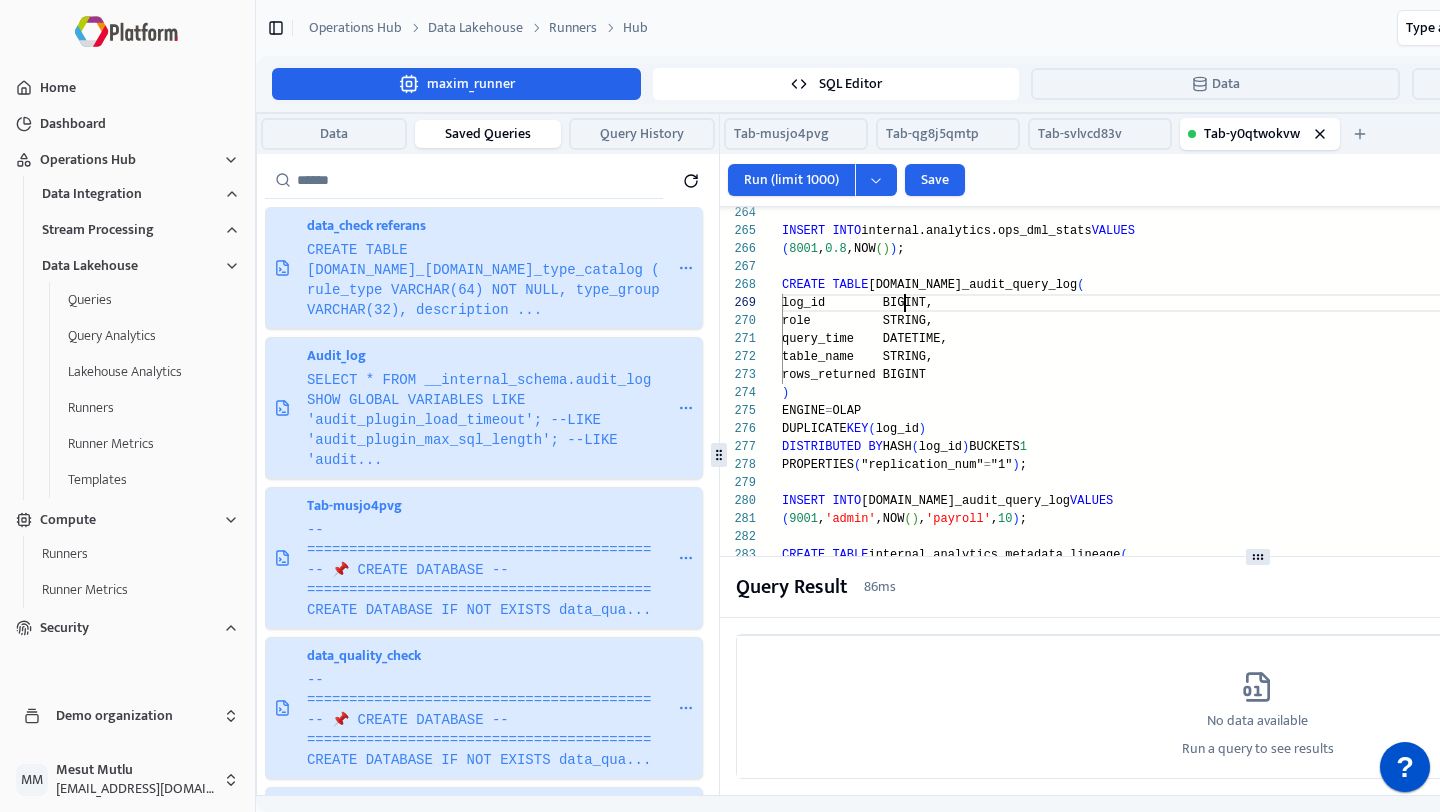 click on "id           BIGINT,     target_table STRING,     source_table STRING CREATE   TABLE  internal.analytics.metadata_lineage  ( INSERT   INTO  [DOMAIN_NAME]_audit_query_log  VALUES ( 9001 , 'admin' ,NOW ( ) , 'payroll' , 10 ) ; DISTRIBUTED   BY  HASH ( log_id )  BUCKETS  1 PROPERTIES ( "replication_num" = "1" ) ; ENGINE = OLAP DUPLICATE  KEY ( log_id )     table_name    STRING,     rows_returned BIGINT )     role          STRING,     query_time    DATETIME, CREATE   TABLE  [DOMAIN_NAME]_audit_query_log  (     log_id        BIGINT, ( 8001 , 0.8 ,NOW ( ) ) ; INSERT   INTO  internal.analytics.ops_dml_stats  VALUES ) ENGINE = OLAP DUPLICATE  KEY ( id ) DISTRIBUTED   BY  HASH ( id )  BUCKETS  1 PROPERTIES ( "replication_num" = "1" ) ;" at bounding box center (1293, -1650) 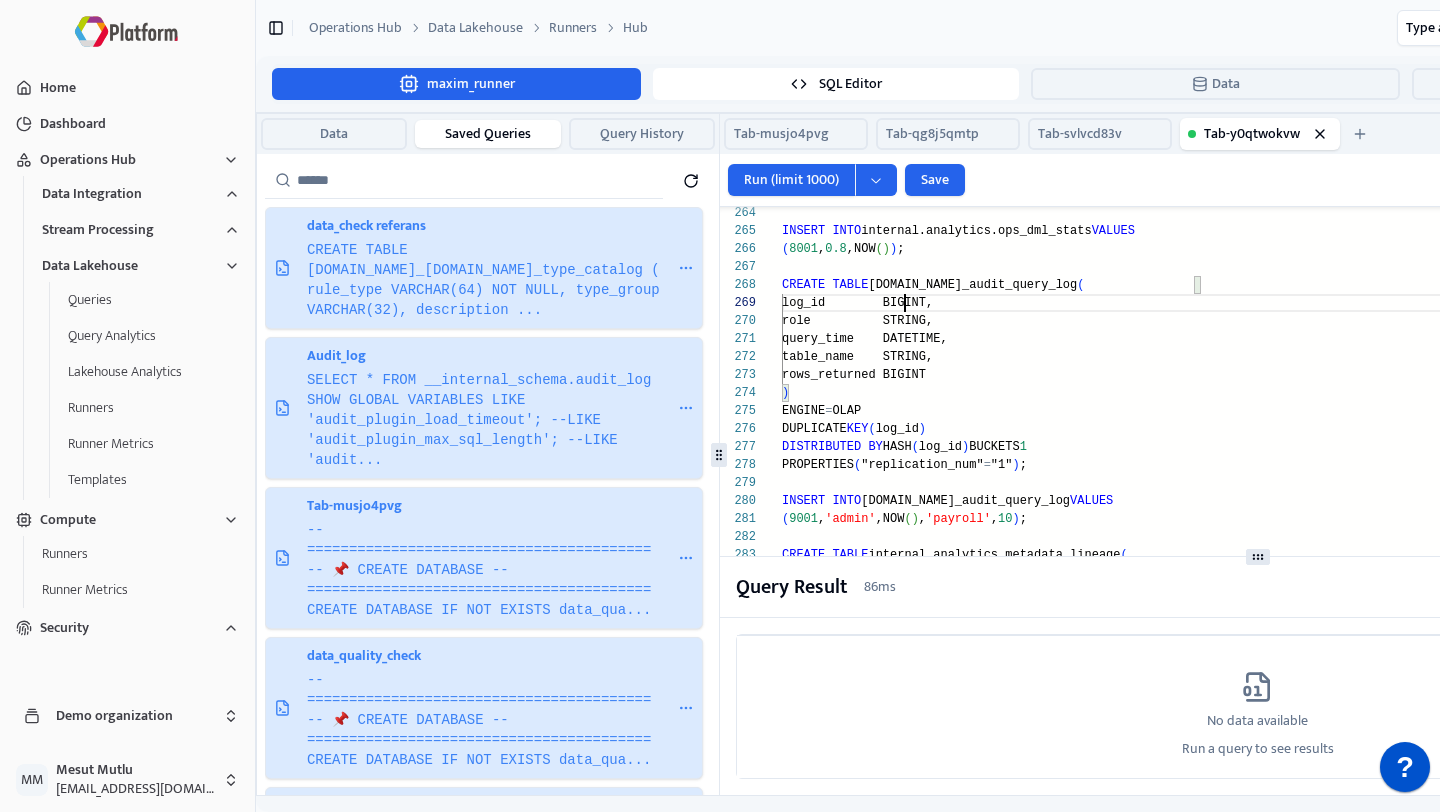 scroll, scrollTop: 144, scrollLeft: 0, axis: vertical 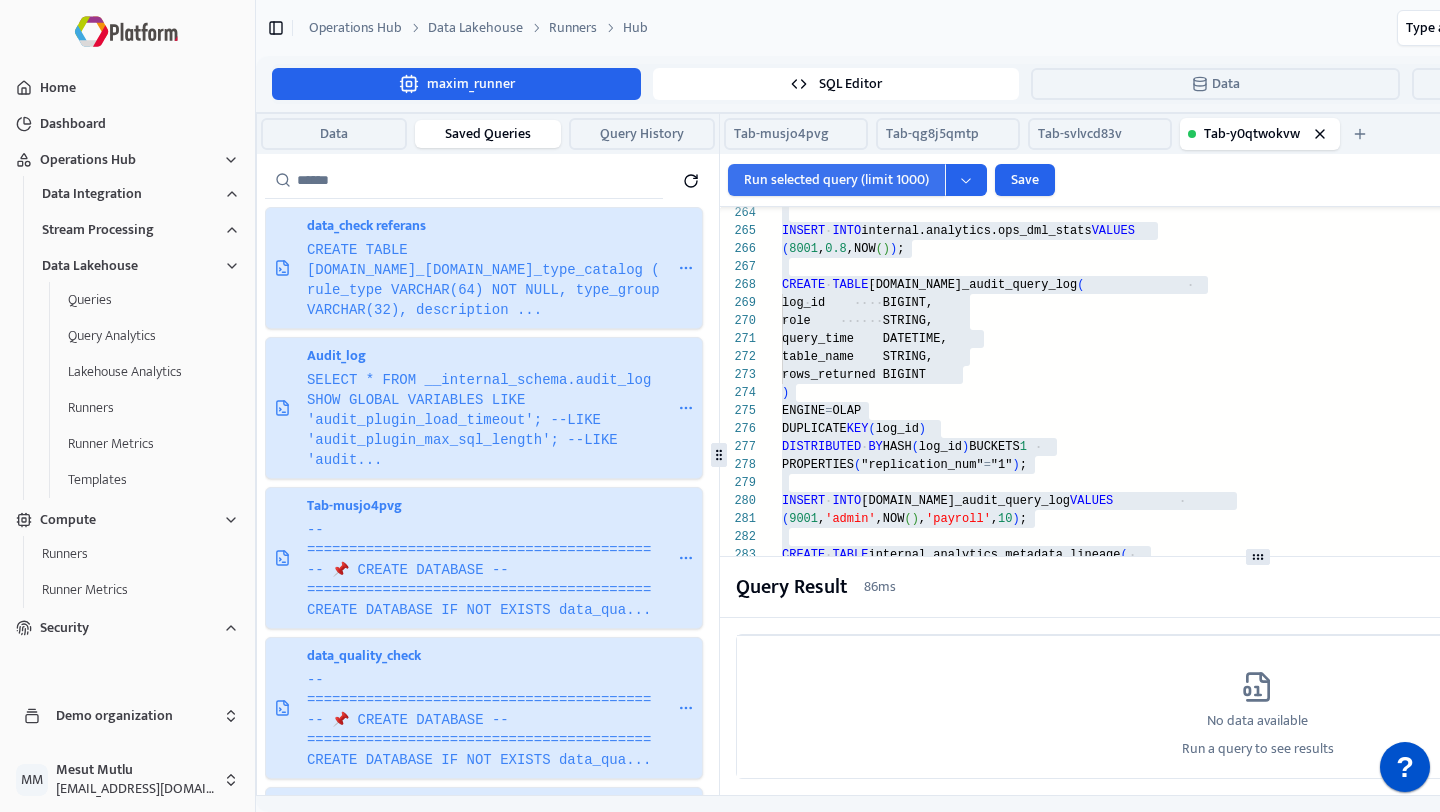 click on "Run selected query (limit 1000)" at bounding box center (836, 180) 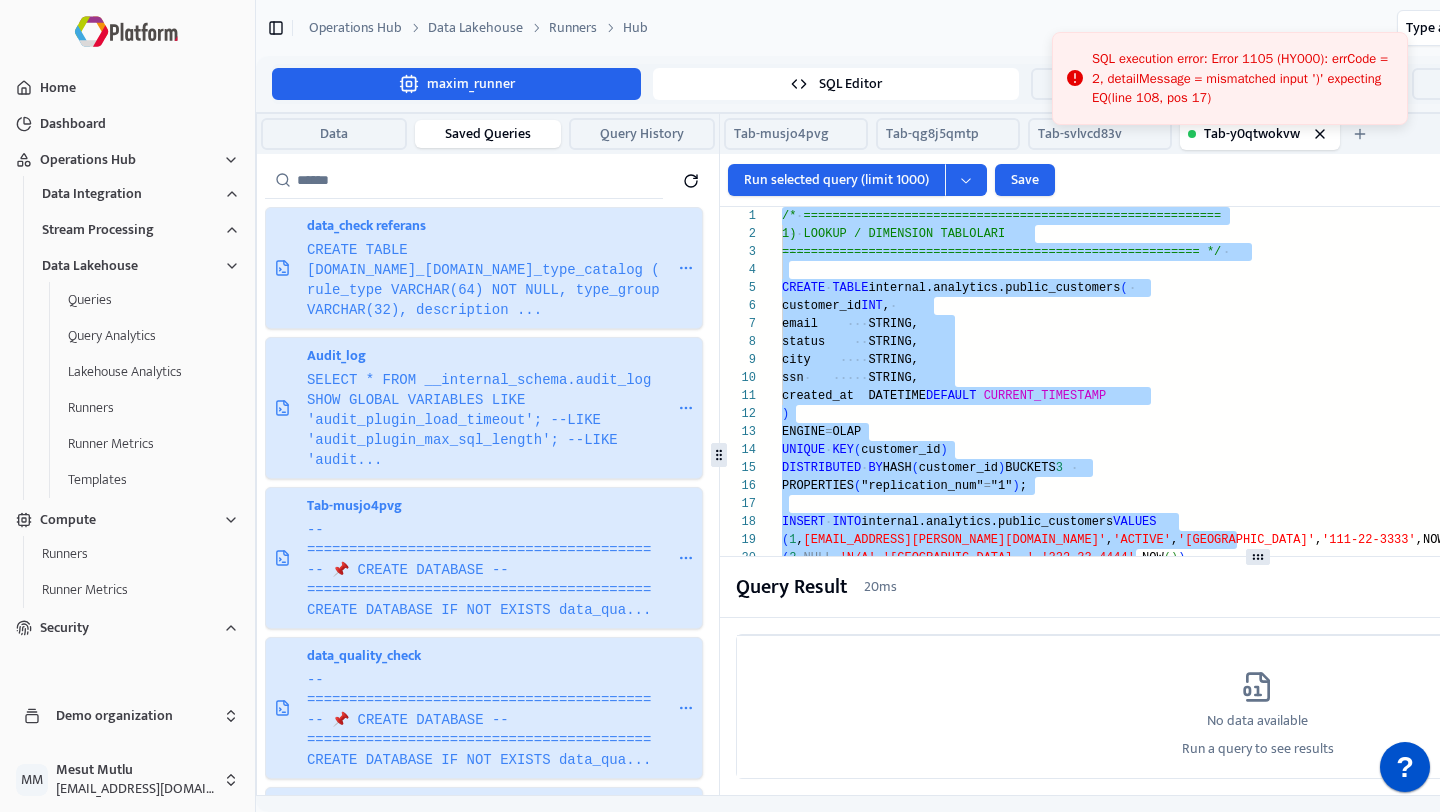 click on "CREATE   TABLE  [DOMAIN_NAME]_employees  (     employee_id   INT ,     age           INT ,     country_code STRING,     created_at   DATETIME  DEFAULT   CURRENT_TIMESTAMP ) CREATE   TABLE  internal.analytics.public_customers  (     customer_id  INT ,     email       STRING,     status      STRING,     city        STRING,     ssn         STRING,     created_at  DATETIME  DEFAULT   CURRENT_TIMESTAMP ) ENGINE = OLAP UNIQUE   KEY ( customer_id ) DISTRIBUTED   BY  HASH ( customer_id )  BUCKETS  3 PROPERTIES ( "replication_num" = "1" ) ; INSERT   INTO  internal.analytics.public_customers  VALUES ( 1 , [EMAIL_ADDRESS][PERSON_NAME][DOMAIN_NAME]' , 'ACTIVE' , '[GEOGRAPHIC_DATA]' , '111-22-3333' ,NOW ( ) ) , ( 2 , NULL , 'N/A' , 'Istanbul  ' , '222-33-4444' ,NOW ( ) ) , ( 3 , [EMAIL_ADDRESS][DOMAIN_NAME]' , 'UNKNOWN' , 'Izmir' , '333-44-5555' ,NOW ( ) ) ; /* =============================================== =========== =========== */" at bounding box center (1293, 3087) 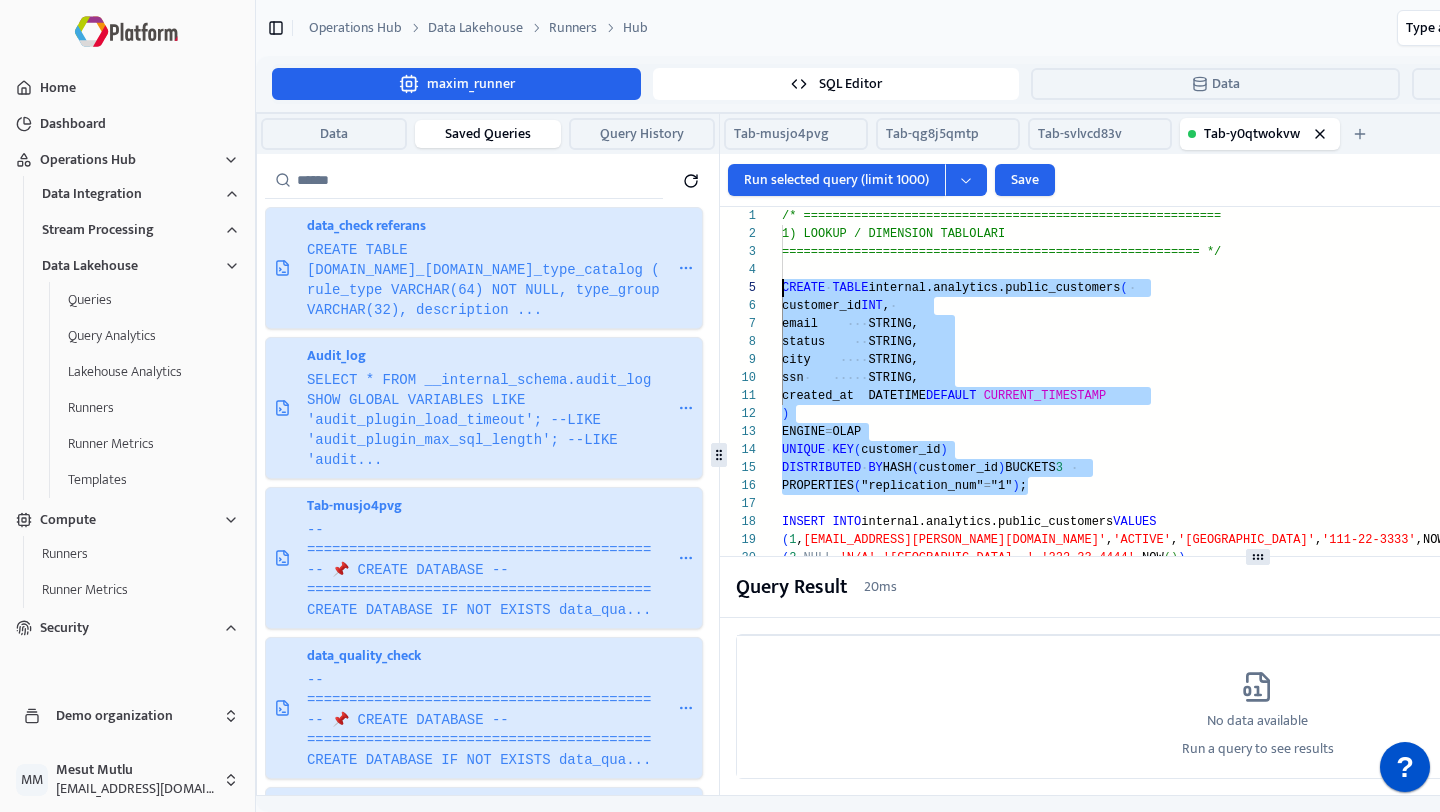 scroll, scrollTop: 72, scrollLeft: 0, axis: vertical 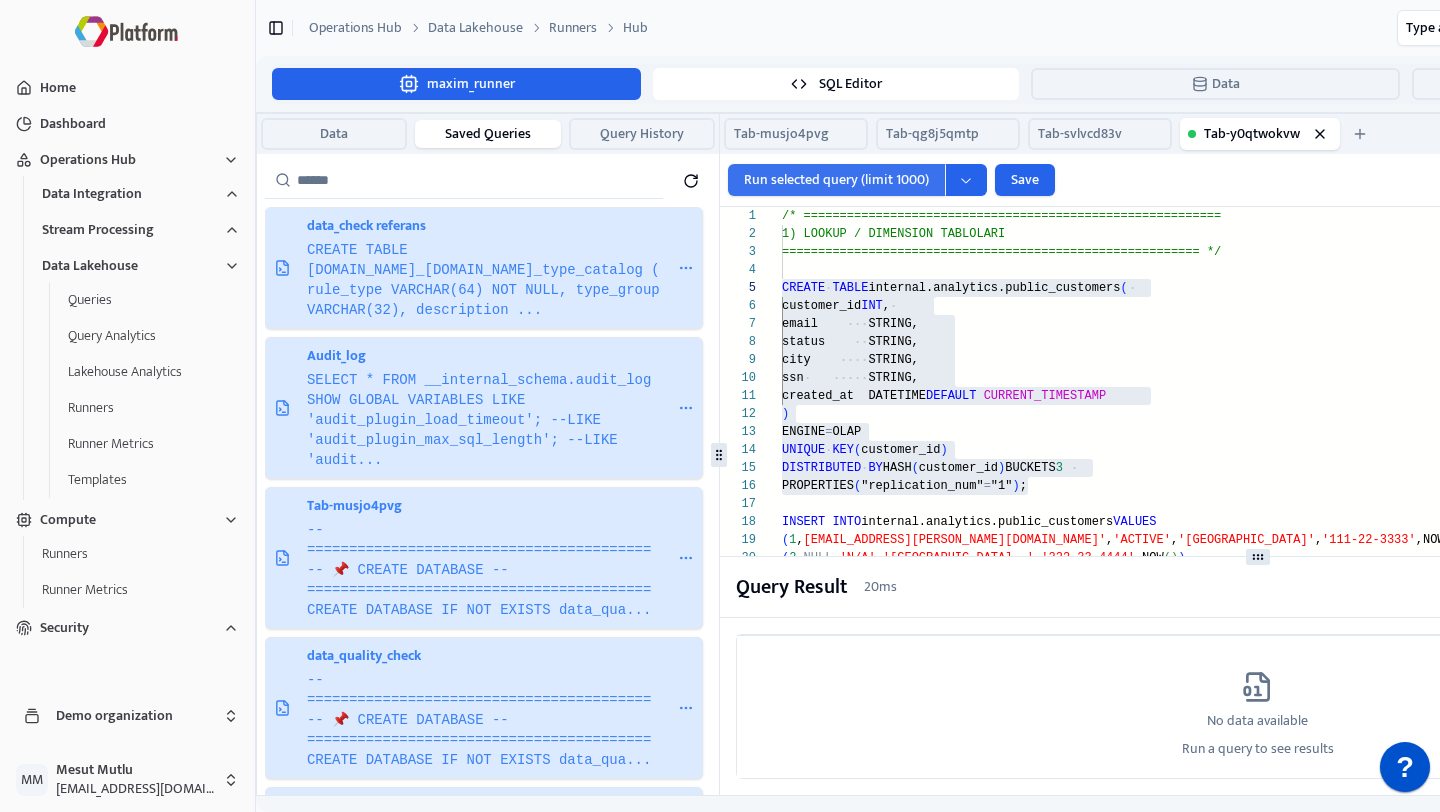 click on "Run selected query (limit 1000)" at bounding box center [836, 180] 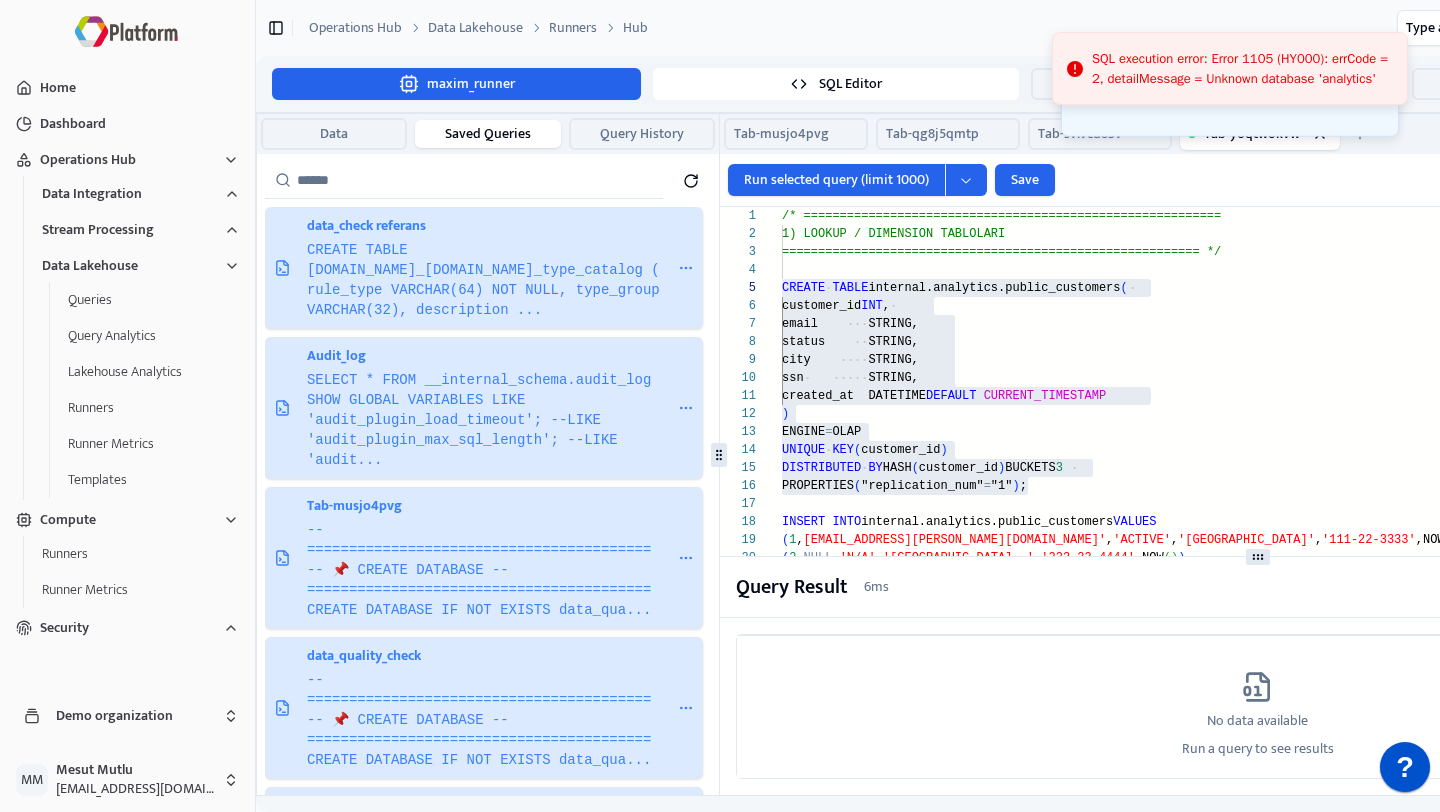 click on "CREATE   TABLE  [DOMAIN_NAME]_employees  (     employee_id   INT ,     age           INT ,     country_code STRING,     created_at   DATETIME  DEFAULT   CURRENT_TIMESTAMP ) CREATE   TABLE  internal.analytics.public_customers  (     customer_id  INT ,     email       STRING,     status      STRING,     city        STRING,     ssn         STRING,     created_at  DATETIME  DEFAULT   CURRENT_TIMESTAMP ) ENGINE = OLAP UNIQUE   KEY ( customer_id ) DISTRIBUTED   BY  HASH ( customer_id )  BUCKETS  3 PROPERTIES ( "replication_num" = "1" ) ; INSERT   INTO  internal.analytics.public_customers  VALUES ( 1 , [EMAIL_ADDRESS][PERSON_NAME][DOMAIN_NAME]' , 'ACTIVE' , '[GEOGRAPHIC_DATA]' , '111-22-3333' ,NOW ( ) ) , ( 2 , NULL , 'N/A' , 'Istanbul  ' , '222-33-4444' ,NOW ( ) ) , ( 3 , [EMAIL_ADDRESS][DOMAIN_NAME]' , 'UNKNOWN' , 'Izmir' , '333-44-5555' ,NOW ( ) ) ; /* =============================================== =========== =========== */" at bounding box center [1293, 3087] 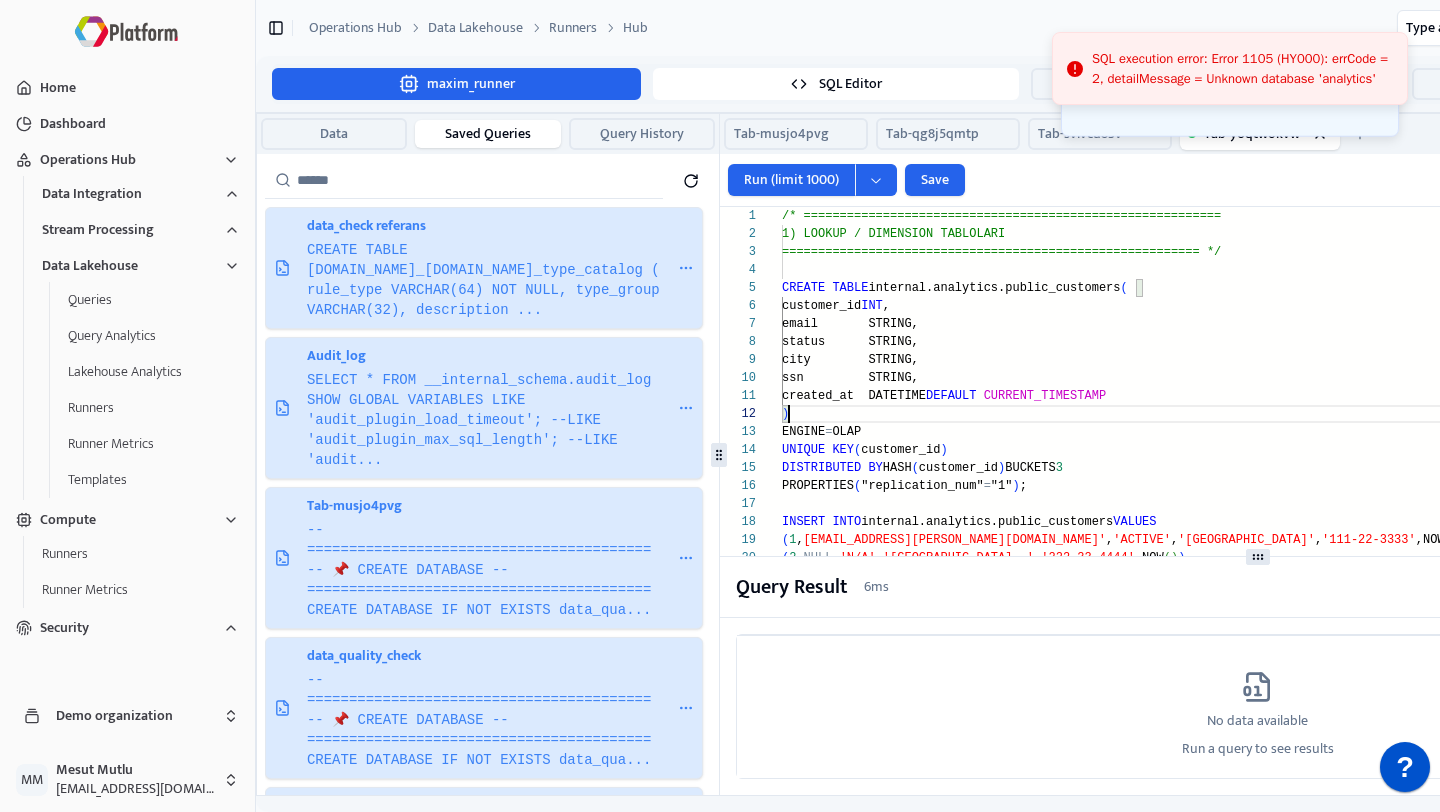 scroll, scrollTop: 18, scrollLeft: 0, axis: vertical 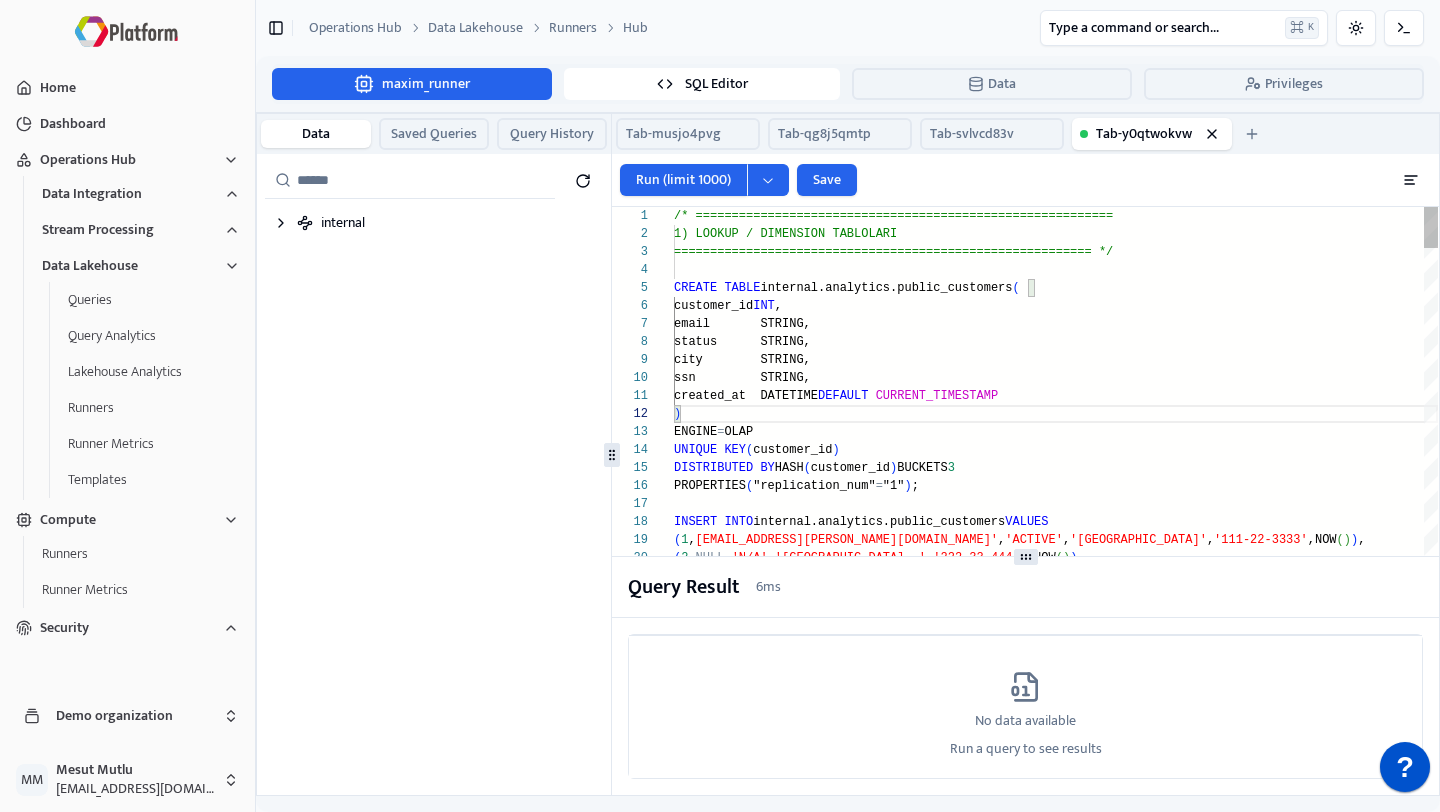 click on "Data" at bounding box center [316, 134] 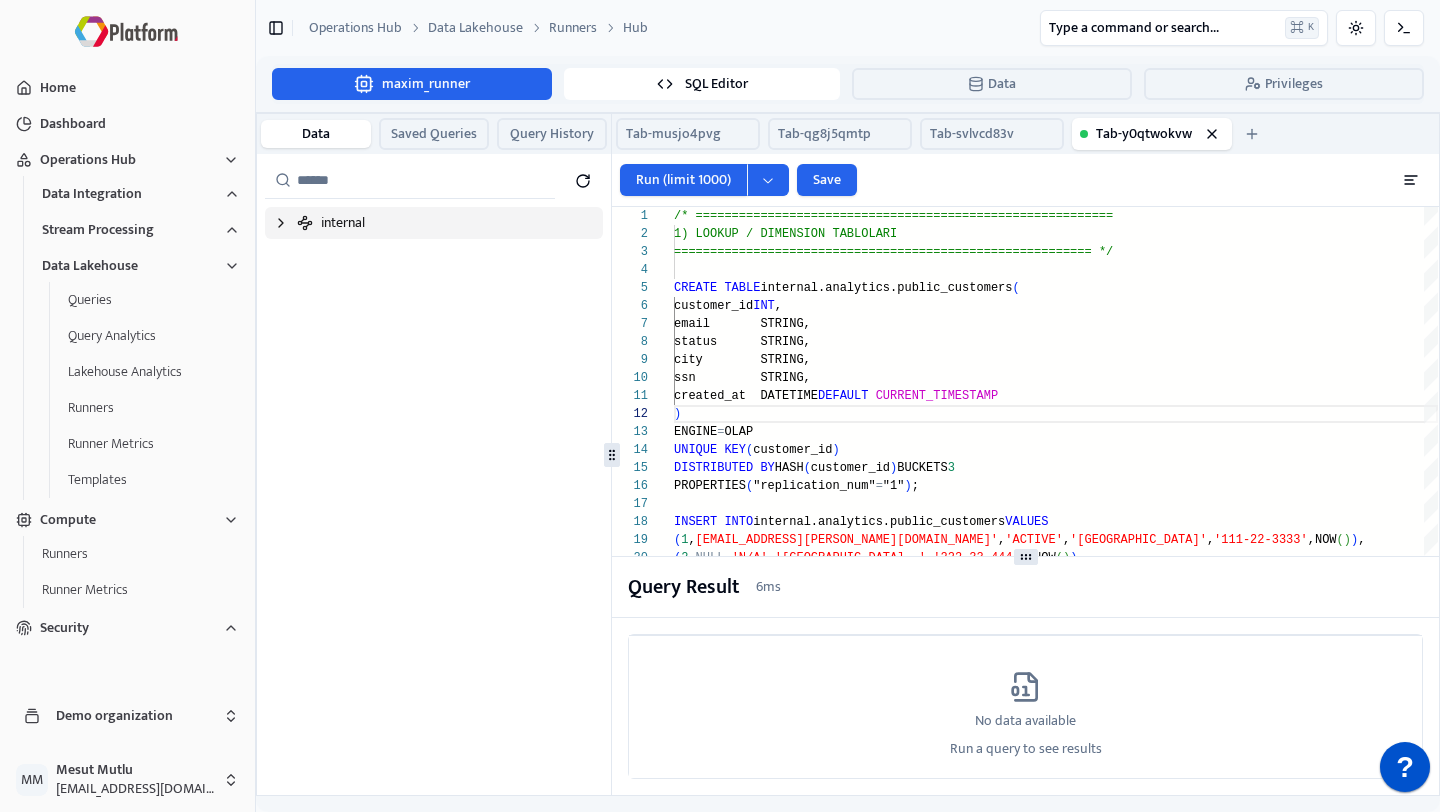 click 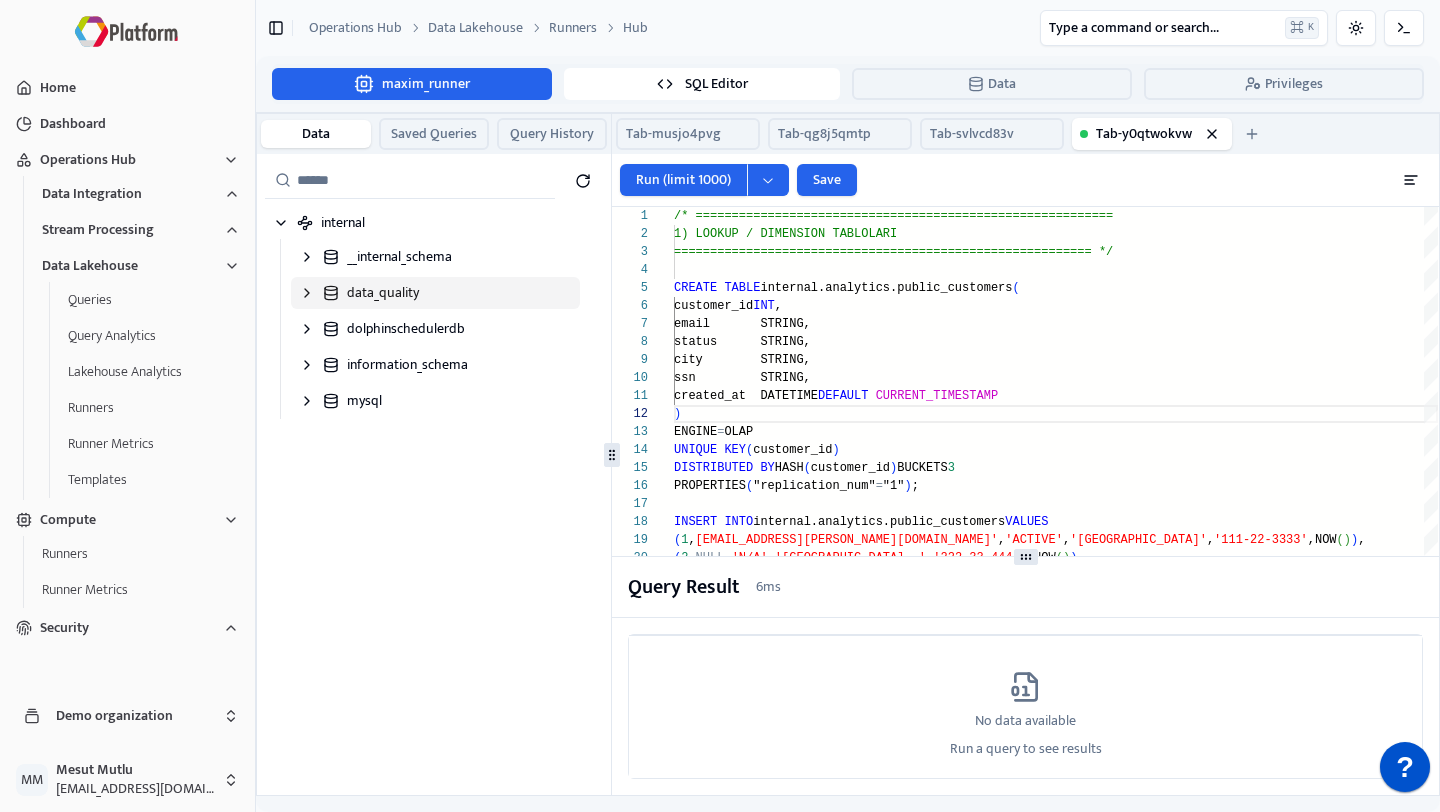 click 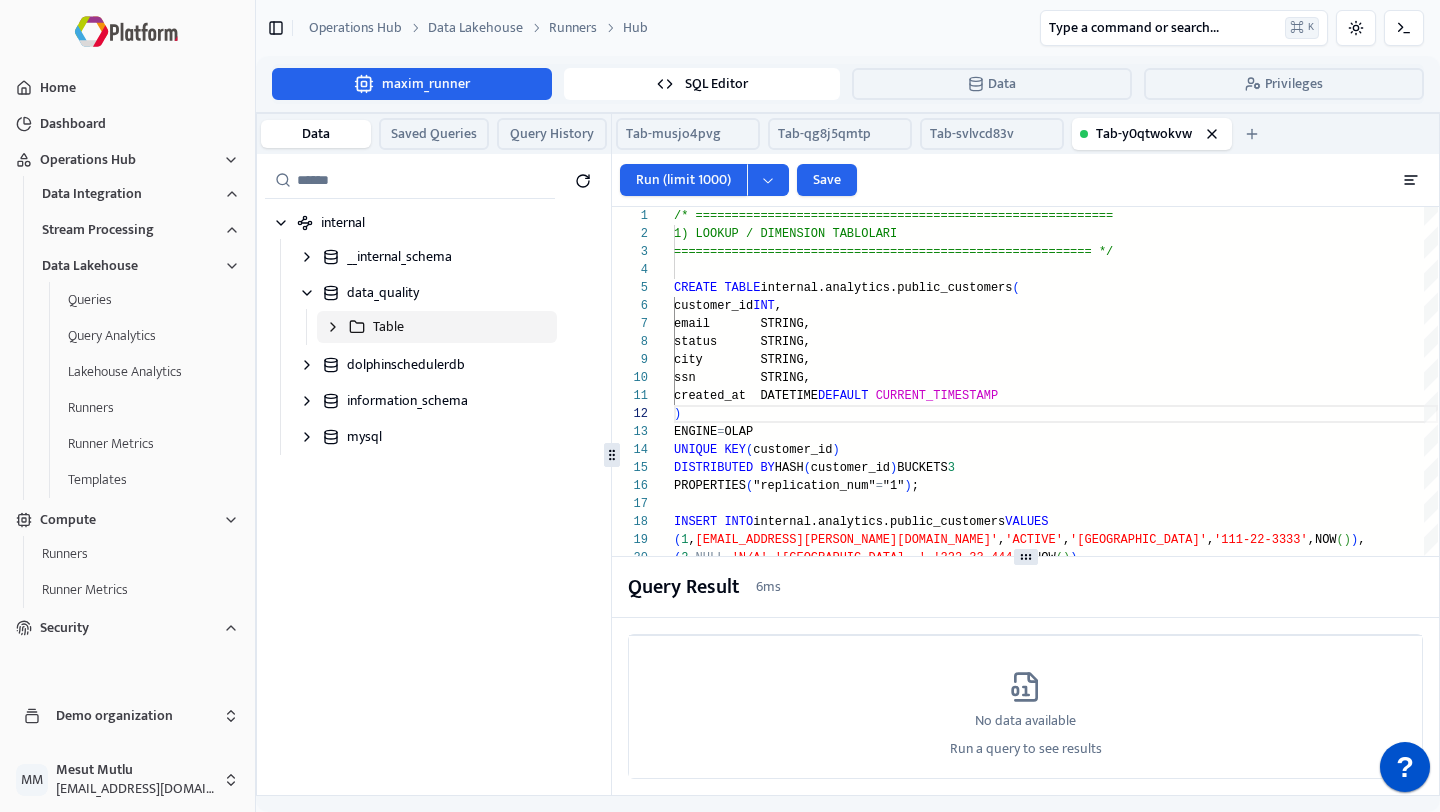 click 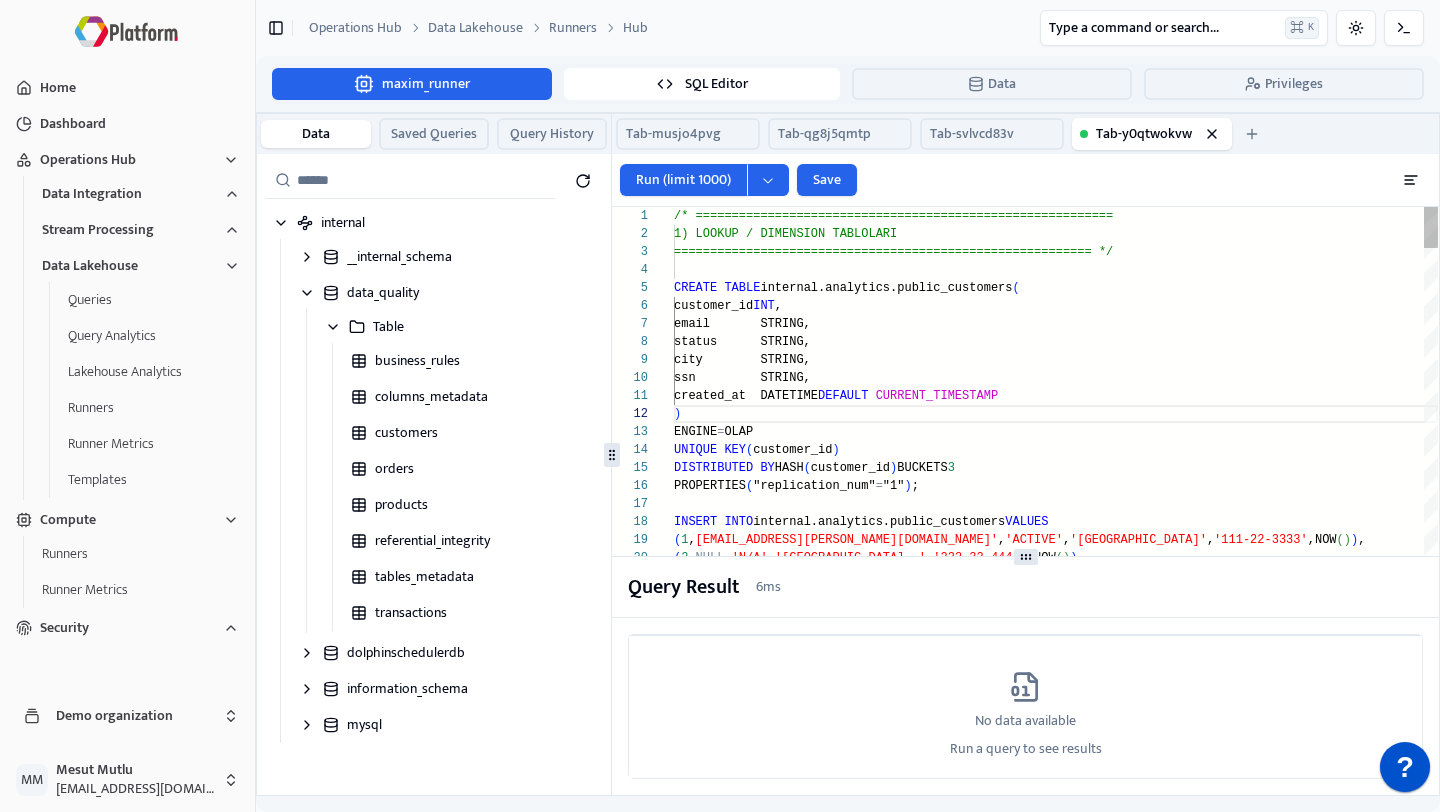click on "CREATE   TABLE  [DOMAIN_NAME]_employees  (     employee_id   INT ,     age           INT ,     country_code STRING,     created_at   DATETIME  DEFAULT   CURRENT_TIMESTAMP ) CREATE   TABLE  internal.analytics.public_customers  (     customer_id  INT ,     email       STRING,     status      STRING,     city        STRING,     ssn         STRING,     created_at  DATETIME  DEFAULT   CURRENT_TIMESTAMP ) ENGINE = OLAP UNIQUE   KEY ( customer_id ) DISTRIBUTED   BY  HASH ( customer_id )  BUCKETS  3 PROPERTIES ( "replication_num" = "1" ) ; INSERT   INTO  internal.analytics.public_customers  VALUES ( 1 , [EMAIL_ADDRESS][PERSON_NAME][DOMAIN_NAME]' , 'ACTIVE' , '[GEOGRAPHIC_DATA]' , '111-22-3333' ,NOW ( ) ) , ( 2 , NULL , 'N/A' , 'Istanbul  ' , '222-33-4444' ,NOW ( ) ) , ( 3 , [EMAIL_ADDRESS][DOMAIN_NAME]' , 'UNKNOWN' , 'Izmir' , '333-44-5555' ,NOW ( ) ) ; /* =============================================== =========== =========== */" at bounding box center [1056, 3087] 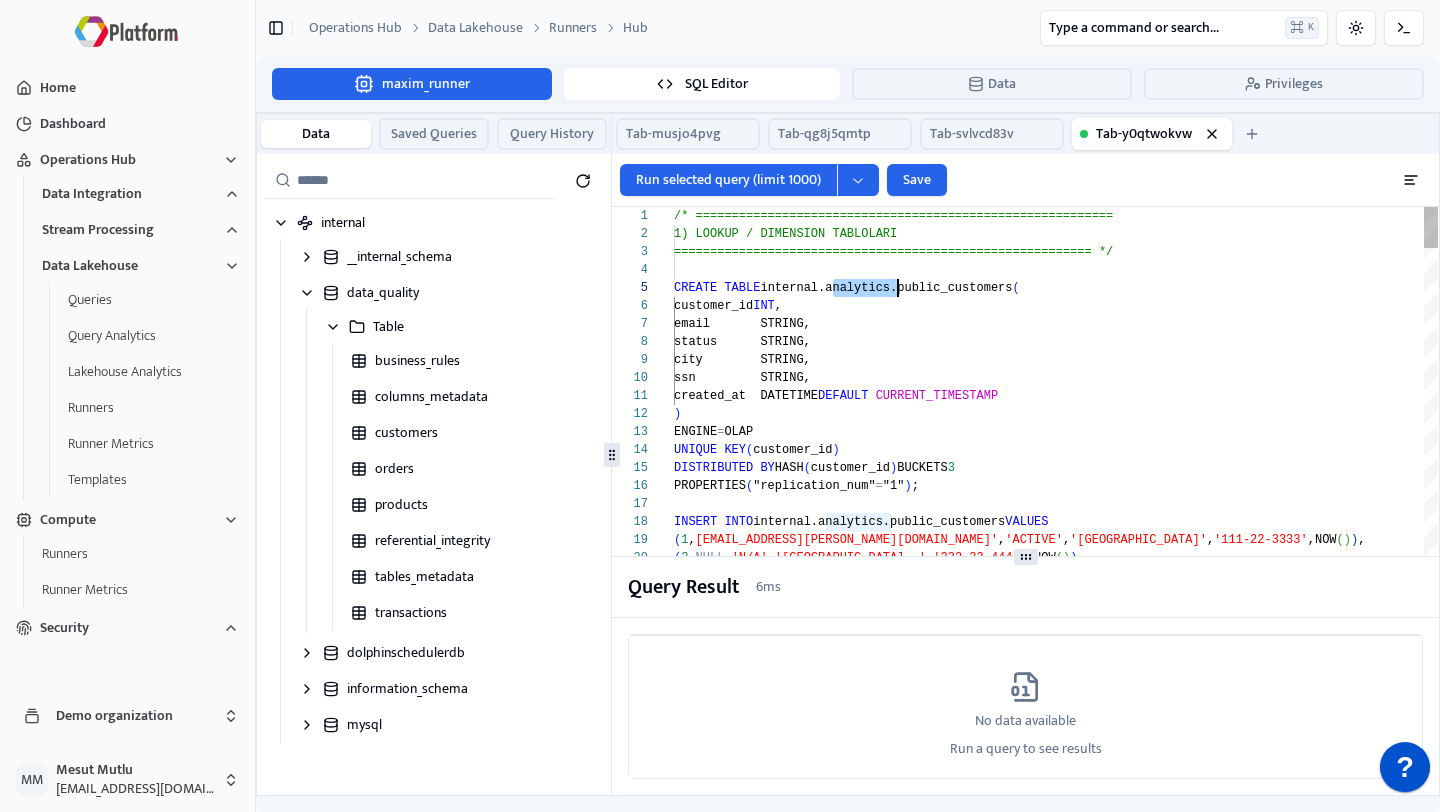 click on "CREATE   TABLE  [DOMAIN_NAME]_employees  (     employee_id   INT ,     age           INT ,     country_code STRING,     created_at   DATETIME  DEFAULT   CURRENT_TIMESTAMP ) CREATE   TABLE  internal.analytics.public_customers  (     customer_id  INT ,     email       STRING,     status      STRING,     city        STRING,     ssn         STRING,     created_at  DATETIME  DEFAULT   CURRENT_TIMESTAMP ) ENGINE = OLAP UNIQUE   KEY ( customer_id ) DISTRIBUTED   BY  HASH ( customer_id )  BUCKETS  3 PROPERTIES ( "replication_num" = "1" ) ; INSERT   INTO  internal.analytics.public_customers  VALUES ( 1 , [EMAIL_ADDRESS][PERSON_NAME][DOMAIN_NAME]' , 'ACTIVE' , '[GEOGRAPHIC_DATA]' , '111-22-3333' ,NOW ( ) ) , ( 2 , NULL , 'N/A' , 'Istanbul  ' , '222-33-4444' ,NOW ( ) ) , ( 3 , [EMAIL_ADDRESS][DOMAIN_NAME]' , 'UNKNOWN' , 'Izmir' , '333-44-5555' ,NOW ( ) ) ; /* =============================================== =========== =========== */" at bounding box center (1056, 3087) 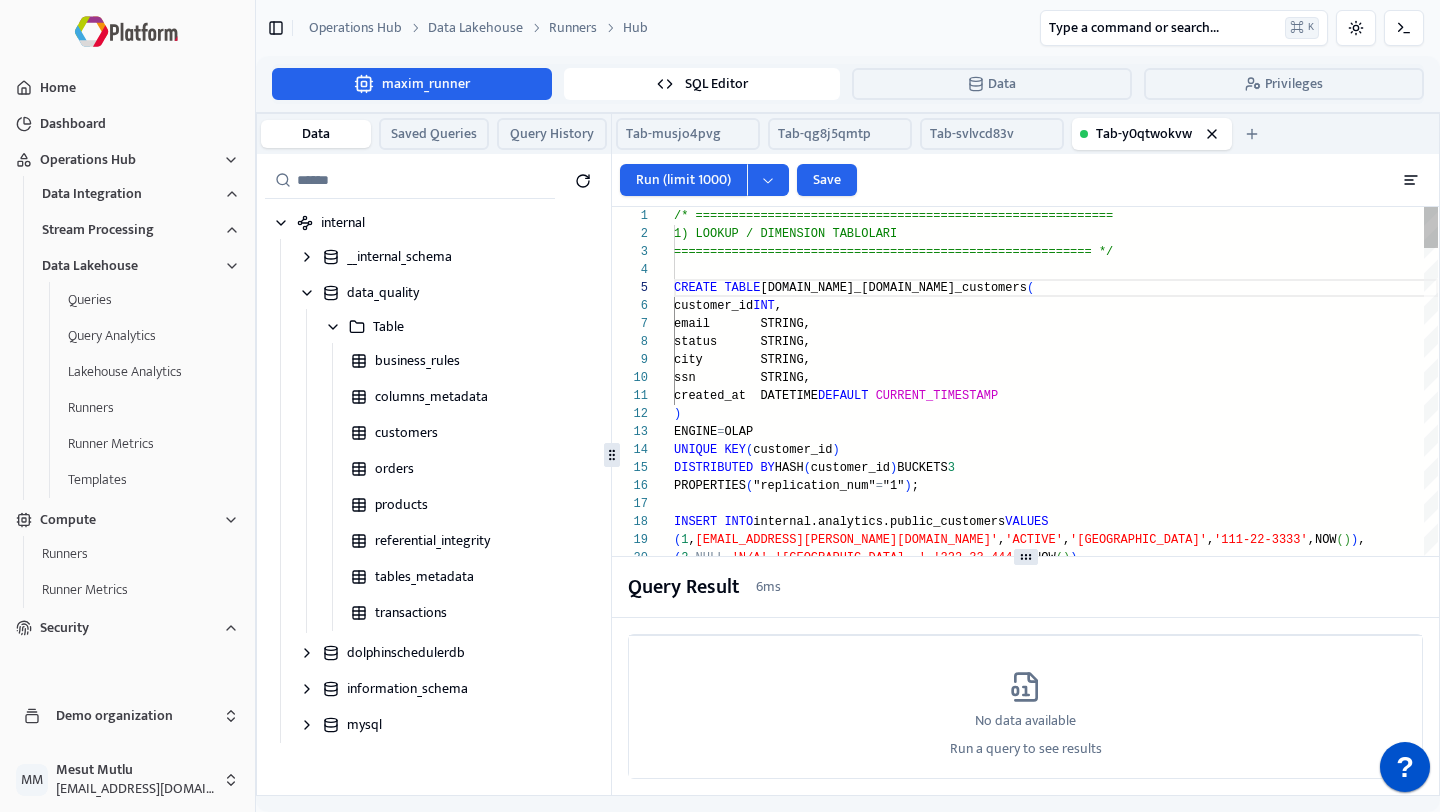 click on "CREATE   TABLE  [DOMAIN_NAME]_employees  (     employee_id   INT ,     age           INT ,     country_code STRING,     created_at   DATETIME  DEFAULT   CURRENT_TIMESTAMP ) CREATE   TABLE  [DOMAIN_NAME]_[DOMAIN_NAME]_customers  (     customer_id  INT ,     email       STRING,     status      STRING,     city        STRING,     ssn         STRING,     created_at  DATETIME  DEFAULT   CURRENT_TIMESTAMP ) ENGINE = OLAP UNIQUE   KEY ( customer_id ) DISTRIBUTED   BY  HASH ( customer_id )  BUCKETS  3 PROPERTIES ( "replication_num" = "1" ) ; INSERT   INTO  internal.analytics.public_customers  VALUES ( 1 , [EMAIL_ADDRESS][PERSON_NAME][DOMAIN_NAME]' , 'ACTIVE' , '[GEOGRAPHIC_DATA]' , '111-22-3333' ,NOW ( ) ) , ( 2 , NULL , 'N/A' , 'Istanbul  ' , '222-33-4444' ,NOW ( ) ) , ( 3 , [EMAIL_ADDRESS][DOMAIN_NAME]' , 'UNKNOWN' , 'Izmir' , '333-44-5555' ,NOW ( ) ) ; /* =============================================== =========== =========== */" at bounding box center [1056, 3087] 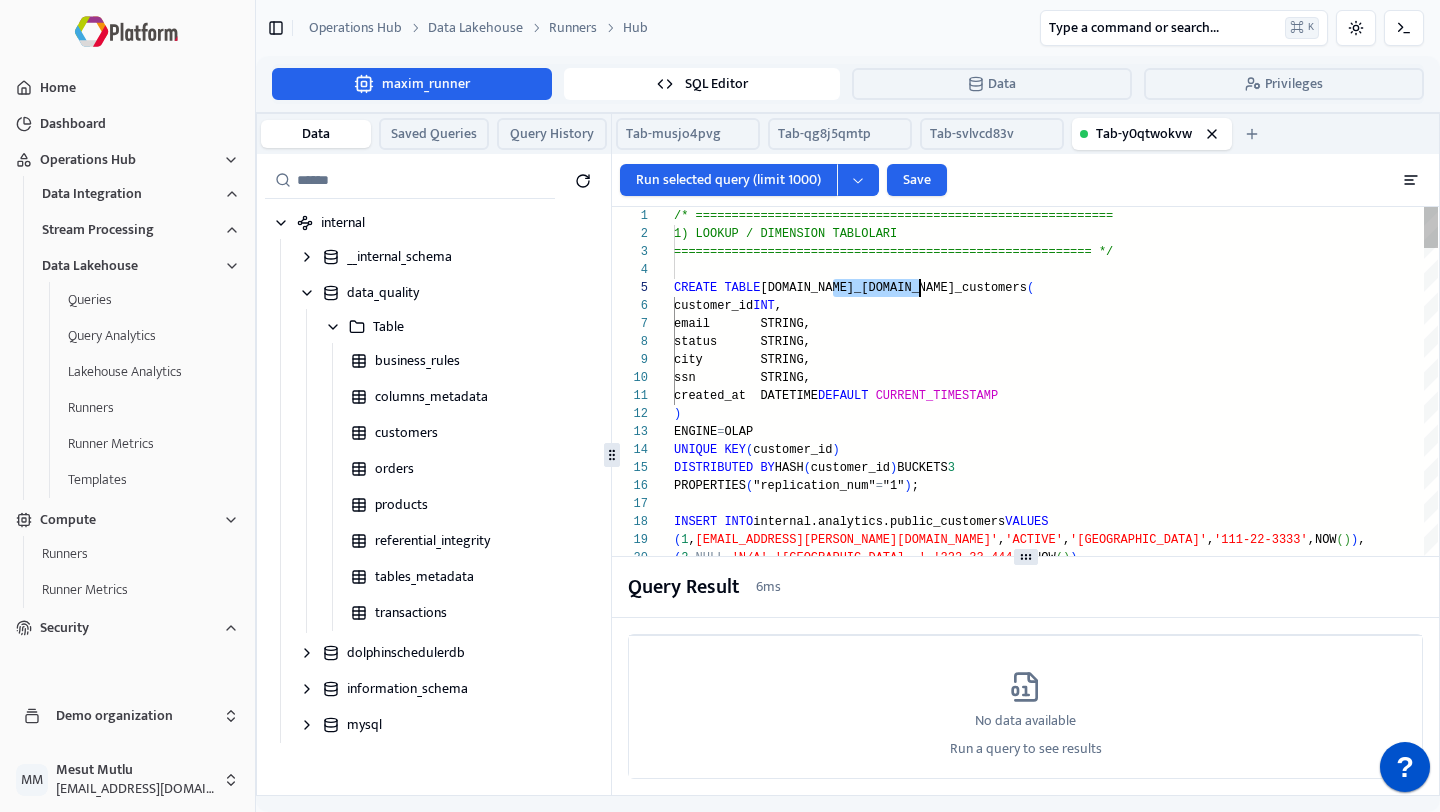 click on "CREATE   TABLE  [DOMAIN_NAME]_employees  (     employee_id   INT ,     age           INT ,     country_code STRING,     created_at   DATETIME  DEFAULT   CURRENT_TIMESTAMP ) CREATE   TABLE  [DOMAIN_NAME]_[DOMAIN_NAME]_customers  (     customer_id  INT ,     email       STRING,     status      STRING,     city        STRING,     ssn         STRING,     created_at  DATETIME  DEFAULT   CURRENT_TIMESTAMP ) ENGINE = OLAP UNIQUE   KEY ( customer_id ) DISTRIBUTED   BY  HASH ( customer_id )  BUCKETS  3 PROPERTIES ( "replication_num" = "1" ) ; INSERT   INTO  internal.analytics.public_customers  VALUES ( 1 , [EMAIL_ADDRESS][PERSON_NAME][DOMAIN_NAME]' , 'ACTIVE' , '[GEOGRAPHIC_DATA]' , '111-22-3333' ,NOW ( ) ) , ( 2 , NULL , 'N/A' , 'Istanbul  ' , '222-33-4444' ,NOW ( ) ) , ( 3 , [EMAIL_ADDRESS][DOMAIN_NAME]' , 'UNKNOWN' , 'Izmir' , '333-44-5555' ,NOW ( ) ) ; /* =============================================== =========== =========== */" at bounding box center [1056, 3087] 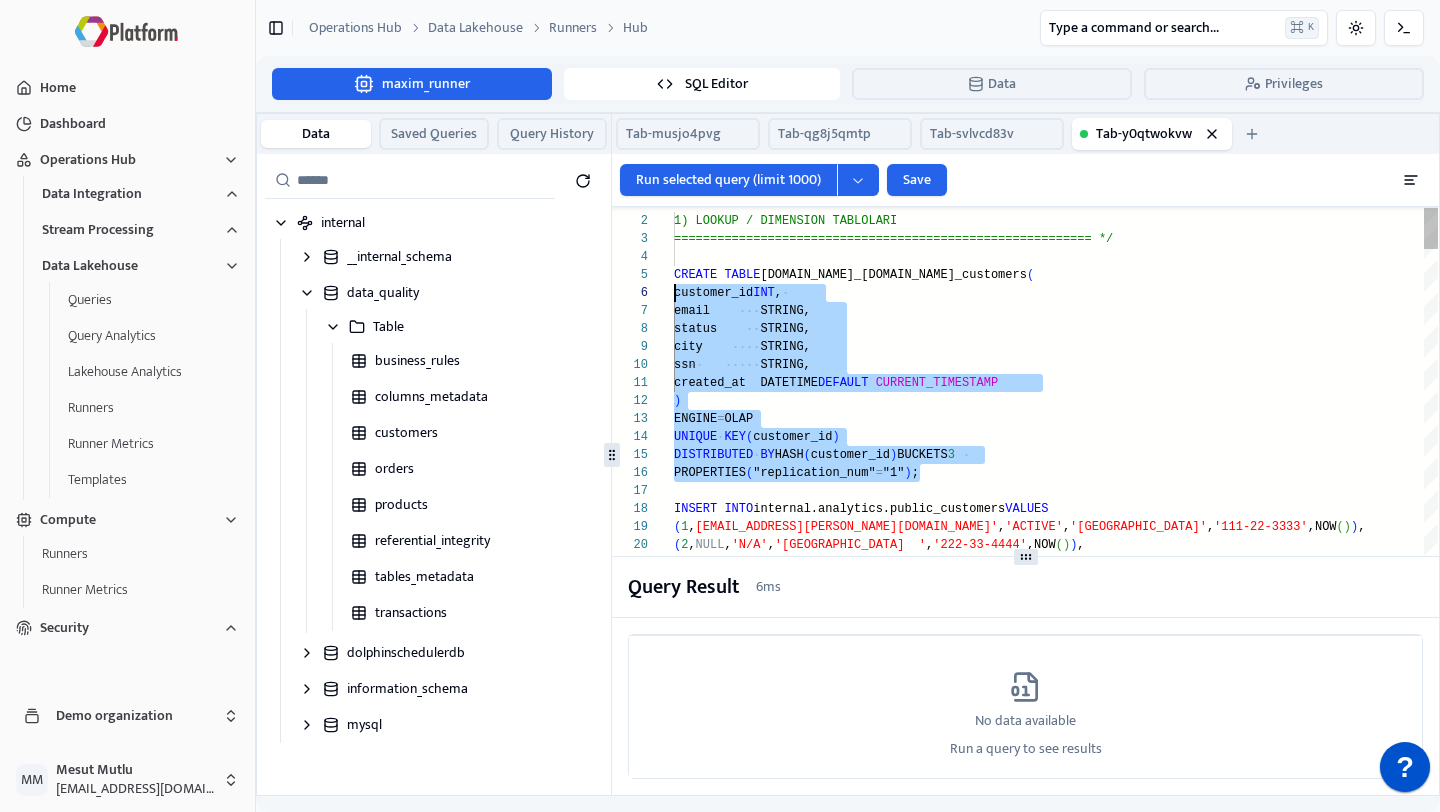 scroll, scrollTop: 72, scrollLeft: 0, axis: vertical 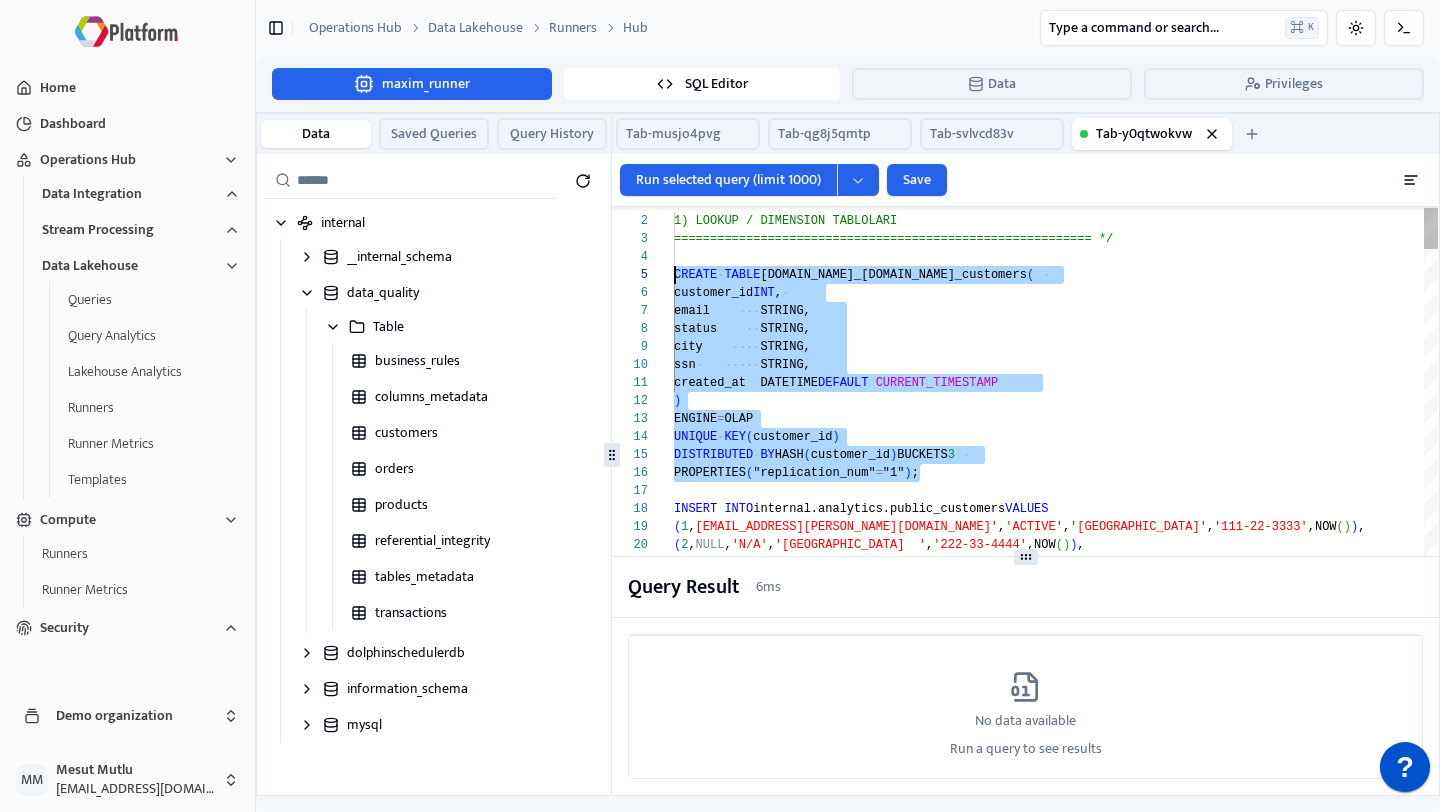 drag, startPoint x: 936, startPoint y: 473, endPoint x: 663, endPoint y: 277, distance: 336.0729 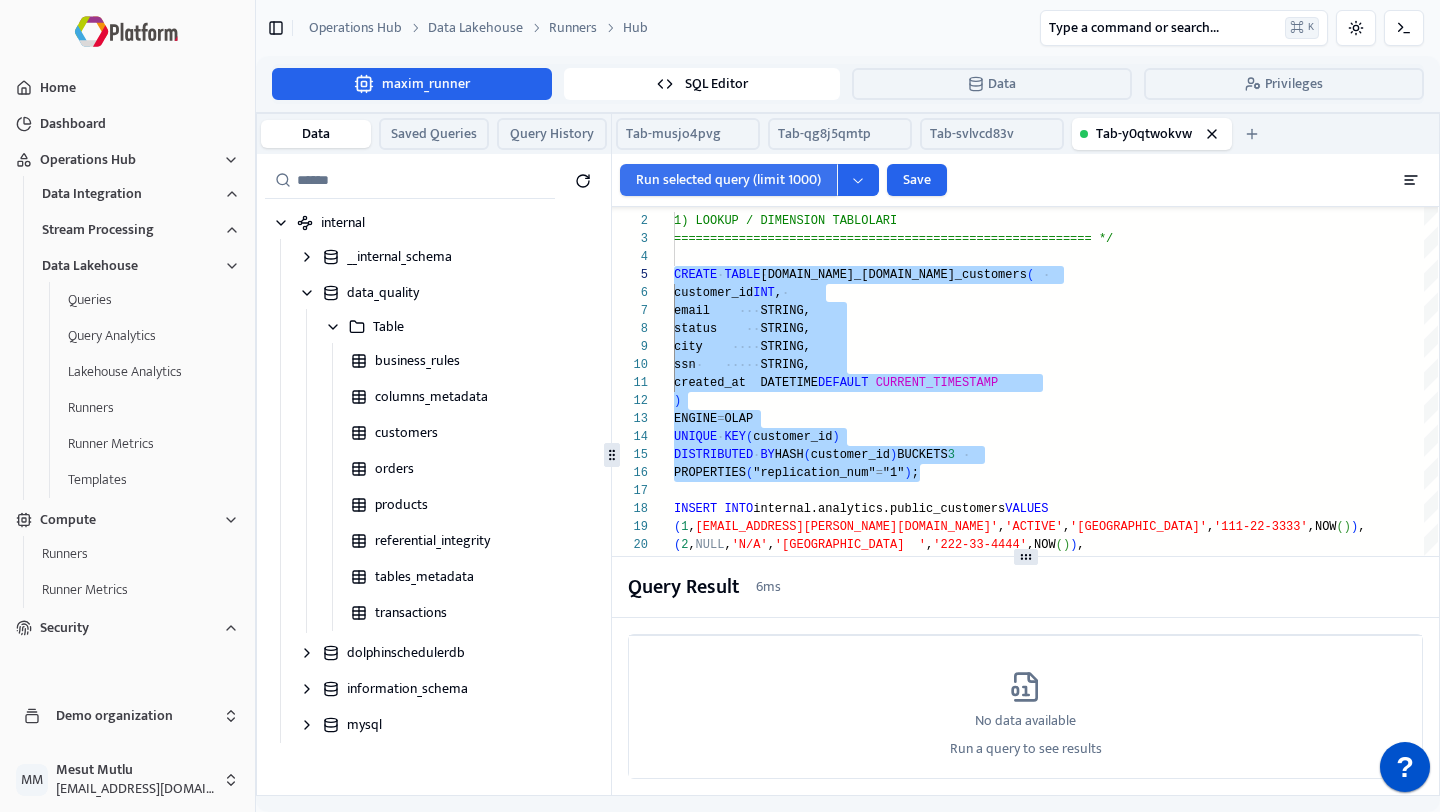 click on "Run selected query (limit 1000)" at bounding box center (728, 180) 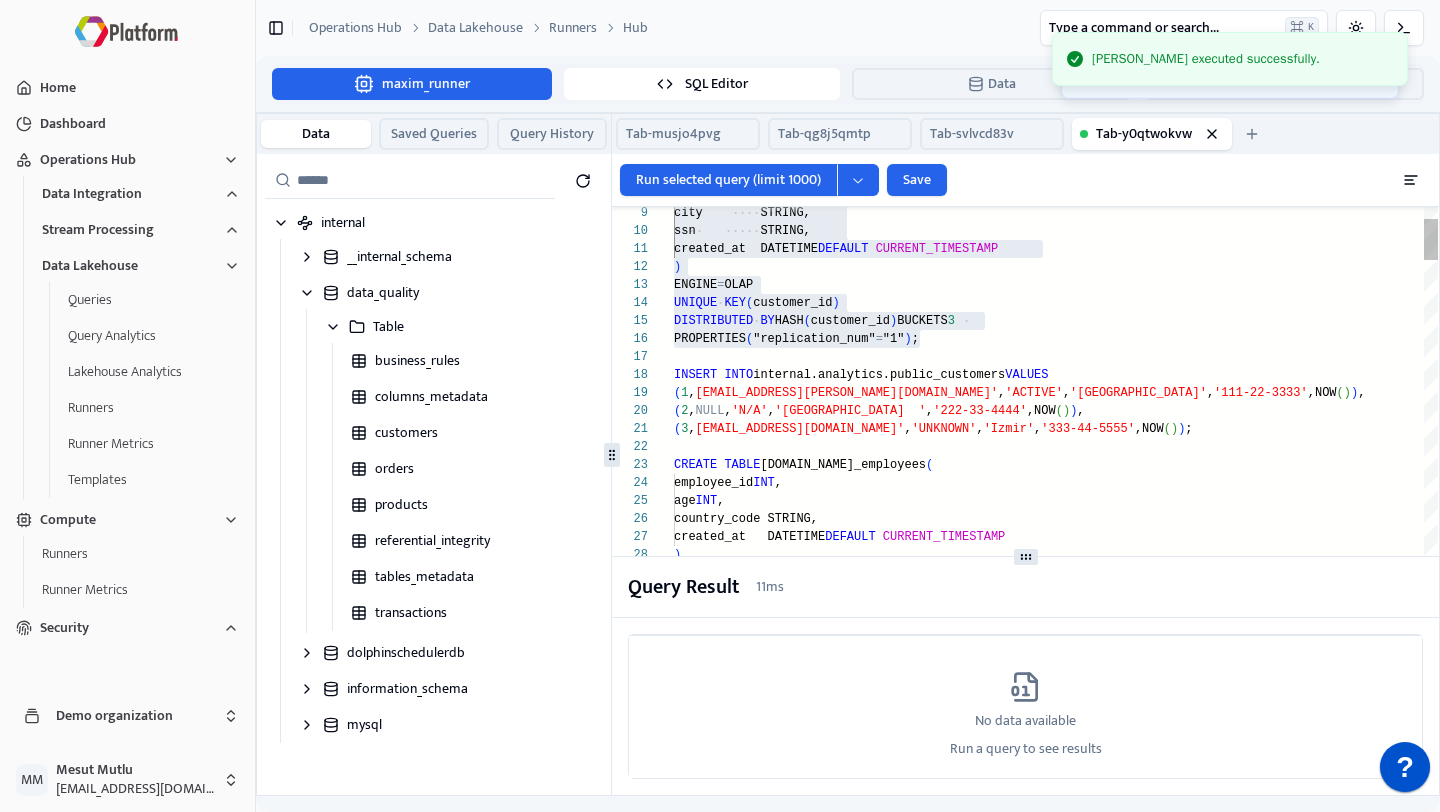 click on "CREATE   TABLE  [DOMAIN_NAME]_employees  (     employee_id   INT ,     age           INT ,     country_code STRING,     created_at   DATETIME  DEFAULT   CURRENT_TIMESTAMP )     city        STRING,     ssn         STRING,     created_at  DATETIME  DEFAULT   CURRENT_TIMESTAMP ) ENGINE = OLAP UNIQUE   KEY ( customer_id ) DISTRIBUTED   BY  HASH ( customer_id )  BUCKETS  3 PROPERTIES ( "replication_num" = "1" ) ; INSERT   INTO  internal.analytics.public_customers  VALUES ( 1 , [EMAIL_ADDRESS][PERSON_NAME][DOMAIN_NAME]' , 'ACTIVE' , '[GEOGRAPHIC_DATA]' , '111-22-3333' ,NOW ( ) ) , ( 2 , NULL , 'N/A' , '[GEOGRAPHIC_DATA]  ' , '222-33-4444' ,NOW ( ) ) , ( 3 , [EMAIL_ADDRESS][DOMAIN_NAME]' , 'UNKNOWN' , 'Izmir' , '333-44-5555' ,NOW ( ) ) ; ENGINE = OLAP UNIQUE   KEY ( employee_id ) DISTRIBUTED   BY  HASH ( employee_id )  BUCKETS  3 PROPERTIES ( "replication_num" = "1" ) ; INSERT   INTO  [DOMAIN_NAME]_employees  VALUES ( 10 , 25 , 'TR' ,NOW ( ) ) , ( 11 , 70 , 'US' (" at bounding box center [1056, 2940] 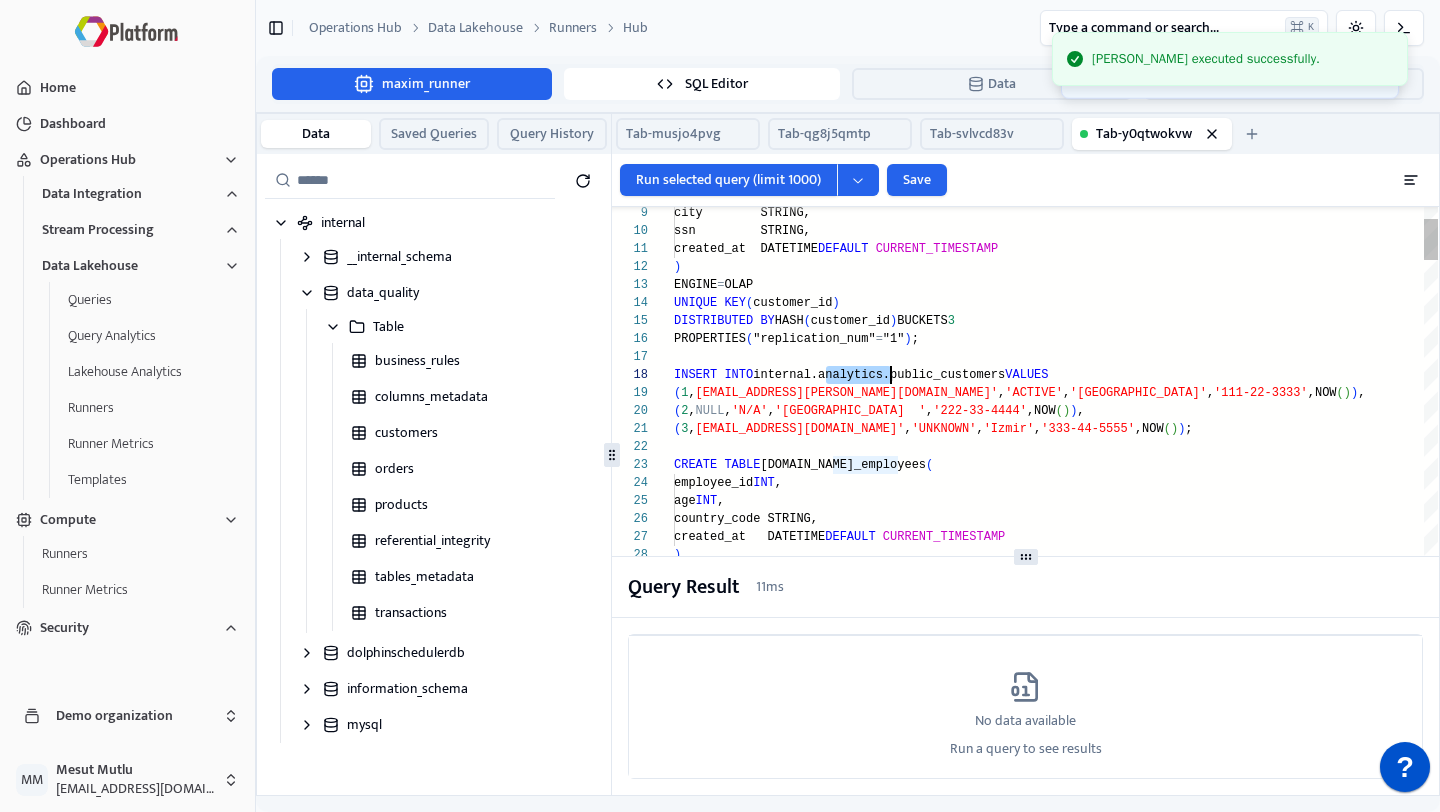 click on "CREATE   TABLE  [DOMAIN_NAME]_employees  (     employee_id   INT ,     age           INT ,     country_code STRING,     created_at   DATETIME  DEFAULT   CURRENT_TIMESTAMP )     city        STRING,     ssn         STRING,     created_at  DATETIME  DEFAULT   CURRENT_TIMESTAMP ) ENGINE = OLAP UNIQUE   KEY ( customer_id ) DISTRIBUTED   BY  HASH ( customer_id )  BUCKETS  3 PROPERTIES ( "replication_num" = "1" ) ; INSERT   INTO  internal.analytics.public_customers  VALUES ( 1 , [EMAIL_ADDRESS][PERSON_NAME][DOMAIN_NAME]' , 'ACTIVE' , '[GEOGRAPHIC_DATA]' , '111-22-3333' ,NOW ( ) ) , ( 2 , NULL , 'N/A' , '[GEOGRAPHIC_DATA]  ' , '222-33-4444' ,NOW ( ) ) , ( 3 , [EMAIL_ADDRESS][DOMAIN_NAME]' , 'UNKNOWN' , 'Izmir' , '333-44-5555' ,NOW ( ) ) ; ENGINE = OLAP UNIQUE   KEY ( employee_id ) DISTRIBUTED   BY  HASH ( employee_id )  BUCKETS  3 PROPERTIES ( "replication_num" = "1" ) ; INSERT   INTO  [DOMAIN_NAME]_employees  VALUES ( 10 , 25 , 'TR' ,NOW ( ) ) , ( 11 , 70 , 'US' (" at bounding box center [1056, 2940] 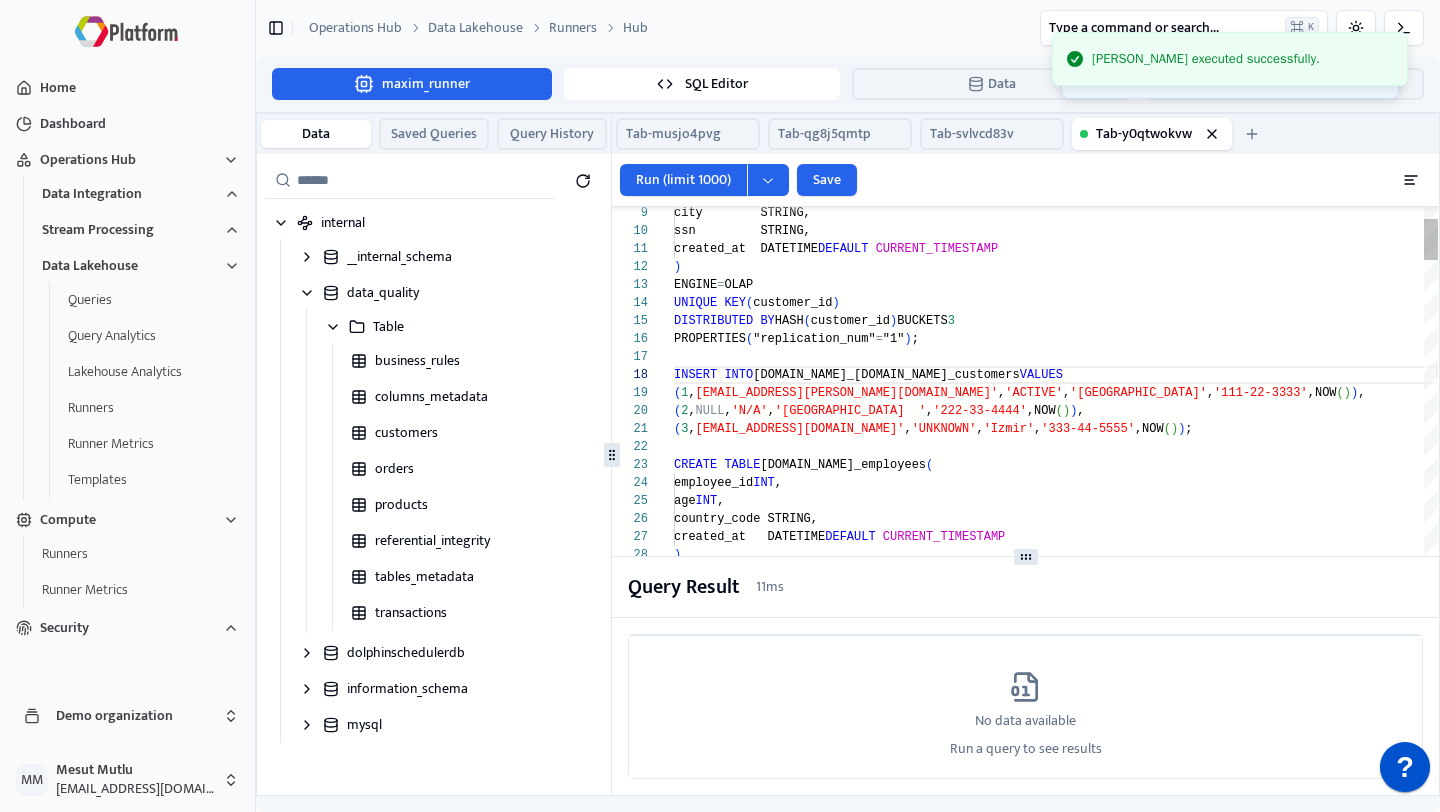 click on "CREATE   TABLE  [DOMAIN_NAME]_employees  (     employee_id   INT ,     age           INT ,     country_code STRING,     created_at   DATETIME  DEFAULT   CURRENT_TIMESTAMP )     city        STRING,     ssn         STRING,     created_at  DATETIME  DEFAULT   CURRENT_TIMESTAMP ) ENGINE = OLAP UNIQUE   KEY ( customer_id ) DISTRIBUTED   BY  HASH ( customer_id )  BUCKETS  3 PROPERTIES ( "replication_num" = "1" ) ; INSERT   INTO  [DOMAIN_NAME]_[DOMAIN_NAME]_customers  VALUES ( 1 , [EMAIL_ADDRESS][PERSON_NAME][DOMAIN_NAME]' , 'ACTIVE' , '[GEOGRAPHIC_DATA]' , '111-22-3333' ,NOW ( ) ) , ( 2 , NULL , 'N/A' , '[GEOGRAPHIC_DATA]  ' , '222-33-4444' ,NOW ( ) ) , ( 3 , [EMAIL_ADDRESS][DOMAIN_NAME]' , 'UNKNOWN' , 'Izmir' , '333-44-5555' ,NOW ( ) ) ; ENGINE = OLAP UNIQUE   KEY ( employee_id ) DISTRIBUTED   BY  HASH ( employee_id )  BUCKETS  3 PROPERTIES ( "replication_num" = "1" ) ; INSERT   INTO  [DOMAIN_NAME]_employees  VALUES ( 10 , 25 , 'TR' ,NOW ( ) ) , ( 11 , 70 , ( )" at bounding box center [1056, 2940] 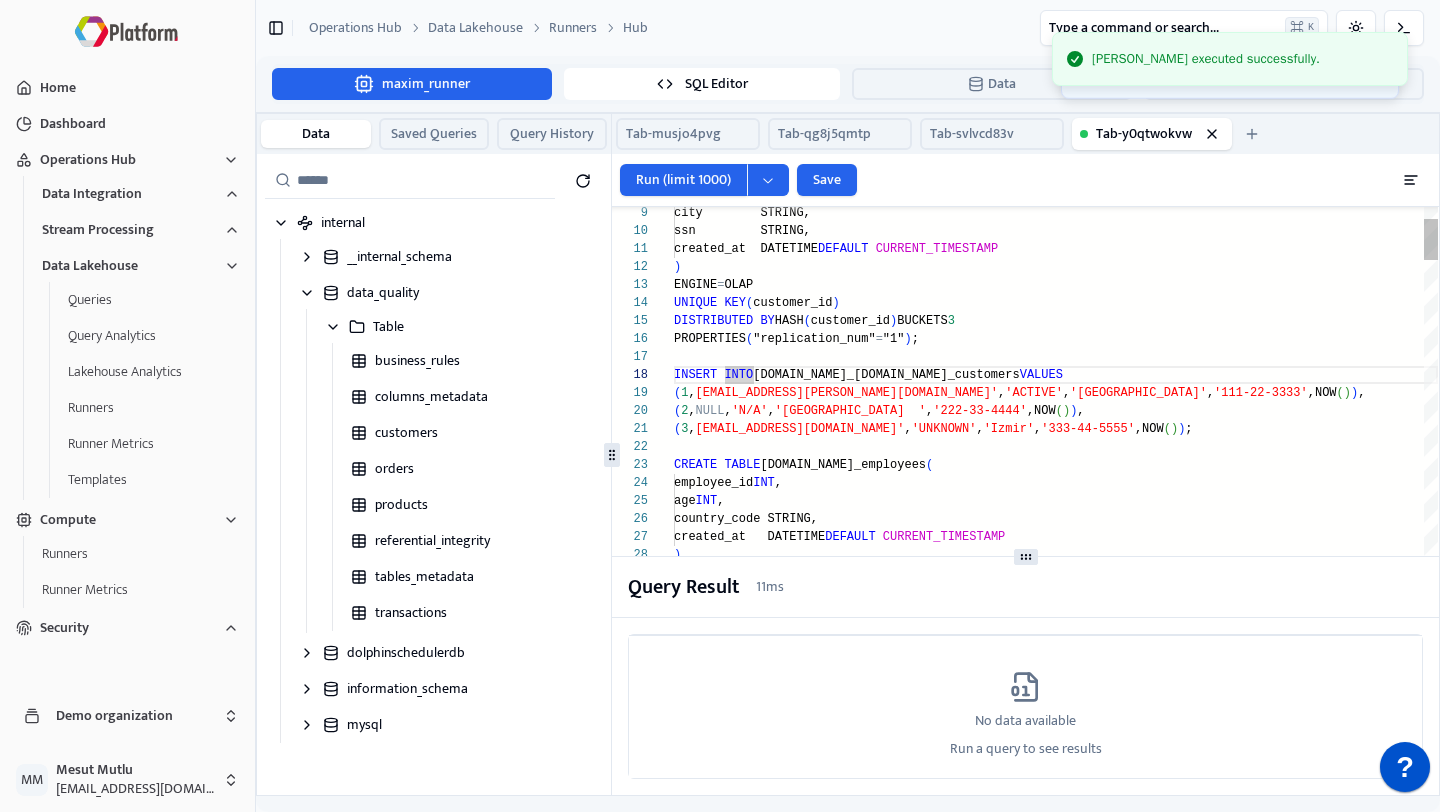 click on "CREATE   TABLE  [DOMAIN_NAME]_employees  (     employee_id   INT ,     age           INT ,     country_code STRING,     created_at   DATETIME  DEFAULT   CURRENT_TIMESTAMP )     city        STRING,     ssn         STRING,     created_at  DATETIME  DEFAULT   CURRENT_TIMESTAMP ) ENGINE = OLAP UNIQUE   KEY ( customer_id ) DISTRIBUTED   BY  HASH ( customer_id )  BUCKETS  3 PROPERTIES ( "replication_num" = "1" ) ; INSERT   INTO  [DOMAIN_NAME]_[DOMAIN_NAME]_customers  VALUES ( 1 , [EMAIL_ADDRESS][PERSON_NAME][DOMAIN_NAME]' , 'ACTIVE' , '[GEOGRAPHIC_DATA]' , '111-22-3333' ,NOW ( ) ) , ( 2 , NULL , 'N/A' , '[GEOGRAPHIC_DATA]  ' , '222-33-4444' ,NOW ( ) ) , ( 3 , [EMAIL_ADDRESS][DOMAIN_NAME]' , 'UNKNOWN' , 'Izmir' , '333-44-5555' ,NOW ( ) ) ; ENGINE = OLAP UNIQUE   KEY ( employee_id ) DISTRIBUTED   BY  HASH ( employee_id )  BUCKETS  3 PROPERTIES ( "replication_num" = "1" ) ; INSERT   INTO  [DOMAIN_NAME]_employees  VALUES ( 10 , 25 , 'TR' ,NOW ( ) ) , ( 11 , 70 , ( )" at bounding box center [1056, 2940] 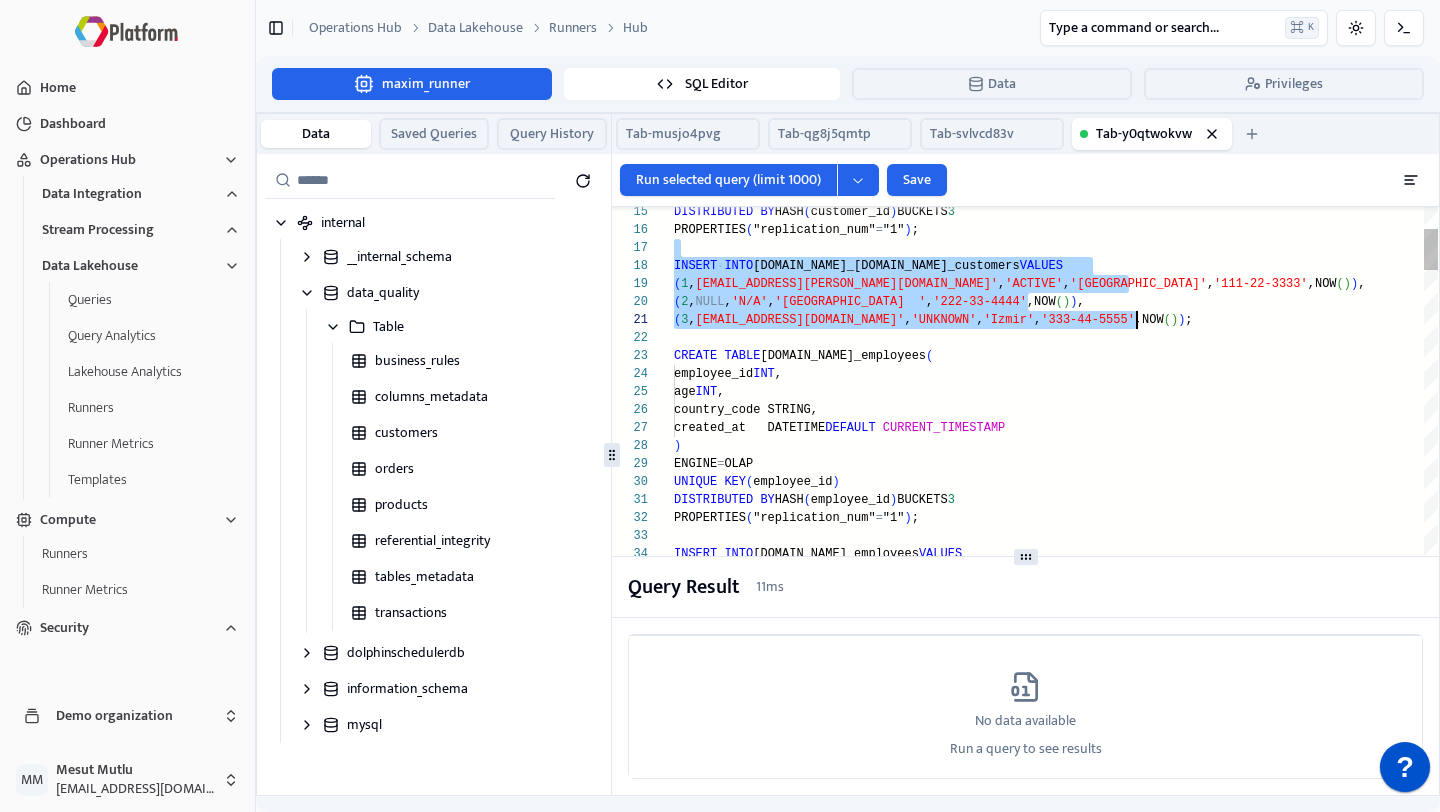 click on "CREATE   TABLE  [DOMAIN_NAME]_employees  (     employee_id   INT ,     age           INT ,     country_code STRING,     created_at   DATETIME  DEFAULT   CURRENT_TIMESTAMP ) DISTRIBUTED   BY  HASH ( customer_id )  BUCKETS  3 PROPERTIES ( "replication_num" = "1" ) ; INSERT   INTO  [DOMAIN_NAME]_[DOMAIN_NAME]_customers  VALUES ( 1 , [EMAIL_ADDRESS][PERSON_NAME][DOMAIN_NAME]' , 'ACTIVE' , 'Ankara' , '111-22-3333' ,NOW ( ) ) , ( 2 , NULL , 'N/A' , '[GEOGRAPHIC_DATA]  ' , '222-33-4444' ,NOW ( ) ) , ( 3 , [EMAIL_ADDRESS][DOMAIN_NAME]' , 'UNKNOWN' , 'Izmir' , '333-44-5555' ,NOW ( ) ) ; ENGINE = OLAP UNIQUE   KEY ( employee_id ) DISTRIBUTED   BY  HASH ( employee_id )  BUCKETS  3 PROPERTIES ( "replication_num" = "1" ) ; INSERT   INTO  [DOMAIN_NAME]_employees  VALUES ( 10 , 25 , 'TR' ,NOW ( ) ) , ( 11 , 70 , 'US' ,NOW ( ) ) ;                      -- yaş kuralı ihlali CREATE   TABLE  internal.analytics.ref_iso_countries  (     code STRING ) ENGINE = OLAP (" at bounding box center (1056, 2831) 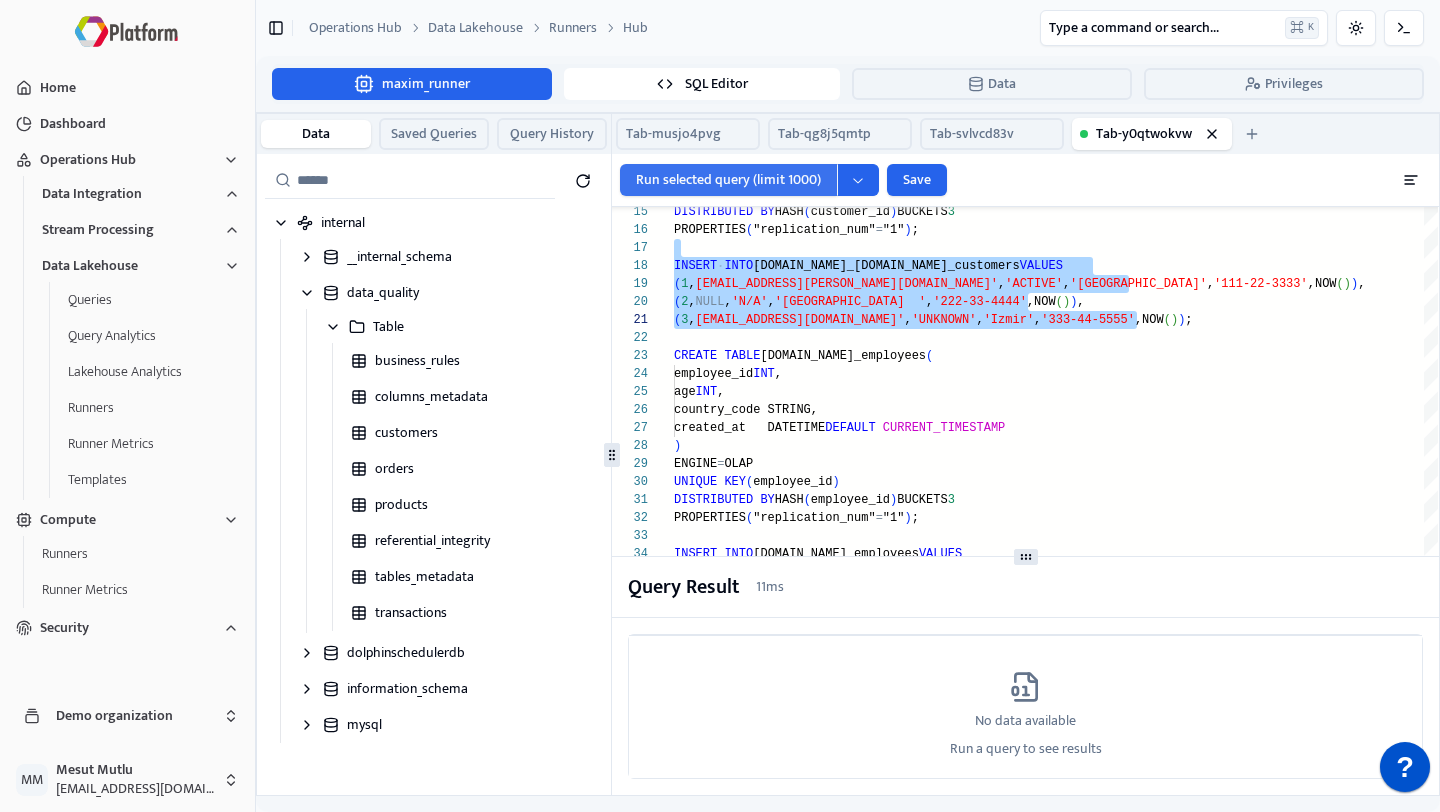 click on "Run selected query (limit 1000)" at bounding box center [728, 180] 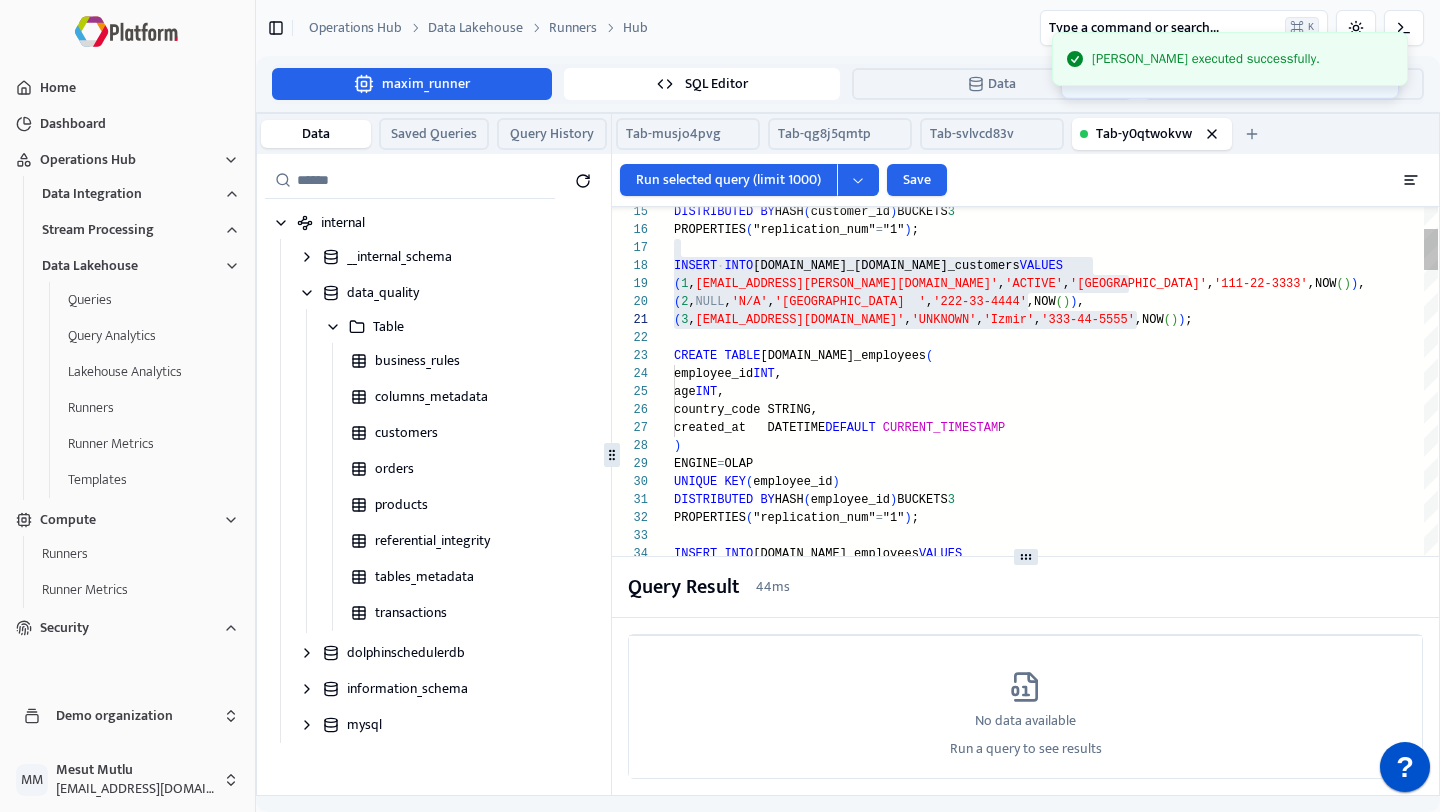 click on "CREATE   TABLE  [DOMAIN_NAME]_employees  (     employee_id   INT ,     age           INT ,     country_code STRING,     created_at   DATETIME  DEFAULT   CURRENT_TIMESTAMP ) DISTRIBUTED   BY  HASH ( customer_id )  BUCKETS  3 PROPERTIES ( "replication_num" = "1" ) ; INSERT   INTO  [DOMAIN_NAME]_[DOMAIN_NAME]_customers  VALUES ( 1 , [EMAIL_ADDRESS][PERSON_NAME][DOMAIN_NAME]' , 'ACTIVE' , 'Ankara' , '111-22-3333' ,NOW ( ) ) , ( 2 , NULL , 'N/A' , '[GEOGRAPHIC_DATA]  ' , '222-33-4444' ,NOW ( ) ) , ( 3 , [EMAIL_ADDRESS][DOMAIN_NAME]' , 'UNKNOWN' , 'Izmir' , '333-44-5555' ,NOW ( ) ) ; ENGINE = OLAP UNIQUE   KEY ( employee_id ) DISTRIBUTED   BY  HASH ( employee_id )  BUCKETS  3 PROPERTIES ( "replication_num" = "1" ) ; INSERT   INTO  [DOMAIN_NAME]_employees  VALUES ( 10 , 25 , 'TR' ,NOW ( ) ) , ( 11 , 70 , 'US' ,NOW ( ) ) ;                      -- yaş kuralı ihlali CREATE   TABLE  internal.analytics.ref_iso_countries  (     code STRING ) ENGINE = OLAP (" at bounding box center [1056, 2831] 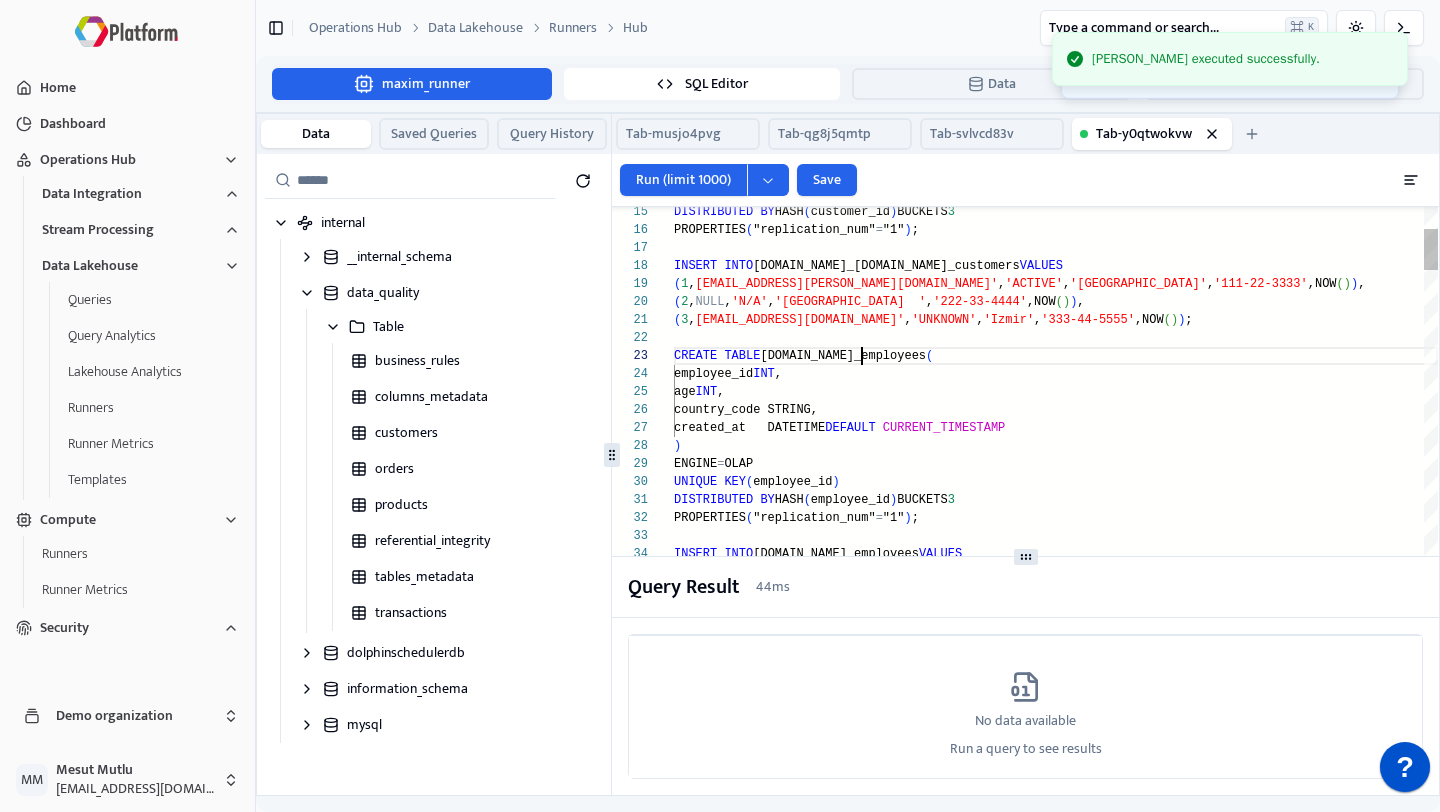 click on "CREATE   TABLE  [DOMAIN_NAME]_employees  (     employee_id   INT ,     age           INT ,     country_code STRING,     created_at   DATETIME  DEFAULT   CURRENT_TIMESTAMP ) DISTRIBUTED   BY  HASH ( customer_id )  BUCKETS  3 PROPERTIES ( "replication_num" = "1" ) ; INSERT   INTO  [DOMAIN_NAME]_[DOMAIN_NAME]_customers  VALUES ( 1 , [EMAIL_ADDRESS][PERSON_NAME][DOMAIN_NAME]' , 'ACTIVE' , 'Ankara' , '111-22-3333' ,NOW ( ) ) , ( 2 , NULL , 'N/A' , '[GEOGRAPHIC_DATA]  ' , '222-33-4444' ,NOW ( ) ) , ( 3 , [EMAIL_ADDRESS][DOMAIN_NAME]' , 'UNKNOWN' , 'Izmir' , '333-44-5555' ,NOW ( ) ) ; ENGINE = OLAP UNIQUE   KEY ( employee_id ) DISTRIBUTED   BY  HASH ( employee_id )  BUCKETS  3 PROPERTIES ( "replication_num" = "1" ) ; INSERT   INTO  [DOMAIN_NAME]_employees  VALUES ( 10 , 25 , 'TR' ,NOW ( ) ) , ( 11 , 70 , 'US' ,NOW ( ) ) ;                      -- yaş kuralı ihlali CREATE   TABLE  internal.analytics.ref_iso_countries  (     code STRING ) ENGINE = OLAP (" at bounding box center (1056, 2831) 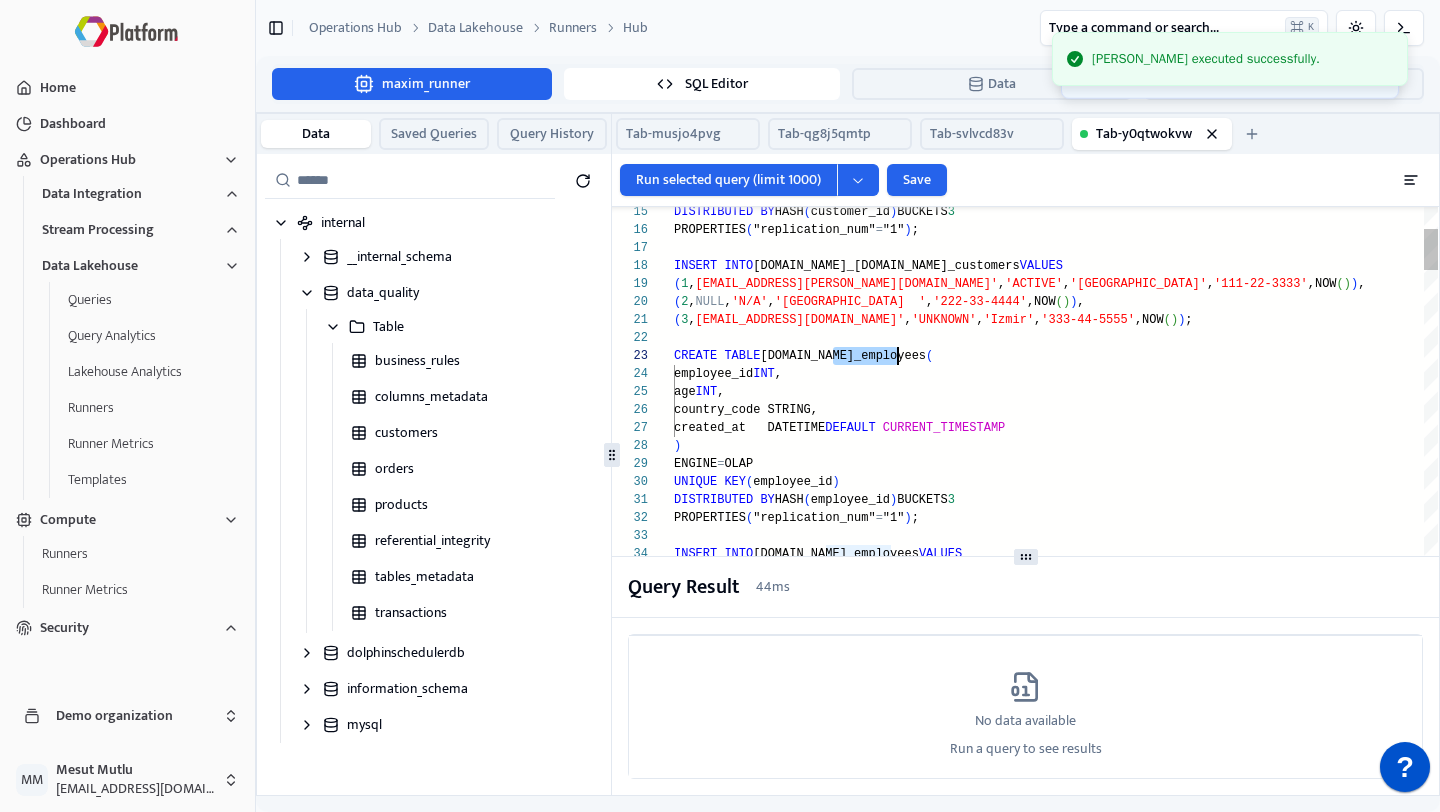scroll, scrollTop: 36, scrollLeft: 0, axis: vertical 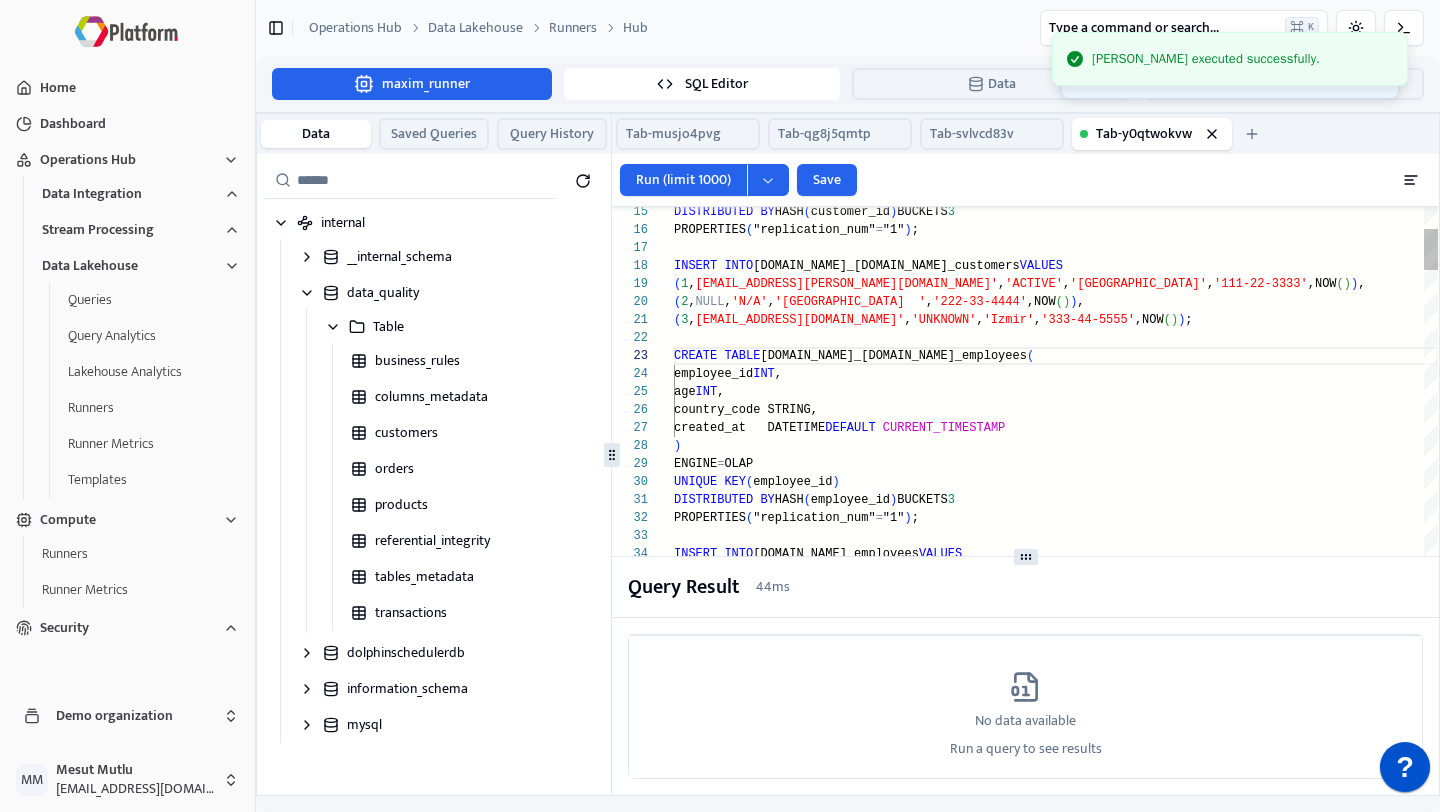 click on "CREATE   TABLE  [DOMAIN_NAME]_[DOMAIN_NAME]_employees  (     employee_id   INT ,     age           INT ,     country_code STRING,     created_at   DATETIME  DEFAULT   CURRENT_TIMESTAMP ) DISTRIBUTED   BY  HASH ( customer_id )  BUCKETS  3 PROPERTIES ( "replication_num" = "1" ) ; INSERT   INTO  [DOMAIN_NAME]_[DOMAIN_NAME]_customers  VALUES ( 1 , [EMAIL_ADDRESS][PERSON_NAME][DOMAIN_NAME]' , 'ACTIVE' , 'Ankara' , '111-22-3333' ,NOW ( ) ) , ( 2 , NULL , 'N/A' , '[GEOGRAPHIC_DATA]  ' , '222-33-4444' ,NOW ( ) ) , ( 3 , [EMAIL_ADDRESS][DOMAIN_NAME]' , 'UNKNOWN' , 'Izmir' , '333-44-5555' ,NOW ( ) ) ; ENGINE = OLAP UNIQUE   KEY ( employee_id ) DISTRIBUTED   BY  HASH ( employee_id )  BUCKETS  3 PROPERTIES ( "replication_num" = "1" ) ; INSERT   INTO  [DOMAIN_NAME]_employees  VALUES ( 10 , 25 , 'TR' ,NOW ( ) ) , ( 11 , 70 , 'US' ,NOW ( ) ) ;                      -- yaş kuralı ihlali CREATE   TABLE  internal.analytics.ref_iso_countries  (     code STRING ) ENGINE = OLAP" at bounding box center (1056, 2831) 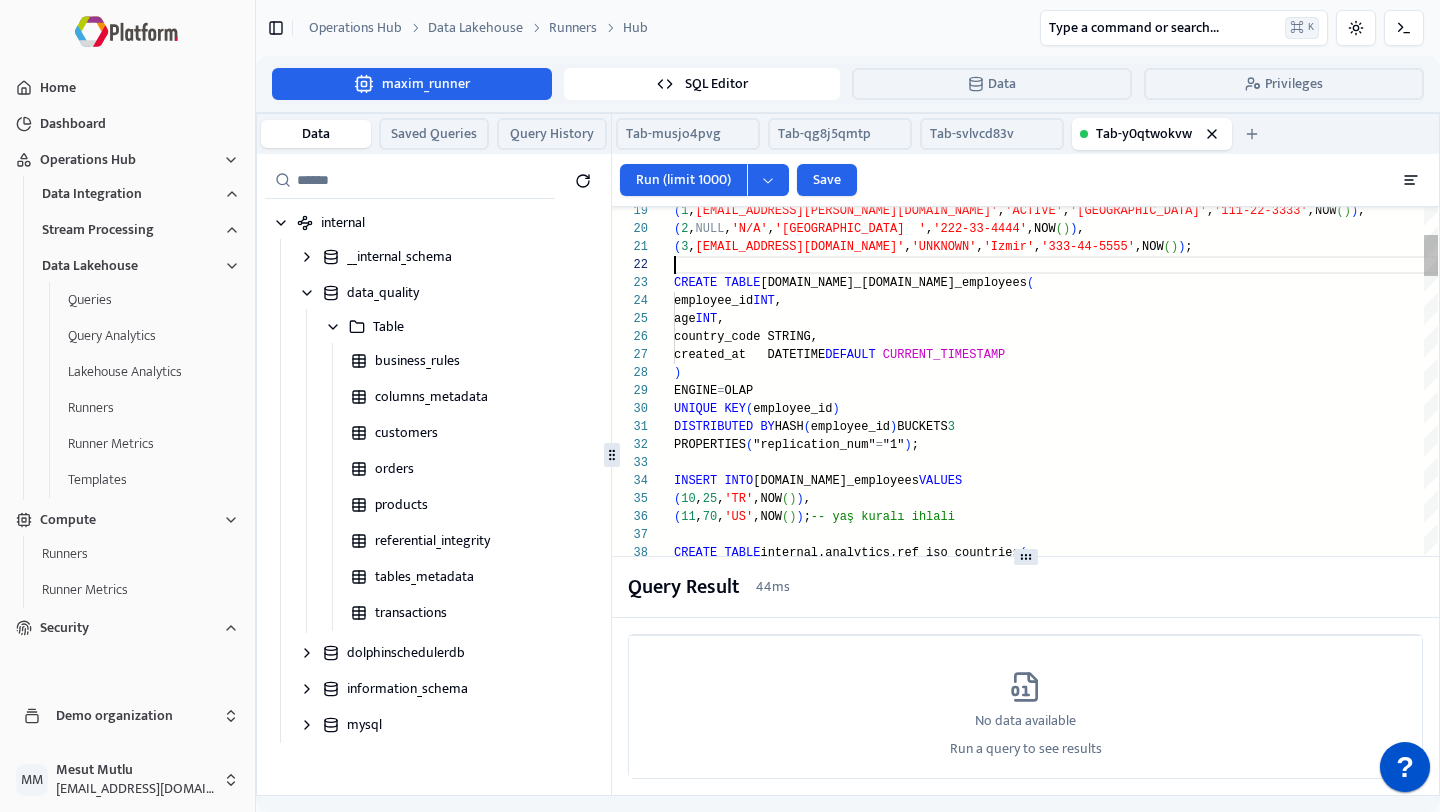 click on "CREATE   TABLE  [DOMAIN_NAME]_[DOMAIN_NAME]_employees  (     employee_id   INT ,     age           INT ,     country_code STRING,     created_at   DATETIME  DEFAULT   CURRENT_TIMESTAMP ) ( 1 , [EMAIL_ADDRESS][PERSON_NAME][DOMAIN_NAME]' , 'ACTIVE' , 'Ankara' , '111-22-3333' ,NOW ( ) ) , ( 2 , NULL , 'N/A' , 'Istanbul  ' , '222-33-4444' ,NOW ( ) ) , ( 3 , [EMAIL_ADDRESS][DOMAIN_NAME]' , 'UNKNOWN' , 'Izmir' , '333-44-5555' ,NOW ( ) ) ; ENGINE = OLAP UNIQUE   KEY ( employee_id ) DISTRIBUTED   BY  HASH ( employee_id )  BUCKETS  3 PROPERTIES ( "replication_num" = "1" ) ; INSERT   INTO  [DOMAIN_NAME]_employees  VALUES ( 10 , 25 , 'TR' ,NOW ( ) ) , ( 11 , 70 , 'US' ,NOW ( ) ) ;                      -- yaş kuralı ihlali CREATE   TABLE  internal.analytics.ref_iso_countries  (     code STRING ) ENGINE = OLAP DUPLICATE  KEY ( code ) DISTRIBUTED   BY  HASH ( code )  BUCKETS  1 PROPERTIES ( "replication_num" = "1" ) ; INSERT   INTO VALUES   ( 'TR' ) , ( 'US' ) ," at bounding box center [1056, 2758] 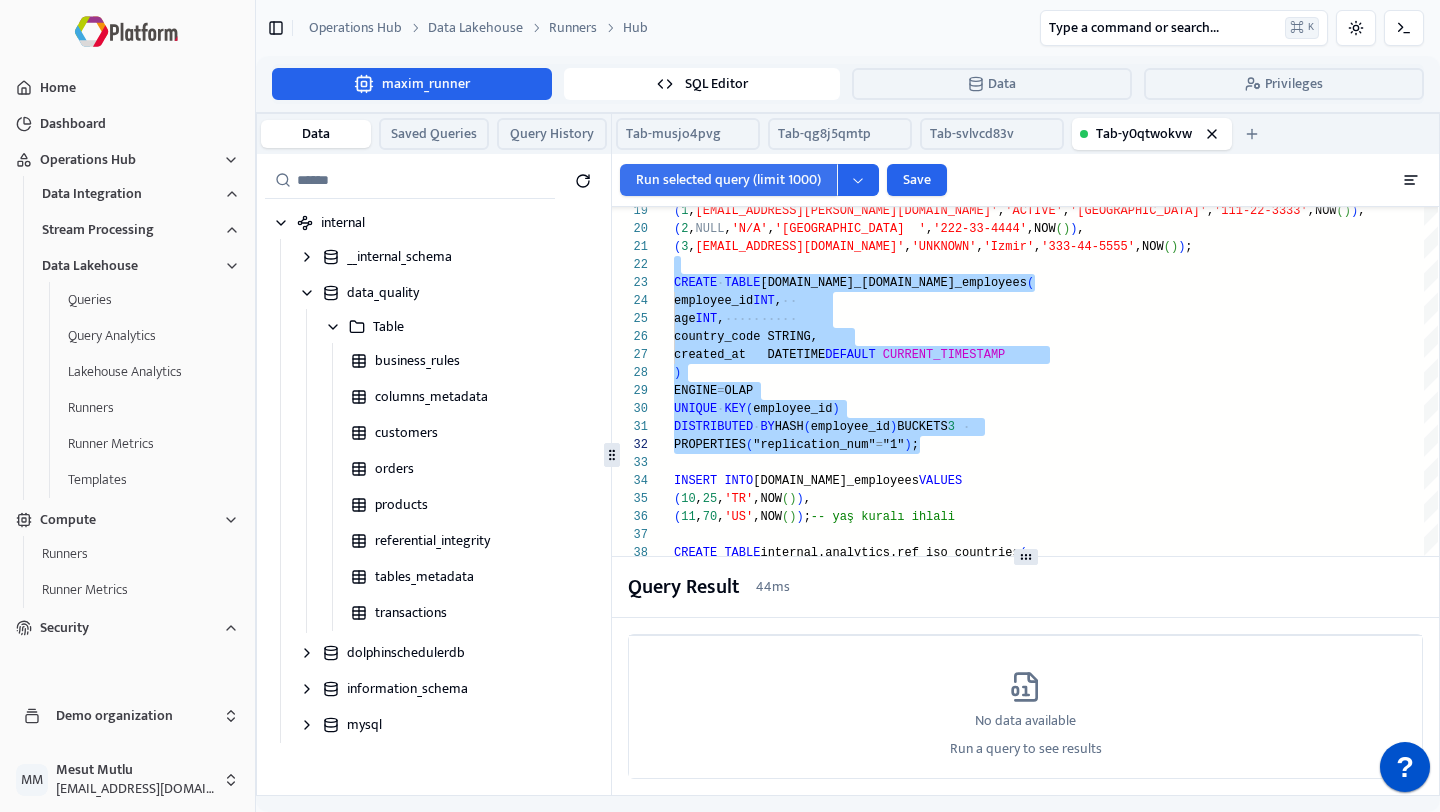click on "Run selected query (limit 1000)" at bounding box center [728, 180] 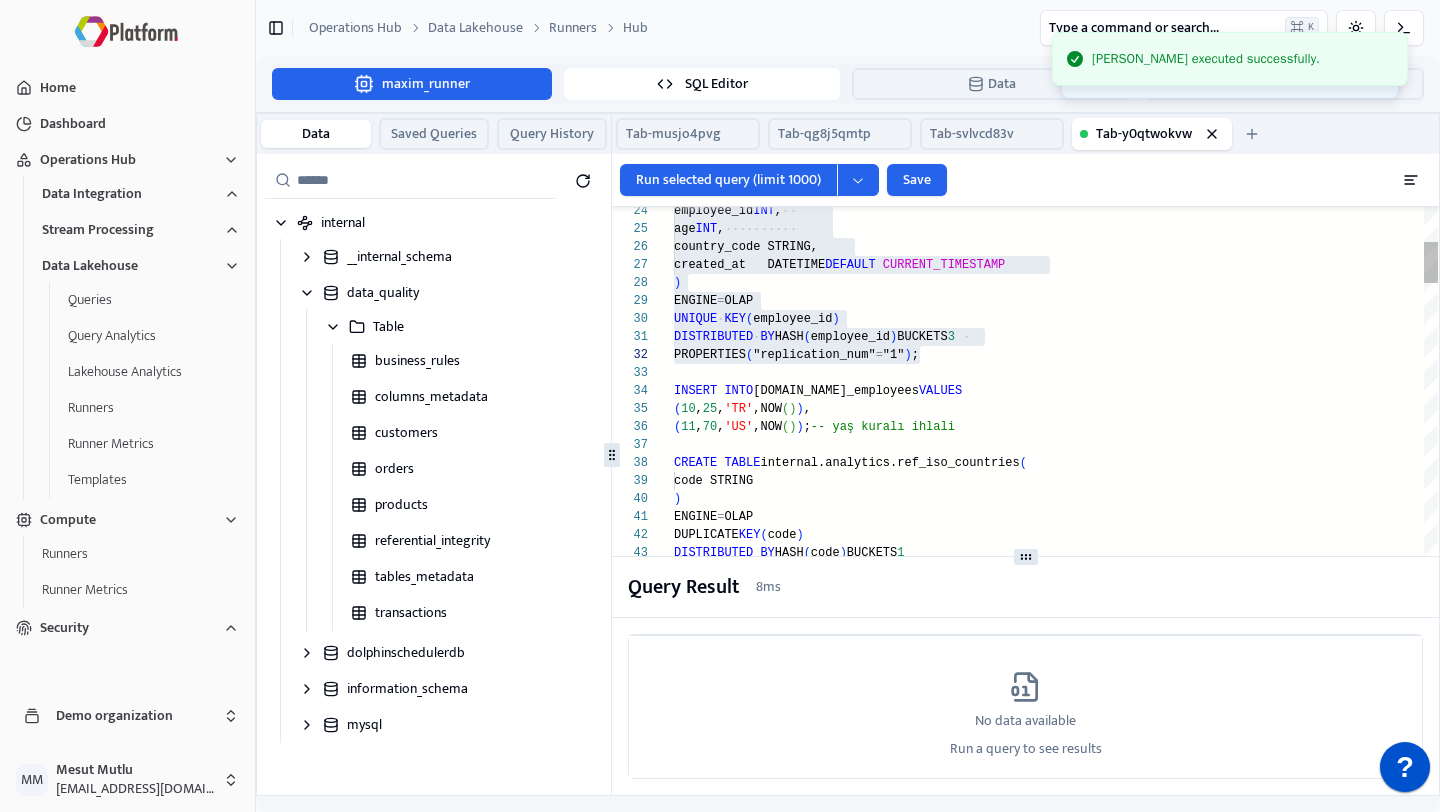 click on "employee_id   INT ,     age           INT ,     country_code STRING,     created_at   DATETIME  DEFAULT   CURRENT_TIMESTAMP ) ENGINE = OLAP UNIQUE   KEY ( employee_id ) DISTRIBUTED   BY  HASH ( employee_id )  BUCKETS  3 PROPERTIES ( "replication_num" = "1" ) ; INSERT   INTO  [DOMAIN_NAME]_employees  VALUES ( 10 , 25 , 'TR' ,NOW ( ) ) , ( 11 , 70 , 'US' ,NOW ( ) ) ;                      -- yaş kuralı ihlali CREATE   TABLE  internal.analytics.ref_iso_countries  (     code STRING ) ENGINE = OLAP DUPLICATE  KEY ( code ) DISTRIBUTED   BY  HASH ( code )  BUCKETS  1 PROPERTIES ( "replication_num" = "1" ) ; INSERT   INTO  internal.analytics.ref_iso_countries  VALUES   ( 'TR' ) , ( 'US' ) , ( 'DE' ) ; CREATE   TABLE  internal.analytics.inventory_categories  (     category_id  INT ) ENGINE = OLAP" at bounding box center (1056, 2668) 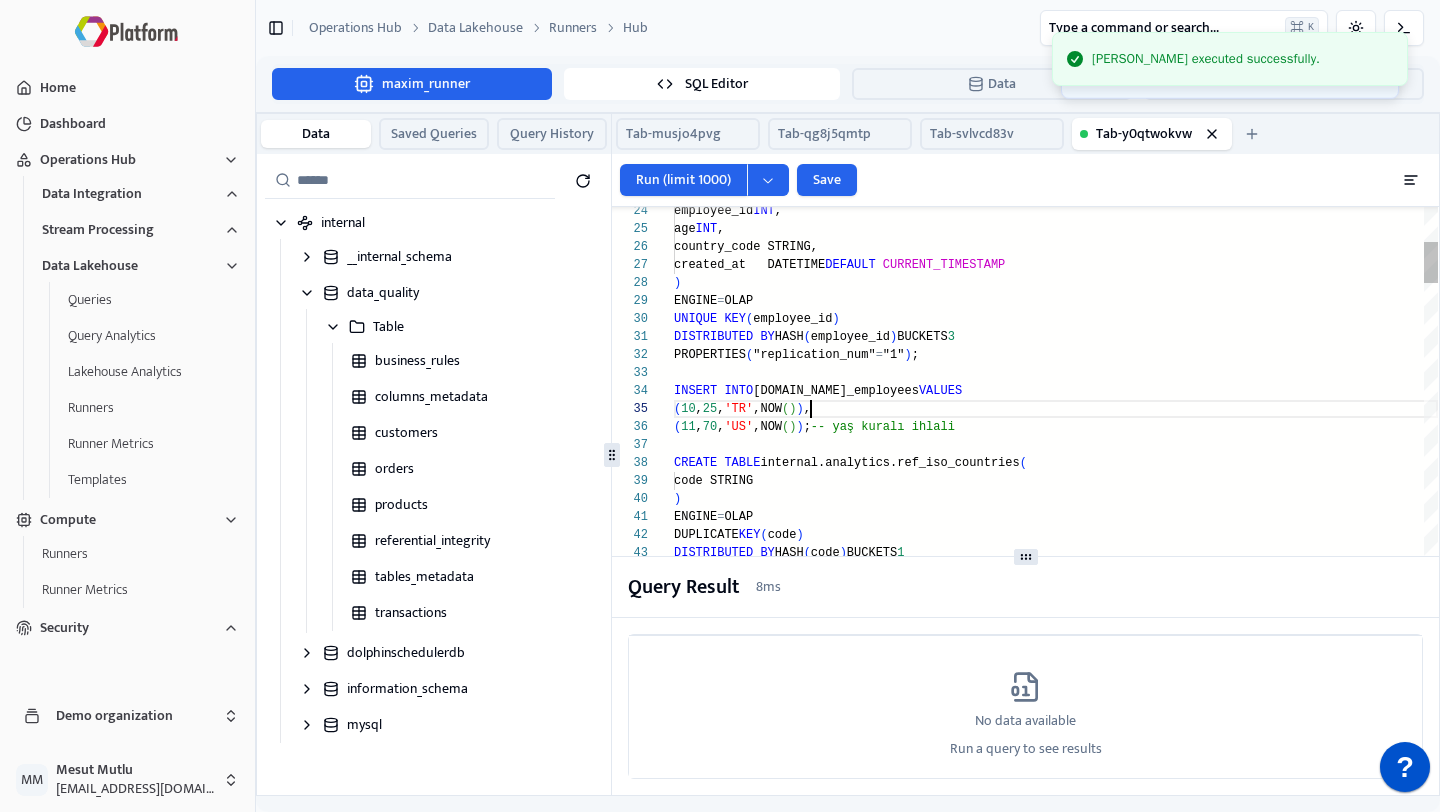 click on "employee_id   INT ,     age           INT ,     country_code STRING,     created_at   DATETIME  DEFAULT   CURRENT_TIMESTAMP ) ENGINE = OLAP UNIQUE   KEY ( employee_id ) DISTRIBUTED   BY  HASH ( employee_id )  BUCKETS  3 PROPERTIES ( "replication_num" = "1" ) ; INSERT   INTO  [DOMAIN_NAME]_employees  VALUES ( 10 , 25 , 'TR' ,NOW ( ) ) , ( 11 , 70 , 'US' ,NOW ( ) ) ;                      -- yaş kuralı ihlali CREATE   TABLE  internal.analytics.ref_iso_countries  (     code STRING ) ENGINE = OLAP DUPLICATE  KEY ( code ) DISTRIBUTED   BY  HASH ( code )  BUCKETS  1 PROPERTIES ( "replication_num" = "1" ) ; INSERT   INTO  internal.analytics.ref_iso_countries  VALUES   ( 'TR' ) , ( 'US' ) , ( 'DE' ) ; CREATE   TABLE  internal.analytics.inventory_categories  (     category_id  INT ) ENGINE = OLAP" at bounding box center [1056, 2668] 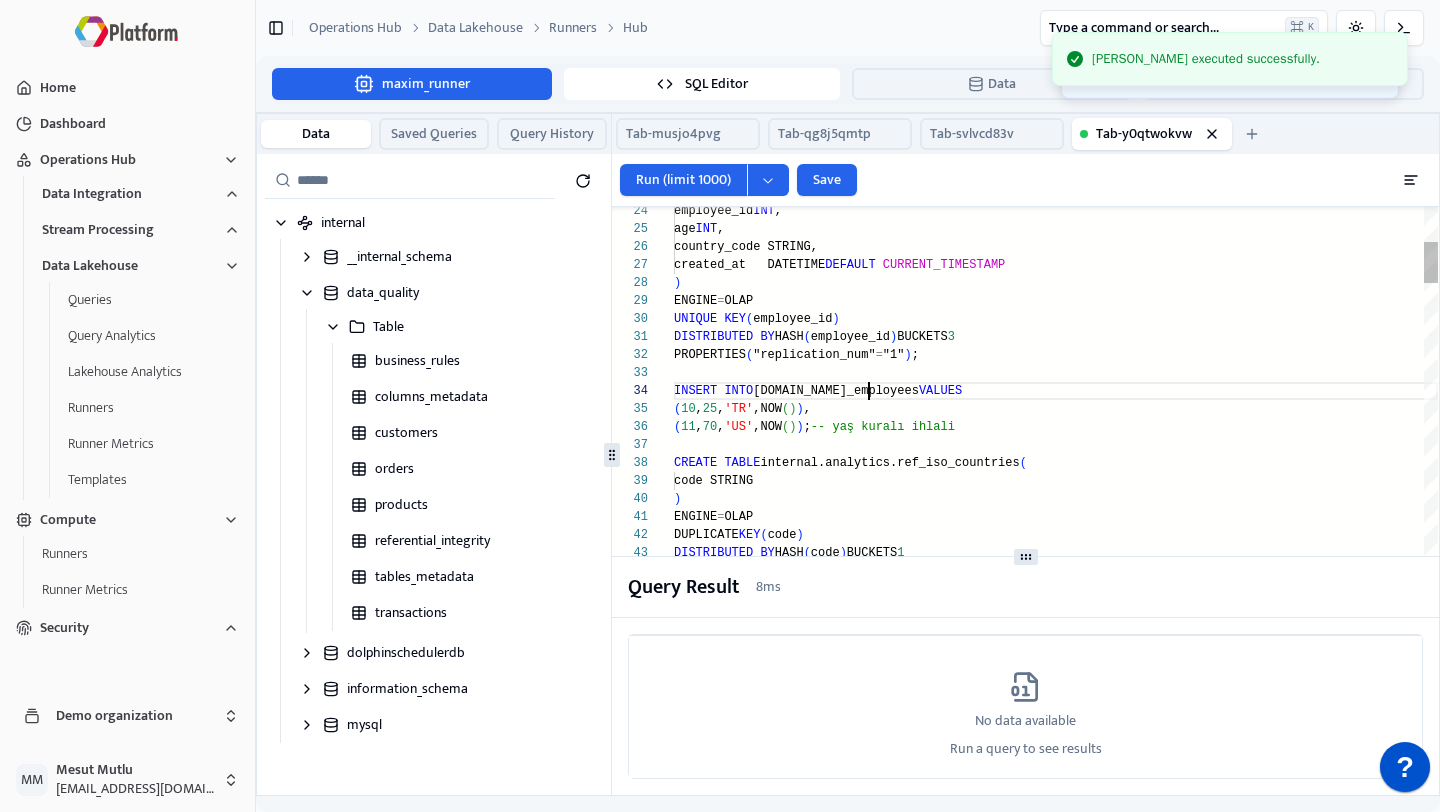click on "employee_id   INT ,     age           INT ,     country_code STRING,     created_at   DATETIME  DEFAULT   CURRENT_TIMESTAMP ) ENGINE = OLAP UNIQUE   KEY ( employee_id ) DISTRIBUTED   BY  HASH ( employee_id )  BUCKETS  3 PROPERTIES ( "replication_num" = "1" ) ; INSERT   INTO  [DOMAIN_NAME]_employees  VALUES ( 10 , 25 , 'TR' ,NOW ( ) ) , ( 11 , 70 , 'US' ,NOW ( ) ) ;                      -- yaş kuralı ihlali CREATE   TABLE  internal.analytics.ref_iso_countries  (     code STRING ) ENGINE = OLAP DUPLICATE  KEY ( code ) DISTRIBUTED   BY  HASH ( code )  BUCKETS  1 PROPERTIES ( "replication_num" = "1" ) ; INSERT   INTO  internal.analytics.ref_iso_countries  VALUES   ( 'TR' ) , ( 'US' ) , ( 'DE' ) ; CREATE   TABLE  internal.analytics.inventory_categories  (     category_id  INT ) ENGINE = OLAP" at bounding box center [1056, 2668] 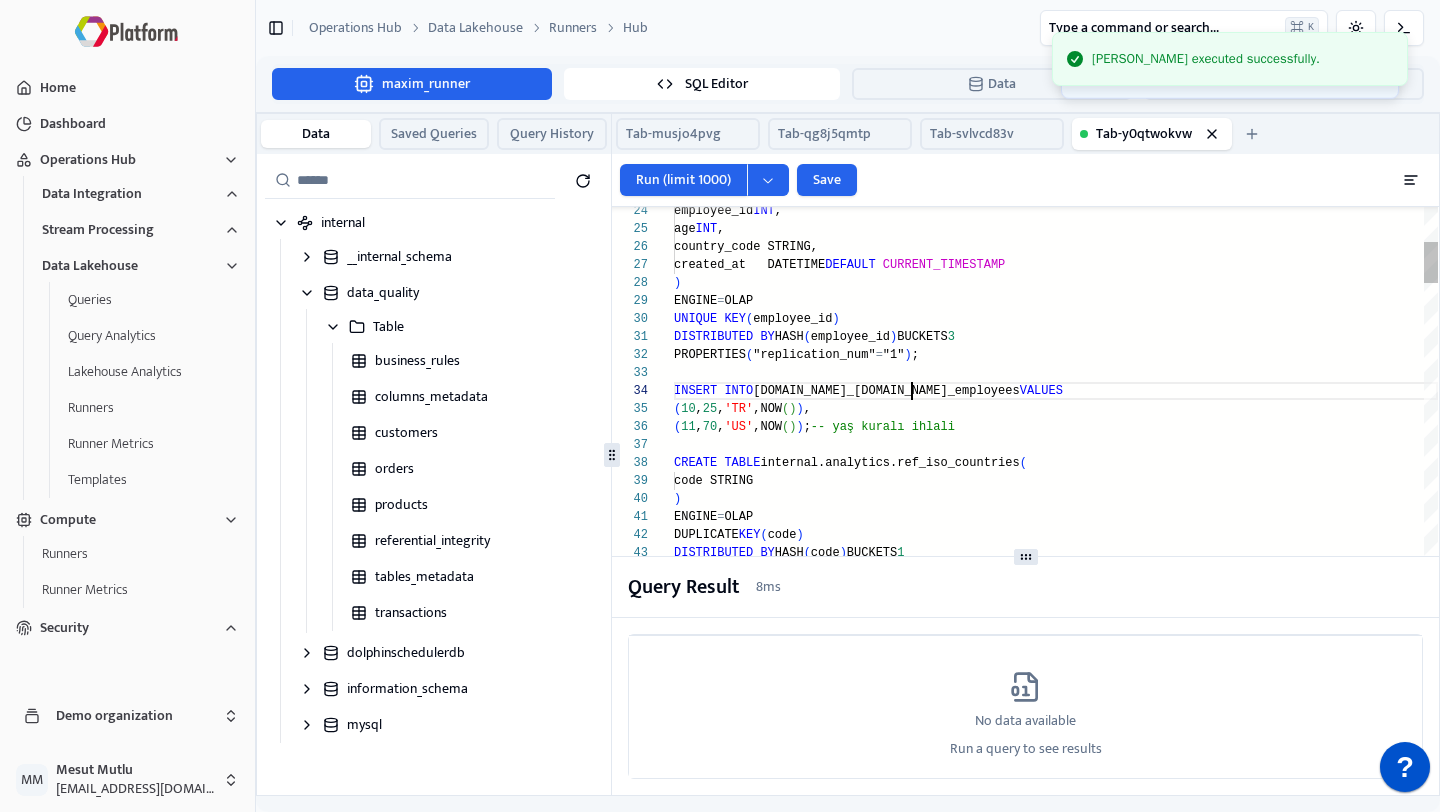 click on "employee_id   INT ,     age           INT ,     country_code STRING,     created_at   DATETIME  DEFAULT   CURRENT_TIMESTAMP ) ENGINE = OLAP UNIQUE   KEY ( employee_id ) DISTRIBUTED   BY  HASH ( employee_id )  BUCKETS  3 PROPERTIES ( "replication_num" = "1" ) ; INSERT   INTO  [DOMAIN_NAME]_[DOMAIN_NAME]_employees  VALUES ( 10 , 25 , 'TR' ,NOW ( ) ) , ( 11 , 70 , 'US' ,NOW ( ) ) ;                      -- yaş kuralı ihlali CREATE   TABLE  internal.analytics.ref_iso_countries  (     code STRING ) ENGINE = OLAP DUPLICATE  KEY ( code ) DISTRIBUTED   BY  HASH ( code )  BUCKETS  1 PROPERTIES ( "replication_num" = "1" ) ; INSERT   INTO  internal.analytics.ref_iso_countries  VALUES   ( 'TR' ) , ( 'US' ) , ( 'DE' ) ; CREATE   TABLE  internal.analytics.inventory_categories  (     category_id  INT ) ENGINE = OLAP" at bounding box center [1056, 2668] 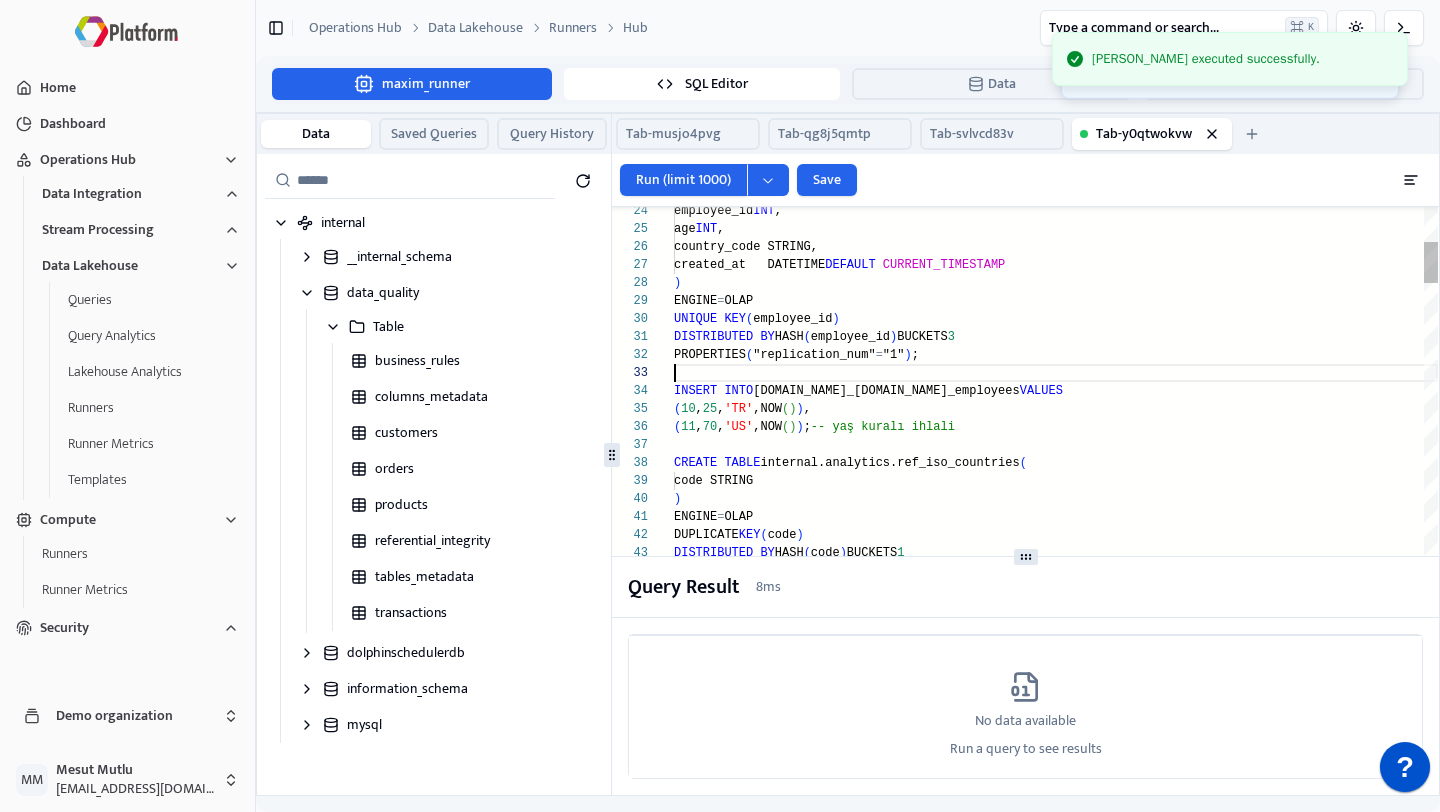 scroll, scrollTop: 36, scrollLeft: 0, axis: vertical 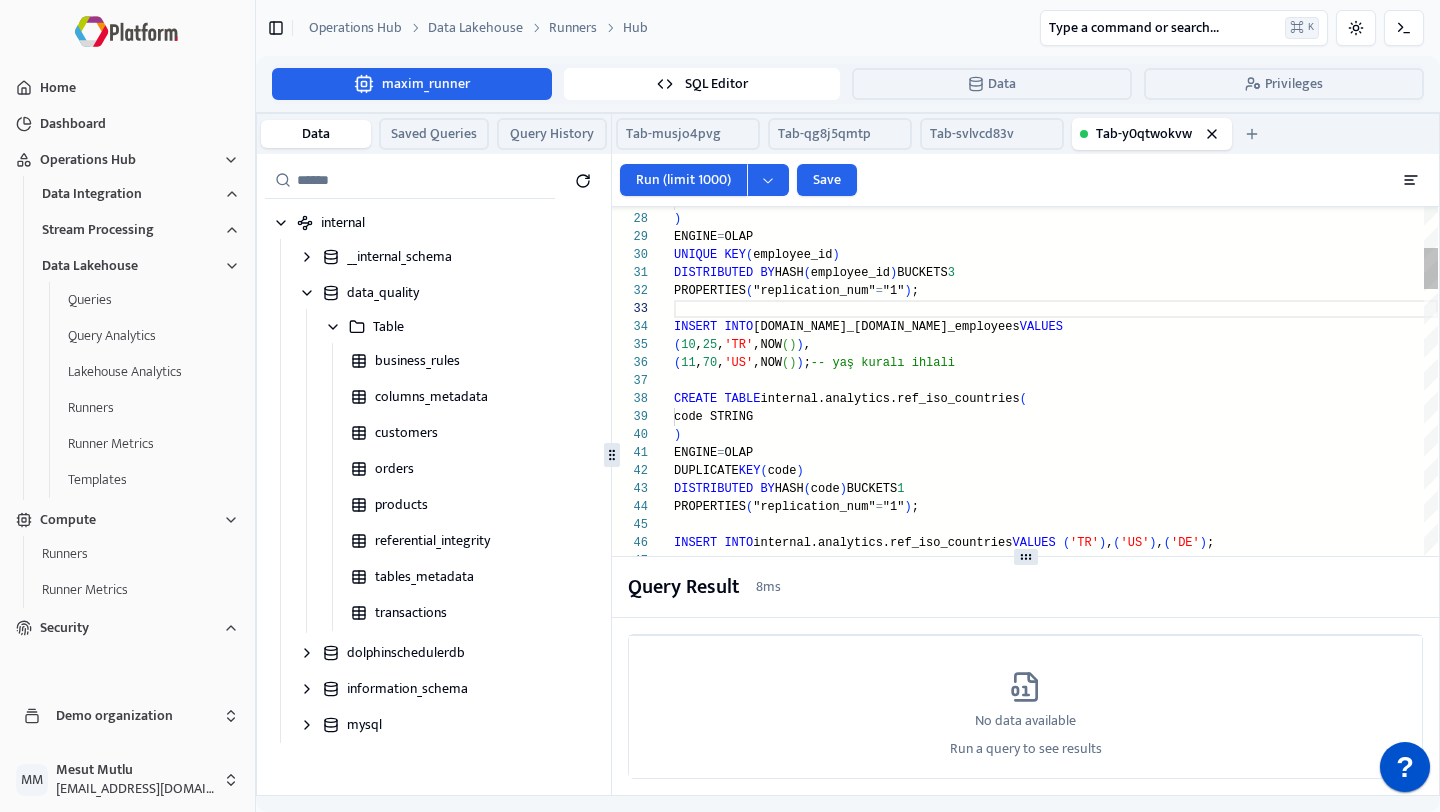 click on "created_at   DATETIME  DEFAULT   CURRENT_TIMESTAMP ) ENGINE = OLAP UNIQUE   KEY ( employee_id ) DISTRIBUTED   BY  HASH ( employee_id )  BUCKETS  3 PROPERTIES ( "replication_num" = "1" ) ; INSERT   INTO  [DOMAIN_NAME]_[DOMAIN_NAME]_employees  VALUES ( 10 , 25 , 'TR' ,NOW ( ) ) , ( 11 , 70 , 'US' ,NOW ( ) ) ;                      -- yaş kuralı ihlali CREATE   TABLE  internal.analytics.ref_iso_countries  (     code STRING ) ENGINE = OLAP DUPLICATE  KEY ( code ) DISTRIBUTED   BY  HASH ( code )  BUCKETS  1 PROPERTIES ( "replication_num" = "1" ) ; INSERT   INTO  internal.analytics.ref_iso_countries  VALUES   ( 'TR' ) , ( 'US' ) , ( 'DE' ) ; CREATE   TABLE  internal.analytics.inventory_categories  (     category_id  INT ) ENGINE = OLAP DUPLICATE  KEY ( category_id ) DISTRIBUTED   BY  HASH ( category_id )  BUCKETS  1 PROPERTIES ( "replication_num" = "1" ) ;" at bounding box center [1056, 2604] 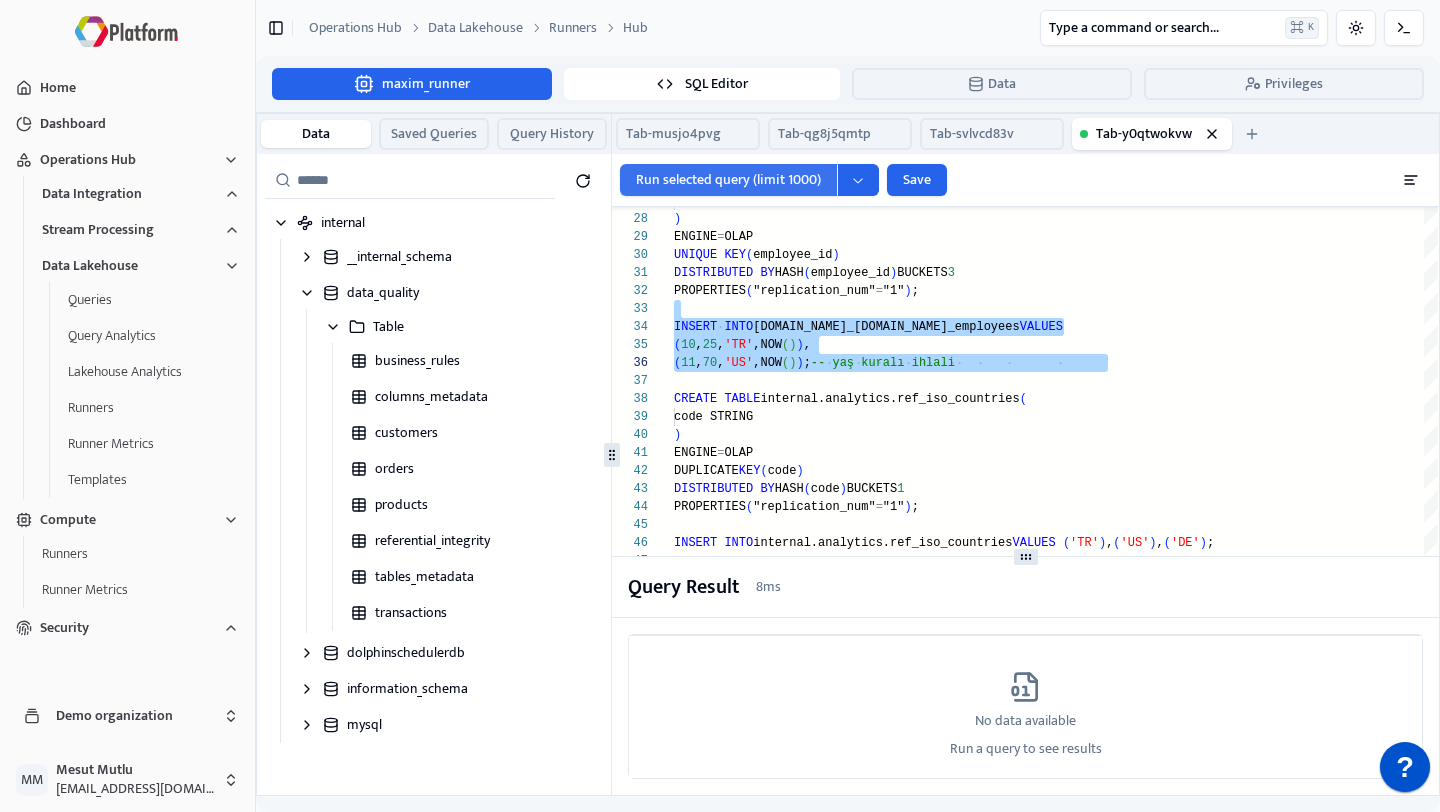 click on "Run selected query (limit 1000)" at bounding box center (728, 180) 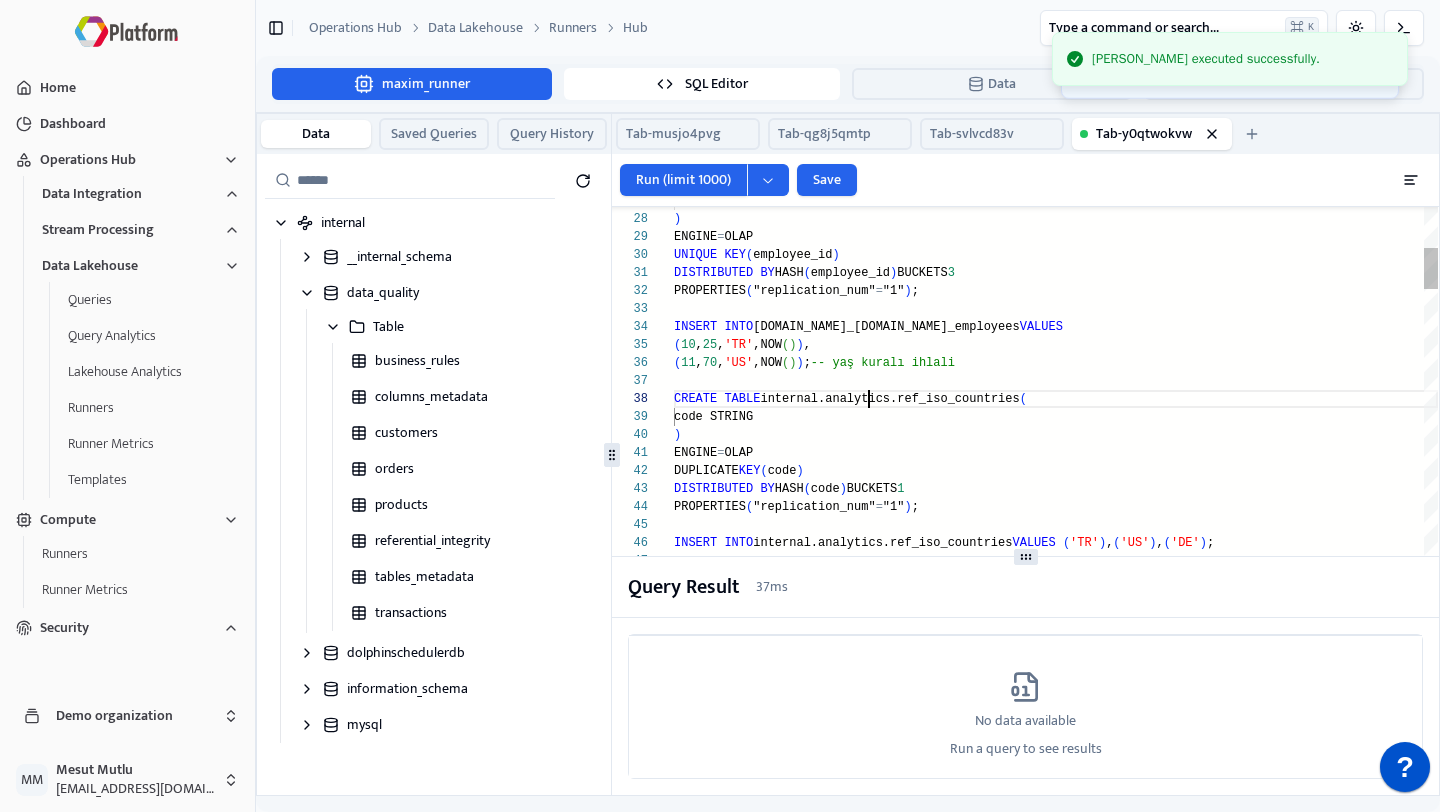click on "created_at   DATETIME  DEFAULT   CURRENT_TIMESTAMP ) ENGINE = OLAP UNIQUE   KEY ( employee_id ) DISTRIBUTED   BY  HASH ( employee_id )  BUCKETS  3 PROPERTIES ( "replication_num" = "1" ) ; INSERT   INTO  [DOMAIN_NAME]_[DOMAIN_NAME]_employees  VALUES ( 10 , 25 , 'TR' ,NOW ( ) ) , ( 11 , 70 , 'US' ,NOW ( ) ) ;                      -- yaş kuralı ihlali CREATE   TABLE  internal.analytics.ref_iso_countries  (     code STRING ) ENGINE = OLAP DUPLICATE  KEY ( code ) DISTRIBUTED   BY  HASH ( code )  BUCKETS  1 PROPERTIES ( "replication_num" = "1" ) ; INSERT   INTO  internal.analytics.ref_iso_countries  VALUES   ( 'TR' ) , ( 'US' ) , ( 'DE' ) ; CREATE   TABLE  internal.analytics.inventory_categories  (     category_id  INT ) ENGINE = OLAP DUPLICATE  KEY ( category_id ) DISTRIBUTED   BY  HASH ( category_id )  BUCKETS  1 PROPERTIES ( "replication_num" = "1" ) ;" at bounding box center (1056, 2604) 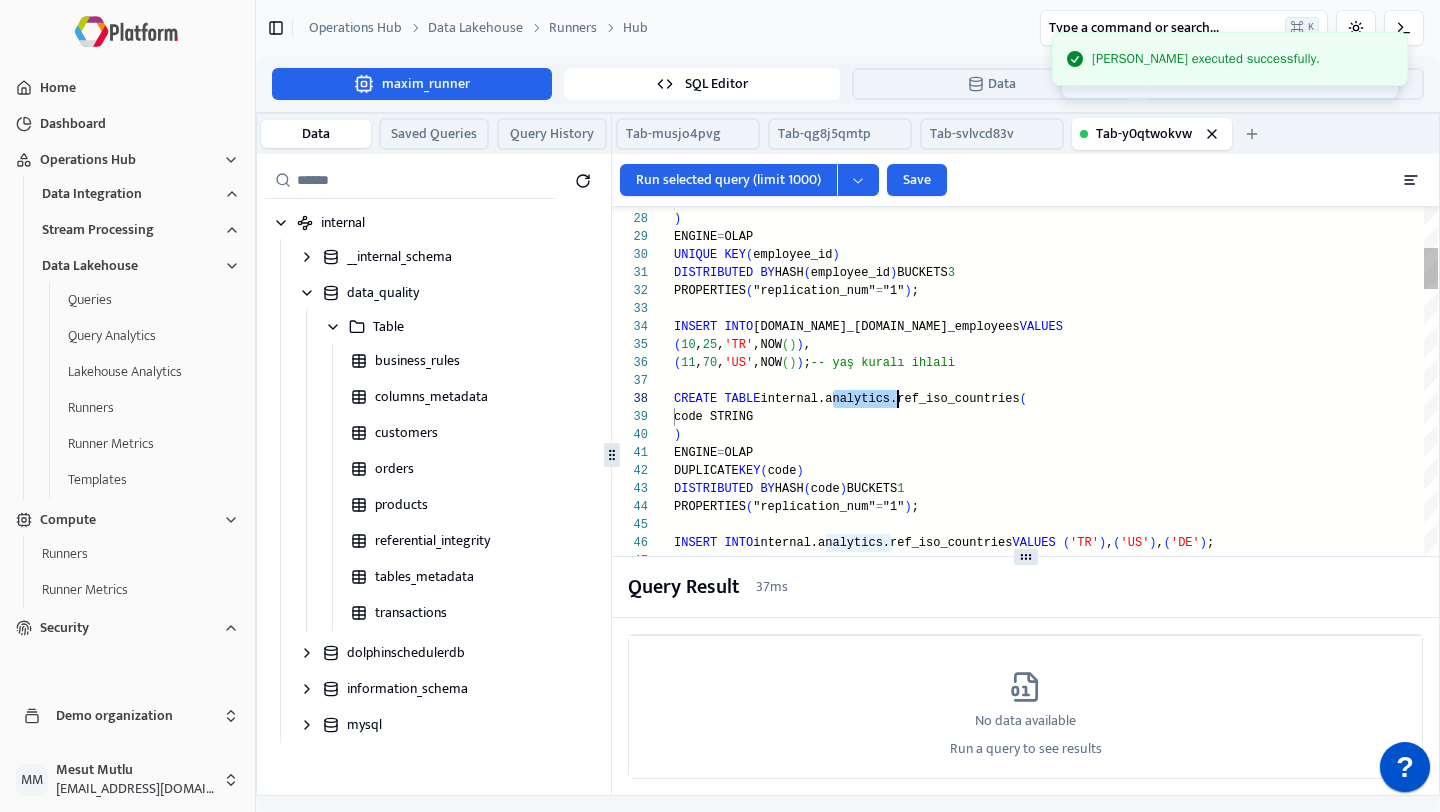 scroll, scrollTop: 126, scrollLeft: 0, axis: vertical 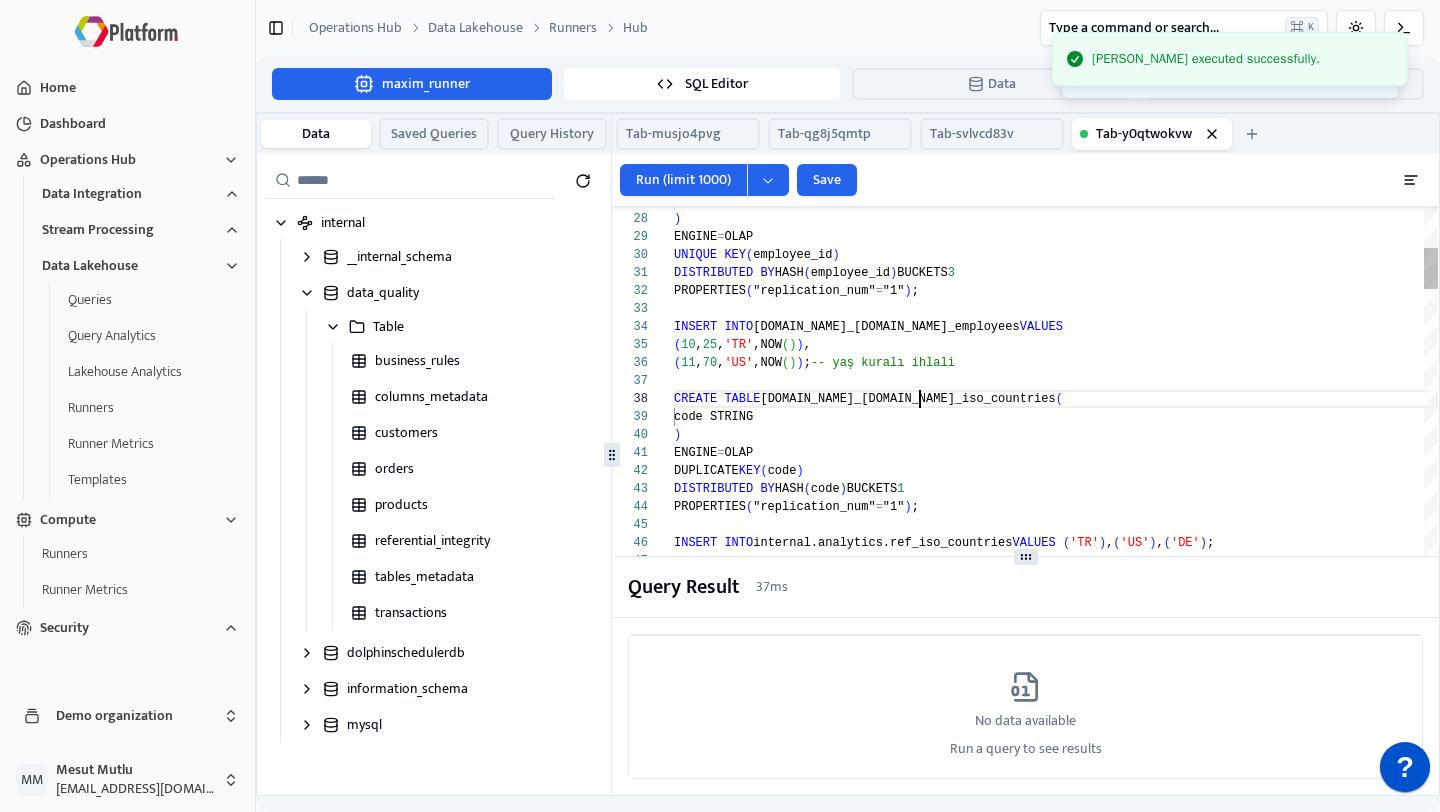 click at bounding box center [1025, 556] 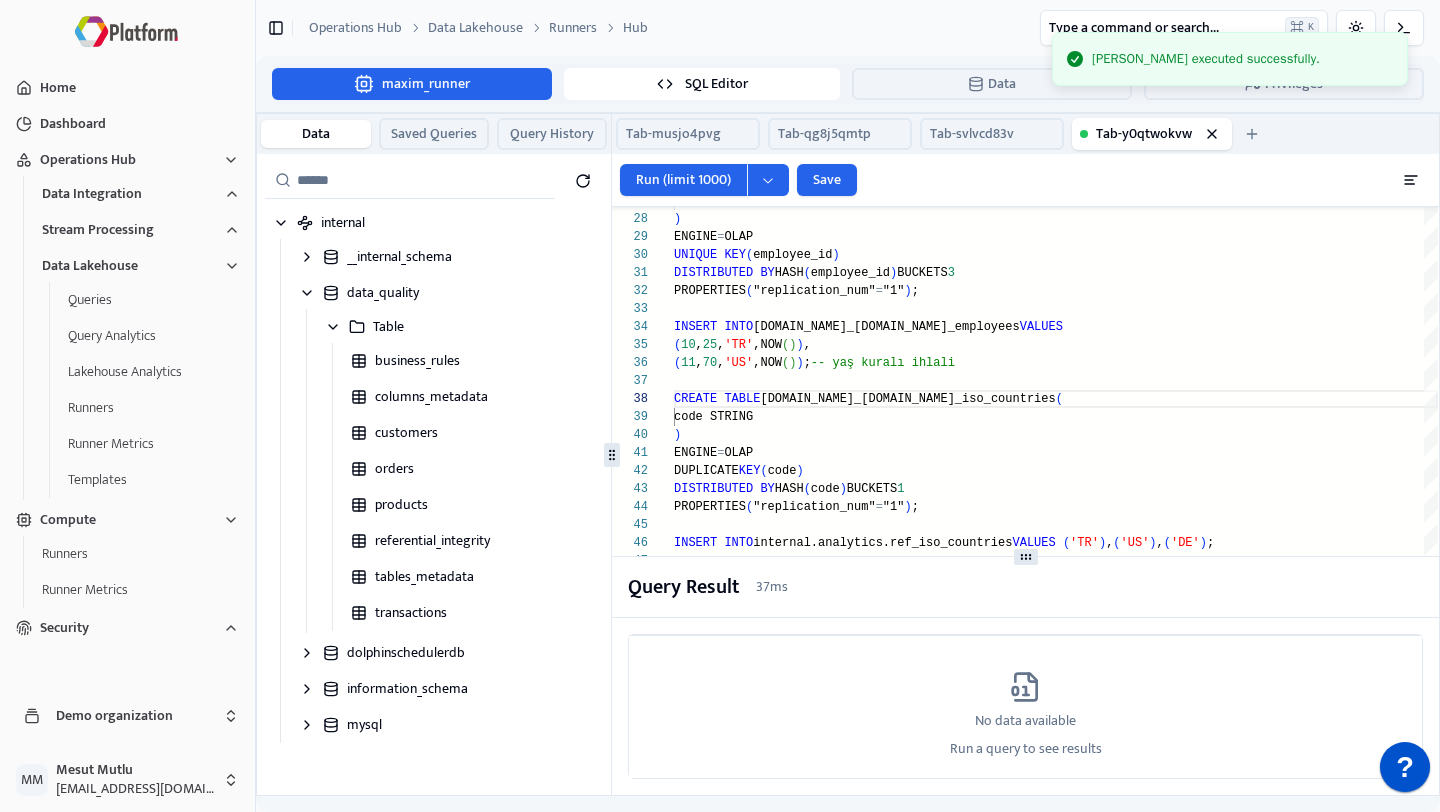 click at bounding box center [1025, 556] 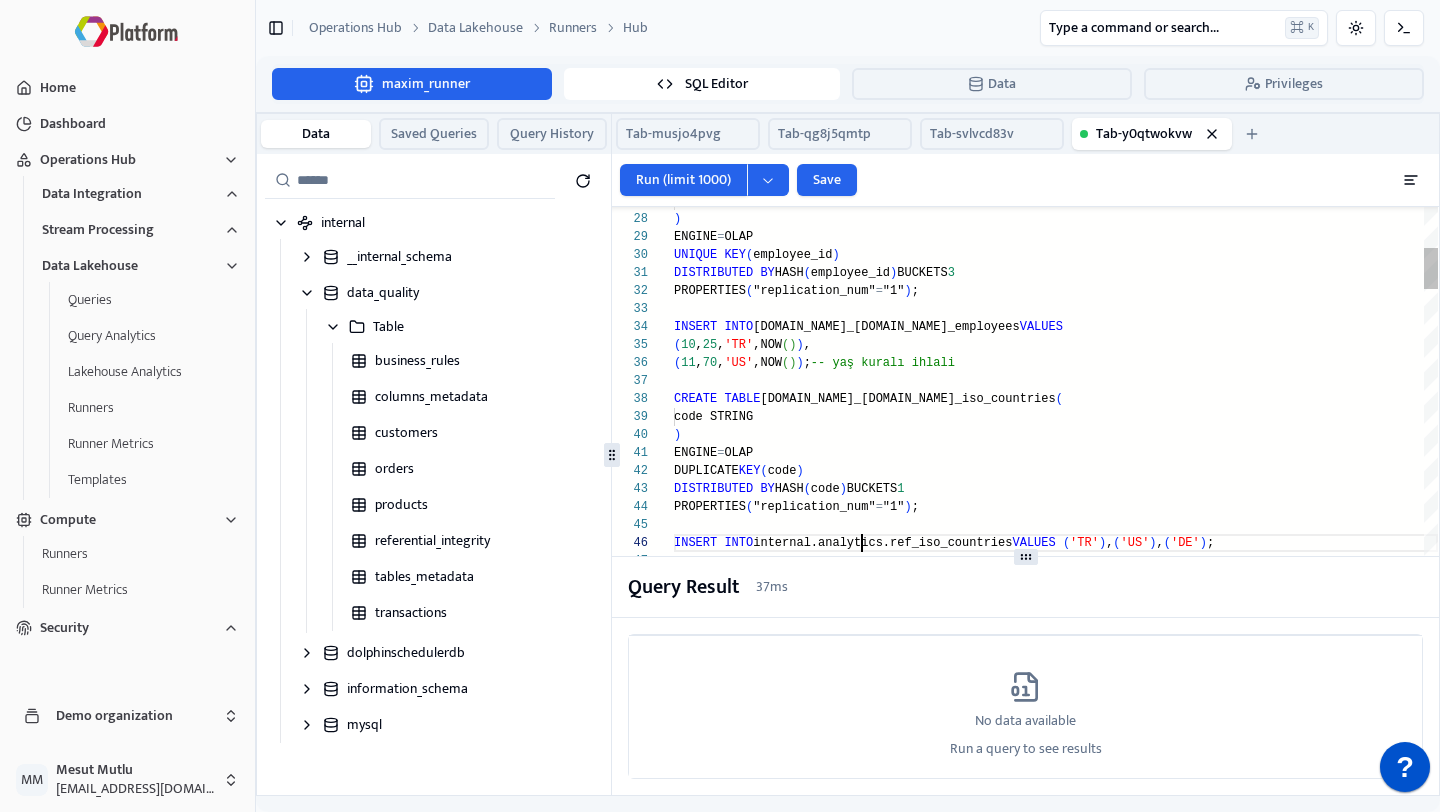 click on "created_at   DATETIME  DEFAULT   CURRENT_TIMESTAMP ) ENGINE = OLAP UNIQUE   KEY ( employee_id ) DISTRIBUTED   BY  HASH ( employee_id )  BUCKETS  3 PROPERTIES ( "replication_num" = "1" ) ; INSERT   INTO  [DOMAIN_NAME]_[DOMAIN_NAME]_employees  VALUES ( 10 , 25 , 'TR' ,NOW ( ) ) , ( 11 , 70 , 'US' ,NOW ( ) ) ;                      -- yaş kuralı ihlali CREATE   TABLE  [DOMAIN_NAME]_[DOMAIN_NAME]_iso_countries  (     code STRING ) ENGINE = OLAP DUPLICATE  KEY ( code ) DISTRIBUTED   BY  HASH ( code )  BUCKETS  1 PROPERTIES ( "replication_num" = "1" ) ; INSERT   INTO  internal.analytics.ref_iso_countries  VALUES   ( 'TR' ) , ( 'US' ) , ( 'DE' ) ; CREATE   TABLE  internal.analytics.inventory_categories  (     category_id  INT ) ENGINE = OLAP DUPLICATE  KEY ( category_id ) DISTRIBUTED   BY  HASH ( category_id )  BUCKETS  1 PROPERTIES ( "replication_num" = "1" ) ;" at bounding box center [1056, 2604] 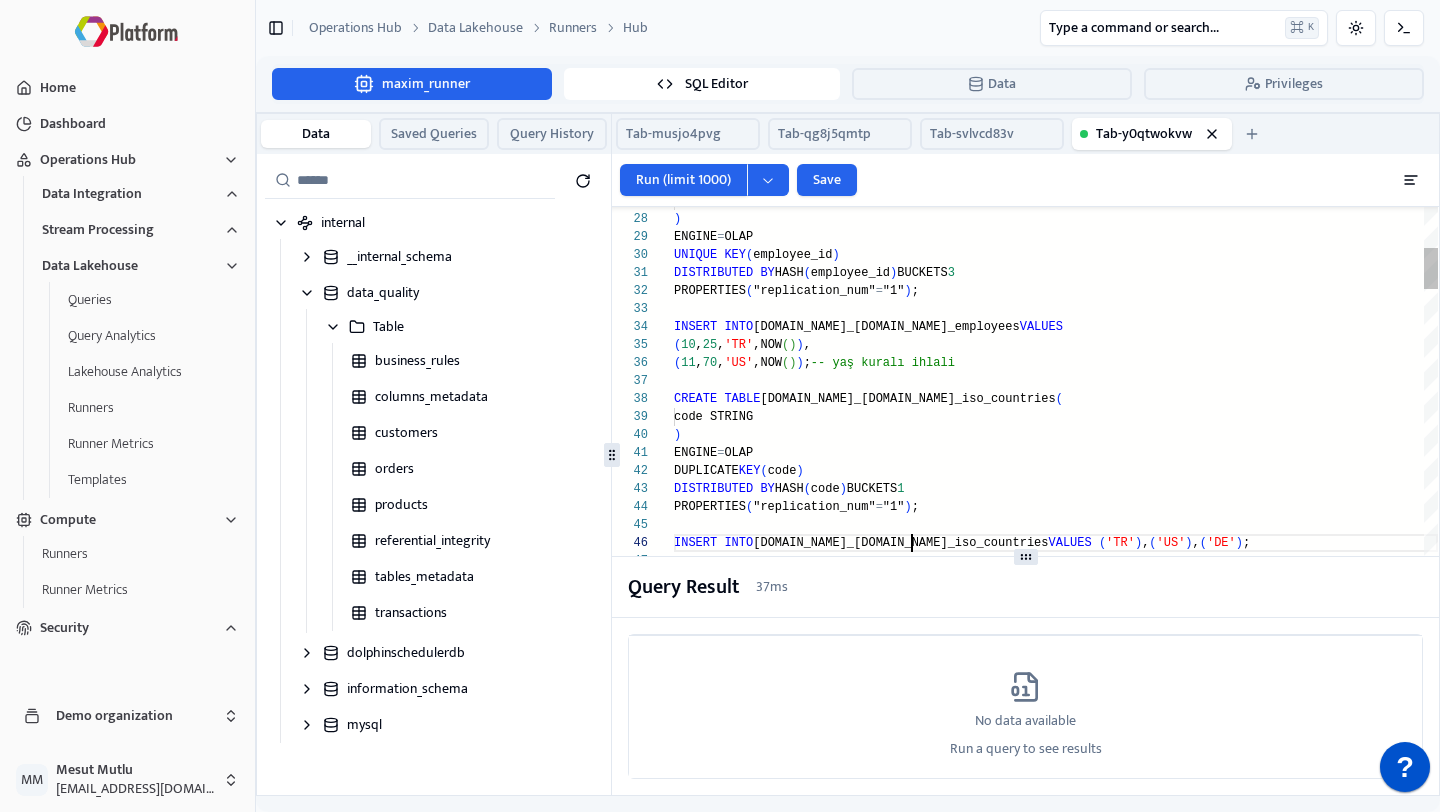 click on "created_at   DATETIME  DEFAULT   CURRENT_TIMESTAMP ) ENGINE = OLAP UNIQUE   KEY ( employee_id ) DISTRIBUTED   BY  HASH ( employee_id )  BUCKETS  3 PROPERTIES ( "replication_num" = "1" ) ; INSERT   INTO  [DOMAIN_NAME]_[DOMAIN_NAME]_employees  VALUES ( 10 , 25 , 'TR' ,NOW ( ) ) , ( 11 , 70 , 'US' ,NOW ( ) ) ;                      -- yaş kuralı ihlali CREATE   TABLE  [DOMAIN_NAME]_[DOMAIN_NAME]_iso_countries  (     code STRING ) ENGINE = OLAP DUPLICATE  KEY ( code ) DISTRIBUTED   BY  HASH ( code )  BUCKETS  1 PROPERTIES ( "replication_num" = "1" ) ; INSERT   INTO  [DOMAIN_NAME]_[DOMAIN_NAME]_iso_countries  VALUES   ( 'TR' ) , ( 'US' ) , ( 'DE' ) ; CREATE   TABLE  internal.analytics.inventory_categories  (     category_id  INT ) ENGINE = OLAP DUPLICATE  KEY ( category_id ) DISTRIBUTED   BY  HASH ( category_id )  BUCKETS  1 PROPERTIES ( "replication_num" = "1" ) ;" at bounding box center (1056, 2604) 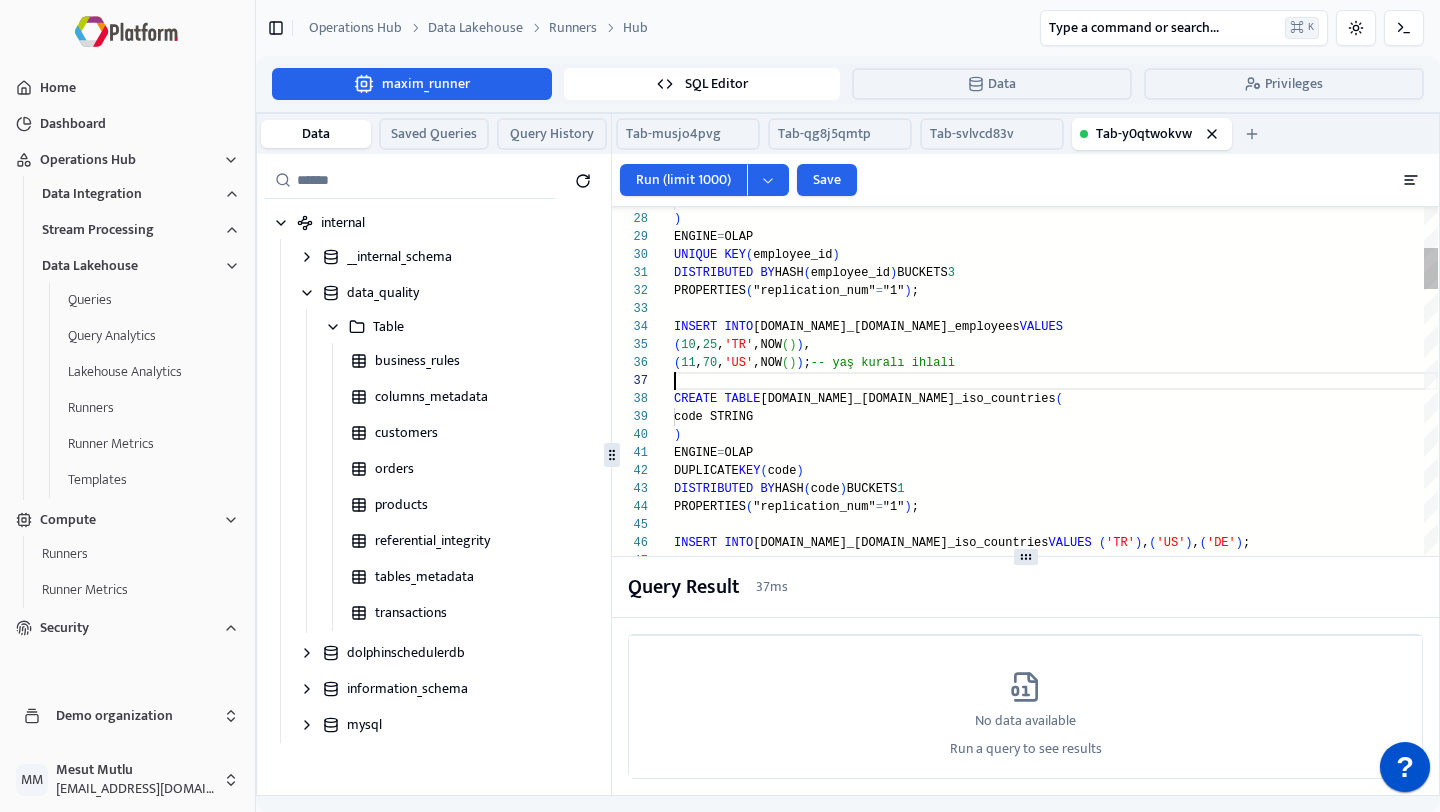 scroll, scrollTop: 108, scrollLeft: 0, axis: vertical 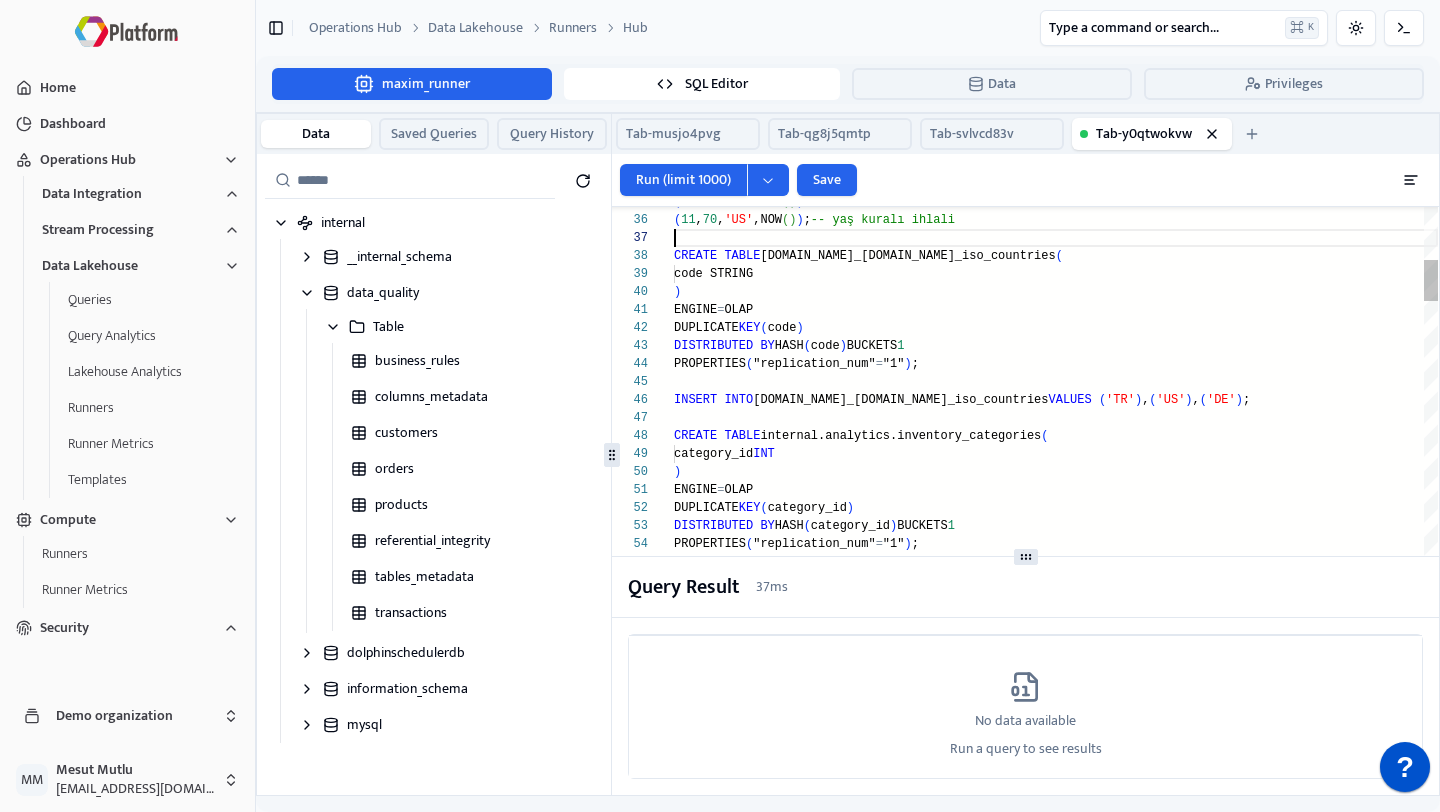click on "( 10 , 25 , 'TR' ,NOW ( ) ) , ( 11 , 70 , 'US' ,NOW ( ) ) ;                      -- yaş kuralı ihlali CREATE   TABLE  [DOMAIN_NAME]_[DOMAIN_NAME]_iso_countries  (     code STRING ) ENGINE = OLAP DUPLICATE  KEY ( code ) DISTRIBUTED   BY  HASH ( code )  BUCKETS  1 PROPERTIES ( "replication_num" = "1" ) ; INSERT   INTO  [DOMAIN_NAME]_[DOMAIN_NAME]_iso_countries  VALUES   ( 'TR' ) , ( 'US' ) , ( 'DE' ) ; CREATE   TABLE  internal.analytics.inventory_categories  (     category_id  INT ) ENGINE = OLAP DUPLICATE  KEY ( category_id ) DISTRIBUTED   BY  HASH ( category_id )  BUCKETS  1 PROPERTIES ( "replication_num" = "1" ) ; INSERT   INTO  internal.analytics.inventory_categories  VALUES   ( 101 ) , ( 102 ) ; /* =============================================== ===========    2) İŞLEM TABLOLARI    =============================================== =========== */ CREATE   TABLE  internal.analytics.sales_orders  (" at bounding box center (1056, 2461) 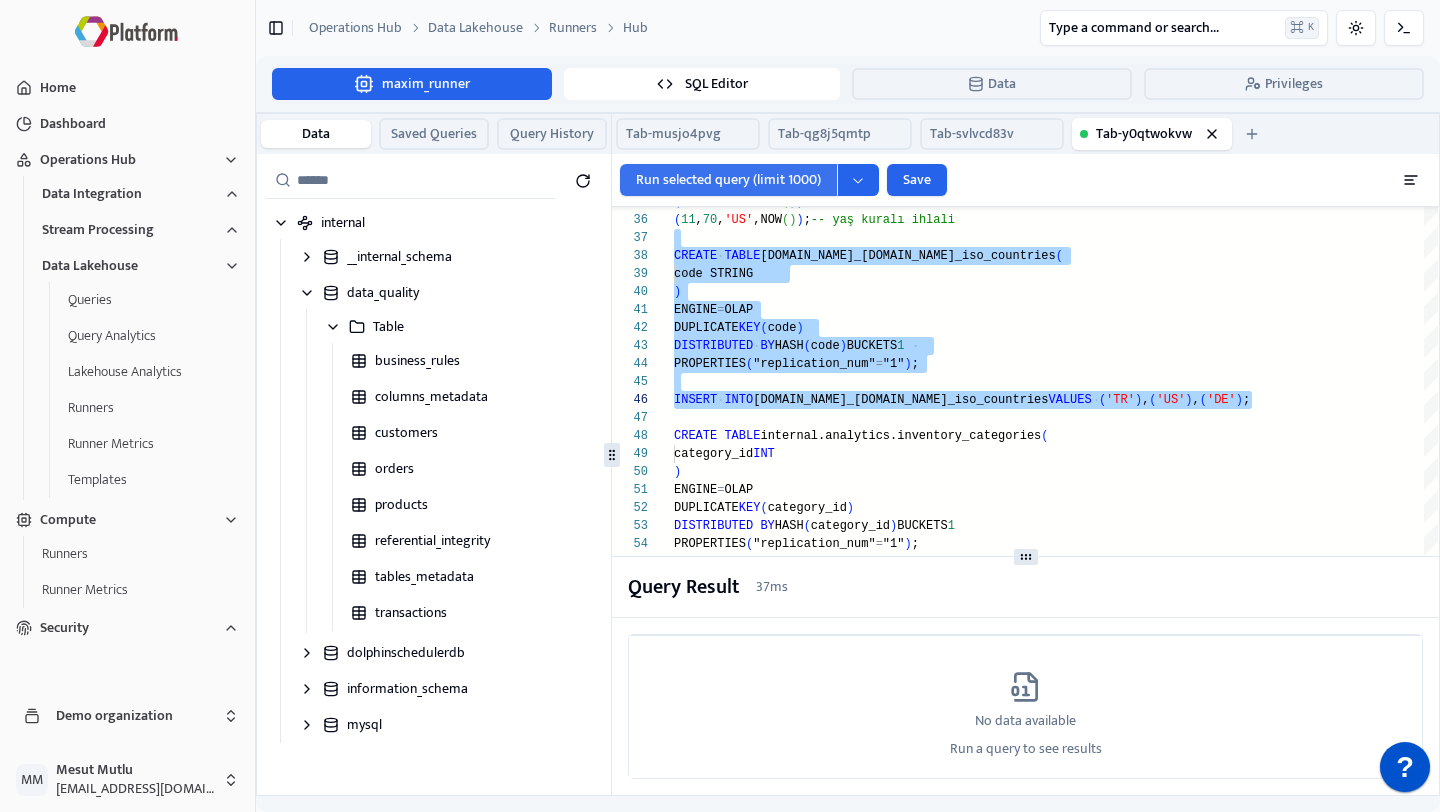 click on "Run selected query (limit 1000)" at bounding box center (728, 180) 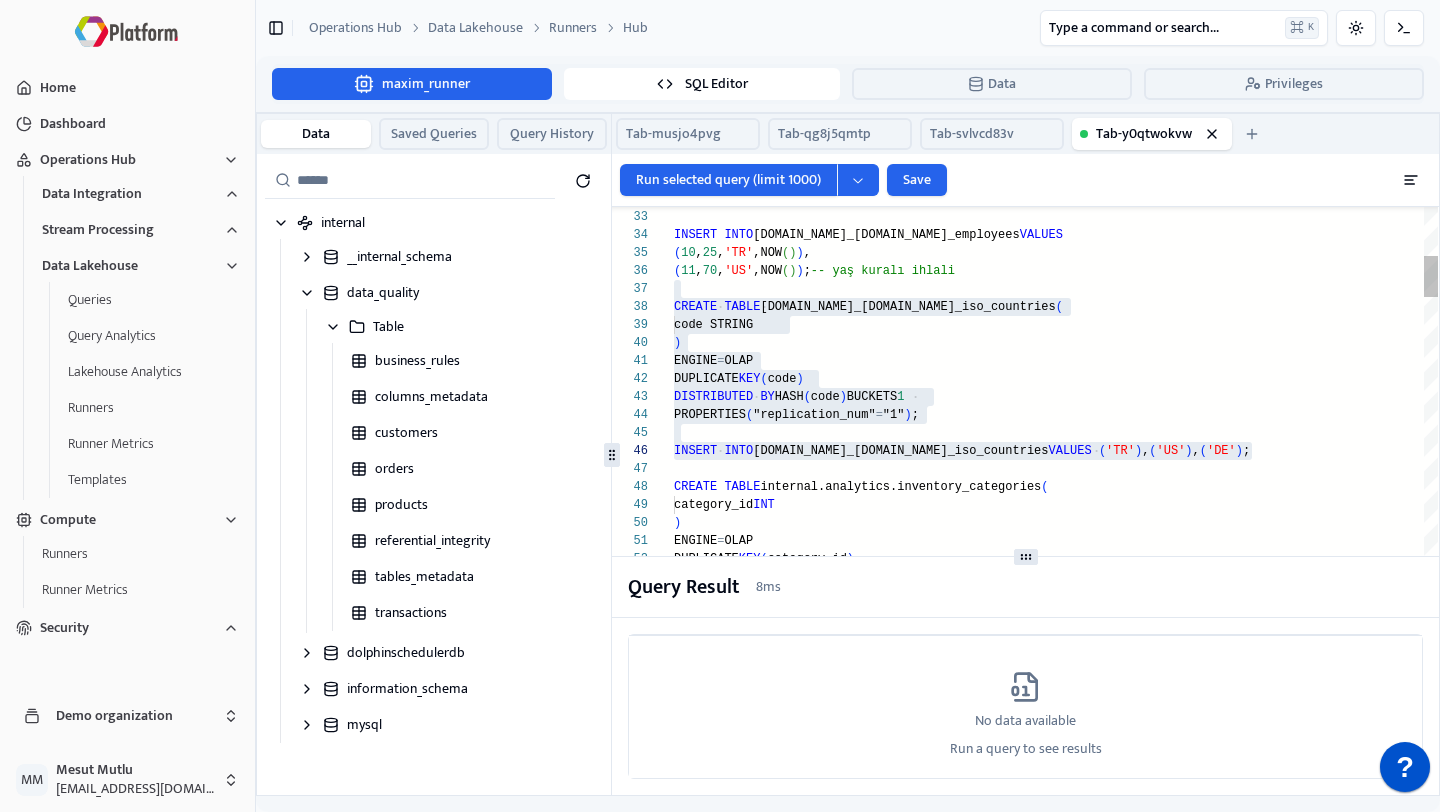 click on "( 10 , 25 , 'TR' ,NOW ( ) ) , ( 11 , 70 , 'US' ,NOW ( ) ) ;                      -- yaş kuralı ihlali CREATE   TABLE  [DOMAIN_NAME]_[DOMAIN_NAME]_iso_countries  (     code STRING ) ENGINE = OLAP DUPLICATE  KEY ( code ) DISTRIBUTED   BY  HASH ( code )  BUCKETS  1 PROPERTIES ( "replication_num" = "1" ) ; INSERT   INTO  [DOMAIN_NAME]_[DOMAIN_NAME]_iso_countries  VALUES   ( 'TR' ) , ( 'US' ) , ( 'DE' ) ; CREATE   TABLE  internal.analytics.inventory_categories  (     category_id  INT ) ENGINE = OLAP DUPLICATE  KEY ( category_id ) DISTRIBUTED   BY  HASH ( category_id )  BUCKETS  1 PROPERTIES ( "replication_num" = "1" ) ; INSERT   INTO  internal.analytics.inventory_categories  VALUES   ( 101 ) , ( 102 ) ; /* =============================================== =========== INSERT   INTO  [DOMAIN_NAME]_[DOMAIN_NAME]_employees  VALUES PROPERTIES ( "replication_num" = "1" ) ;    2) İŞLEM TABLOLARI" at bounding box center [1056, 2512] 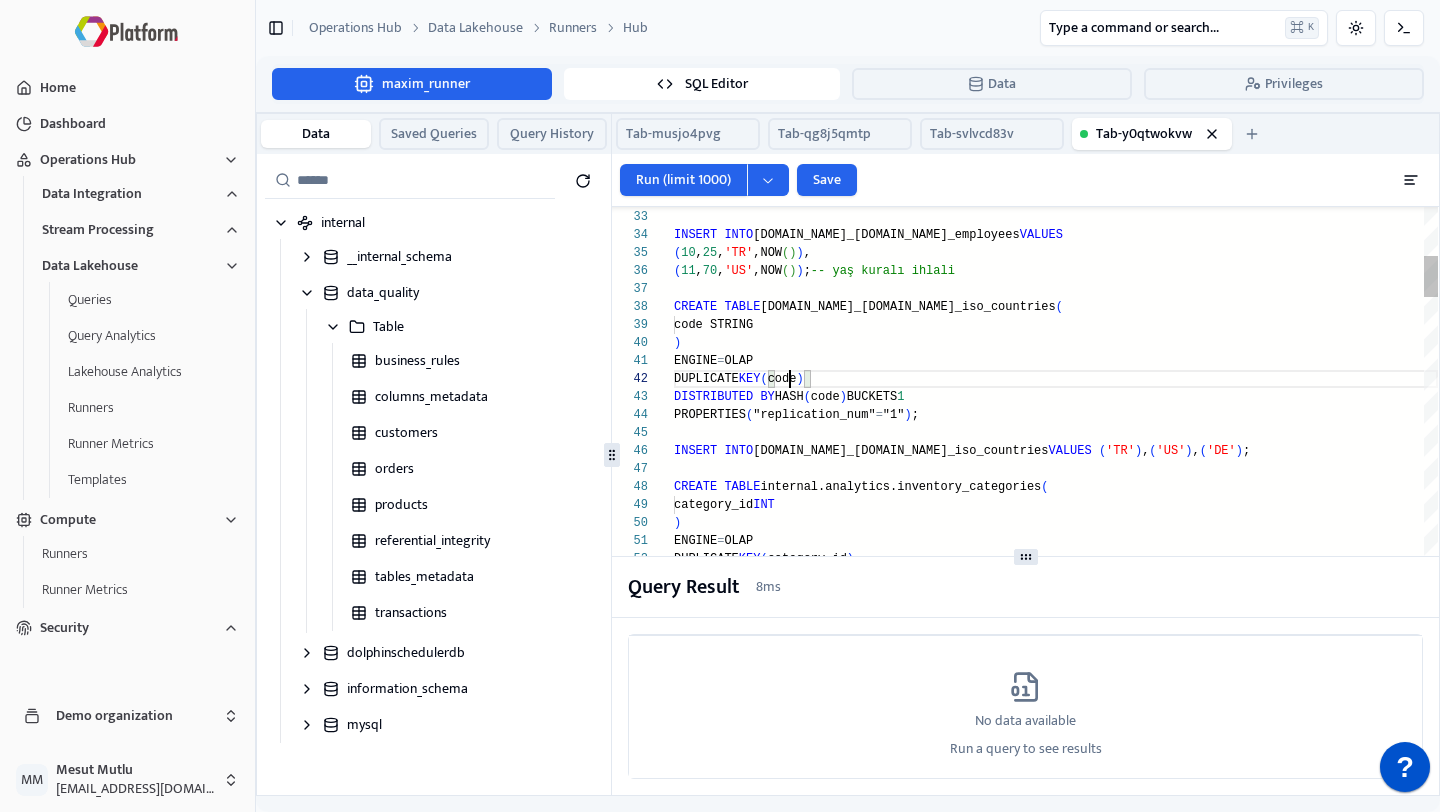 scroll, scrollTop: 18, scrollLeft: 0, axis: vertical 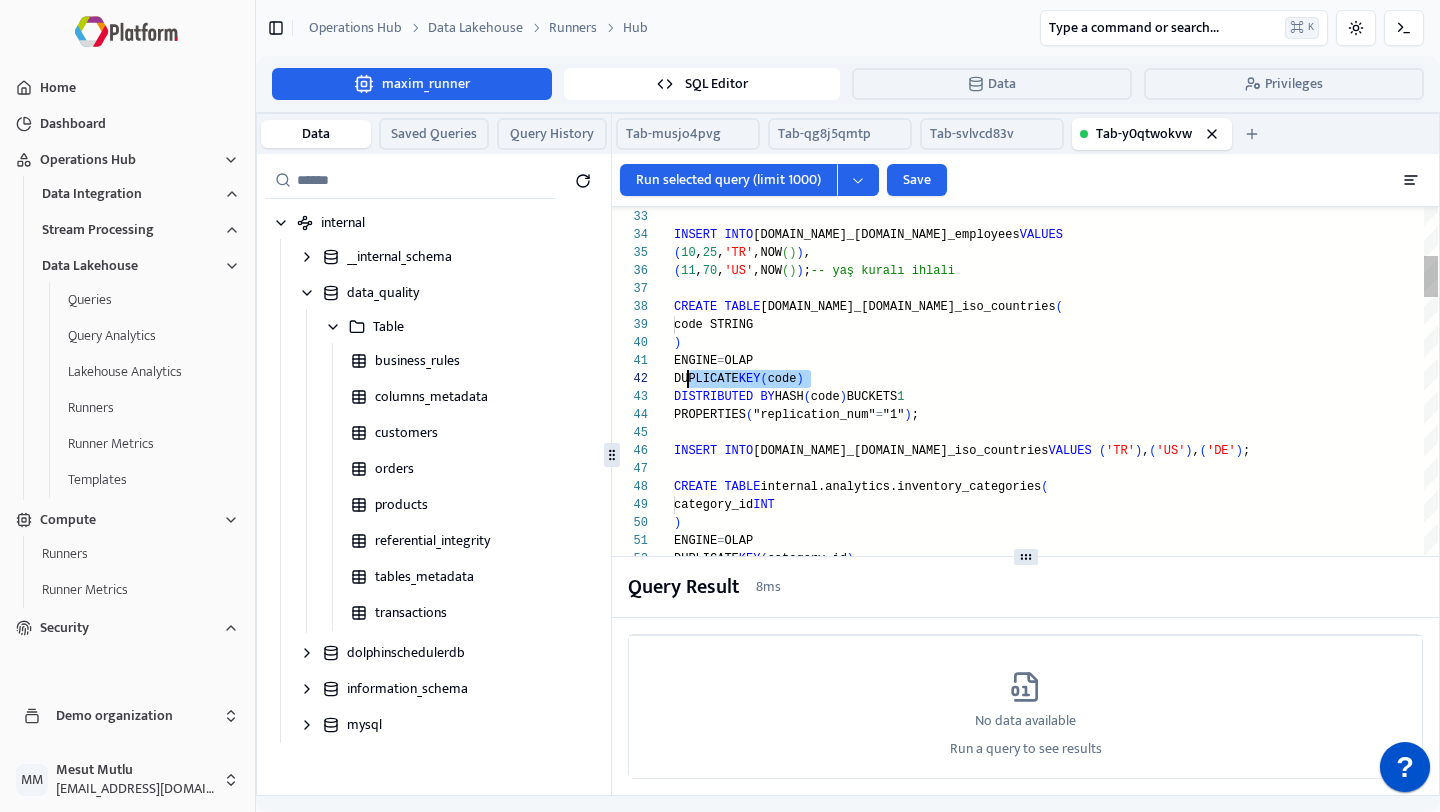 drag, startPoint x: 821, startPoint y: 379, endPoint x: 674, endPoint y: 380, distance: 147.0034 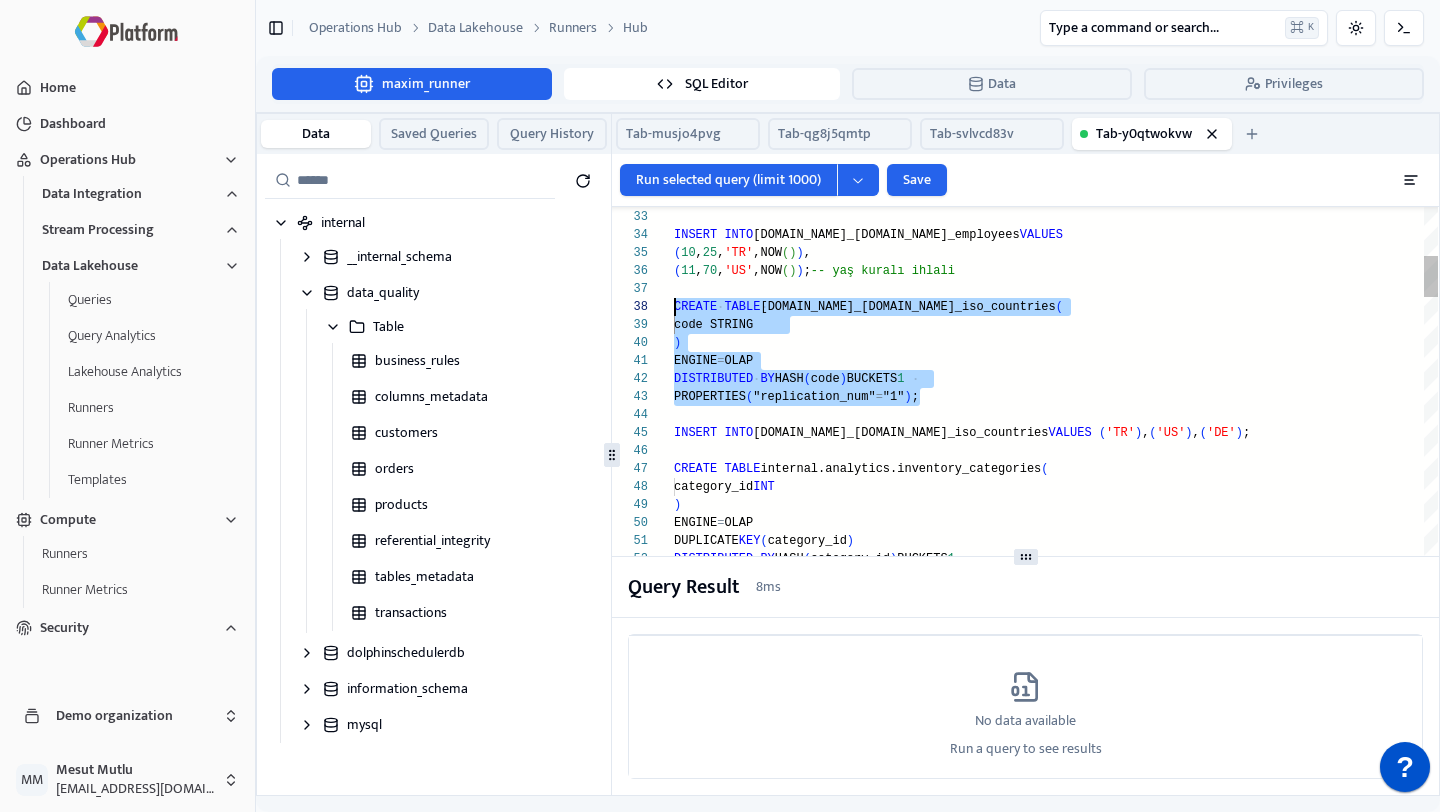 scroll, scrollTop: 126, scrollLeft: 0, axis: vertical 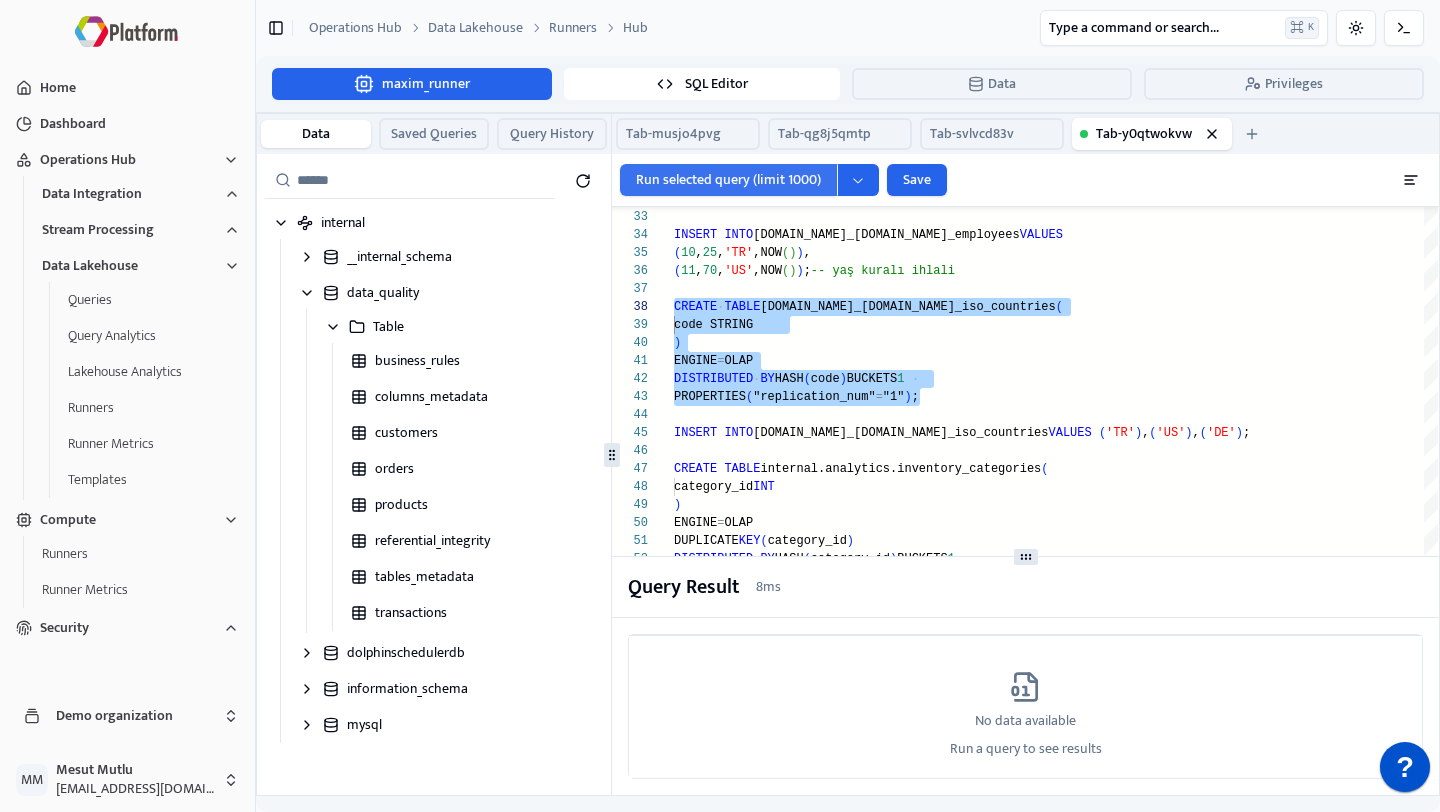 click on "Run selected query (limit 1000)" at bounding box center (728, 180) 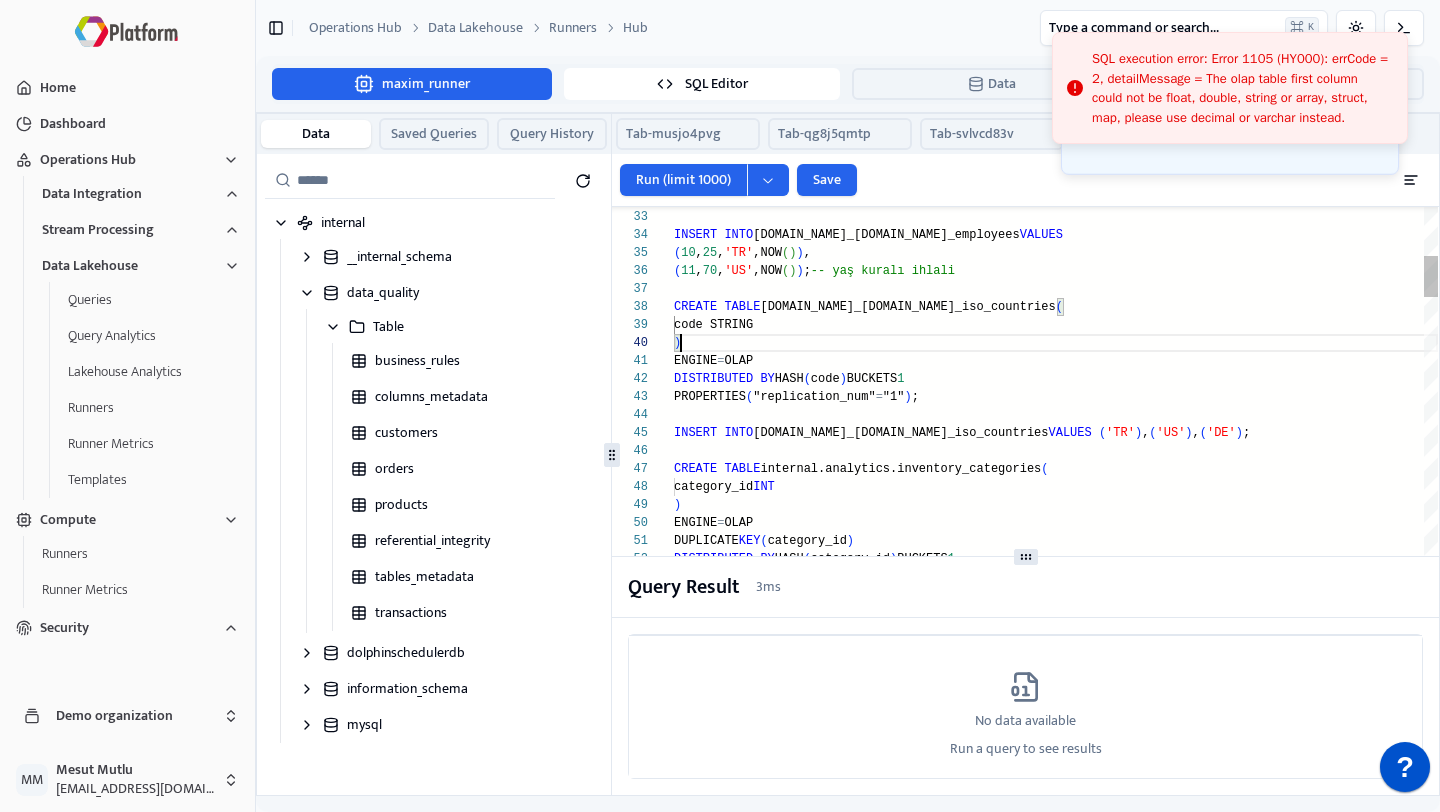 click on "( 10 , 25 , 'TR' ,NOW ( ) ) , ( 11 , 70 , 'US' ,NOW ( ) ) ;                      -- yaş kuralı ihlali CREATE   TABLE  [DOMAIN_NAME]_[DOMAIN_NAME]_iso_countries  (     code STRING ) ENGINE = OLAP DISTRIBUTED   BY  HASH ( code )  BUCKETS  1 PROPERTIES ( "replication_num" = "1" ) ; INSERT   INTO  [DOMAIN_NAME]_[DOMAIN_NAME]_iso_countries  VALUES   ( 'TR' ) , ( 'US' ) , ( 'DE' ) ; CREATE   TABLE  internal.analytics.inventory_categories  (     category_id  INT ) ENGINE = OLAP DUPLICATE  KEY ( category_id ) DISTRIBUTED   BY  HASH ( category_id )  BUCKETS  1 PROPERTIES ( "replication_num" = "1" ) ; INSERT   INTO  internal.analytics.inventory_categories  VALUES   ( 101 ) , ( 102 ) ; /* =============================================== =========== INSERT   INTO  [DOMAIN_NAME]_[DOMAIN_NAME]_employees  VALUES PROPERTIES ( "replication_num" = "1" ) ;    2) İŞLEM TABLOLARI    =============================================== =========== */" at bounding box center (1056, 2503) 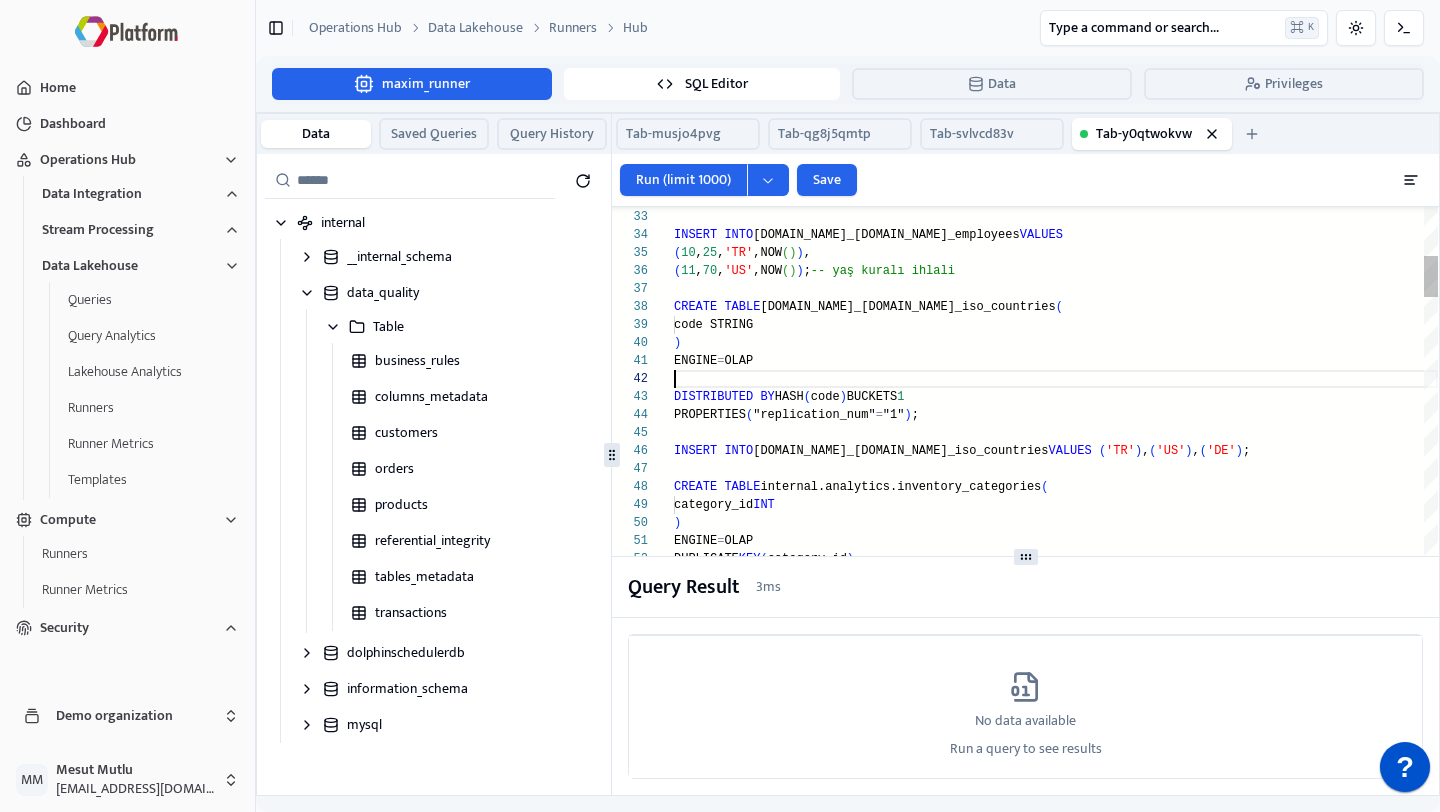 scroll, scrollTop: 18, scrollLeft: 0, axis: vertical 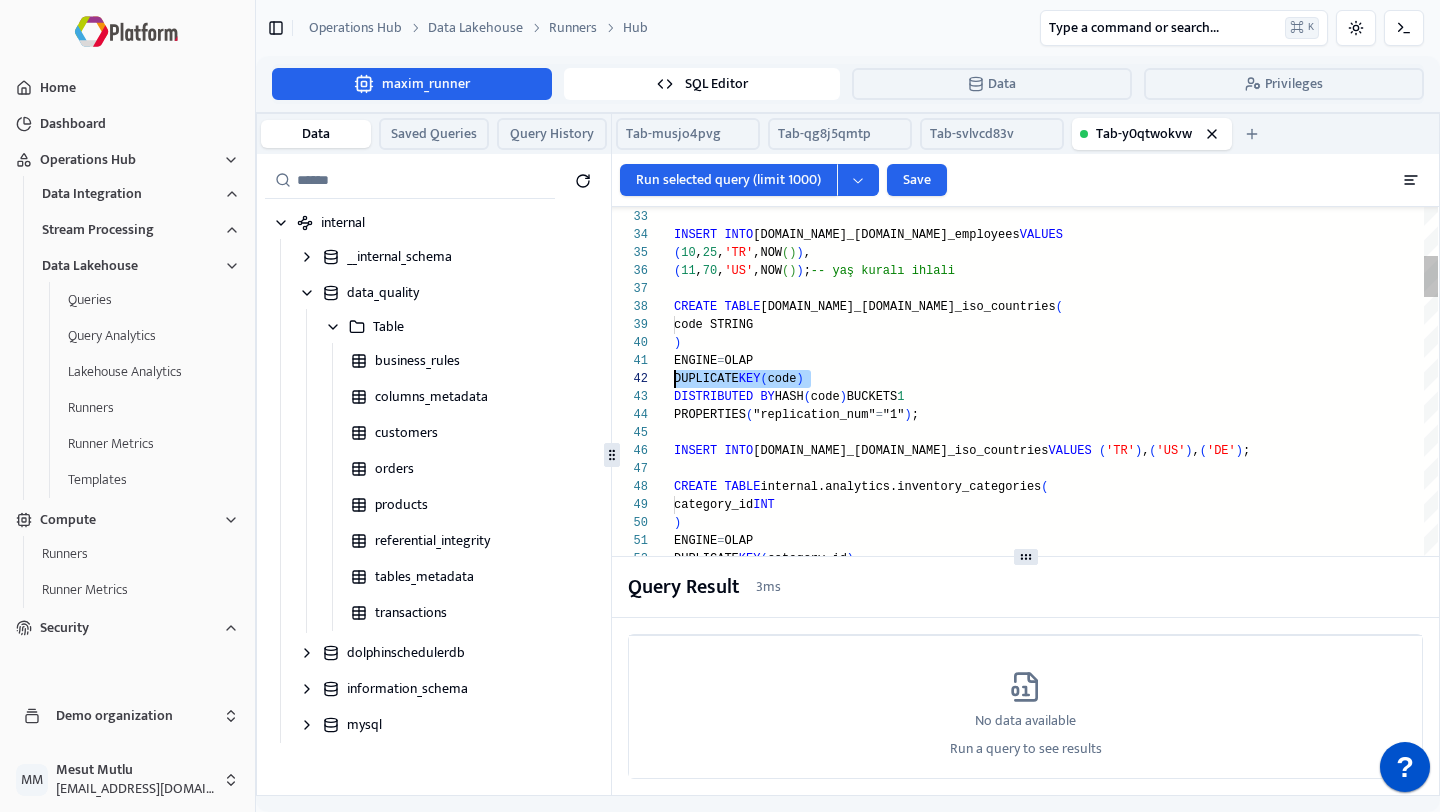 click on "( 10 , 25 , 'TR' ,NOW ( ) ) , ( 11 , 70 , 'US' ,NOW ( ) ) ;                      -- yaş kuralı ihlali CREATE   TABLE  [DOMAIN_NAME]_[DOMAIN_NAME]_iso_countries  (     code STRING ) ENGINE = OLAP DISTRIBUTED   BY  HASH ( code )  BUCKETS  1 PROPERTIES ( "replication_num" = "1" ) ; INSERT   INTO  [DOMAIN_NAME]_[DOMAIN_NAME]_iso_countries  VALUES   ( 'TR' ) , ( 'US' ) , ( 'DE' ) ; CREATE   TABLE  internal.analytics.inventory_categories  (     category_id  INT ) ENGINE = OLAP DUPLICATE  KEY ( category_id ) DISTRIBUTED   BY  HASH ( category_id )  BUCKETS  1 PROPERTIES ( "replication_num" = "1" ) ; INSERT   INTO  internal.analytics.inventory_categories  VALUES   ( 101 ) , ( 102 ) ; /* =============================================== =========== INSERT   INTO  [DOMAIN_NAME]_[DOMAIN_NAME]_employees  VALUES PROPERTIES ( "replication_num" = "1" ) ;    2) İŞLEM TABLOLARI DUPLICATE  KEY ( code )" at bounding box center (1056, 2512) 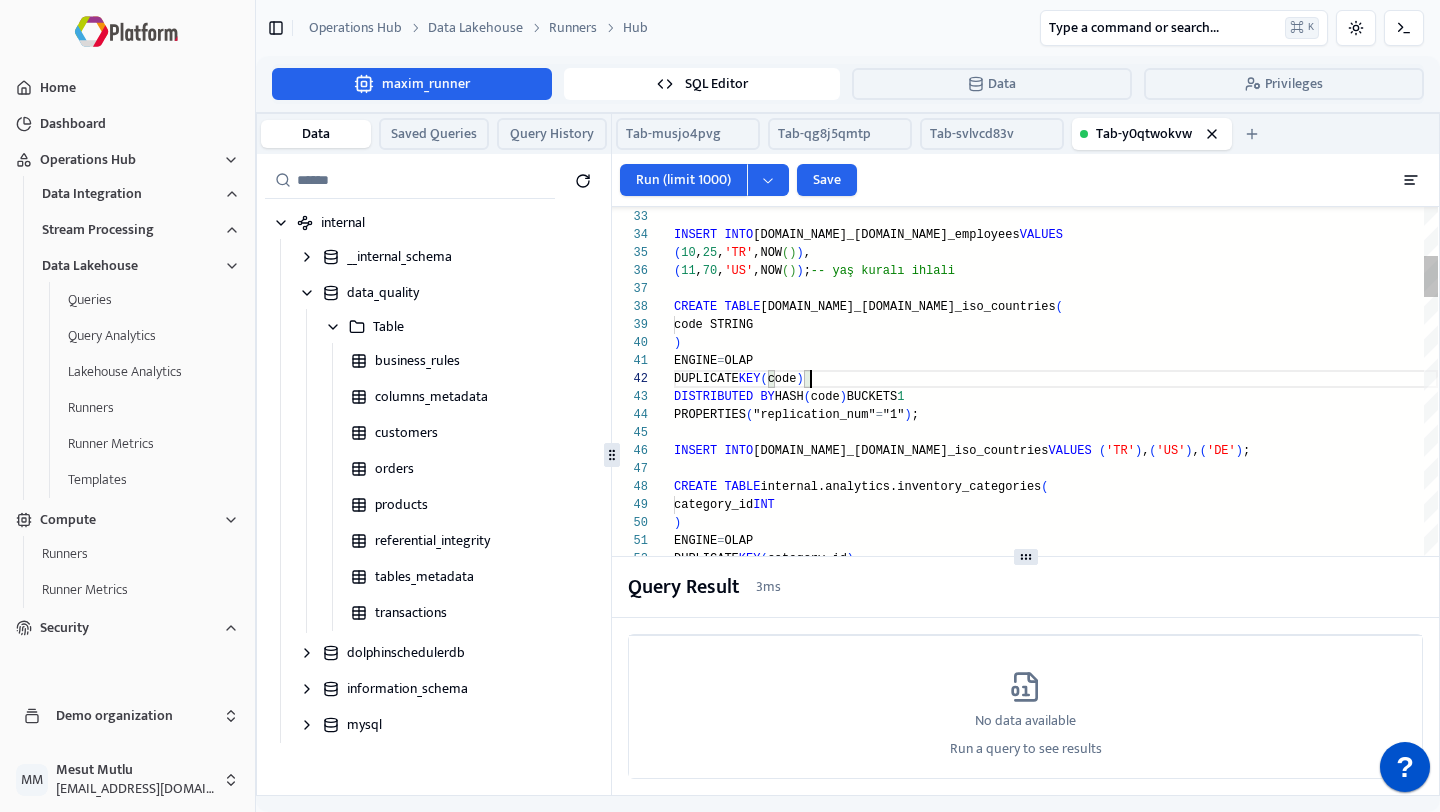 click on "( 10 , 25 , 'TR' ,NOW ( ) ) , ( 11 , 70 , 'US' ,NOW ( ) ) ;                      -- yaş kuralı ihlali CREATE   TABLE  [DOMAIN_NAME]_[DOMAIN_NAME]_iso_countries  (     code STRING ) ENGINE = OLAP DISTRIBUTED   BY  HASH ( code )  BUCKETS  1 PROPERTIES ( "replication_num" = "1" ) ; INSERT   INTO  [DOMAIN_NAME]_[DOMAIN_NAME]_iso_countries  VALUES   ( 'TR' ) , ( 'US' ) , ( 'DE' ) ; CREATE   TABLE  internal.analytics.inventory_categories  (     category_id  INT ) ENGINE = OLAP DUPLICATE  KEY ( category_id ) DISTRIBUTED   BY  HASH ( category_id )  BUCKETS  1 PROPERTIES ( "replication_num" = "1" ) ; INSERT   INTO  internal.analytics.inventory_categories  VALUES   ( 101 ) , ( 102 ) ; /* =============================================== =========== INSERT   INTO  [DOMAIN_NAME]_[DOMAIN_NAME]_employees  VALUES PROPERTIES ( "replication_num" = "1" ) ;    2) İŞLEM TABLOLARI DUPLICATE  KEY ( code )" at bounding box center [1056, 2512] 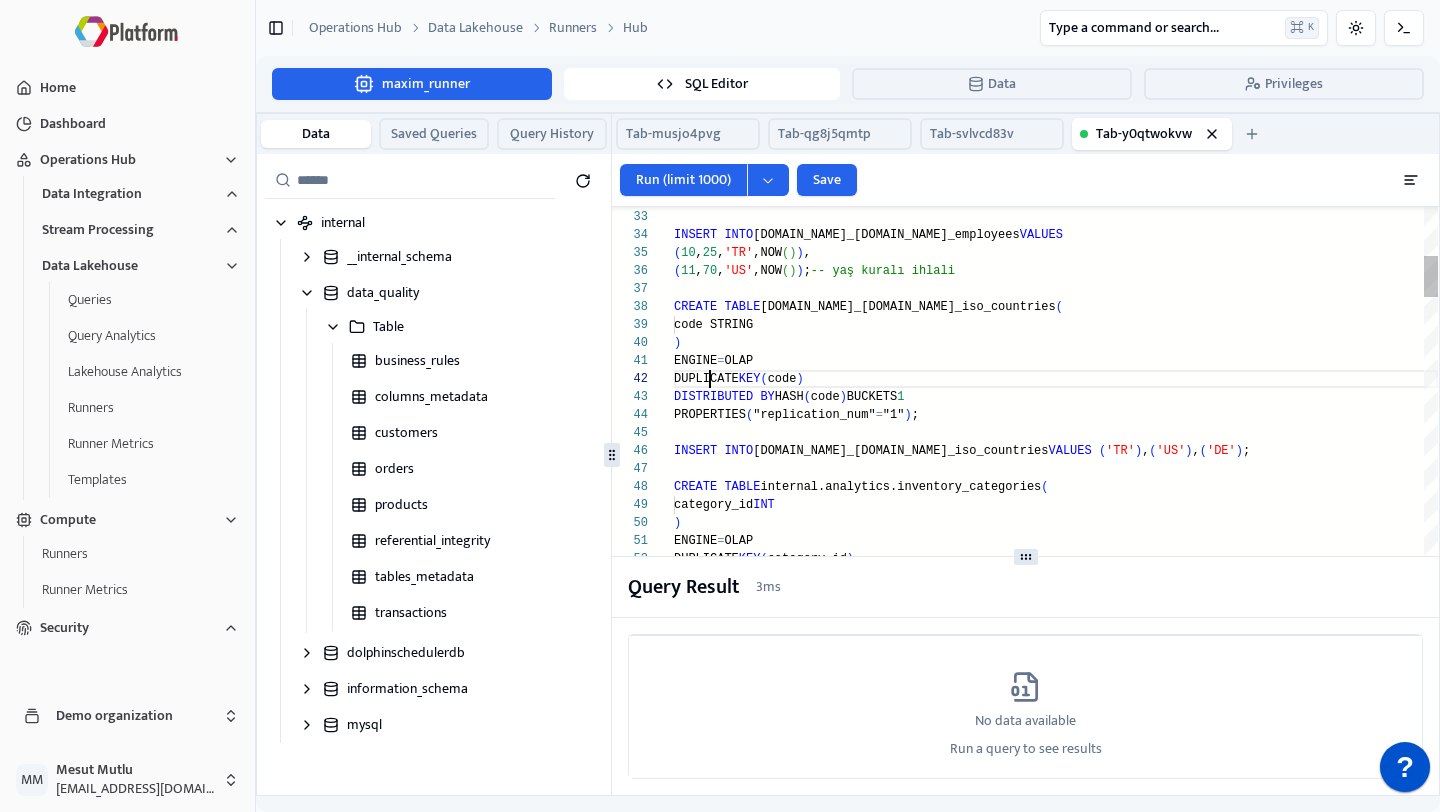 click on "( 10 , 25 , 'TR' ,NOW ( ) ) , ( 11 , 70 , 'US' ,NOW ( ) ) ;                      -- yaş kuralı ihlali CREATE   TABLE  [DOMAIN_NAME]_[DOMAIN_NAME]_iso_countries  (     code STRING ) ENGINE = OLAP DISTRIBUTED   BY  HASH ( code )  BUCKETS  1 PROPERTIES ( "replication_num" = "1" ) ; INSERT   INTO  [DOMAIN_NAME]_[DOMAIN_NAME]_iso_countries  VALUES   ( 'TR' ) , ( 'US' ) , ( 'DE' ) ; CREATE   TABLE  internal.analytics.inventory_categories  (     category_id  INT ) ENGINE = OLAP DUPLICATE  KEY ( category_id ) DISTRIBUTED   BY  HASH ( category_id )  BUCKETS  1 PROPERTIES ( "replication_num" = "1" ) ; INSERT   INTO  internal.analytics.inventory_categories  VALUES   ( 101 ) , ( 102 ) ; /* =============================================== =========== INSERT   INTO  [DOMAIN_NAME]_[DOMAIN_NAME]_employees  VALUES PROPERTIES ( "replication_num" = "1" ) ;    2) İŞLEM TABLOLARI DUPLICATE  KEY ( code )" at bounding box center (1056, 2512) 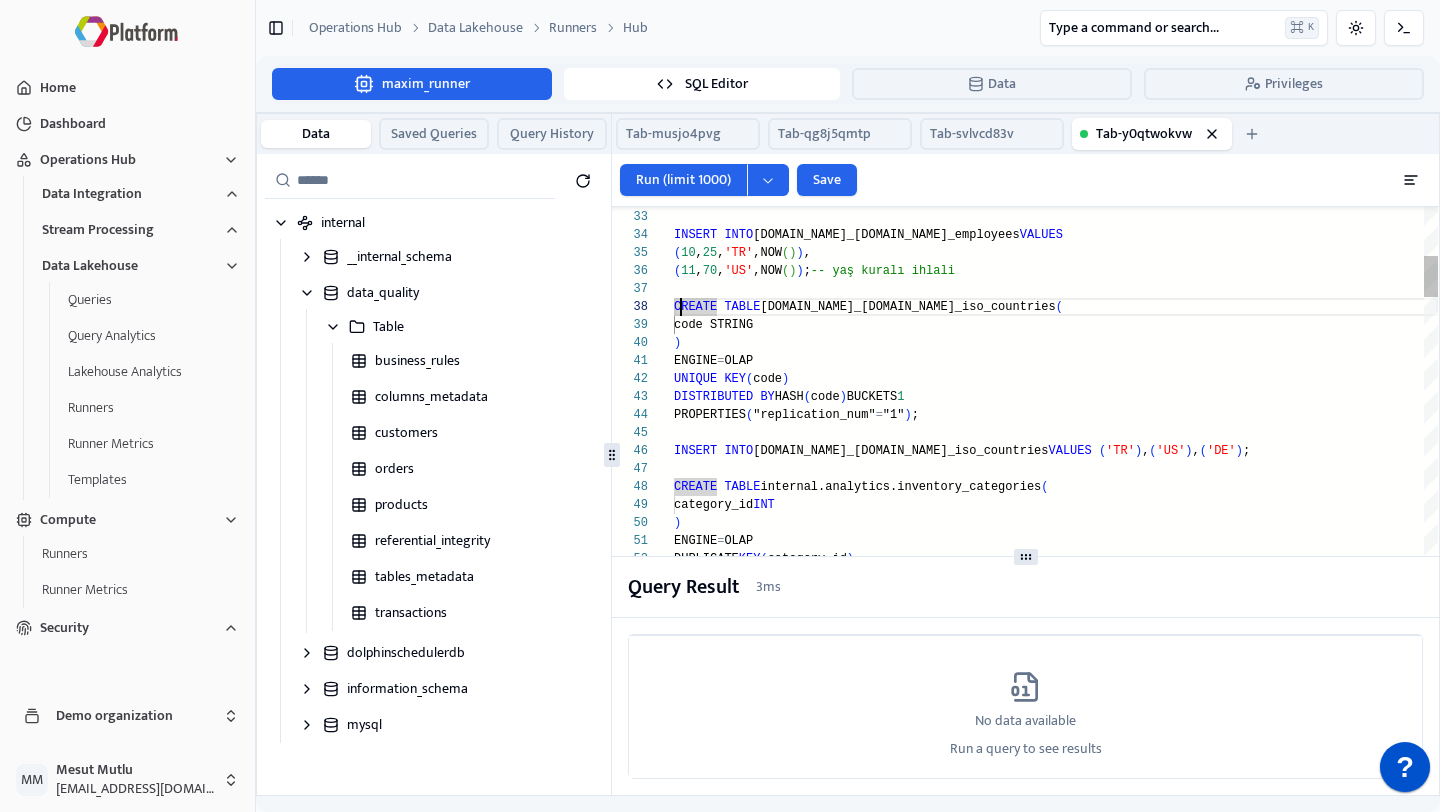 scroll, scrollTop: 126, scrollLeft: 0, axis: vertical 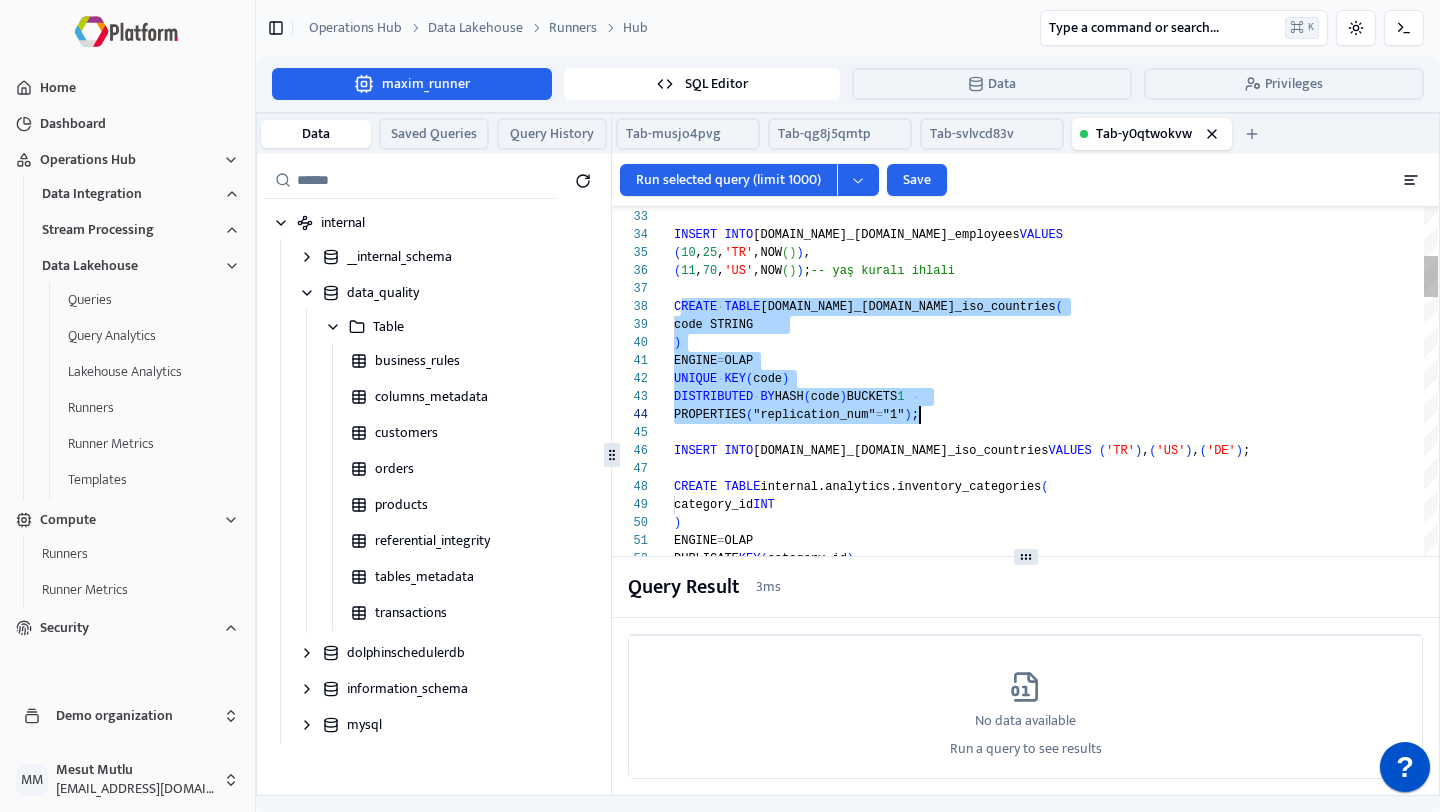 drag, startPoint x: 678, startPoint y: 304, endPoint x: 960, endPoint y: 416, distance: 303.4271 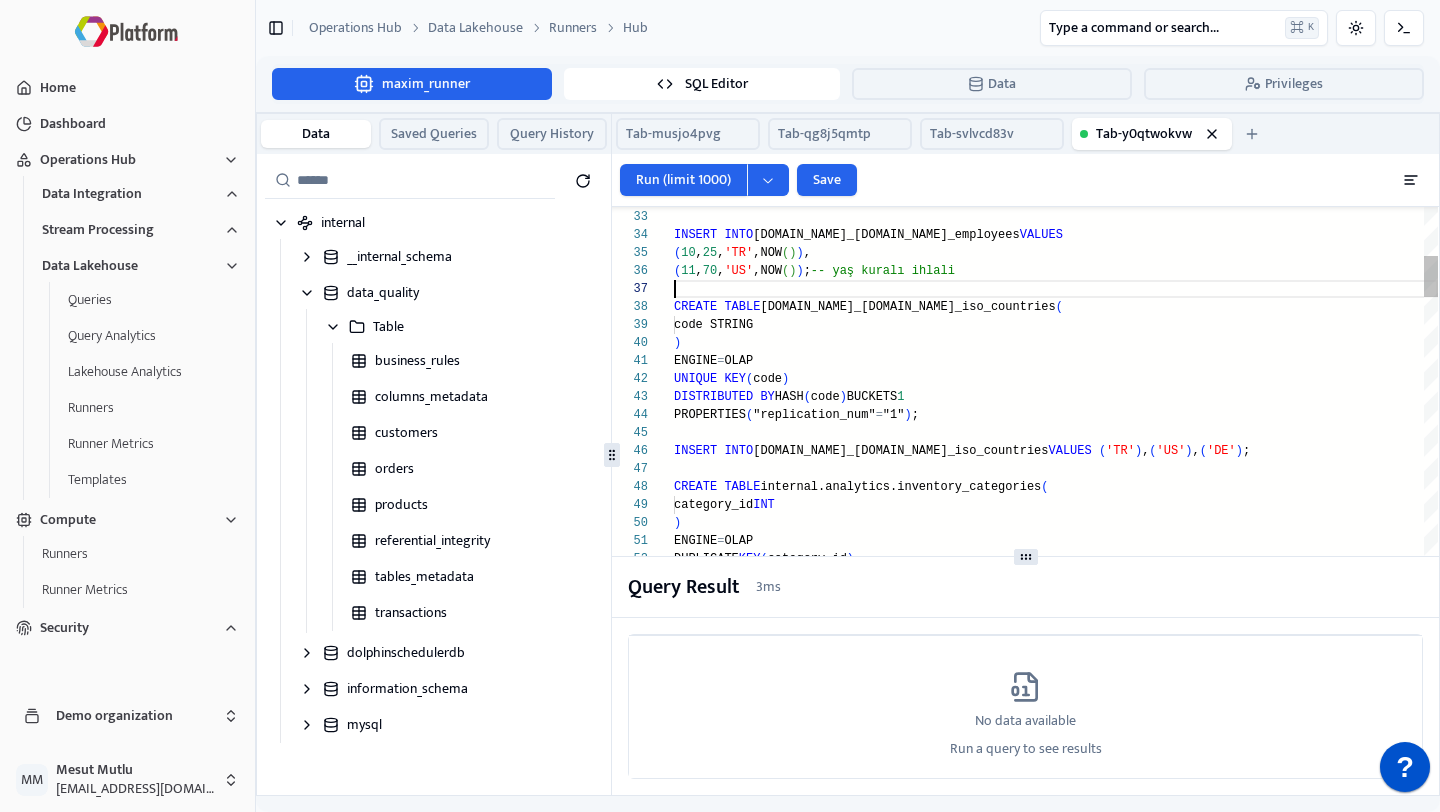 scroll, scrollTop: 108, scrollLeft: 0, axis: vertical 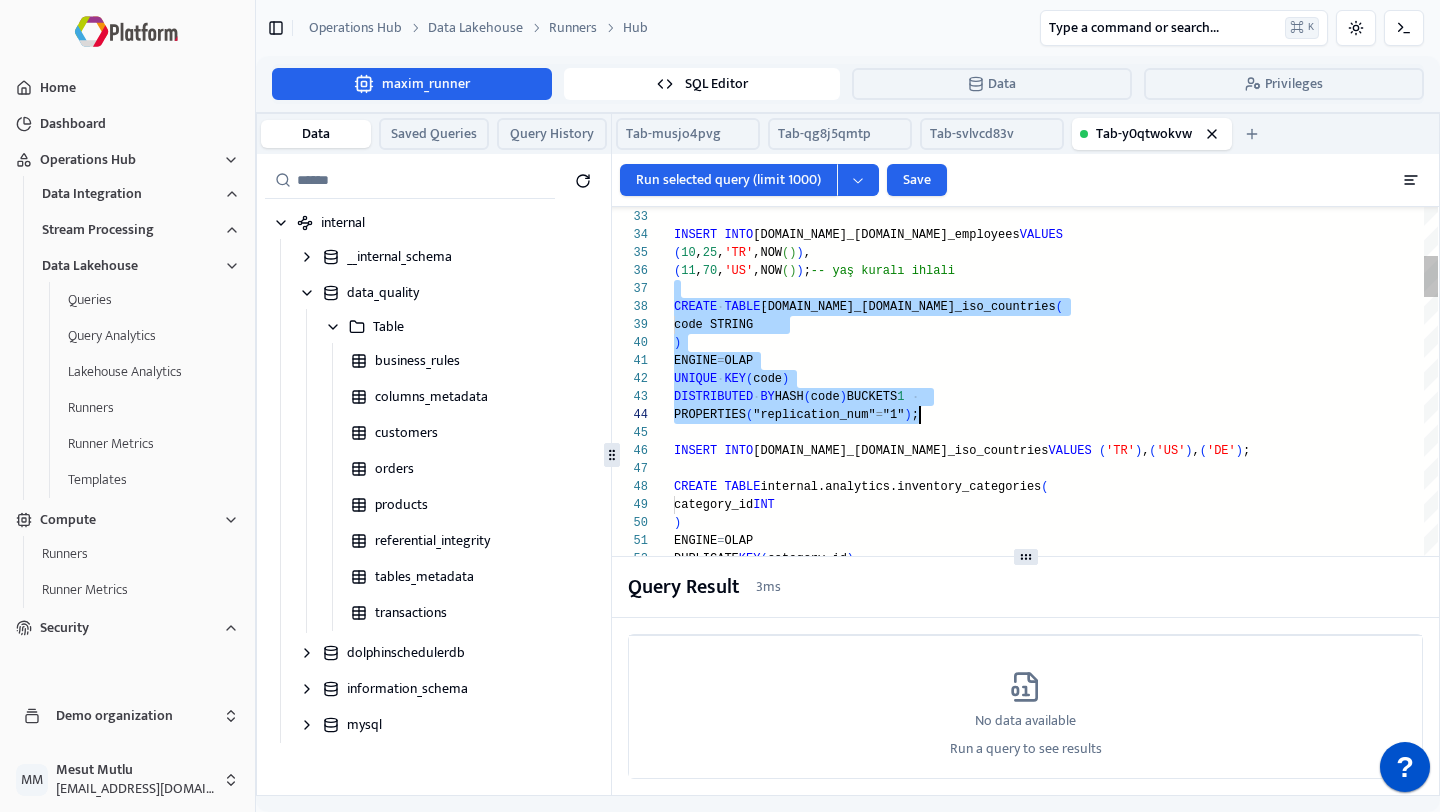 drag, startPoint x: 746, startPoint y: 291, endPoint x: 988, endPoint y: 423, distance: 275.6592 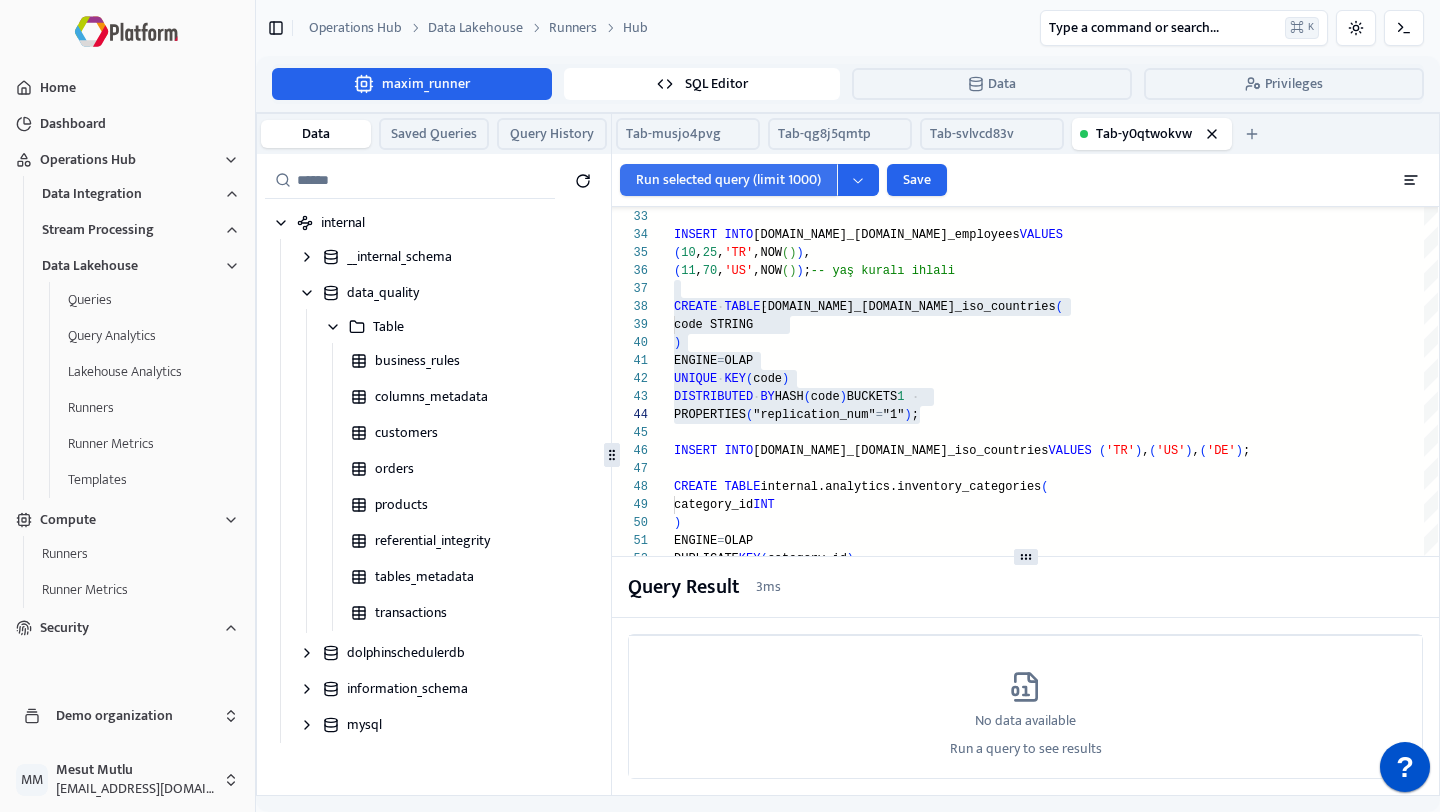 click on "Run selected query (limit 1000)" at bounding box center (728, 180) 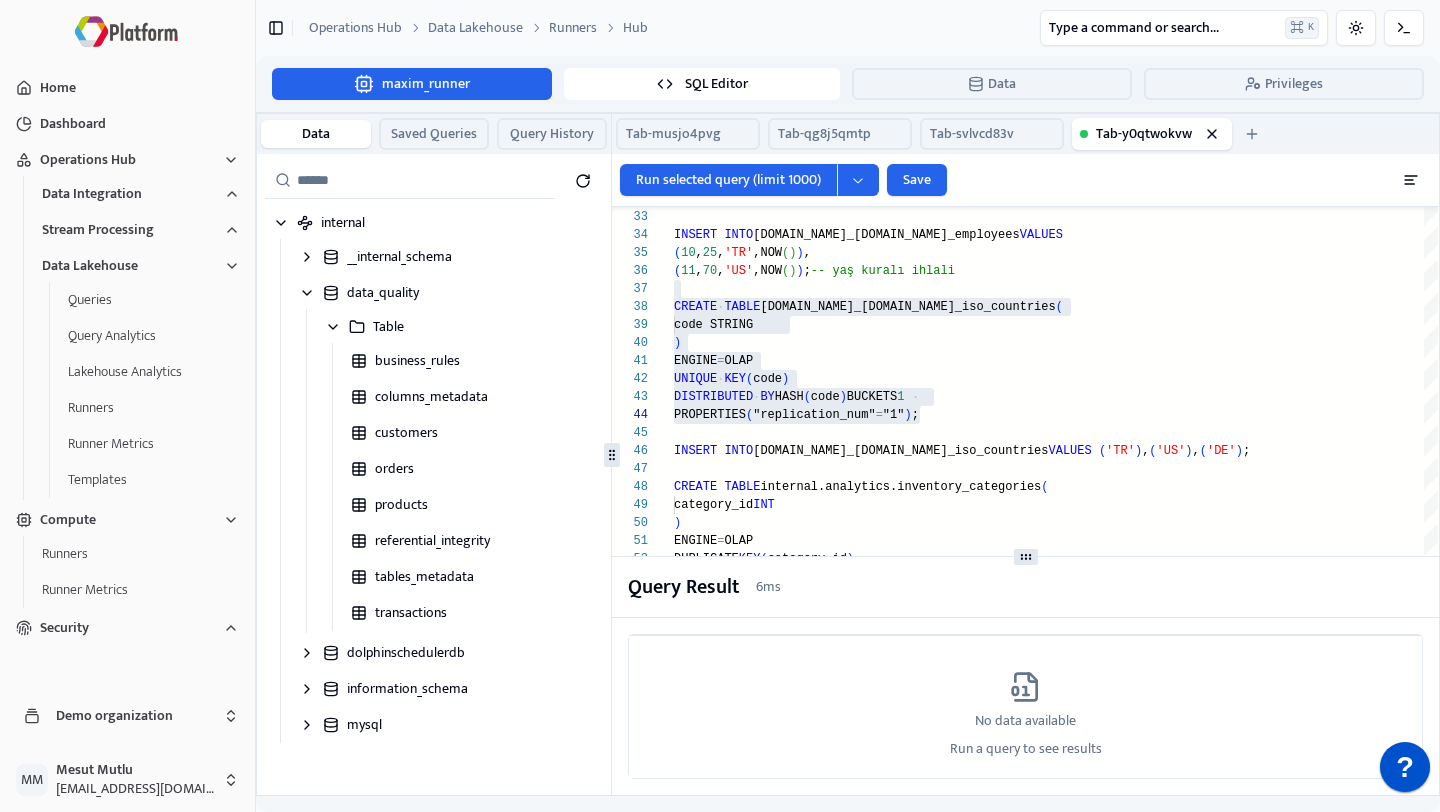 click on "Run selected query (limit 1000) Save" at bounding box center [1025, 180] 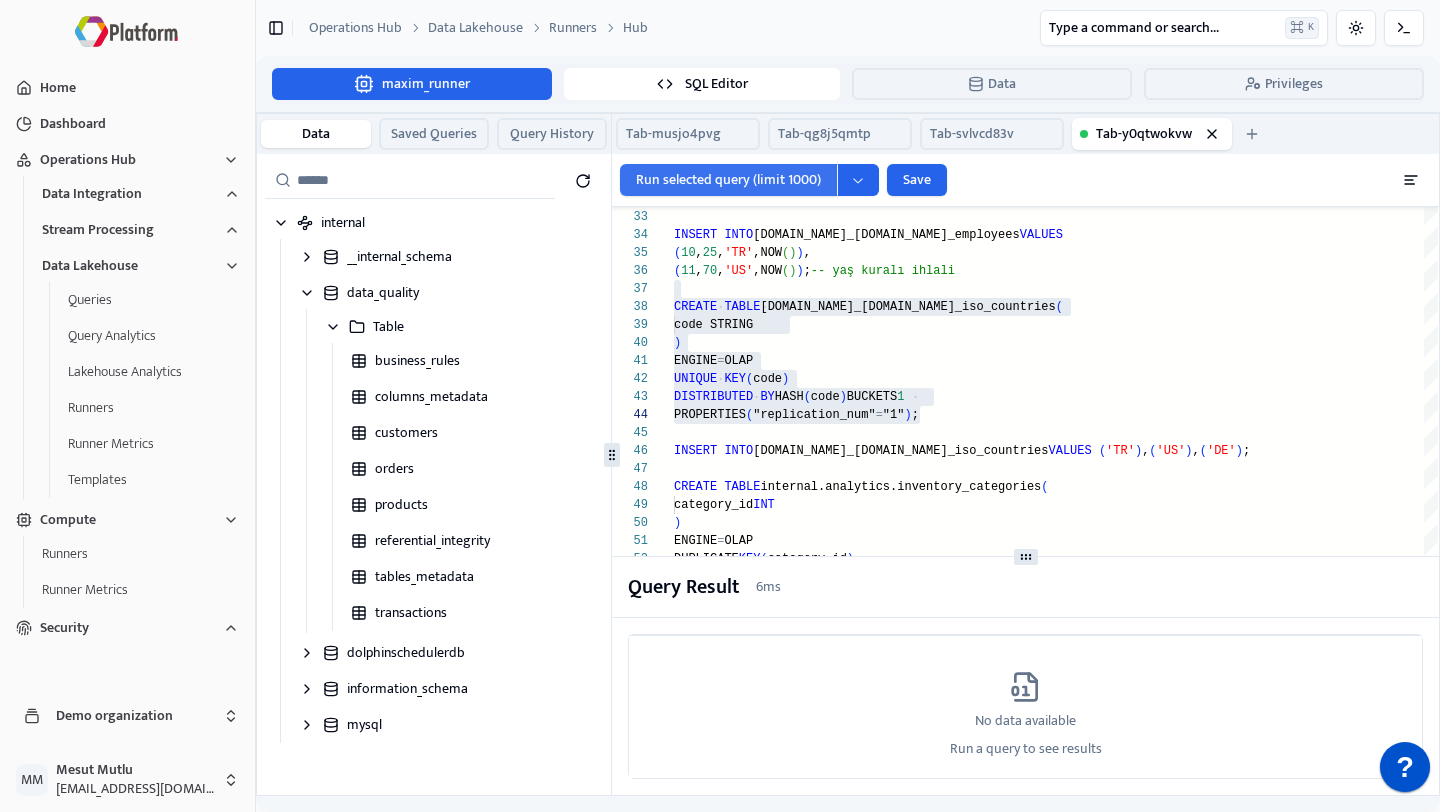 click on "Run selected query (limit 1000)" at bounding box center [728, 180] 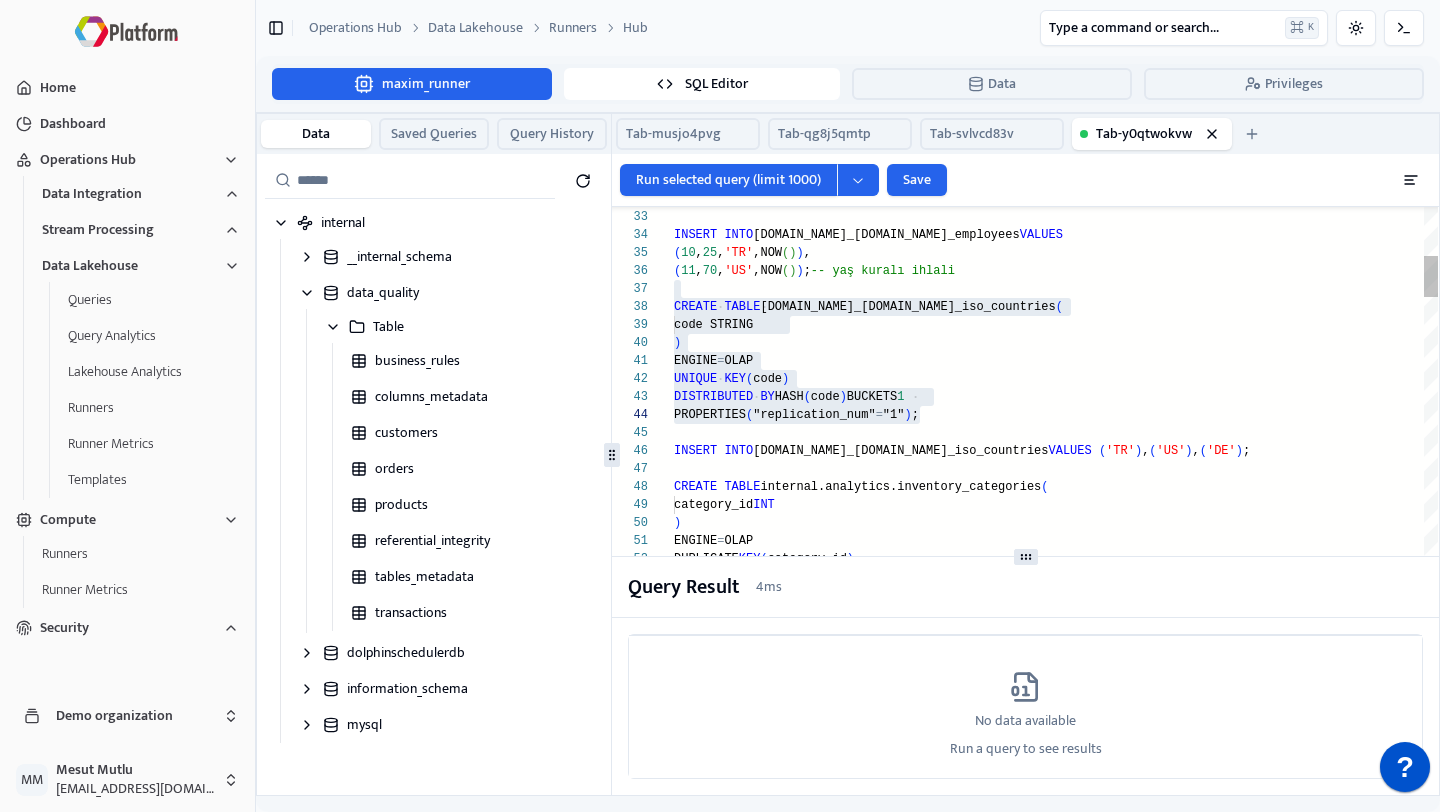 click on "( 10 , 25 , 'TR' ,NOW ( ) ) , ( 11 , 70 , 'US' ,NOW ( ) ) ;                      -- yaş kuralı ihlali CREATE   TABLE  [DOMAIN_NAME]_[DOMAIN_NAME]_iso_countries  (     code STRING ) ENGINE = OLAP DISTRIBUTED   BY  HASH ( code )  BUCKETS  1 PROPERTIES ( "replication_num" = "1" ) ; INSERT   INTO  [DOMAIN_NAME]_[DOMAIN_NAME]_iso_countries  VALUES   ( 'TR' ) , ( 'US' ) , ( 'DE' ) ; CREATE   TABLE  internal.analytics.inventory_categories  (     category_id  INT ) ENGINE = OLAP DUPLICATE  KEY ( category_id ) DISTRIBUTED   BY  HASH ( category_id )  BUCKETS  1 PROPERTIES ( "replication_num" = "1" ) ; INSERT   INTO  internal.analytics.inventory_categories  VALUES   ( 101 ) , ( 102 ) ; /* =============================================== =========== INSERT   INTO  [DOMAIN_NAME]_[DOMAIN_NAME]_employees  VALUES PROPERTIES ( "replication_num" = "1" ) ;    2) İŞLEM TABLOLARI UNIQUE   KEY ( code )" at bounding box center (1056, 2512) 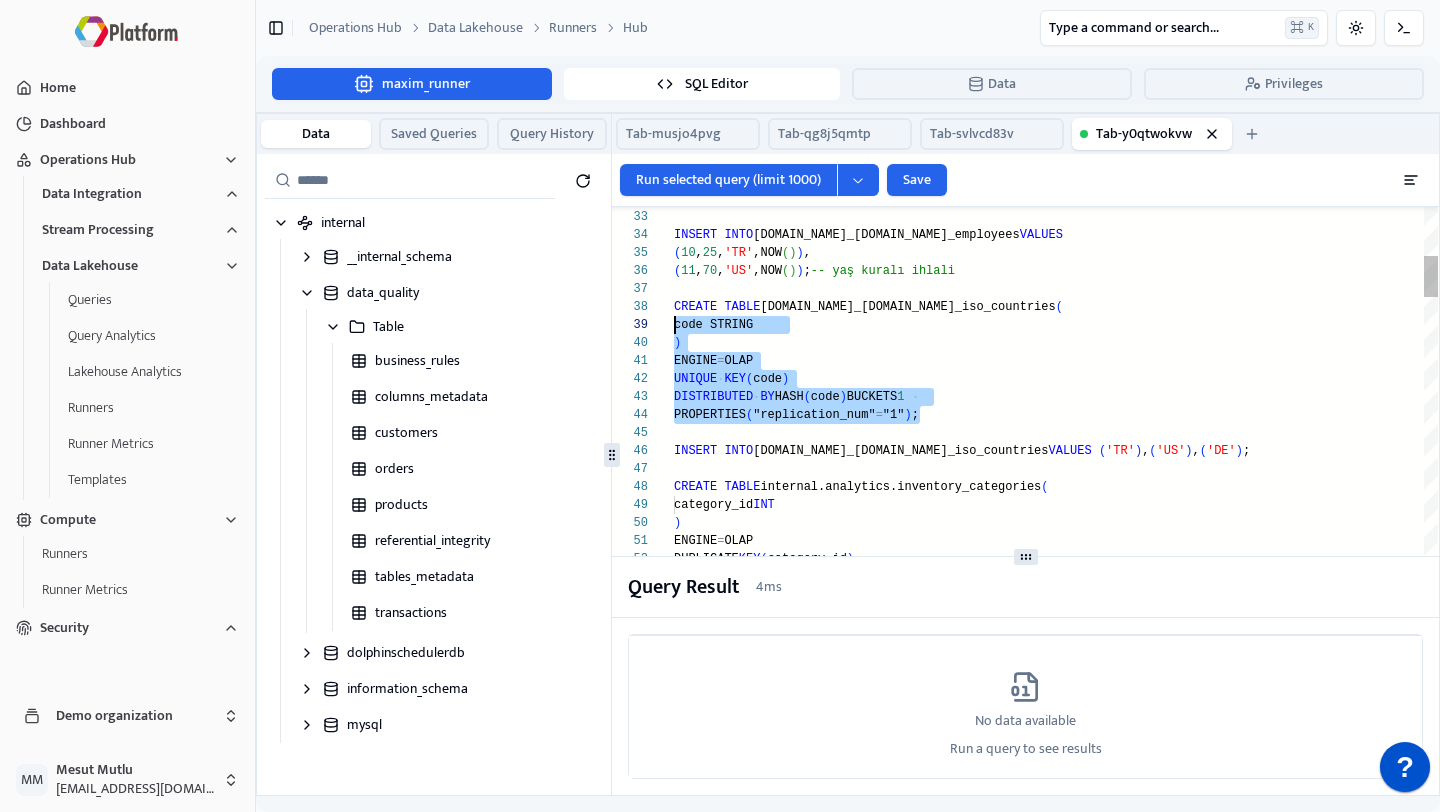 scroll, scrollTop: 126, scrollLeft: 0, axis: vertical 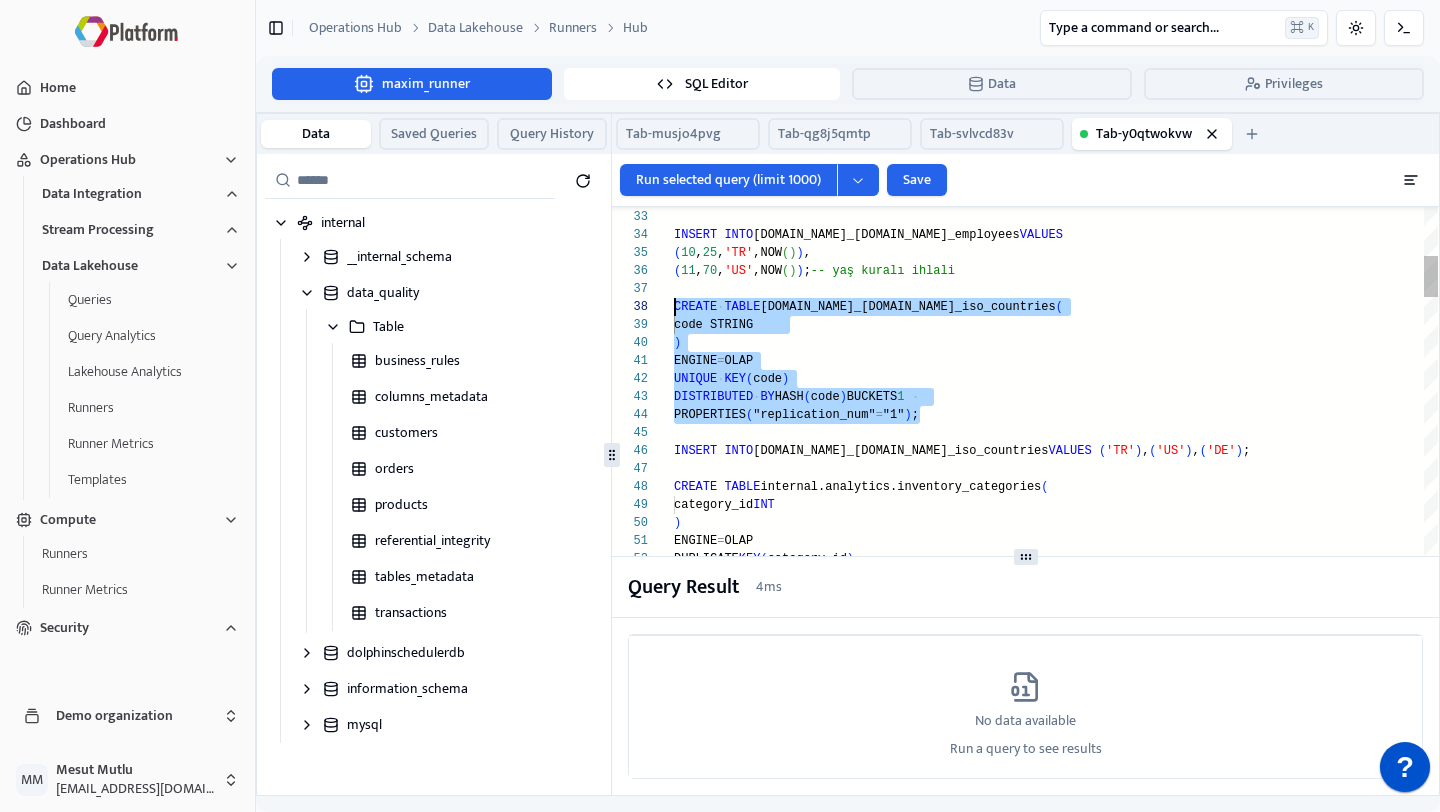drag, startPoint x: 931, startPoint y: 414, endPoint x: 657, endPoint y: 304, distance: 295.25583 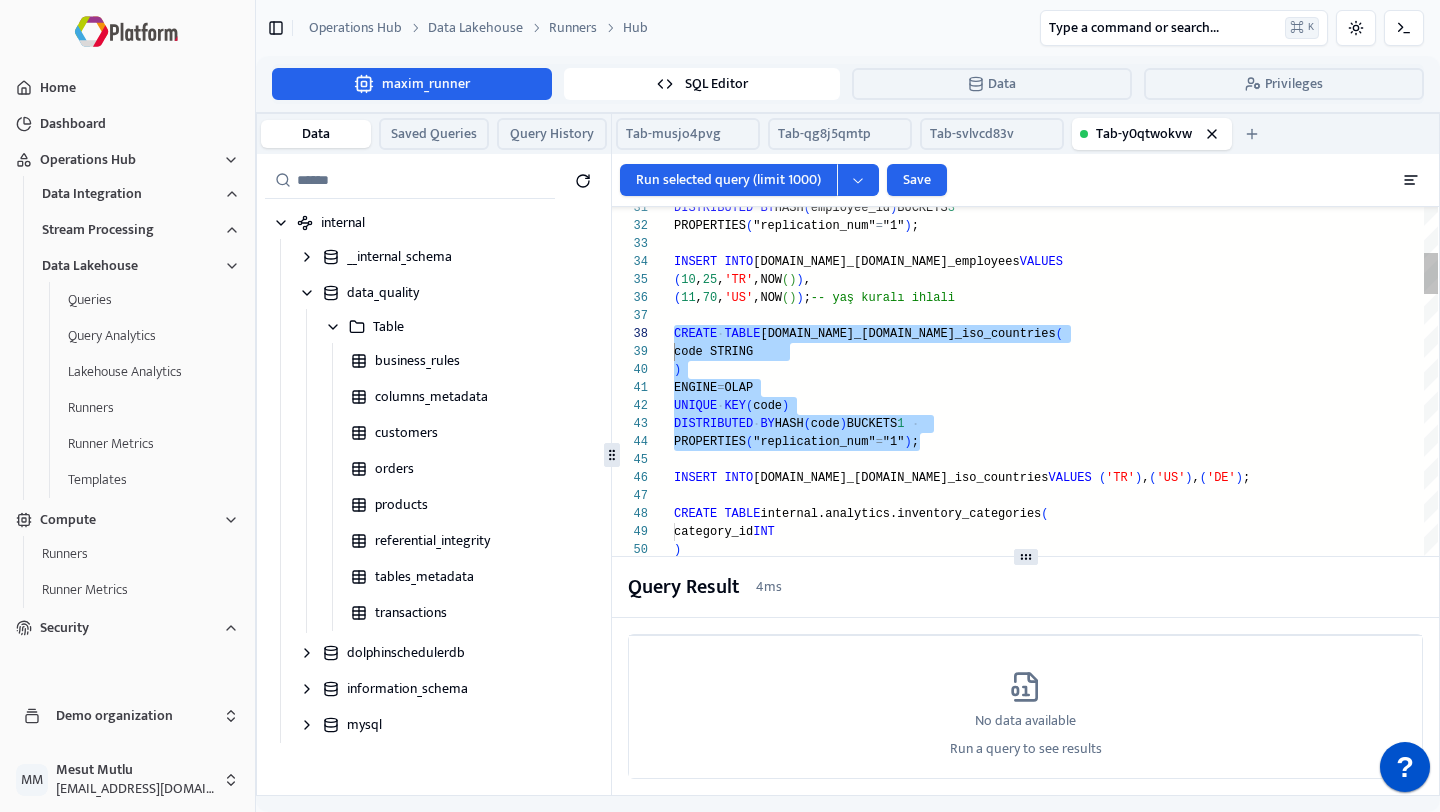 click on "( 10 , 25 , 'TR' ,NOW ( ) ) , ( 11 , 70 , 'US' ,NOW ( ) ) ;                      -- yaş kuralı ihlali CREATE   TABLE  [DOMAIN_NAME]_[DOMAIN_NAME]_iso_countries  (     code STRING ) ENGINE = OLAP DISTRIBUTED   BY  HASH ( code )  BUCKETS  1 PROPERTIES ( "replication_num" = "1" ) ; INSERT   INTO  [DOMAIN_NAME]_[DOMAIN_NAME]_iso_countries  VALUES   ( 'TR' ) , ( 'US' ) , ( 'DE' ) ; CREATE   TABLE  internal.analytics.inventory_categories  (     category_id  INT ) ENGINE = OLAP DUPLICATE  KEY ( category_id ) DISTRIBUTED   BY  HASH ( category_id )  BUCKETS  1 PROPERTIES ( "replication_num" = "1" ) ; INSERT   INTO  internal.analytics.inventory_categories  VALUES   ( 101 ) , ( 102 ) ; /* =============================================== =========== INSERT   INTO  [DOMAIN_NAME]_[DOMAIN_NAME]_employees  VALUES PROPERTIES ( "replication_num" = "1" ) ; UNIQUE   KEY ( code ) DISTRIBUTED   BY  HASH ( employee_id )  BUCKETS  3" at bounding box center [1056, 2539] 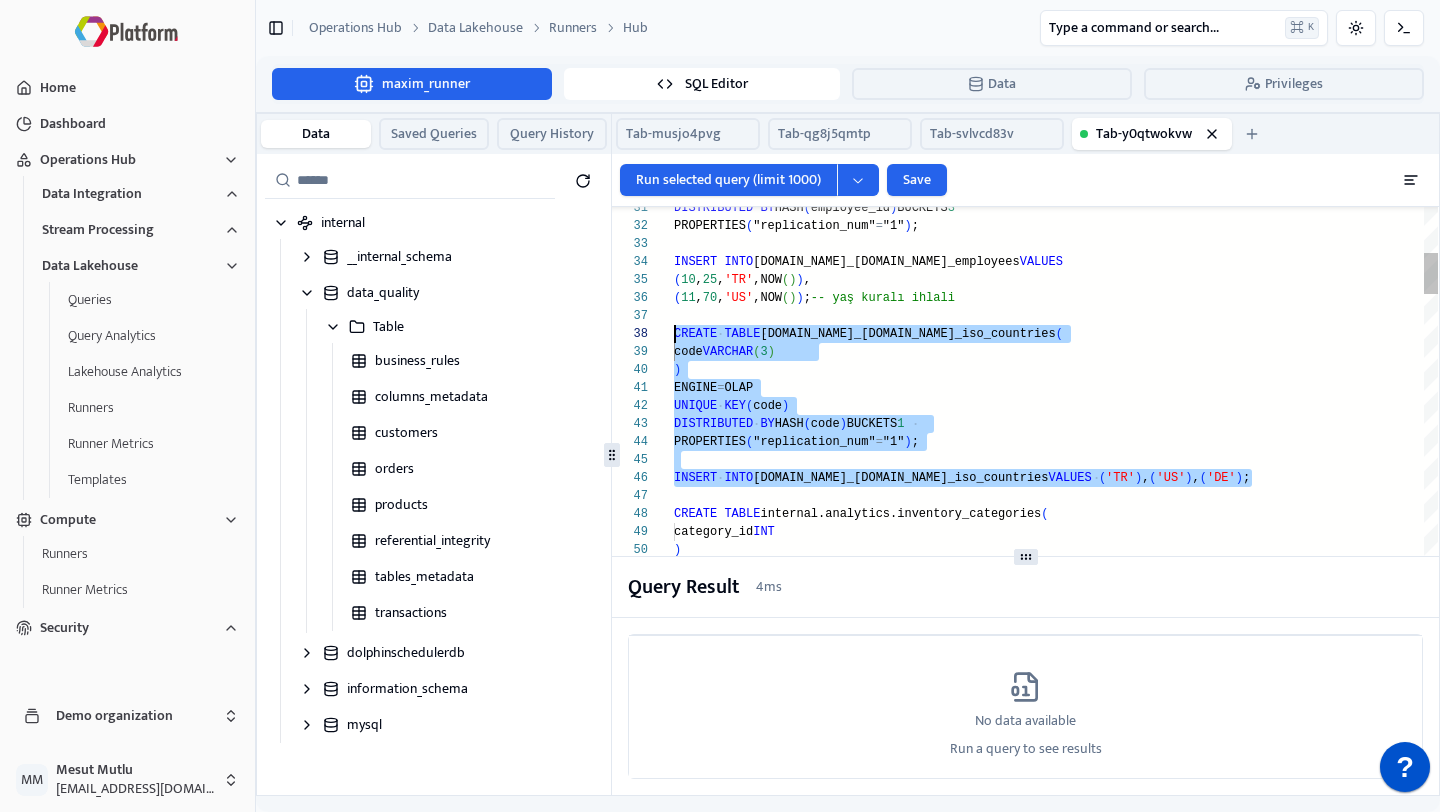 scroll, scrollTop: 126, scrollLeft: 0, axis: vertical 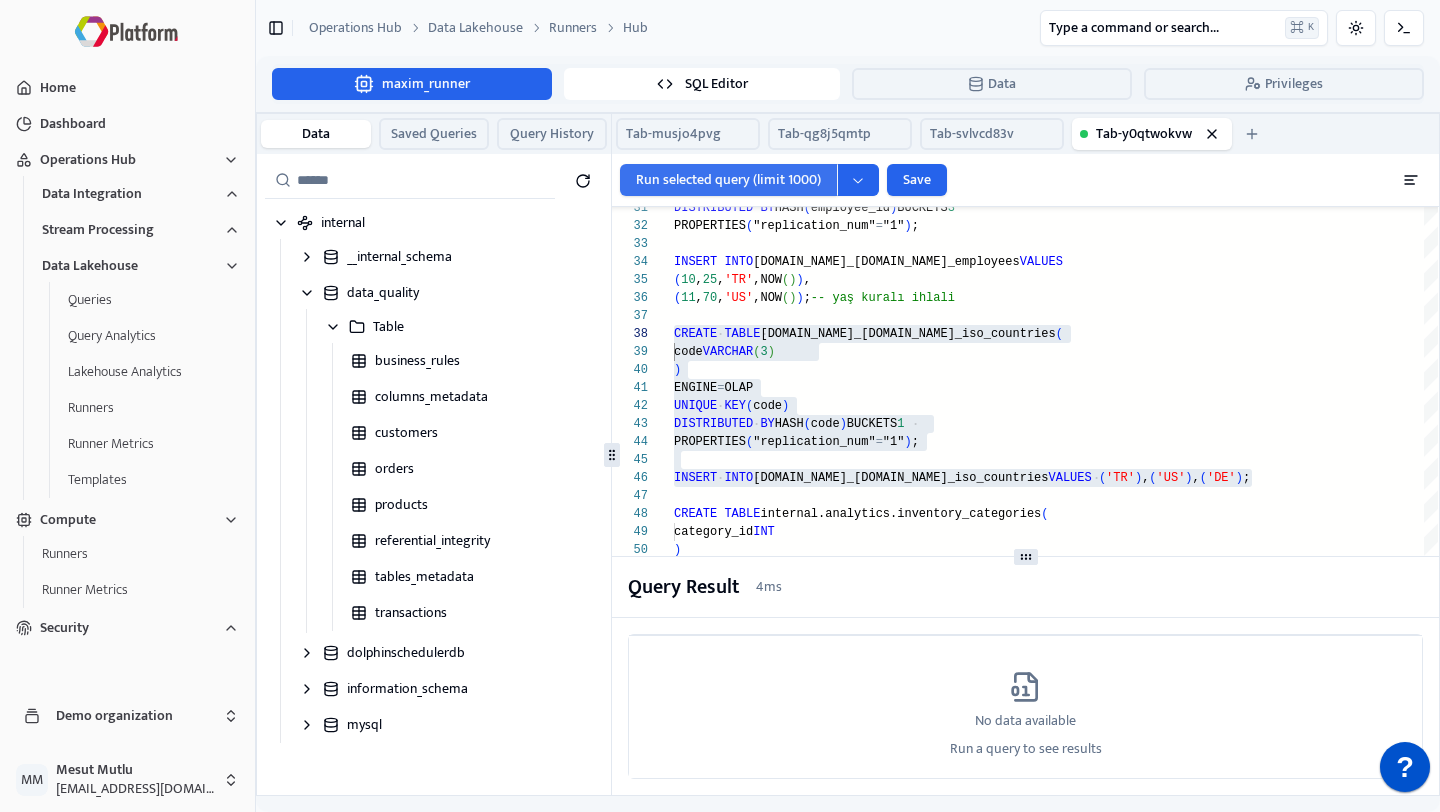 click on "Run selected query (limit 1000)" at bounding box center (728, 180) 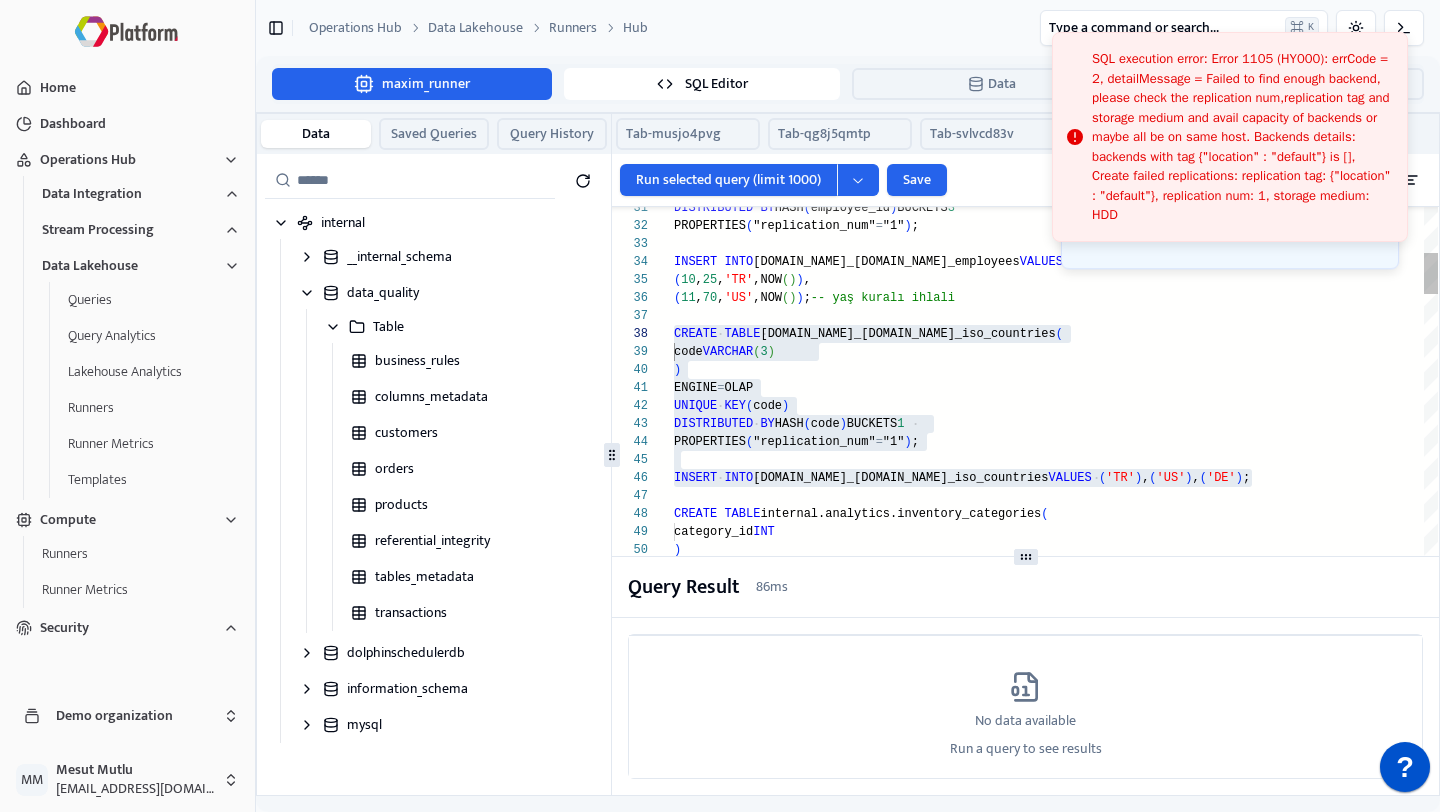 click on "( 10 , 25 , 'TR' ,NOW ( ) ) , ( 11 , 70 , 'US' ,NOW ( ) ) ;                      -- yaş kuralı ihlali CREATE   TABLE  [DOMAIN_NAME]_[DOMAIN_NAME]_iso_countries  (     code  VARCHAR ( 3 ) ) ENGINE = OLAP DISTRIBUTED   BY  HASH ( code )  BUCKETS  1 PROPERTIES ( "replication_num" = "1" ) ; INSERT   INTO  [DOMAIN_NAME]_[DOMAIN_NAME]_iso_countries  VALUES   ( 'TR' ) , ( 'US' ) , ( 'DE' ) ; CREATE   TABLE  internal.analytics.inventory_categories  (     category_id  INT ) ENGINE = OLAP DUPLICATE  KEY ( category_id ) DISTRIBUTED   BY  HASH ( category_id )  BUCKETS  1 PROPERTIES ( "replication_num" = "1" ) ; INSERT   INTO  internal.analytics.inventory_categories  VALUES   ( 101 ) , ( 102 ) ; /* =============================================== =========== INSERT   INTO  [DOMAIN_NAME]_[DOMAIN_NAME]_employees  VALUES PROPERTIES ( "replication_num" = "1" ) ; UNIQUE   KEY ( code ) DISTRIBUTED   BY  HASH ( employee_id )  BUCKETS  3" at bounding box center (1056, 2539) 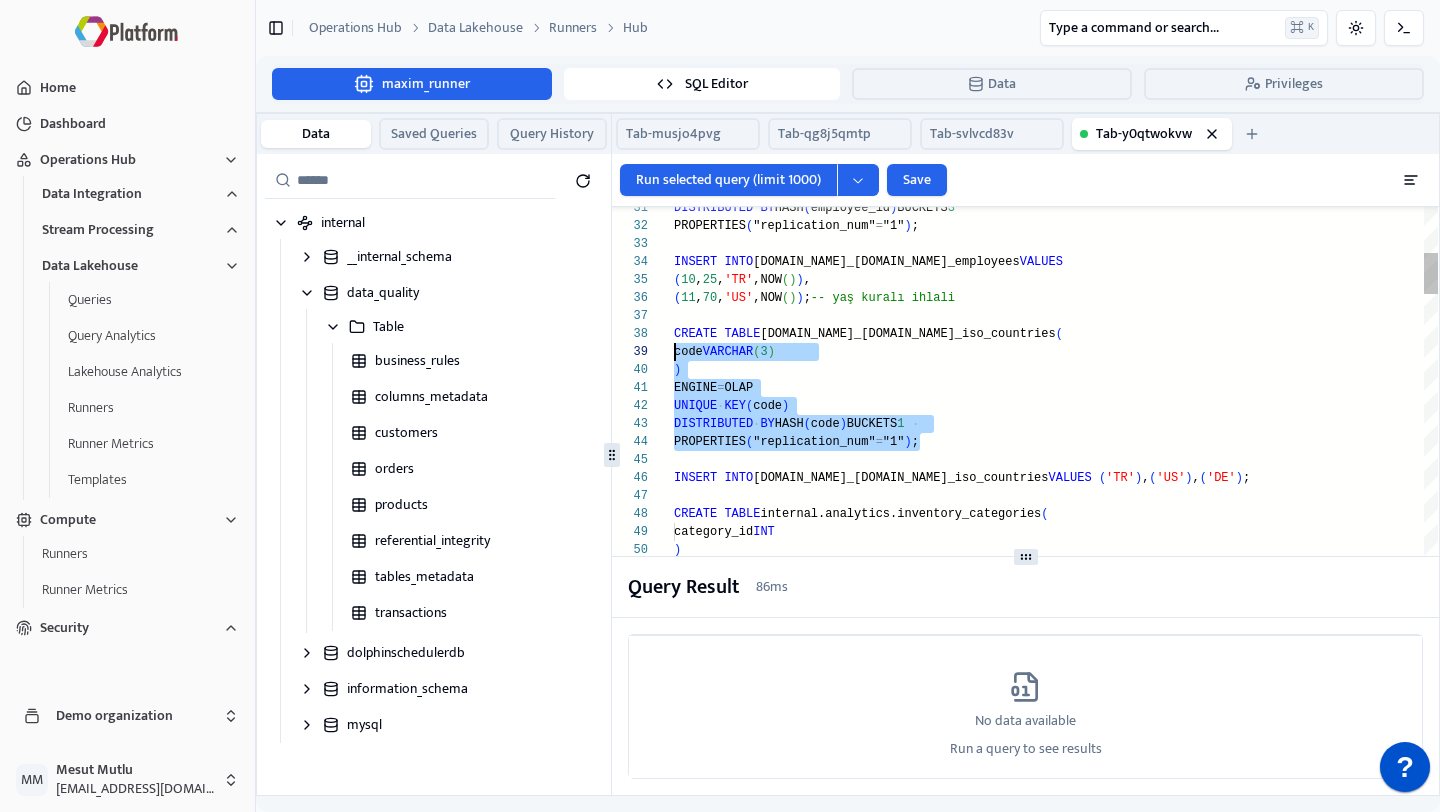 scroll, scrollTop: 126, scrollLeft: 0, axis: vertical 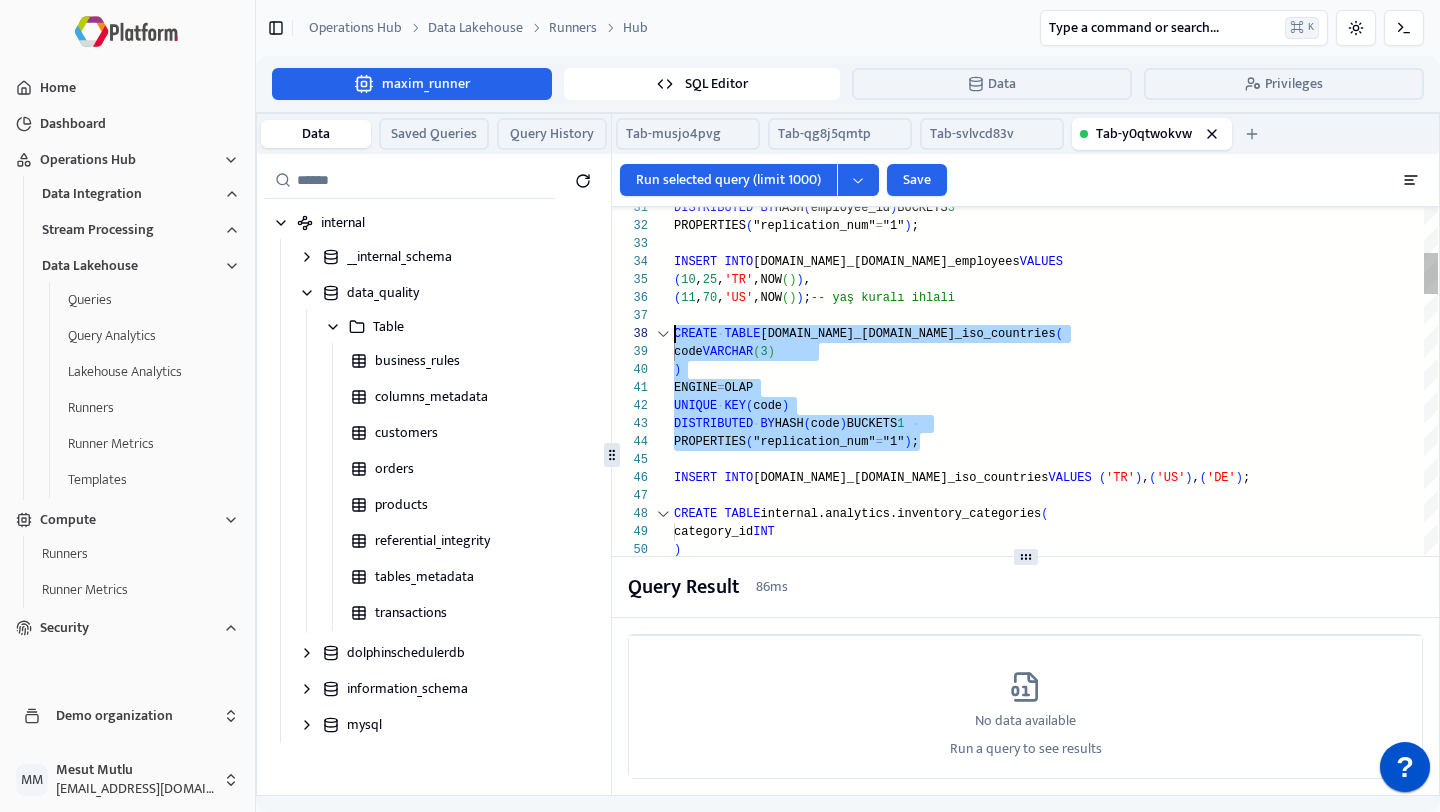drag, startPoint x: 927, startPoint y: 443, endPoint x: 659, endPoint y: 340, distance: 287.11148 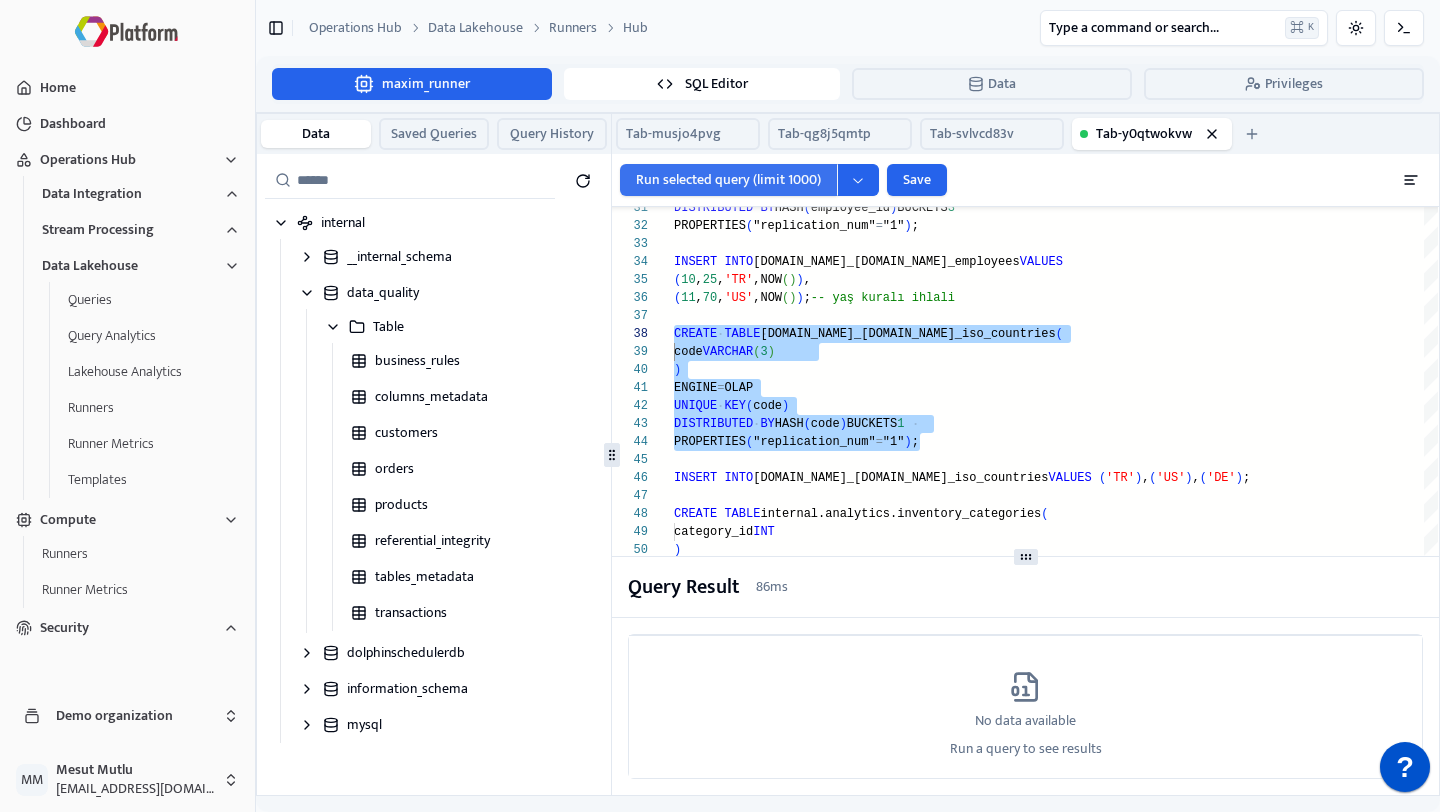 click on "Run selected query (limit 1000)" at bounding box center [728, 180] 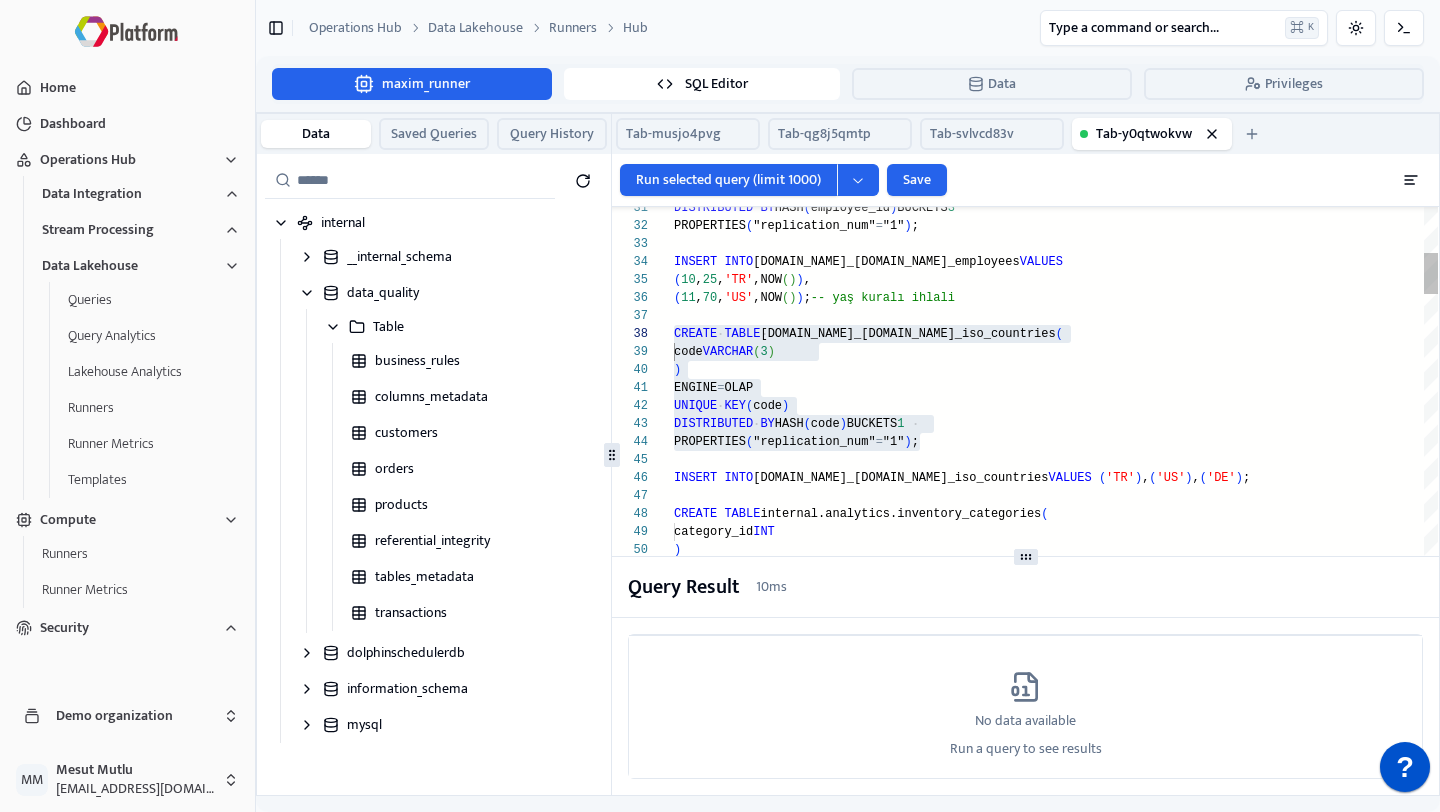 click on "( 10 , 25 , 'TR' ,NOW ( ) ) , ( 11 , 70 , 'US' ,NOW ( ) ) ;                      -- yaş kuralı ihlali CREATE   TABLE  [DOMAIN_NAME]_[DOMAIN_NAME]_iso_countries  (     code  VARCHAR ( 3 ) ) ENGINE = OLAP DISTRIBUTED   BY  HASH ( code )  BUCKETS  1 PROPERTIES ( "replication_num" = "1" ) ; INSERT   INTO  [DOMAIN_NAME]_[DOMAIN_NAME]_iso_countries  VALUES   ( 'TR' ) , ( 'US' ) , ( 'DE' ) ; CREATE   TABLE  internal.analytics.inventory_categories  (     category_id  INT ) ENGINE = OLAP DUPLICATE  KEY ( category_id ) DISTRIBUTED   BY  HASH ( category_id )  BUCKETS  1 PROPERTIES ( "replication_num" = "1" ) ; INSERT   INTO  internal.analytics.inventory_categories  VALUES   ( 101 ) , ( 102 ) ; /* =============================================== =========== INSERT   INTO  [DOMAIN_NAME]_[DOMAIN_NAME]_employees  VALUES PROPERTIES ( "replication_num" = "1" ) ; UNIQUE   KEY ( code ) DISTRIBUTED   BY  HASH ( employee_id )  BUCKETS  3" at bounding box center (1056, 2539) 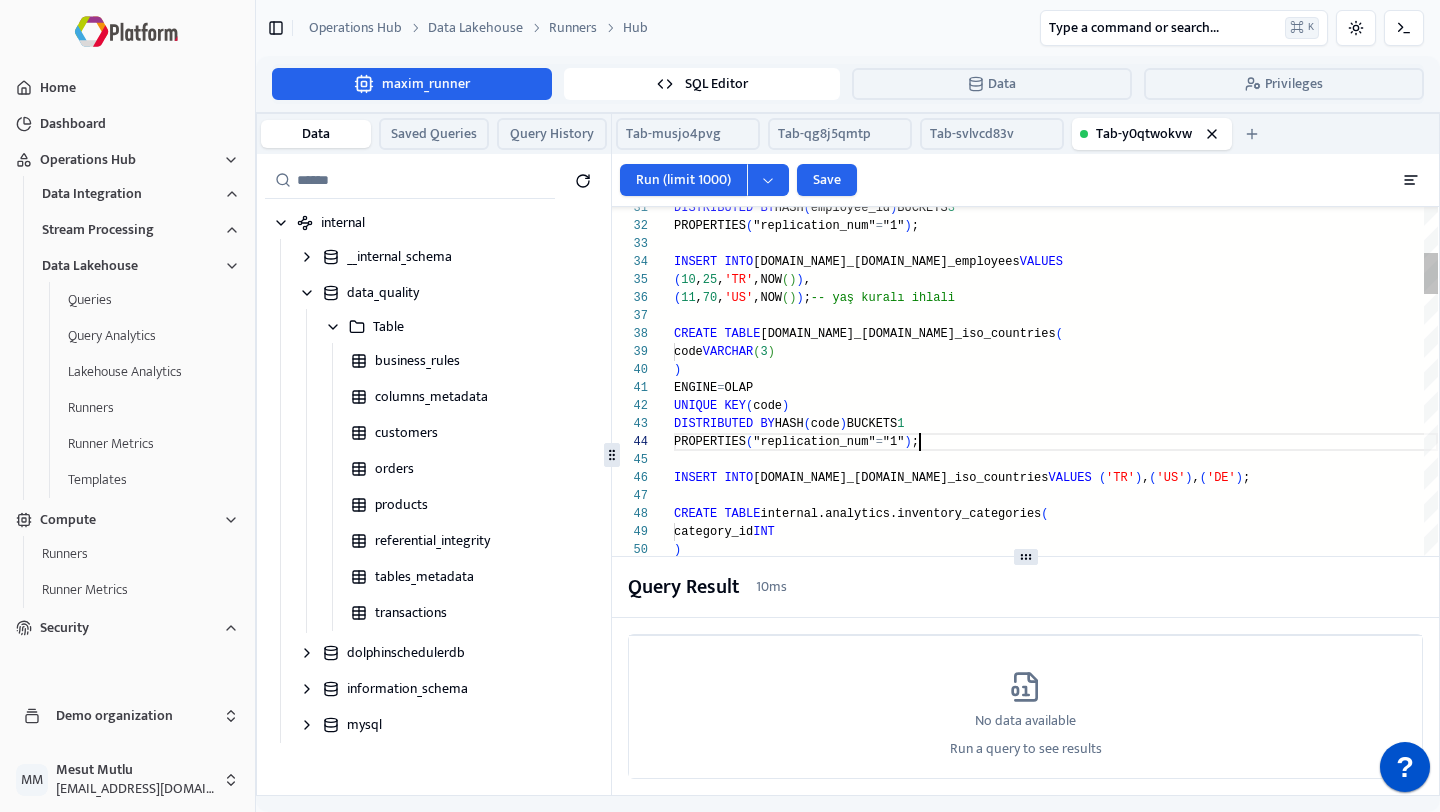 scroll, scrollTop: 90, scrollLeft: 0, axis: vertical 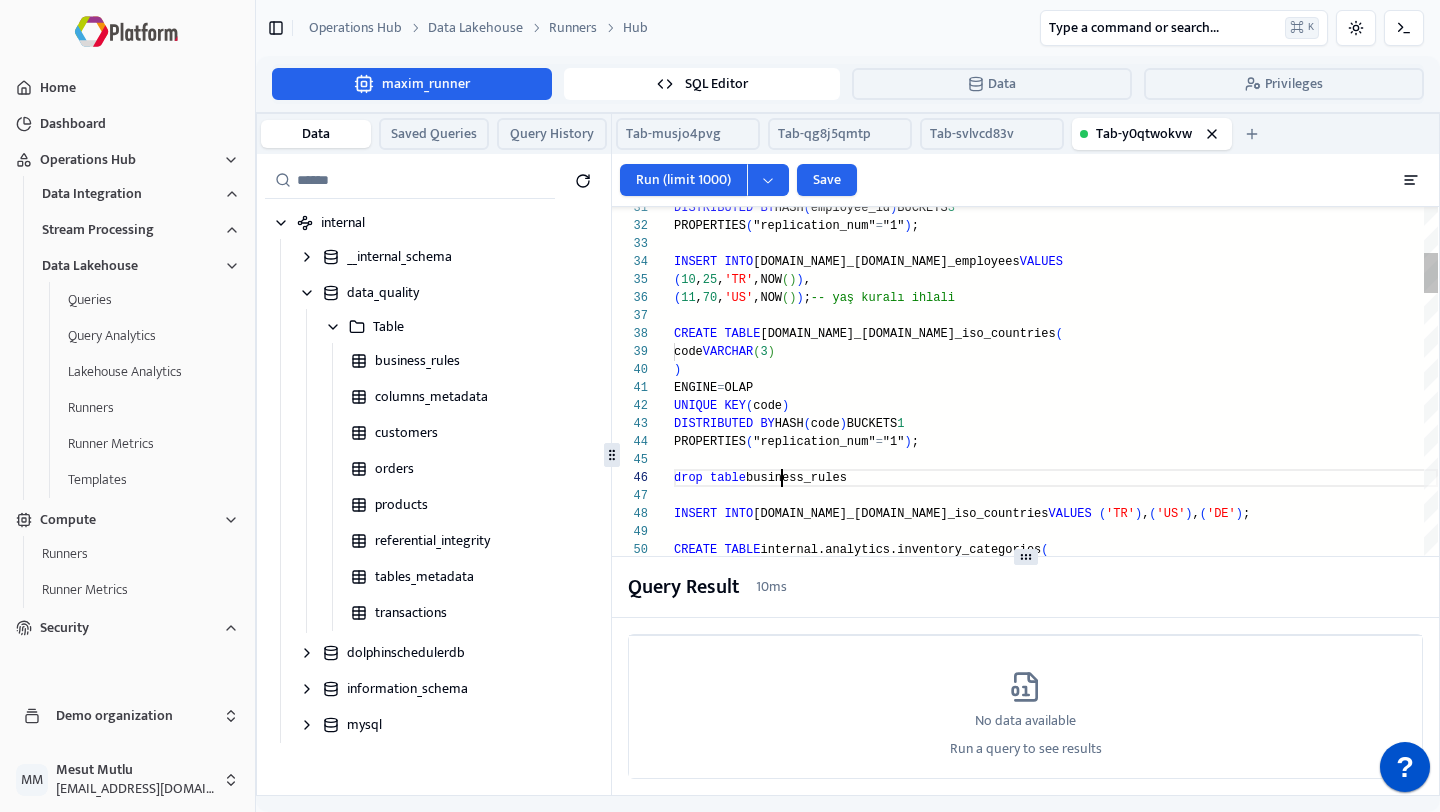 click on "( 10 , 25 , 'TR' ,NOW ( ) ) , ( 11 , 70 , 'US' ,NOW ( ) ) ;                      -- yaş kuralı ihlali CREATE   TABLE  [DOMAIN_NAME]_[DOMAIN_NAME]_iso_countries  (     code  VARCHAR ( 3 ) ) ENGINE = OLAP DISTRIBUTED   BY  HASH ( code )  BUCKETS  1 PROPERTIES ( "replication_num" = "1" ) ; INSERT   INTO  [DOMAIN_NAME]_[DOMAIN_NAME]_iso_countries  VALUES   ( 'TR' ) , ( 'US' ) , ( 'DE' ) ; CREATE   TABLE  internal.analytics.inventory_categories  (     category_id  INT ) ENGINE = OLAP DUPLICATE  KEY ( category_id ) DISTRIBUTED   BY  HASH ( category_id )  BUCKETS  1 PROPERTIES ( "replication_num" = "1" ) ; INSERT   INTO  internal.analytics.inventory_categories  VALUES   ( 101 ) , ( 102 ) ; INSERT   INTO  [DOMAIN_NAME]_[DOMAIN_NAME]_employees  VALUES PROPERTIES ( "replication_num" = "1" ) ; UNIQUE   KEY ( code ) DISTRIBUTED   BY  HASH ( employee_id )  BUCKETS  3 drop   table  business_rules" at bounding box center (1056, 2557) 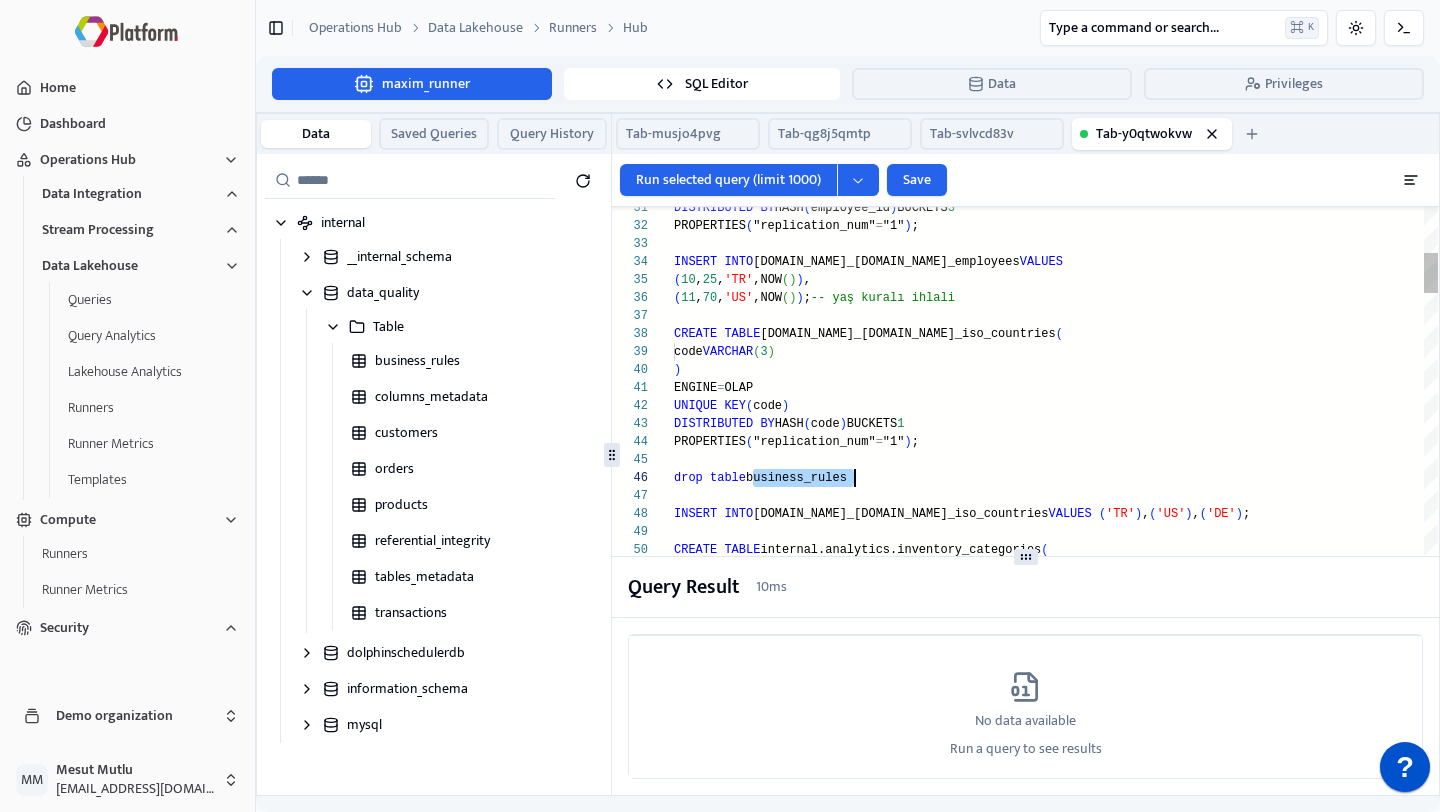 click on "( 10 , 25 , 'TR' ,NOW ( ) ) , ( 11 , 70 , 'US' ,NOW ( ) ) ;                      -- yaş kuralı ihlali CREATE   TABLE  [DOMAIN_NAME]_[DOMAIN_NAME]_iso_countries  (     code  VARCHAR ( 3 ) ) ENGINE = OLAP DISTRIBUTED   BY  HASH ( code )  BUCKETS  1 PROPERTIES ( "replication_num" = "1" ) ; INSERT   INTO  [DOMAIN_NAME]_[DOMAIN_NAME]_iso_countries  VALUES   ( 'TR' ) , ( 'US' ) , ( 'DE' ) ; CREATE   TABLE  internal.analytics.inventory_categories  (     category_id  INT ) ENGINE = OLAP DUPLICATE  KEY ( category_id ) DISTRIBUTED   BY  HASH ( category_id )  BUCKETS  1 PROPERTIES ( "replication_num" = "1" ) ; INSERT   INTO  internal.analytics.inventory_categories  VALUES   ( 101 ) , ( 102 ) ; INSERT   INTO  [DOMAIN_NAME]_[DOMAIN_NAME]_employees  VALUES PROPERTIES ( "replication_num" = "1" ) ; UNIQUE   KEY ( code ) DISTRIBUTED   BY  HASH ( employee_id )  BUCKETS  3 drop   table  business_rules" at bounding box center [1056, 2557] 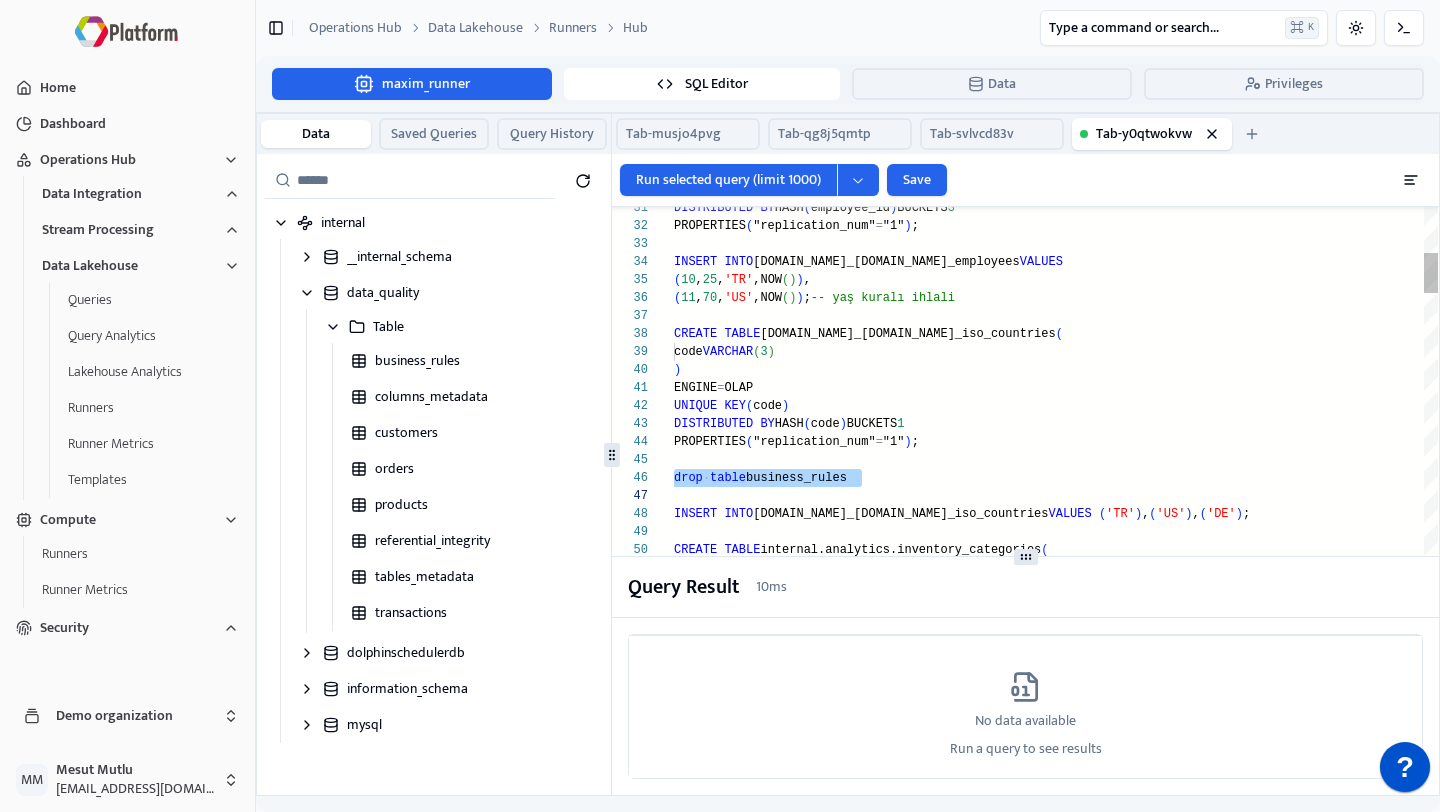 click on "( 10 , 25 , 'TR' ,NOW ( ) ) , ( 11 , 70 , 'US' ,NOW ( ) ) ;                      -- yaş kuralı ihlali CREATE   TABLE  [DOMAIN_NAME]_[DOMAIN_NAME]_iso_countries  (     code  VARCHAR ( 3 ) ) ENGINE = OLAP DISTRIBUTED   BY  HASH ( code )  BUCKETS  1 PROPERTIES ( "replication_num" = "1" ) ; INSERT   INTO  [DOMAIN_NAME]_[DOMAIN_NAME]_iso_countries  VALUES   ( 'TR' ) , ( 'US' ) , ( 'DE' ) ; CREATE   TABLE  internal.analytics.inventory_categories  (     category_id  INT ) ENGINE = OLAP DUPLICATE  KEY ( category_id ) DISTRIBUTED   BY  HASH ( category_id )  BUCKETS  1 PROPERTIES ( "replication_num" = "1" ) ; INSERT   INTO  internal.analytics.inventory_categories  VALUES   ( 101 ) , ( 102 ) ; INSERT   INTO  [DOMAIN_NAME]_[DOMAIN_NAME]_employees  VALUES PROPERTIES ( "replication_num" = "1" ) ; UNIQUE   KEY ( code ) DISTRIBUTED   BY  HASH ( employee_id )  BUCKETS  3 drop   table  business_rules" at bounding box center [1056, 2557] 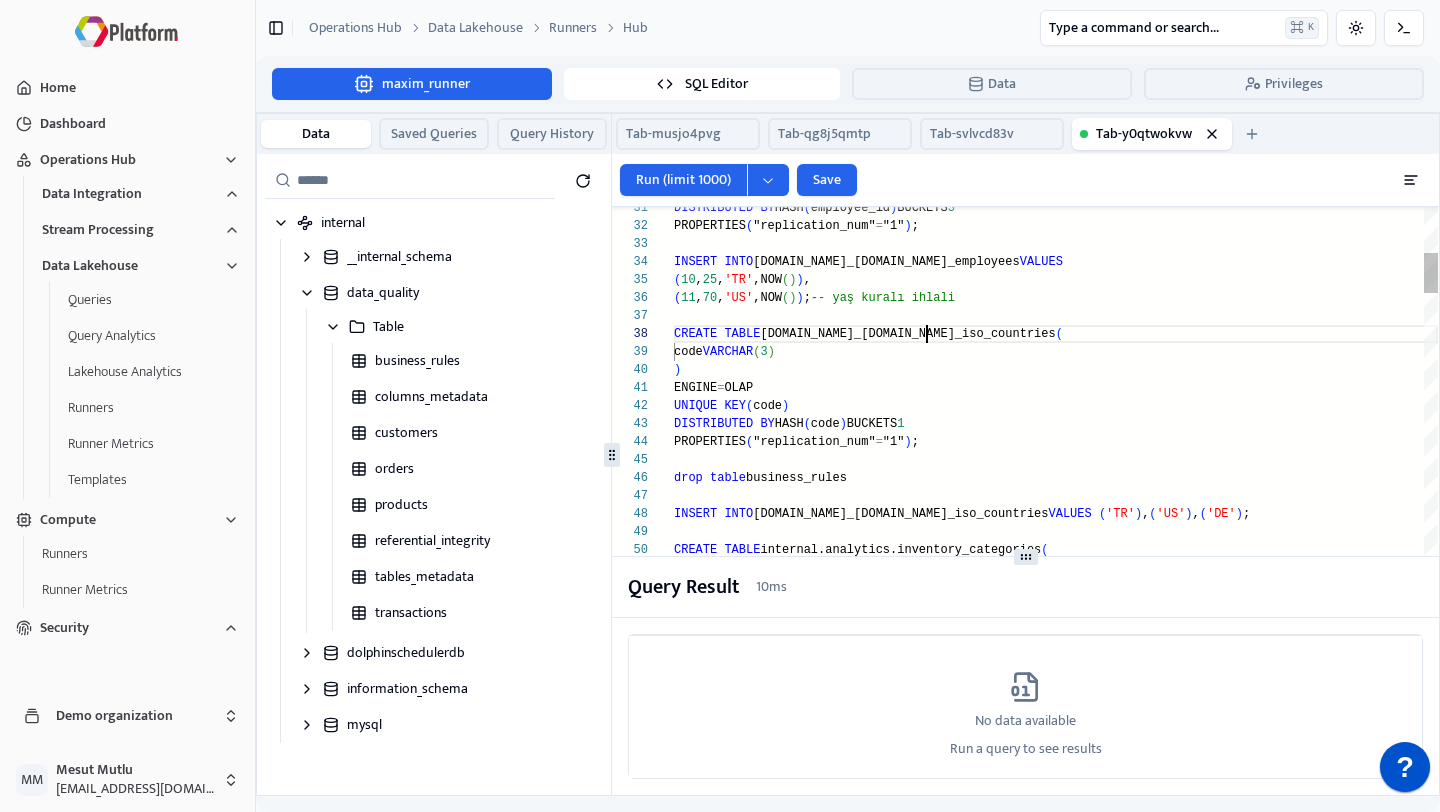scroll, scrollTop: 126, scrollLeft: 0, axis: vertical 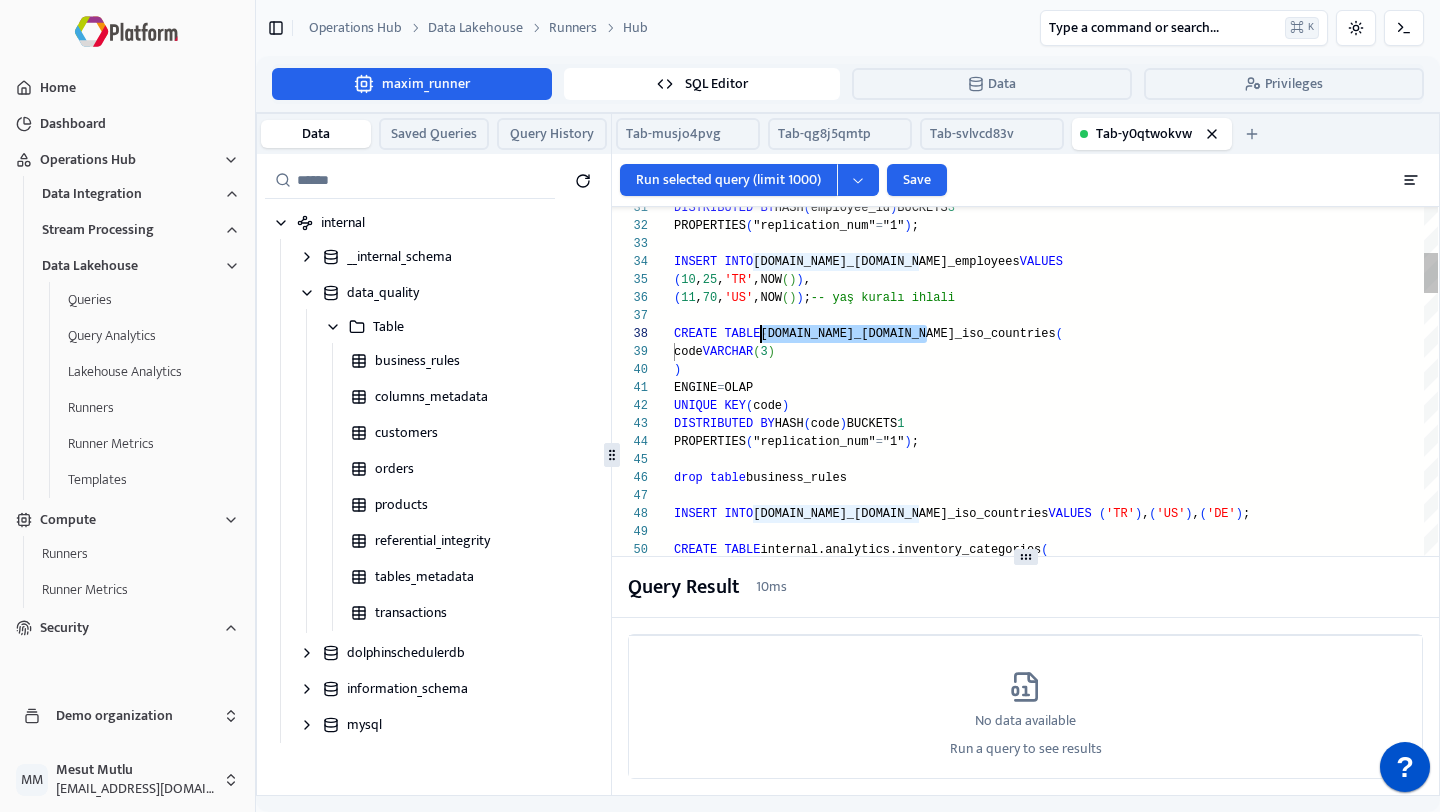 drag, startPoint x: 927, startPoint y: 335, endPoint x: 765, endPoint y: 333, distance: 162.01234 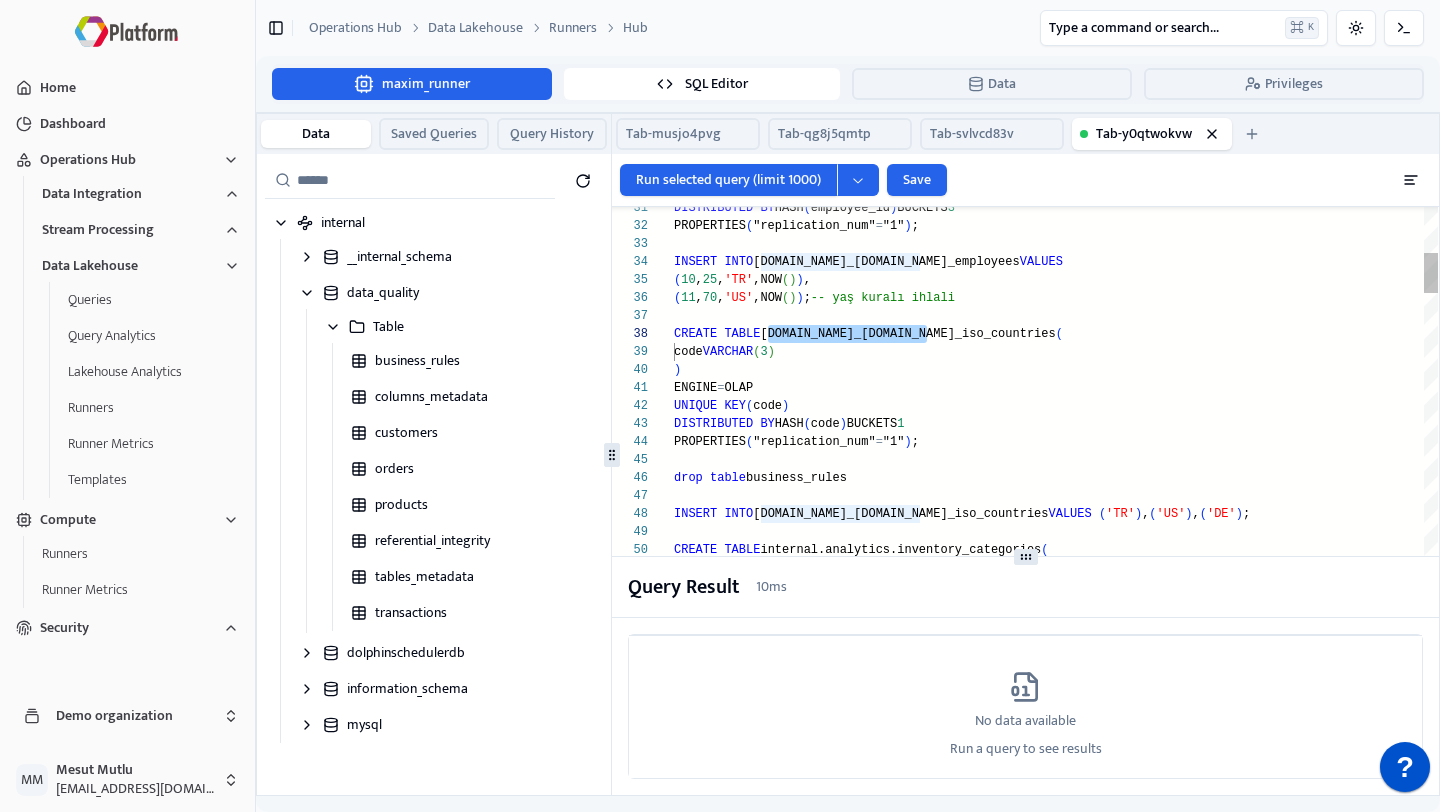 click on "( 10 , 25 , 'TR' ,NOW ( ) ) , ( 11 , 70 , 'US' ,NOW ( ) ) ;                      -- yaş kuralı ihlali CREATE   TABLE  [DOMAIN_NAME]_[DOMAIN_NAME]_iso_countries  (     code  VARCHAR ( 3 ) ) ENGINE = OLAP DISTRIBUTED   BY  HASH ( code )  BUCKETS  1 PROPERTIES ( "replication_num" = "1" ) ; INSERT   INTO  [DOMAIN_NAME]_[DOMAIN_NAME]_iso_countries  VALUES   ( 'TR' ) , ( 'US' ) , ( 'DE' ) ; CREATE   TABLE  internal.analytics.inventory_categories  (     category_id  INT ) ENGINE = OLAP DUPLICATE  KEY ( category_id ) DISTRIBUTED   BY  HASH ( category_id )  BUCKETS  1 PROPERTIES ( "replication_num" = "1" ) ; INSERT   INTO  internal.analytics.inventory_categories  VALUES   ( 101 ) , ( 102 ) ; INSERT   INTO  [DOMAIN_NAME]_[DOMAIN_NAME]_employees  VALUES PROPERTIES ( "replication_num" = "1" ) ; UNIQUE   KEY ( code ) DISTRIBUTED   BY  HASH ( employee_id )  BUCKETS  3 drop   table  business_rules" at bounding box center (1056, 2557) 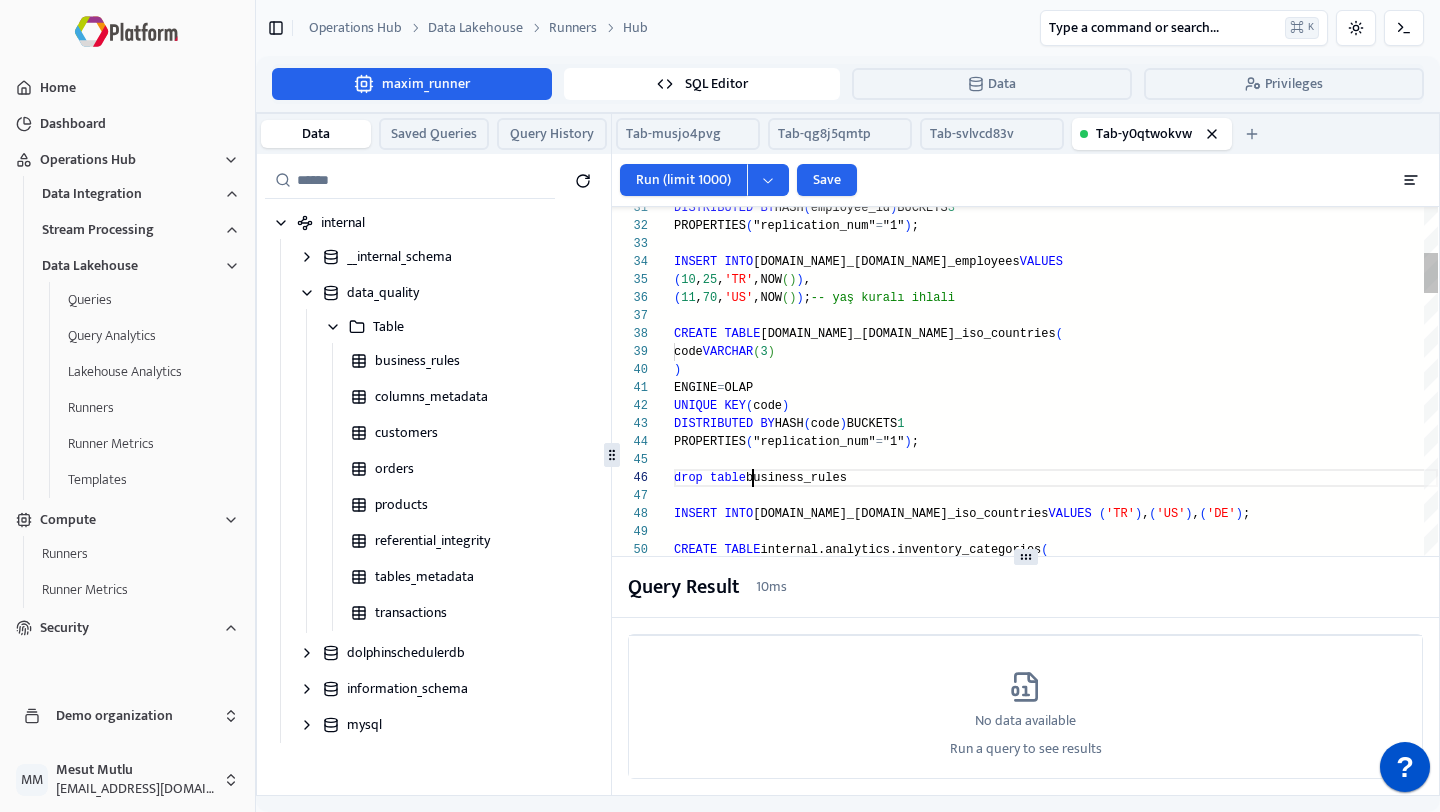 scroll, scrollTop: 90, scrollLeft: 0, axis: vertical 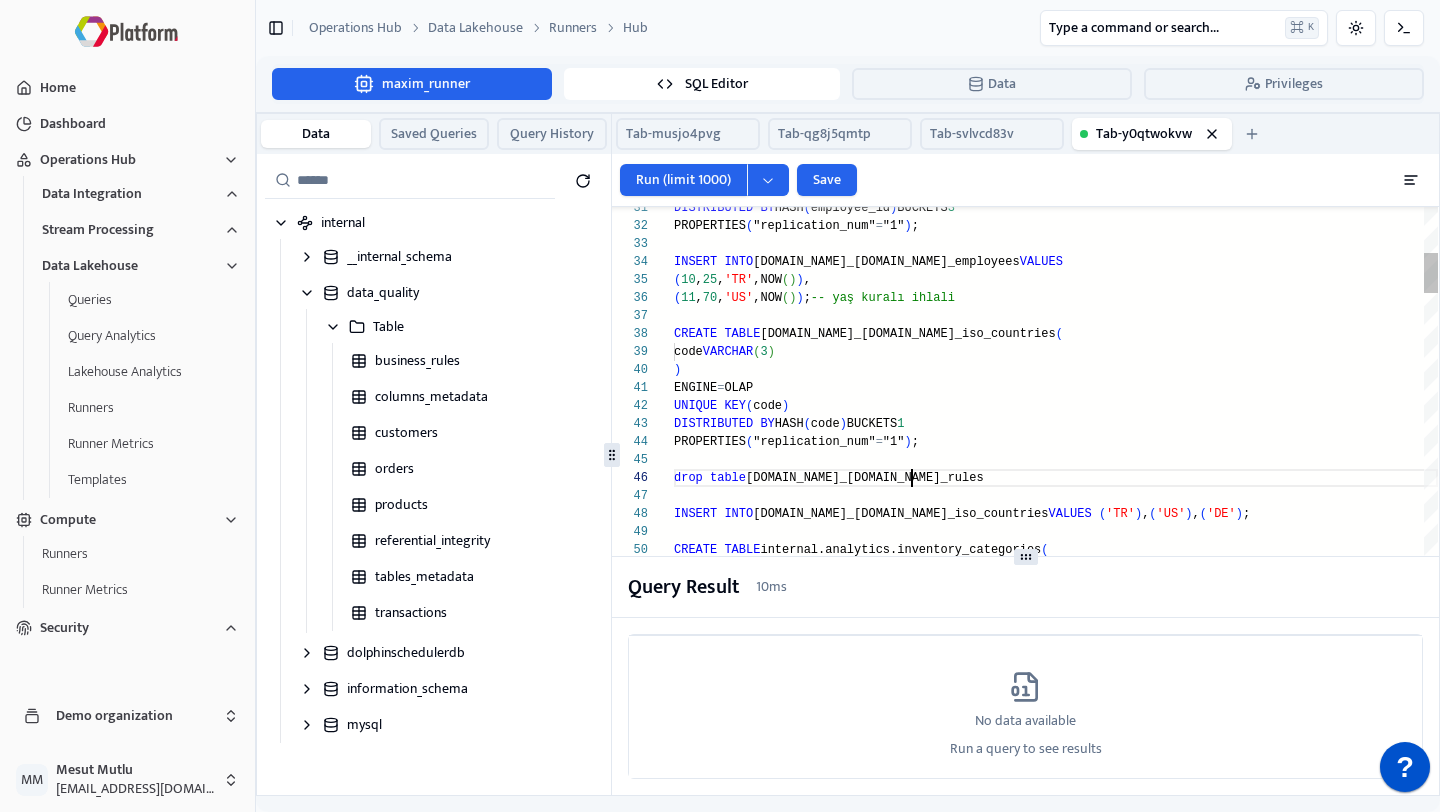 click on "( 10 , 25 , 'TR' ,NOW ( ) ) , ( 11 , 70 , 'US' ,NOW ( ) ) ;                      -- yaş kuralı ihlali CREATE   TABLE  [DOMAIN_NAME]_[DOMAIN_NAME]_iso_countries  (     code  VARCHAR ( 3 ) ) ENGINE = OLAP DISTRIBUTED   BY  HASH ( code )  BUCKETS  1 PROPERTIES ( "replication_num" = "1" ) ; INSERT   INTO  [DOMAIN_NAME]_[DOMAIN_NAME]_iso_countries  VALUES   ( 'TR' ) , ( 'US' ) , ( 'DE' ) ; CREATE   TABLE  internal.analytics.inventory_categories  (     category_id  INT ) ENGINE = OLAP DUPLICATE  KEY ( category_id ) DISTRIBUTED   BY  HASH ( category_id )  BUCKETS  1 PROPERTIES ( "replication_num" = "1" ) ; INSERT   INTO  internal.analytics.inventory_categories  VALUES   ( 101 ) , ( 102 ) ; INSERT   INTO  [DOMAIN_NAME]_[DOMAIN_NAME]_employees  VALUES PROPERTIES ( "replication_num" = "1" ) ; UNIQUE   KEY ( code ) DISTRIBUTED   BY  HASH ( employee_id )  BUCKETS  3 drop   table  [DOMAIN_NAME]_[DOMAIN_NAME]_rules" at bounding box center (1056, 2557) 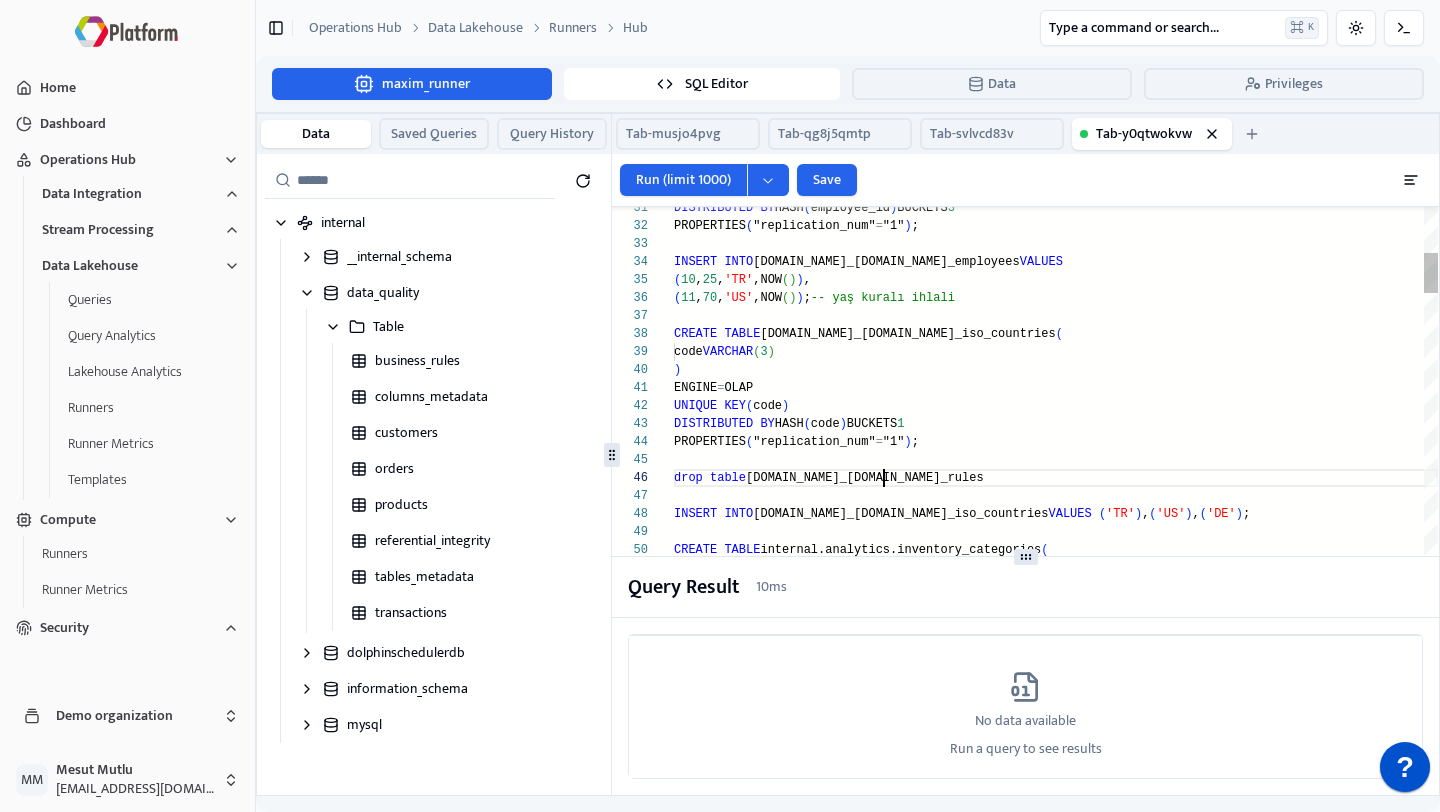 click on "( 10 , 25 , 'TR' ,NOW ( ) ) , ( 11 , 70 , 'US' ,NOW ( ) ) ;                      -- yaş kuralı ihlali CREATE   TABLE  [DOMAIN_NAME]_[DOMAIN_NAME]_iso_countries  (     code  VARCHAR ( 3 ) ) ENGINE = OLAP DISTRIBUTED   BY  HASH ( code )  BUCKETS  1 PROPERTIES ( "replication_num" = "1" ) ; INSERT   INTO  [DOMAIN_NAME]_[DOMAIN_NAME]_iso_countries  VALUES   ( 'TR' ) , ( 'US' ) , ( 'DE' ) ; CREATE   TABLE  internal.analytics.inventory_categories  (     category_id  INT ) ENGINE = OLAP DUPLICATE  KEY ( category_id ) DISTRIBUTED   BY  HASH ( category_id )  BUCKETS  1 PROPERTIES ( "replication_num" = "1" ) ; INSERT   INTO  internal.analytics.inventory_categories  VALUES   ( 101 ) , ( 102 ) ; INSERT   INTO  [DOMAIN_NAME]_[DOMAIN_NAME]_employees  VALUES PROPERTIES ( "replication_num" = "1" ) ; UNIQUE   KEY ( code ) DISTRIBUTED   BY  HASH ( employee_id )  BUCKETS  3 drop   table  [DOMAIN_NAME]_[DOMAIN_NAME]_rules" at bounding box center (1056, 2557) 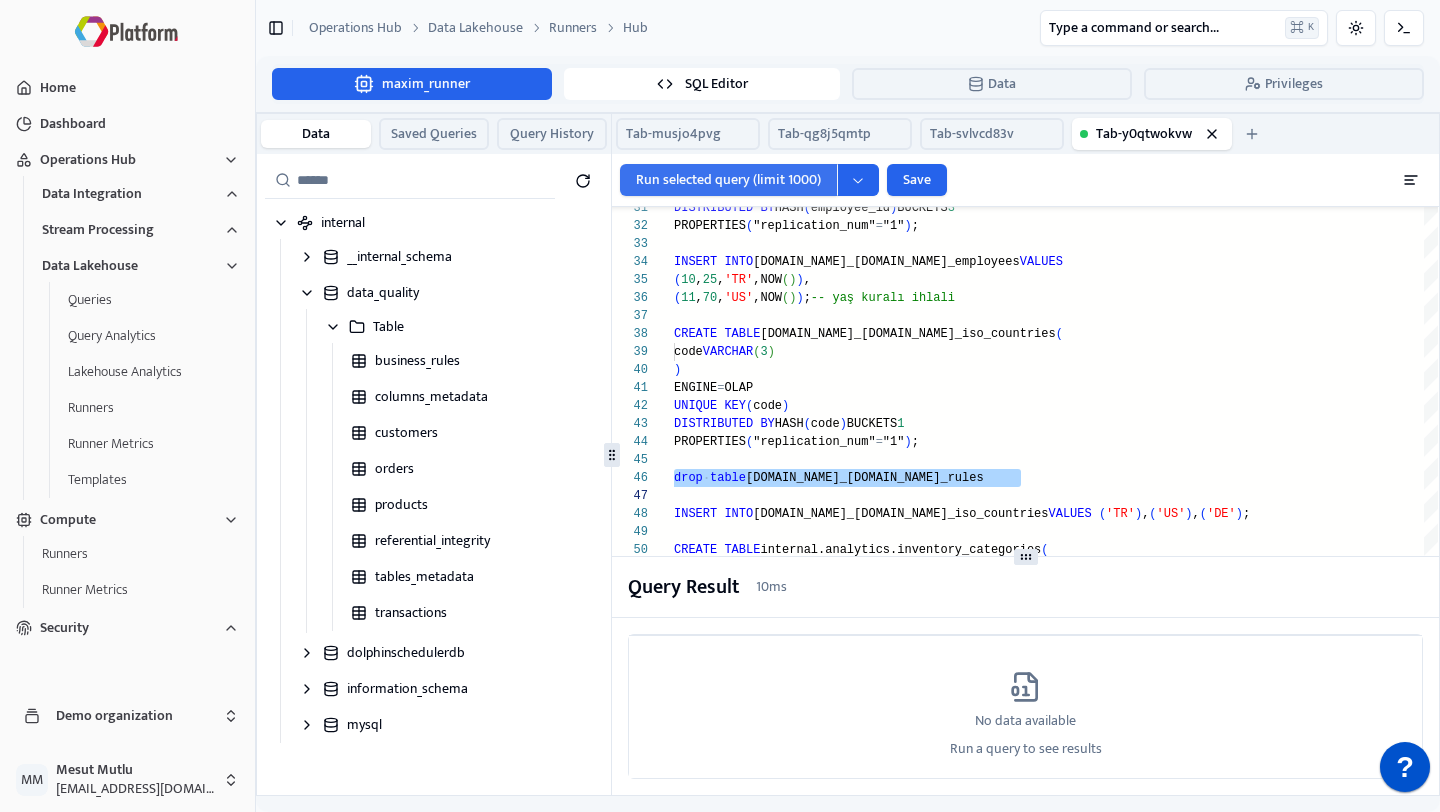 click on "Run selected query (limit 1000)" at bounding box center [728, 180] 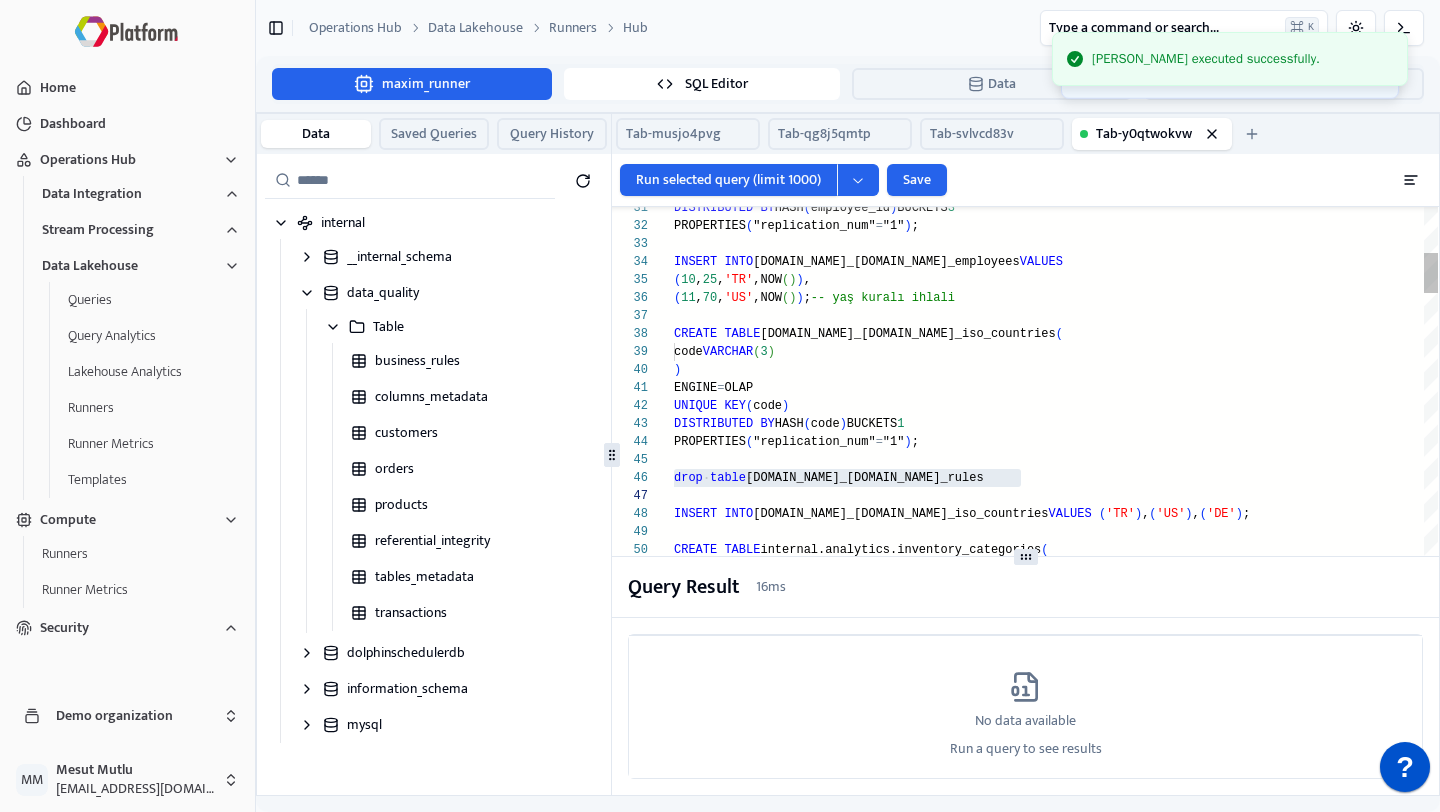 click on "( 10 , 25 , 'TR' ,NOW ( ) ) , ( 11 , 70 , 'US' ,NOW ( ) ) ;                      -- yaş kuralı ihlali CREATE   TABLE  [DOMAIN_NAME]_[DOMAIN_NAME]_iso_countries  (     code  VARCHAR ( 3 ) ) ENGINE = OLAP DISTRIBUTED   BY  HASH ( code )  BUCKETS  1 PROPERTIES ( "replication_num" = "1" ) ; INSERT   INTO  [DOMAIN_NAME]_[DOMAIN_NAME]_iso_countries  VALUES   ( 'TR' ) , ( 'US' ) , ( 'DE' ) ; CREATE   TABLE  internal.analytics.inventory_categories  (     category_id  INT ) ENGINE = OLAP DUPLICATE  KEY ( category_id ) DISTRIBUTED   BY  HASH ( category_id )  BUCKETS  1 PROPERTIES ( "replication_num" = "1" ) ; INSERT   INTO  internal.analytics.inventory_categories  VALUES   ( 101 ) , ( 102 ) ; INSERT   INTO  [DOMAIN_NAME]_[DOMAIN_NAME]_employees  VALUES PROPERTIES ( "replication_num" = "1" ) ; UNIQUE   KEY ( code ) DISTRIBUTED   BY  HASH ( employee_id )  BUCKETS  3 drop   table  [DOMAIN_NAME]_[DOMAIN_NAME]_rules" at bounding box center [1056, 2557] 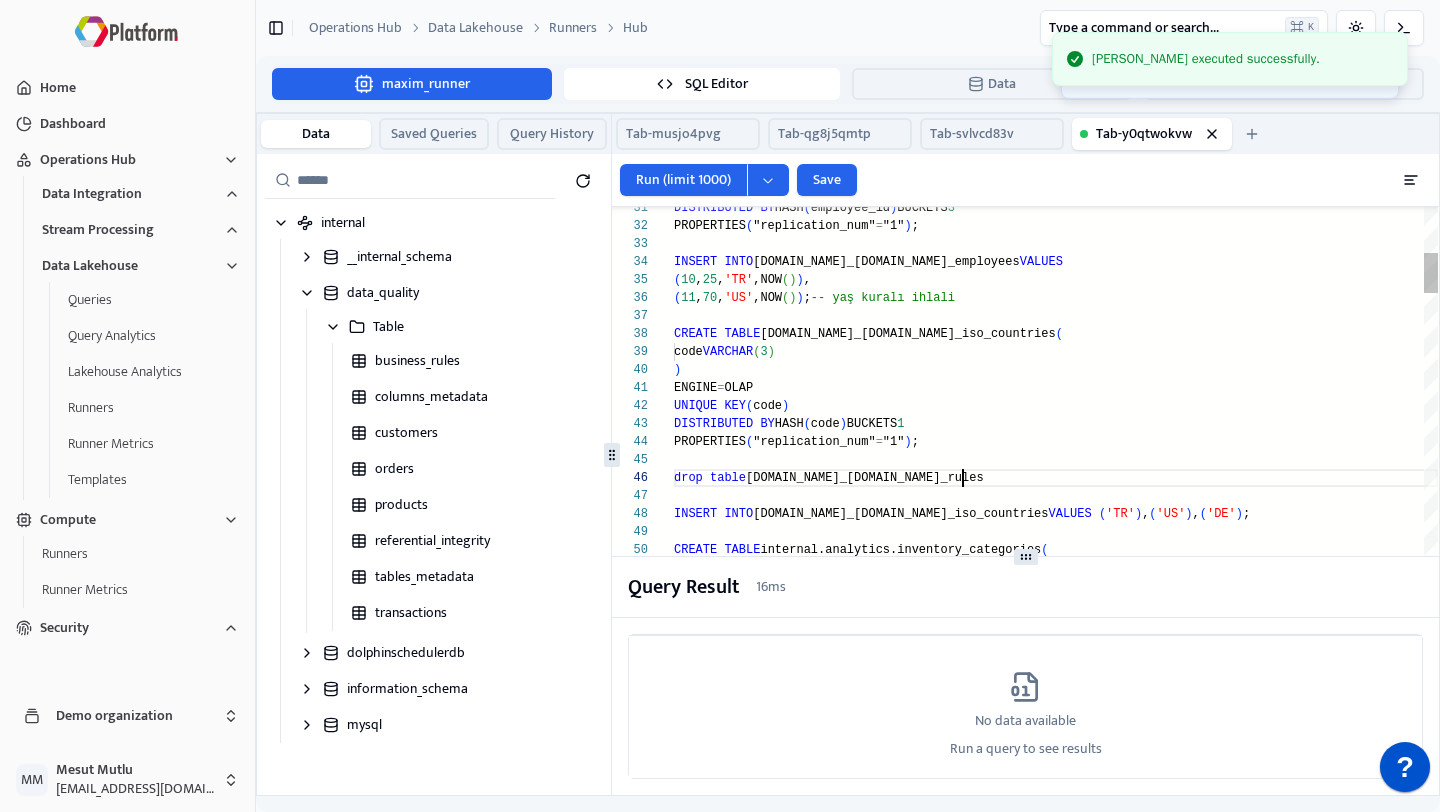 click on "( 10 , 25 , 'TR' ,NOW ( ) ) , ( 11 , 70 , 'US' ,NOW ( ) ) ;                      -- yaş kuralı ihlali CREATE   TABLE  [DOMAIN_NAME]_[DOMAIN_NAME]_iso_countries  (     code  VARCHAR ( 3 ) ) ENGINE = OLAP DISTRIBUTED   BY  HASH ( code )  BUCKETS  1 PROPERTIES ( "replication_num" = "1" ) ; INSERT   INTO  [DOMAIN_NAME]_[DOMAIN_NAME]_iso_countries  VALUES   ( 'TR' ) , ( 'US' ) , ( 'DE' ) ; CREATE   TABLE  internal.analytics.inventory_categories  (     category_id  INT ) ENGINE = OLAP DUPLICATE  KEY ( category_id ) DISTRIBUTED   BY  HASH ( category_id )  BUCKETS  1 PROPERTIES ( "replication_num" = "1" ) ; INSERT   INTO  internal.analytics.inventory_categories  VALUES   ( 101 ) , ( 102 ) ; INSERT   INTO  [DOMAIN_NAME]_[DOMAIN_NAME]_employees  VALUES PROPERTIES ( "replication_num" = "1" ) ; UNIQUE   KEY ( code ) DISTRIBUTED   BY  HASH ( employee_id )  BUCKETS  3 drop   table  [DOMAIN_NAME]_[DOMAIN_NAME]_rules" at bounding box center (1056, 2557) 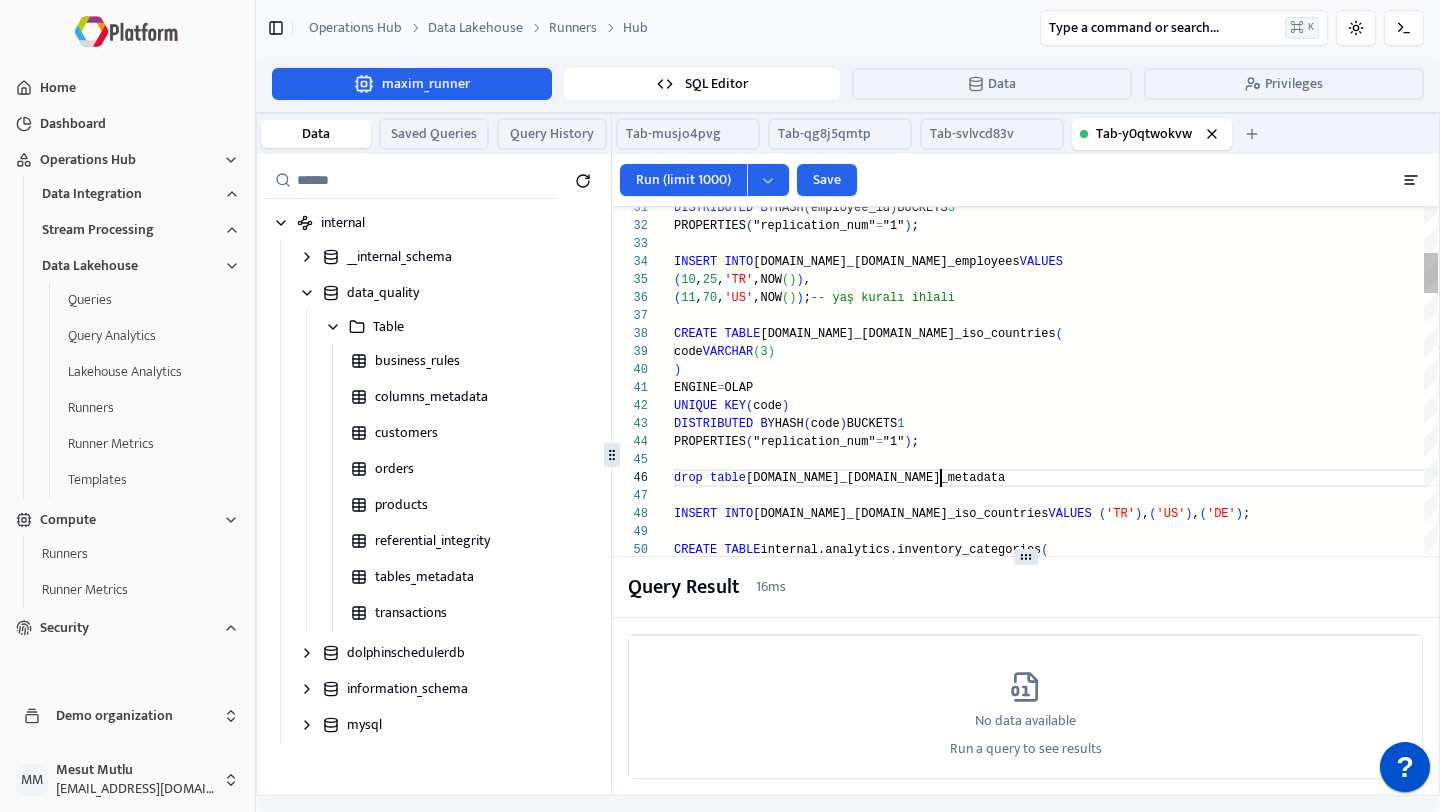 click on "( 10 , 25 , 'TR' ,NOW ( ) ) , ( 11 , 70 , 'US' ,NOW ( ) ) ;                      -- yaş kuralı ihlali CREATE   TABLE  [DOMAIN_NAME]_[DOMAIN_NAME]_iso_countries  (     code  VARCHAR ( 3 ) ) ENGINE = OLAP DISTRIBUTED   BY  HASH ( code )  BUCKETS  1 PROPERTIES ( "replication_num" = "1" ) ; INSERT   INTO  [DOMAIN_NAME]_[DOMAIN_NAME]_iso_countries  VALUES   ( 'TR' ) , ( 'US' ) , ( 'DE' ) ; CREATE   TABLE  internal.analytics.inventory_categories  (     category_id  INT ) ENGINE = OLAP DUPLICATE  KEY ( category_id ) DISTRIBUTED   BY  HASH ( category_id )  BUCKETS  1 PROPERTIES ( "replication_num" = "1" ) ; INSERT   INTO  internal.analytics.inventory_categories  VALUES   ( 101 ) , ( 102 ) ; INSERT   INTO  [DOMAIN_NAME]_[DOMAIN_NAME]_employees  VALUES PROPERTIES ( "replication_num" = "1" ) ; UNIQUE   KEY ( code ) DISTRIBUTED   BY  HASH ( employee_id )  BUCKETS  3 drop   table  [DOMAIN_NAME]_[DOMAIN_NAME]_metadata" at bounding box center (1056, 2557) 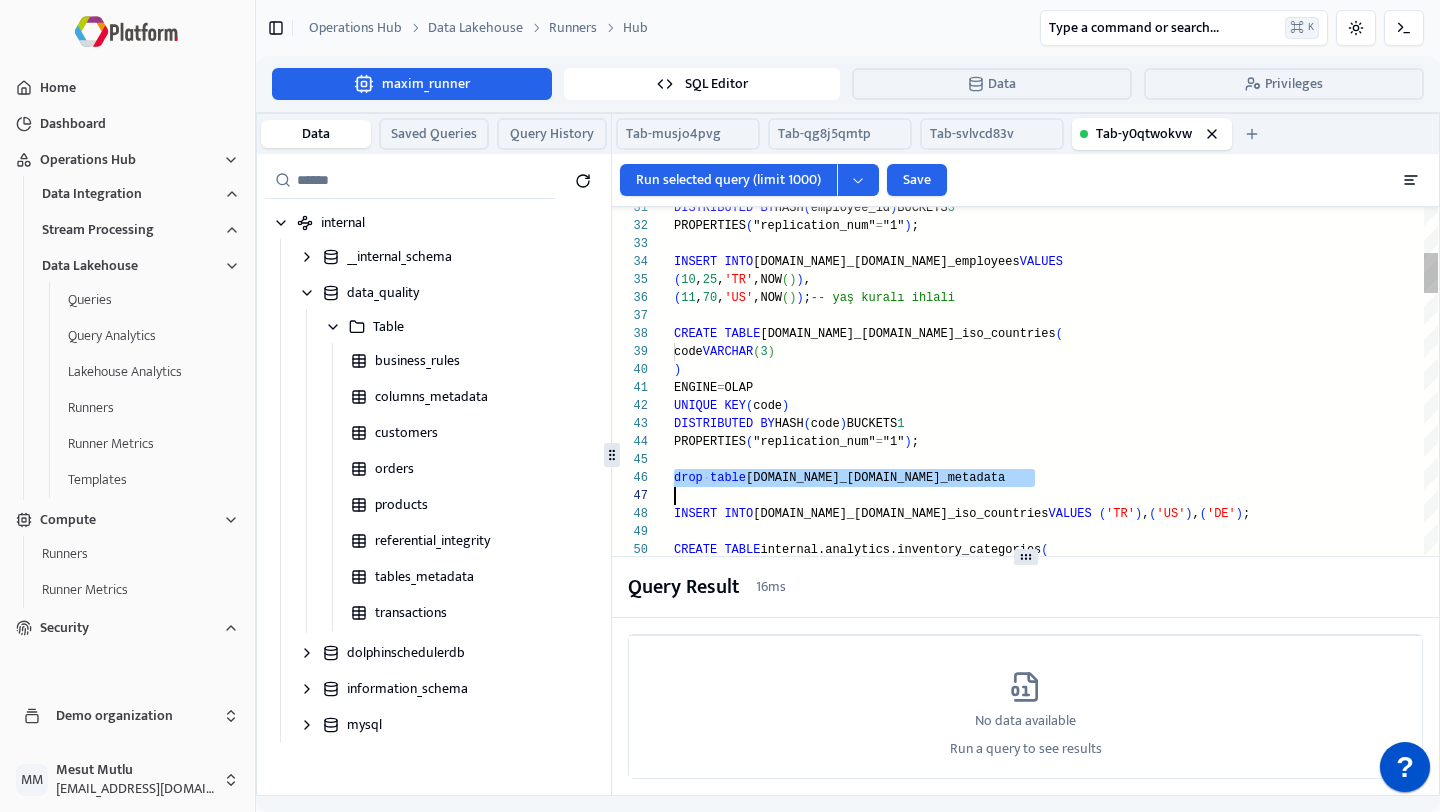 click on "( 10 , 25 , 'TR' ,NOW ( ) ) , ( 11 , 70 , 'US' ,NOW ( ) ) ;                      -- yaş kuralı ihlali CREATE   TABLE  [DOMAIN_NAME]_[DOMAIN_NAME]_iso_countries  (     code  VARCHAR ( 3 ) ) ENGINE = OLAP DISTRIBUTED   BY  HASH ( code )  BUCKETS  1 PROPERTIES ( "replication_num" = "1" ) ; INSERT   INTO  [DOMAIN_NAME]_[DOMAIN_NAME]_iso_countries  VALUES   ( 'TR' ) , ( 'US' ) , ( 'DE' ) ; CREATE   TABLE  internal.analytics.inventory_categories  (     category_id  INT ) ENGINE = OLAP DUPLICATE  KEY ( category_id ) DISTRIBUTED   BY  HASH ( category_id )  BUCKETS  1 PROPERTIES ( "replication_num" = "1" ) ; INSERT   INTO  internal.analytics.inventory_categories  VALUES   ( 101 ) , ( 102 ) ; INSERT   INTO  [DOMAIN_NAME]_[DOMAIN_NAME]_employees  VALUES PROPERTIES ( "replication_num" = "1" ) ; UNIQUE   KEY ( code ) DISTRIBUTED   BY  HASH ( employee_id )  BUCKETS  3 drop   table  [DOMAIN_NAME]_[DOMAIN_NAME]_metadata" at bounding box center (1056, 2557) 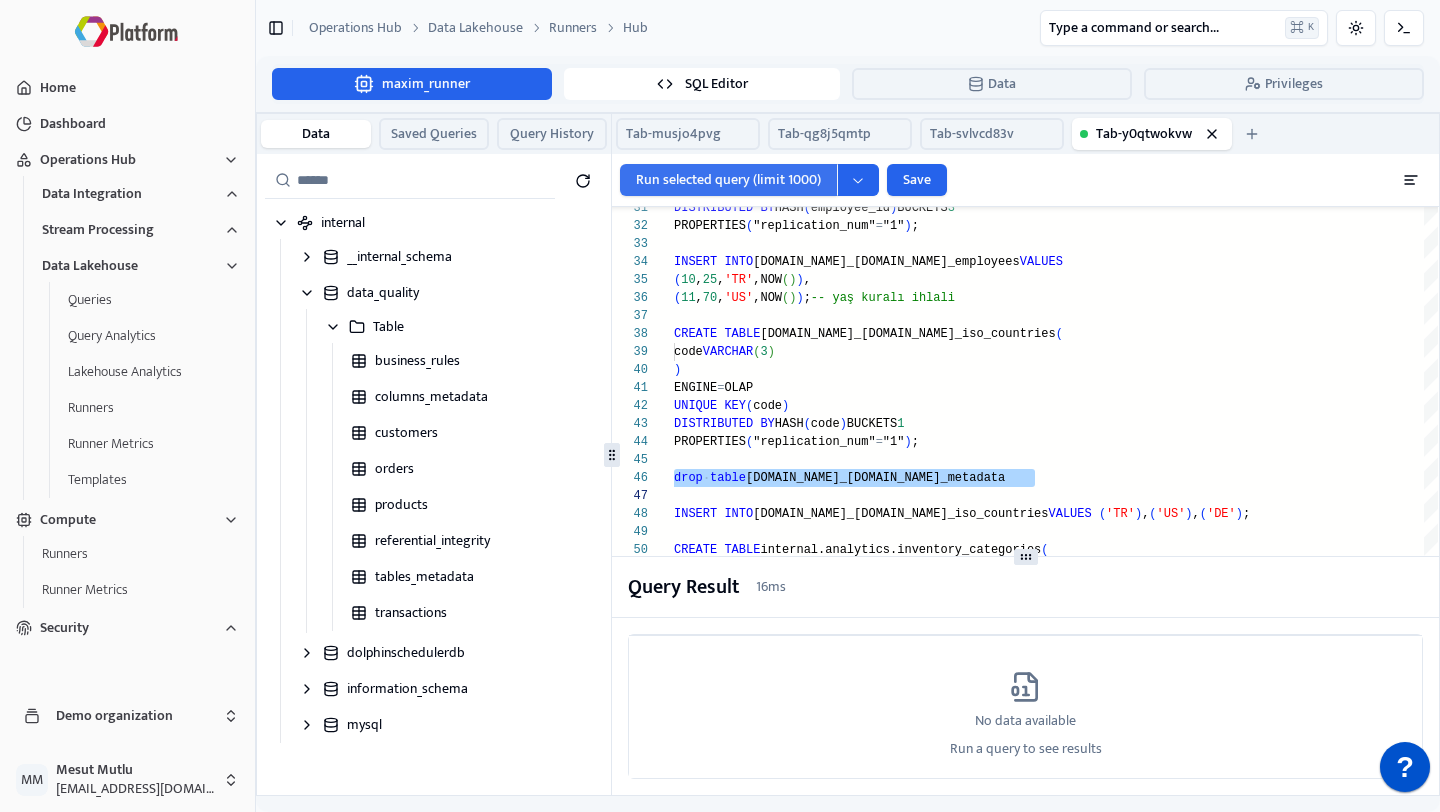 click on "Run selected query (limit 1000)" at bounding box center (728, 180) 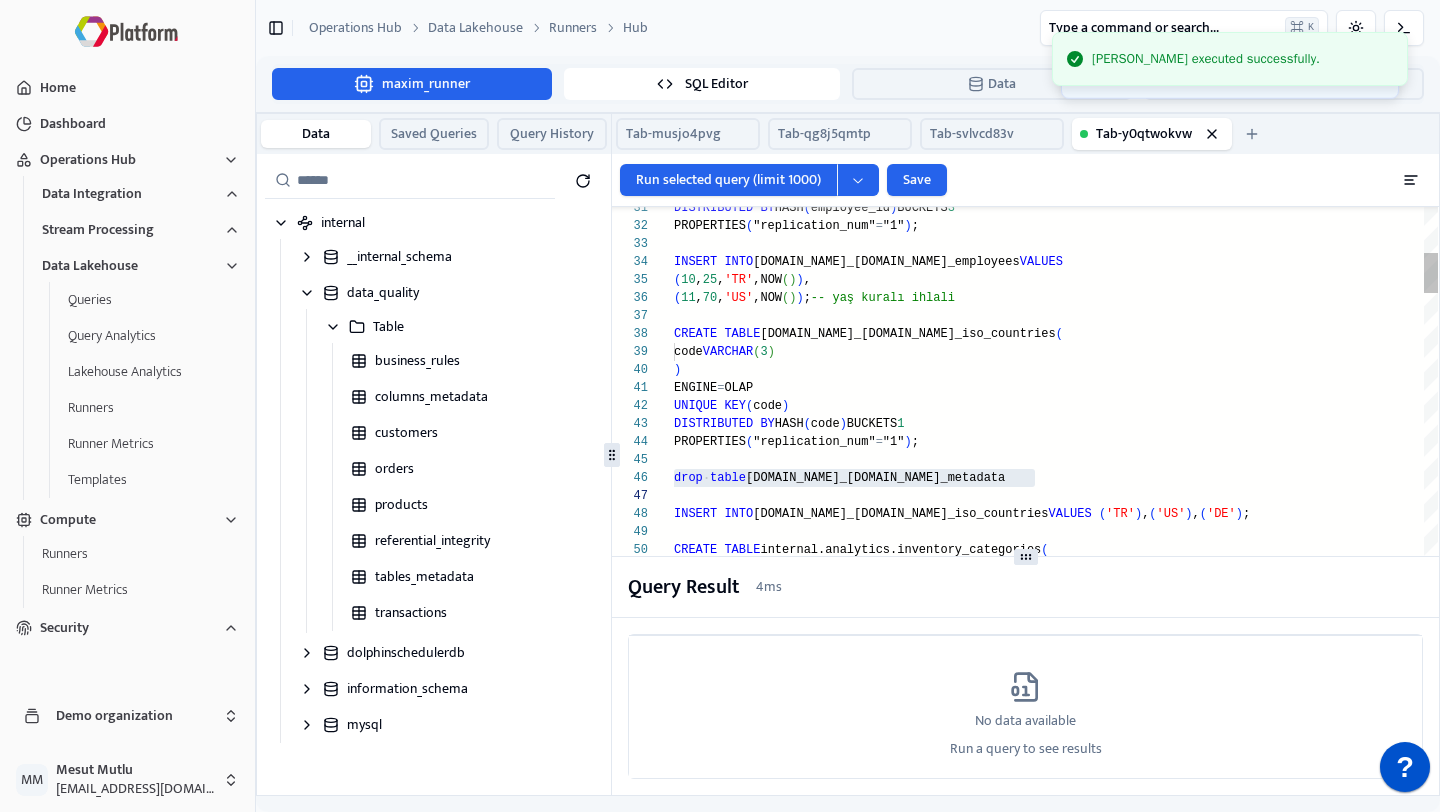 click on "( 10 , 25 , 'TR' ,NOW ( ) ) , ( 11 , 70 , 'US' ,NOW ( ) ) ;                      -- yaş kuralı ihlali CREATE   TABLE  [DOMAIN_NAME]_[DOMAIN_NAME]_iso_countries  (     code  VARCHAR ( 3 ) ) ENGINE = OLAP DISTRIBUTED   BY  HASH ( code )  BUCKETS  1 PROPERTIES ( "replication_num" = "1" ) ; INSERT   INTO  [DOMAIN_NAME]_[DOMAIN_NAME]_iso_countries  VALUES   ( 'TR' ) , ( 'US' ) , ( 'DE' ) ; CREATE   TABLE  internal.analytics.inventory_categories  (     category_id  INT ) ENGINE = OLAP DUPLICATE  KEY ( category_id ) DISTRIBUTED   BY  HASH ( category_id )  BUCKETS  1 PROPERTIES ( "replication_num" = "1" ) ; INSERT   INTO  internal.analytics.inventory_categories  VALUES   ( 101 ) , ( 102 ) ; INSERT   INTO  [DOMAIN_NAME]_[DOMAIN_NAME]_employees  VALUES PROPERTIES ( "replication_num" = "1" ) ; UNIQUE   KEY ( code ) DISTRIBUTED   BY  HASH ( employee_id )  BUCKETS  3 drop   table  [DOMAIN_NAME]_[DOMAIN_NAME]_metadata" at bounding box center [1056, 2557] 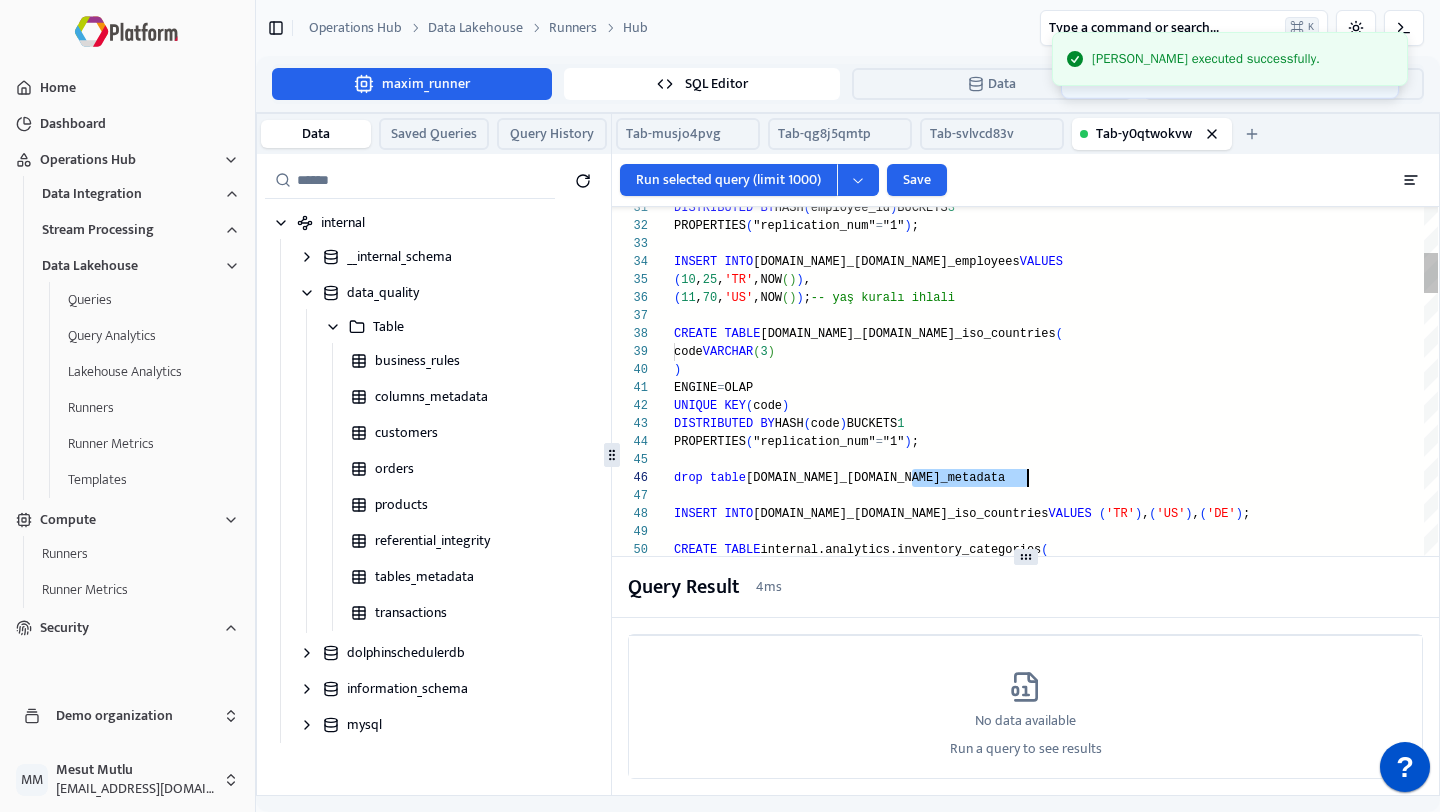 click on "( 10 , 25 , 'TR' ,NOW ( ) ) , ( 11 , 70 , 'US' ,NOW ( ) ) ;                      -- yaş kuralı ihlali CREATE   TABLE  [DOMAIN_NAME]_[DOMAIN_NAME]_iso_countries  (     code  VARCHAR ( 3 ) ) ENGINE = OLAP DISTRIBUTED   BY  HASH ( code )  BUCKETS  1 PROPERTIES ( "replication_num" = "1" ) ; INSERT   INTO  [DOMAIN_NAME]_[DOMAIN_NAME]_iso_countries  VALUES   ( 'TR' ) , ( 'US' ) , ( 'DE' ) ; CREATE   TABLE  internal.analytics.inventory_categories  (     category_id  INT ) ENGINE = OLAP DUPLICATE  KEY ( category_id ) DISTRIBUTED   BY  HASH ( category_id )  BUCKETS  1 PROPERTIES ( "replication_num" = "1" ) ; INSERT   INTO  internal.analytics.inventory_categories  VALUES   ( 101 ) , ( 102 ) ; INSERT   INTO  [DOMAIN_NAME]_[DOMAIN_NAME]_employees  VALUES PROPERTIES ( "replication_num" = "1" ) ; UNIQUE   KEY ( code ) DISTRIBUTED   BY  HASH ( employee_id )  BUCKETS  3 drop   table  [DOMAIN_NAME]_[DOMAIN_NAME]_metadata" at bounding box center (1056, 2557) 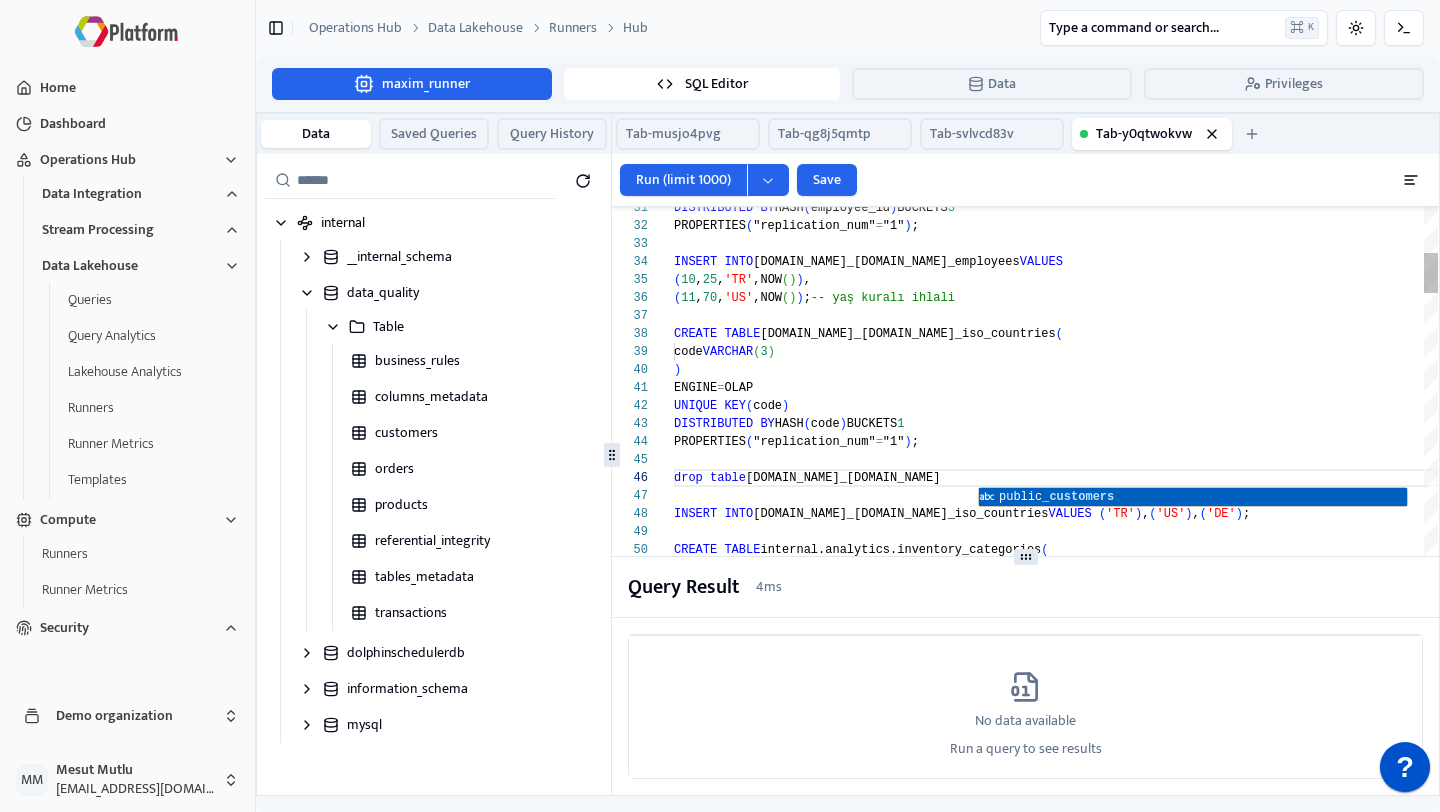 click on "( 10 , 25 , 'TR' ,NOW ( ) ) , ( 11 , 70 , 'US' ,NOW ( ) ) ;                      -- yaş kuralı ihlali CREATE   TABLE  [DOMAIN_NAME]_[DOMAIN_NAME]_iso_countries  (     code  VARCHAR ( 3 ) ) ENGINE = OLAP DISTRIBUTED   BY  HASH ( code )  BUCKETS  1 PROPERTIES ( "replication_num" = "1" ) ; INSERT   INTO  [DOMAIN_NAME]_[DOMAIN_NAME]_iso_countries  VALUES   ( 'TR' ) , ( 'US' ) , ( 'DE' ) ; CREATE   TABLE  internal.analytics.inventory_categories  (     category_id  INT ) ENGINE = OLAP DUPLICATE  KEY ( category_id ) DISTRIBUTED   BY  HASH ( category_id )  BUCKETS  1 PROPERTIES ( "replication_num" = "1" ) ; INSERT   INTO  internal.analytics.inventory_categories  VALUES   ( 101 ) , ( 102 ) ; INSERT   INTO  [DOMAIN_NAME]_[DOMAIN_NAME]_employees  VALUES PROPERTIES ( "replication_num" = "1" ) ; UNIQUE   KEY ( code ) DISTRIBUTED   BY  HASH ( employee_id )  BUCKETS  3 drop   table  [DOMAIN_NAME]_[DOMAIN_NAME]" at bounding box center [1056, 2557] 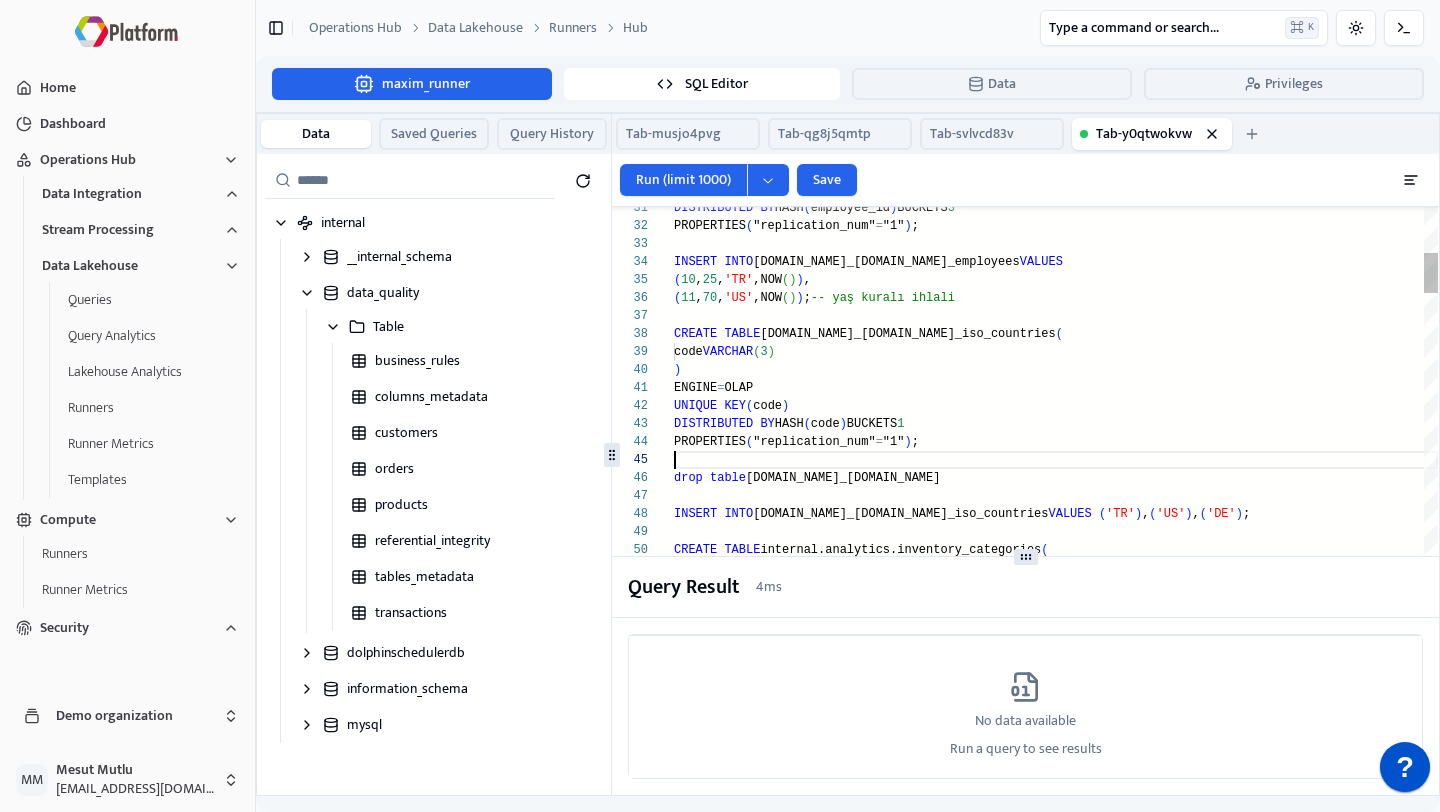 scroll, scrollTop: 72, scrollLeft: 0, axis: vertical 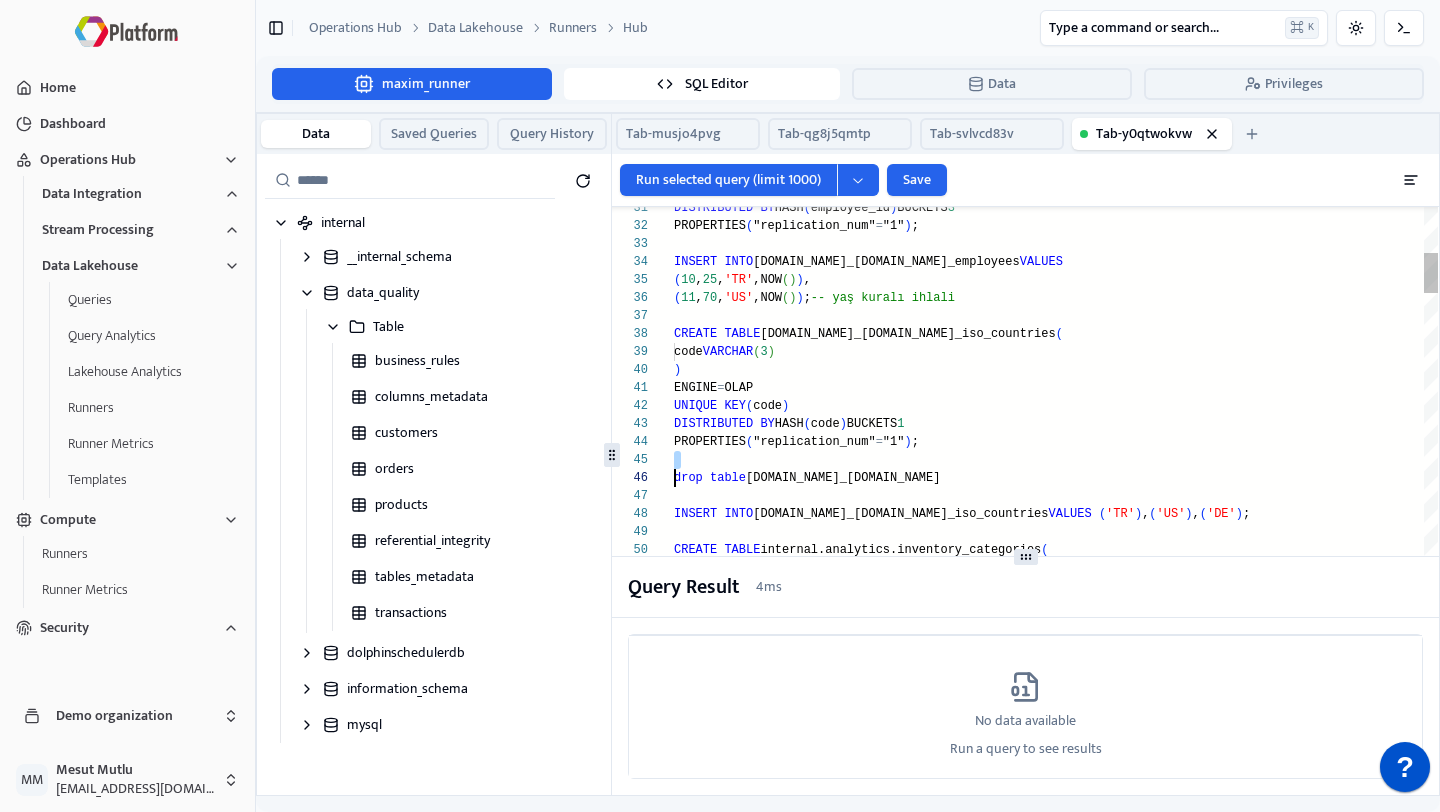click on "( 10 , 25 , 'TR' ,NOW ( ) ) , ( 11 , 70 , 'US' ,NOW ( ) ) ;                      -- yaş kuralı ihlali CREATE   TABLE  [DOMAIN_NAME]_[DOMAIN_NAME]_iso_countries  (     code  VARCHAR ( 3 ) ) ENGINE = OLAP DISTRIBUTED   BY  HASH ( code )  BUCKETS  1 PROPERTIES ( "replication_num" = "1" ) ; INSERT   INTO  [DOMAIN_NAME]_[DOMAIN_NAME]_iso_countries  VALUES   ( 'TR' ) , ( 'US' ) , ( 'DE' ) ; CREATE   TABLE  internal.analytics.inventory_categories  (     category_id  INT ) ENGINE = OLAP DUPLICATE  KEY ( category_id ) DISTRIBUTED   BY  HASH ( category_id )  BUCKETS  1 PROPERTIES ( "replication_num" = "1" ) ; INSERT   INTO  internal.analytics.inventory_categories  VALUES   ( 101 ) , ( 102 ) ; INSERT   INTO  [DOMAIN_NAME]_[DOMAIN_NAME]_employees  VALUES PROPERTIES ( "replication_num" = "1" ) ; UNIQUE   KEY ( code ) DISTRIBUTED   BY  HASH ( employee_id )  BUCKETS  3 drop   table  [DOMAIN_NAME]_[DOMAIN_NAME]" at bounding box center [1056, 2557] 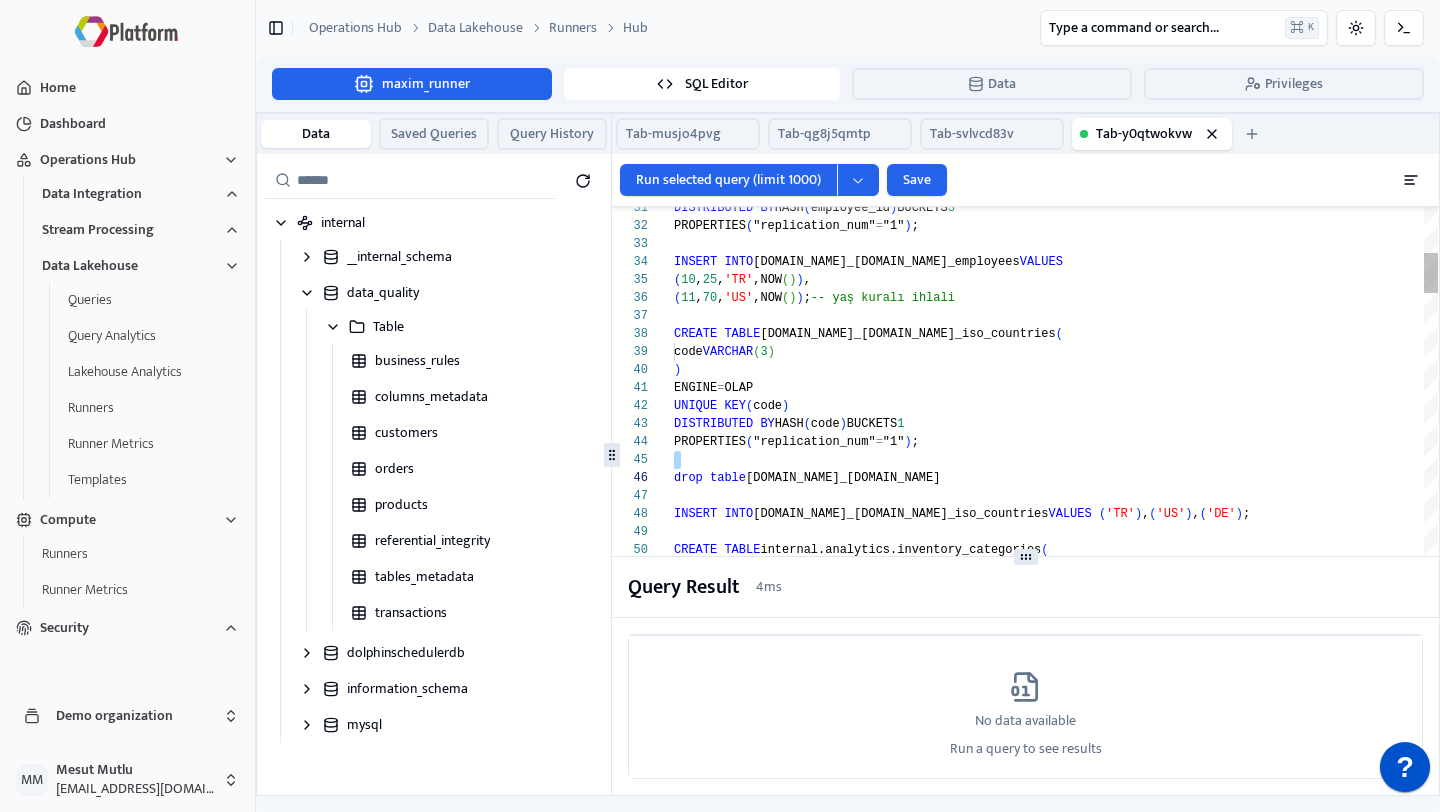 click on "( 10 , 25 , 'TR' ,NOW ( ) ) , ( 11 , 70 , 'US' ,NOW ( ) ) ;                      -- yaş kuralı ihlali CREATE   TABLE  [DOMAIN_NAME]_[DOMAIN_NAME]_iso_countries  (     code  VARCHAR ( 3 ) ) ENGINE = OLAP DISTRIBUTED   BY  HASH ( code )  BUCKETS  1 PROPERTIES ( "replication_num" = "1" ) ; INSERT   INTO  [DOMAIN_NAME]_[DOMAIN_NAME]_iso_countries  VALUES   ( 'TR' ) , ( 'US' ) , ( 'DE' ) ; CREATE   TABLE  internal.analytics.inventory_categories  (     category_id  INT ) ENGINE = OLAP DUPLICATE  KEY ( category_id ) DISTRIBUTED   BY  HASH ( category_id )  BUCKETS  1 PROPERTIES ( "replication_num" = "1" ) ; INSERT   INTO  internal.analytics.inventory_categories  VALUES   ( 101 ) , ( 102 ) ; INSERT   INTO  [DOMAIN_NAME]_[DOMAIN_NAME]_employees  VALUES PROPERTIES ( "replication_num" = "1" ) ; UNIQUE   KEY ( code ) DISTRIBUTED   BY  HASH ( employee_id )  BUCKETS  3 drop   table  [DOMAIN_NAME]_[DOMAIN_NAME]" at bounding box center (1056, 2557) 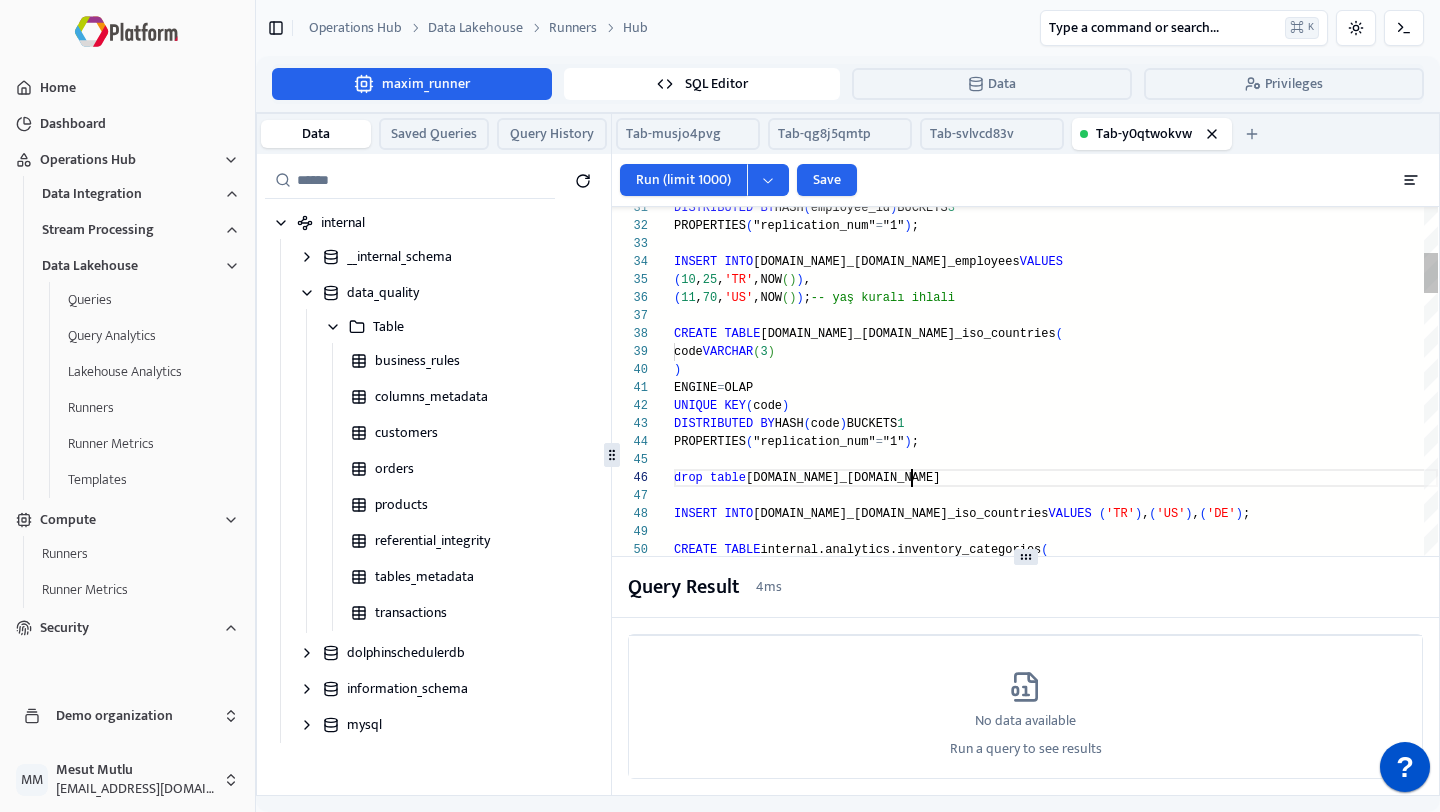 scroll, scrollTop: 90, scrollLeft: 0, axis: vertical 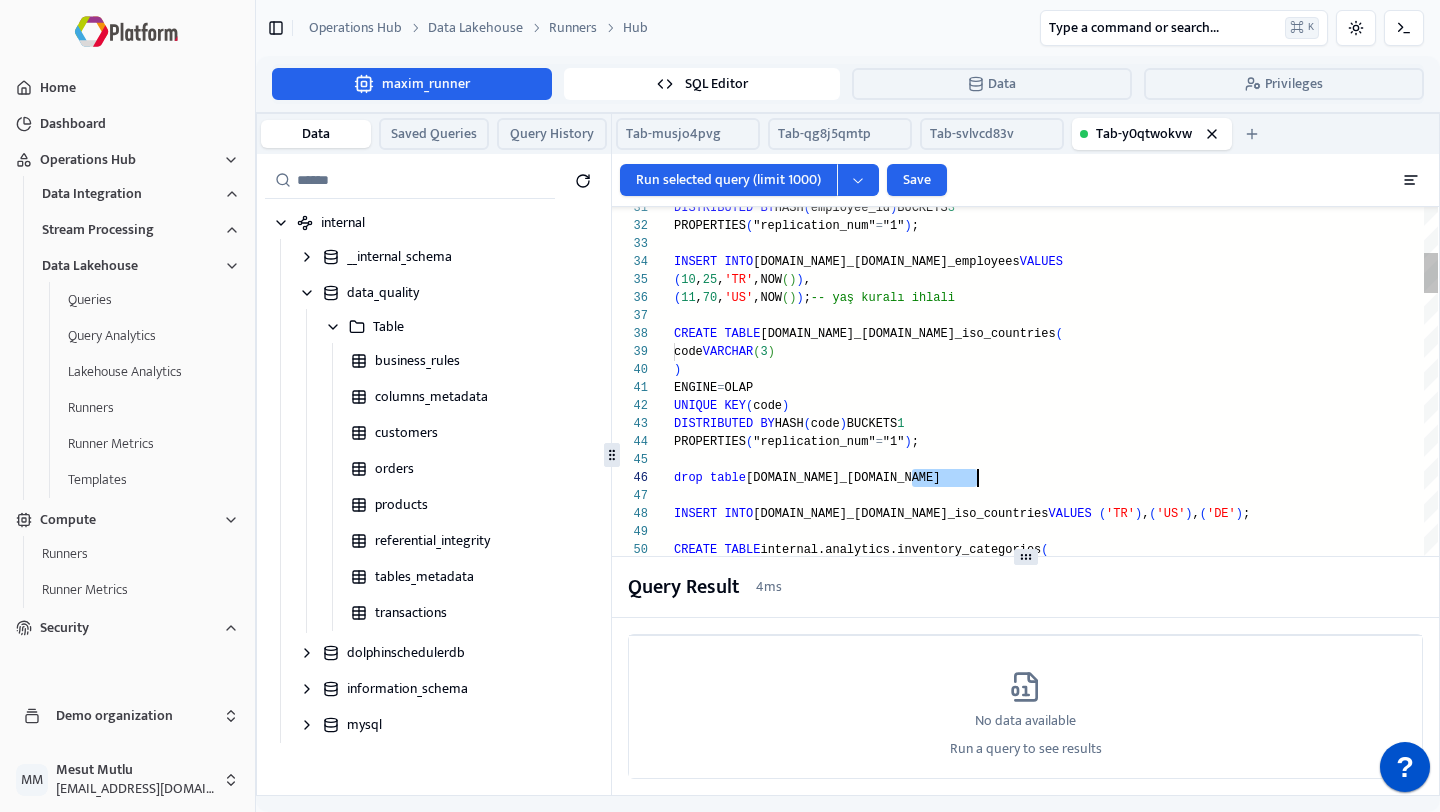 click on "( 10 , 25 , 'TR' ,NOW ( ) ) , ( 11 , 70 , 'US' ,NOW ( ) ) ;                      -- yaş kuralı ihlali CREATE   TABLE  [DOMAIN_NAME]_[DOMAIN_NAME]_iso_countries  (     code  VARCHAR ( 3 ) ) ENGINE = OLAP DISTRIBUTED   BY  HASH ( code )  BUCKETS  1 PROPERTIES ( "replication_num" = "1" ) ; INSERT   INTO  [DOMAIN_NAME]_[DOMAIN_NAME]_iso_countries  VALUES   ( 'TR' ) , ( 'US' ) , ( 'DE' ) ; CREATE   TABLE  internal.analytics.inventory_categories  (     category_id  INT ) ENGINE = OLAP DUPLICATE  KEY ( category_id ) DISTRIBUTED   BY  HASH ( category_id )  BUCKETS  1 PROPERTIES ( "replication_num" = "1" ) ; INSERT   INTO  internal.analytics.inventory_categories  VALUES   ( 101 ) , ( 102 ) ; INSERT   INTO  [DOMAIN_NAME]_[DOMAIN_NAME]_employees  VALUES PROPERTIES ( "replication_num" = "1" ) ; UNIQUE   KEY ( code ) DISTRIBUTED   BY  HASH ( employee_id )  BUCKETS  3 drop   table  [DOMAIN_NAME]_[DOMAIN_NAME]" at bounding box center [1056, 2557] 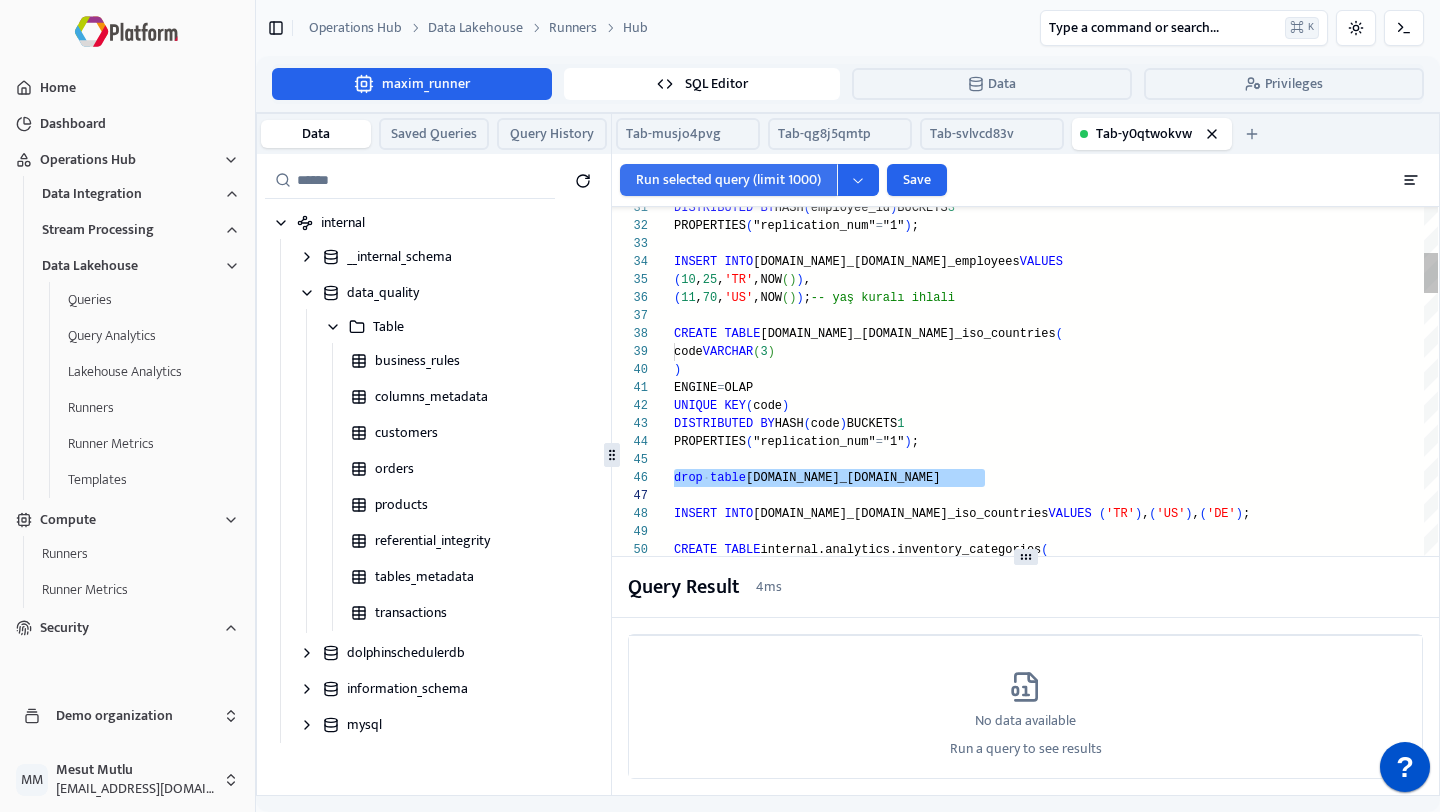 click on "Run selected query (limit 1000)" at bounding box center [728, 180] 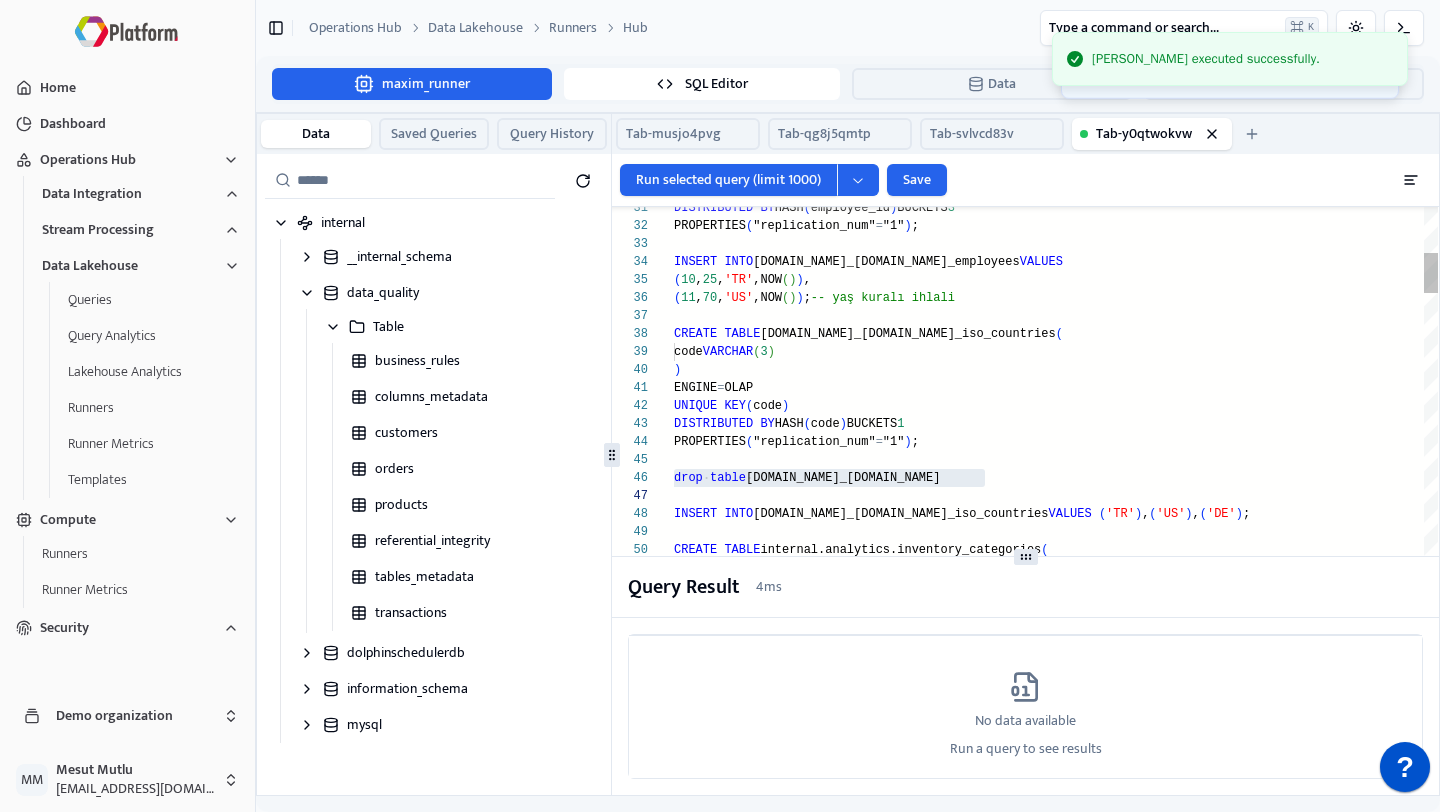 click on "( 10 , 25 , 'TR' ,NOW ( ) ) , ( 11 , 70 , 'US' ,NOW ( ) ) ;                      -- yaş kuralı ihlali CREATE   TABLE  [DOMAIN_NAME]_[DOMAIN_NAME]_iso_countries  (     code  VARCHAR ( 3 ) ) ENGINE = OLAP DISTRIBUTED   BY  HASH ( code )  BUCKETS  1 PROPERTIES ( "replication_num" = "1" ) ; INSERT   INTO  [DOMAIN_NAME]_[DOMAIN_NAME]_iso_countries  VALUES   ( 'TR' ) , ( 'US' ) , ( 'DE' ) ; CREATE   TABLE  internal.analytics.inventory_categories  (     category_id  INT ) ENGINE = OLAP DUPLICATE  KEY ( category_id ) DISTRIBUTED   BY  HASH ( category_id )  BUCKETS  1 PROPERTIES ( "replication_num" = "1" ) ; INSERT   INTO  internal.analytics.inventory_categories  VALUES   ( 101 ) , ( 102 ) ; INSERT   INTO  [DOMAIN_NAME]_[DOMAIN_NAME]_employees  VALUES PROPERTIES ( "replication_num" = "1" ) ; UNIQUE   KEY ( code ) DISTRIBUTED   BY  HASH ( employee_id )  BUCKETS  3 drop   table  [DOMAIN_NAME]_[DOMAIN_NAME]" at bounding box center [1056, 2557] 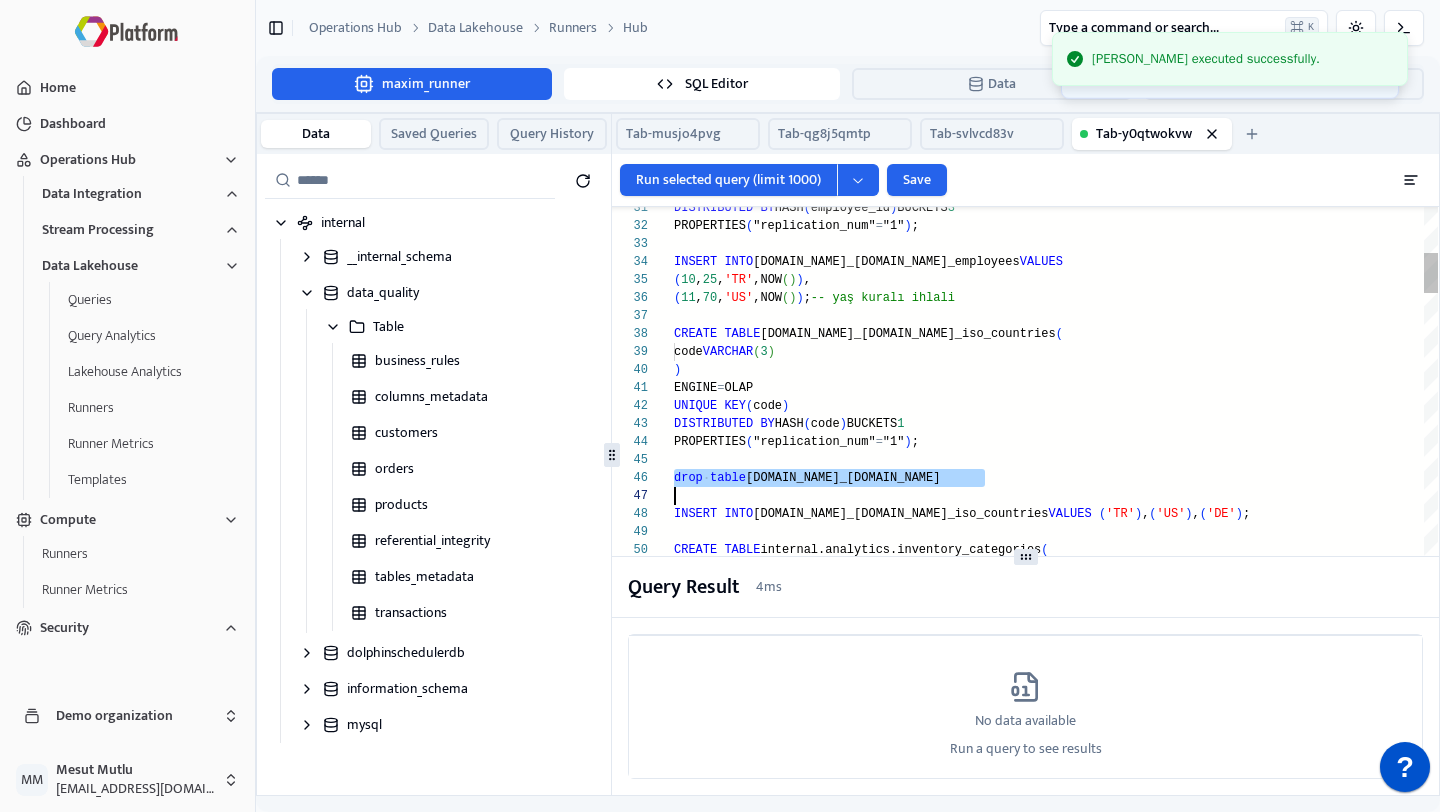 click on "( 10 , 25 , 'TR' ,NOW ( ) ) , ( 11 , 70 , 'US' ,NOW ( ) ) ;                      -- yaş kuralı ihlali CREATE   TABLE  [DOMAIN_NAME]_[DOMAIN_NAME]_iso_countries  (     code  VARCHAR ( 3 ) ) ENGINE = OLAP DISTRIBUTED   BY  HASH ( code )  BUCKETS  1 PROPERTIES ( "replication_num" = "1" ) ; INSERT   INTO  [DOMAIN_NAME]_[DOMAIN_NAME]_iso_countries  VALUES   ( 'TR' ) , ( 'US' ) , ( 'DE' ) ; CREATE   TABLE  internal.analytics.inventory_categories  (     category_id  INT ) ENGINE = OLAP DUPLICATE  KEY ( category_id ) DISTRIBUTED   BY  HASH ( category_id )  BUCKETS  1 PROPERTIES ( "replication_num" = "1" ) ; INSERT   INTO  internal.analytics.inventory_categories  VALUES   ( 101 ) , ( 102 ) ; INSERT   INTO  [DOMAIN_NAME]_[DOMAIN_NAME]_employees  VALUES PROPERTIES ( "replication_num" = "1" ) ; UNIQUE   KEY ( code ) DISTRIBUTED   BY  HASH ( employee_id )  BUCKETS  3 drop   table  [DOMAIN_NAME]_[DOMAIN_NAME]" at bounding box center [1056, 2557] 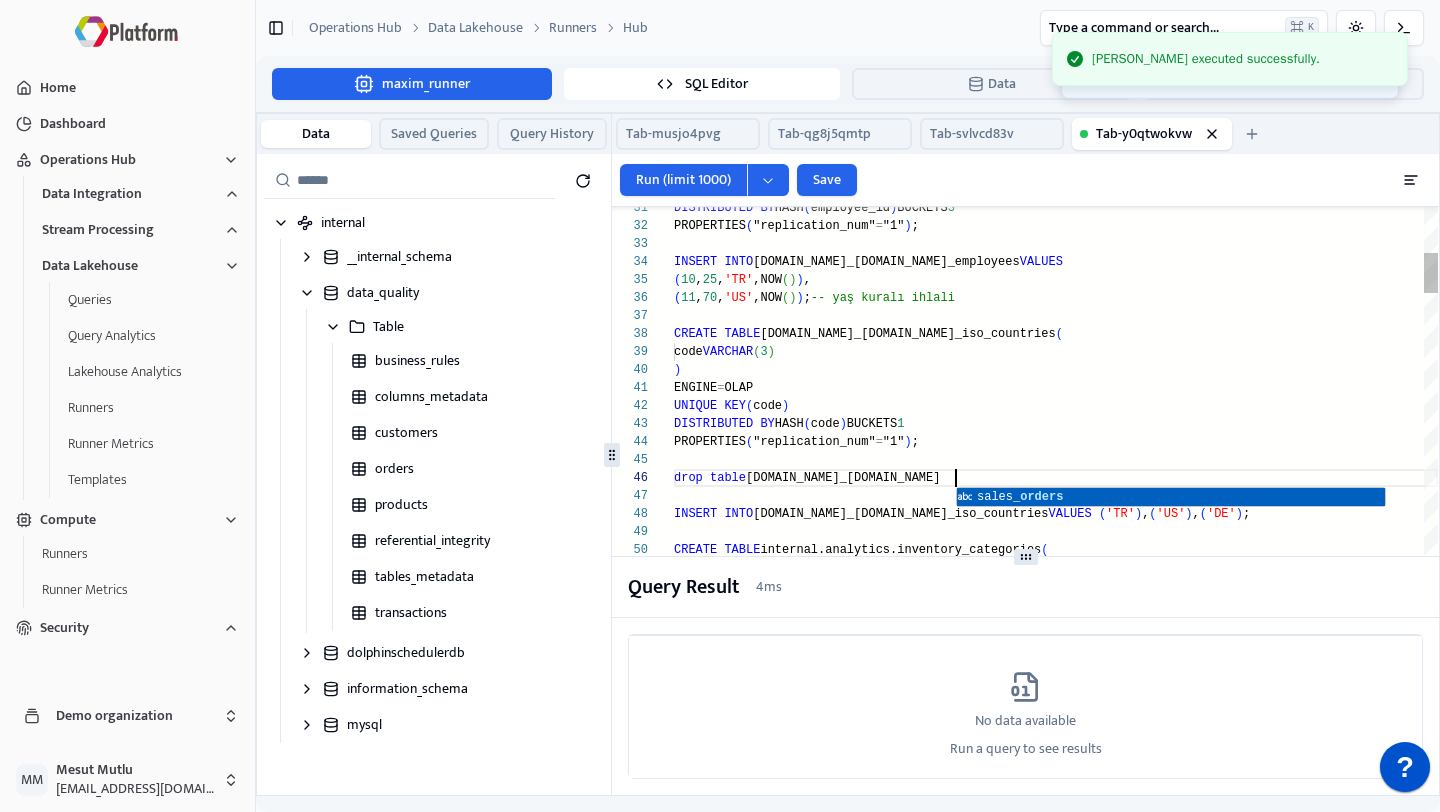 click on "( 10 , 25 , 'TR' ,NOW ( ) ) , ( 11 , 70 , 'US' ,NOW ( ) ) ;                      -- yaş kuralı ihlali CREATE   TABLE  [DOMAIN_NAME]_[DOMAIN_NAME]_iso_countries  (     code  VARCHAR ( 3 ) ) ENGINE = OLAP DISTRIBUTED   BY  HASH ( code )  BUCKETS  1 PROPERTIES ( "replication_num" = "1" ) ; INSERT   INTO  [DOMAIN_NAME]_[DOMAIN_NAME]_iso_countries  VALUES   ( 'TR' ) , ( 'US' ) , ( 'DE' ) ; CREATE   TABLE  internal.analytics.inventory_categories  (     category_id  INT ) ENGINE = OLAP DUPLICATE  KEY ( category_id ) DISTRIBUTED   BY  HASH ( category_id )  BUCKETS  1 PROPERTIES ( "replication_num" = "1" ) ; INSERT   INTO  internal.analytics.inventory_categories  VALUES   ( 101 ) , ( 102 ) ; INSERT   INTO  [DOMAIN_NAME]_[DOMAIN_NAME]_employees  VALUES PROPERTIES ( "replication_num" = "1" ) ; UNIQUE   KEY ( code ) DISTRIBUTED   BY  HASH ( employee_id )  BUCKETS  3 drop   table  [DOMAIN_NAME]_[DOMAIN_NAME]" at bounding box center (1056, 2557) 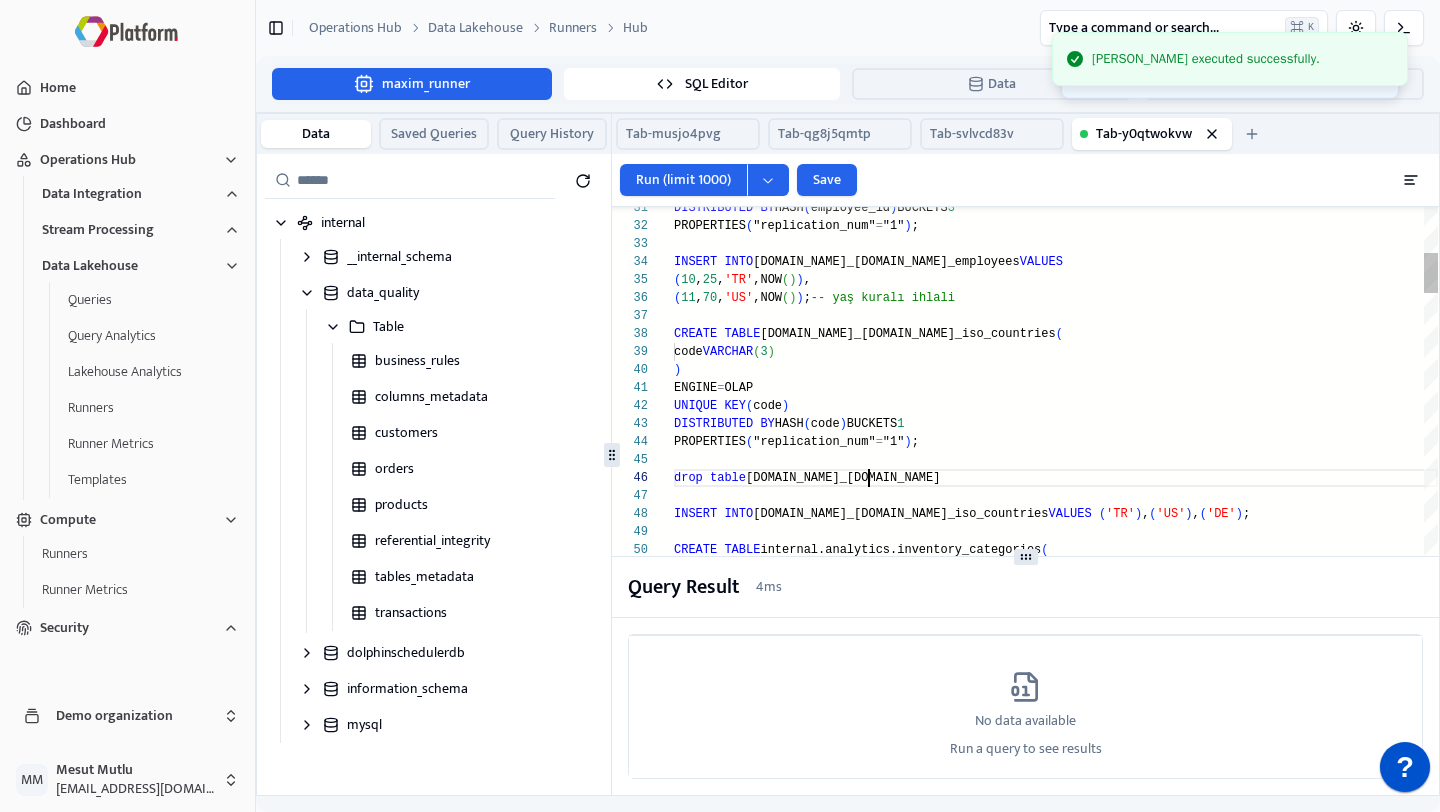 click on "( 10 , 25 , 'TR' ,NOW ( ) ) , ( 11 , 70 , 'US' ,NOW ( ) ) ;                      -- yaş kuralı ihlali CREATE   TABLE  [DOMAIN_NAME]_[DOMAIN_NAME]_iso_countries  (     code  VARCHAR ( 3 ) ) ENGINE = OLAP DISTRIBUTED   BY  HASH ( code )  BUCKETS  1 PROPERTIES ( "replication_num" = "1" ) ; INSERT   INTO  [DOMAIN_NAME]_[DOMAIN_NAME]_iso_countries  VALUES   ( 'TR' ) , ( 'US' ) , ( 'DE' ) ; CREATE   TABLE  internal.analytics.inventory_categories  (     category_id  INT ) ENGINE = OLAP DUPLICATE  KEY ( category_id ) DISTRIBUTED   BY  HASH ( category_id )  BUCKETS  1 PROPERTIES ( "replication_num" = "1" ) ; INSERT   INTO  internal.analytics.inventory_categories  VALUES   ( 101 ) , ( 102 ) ; INSERT   INTO  [DOMAIN_NAME]_[DOMAIN_NAME]_employees  VALUES PROPERTIES ( "replication_num" = "1" ) ; UNIQUE   KEY ( code ) DISTRIBUTED   BY  HASH ( employee_id )  BUCKETS  3 drop   table  [DOMAIN_NAME]_[DOMAIN_NAME]" at bounding box center (1056, 2557) 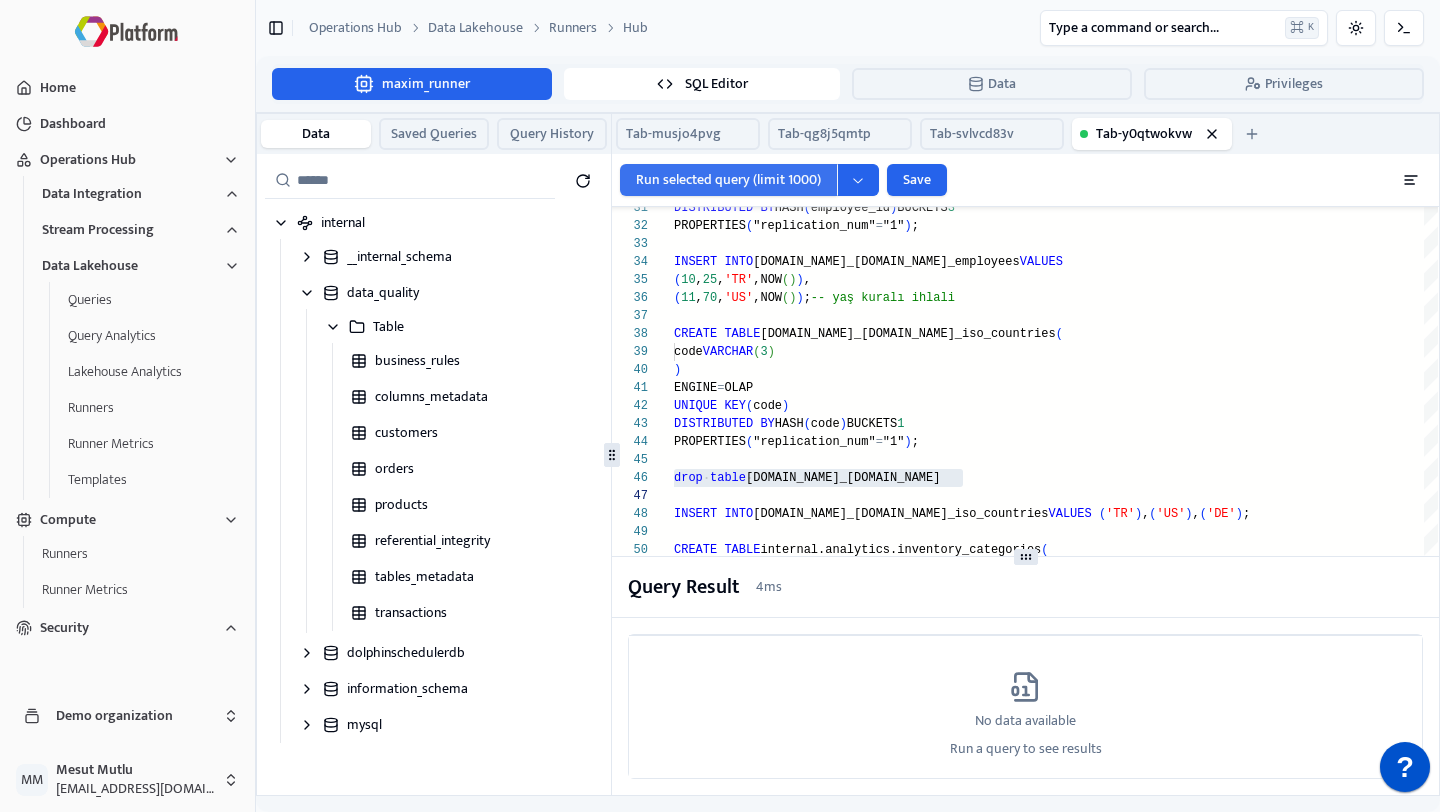 click on "Run selected query (limit 1000)" at bounding box center (728, 180) 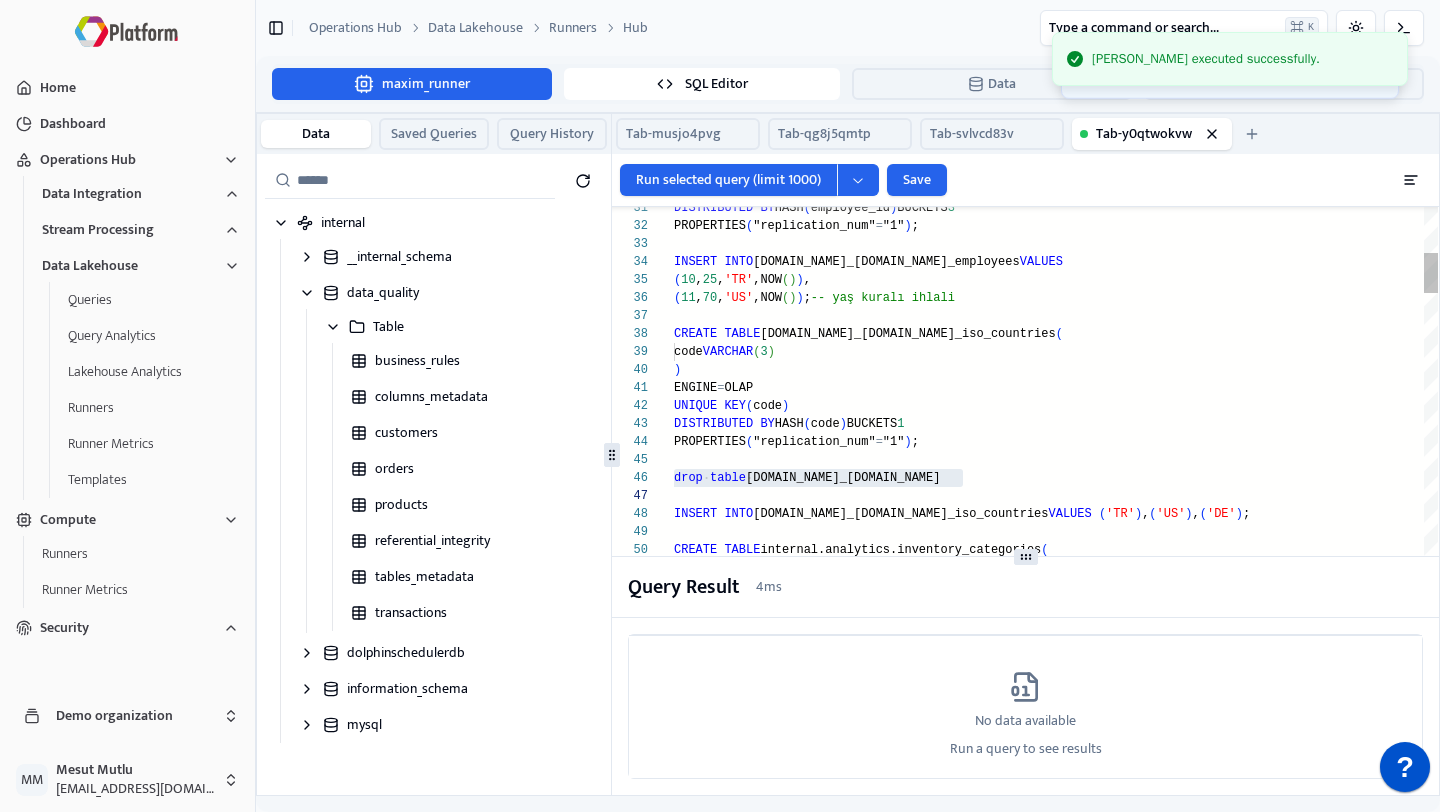 click on "( 10 , 25 , 'TR' ,NOW ( ) ) , ( 11 , 70 , 'US' ,NOW ( ) ) ;                      -- yaş kuralı ihlali CREATE   TABLE  [DOMAIN_NAME]_[DOMAIN_NAME]_iso_countries  (     code  VARCHAR ( 3 ) ) ENGINE = OLAP DISTRIBUTED   BY  HASH ( code )  BUCKETS  1 PROPERTIES ( "replication_num" = "1" ) ; INSERT   INTO  [DOMAIN_NAME]_[DOMAIN_NAME]_iso_countries  VALUES   ( 'TR' ) , ( 'US' ) , ( 'DE' ) ; CREATE   TABLE  internal.analytics.inventory_categories  (     category_id  INT ) ENGINE = OLAP DUPLICATE  KEY ( category_id ) DISTRIBUTED   BY  HASH ( category_id )  BUCKETS  1 PROPERTIES ( "replication_num" = "1" ) ; INSERT   INTO  internal.analytics.inventory_categories  VALUES   ( 101 ) , ( 102 ) ; INSERT   INTO  [DOMAIN_NAME]_[DOMAIN_NAME]_employees  VALUES PROPERTIES ( "replication_num" = "1" ) ; UNIQUE   KEY ( code ) DISTRIBUTED   BY  HASH ( employee_id )  BUCKETS  3 drop   table  [DOMAIN_NAME]_[DOMAIN_NAME]" at bounding box center [1056, 2557] 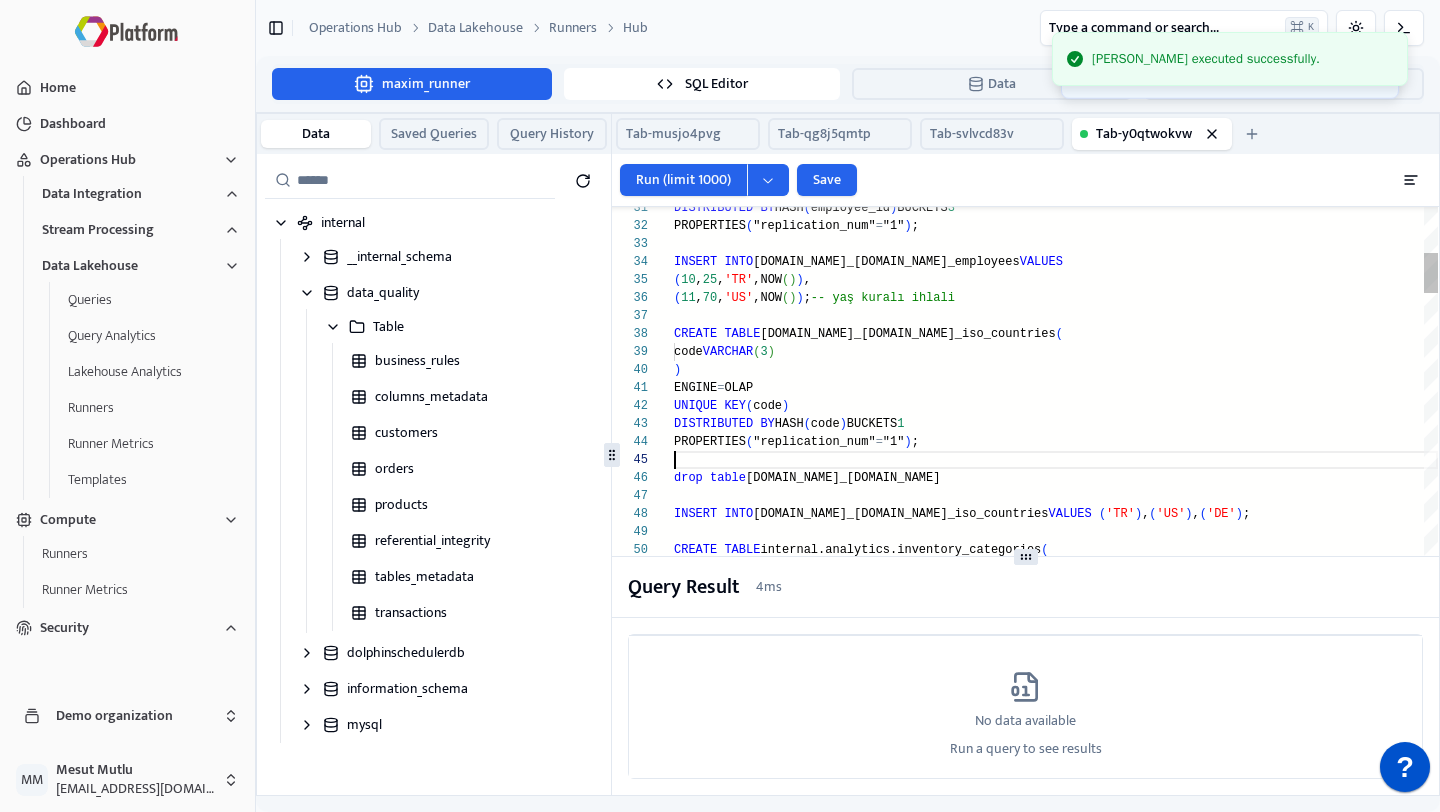 click on "( 10 , 25 , 'TR' ,NOW ( ) ) , ( 11 , 70 , 'US' ,NOW ( ) ) ;                      -- yaş kuralı ihlali CREATE   TABLE  [DOMAIN_NAME]_[DOMAIN_NAME]_iso_countries  (     code  VARCHAR ( 3 ) ) ENGINE = OLAP DISTRIBUTED   BY  HASH ( code )  BUCKETS  1 PROPERTIES ( "replication_num" = "1" ) ; INSERT   INTO  [DOMAIN_NAME]_[DOMAIN_NAME]_iso_countries  VALUES   ( 'TR' ) , ( 'US' ) , ( 'DE' ) ; CREATE   TABLE  internal.analytics.inventory_categories  (     category_id  INT ) ENGINE = OLAP DUPLICATE  KEY ( category_id ) DISTRIBUTED   BY  HASH ( category_id )  BUCKETS  1 PROPERTIES ( "replication_num" = "1" ) ; INSERT   INTO  internal.analytics.inventory_categories  VALUES   ( 101 ) , ( 102 ) ; INSERT   INTO  [DOMAIN_NAME]_[DOMAIN_NAME]_employees  VALUES PROPERTIES ( "replication_num" = "1" ) ; UNIQUE   KEY ( code ) DISTRIBUTED   BY  HASH ( employee_id )  BUCKETS  3 drop   table  [DOMAIN_NAME]_[DOMAIN_NAME]" at bounding box center (1056, 2557) 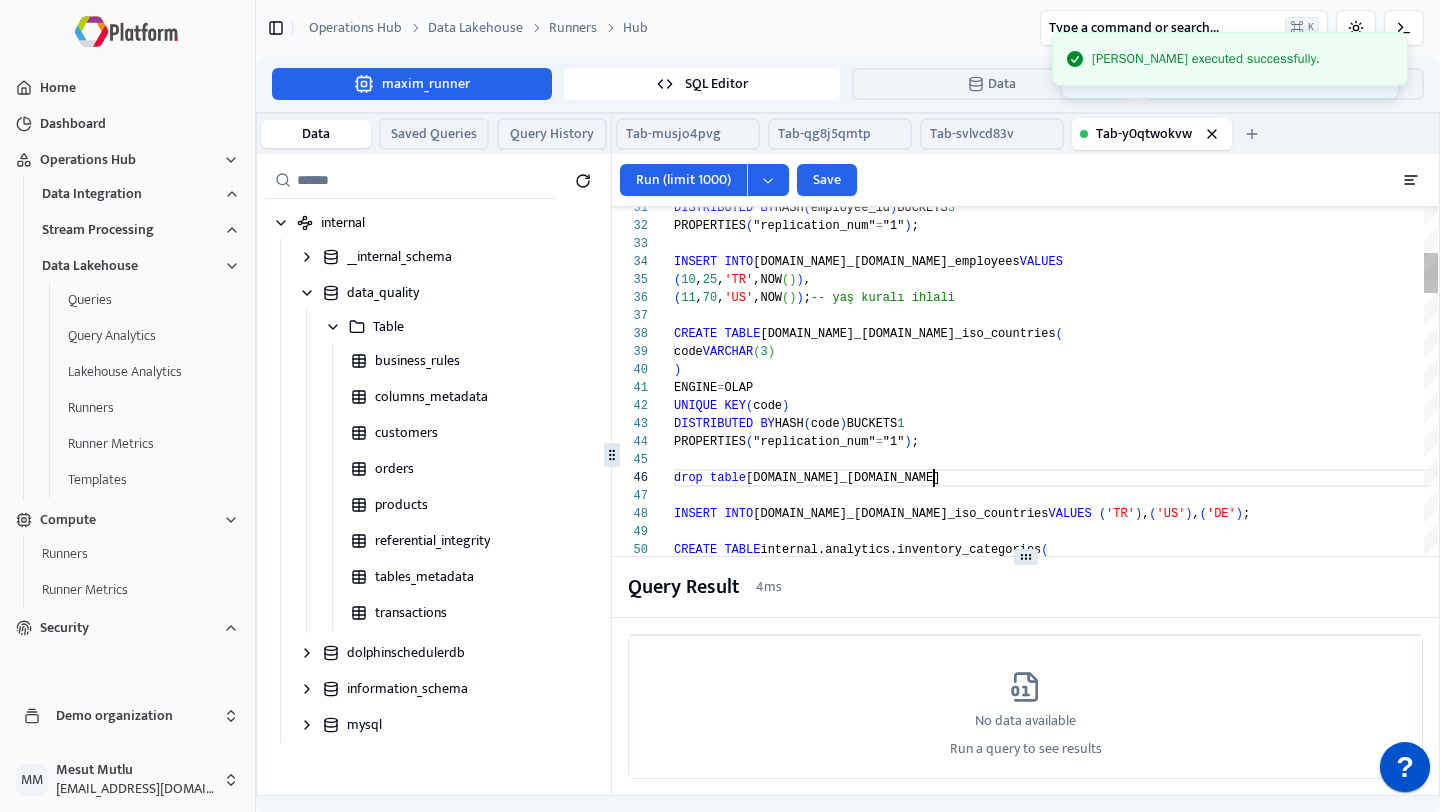 click on "( 10 , 25 , 'TR' ,NOW ( ) ) , ( 11 , 70 , 'US' ,NOW ( ) ) ;                      -- yaş kuralı ihlali CREATE   TABLE  [DOMAIN_NAME]_[DOMAIN_NAME]_iso_countries  (     code  VARCHAR ( 3 ) ) ENGINE = OLAP DISTRIBUTED   BY  HASH ( code )  BUCKETS  1 PROPERTIES ( "replication_num" = "1" ) ; INSERT   INTO  [DOMAIN_NAME]_[DOMAIN_NAME]_iso_countries  VALUES   ( 'TR' ) , ( 'US' ) , ( 'DE' ) ; CREATE   TABLE  internal.analytics.inventory_categories  (     category_id  INT ) ENGINE = OLAP DUPLICATE  KEY ( category_id ) DISTRIBUTED   BY  HASH ( category_id )  BUCKETS  1 PROPERTIES ( "replication_num" = "1" ) ; INSERT   INTO  internal.analytics.inventory_categories  VALUES   ( 101 ) , ( 102 ) ; INSERT   INTO  [DOMAIN_NAME]_[DOMAIN_NAME]_employees  VALUES PROPERTIES ( "replication_num" = "1" ) ; UNIQUE   KEY ( code ) DISTRIBUTED   BY  HASH ( employee_id )  BUCKETS  3 drop   table  [DOMAIN_NAME]_[DOMAIN_NAME]" at bounding box center [1056, 2557] 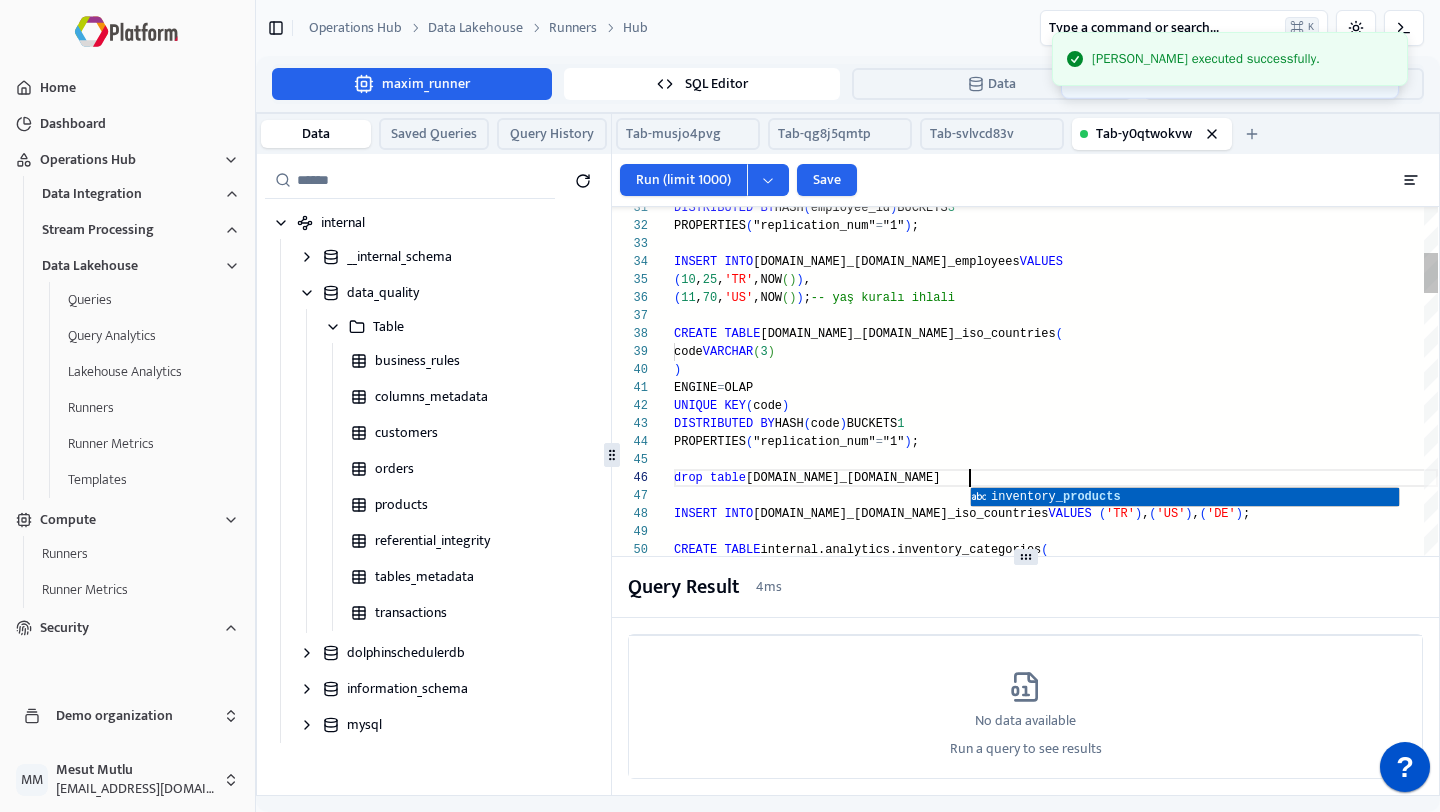 click on "( 10 , 25 , 'TR' ,NOW ( ) ) , ( 11 , 70 , 'US' ,NOW ( ) ) ;                      -- yaş kuralı ihlali CREATE   TABLE  [DOMAIN_NAME]_[DOMAIN_NAME]_iso_countries  (     code  VARCHAR ( 3 ) ) ENGINE = OLAP DISTRIBUTED   BY  HASH ( code )  BUCKETS  1 PROPERTIES ( "replication_num" = "1" ) ; INSERT   INTO  [DOMAIN_NAME]_[DOMAIN_NAME]_iso_countries  VALUES   ( 'TR' ) , ( 'US' ) , ( 'DE' ) ; CREATE   TABLE  internal.analytics.inventory_categories  (     category_id  INT ) ENGINE = OLAP DUPLICATE  KEY ( category_id ) DISTRIBUTED   BY  HASH ( category_id )  BUCKETS  1 PROPERTIES ( "replication_num" = "1" ) ; INSERT   INTO  internal.analytics.inventory_categories  VALUES   ( 101 ) , ( 102 ) ; INSERT   INTO  [DOMAIN_NAME]_[DOMAIN_NAME]_employees  VALUES PROPERTIES ( "replication_num" = "1" ) ; UNIQUE   KEY ( code ) DISTRIBUTED   BY  HASH ( employee_id )  BUCKETS  3 drop   table  [DOMAIN_NAME]_[DOMAIN_NAME]" at bounding box center [1056, 2557] 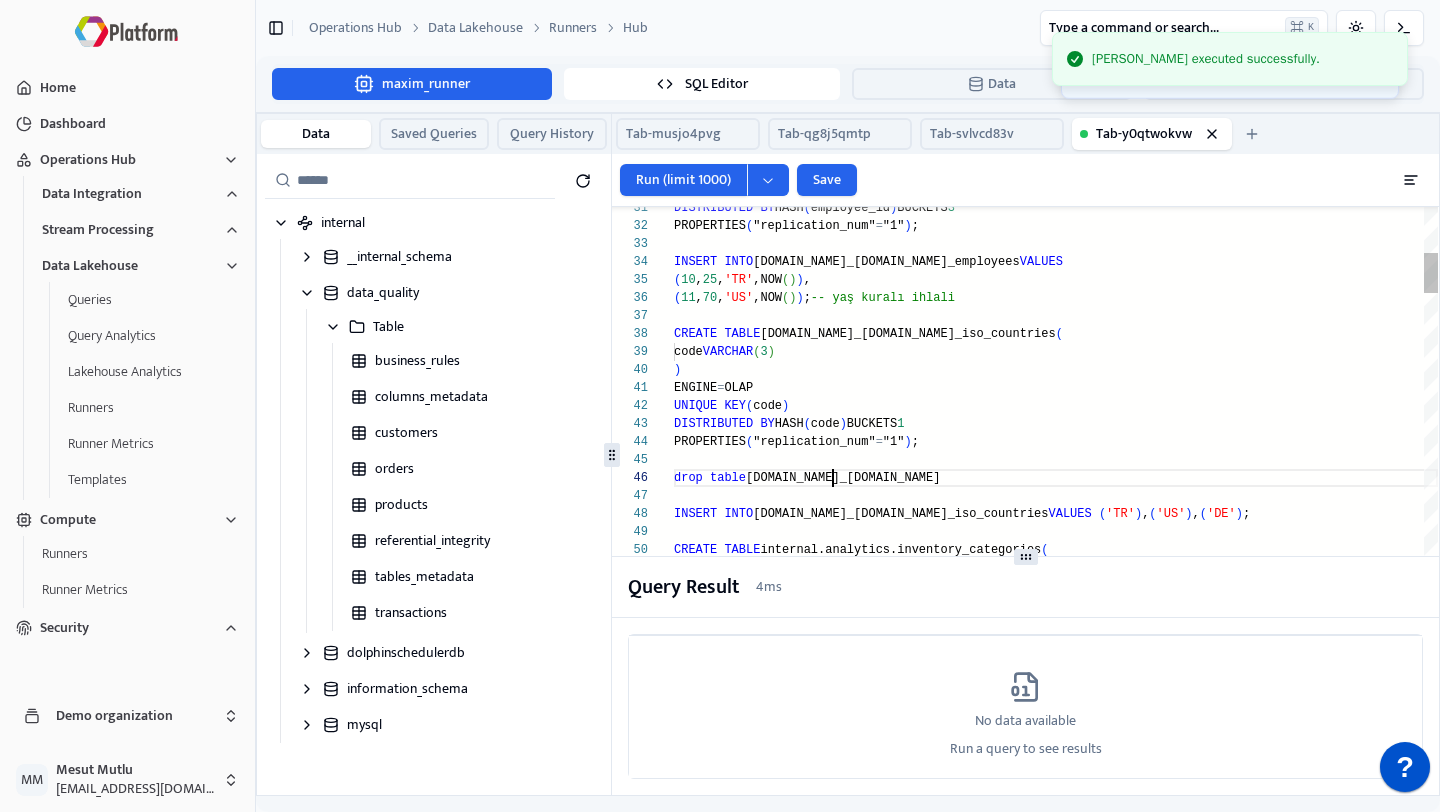 click on "( 10 , 25 , 'TR' ,NOW ( ) ) , ( 11 , 70 , 'US' ,NOW ( ) ) ;                      -- yaş kuralı ihlali CREATE   TABLE  [DOMAIN_NAME]_[DOMAIN_NAME]_iso_countries  (     code  VARCHAR ( 3 ) ) ENGINE = OLAP DISTRIBUTED   BY  HASH ( code )  BUCKETS  1 PROPERTIES ( "replication_num" = "1" ) ; INSERT   INTO  [DOMAIN_NAME]_[DOMAIN_NAME]_iso_countries  VALUES   ( 'TR' ) , ( 'US' ) , ( 'DE' ) ; CREATE   TABLE  internal.analytics.inventory_categories  (     category_id  INT ) ENGINE = OLAP DUPLICATE  KEY ( category_id ) DISTRIBUTED   BY  HASH ( category_id )  BUCKETS  1 PROPERTIES ( "replication_num" = "1" ) ; INSERT   INTO  internal.analytics.inventory_categories  VALUES   ( 101 ) , ( 102 ) ; INSERT   INTO  [DOMAIN_NAME]_[DOMAIN_NAME]_employees  VALUES PROPERTIES ( "replication_num" = "1" ) ; UNIQUE   KEY ( code ) DISTRIBUTED   BY  HASH ( employee_id )  BUCKETS  3 drop   table  [DOMAIN_NAME]_[DOMAIN_NAME]" at bounding box center (1056, 2557) 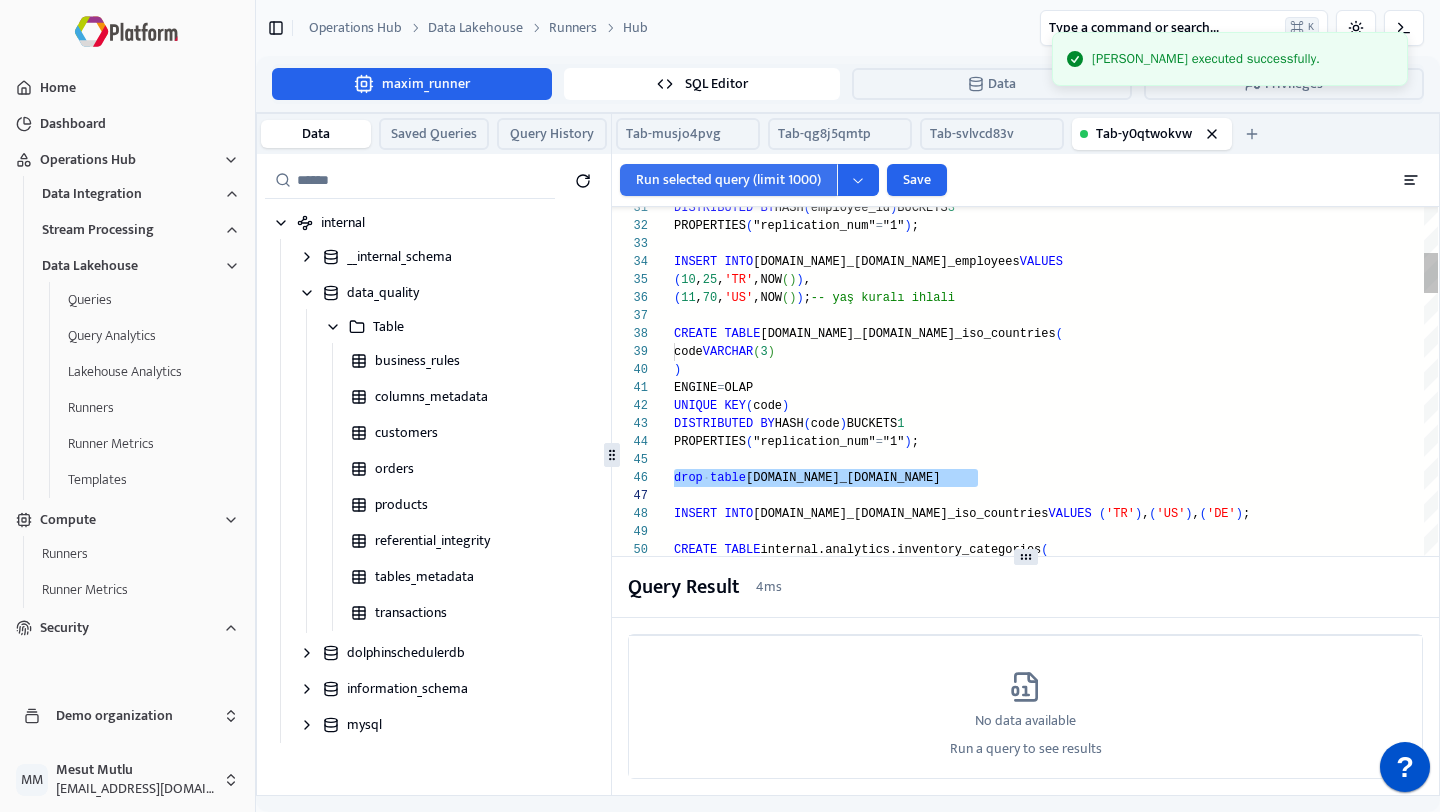 click on "Run selected query (limit 1000)" at bounding box center (728, 180) 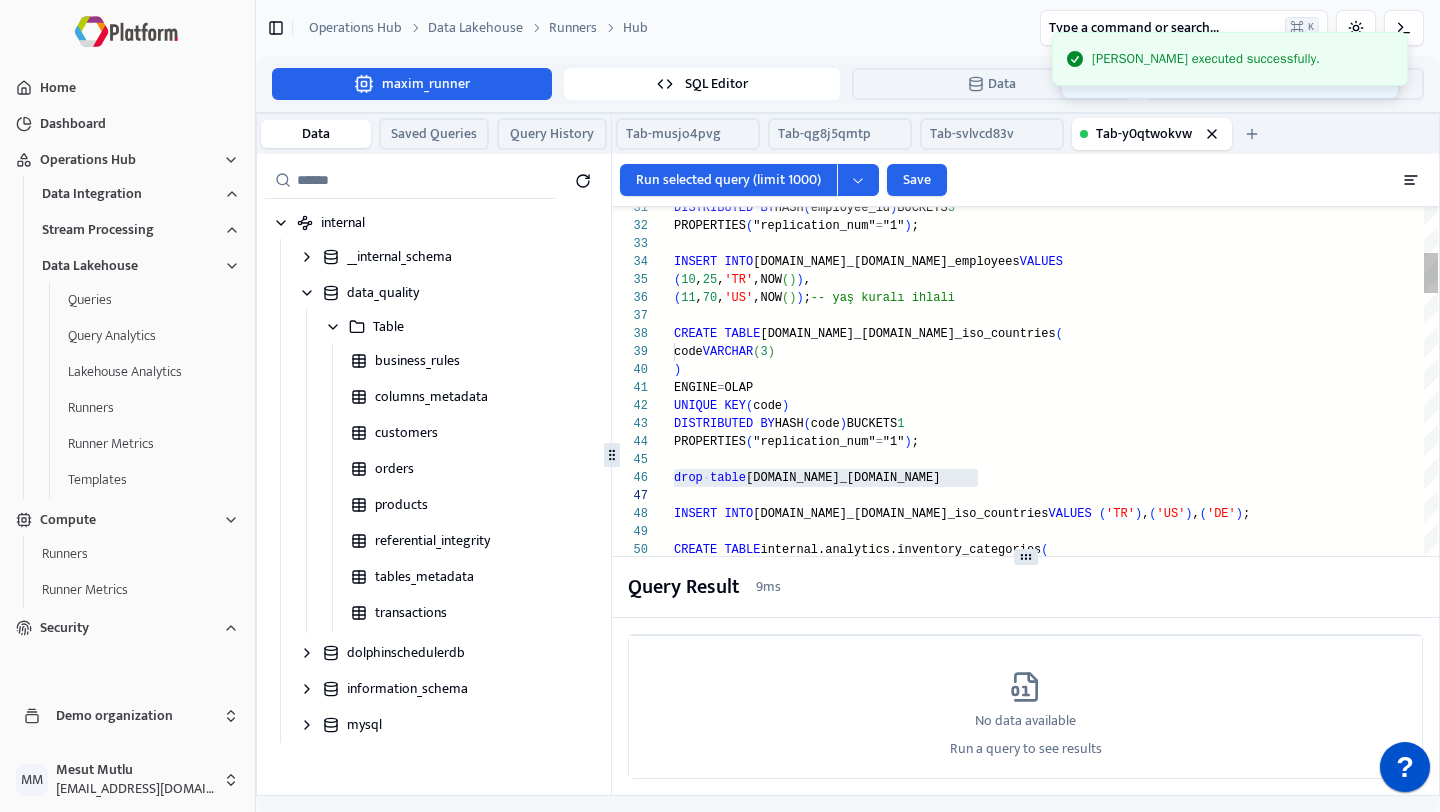 click on "( 10 , 25 , 'TR' ,NOW ( ) ) , ( 11 , 70 , 'US' ,NOW ( ) ) ;                      -- yaş kuralı ihlali CREATE   TABLE  [DOMAIN_NAME]_[DOMAIN_NAME]_iso_countries  (     code  VARCHAR ( 3 ) ) ENGINE = OLAP DISTRIBUTED   BY  HASH ( code )  BUCKETS  1 PROPERTIES ( "replication_num" = "1" ) ; INSERT   INTO  [DOMAIN_NAME]_[DOMAIN_NAME]_iso_countries  VALUES   ( 'TR' ) , ( 'US' ) , ( 'DE' ) ; CREATE   TABLE  internal.analytics.inventory_categories  (     category_id  INT ) ENGINE = OLAP DUPLICATE  KEY ( category_id ) DISTRIBUTED   BY  HASH ( category_id )  BUCKETS  1 PROPERTIES ( "replication_num" = "1" ) ; INSERT   INTO  internal.analytics.inventory_categories  VALUES   ( 101 ) , ( 102 ) ; INSERT   INTO  [DOMAIN_NAME]_[DOMAIN_NAME]_employees  VALUES PROPERTIES ( "replication_num" = "1" ) ; UNIQUE   KEY ( code ) DISTRIBUTED   BY  HASH ( employee_id )  BUCKETS  3 drop   table  [DOMAIN_NAME]_[DOMAIN_NAME]" at bounding box center (1056, 2557) 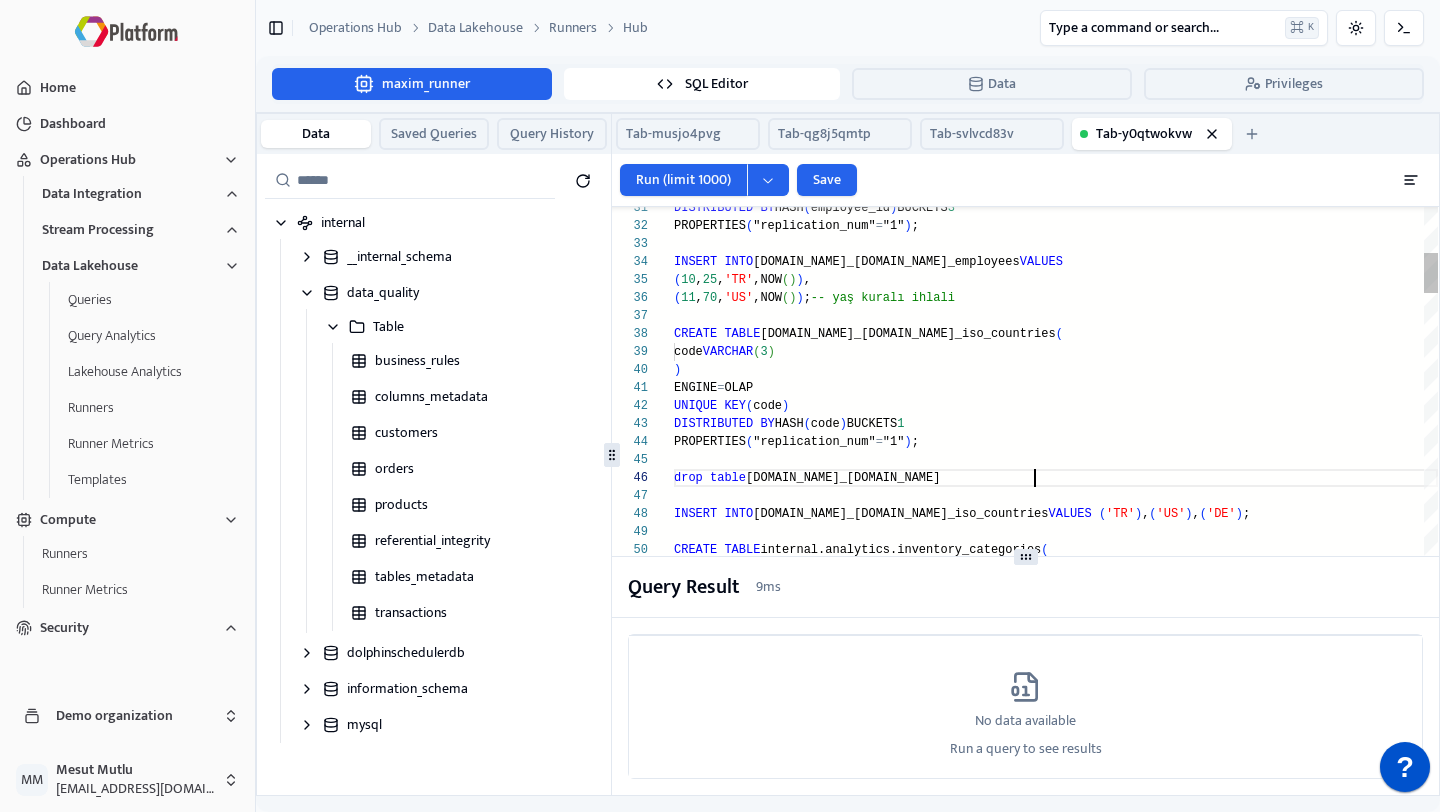 click on "( 10 , 25 , 'TR' ,NOW ( ) ) , ( 11 , 70 , 'US' ,NOW ( ) ) ;                      -- yaş kuralı ihlali CREATE   TABLE  [DOMAIN_NAME]_[DOMAIN_NAME]_iso_countries  (     code  VARCHAR ( 3 ) ) ENGINE = OLAP DISTRIBUTED   BY  HASH ( code )  BUCKETS  1 PROPERTIES ( "replication_num" = "1" ) ; INSERT   INTO  [DOMAIN_NAME]_[DOMAIN_NAME]_iso_countries  VALUES   ( 'TR' ) , ( 'US' ) , ( 'DE' ) ; CREATE   TABLE  internal.analytics.inventory_categories  (     category_id  INT ) ENGINE = OLAP DUPLICATE  KEY ( category_id ) DISTRIBUTED   BY  HASH ( category_id )  BUCKETS  1 PROPERTIES ( "replication_num" = "1" ) ; INSERT   INTO  internal.analytics.inventory_categories  VALUES   ( 101 ) , ( 102 ) ; INSERT   INTO  [DOMAIN_NAME]_[DOMAIN_NAME]_employees  VALUES PROPERTIES ( "replication_num" = "1" ) ; UNIQUE   KEY ( code ) DISTRIBUTED   BY  HASH ( employee_id )  BUCKETS  3 drop   table  [DOMAIN_NAME]_[DOMAIN_NAME]" at bounding box center (1056, 2557) 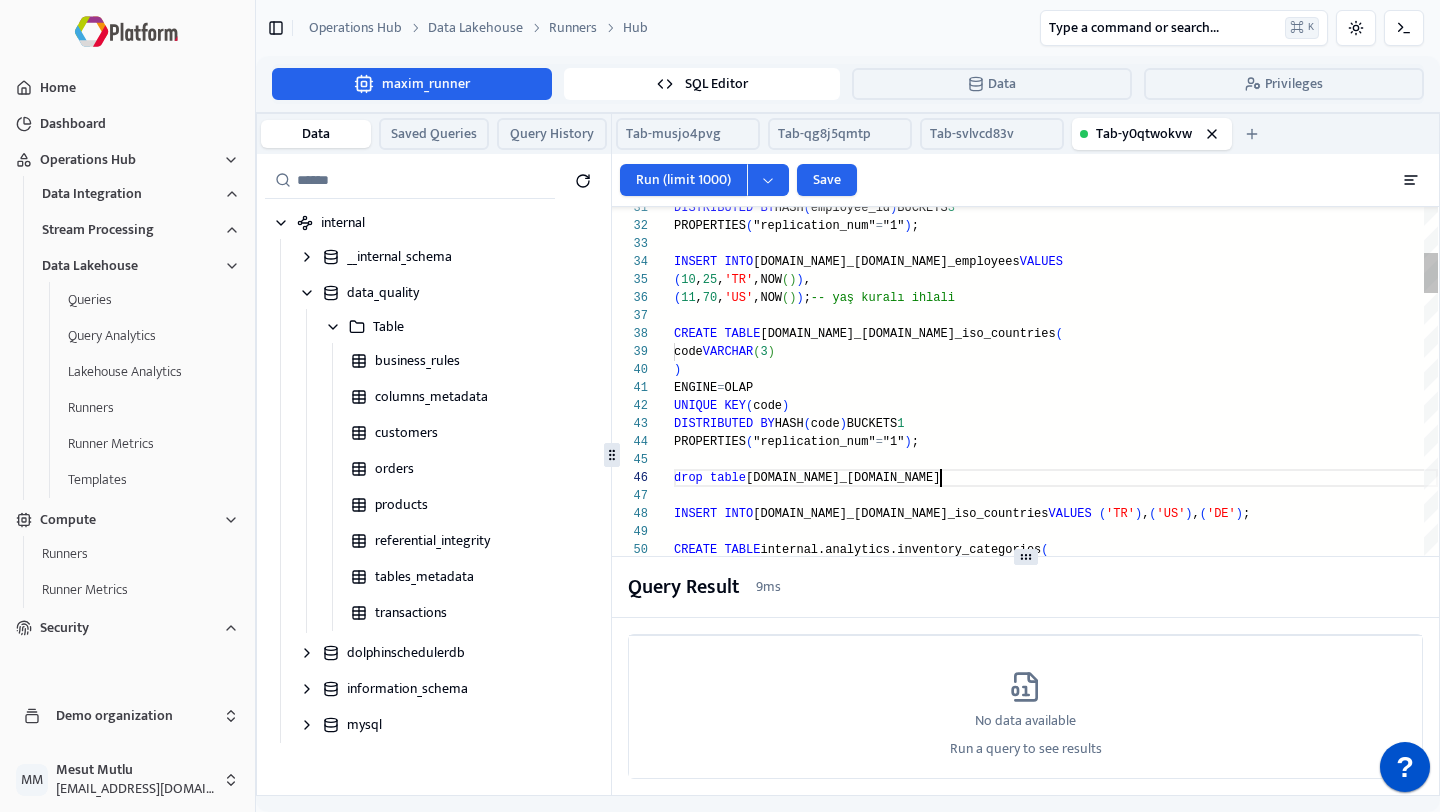 click on "( 10 , 25 , 'TR' ,NOW ( ) ) , ( 11 , 70 , 'US' ,NOW ( ) ) ;                      -- yaş kuralı ihlali CREATE   TABLE  [DOMAIN_NAME]_[DOMAIN_NAME]_iso_countries  (     code  VARCHAR ( 3 ) ) ENGINE = OLAP DISTRIBUTED   BY  HASH ( code )  BUCKETS  1 PROPERTIES ( "replication_num" = "1" ) ; INSERT   INTO  [DOMAIN_NAME]_[DOMAIN_NAME]_iso_countries  VALUES   ( 'TR' ) , ( 'US' ) , ( 'DE' ) ; CREATE   TABLE  internal.analytics.inventory_categories  (     category_id  INT ) ENGINE = OLAP DUPLICATE  KEY ( category_id ) DISTRIBUTED   BY  HASH ( category_id )  BUCKETS  1 PROPERTIES ( "replication_num" = "1" ) ; INSERT   INTO  internal.analytics.inventory_categories  VALUES   ( 101 ) , ( 102 ) ; INSERT   INTO  [DOMAIN_NAME]_[DOMAIN_NAME]_employees  VALUES PROPERTIES ( "replication_num" = "1" ) ; UNIQUE   KEY ( code ) DISTRIBUTED   BY  HASH ( employee_id )  BUCKETS  3 drop   table  [DOMAIN_NAME]_[DOMAIN_NAME]" at bounding box center [1056, 2557] 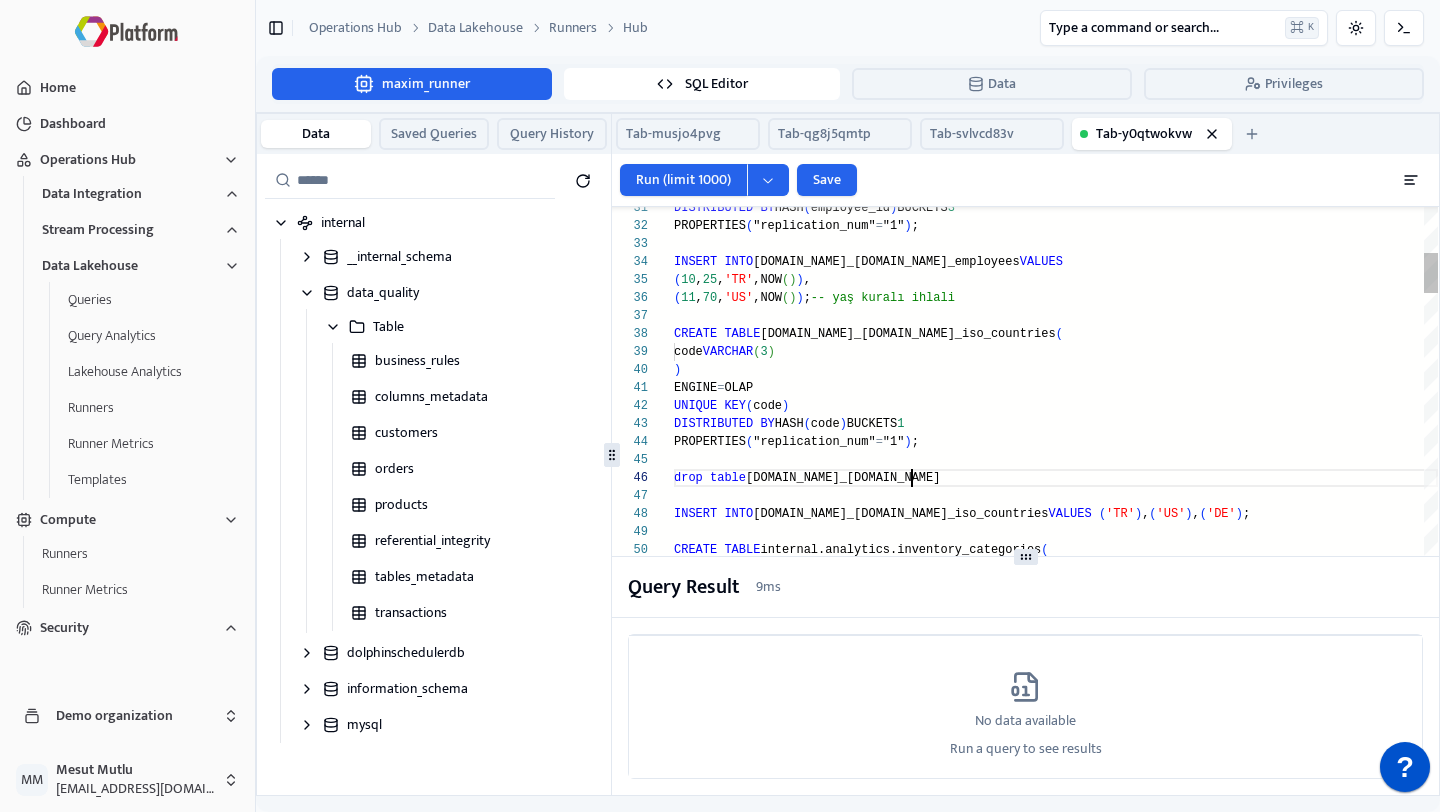 click on "( 10 , 25 , 'TR' ,NOW ( ) ) , ( 11 , 70 , 'US' ,NOW ( ) ) ;                      -- yaş kuralı ihlali CREATE   TABLE  [DOMAIN_NAME]_[DOMAIN_NAME]_iso_countries  (     code  VARCHAR ( 3 ) ) ENGINE = OLAP DISTRIBUTED   BY  HASH ( code )  BUCKETS  1 PROPERTIES ( "replication_num" = "1" ) ; INSERT   INTO  [DOMAIN_NAME]_[DOMAIN_NAME]_iso_countries  VALUES   ( 'TR' ) , ( 'US' ) , ( 'DE' ) ; CREATE   TABLE  internal.analytics.inventory_categories  (     category_id  INT ) ENGINE = OLAP DUPLICATE  KEY ( category_id ) DISTRIBUTED   BY  HASH ( category_id )  BUCKETS  1 PROPERTIES ( "replication_num" = "1" ) ; INSERT   INTO  internal.analytics.inventory_categories  VALUES   ( 101 ) , ( 102 ) ; INSERT   INTO  [DOMAIN_NAME]_[DOMAIN_NAME]_employees  VALUES PROPERTIES ( "replication_num" = "1" ) ; UNIQUE   KEY ( code ) DISTRIBUTED   BY  HASH ( employee_id )  BUCKETS  3 drop   table  [DOMAIN_NAME]_[DOMAIN_NAME]" at bounding box center (1056, 2557) 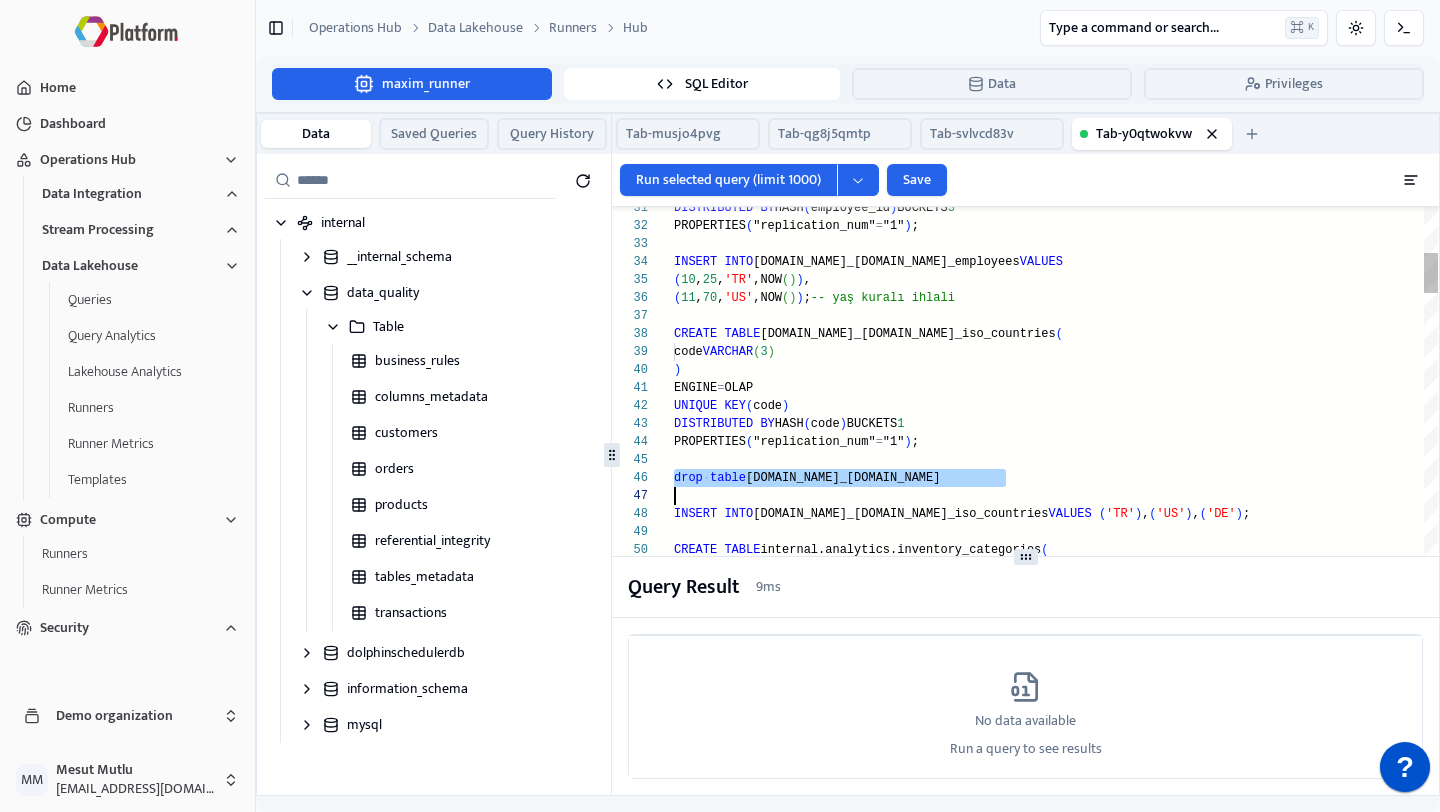 click on "( 10 , 25 , 'TR' ,NOW ( ) ) , ( 11 , 70 , 'US' ,NOW ( ) ) ;                      -- yaş kuralı ihlali CREATE   TABLE  [DOMAIN_NAME]_[DOMAIN_NAME]_iso_countries  (     code  VARCHAR ( 3 ) ) ENGINE = OLAP DISTRIBUTED   BY  HASH ( code )  BUCKETS  1 PROPERTIES ( "replication_num" = "1" ) ; INSERT   INTO  [DOMAIN_NAME]_[DOMAIN_NAME]_iso_countries  VALUES   ( 'TR' ) , ( 'US' ) , ( 'DE' ) ; CREATE   TABLE  internal.analytics.inventory_categories  (     category_id  INT ) ENGINE = OLAP DUPLICATE  KEY ( category_id ) DISTRIBUTED   BY  HASH ( category_id )  BUCKETS  1 PROPERTIES ( "replication_num" = "1" ) ; INSERT   INTO  internal.analytics.inventory_categories  VALUES   ( 101 ) , ( 102 ) ; INSERT   INTO  [DOMAIN_NAME]_[DOMAIN_NAME]_employees  VALUES PROPERTIES ( "replication_num" = "1" ) ; UNIQUE   KEY ( code ) DISTRIBUTED   BY  HASH ( employee_id )  BUCKETS  3 drop   table  [DOMAIN_NAME]_[DOMAIN_NAME]" at bounding box center (1056, 2557) 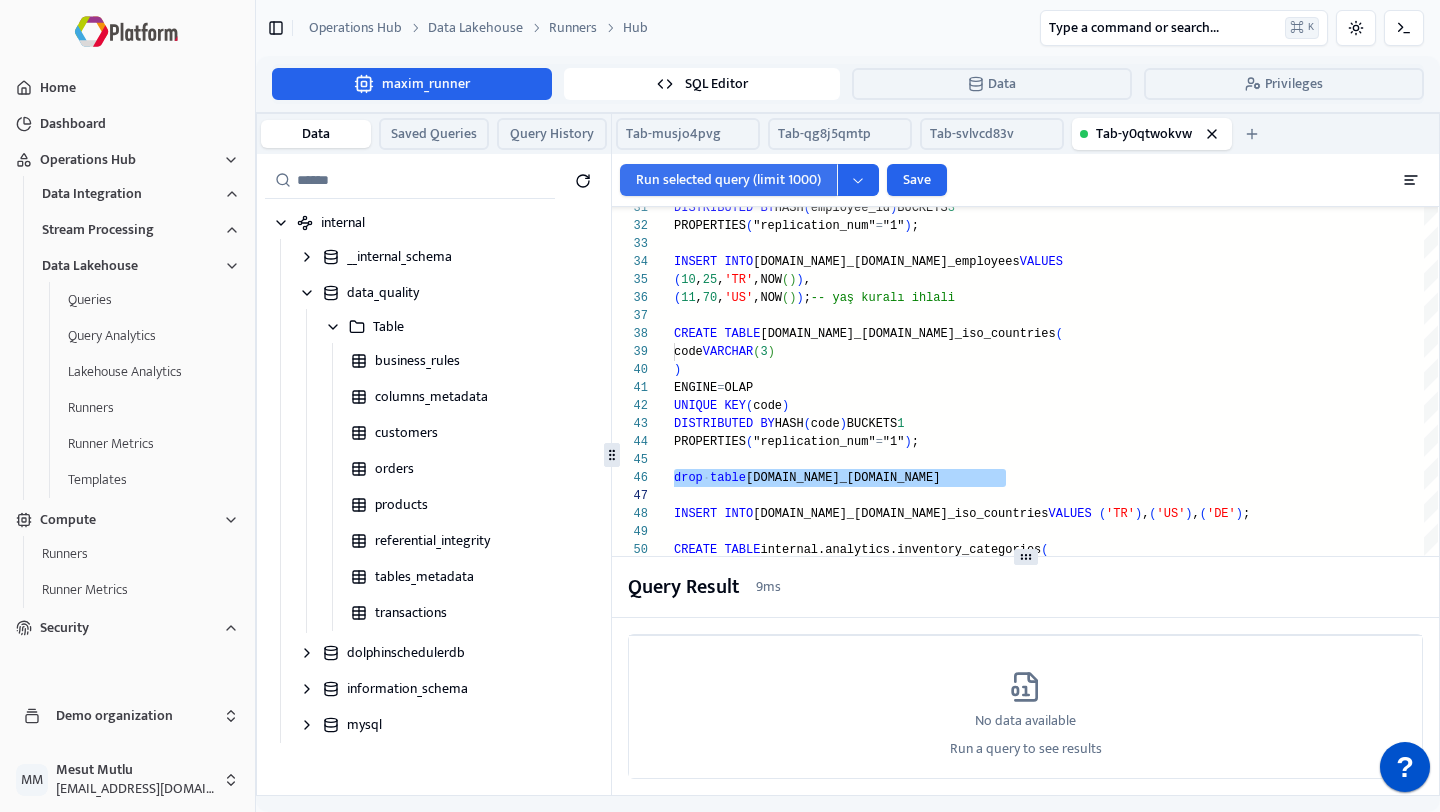 click on "Run selected query (limit 1000)" at bounding box center (728, 180) 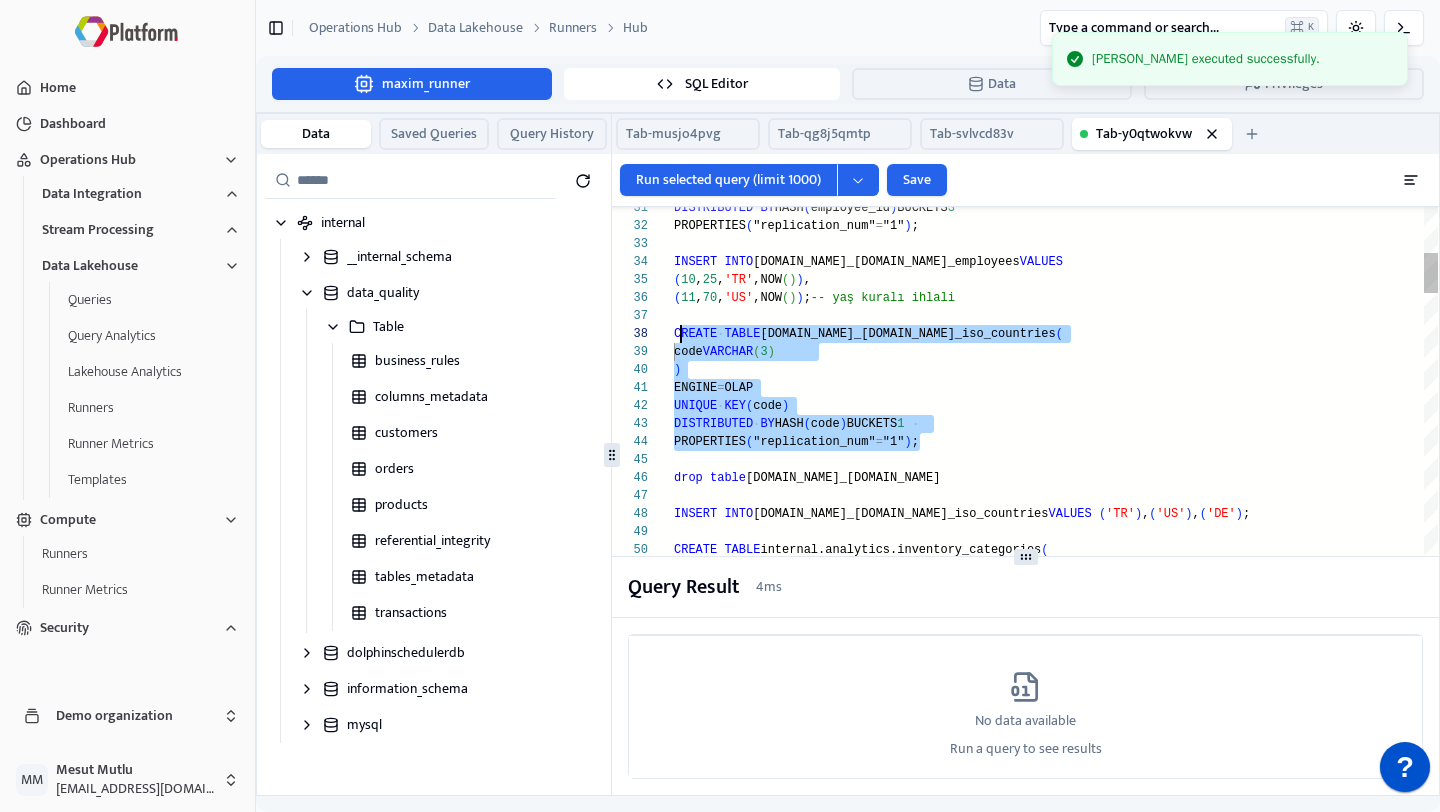 scroll, scrollTop: 126, scrollLeft: 0, axis: vertical 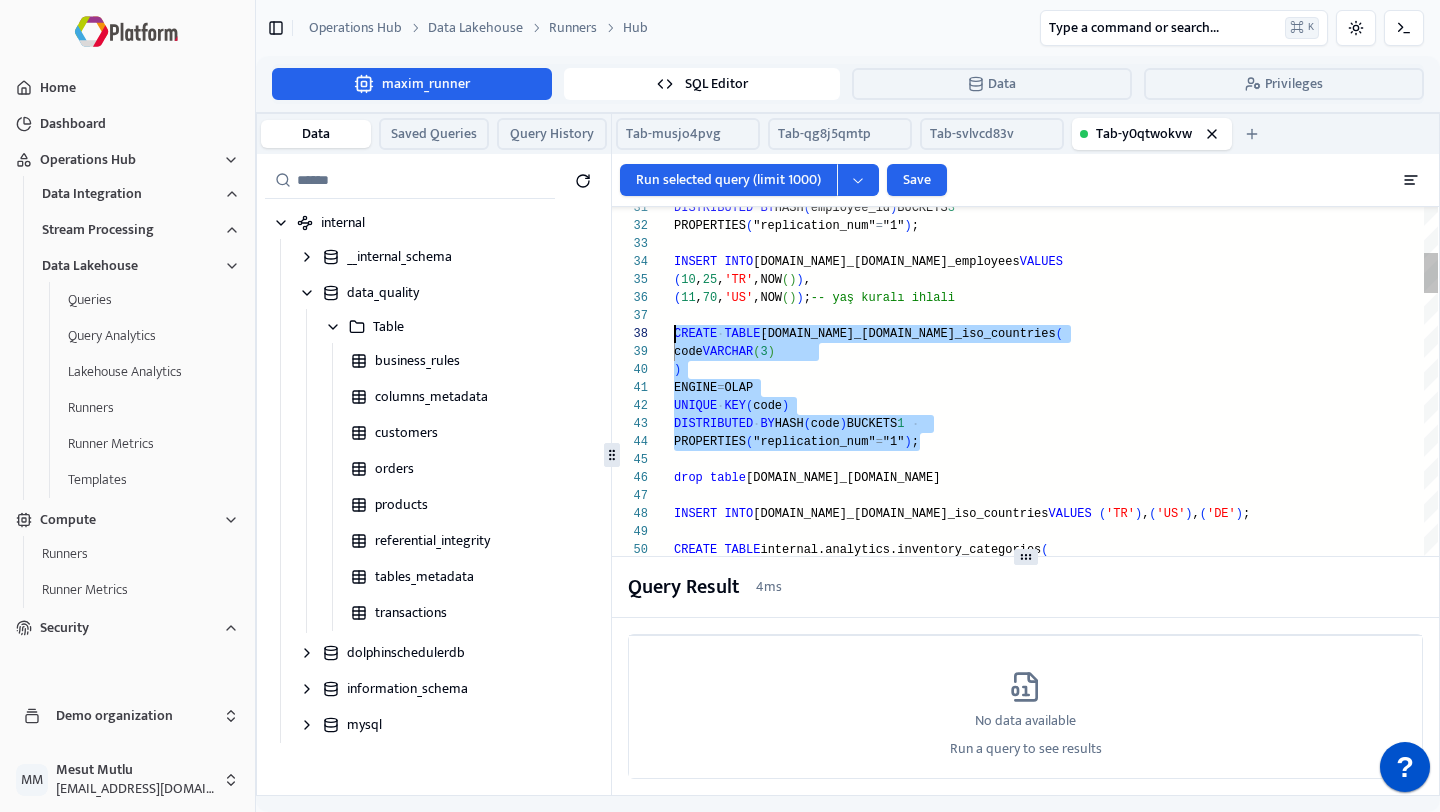 drag, startPoint x: 933, startPoint y: 440, endPoint x: 676, endPoint y: 332, distance: 278.7705 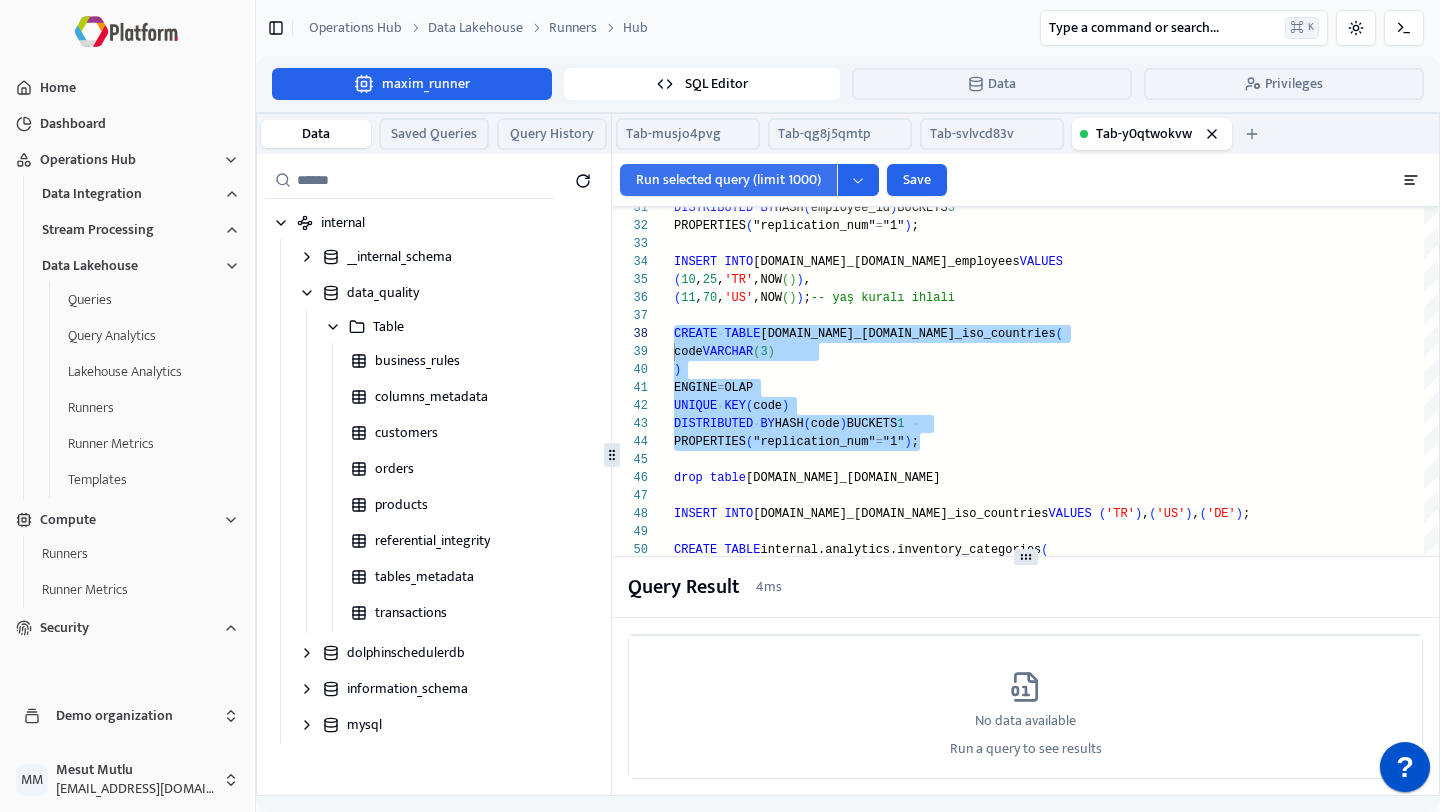 click on "Run selected query (limit 1000)" at bounding box center [728, 180] 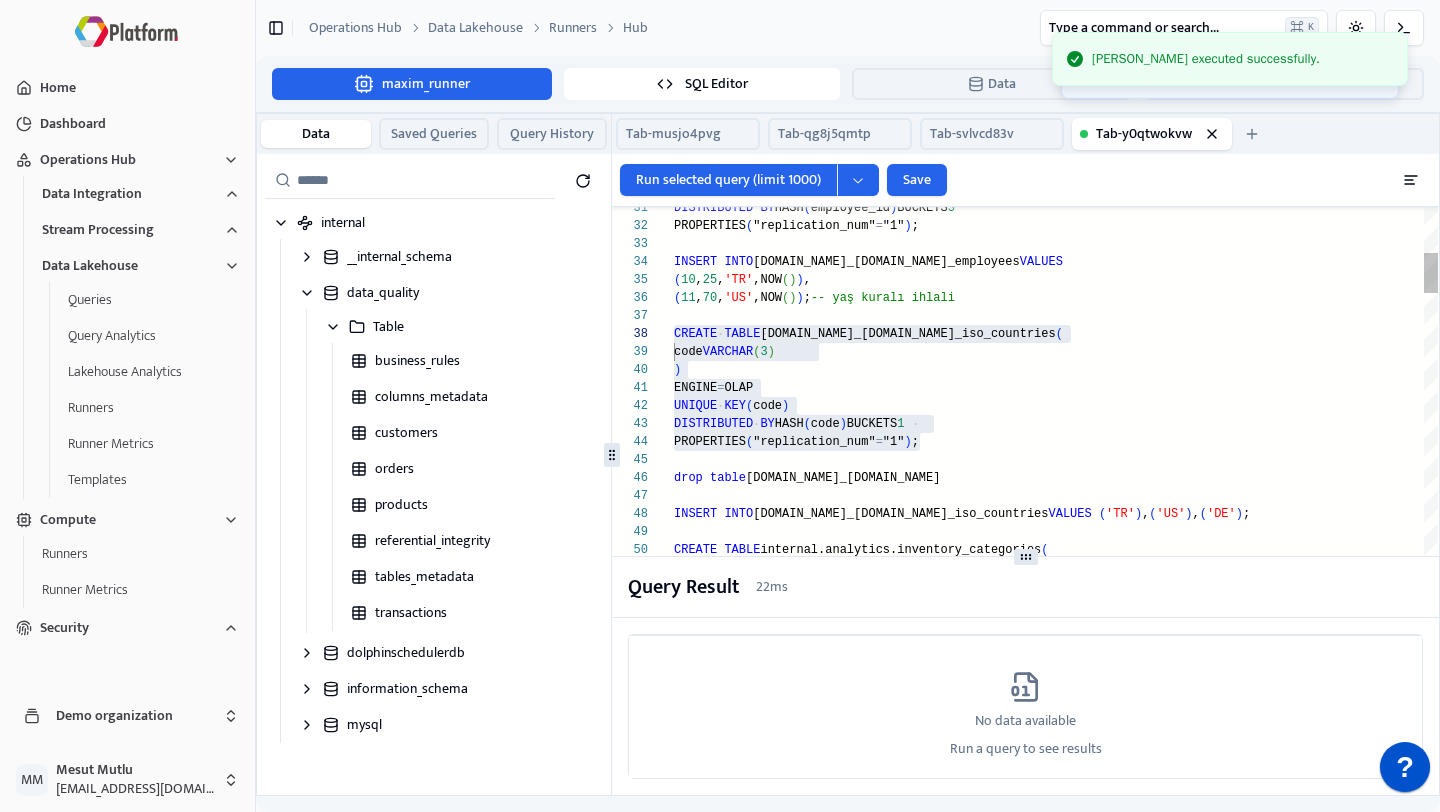 click on "( 10 , 25 , 'TR' ,NOW ( ) ) , ( 11 , 70 , 'US' ,NOW ( ) ) ;                      -- yaş kuralı ihlali CREATE   TABLE  [DOMAIN_NAME]_[DOMAIN_NAME]_iso_countries  (     code  VARCHAR ( 3 ) ) ENGINE = OLAP DISTRIBUTED   BY  HASH ( code )  BUCKETS  1 PROPERTIES ( "replication_num" = "1" ) ; INSERT   INTO  [DOMAIN_NAME]_[DOMAIN_NAME]_iso_countries  VALUES   ( 'TR' ) , ( 'US' ) , ( 'DE' ) ; CREATE   TABLE  internal.analytics.inventory_categories  (     category_id  INT ) ENGINE = OLAP DUPLICATE  KEY ( category_id ) DISTRIBUTED   BY  HASH ( category_id )  BUCKETS  1 PROPERTIES ( "replication_num" = "1" ) ; INSERT   INTO  internal.analytics.inventory_categories  VALUES   ( 101 ) , ( 102 ) ; INSERT   INTO  [DOMAIN_NAME]_[DOMAIN_NAME]_employees  VALUES PROPERTIES ( "replication_num" = "1" ) ; UNIQUE   KEY ( code ) DISTRIBUTED   BY  HASH ( employee_id )  BUCKETS  3 drop   table  [DOMAIN_NAME]_[DOMAIN_NAME]" at bounding box center (1056, 2557) 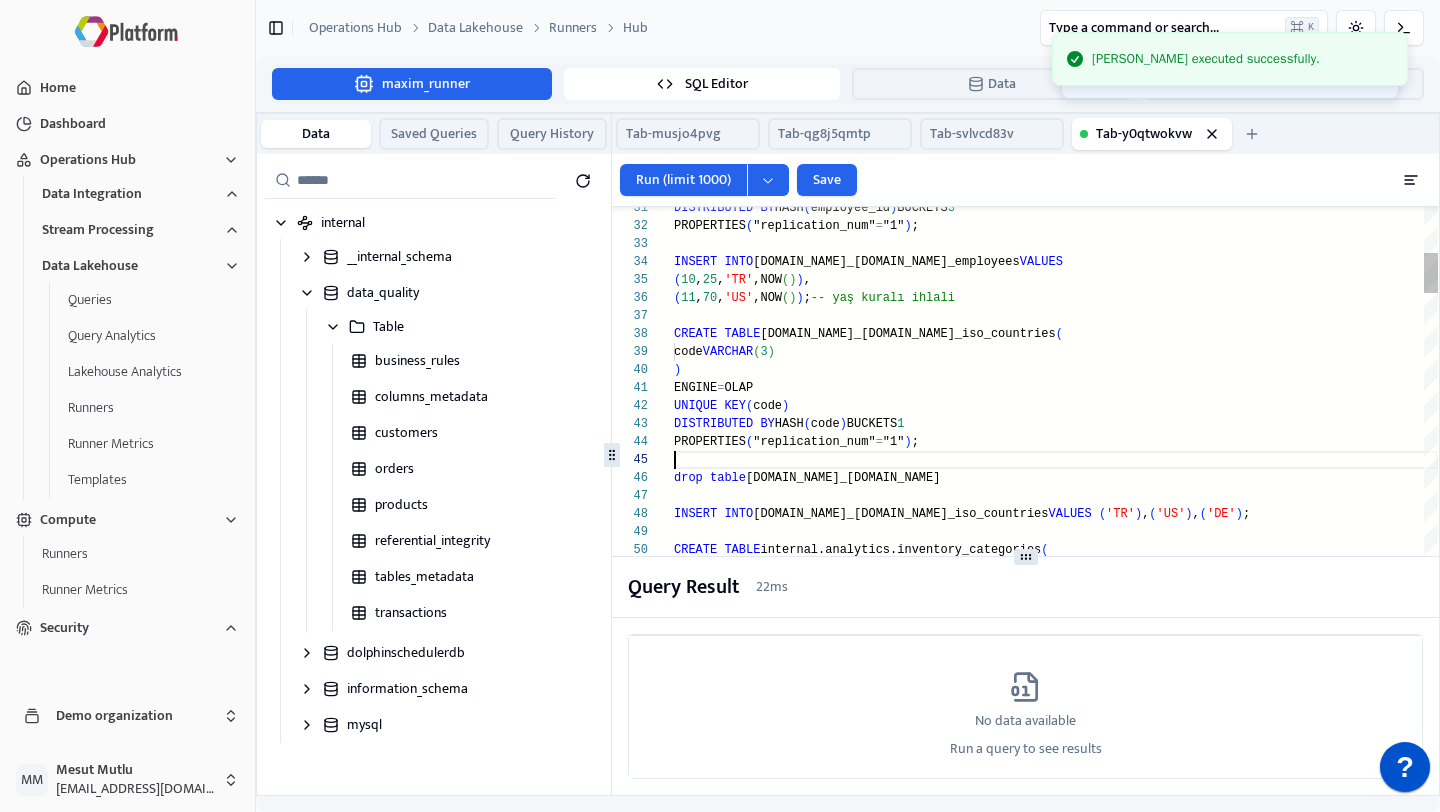click on "( 10 , 25 , 'TR' ,NOW ( ) ) , ( 11 , 70 , 'US' ,NOW ( ) ) ;                      -- yaş kuralı ihlali CREATE   TABLE  [DOMAIN_NAME]_[DOMAIN_NAME]_iso_countries  (     code  VARCHAR ( 3 ) ) ENGINE = OLAP DISTRIBUTED   BY  HASH ( code )  BUCKETS  1 PROPERTIES ( "replication_num" = "1" ) ; INSERT   INTO  [DOMAIN_NAME]_[DOMAIN_NAME]_iso_countries  VALUES   ( 'TR' ) , ( 'US' ) , ( 'DE' ) ; CREATE   TABLE  internal.analytics.inventory_categories  (     category_id  INT ) ENGINE = OLAP DUPLICATE  KEY ( category_id ) DISTRIBUTED   BY  HASH ( category_id )  BUCKETS  1 PROPERTIES ( "replication_num" = "1" ) ; INSERT   INTO  internal.analytics.inventory_categories  VALUES   ( 101 ) , ( 102 ) ; INSERT   INTO  [DOMAIN_NAME]_[DOMAIN_NAME]_employees  VALUES PROPERTIES ( "replication_num" = "1" ) ; UNIQUE   KEY ( code ) DISTRIBUTED   BY  HASH ( employee_id )  BUCKETS  3 drop   table  [DOMAIN_NAME]_[DOMAIN_NAME]" at bounding box center [1056, 2557] 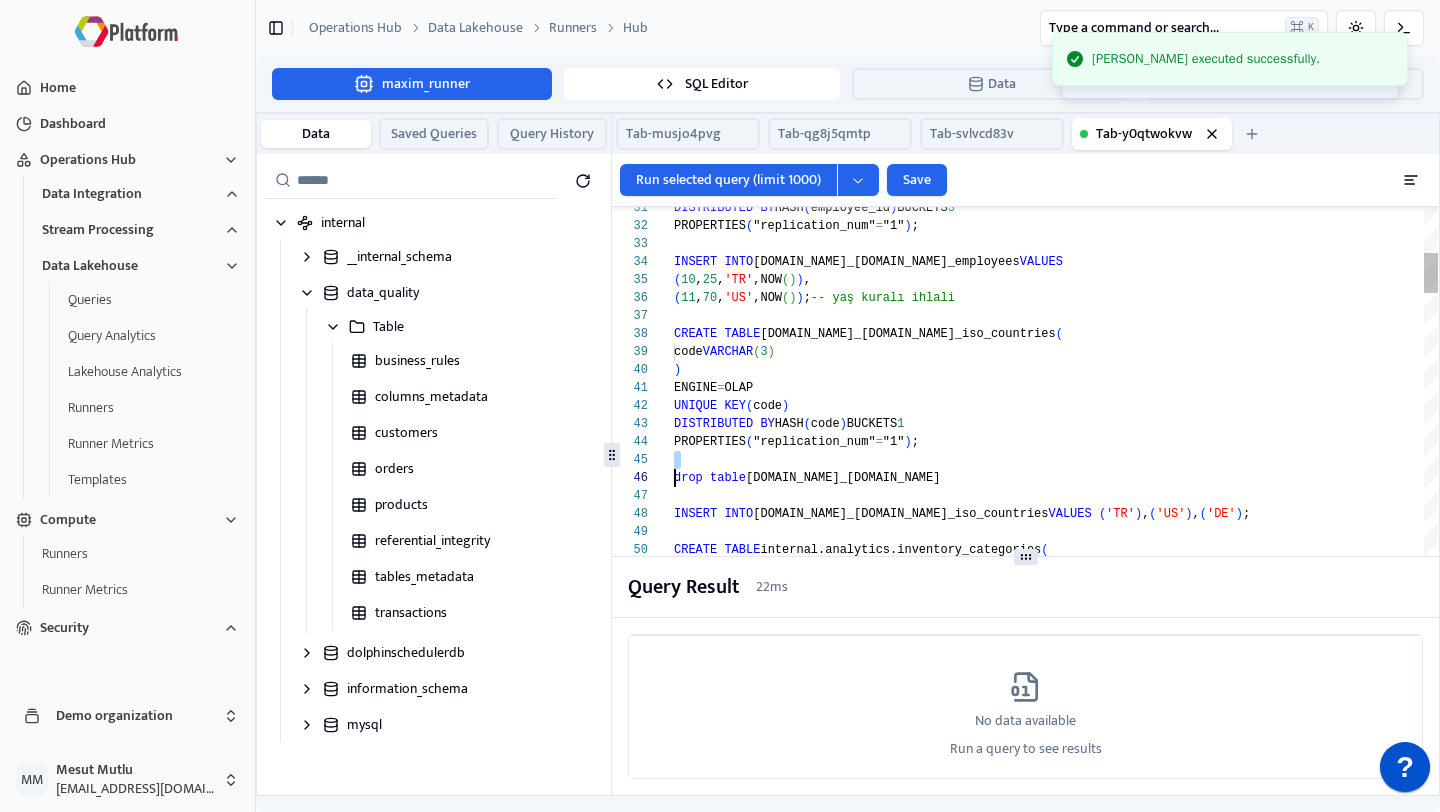 click on "( 10 , 25 , 'TR' ,NOW ( ) ) , ( 11 , 70 , 'US' ,NOW ( ) ) ;                      -- yaş kuralı ihlali CREATE   TABLE  [DOMAIN_NAME]_[DOMAIN_NAME]_iso_countries  (     code  VARCHAR ( 3 ) ) ENGINE = OLAP DISTRIBUTED   BY  HASH ( code )  BUCKETS  1 PROPERTIES ( "replication_num" = "1" ) ; INSERT   INTO  [DOMAIN_NAME]_[DOMAIN_NAME]_iso_countries  VALUES   ( 'TR' ) , ( 'US' ) , ( 'DE' ) ; CREATE   TABLE  internal.analytics.inventory_categories  (     category_id  INT ) ENGINE = OLAP DUPLICATE  KEY ( category_id ) DISTRIBUTED   BY  HASH ( category_id )  BUCKETS  1 PROPERTIES ( "replication_num" = "1" ) ; INSERT   INTO  internal.analytics.inventory_categories  VALUES   ( 101 ) , ( 102 ) ; INSERT   INTO  [DOMAIN_NAME]_[DOMAIN_NAME]_employees  VALUES PROPERTIES ( "replication_num" = "1" ) ; UNIQUE   KEY ( code ) DISTRIBUTED   BY  HASH ( employee_id )  BUCKETS  3 drop   table  [DOMAIN_NAME]_[DOMAIN_NAME]" at bounding box center [1056, 2557] 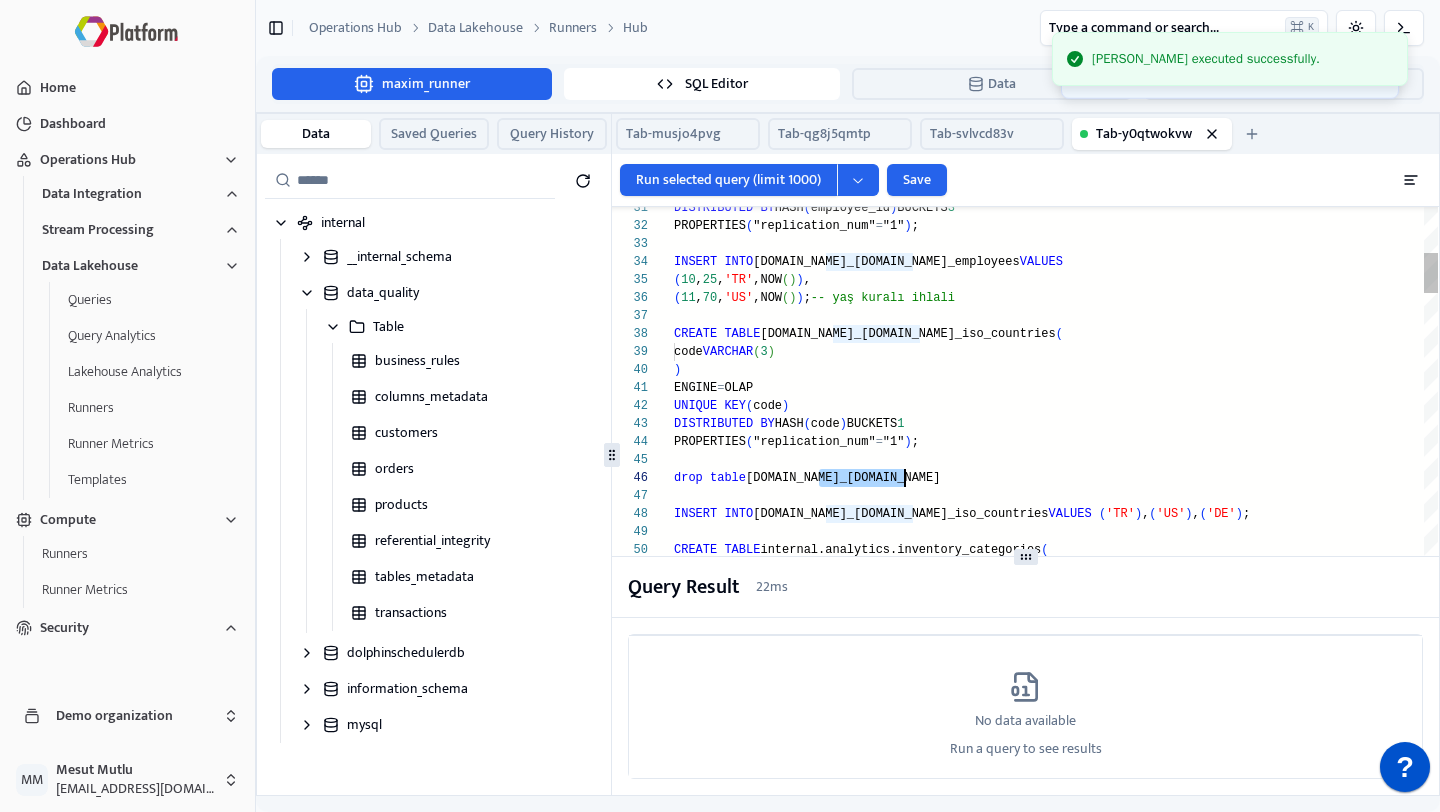 click on "( 10 , 25 , 'TR' ,NOW ( ) ) , ( 11 , 70 , 'US' ,NOW ( ) ) ;                      -- yaş kuralı ihlali CREATE   TABLE  [DOMAIN_NAME]_[DOMAIN_NAME]_iso_countries  (     code  VARCHAR ( 3 ) ) ENGINE = OLAP DISTRIBUTED   BY  HASH ( code )  BUCKETS  1 PROPERTIES ( "replication_num" = "1" ) ; INSERT   INTO  [DOMAIN_NAME]_[DOMAIN_NAME]_iso_countries  VALUES   ( 'TR' ) , ( 'US' ) , ( 'DE' ) ; CREATE   TABLE  internal.analytics.inventory_categories  (     category_id  INT ) ENGINE = OLAP DUPLICATE  KEY ( category_id ) DISTRIBUTED   BY  HASH ( category_id )  BUCKETS  1 PROPERTIES ( "replication_num" = "1" ) ; INSERT   INTO  internal.analytics.inventory_categories  VALUES   ( 101 ) , ( 102 ) ; INSERT   INTO  [DOMAIN_NAME]_[DOMAIN_NAME]_employees  VALUES PROPERTIES ( "replication_num" = "1" ) ; UNIQUE   KEY ( code ) DISTRIBUTED   BY  HASH ( employee_id )  BUCKETS  3 drop   table  [DOMAIN_NAME]_[DOMAIN_NAME]" at bounding box center [1056, 2557] 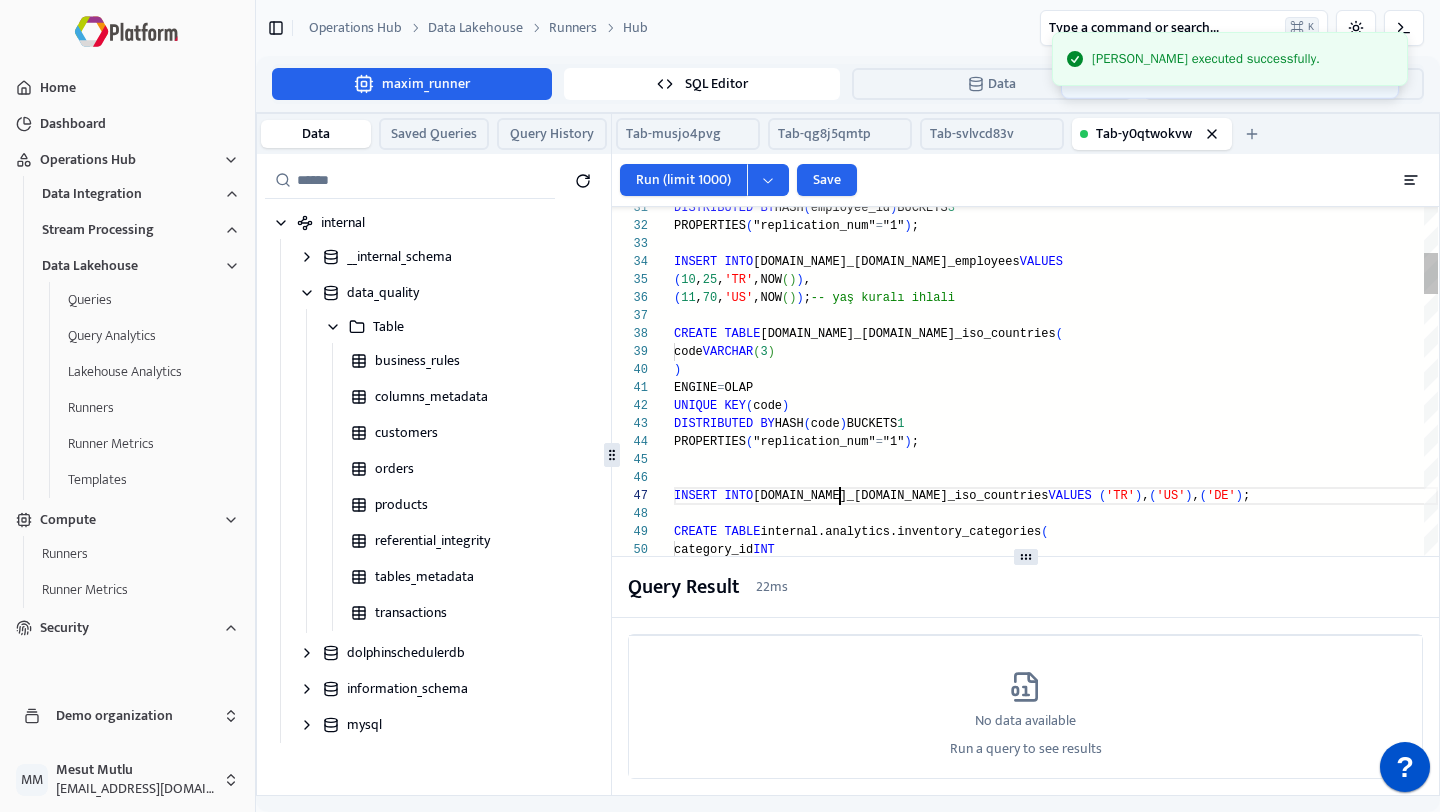 click on "( 10 , 25 , 'TR' ,NOW ( ) ) , ( 11 , 70 , 'US' ,NOW ( ) ) ;                      -- yaş kuralı ihlali CREATE   TABLE  [DOMAIN_NAME]_[DOMAIN_NAME]_iso_countries  (     code  VARCHAR ( 3 ) ) ENGINE = OLAP DISTRIBUTED   BY  HASH ( code )  BUCKETS  1 PROPERTIES ( "replication_num" = "1" ) ; INSERT   INTO  [DOMAIN_NAME]_[DOMAIN_NAME]_iso_countries  VALUES   ( 'TR' ) , ( 'US' ) , ( 'DE' ) ; CREATE   TABLE  internal.analytics.inventory_categories  (     category_id  INT ) ENGINE = OLAP DUPLICATE  KEY ( category_id ) DISTRIBUTED   BY  HASH ( category_id )  BUCKETS  1 PROPERTIES ( "replication_num" = "1" ) ; INSERT   INTO  internal.analytics.inventory_categories  VALUES   ( 101 ) , ( 102 ) ; INSERT   INTO  [DOMAIN_NAME]_[DOMAIN_NAME]_employees  VALUES PROPERTIES ( "replication_num" = "1" ) ; UNIQUE   KEY ( code ) DISTRIBUTED   BY  HASH ( employee_id )  BUCKETS  3" at bounding box center [1056, 2548] 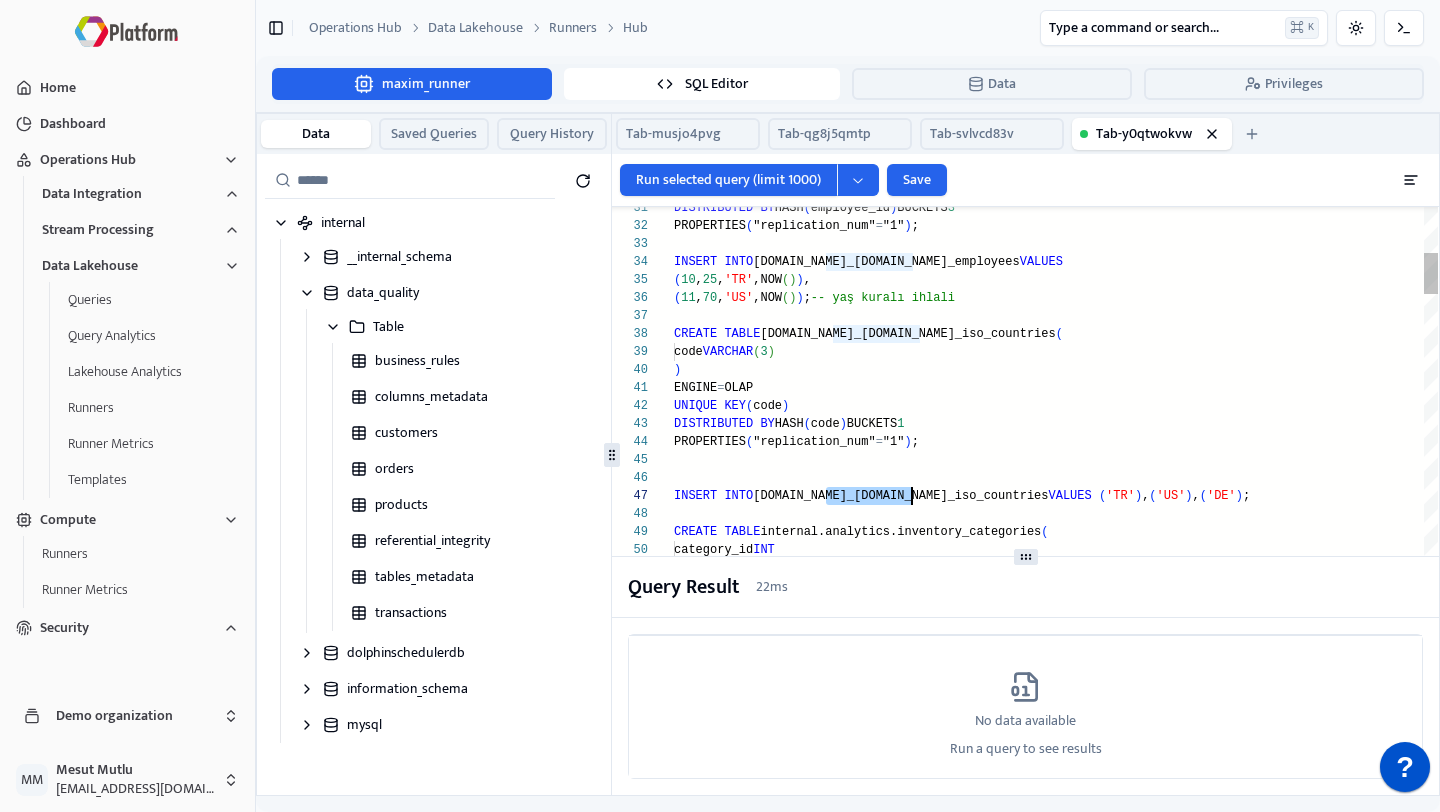 click on "( 10 , 25 , 'TR' ,NOW ( ) ) , ( 11 , 70 , 'US' ,NOW ( ) ) ;                      -- yaş kuralı ihlali CREATE   TABLE  [DOMAIN_NAME]_[DOMAIN_NAME]_iso_countries  (     code  VARCHAR ( 3 ) ) ENGINE = OLAP DISTRIBUTED   BY  HASH ( code )  BUCKETS  1 PROPERTIES ( "replication_num" = "1" ) ; INSERT   INTO  [DOMAIN_NAME]_[DOMAIN_NAME]_iso_countries  VALUES   ( 'TR' ) , ( 'US' ) , ( 'DE' ) ; CREATE   TABLE  internal.analytics.inventory_categories  (     category_id  INT ) ENGINE = OLAP DUPLICATE  KEY ( category_id ) DISTRIBUTED   BY  HASH ( category_id )  BUCKETS  1 PROPERTIES ( "replication_num" = "1" ) ; INSERT   INTO  internal.analytics.inventory_categories  VALUES   ( 101 ) , ( 102 ) ; INSERT   INTO  [DOMAIN_NAME]_[DOMAIN_NAME]_employees  VALUES PROPERTIES ( "replication_num" = "1" ) ; UNIQUE   KEY ( code ) DISTRIBUTED   BY  HASH ( employee_id )  BUCKETS  3" at bounding box center (1056, 2548) 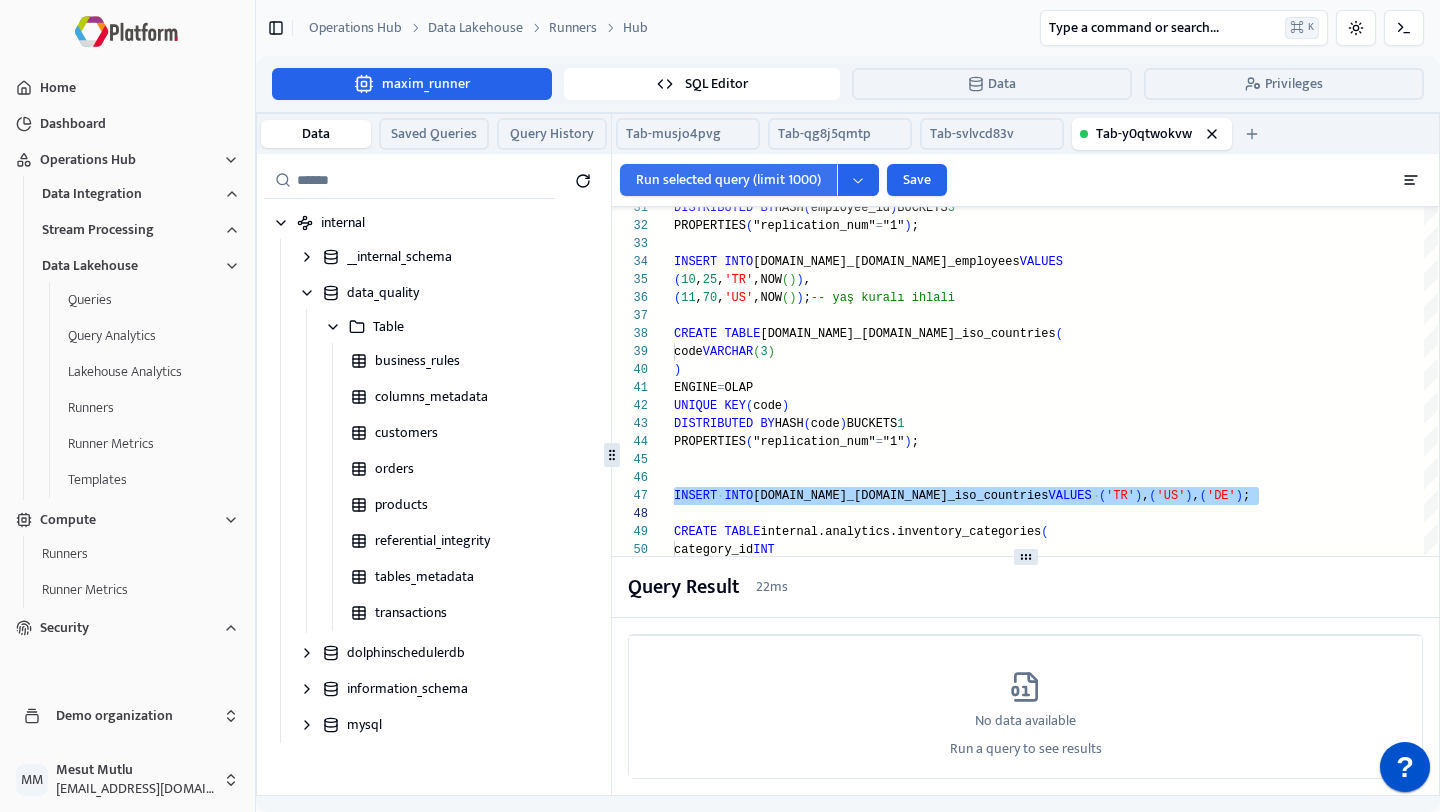 click on "Run selected query (limit 1000)" at bounding box center (728, 180) 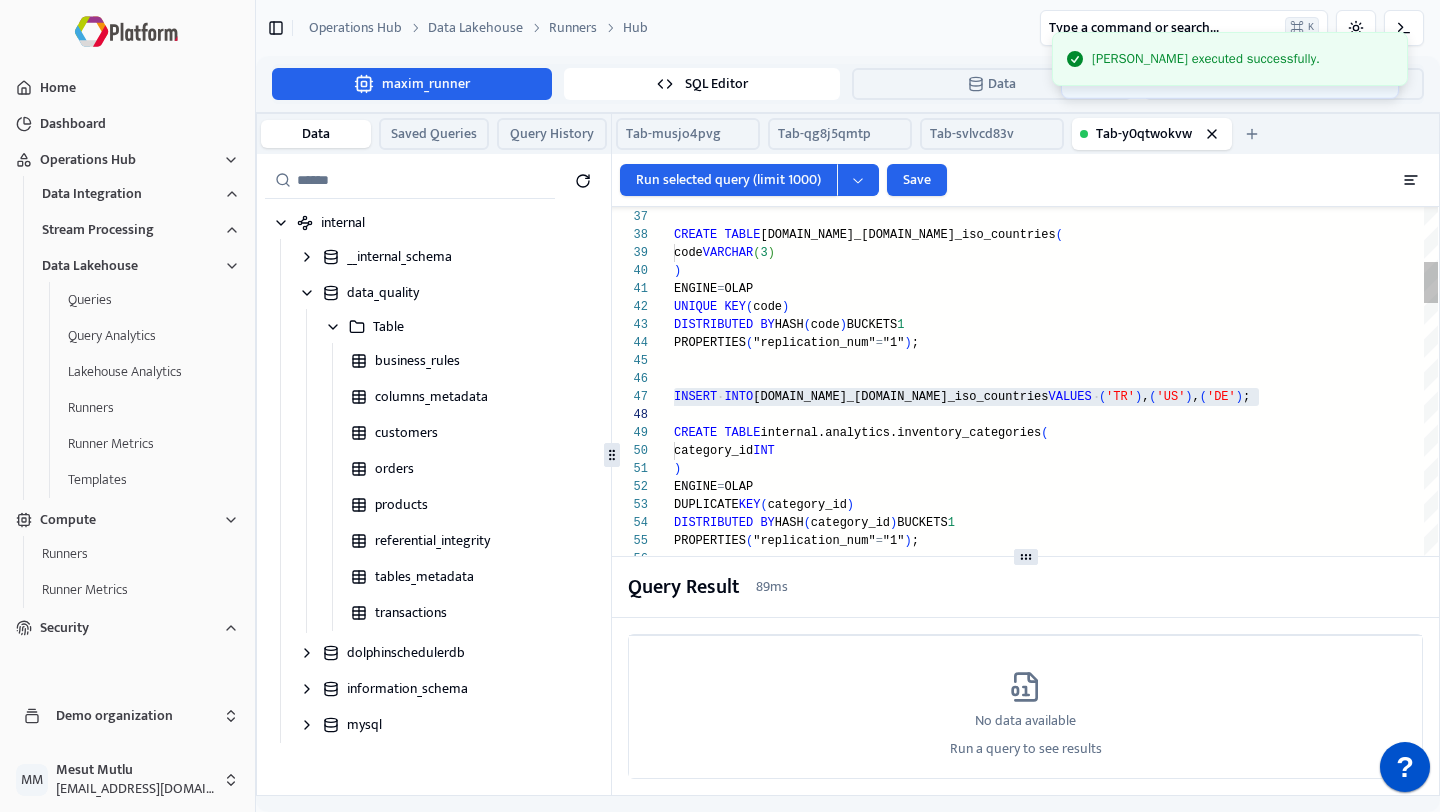 click on "( 11 , 70 , 'US' ,NOW ( ) ) ;                      -- yaş kuralı ihlali CREATE   TABLE  [DOMAIN_NAME]_[DOMAIN_NAME]_iso_countries  (     code  VARCHAR ( 3 ) ) ENGINE = OLAP DISTRIBUTED   BY  HASH ( code )  BUCKETS  1 PROPERTIES ( "replication_num" = "1" ) ; INSERT   INTO  [DOMAIN_NAME]_[DOMAIN_NAME]_iso_countries  VALUES   ( 'TR' ) , ( 'US' ) , ( 'DE' ) ; CREATE   TABLE  internal.analytics.inventory_categories  (     category_id  INT ) ENGINE = OLAP DUPLICATE  KEY ( category_id ) DISTRIBUTED   BY  HASH ( category_id )  BUCKETS  1 PROPERTIES ( "replication_num" = "1" ) ; INSERT   INTO  internal.analytics.inventory_categories  VALUES   ( 101 ) , ( 102 ) ; UNIQUE   KEY ( code ) /* =============================================== ===========    2) İŞLEM TABLOLARI    =============================================== =========== */ CREATE   TABLE  internal.analytics.sales_orders  (" at bounding box center [1056, 2449] 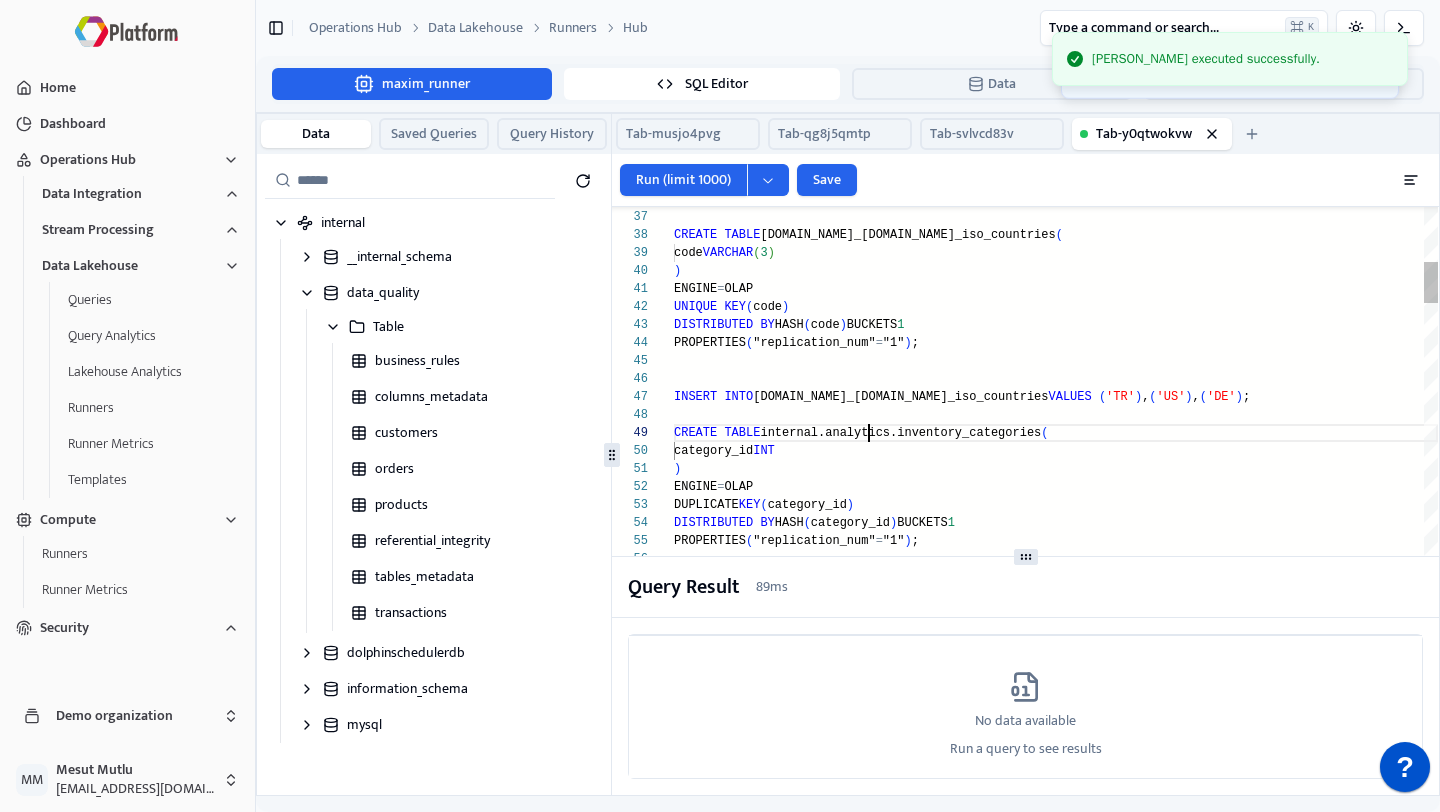 click on "( 11 , 70 , 'US' ,NOW ( ) ) ;                      -- yaş kuralı ihlali CREATE   TABLE  [DOMAIN_NAME]_[DOMAIN_NAME]_iso_countries  (     code  VARCHAR ( 3 ) ) ENGINE = OLAP DISTRIBUTED   BY  HASH ( code )  BUCKETS  1 PROPERTIES ( "replication_num" = "1" ) ; INSERT   INTO  [DOMAIN_NAME]_[DOMAIN_NAME]_iso_countries  VALUES   ( 'TR' ) , ( 'US' ) , ( 'DE' ) ; CREATE   TABLE  internal.analytics.inventory_categories  (     category_id  INT ) ENGINE = OLAP DUPLICATE  KEY ( category_id ) DISTRIBUTED   BY  HASH ( category_id )  BUCKETS  1 PROPERTIES ( "replication_num" = "1" ) ; INSERT   INTO  internal.analytics.inventory_categories  VALUES   ( 101 ) , ( 102 ) ; UNIQUE   KEY ( code ) /* =============================================== ===========    2) İŞLEM TABLOLARI    =============================================== =========== */ CREATE   TABLE  internal.analytics.sales_orders  (" at bounding box center [1056, 2449] 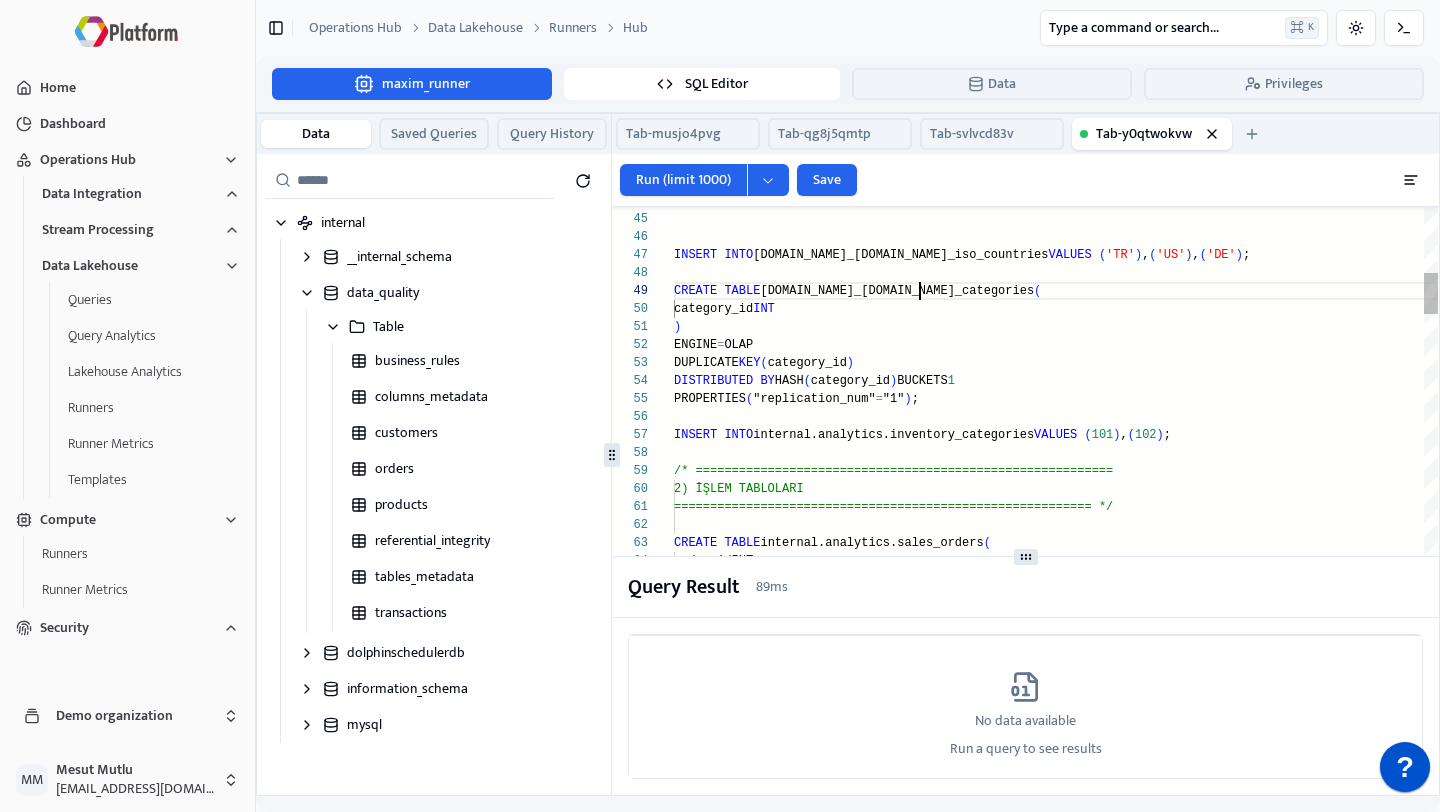 click on "PROPERTIES ( "replication_num" = "1" ) ; INSERT   INTO  [DOMAIN_NAME]_[DOMAIN_NAME]_iso_countries  VALUES   ( 'TR' ) , ( 'US' ) , ( 'DE' ) ; CREATE   TABLE  [DOMAIN_NAME]_[DOMAIN_NAME]_categories  (     category_id  INT ) ENGINE = OLAP DUPLICATE  KEY ( category_id ) DISTRIBUTED   BY  HASH ( category_id )  BUCKETS  1 PROPERTIES ( "replication_num" = "1" ) ; INSERT   INTO  internal.analytics.inventory_categories  VALUES   ( 101 ) , ( 102 ) ; /* =============================================== ===========    2) İŞLEM TABLOLARI    =============================================== =========== */ CREATE   TABLE  internal.analytics.sales_orders  (     order_id     INT ,     customer_id  INT ,     start_date   DATE ,     end_date     DATE ,     order_total  DECIMAL ( 12 , 2 ) ,     created_at  DATETIME  DEFAULT   CURRENT_TIMESTAMP ) ENGINE = OLAP" at bounding box center (1056, 2307) 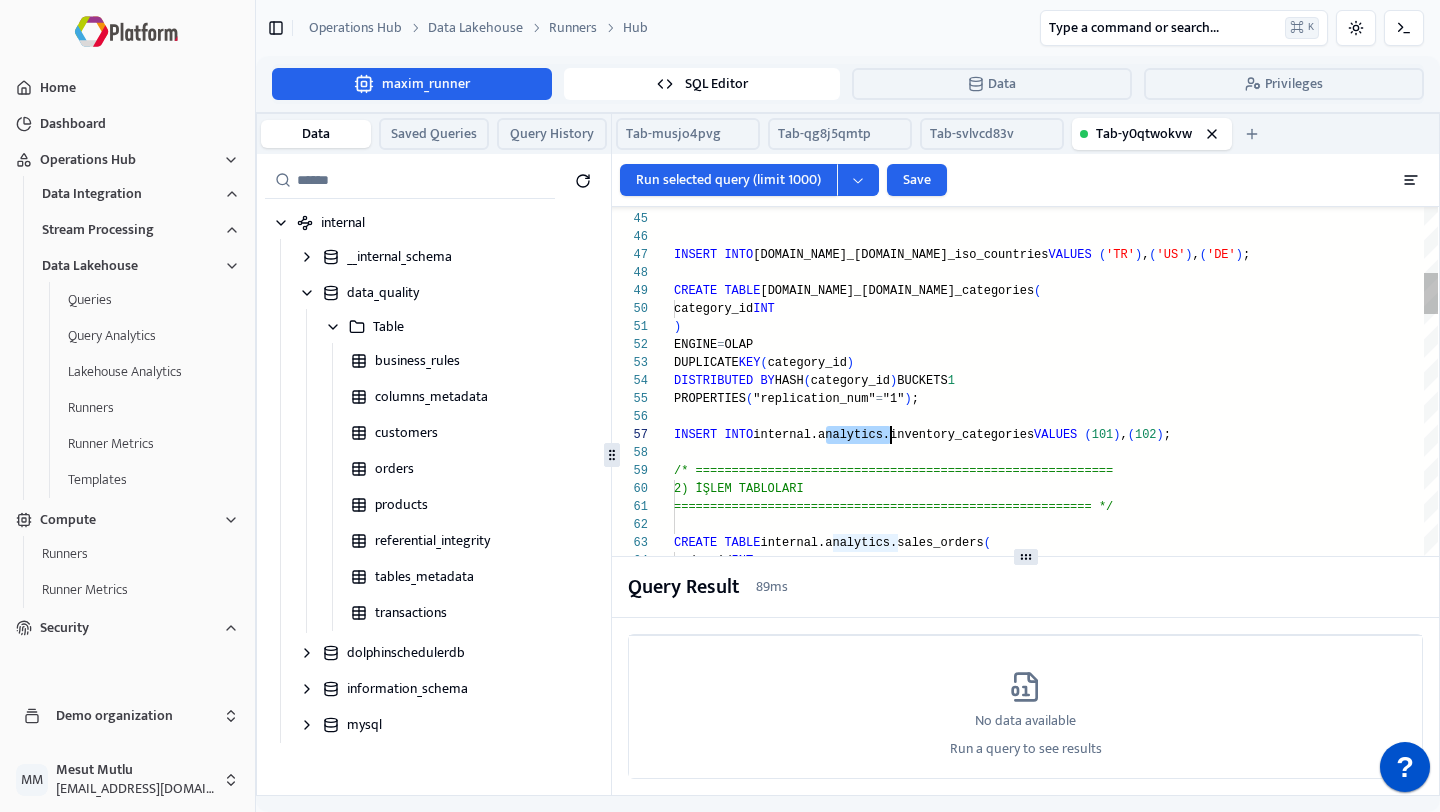 scroll, scrollTop: 108, scrollLeft: 0, axis: vertical 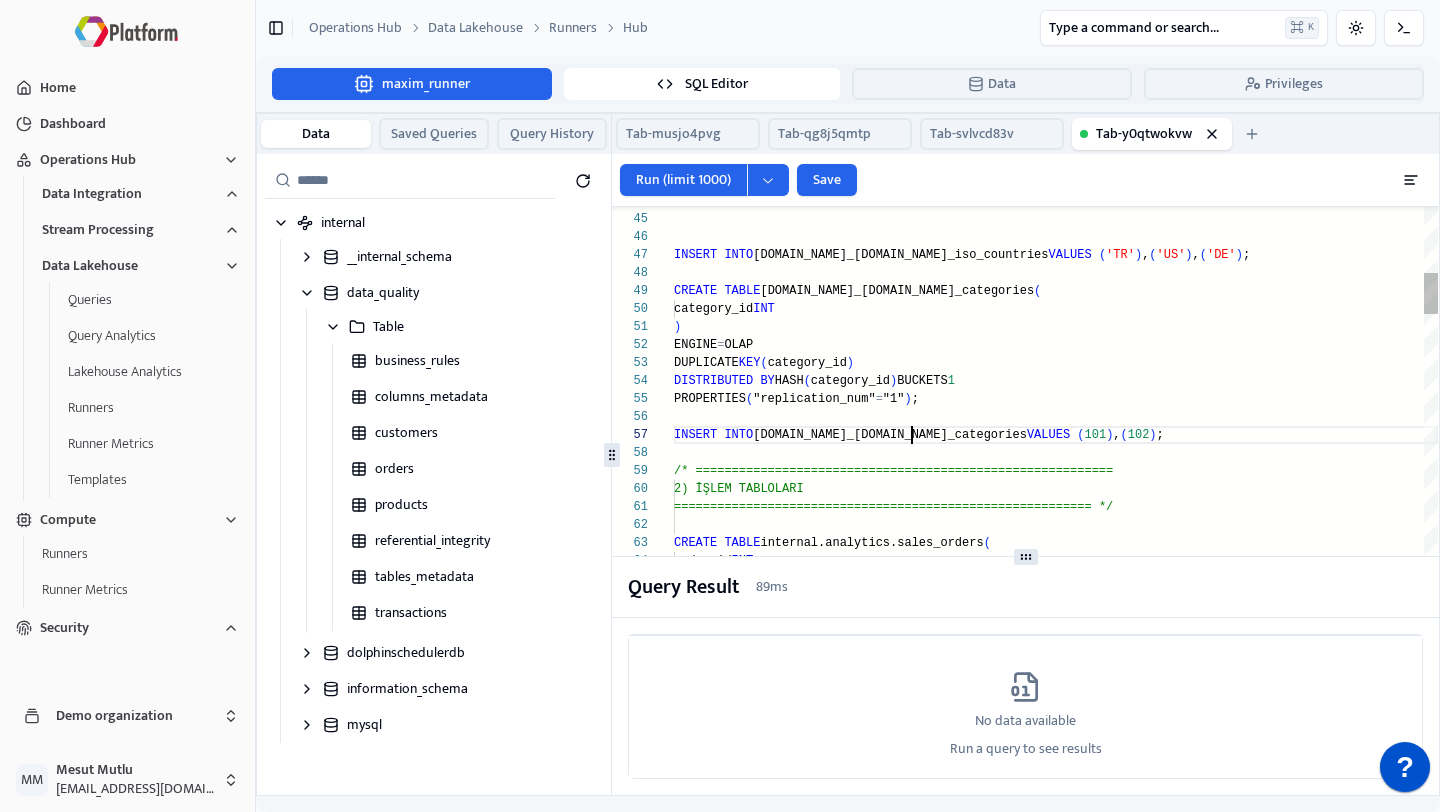 click on "CREATE" at bounding box center [695, 291] 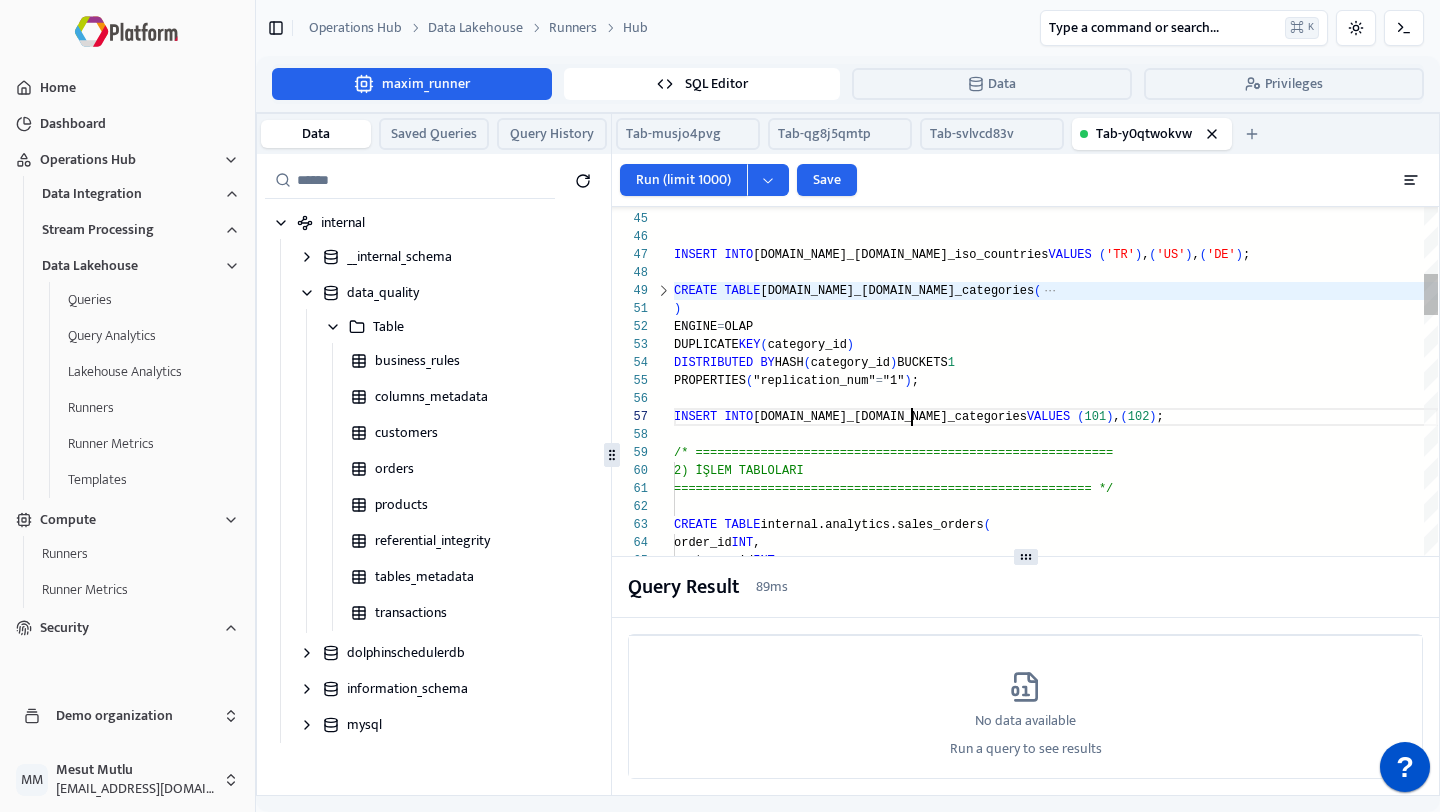 scroll, scrollTop: 90, scrollLeft: 0, axis: vertical 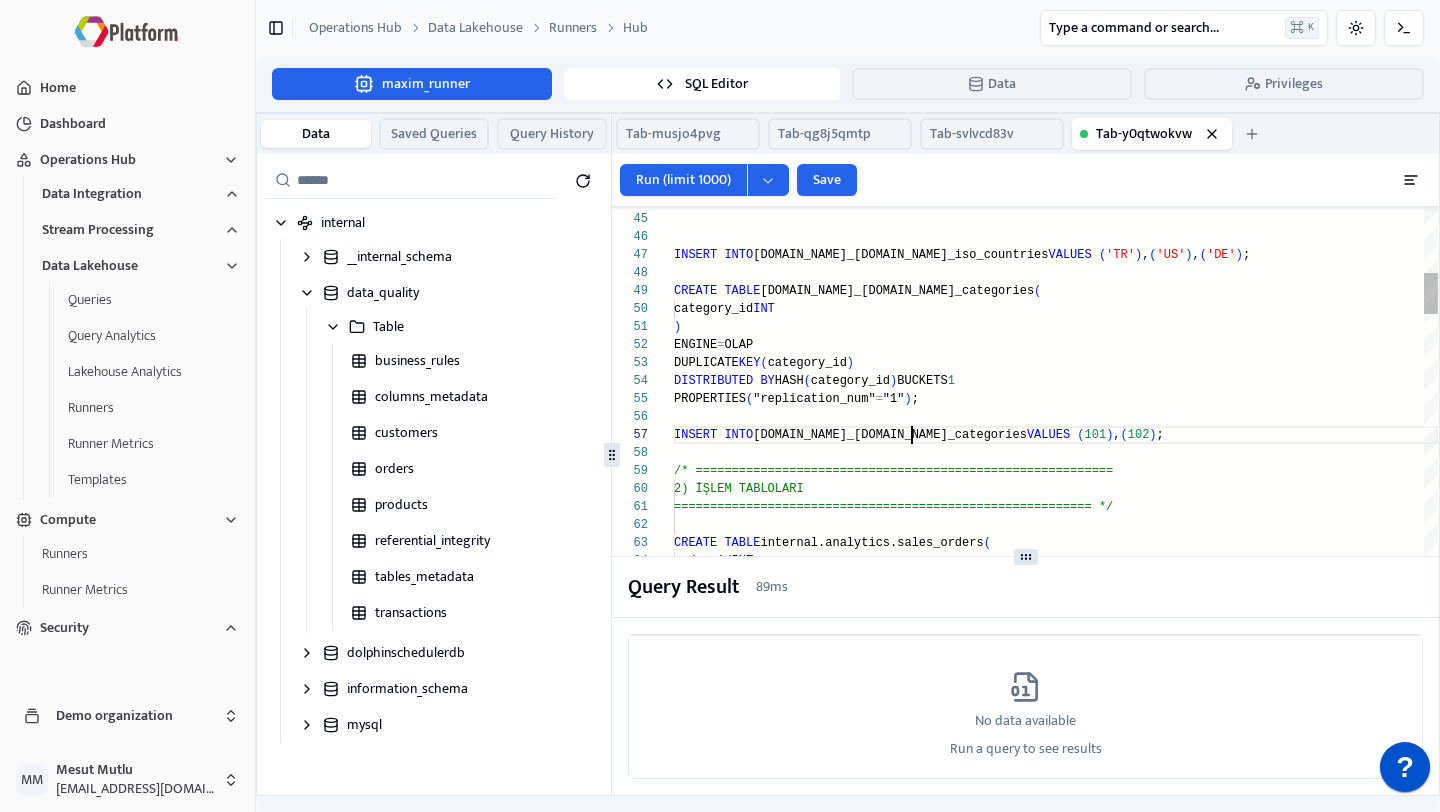 click on "PROPERTIES ( "replication_num" = "1" ) ; INSERT   INTO  [DOMAIN_NAME]_[DOMAIN_NAME]_iso_countries  VALUES   ( 'TR' ) , ( 'US' ) , ( 'DE' ) ; CREATE   TABLE  [DOMAIN_NAME]_[DOMAIN_NAME]_categories  (     category_id  INT ) ENGINE = OLAP DUPLICATE  KEY ( category_id ) DISTRIBUTED   BY  HASH ( category_id )  BUCKETS  1 PROPERTIES ( "replication_num" = "1" ) ; INSERT   INTO  [DOMAIN_NAME]_[DOMAIN_NAME]_categories  VALUES   ( 101 ) , ( 102 ) ; /* =============================================== ===========    2) İŞLEM TABLOLARI    =============================================== =========== */ CREATE   TABLE  internal.analytics.sales_orders  (     order_id     INT ,     customer_id  INT ,     start_date   DATE ,     end_date     DATE ,     order_total  DECIMAL ( 12 , 2 ) ,     created_at  DATETIME  DEFAULT   CURRENT_TIMESTAMP ) ENGINE = OLAP" at bounding box center [1056, 2307] 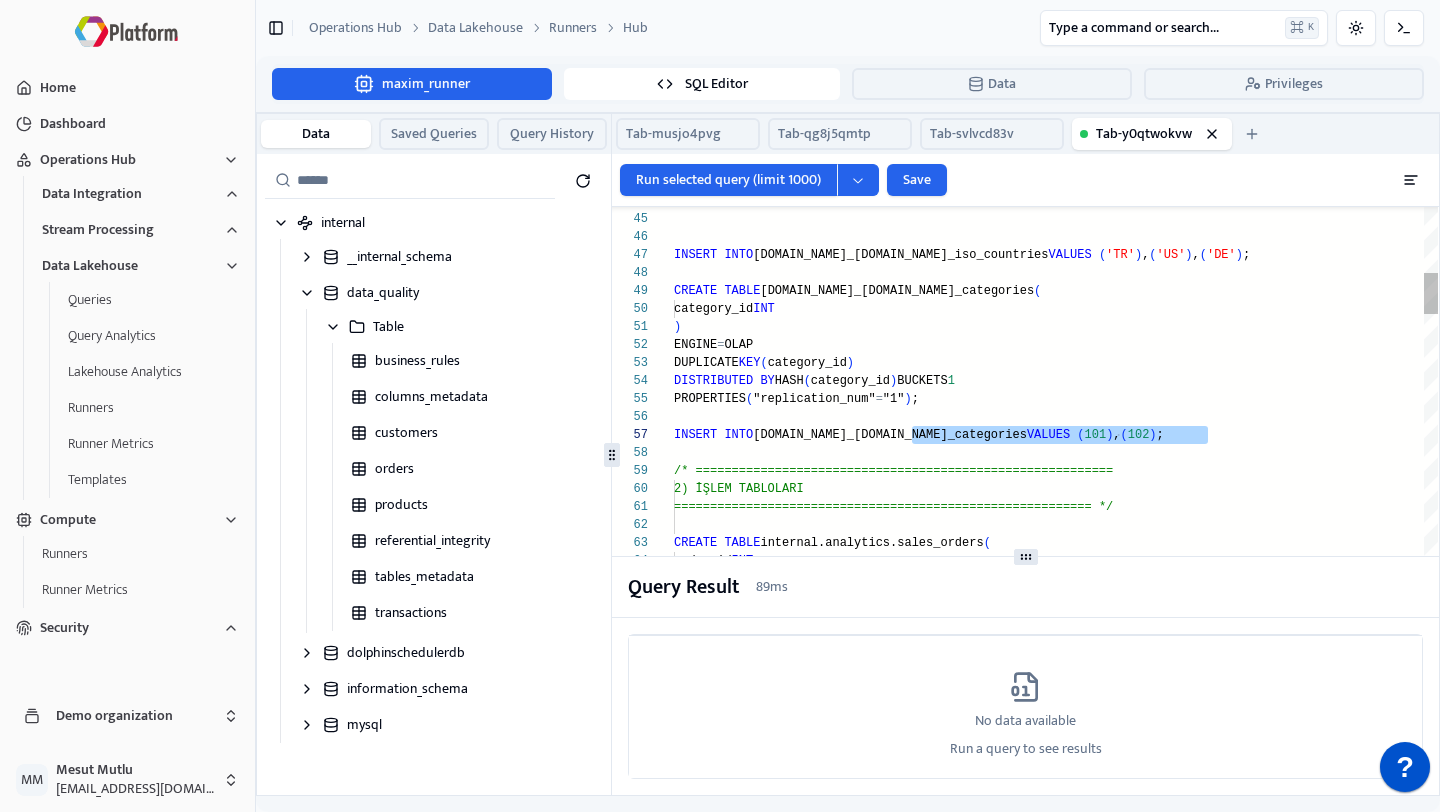 click on "PROPERTIES ( "replication_num" = "1" ) ; INSERT   INTO  [DOMAIN_NAME]_[DOMAIN_NAME]_iso_countries  VALUES   ( 'TR' ) , ( 'US' ) , ( 'DE' ) ; CREATE   TABLE  [DOMAIN_NAME]_[DOMAIN_NAME]_categories  (     category_id  INT ) ENGINE = OLAP DUPLICATE  KEY ( category_id ) DISTRIBUTED   BY  HASH ( category_id )  BUCKETS  1 PROPERTIES ( "replication_num" = "1" ) ; INSERT   INTO  [DOMAIN_NAME]_[DOMAIN_NAME]_categories  VALUES   ( 101 ) , ( 102 ) ; /* =============================================== ===========    2) İŞLEM TABLOLARI    =============================================== =========== */ CREATE   TABLE  internal.analytics.sales_orders  (     order_id     INT ,     customer_id  INT ,     start_date   DATE ,     end_date     DATE ,     order_total  DECIMAL ( 12 , 2 ) ,     created_at  DATETIME  DEFAULT   CURRENT_TIMESTAMP ) ENGINE = OLAP" at bounding box center (1056, 2307) 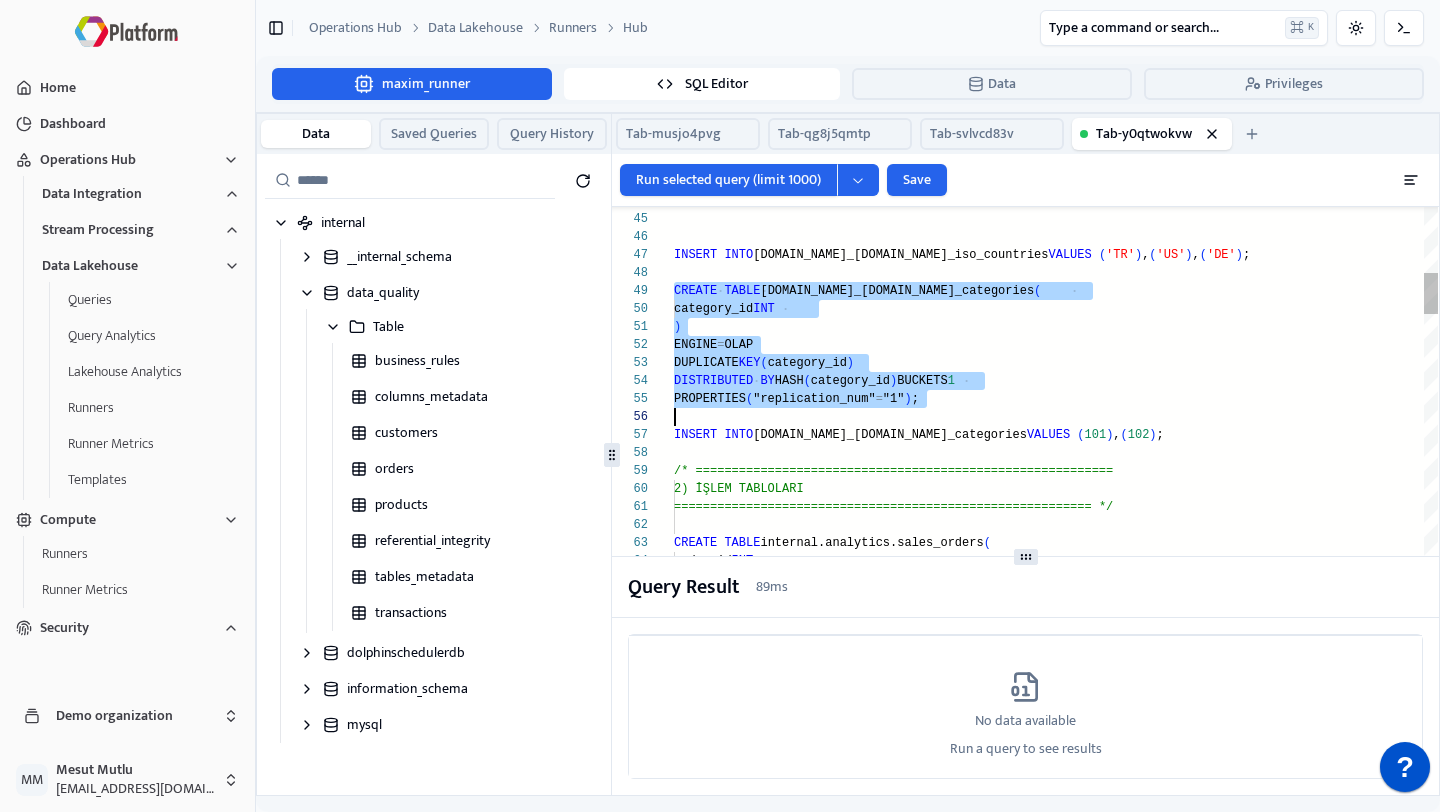 scroll, scrollTop: 144, scrollLeft: 0, axis: vertical 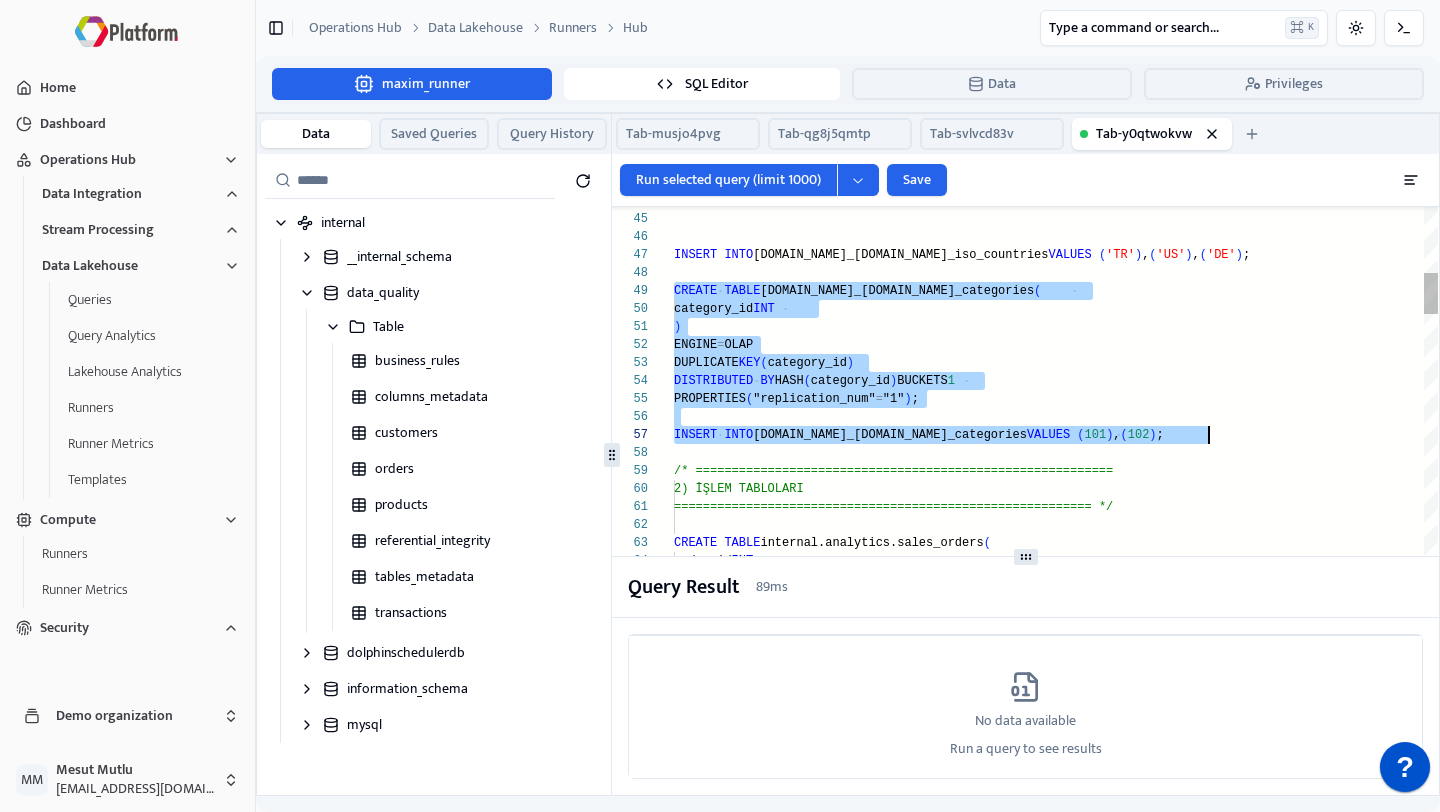 drag, startPoint x: 677, startPoint y: 290, endPoint x: 1230, endPoint y: 440, distance: 572.98254 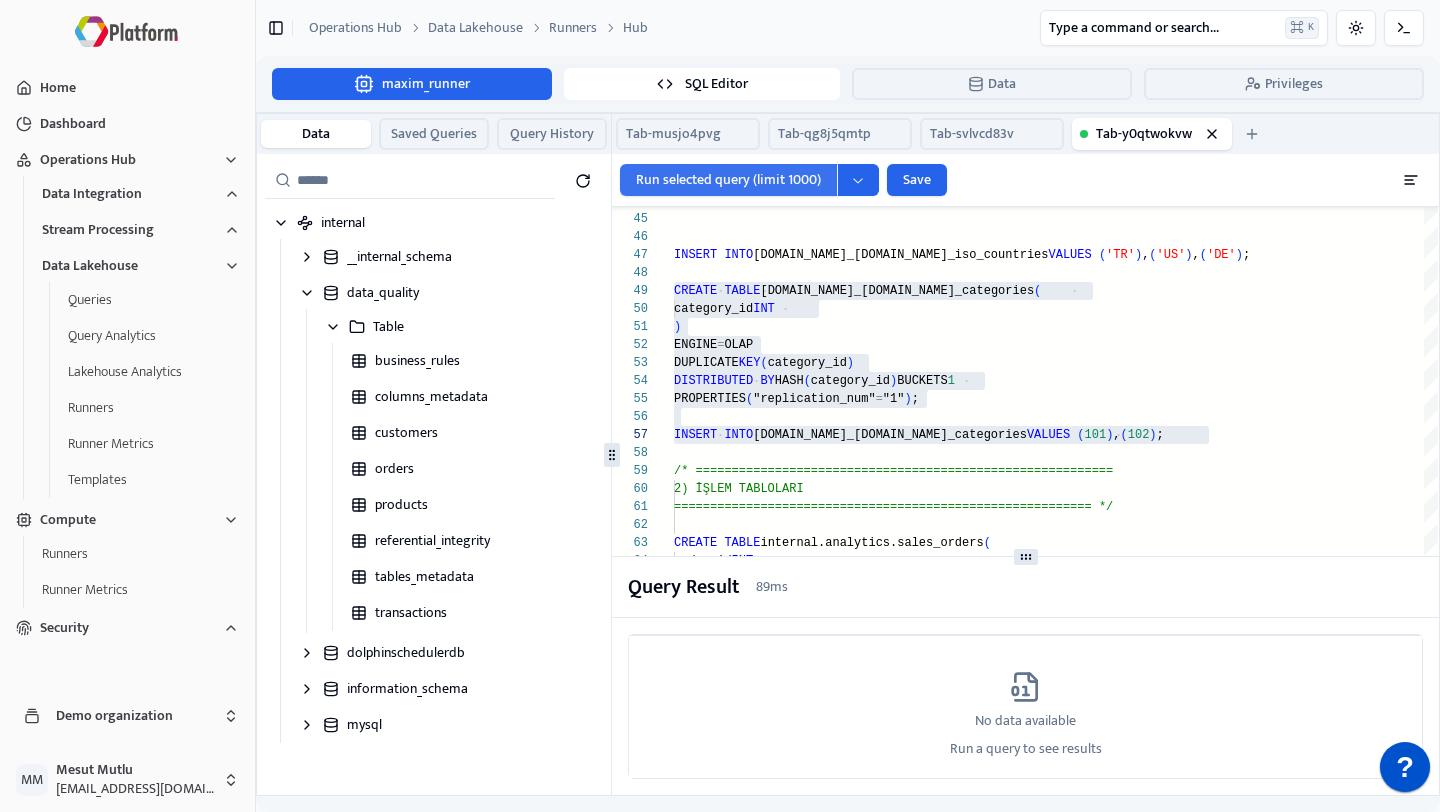 click on "Run selected query (limit 1000)" at bounding box center [728, 180] 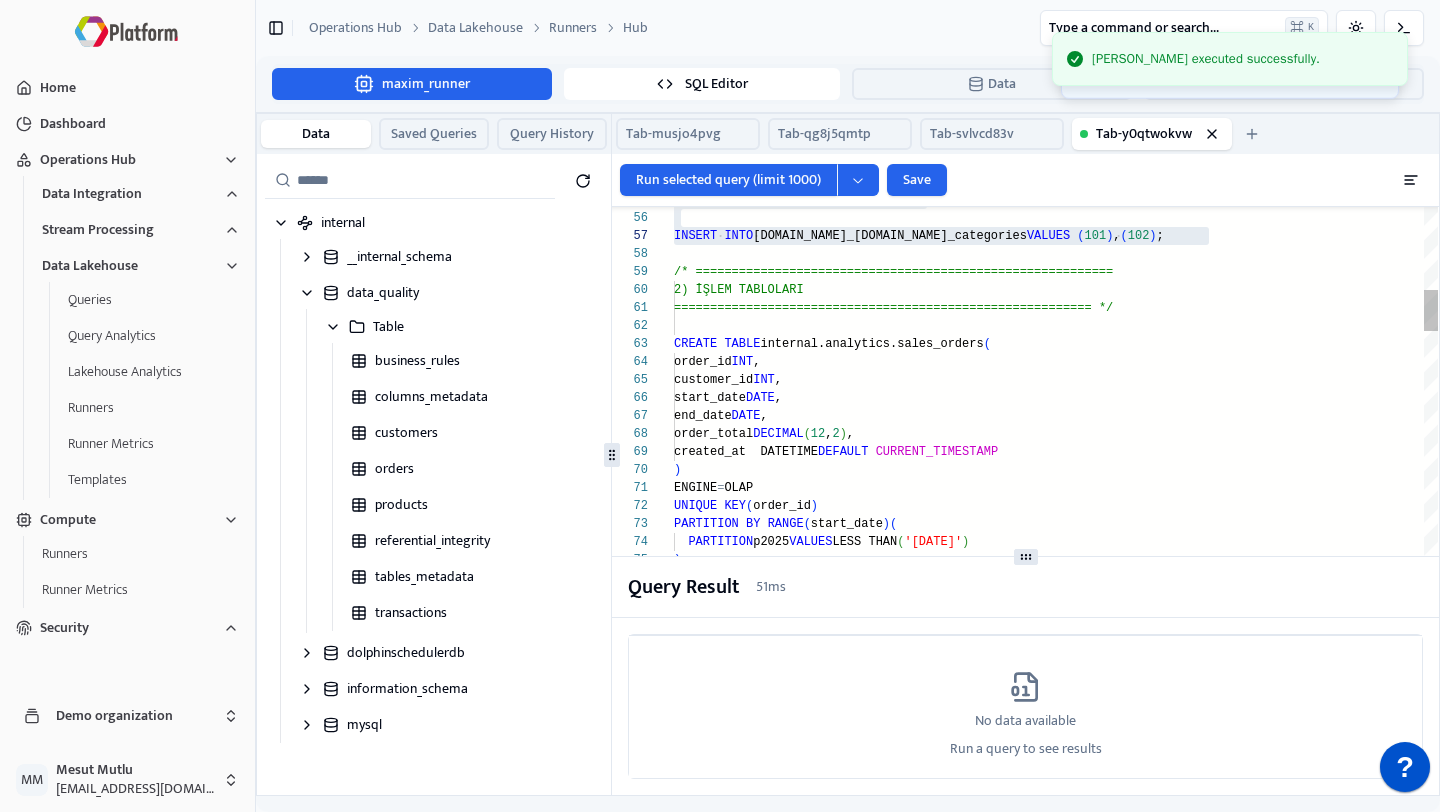 click on "PROPERTIES ( "replication_num" = "1" ) ; INSERT   INTO  [DOMAIN_NAME]_[DOMAIN_NAME]_categories  VALUES   ( 101 ) , ( 102 ) ; /* =============================================== ===========    2) İŞLEM TABLOLARI    =============================================== =========== */ CREATE   TABLE  internal.analytics.sales_orders  (     order_id     INT ,     customer_id  INT ,     start_date   DATE ,     end_date     DATE ,     order_total  DECIMAL ( 12 , 2 ) ,     created_at  DATETIME  DEFAULT   CURRENT_TIMESTAMP ) ENGINE = OLAP UNIQUE   KEY ( order_id ) PARTITION   BY   RANGE ( start_date ) (    PARTITION  p2025  VALUES  LESS THAN  ( '[DATE]' ) ) DISTRIBUTED   BY  HASH ( order_id )  BUCKETS  3 PROPERTIES ( "replication_num" = "1" ) ; INSERT   INTO  internal.analytics.sales_orders  VALUES ( 1001 , 1 , '[DATE]' , '[DATE]' , 100.00 ,NOW ( ) ) , ( 1002 , 2 , '[DATE]' , '[DATE]' , 300.00 ,NOW ( ) ) ;" at bounding box center [1056, 2108] 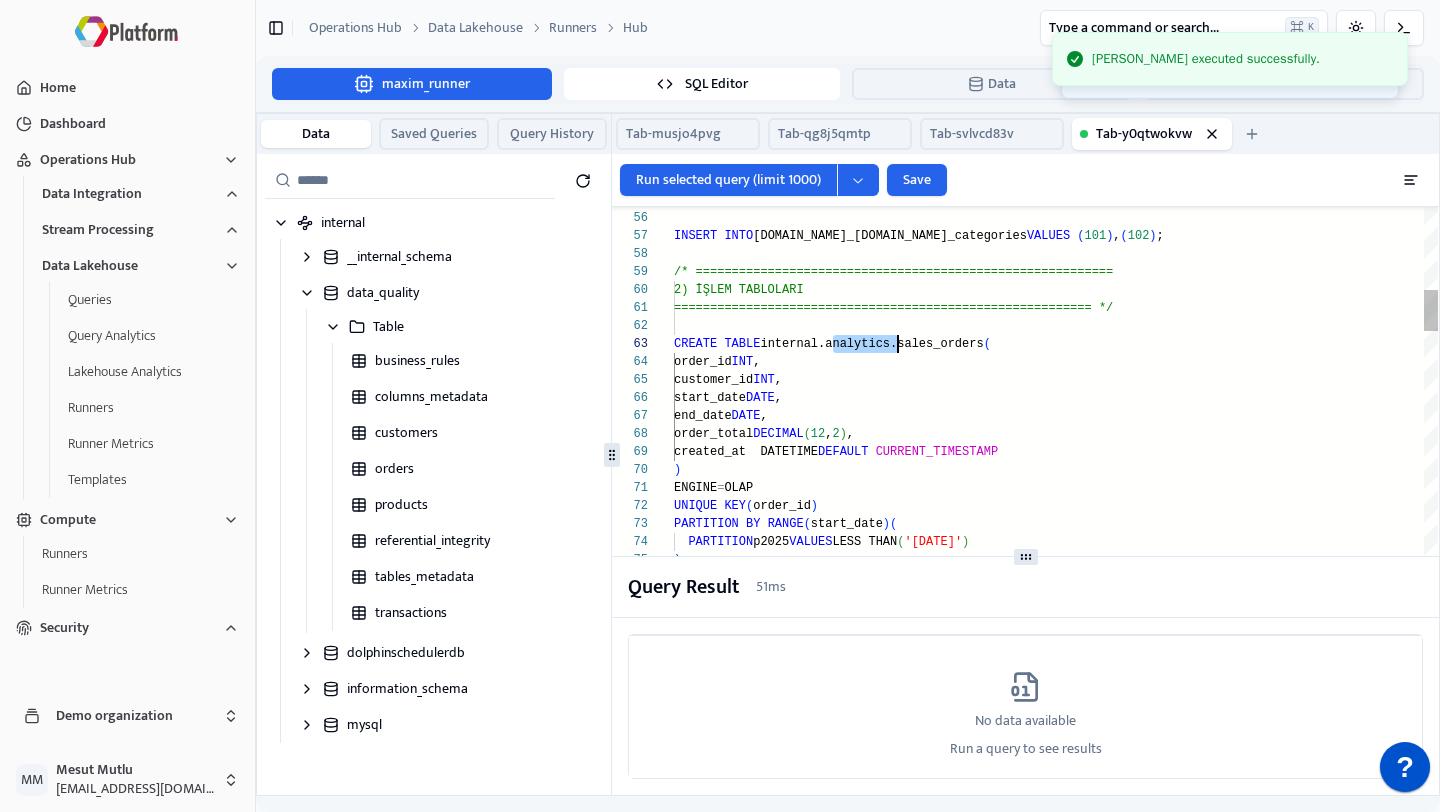 click on "PROPERTIES ( "replication_num" = "1" ) ; INSERT   INTO  [DOMAIN_NAME]_[DOMAIN_NAME]_categories  VALUES   ( 101 ) , ( 102 ) ; /* =============================================== ===========    2) İŞLEM TABLOLARI    =============================================== =========== */ CREATE   TABLE  internal.analytics.sales_orders  (     order_id     INT ,     customer_id  INT ,     start_date   DATE ,     end_date     DATE ,     order_total  DECIMAL ( 12 , 2 ) ,     created_at  DATETIME  DEFAULT   CURRENT_TIMESTAMP ) ENGINE = OLAP UNIQUE   KEY ( order_id ) PARTITION   BY   RANGE ( start_date ) (    PARTITION  p2025  VALUES  LESS THAN  ( '[DATE]' ) ) DISTRIBUTED   BY  HASH ( order_id )  BUCKETS  3 PROPERTIES ( "replication_num" = "1" ) ; INSERT   INTO  internal.analytics.sales_orders  VALUES ( 1001 , 1 , '[DATE]' , '[DATE]' , 100.00 ,NOW ( ) ) , ( 1002 , 2 , '[DATE]' , '[DATE]' , 300.00 ,NOW ( ) ) ;" at bounding box center [1056, 2108] 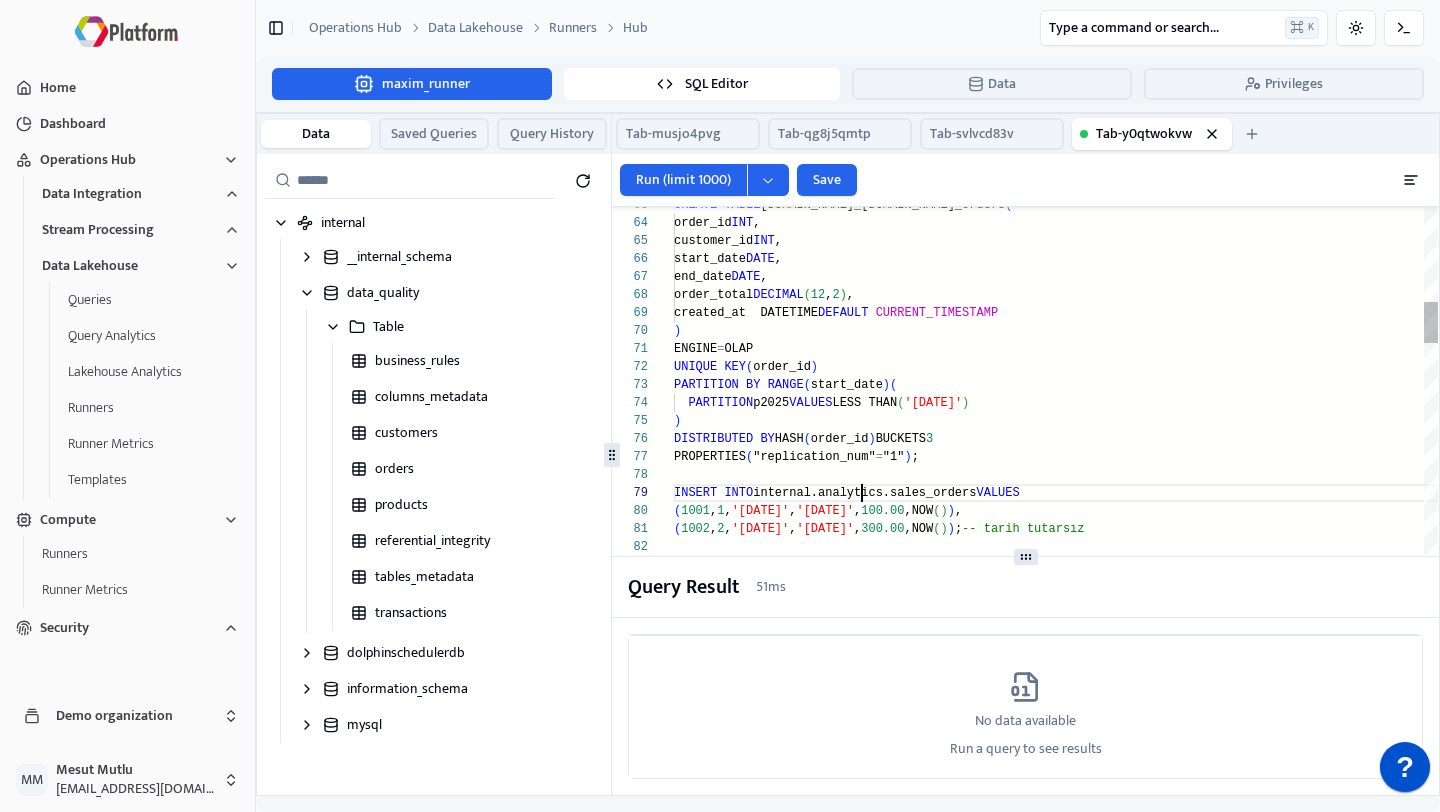 click on "order_id     INT ,     customer_id  INT ,     start_date   DATE ,     end_date     DATE ,     order_total  DECIMAL ( 12 , 2 ) ,     created_at  DATETIME  DEFAULT   CURRENT_TIMESTAMP ) ENGINE = OLAP UNIQUE   KEY ( order_id ) PARTITION   BY   RANGE ( start_date ) (    PARTITION  p2025  VALUES  LESS THAN  ( '[DATE]' ) ) DISTRIBUTED   BY  HASH ( order_id )  BUCKETS  3 PROPERTIES ( "replication_num" = "1" ) ; INSERT   INTO  internal.analytics.sales_orders  VALUES ( 1001 , 1 , '[DATE]' , '[DATE]' , 100.00 ,NOW ( ) ) , ( 1002 , 2 , '[DATE]' , '[DATE]' , 300.00 ,NOW ( ) ) ;   -- tarih tutarsız CREATE   TABLE  [DOMAIN_NAME]_payments  (     payment_id  INT ,     amount      DECIMAL ( 12 , 2 ) ,     created_at DATETIME  DEFAULT   CURRENT_TIMESTAMP ) ENGINE = OLAP UNIQUE   KEY ( payment_id ) DISTRIBUTED   BY  HASH ( payment_id )  BUCKETS  3 CREATE   TABLE  [DOMAIN_NAME]_[DOMAIN_NAME]_orders" at bounding box center (1056, 1969) 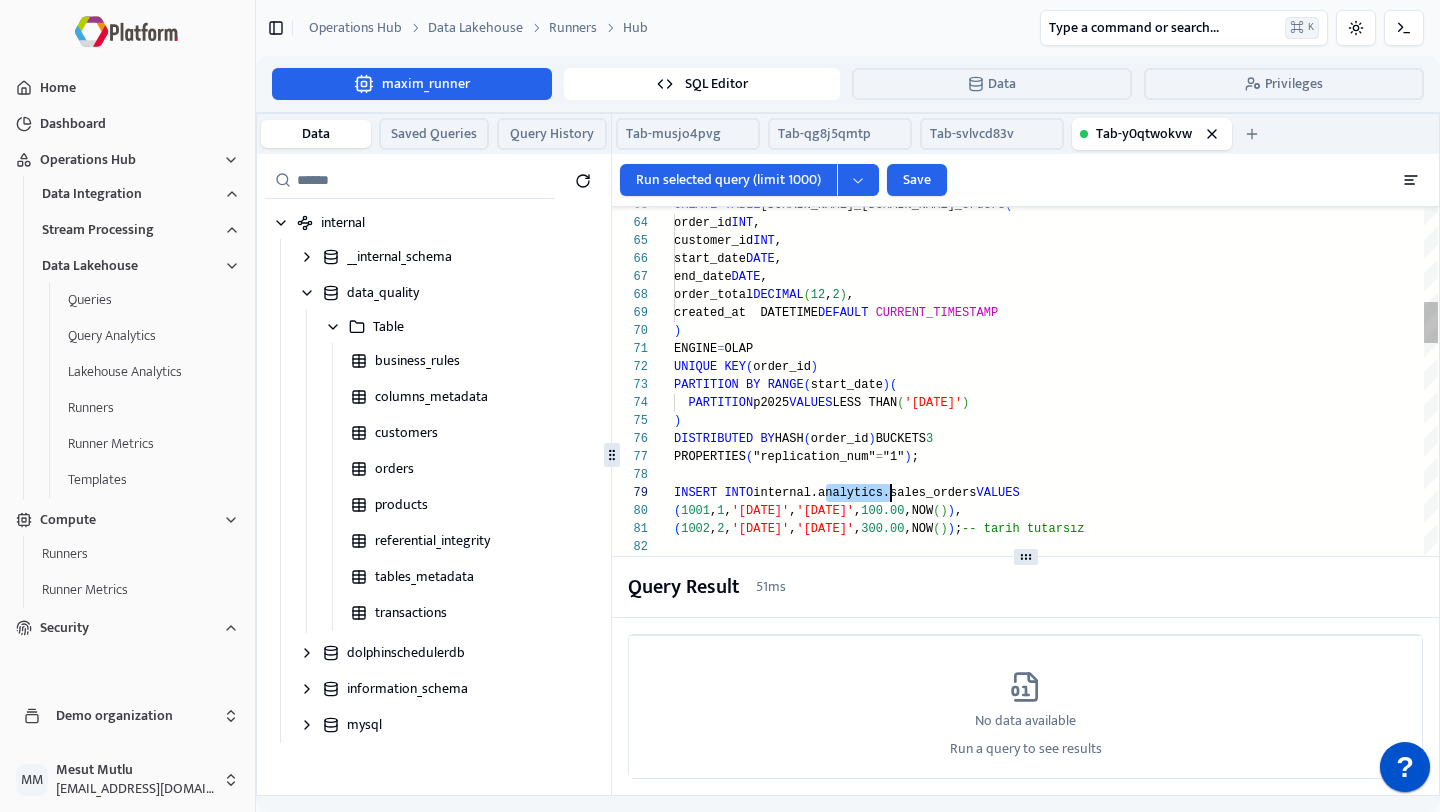 scroll, scrollTop: 144, scrollLeft: 0, axis: vertical 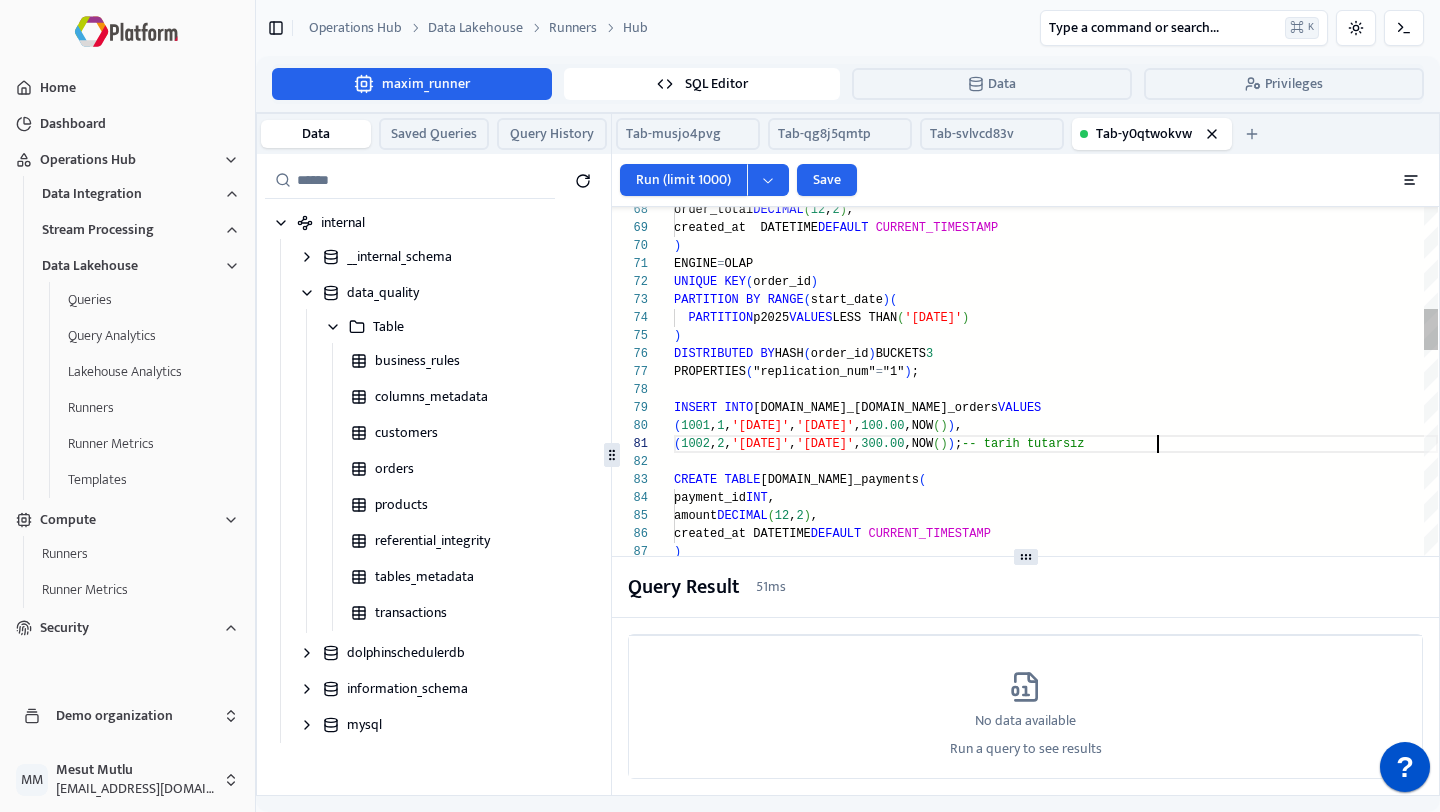 click on "order_total  DECIMAL ( 12 , 2 ) ,     created_at  DATETIME  DEFAULT   CURRENT_TIMESTAMP ) ENGINE = OLAP UNIQUE   KEY ( order_id ) PARTITION   BY   RANGE ( start_date ) (    PARTITION  p2025  VALUES  LESS THAN  ( '[DATE]' ) ) DISTRIBUTED   BY  HASH ( order_id )  BUCKETS  3 PROPERTIES ( "replication_num" = "1" ) ; INSERT   INTO  [DOMAIN_NAME]_[DOMAIN_NAME]_orders  VALUES ( 1001 , 1 , '[DATE]' , '[DATE]' , 100.00 ,NOW ( ) ) , ( 1002 , 2 , '[DATE]' , '[DATE]' , 300.00 ,NOW ( ) ) ;   -- tarih tutarsız CREATE   TABLE  [DOMAIN_NAME]_payments  (     payment_id  INT ,     amount      DECIMAL ( 12 , 2 ) ,     created_at DATETIME  DEFAULT   CURRENT_TIMESTAMP ) ENGINE = OLAP UNIQUE   KEY ( payment_id ) DISTRIBUTED   BY  HASH ( payment_id )  BUCKETS  3 PROPERTIES ( "replication_num" = "1" ) ; INSERT   INTO  [DOMAIN_NAME]_payments  VALUES ( 9001 , 100.00 ,NOW ( ) ) , ( 9002 , 50.00 ,NOW ( ) ) ;" at bounding box center (1056, 1884) 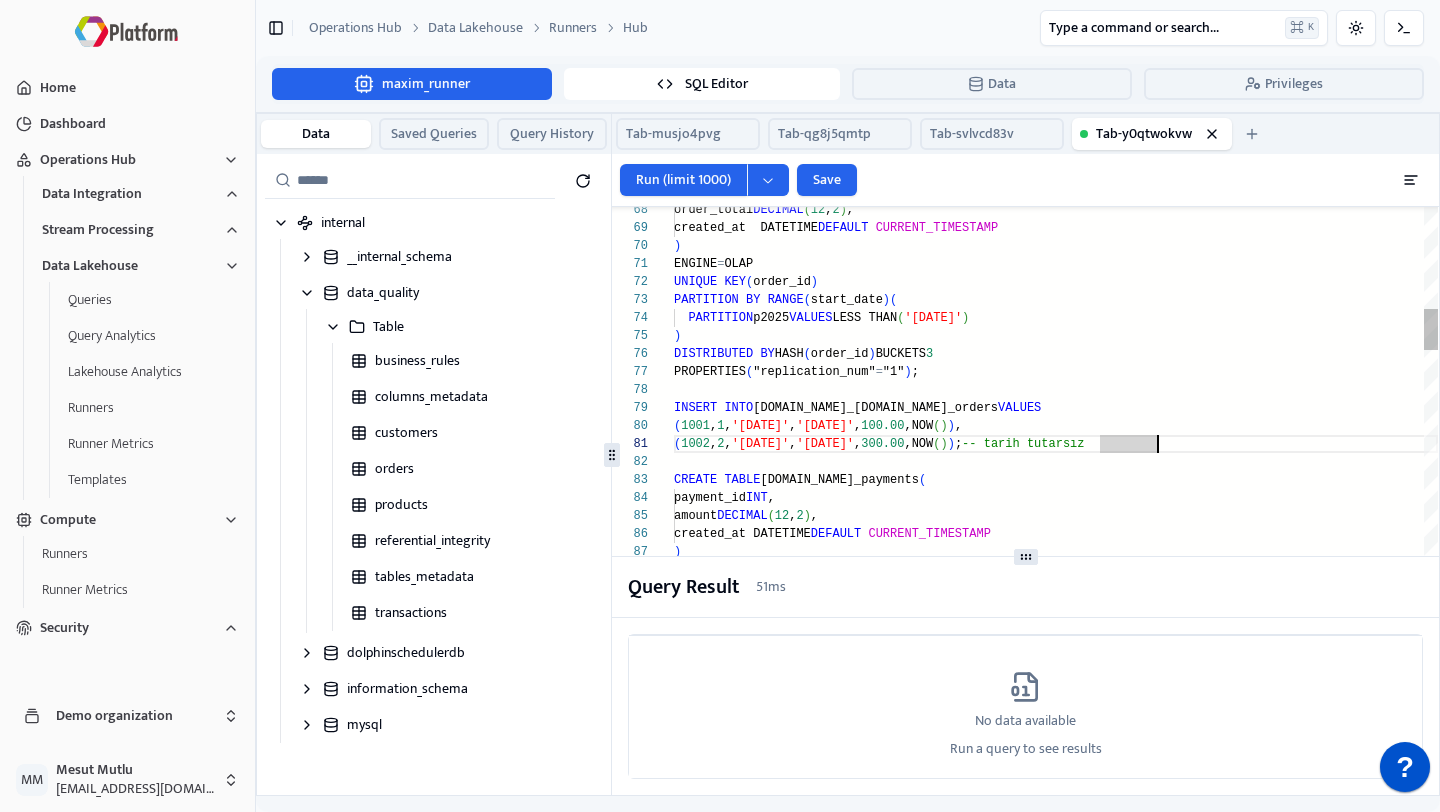 scroll, scrollTop: 0, scrollLeft: 0, axis: both 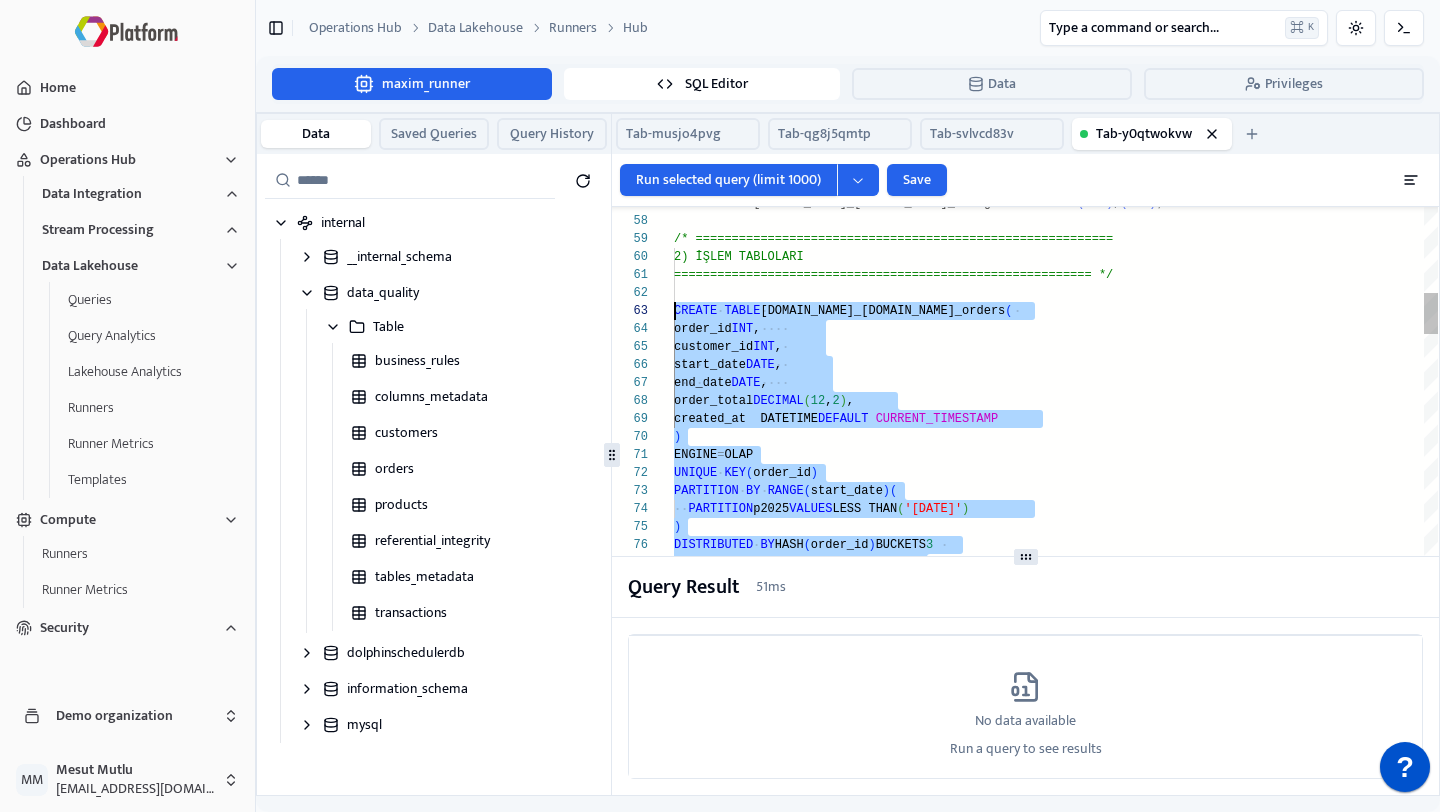 click on "order_total  DECIMAL ( 12 , 2 ) ,     created_at  DATETIME  DEFAULT   CURRENT_TIMESTAMP ) ENGINE = OLAP UNIQUE   KEY ( order_id ) PARTITION   BY   RANGE ( start_date ) (    PARTITION  p2025  VALUES  LESS THAN  ( '[DATE]' ) ) DISTRIBUTED   BY  HASH ( order_id )  BUCKETS  3 PROPERTIES ( "replication_num" = "1" ) ; INSERT   INTO  [DOMAIN_NAME]_[DOMAIN_NAME]_orders  VALUES ( 1001 , 1 , '[DATE]' , '[DATE]' , 100.00 ,NOW ( ) ) , ( 1002 , 2 , '[DATE]' , '[DATE]' , 300.00 ,NOW ( ) ) ;   -- tarih tutarsız CREATE   TABLE  [DOMAIN_NAME]_payments  (     payment_id  INT ,     end_date     DATE ,     start_date   DATE ,     customer_id  INT ,     order_id     INT , CREATE   TABLE  [DOMAIN_NAME]_[DOMAIN_NAME]_orders  (    =============================================== =========== */    2) İŞLEM TABLOLARI /* =============================================== =========== INSERT   INTO VALUES   ( 101 ) , (" at bounding box center (1056, 2075) 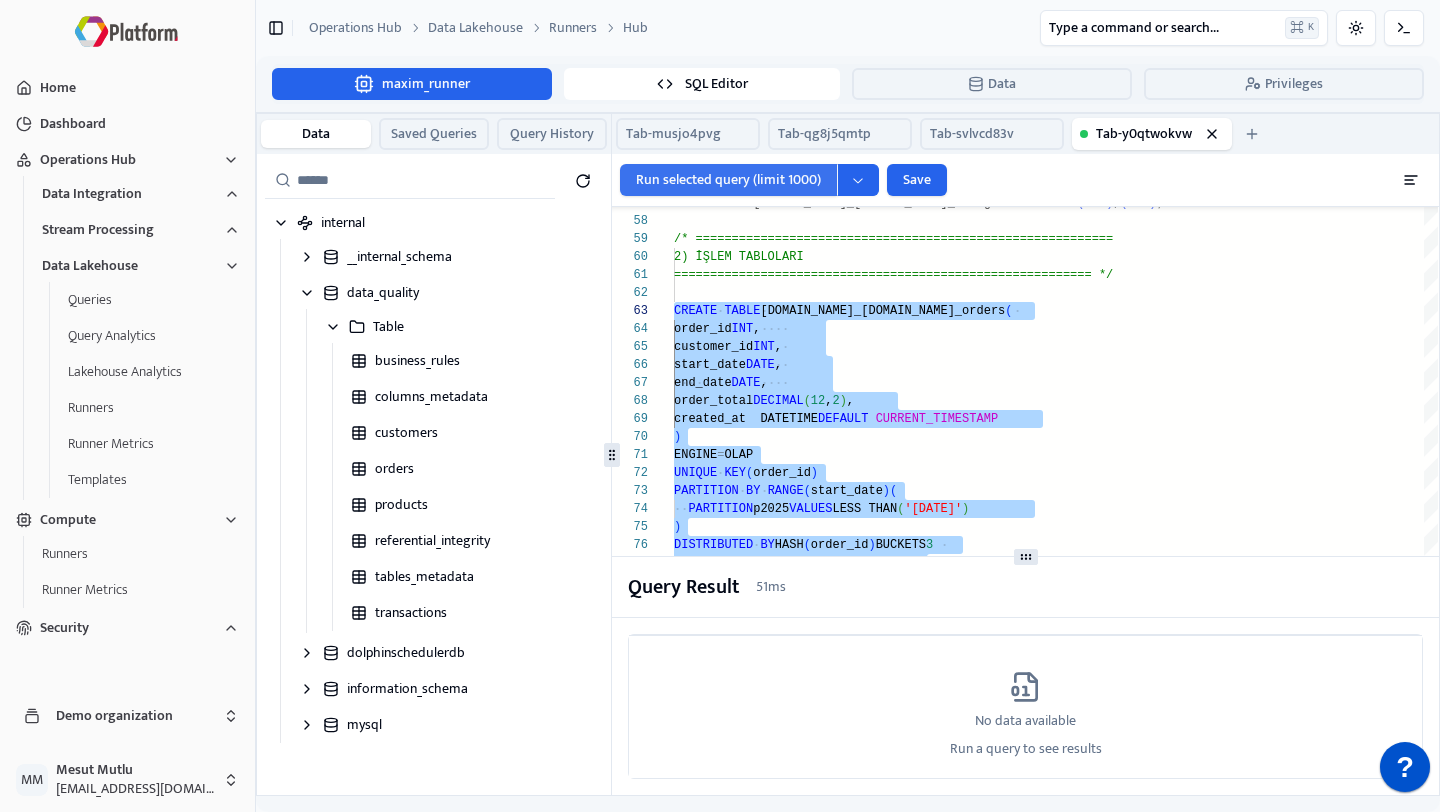 click on "Run selected query (limit 1000)" at bounding box center [728, 180] 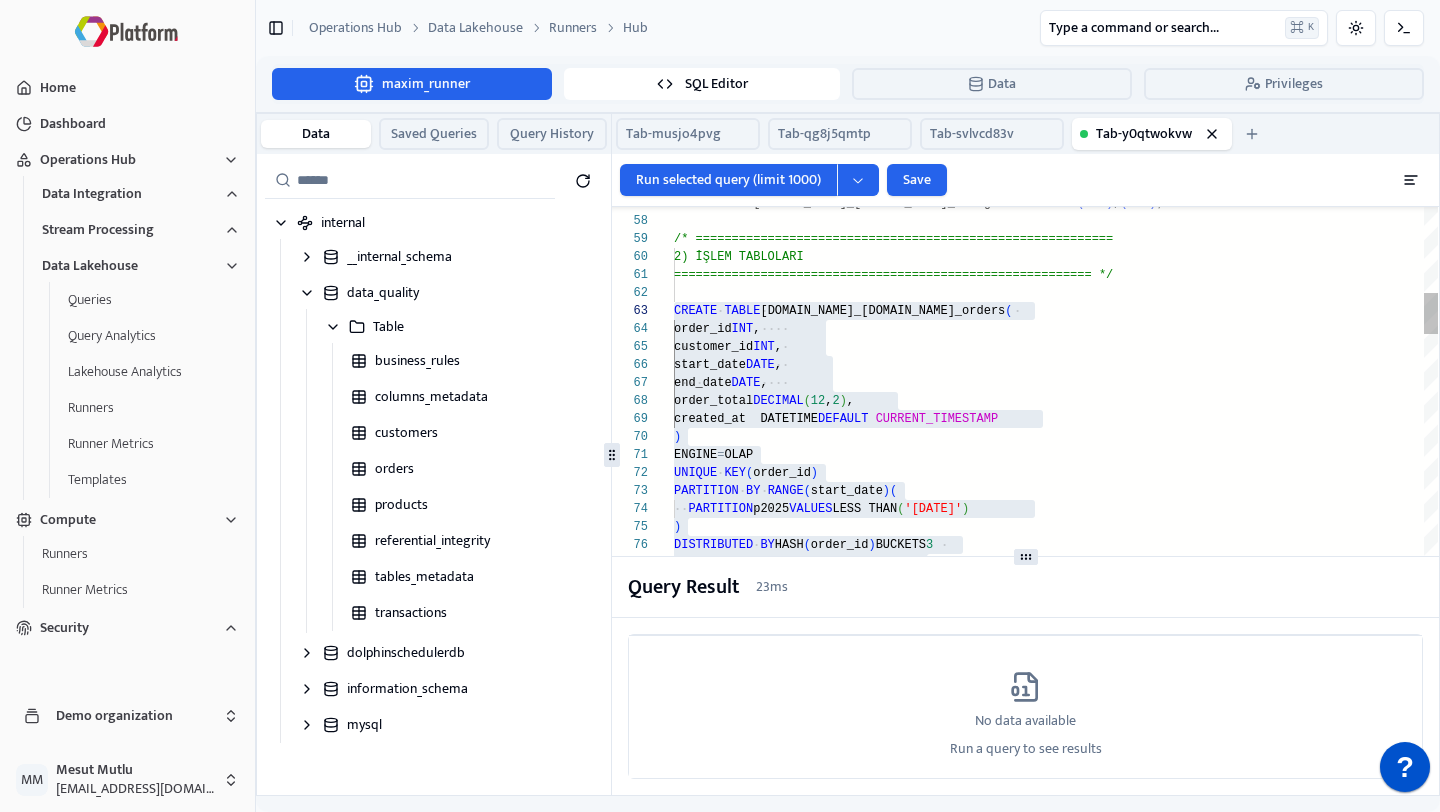 click on "order_total  DECIMAL ( 12 , 2 ) ,     created_at  DATETIME  DEFAULT   CURRENT_TIMESTAMP ) ENGINE = OLAP UNIQUE   KEY ( order_id ) PARTITION   BY   RANGE ( start_date ) (    PARTITION  p2025  VALUES  LESS THAN  ( '[DATE]' ) ) DISTRIBUTED   BY  HASH ( order_id )  BUCKETS  3 PROPERTIES ( "replication_num" = "1" ) ; INSERT   INTO  [DOMAIN_NAME]_[DOMAIN_NAME]_orders  VALUES ( 1001 , 1 , '[DATE]' , '[DATE]' , 100.00 ,NOW ( ) ) , ( 1002 , 2 , '[DATE]' , '[DATE]' , 300.00 ,NOW ( ) ) ;   -- tarih tutarsız CREATE   TABLE  [DOMAIN_NAME]_payments  (     payment_id  INT ,     end_date     DATE ,     start_date   DATE ,     customer_id  INT ,     order_id     INT , CREATE   TABLE  [DOMAIN_NAME]_[DOMAIN_NAME]_orders  (    =============================================== =========== */    2) İŞLEM TABLOLARI /* =============================================== =========== INSERT   INTO VALUES   ( 101 ) , (" at bounding box center [1056, 2075] 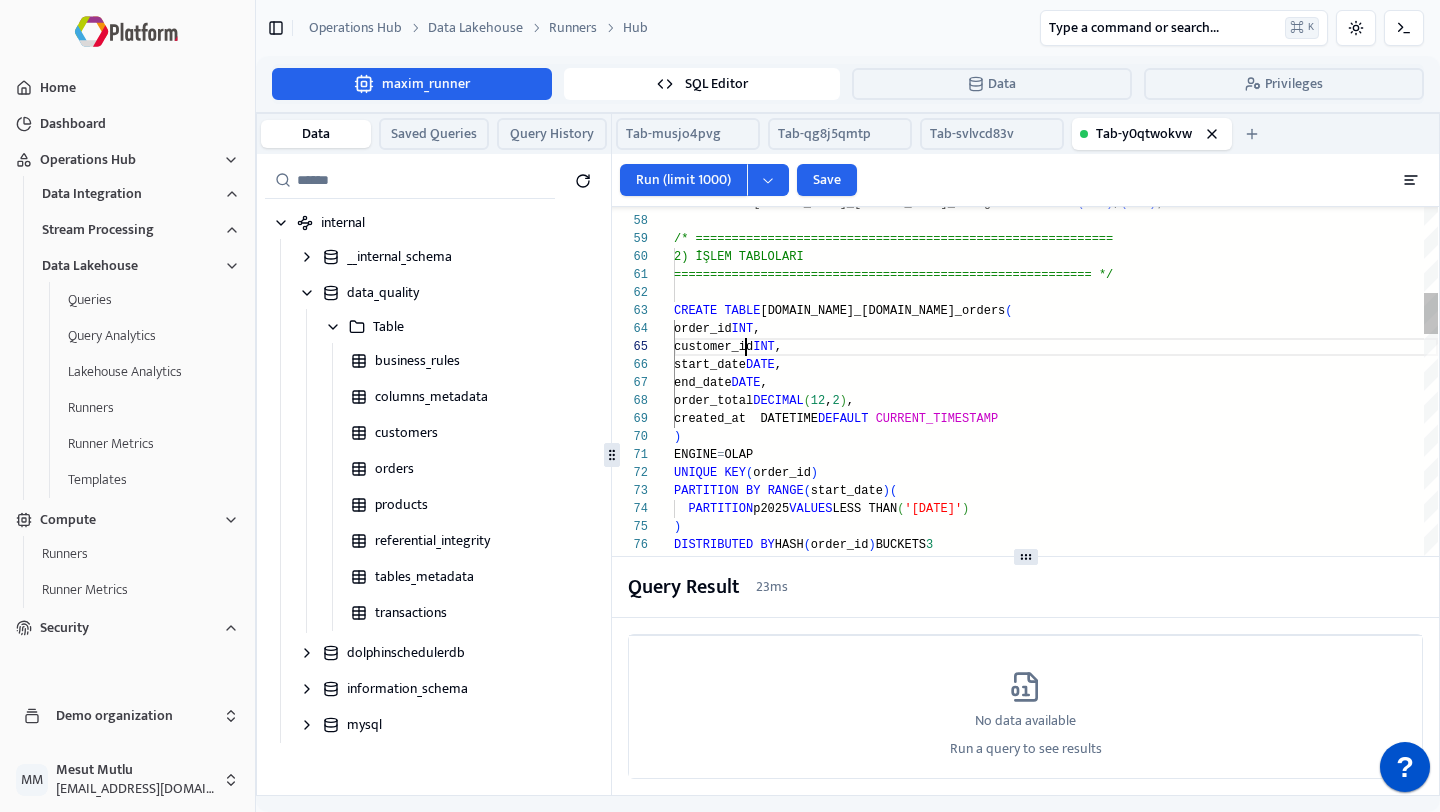 click on "order_total  DECIMAL ( 12 , 2 ) ,     created_at  DATETIME  DEFAULT   CURRENT_TIMESTAMP ) ENGINE = OLAP UNIQUE   KEY ( order_id ) PARTITION   BY   RANGE ( start_date ) (    PARTITION  p2025  VALUES  LESS THAN  ( '[DATE]' ) ) DISTRIBUTED   BY  HASH ( order_id )  BUCKETS  3 PROPERTIES ( "replication_num" = "1" ) ; INSERT   INTO  [DOMAIN_NAME]_[DOMAIN_NAME]_orders  VALUES ( 1001 , 1 , '[DATE]' , '[DATE]' , 100.00 ,NOW ( ) ) , ( 1002 , 2 , '[DATE]' , '[DATE]' , 300.00 ,NOW ( ) ) ;   -- tarih tutarsız CREATE   TABLE  [DOMAIN_NAME]_payments  (     payment_id  INT ,     end_date     DATE ,     start_date   DATE ,     customer_id  INT ,     order_id     INT , CREATE   TABLE  [DOMAIN_NAME]_[DOMAIN_NAME]_orders  (    =============================================== =========== */    2) İŞLEM TABLOLARI /* =============================================== =========== INSERT   INTO VALUES   ( 101 ) , (" at bounding box center [1056, 2075] 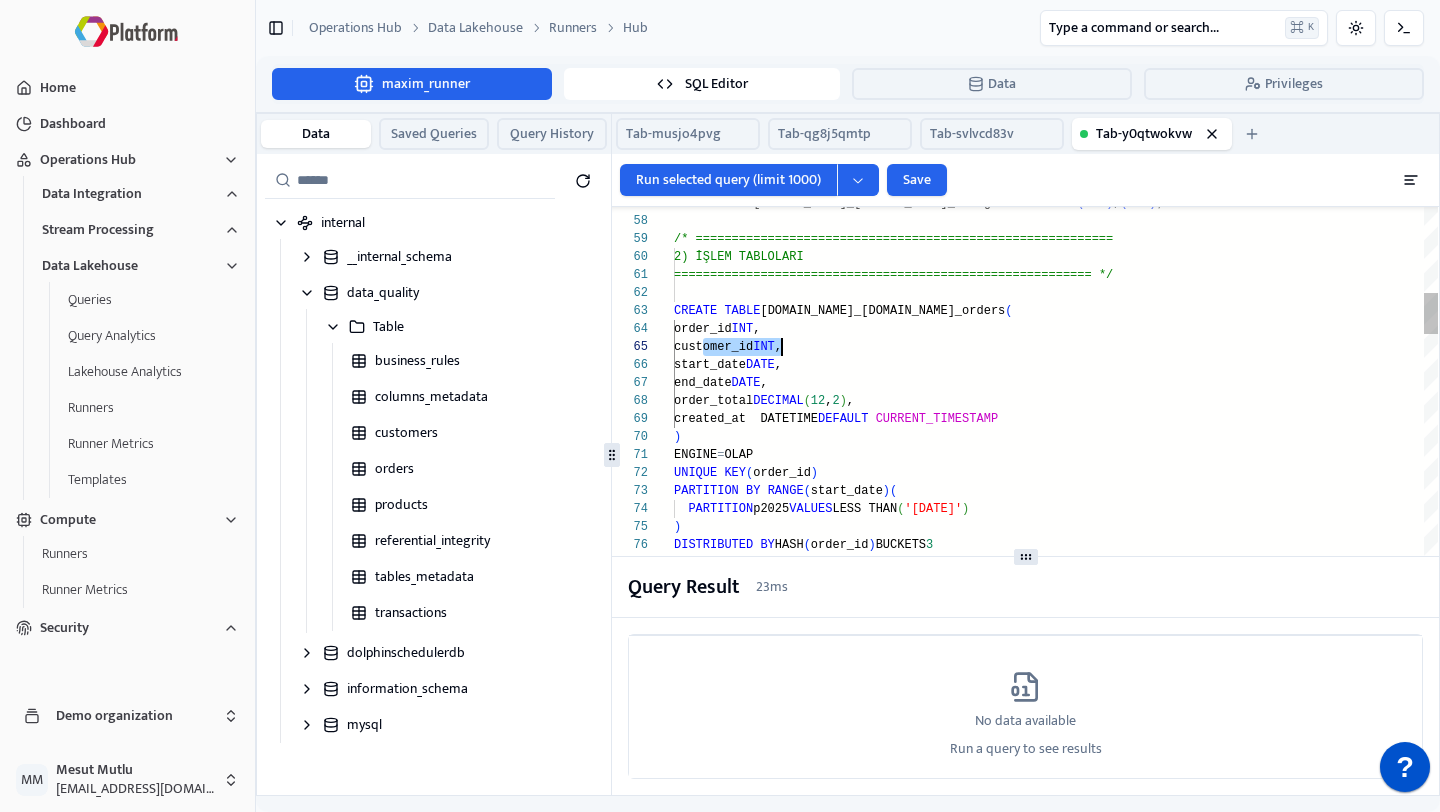 scroll, scrollTop: 72, scrollLeft: 0, axis: vertical 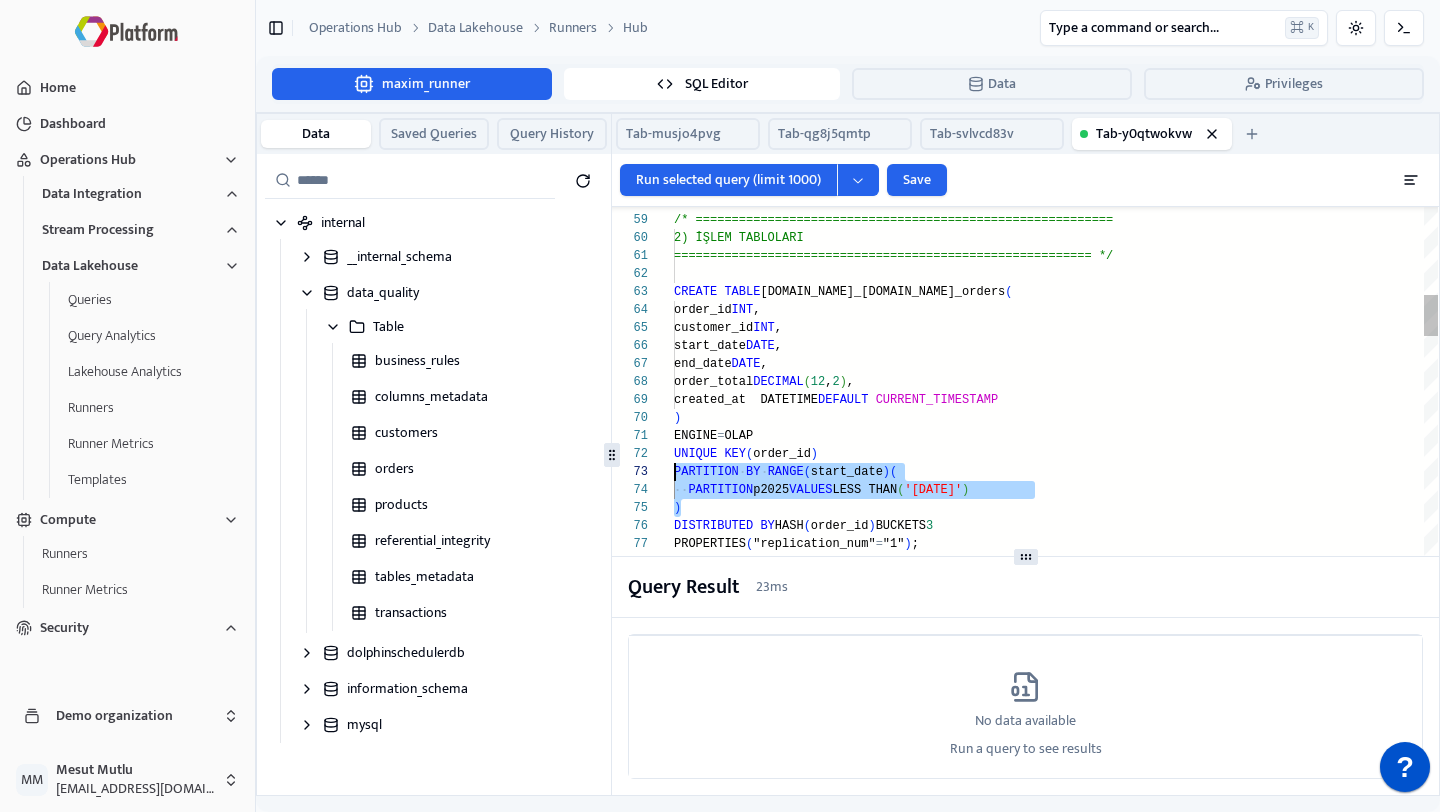 drag, startPoint x: 725, startPoint y: 505, endPoint x: 651, endPoint y: 471, distance: 81.437096 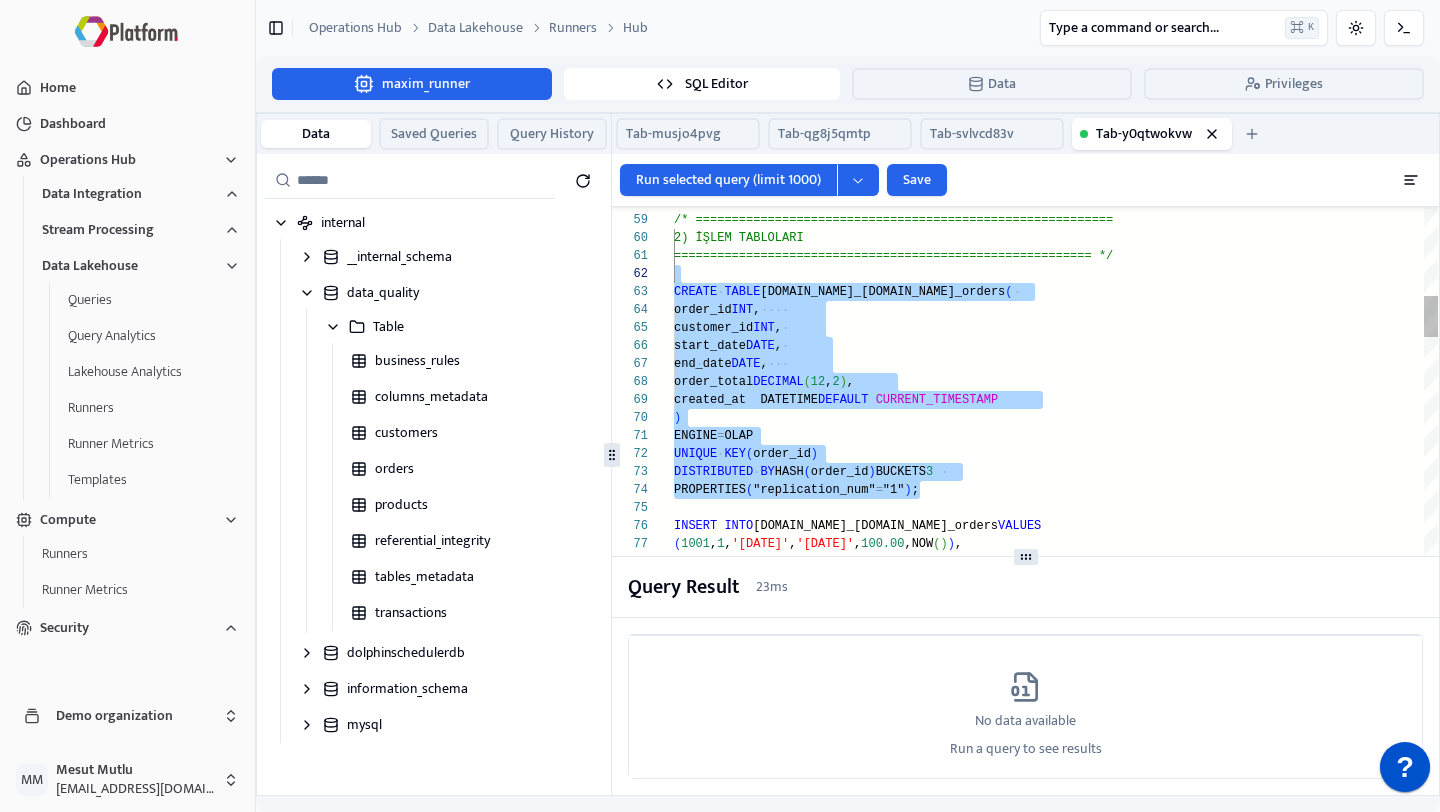 scroll, scrollTop: 36, scrollLeft: 0, axis: vertical 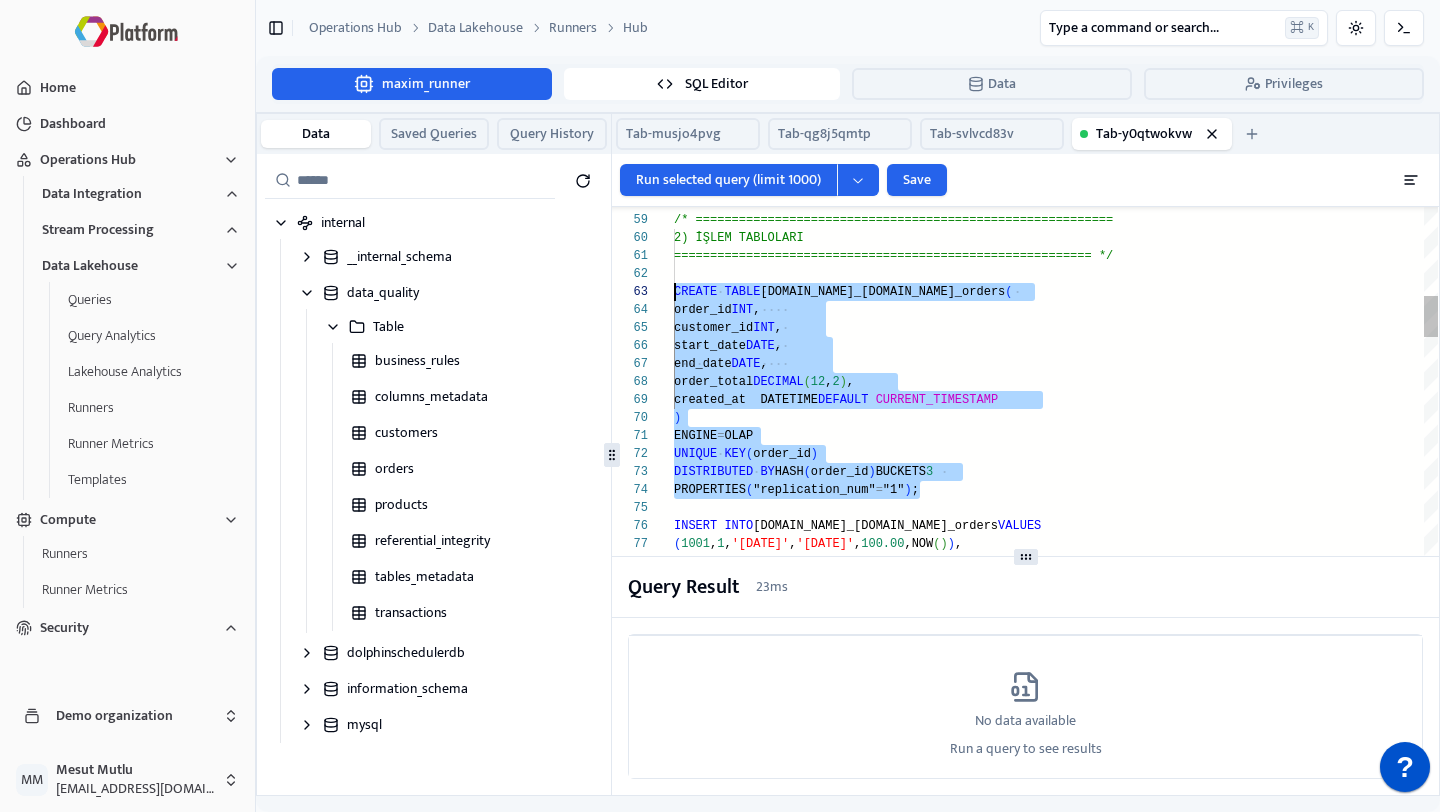 drag, startPoint x: 938, startPoint y: 495, endPoint x: 662, endPoint y: 289, distance: 344.40094 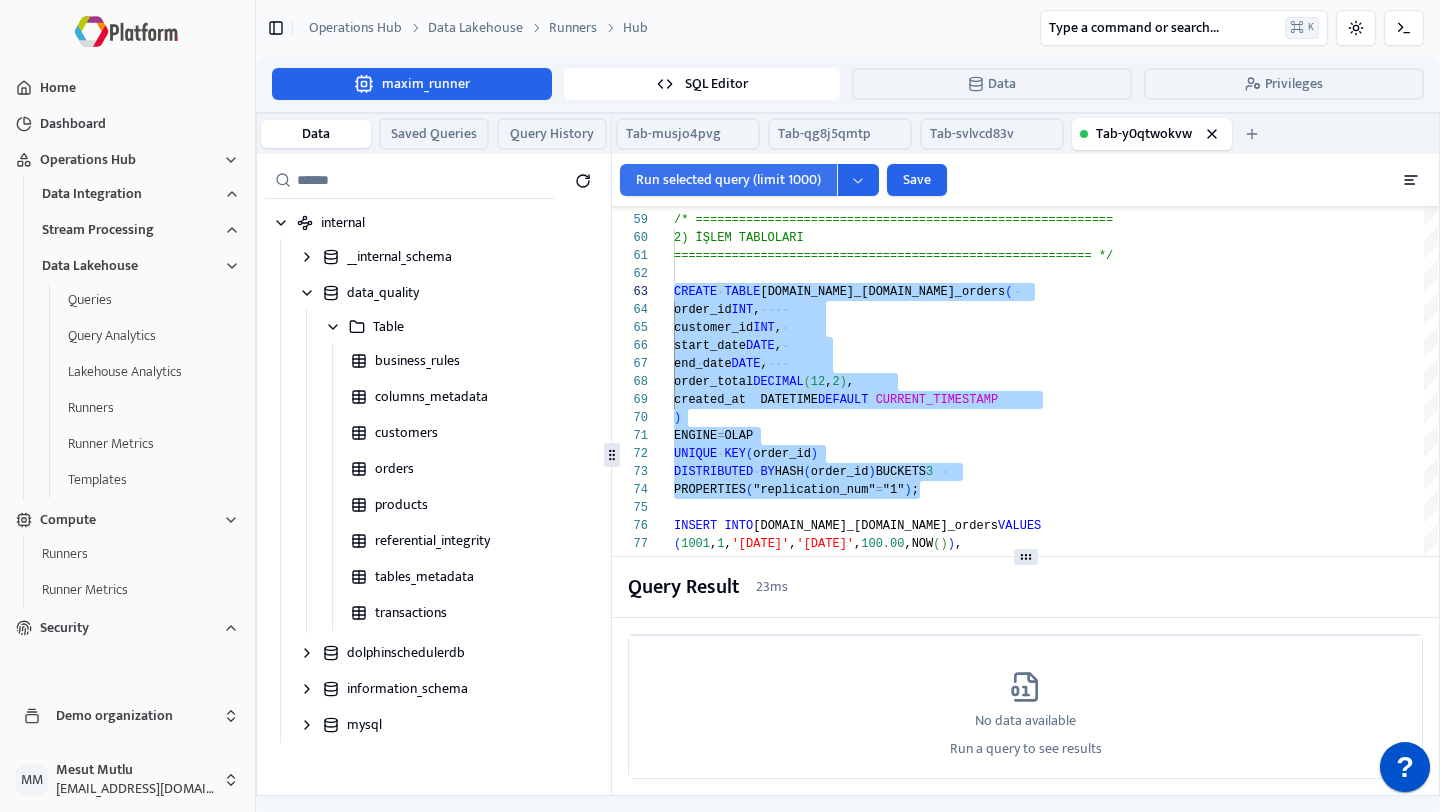 click on "Run selected query (limit 1000)" at bounding box center (728, 180) 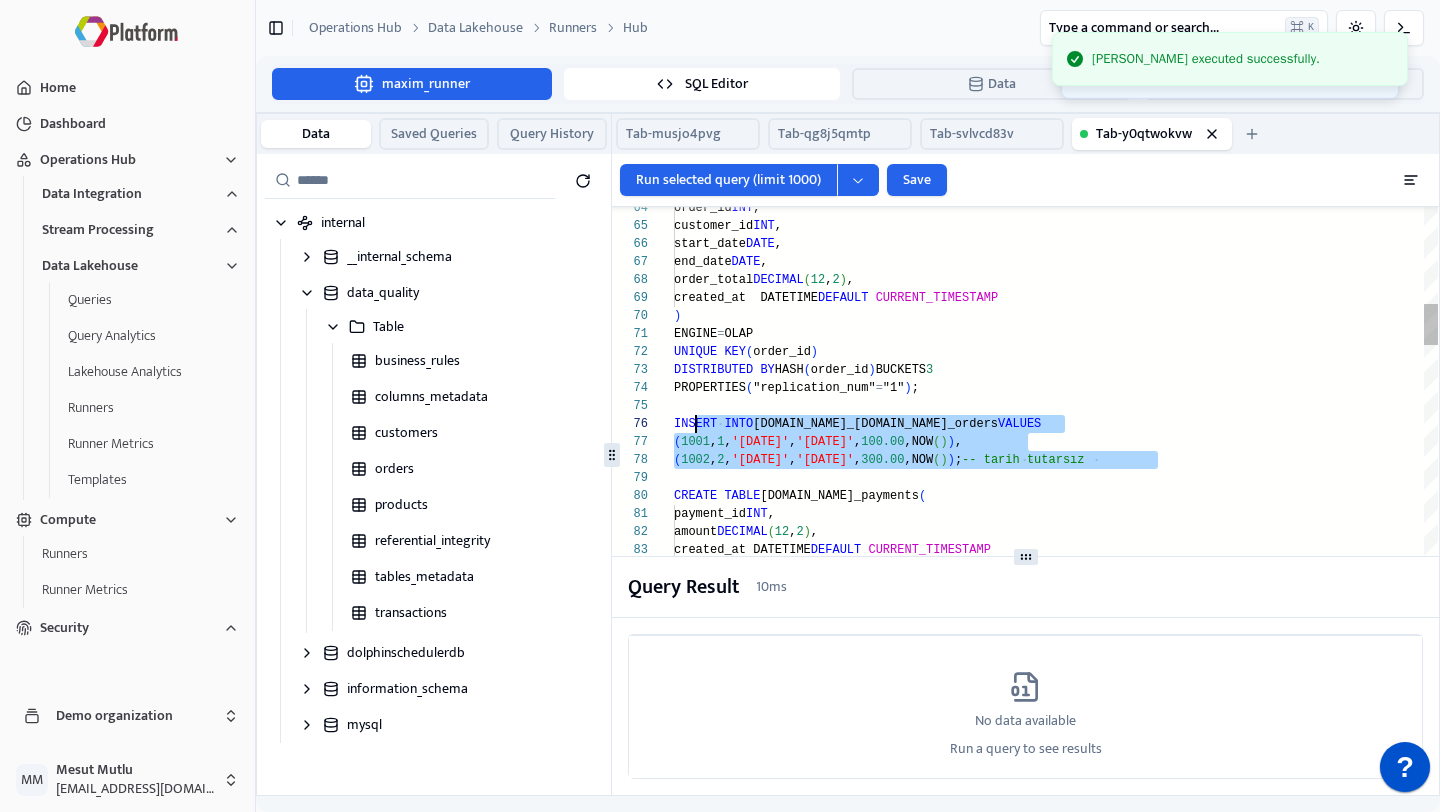 scroll, scrollTop: 90, scrollLeft: 0, axis: vertical 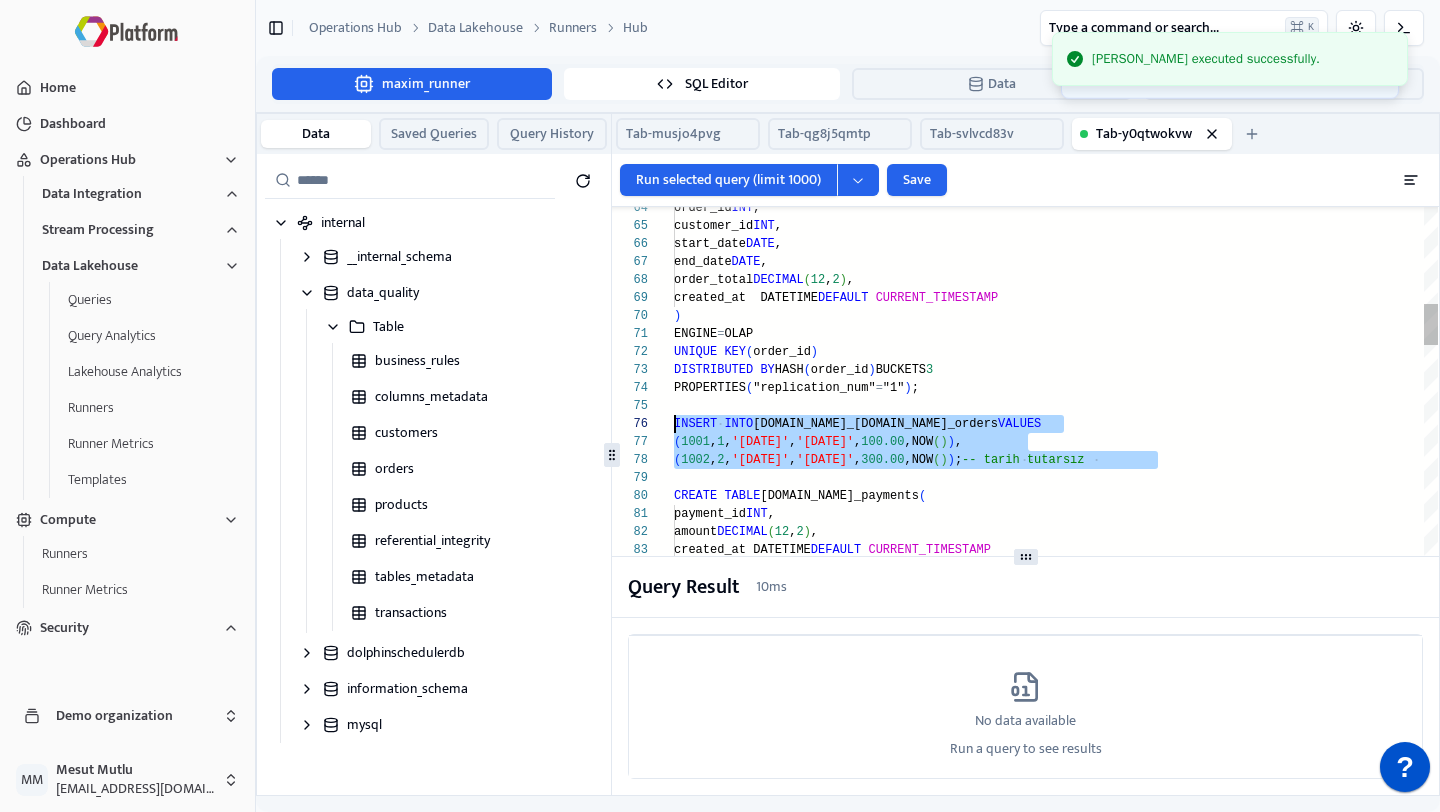 drag, startPoint x: 1187, startPoint y: 463, endPoint x: 666, endPoint y: 421, distance: 522.6902 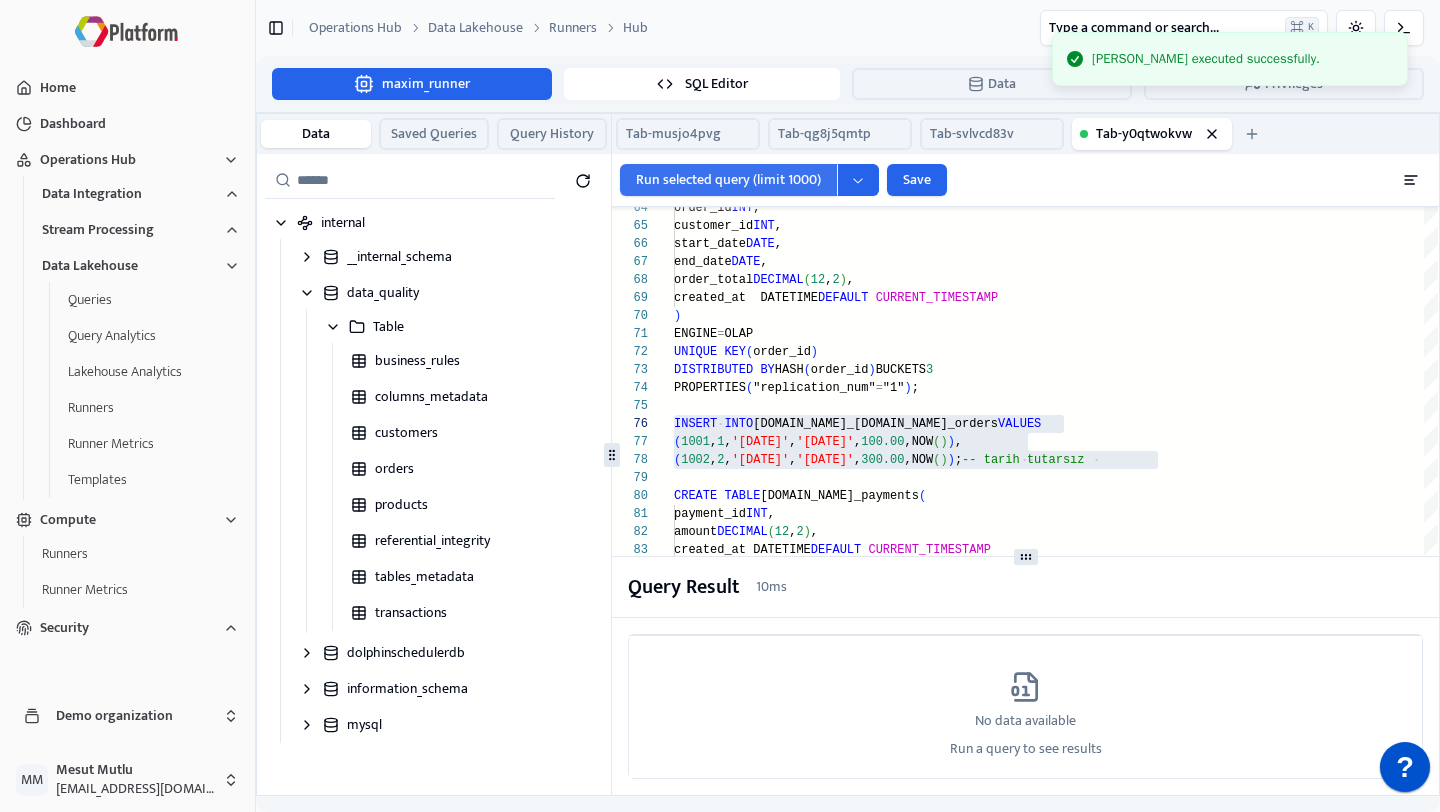 click on "Run selected query (limit 1000)" at bounding box center (728, 180) 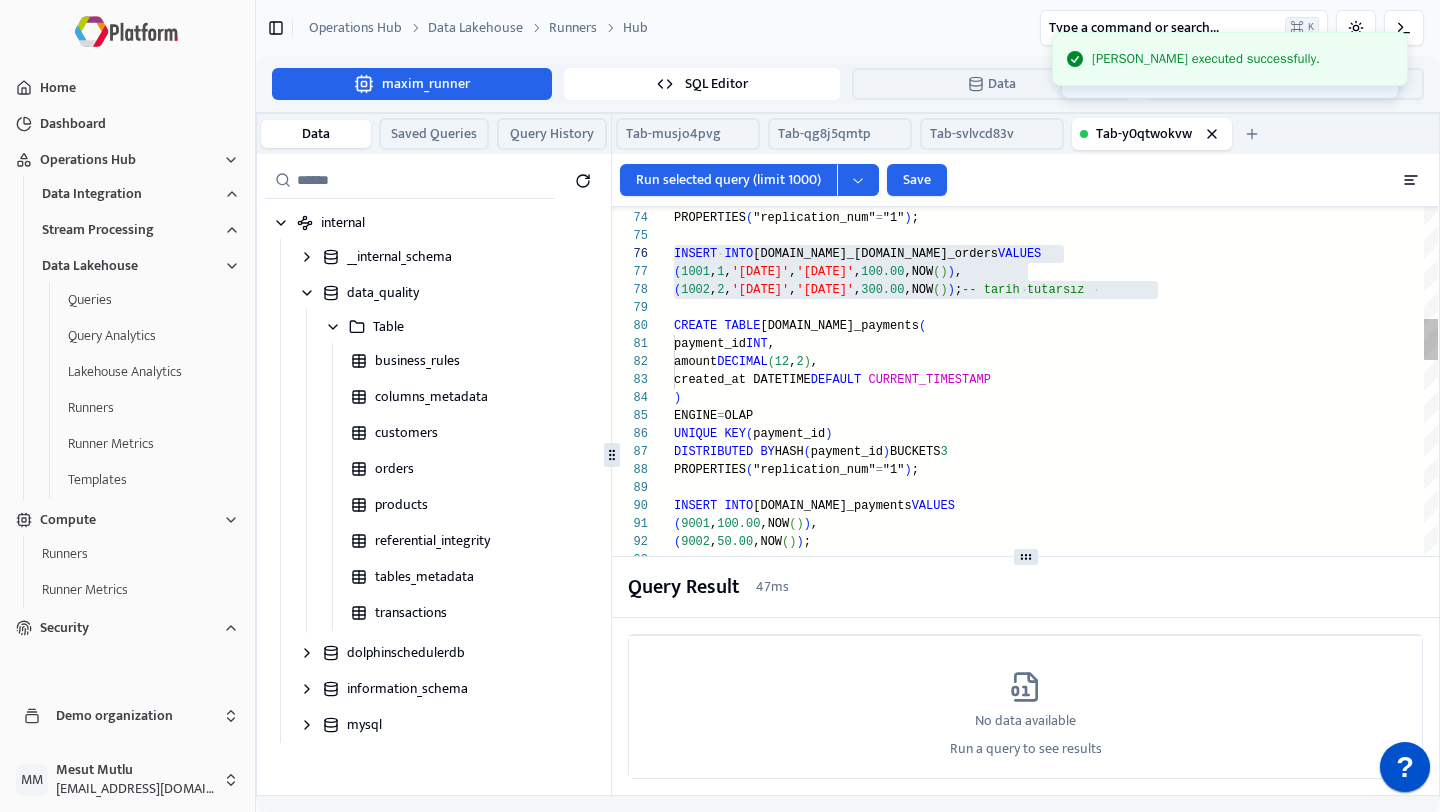 click on "DISTRIBUTED   BY  HASH ( order_id )  BUCKETS  3 PROPERTIES ( "replication_num" = "1" ) ; INSERT   INTO  [DOMAIN_NAME]_[DOMAIN_NAME]_orders  VALUES ( 1001 , 1 , '[DATE]' , '[DATE]' , 100.00 ,NOW ( ) ) , ( 1002 , 2 , '[DATE]' , '[DATE]' , 300.00 ,NOW ( ) ) ;   -- tarih tutarsız CREATE   TABLE  [DOMAIN_NAME]_payments  (     payment_id  INT ,     amount      DECIMAL ( 12 , 2 ) ,     created_at DATETIME  DEFAULT   CURRENT_TIMESTAMP ) ENGINE = OLAP UNIQUE   KEY ( payment_id ) DISTRIBUTED   BY  HASH ( payment_id )  BUCKETS  3 PROPERTIES ( "replication_num" = "1" ) ; INSERT   INTO  [DOMAIN_NAME]_payments  VALUES ( 9001 , 100.00 ,NOW ( ) ) , ( 9002 , 50.00 ,NOW ( ) ) ; CREATE   TABLE  [DOMAIN_NAME]_transactions  (     transaction_id  INT ,     amount          DECIMAL ( 12 , 2 ) ,     created_at     DATETIME  DEFAULT   CURRENT_TIMESTAMP ) ENGINE = OLAP UNIQUE   KEY ( transaction_id )" at bounding box center [1056, 1757] 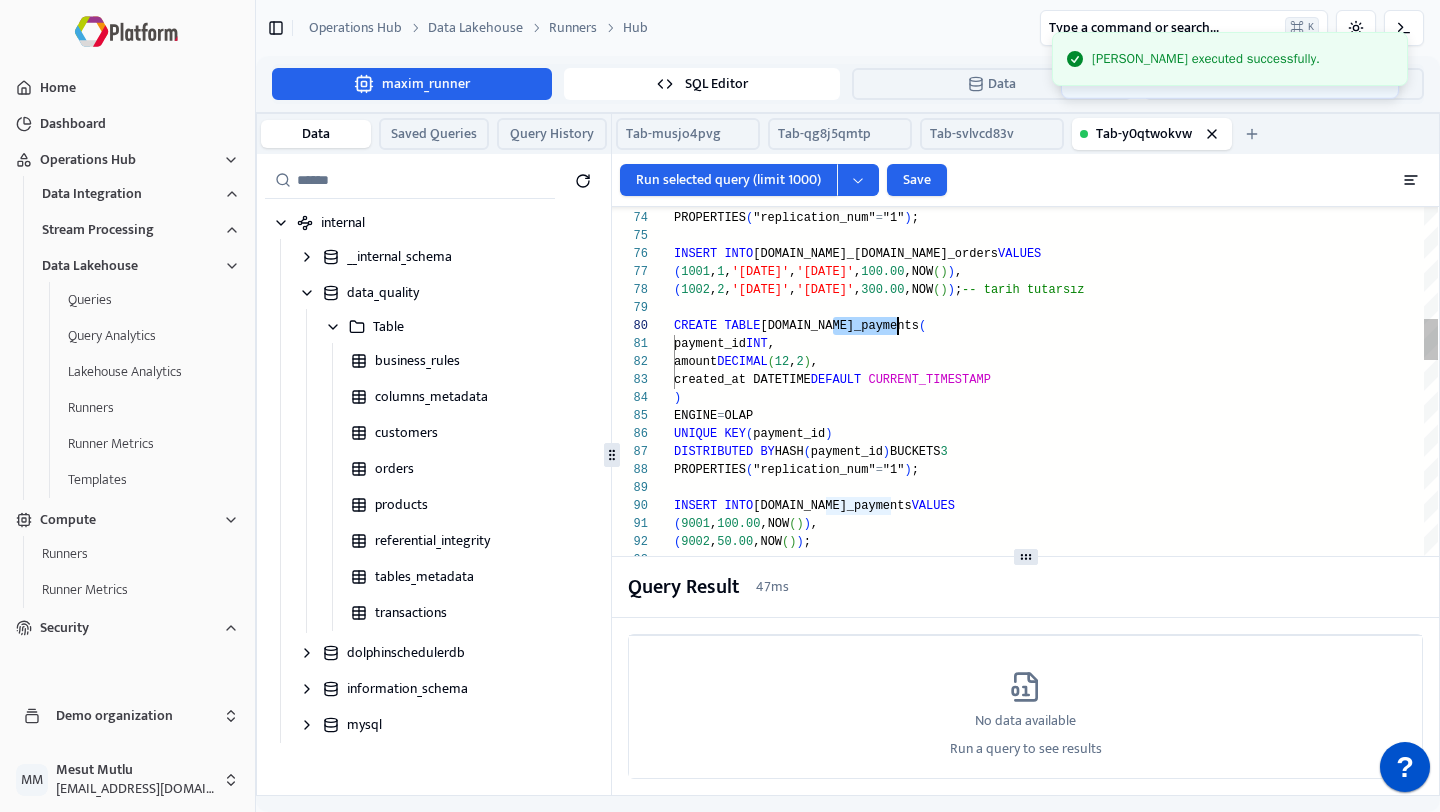 scroll, scrollTop: 162, scrollLeft: 0, axis: vertical 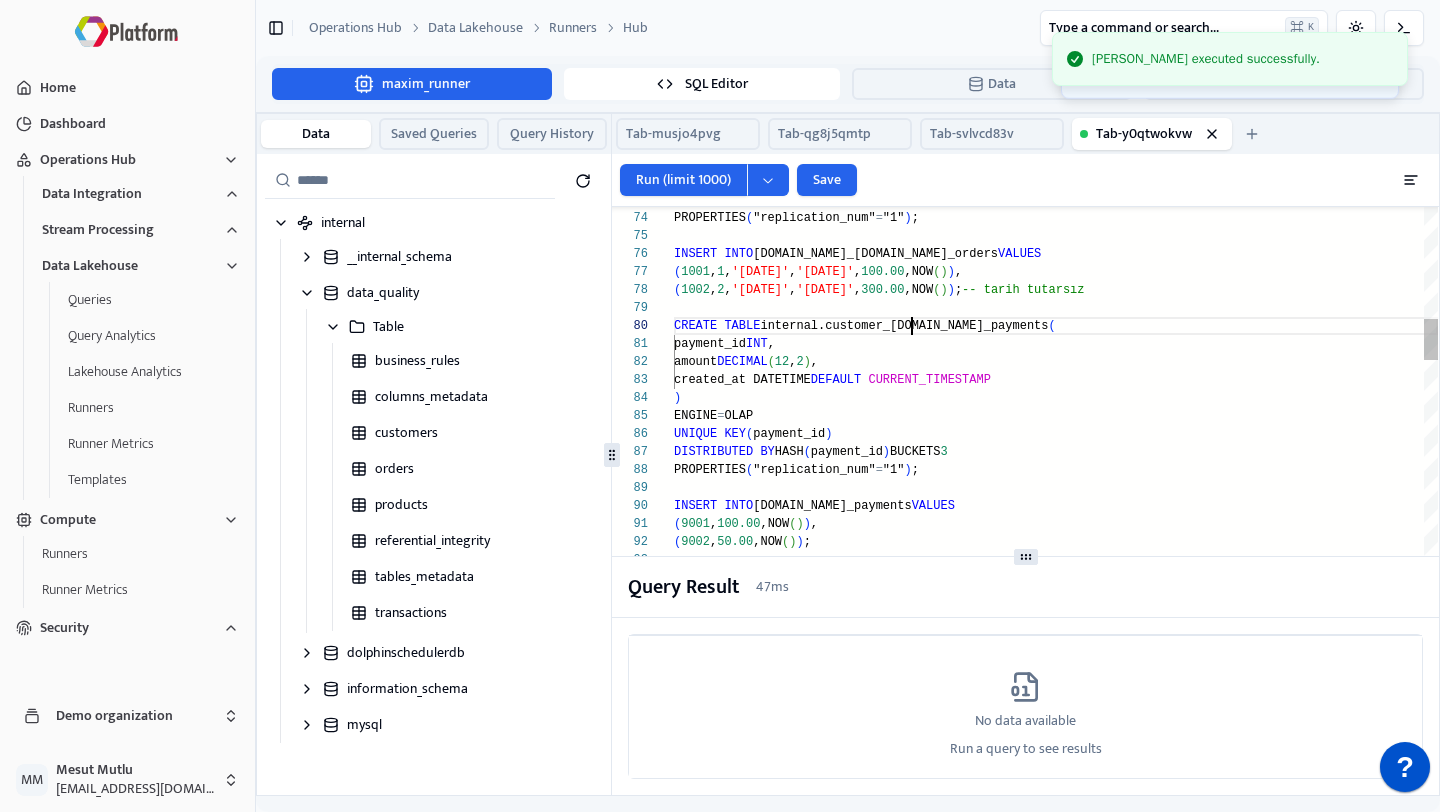 click on "DISTRIBUTED   BY  HASH ( order_id )  BUCKETS  3 PROPERTIES ( "replication_num" = "1" ) ; INSERT   INTO  [DOMAIN_NAME]_[DOMAIN_NAME]_orders  VALUES ( 1001 , 1 , '[DATE]' , '[DATE]' , 100.00 ,NOW ( ) ) , ( 1002 , 2 , '[DATE]' , '[DATE]' , 300.00 ,NOW ( ) ) ;   -- tarih tutarsız CREATE   TABLE  internal.customer_[DOMAIN_NAME]_payments  (     payment_id  INT ,     amount      DECIMAL ( 12 , 2 ) ,     created_at DATETIME  DEFAULT   CURRENT_TIMESTAMP ) ENGINE = OLAP UNIQUE   KEY ( payment_id ) DISTRIBUTED   BY  HASH ( payment_id )  BUCKETS  3 PROPERTIES ( "replication_num" = "1" ) ; INSERT   INTO  [DOMAIN_NAME]_payments  VALUES ( 9001 , 100.00 ,NOW ( ) ) , ( 9002 , 50.00 ,NOW ( ) ) ; CREATE   TABLE  [DOMAIN_NAME]_transactions  (     transaction_id  INT ,     amount          DECIMAL ( 12 , 2 ) ,     created_at     DATETIME  DEFAULT   CURRENT_TIMESTAMP ) ENGINE = OLAP UNIQUE   KEY ( transaction_id )" at bounding box center (1056, 1757) 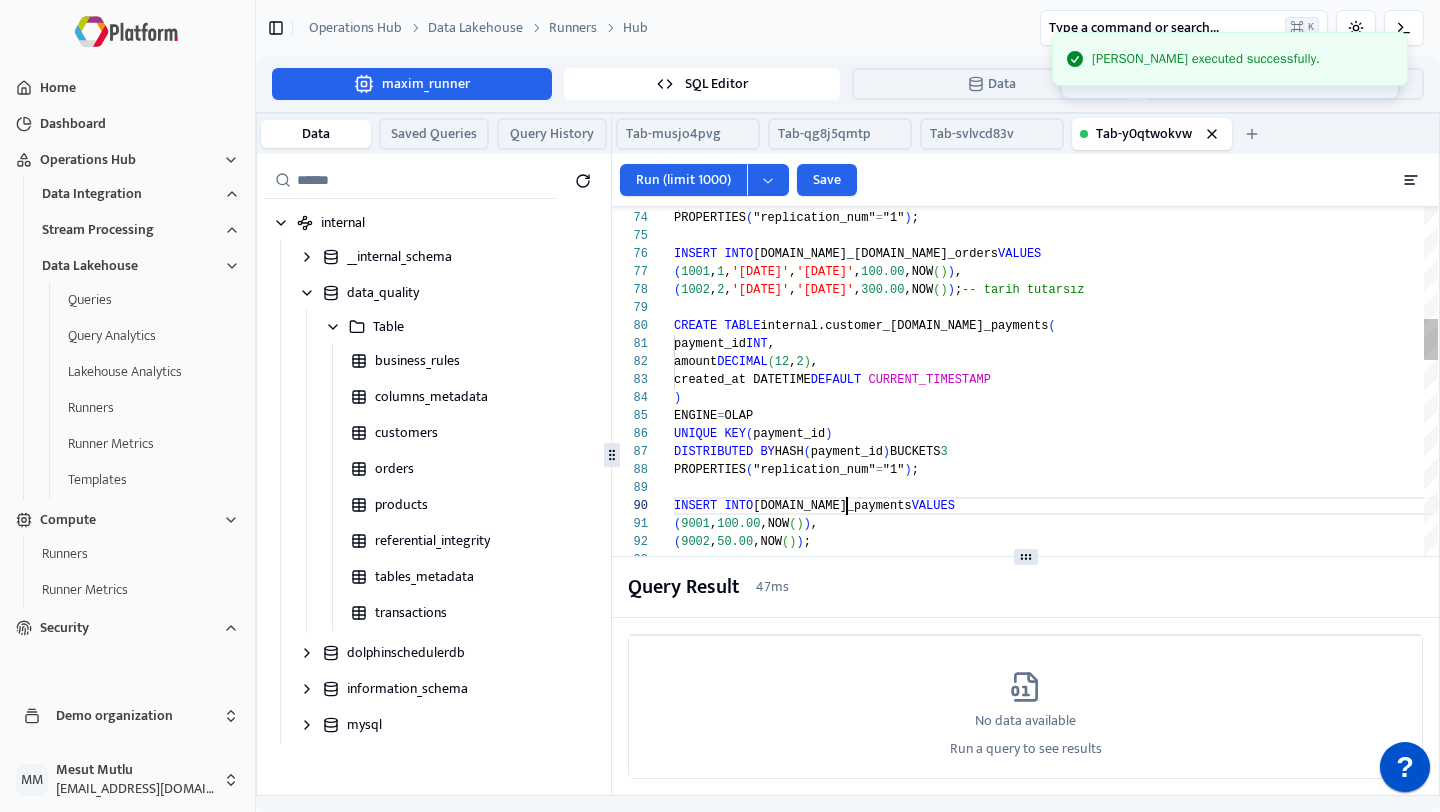click on "DISTRIBUTED   BY  HASH ( order_id )  BUCKETS  3 PROPERTIES ( "replication_num" = "1" ) ; INSERT   INTO  [DOMAIN_NAME]_[DOMAIN_NAME]_orders  VALUES ( 1001 , 1 , '[DATE]' , '[DATE]' , 100.00 ,NOW ( ) ) , ( 1002 , 2 , '[DATE]' , '[DATE]' , 300.00 ,NOW ( ) ) ;   -- tarih tutarsız CREATE   TABLE  internal.customer_[DOMAIN_NAME]_payments  (     payment_id  INT ,     amount      DECIMAL ( 12 , 2 ) ,     created_at DATETIME  DEFAULT   CURRENT_TIMESTAMP ) ENGINE = OLAP UNIQUE   KEY ( payment_id ) DISTRIBUTED   BY  HASH ( payment_id )  BUCKETS  3 PROPERTIES ( "replication_num" = "1" ) ; INSERT   INTO  [DOMAIN_NAME]_payments  VALUES ( 9001 , 100.00 ,NOW ( ) ) , ( 9002 , 50.00 ,NOW ( ) ) ; CREATE   TABLE  [DOMAIN_NAME]_transactions  (     transaction_id  INT ,     amount          DECIMAL ( 12 , 2 ) ,     created_at     DATETIME  DEFAULT   CURRENT_TIMESTAMP ) ENGINE = OLAP UNIQUE   KEY ( transaction_id )" at bounding box center (1056, 1757) 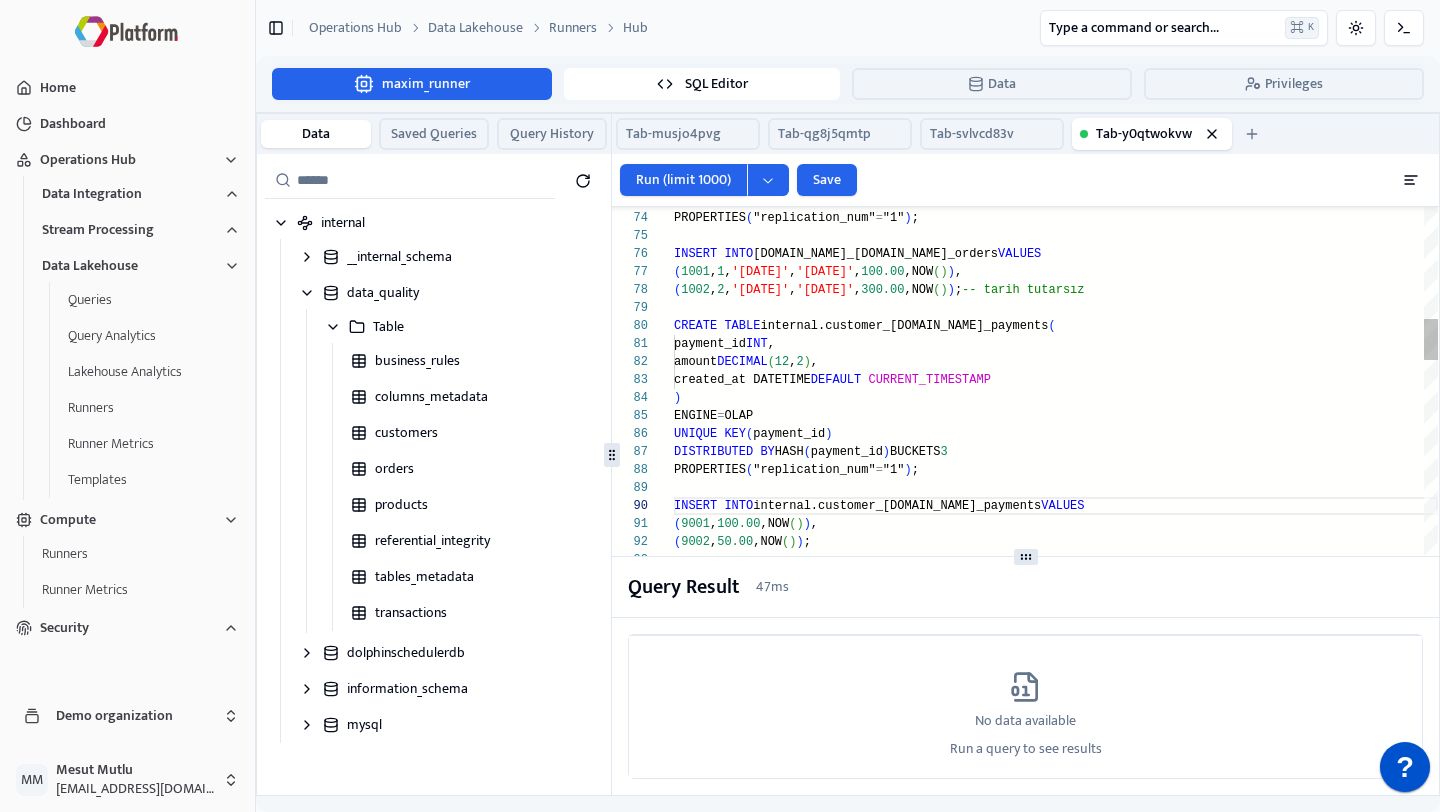 click on "DISTRIBUTED   BY  HASH ( order_id )  BUCKETS  3 PROPERTIES ( "replication_num" = "1" ) ; INSERT   INTO  [DOMAIN_NAME]_[DOMAIN_NAME]_orders  VALUES ( 1001 , 1 , '[DATE]' , '[DATE]' , 100.00 ,NOW ( ) ) , ( 1002 , 2 , '[DATE]' , '[DATE]' , 300.00 ,NOW ( ) ) ;   -- tarih tutarsız CREATE   TABLE  internal.customer_[DOMAIN_NAME]_payments  (     payment_id  INT ,     amount      DECIMAL ( 12 , 2 ) ,     created_at DATETIME  DEFAULT   CURRENT_TIMESTAMP ) ENGINE = OLAP UNIQUE   KEY ( payment_id ) DISTRIBUTED   BY  HASH ( payment_id )  BUCKETS  3 PROPERTIES ( "replication_num" = "1" ) ; INSERT   INTO  internal.customer_[DOMAIN_NAME]_payments  VALUES ( 9001 , 100.00 ,NOW ( ) ) , ( 9002 , 50.00 ,NOW ( ) ) ; CREATE   TABLE  [DOMAIN_NAME]_transactions  (     transaction_id  INT ,     amount          DECIMAL ( 12 , 2 ) ,     created_at     DATETIME  DEFAULT   CURRENT_TIMESTAMP ) ENGINE = OLAP UNIQUE   KEY ( transaction_id )" at bounding box center (1056, 1757) 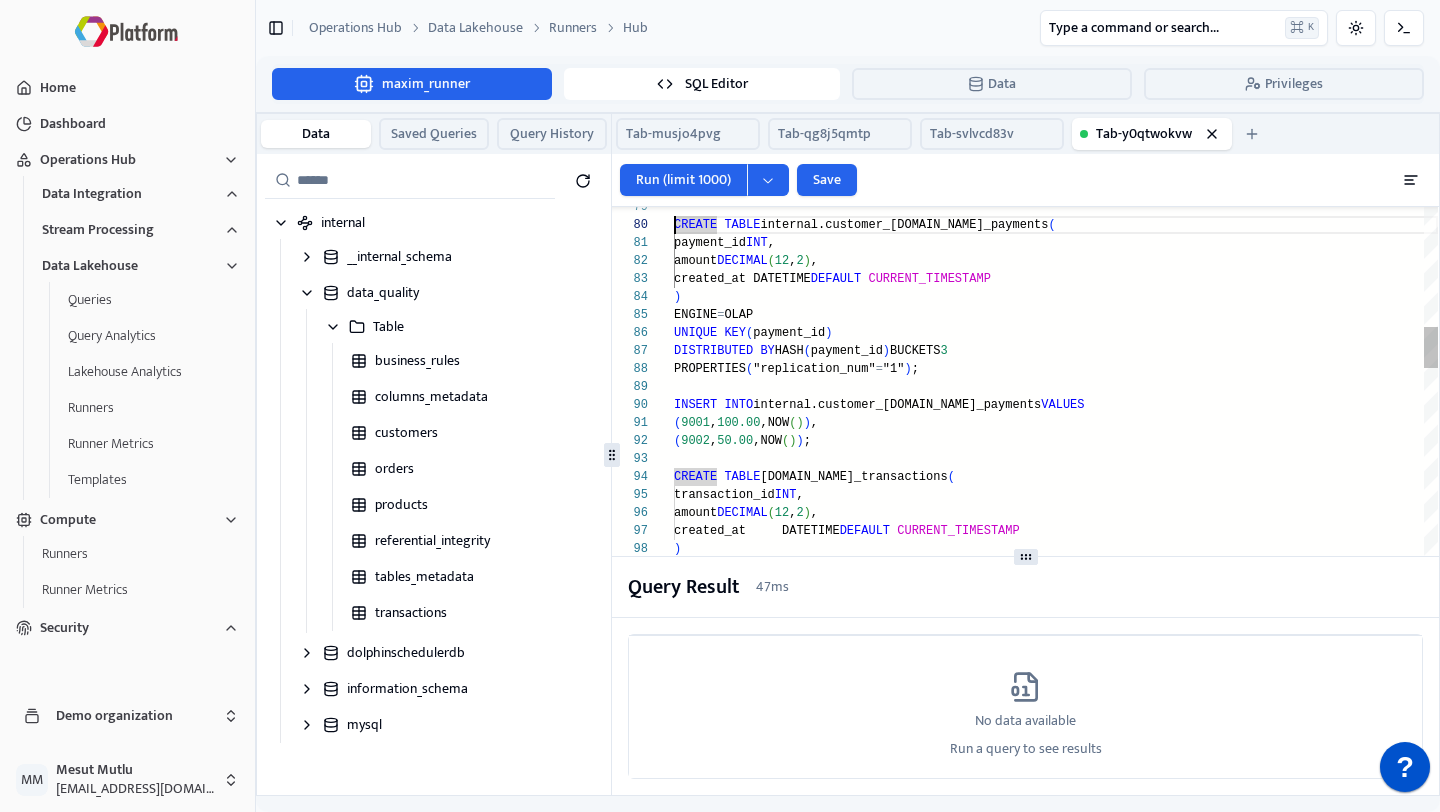 click on "CREATE   TABLE  internal.customer_[DOMAIN_NAME]_payments  (     payment_id  INT ,     amount      DECIMAL ( 12 , 2 ) ,     created_at DATETIME  DEFAULT   CURRENT_TIMESTAMP ) ENGINE = OLAP UNIQUE   KEY ( payment_id ) DISTRIBUTED   BY  HASH ( payment_id )  BUCKETS  3 PROPERTIES ( "replication_num" = "1" ) ; INSERT   INTO  internal.customer_[DOMAIN_NAME]_payments  VALUES ( 9001 , 100.00 ,NOW ( ) ) , ( 9002 , 50.00 ,NOW ( ) ) ; CREATE   TABLE  [DOMAIN_NAME]_transactions  (     transaction_id  INT ,     amount          DECIMAL ( 12 , 2 ) ,     created_at     DATETIME  DEFAULT   CURRENT_TIMESTAMP ) ENGINE = OLAP UNIQUE   KEY ( transaction_id ) DISTRIBUTED   BY  HASH ( transaction_id )  BUCKETS  3 PROPERTIES ( "replication_num" = "1" ) ; INSERT   INTO  [DOMAIN_NAME]_transactions SELECT  seq4 ( ) + 1 ,  rand ( ) * 100 , NOW ( ) FROM  numbers ( 1200 ) ;" at bounding box center (1056, 1656) 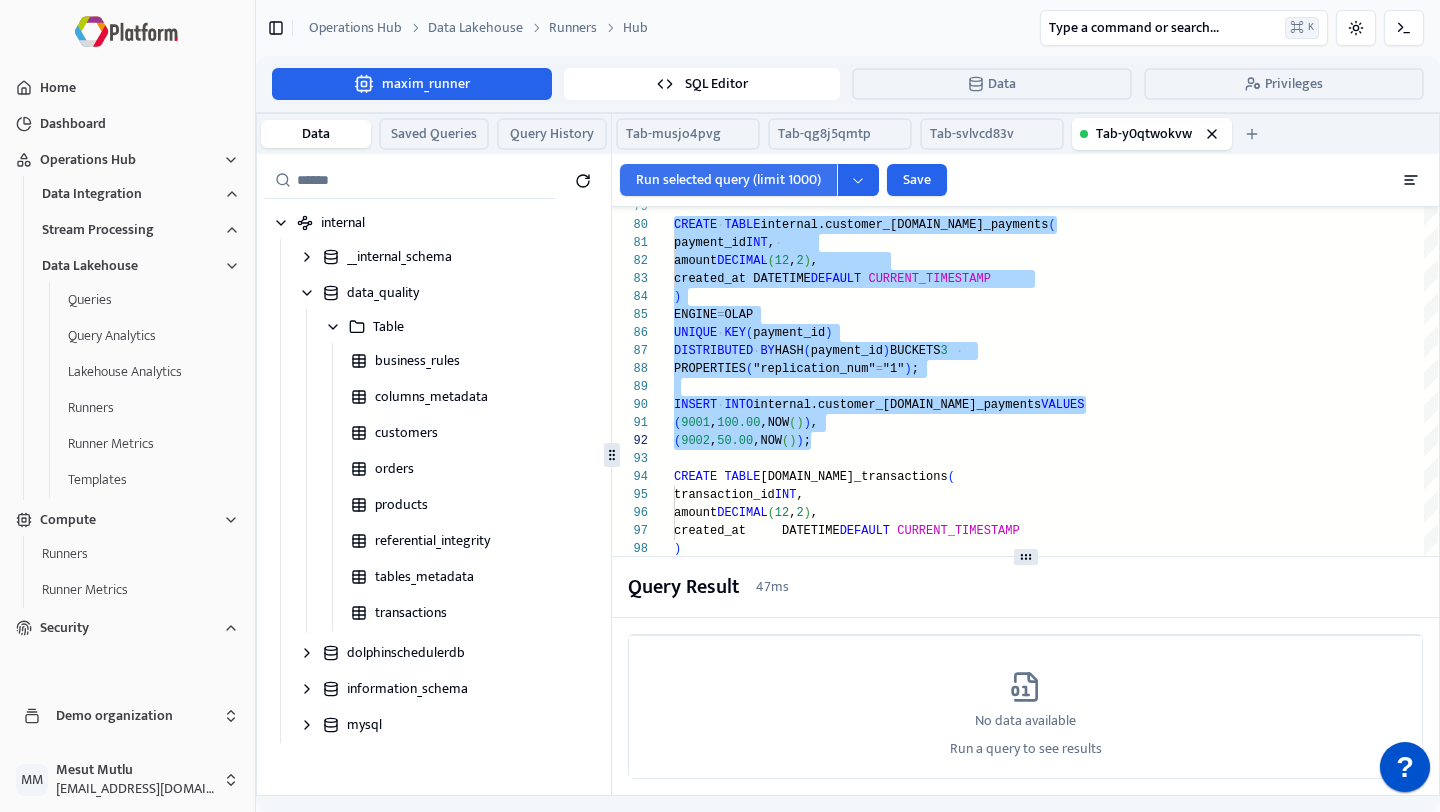 click on "Run selected query (limit 1000)" at bounding box center [728, 180] 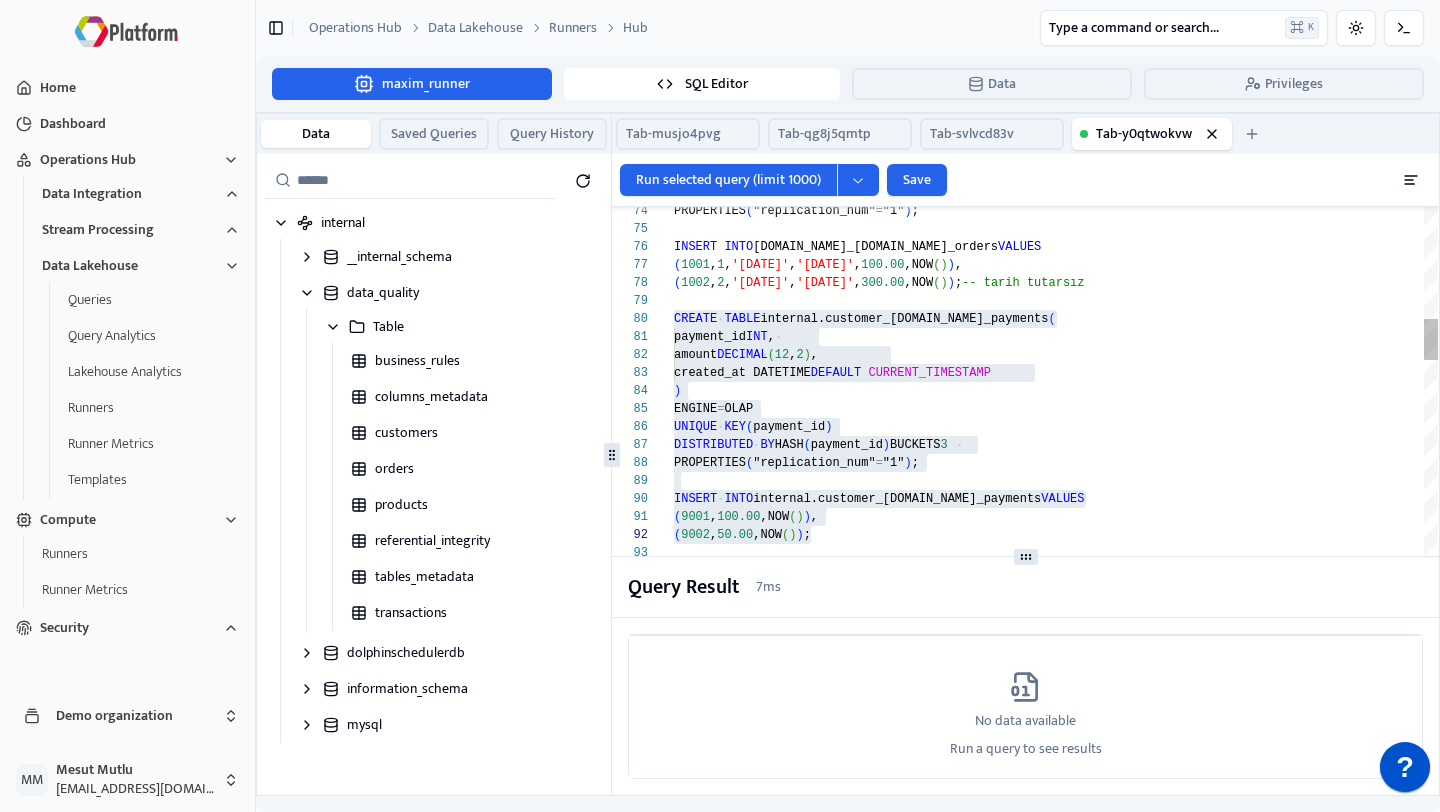 click on "CREATE   TABLE  internal.customer_[DOMAIN_NAME]_payments  (     payment_id  INT ,     amount      DECIMAL ( 12 , 2 ) ,     created_at DATETIME  DEFAULT   CURRENT_TIMESTAMP ) ENGINE = OLAP UNIQUE   KEY ( payment_id ) DISTRIBUTED   BY  HASH ( payment_id )  BUCKETS  3 PROPERTIES ( "replication_num" = "1" ) ; INSERT   INTO  internal.customer_[DOMAIN_NAME]_payments  VALUES ( 9001 , 100.00 ,NOW ( ) ) , ( 9002 , 50.00 ,NOW ( ) ) ; CREATE   TABLE  [DOMAIN_NAME]_transactions  (     transaction_id  INT ,     amount          DECIMAL ( 12 , 2 ) ,     created_at     DATETIME  DEFAULT   CURRENT_TIMESTAMP ) ENGINE = OLAP UNIQUE   KEY ( transaction_id ) DISTRIBUTED   BY  HASH ( transaction_id )  BUCKETS  3 ( 1002 , 2 , '[DATE]' , '[DATE]' , 300.00 ,NOW ( ) ) ;   -- tarih tutarsız ( 1001 , 1 , '[DATE]' , '[DATE]' , 100.00 ,NOW ( ) ) , INSERT   INTO  [DOMAIN_NAME]_[DOMAIN_NAME]_orders  VALUES PROPERTIES ( "replication_num" = "1"" at bounding box center [1056, 1750] 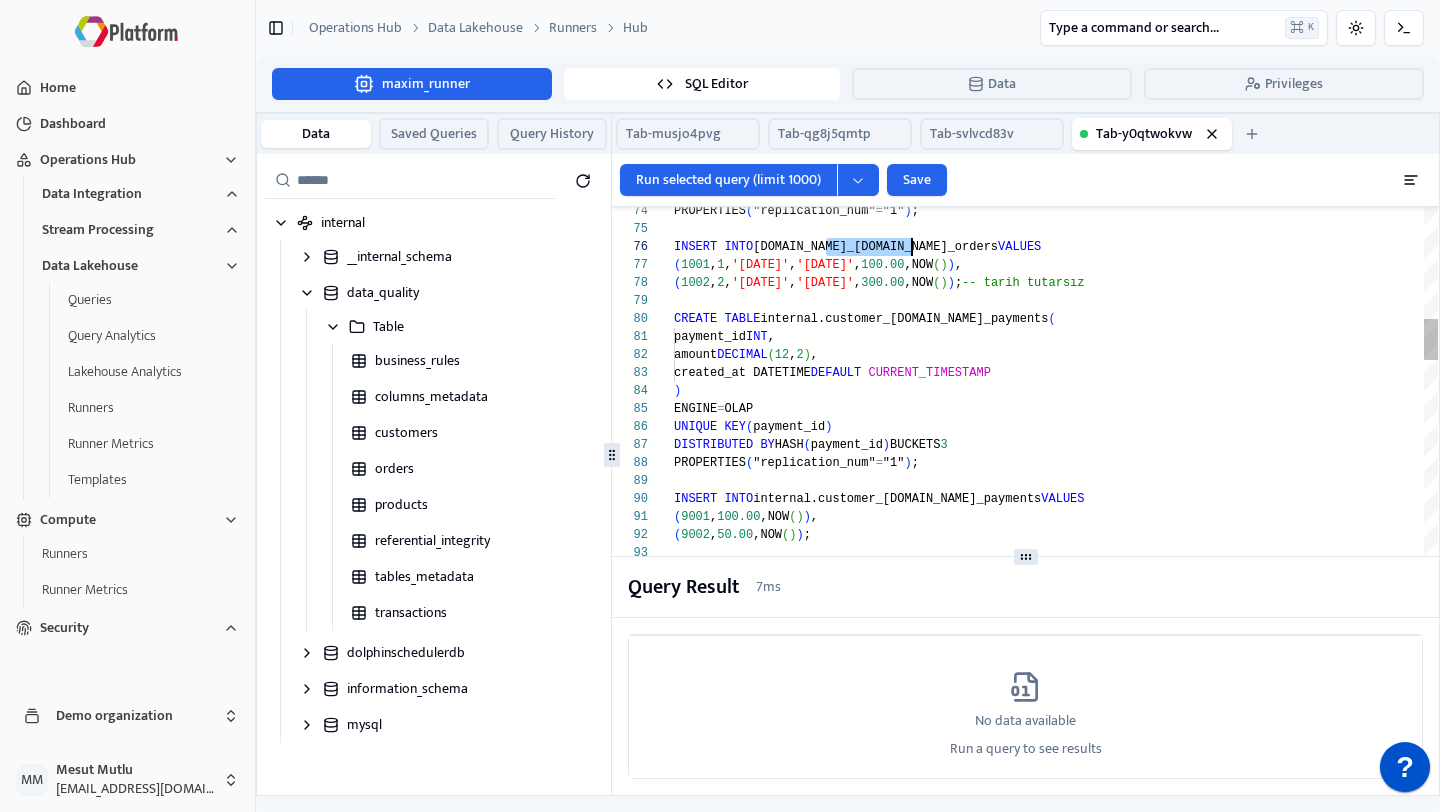 click on "CREATE   TABLE  internal.customer_[DOMAIN_NAME]_payments  (     payment_id  INT ,     amount      DECIMAL ( 12 , 2 ) ,     created_at DATETIME  DEFAULT   CURRENT_TIMESTAMP ) ENGINE = OLAP UNIQUE   KEY ( payment_id ) DISTRIBUTED   BY  HASH ( payment_id )  BUCKETS  3 PROPERTIES ( "replication_num" = "1" ) ; INSERT   INTO  internal.customer_[DOMAIN_NAME]_payments  VALUES ( 9001 , 100.00 ,NOW ( ) ) , ( 9002 , 50.00 ,NOW ( ) ) ; CREATE   TABLE  [DOMAIN_NAME]_transactions  (     transaction_id  INT ,     amount          DECIMAL ( 12 , 2 ) ,     created_at     DATETIME  DEFAULT   CURRENT_TIMESTAMP ) ENGINE = OLAP UNIQUE   KEY ( transaction_id ) DISTRIBUTED   BY  HASH ( transaction_id )  BUCKETS  3 ( 1002 , 2 , '[DATE]' , '[DATE]' , 300.00 ,NOW ( ) ) ;   -- tarih tutarsız ( 1001 , 1 , '[DATE]' , '[DATE]' , 100.00 ,NOW ( ) ) , INSERT   INTO  [DOMAIN_NAME]_[DOMAIN_NAME]_orders  VALUES PROPERTIES ( "replication_num" = "1"" at bounding box center [1056, 1750] 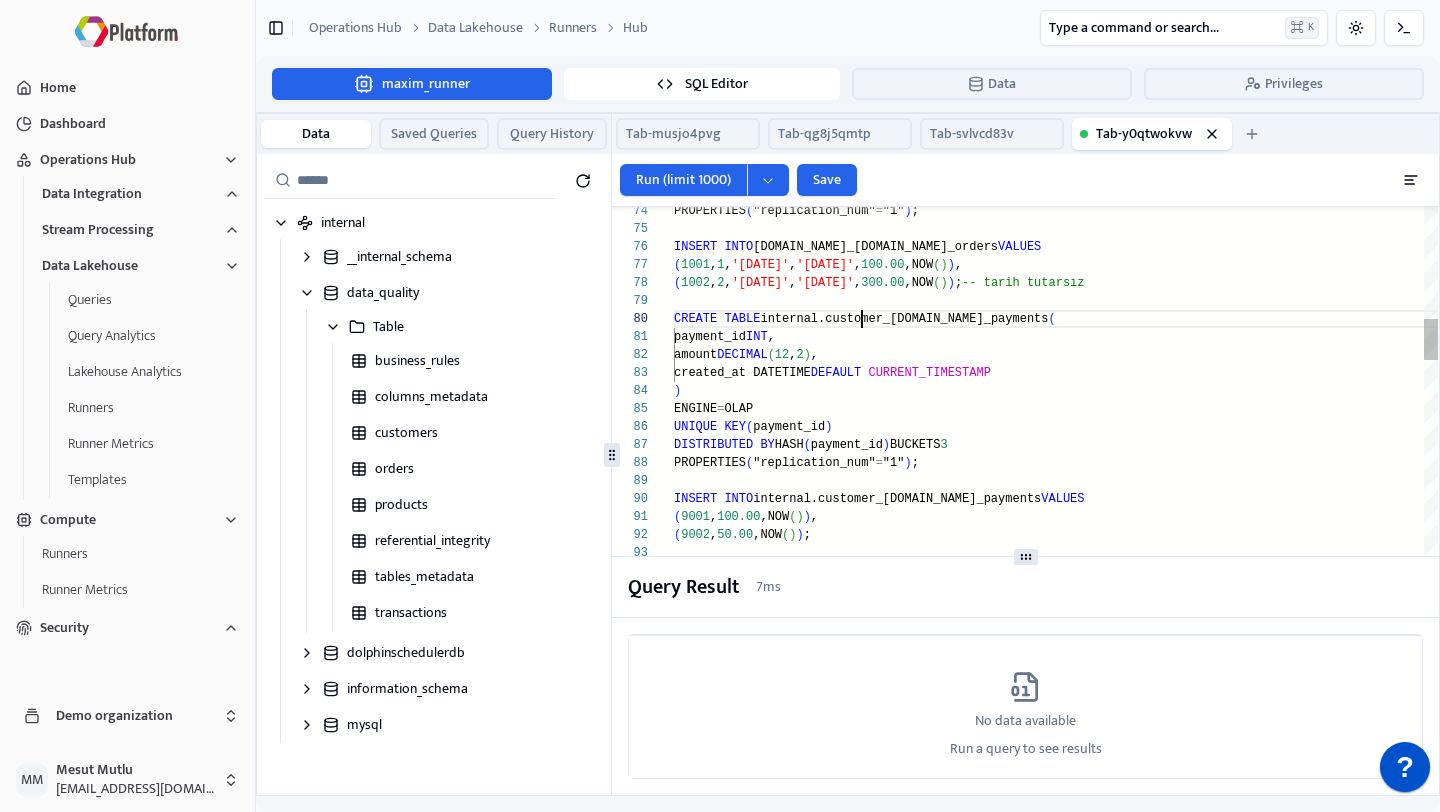 click on "CREATE   TABLE  internal.customer_[DOMAIN_NAME]_payments  (     payment_id  INT ,     amount      DECIMAL ( 12 , 2 ) ,     created_at DATETIME  DEFAULT   CURRENT_TIMESTAMP ) ENGINE = OLAP UNIQUE   KEY ( payment_id ) DISTRIBUTED   BY  HASH ( payment_id )  BUCKETS  3 PROPERTIES ( "replication_num" = "1" ) ; INSERT   INTO  internal.customer_[DOMAIN_NAME]_payments  VALUES ( 9001 , 100.00 ,NOW ( ) ) , ( 9002 , 50.00 ,NOW ( ) ) ; CREATE   TABLE  [DOMAIN_NAME]_transactions  (     transaction_id  INT ,     amount          DECIMAL ( 12 , 2 ) ,     created_at     DATETIME  DEFAULT   CURRENT_TIMESTAMP ) ENGINE = OLAP UNIQUE   KEY ( transaction_id ) DISTRIBUTED   BY  HASH ( transaction_id )  BUCKETS  3 ( 1002 , 2 , '[DATE]' , '[DATE]' , 300.00 ,NOW ( ) ) ;   -- tarih tutarsız ( 1001 , 1 , '[DATE]' , '[DATE]' , 100.00 ,NOW ( ) ) , INSERT   INTO  [DOMAIN_NAME]_[DOMAIN_NAME]_orders  VALUES PROPERTIES ( "replication_num" = "1"" at bounding box center (1056, 1750) 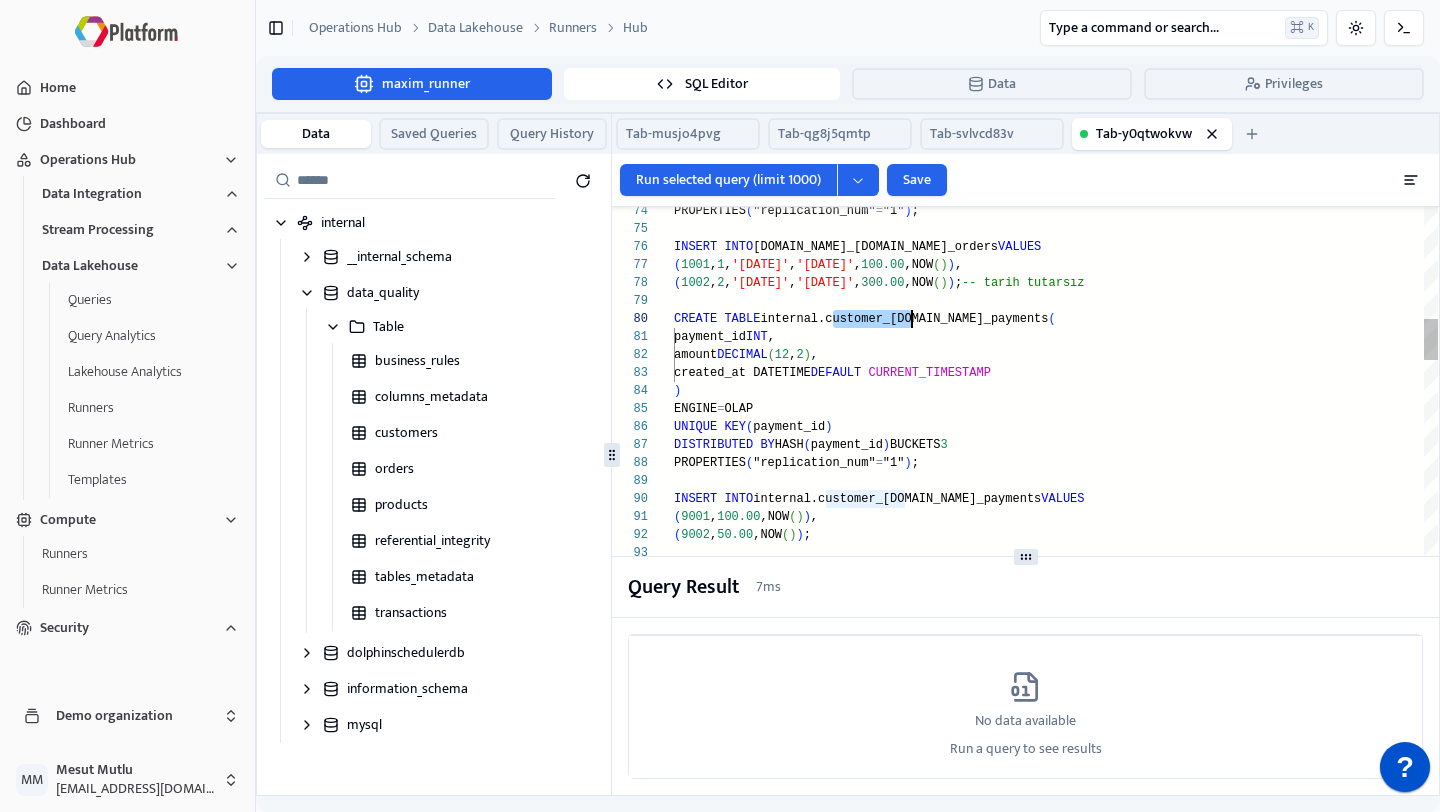 scroll, scrollTop: 162, scrollLeft: 0, axis: vertical 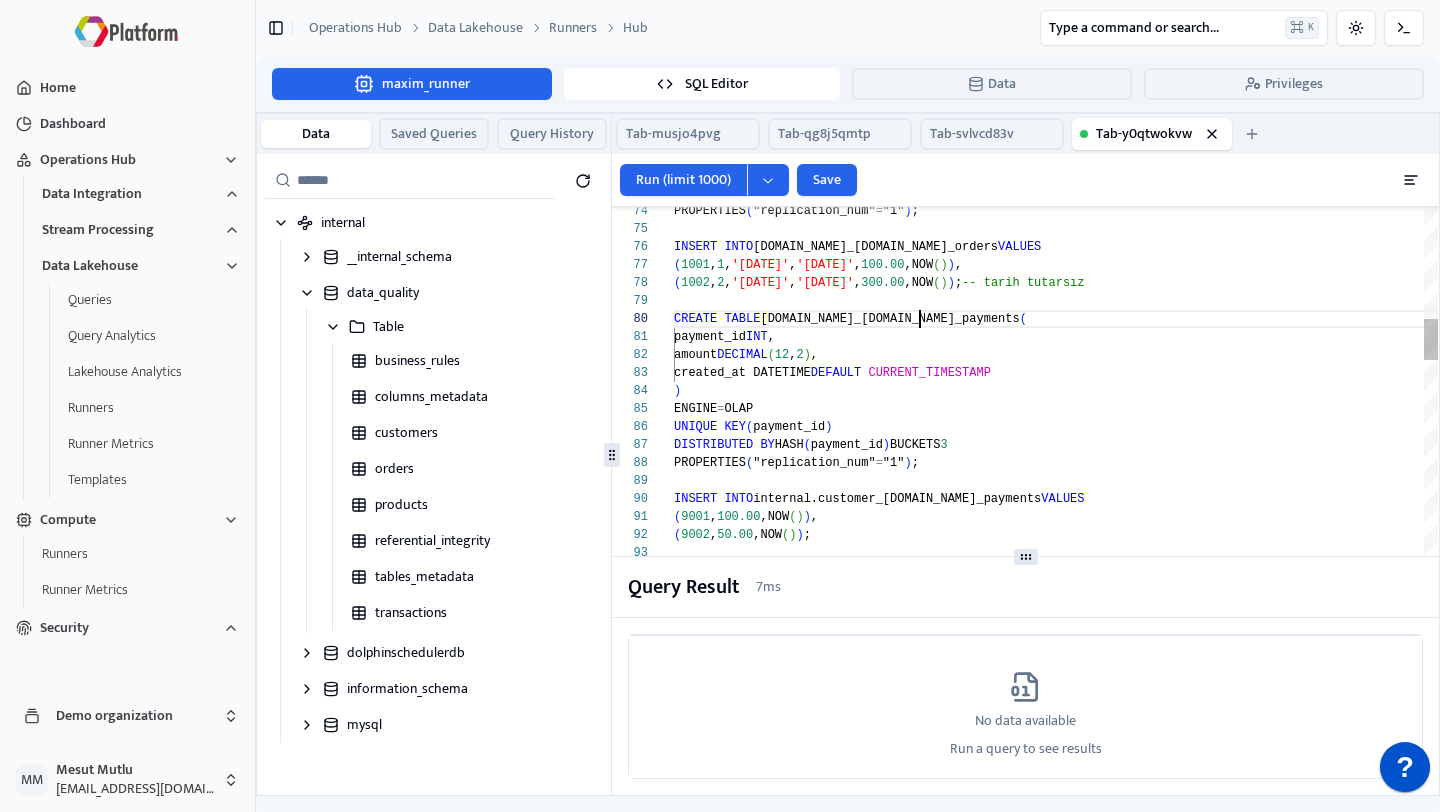 click on "CREATE   TABLE  [DOMAIN_NAME]_[DOMAIN_NAME]_payments  (     payment_id  INT ,     amount      DECIMAL ( 12 , 2 ) ,     created_at DATETIME  DEFAULT   CURRENT_TIMESTAMP ) ENGINE = OLAP UNIQUE   KEY ( payment_id ) DISTRIBUTED   BY  HASH ( payment_id )  BUCKETS  3 PROPERTIES ( "replication_num" = "1" ) ; INSERT   INTO  internal.customer_[DOMAIN_NAME]_payments  VALUES ( 9001 , 100.00 ,NOW ( ) ) , ( 9002 , 50.00 ,NOW ( ) ) ; CREATE   TABLE  [DOMAIN_NAME]_transactions  (     transaction_id  INT ,     amount          DECIMAL ( 12 , 2 ) ,     created_at     DATETIME  DEFAULT   CURRENT_TIMESTAMP ) ENGINE = OLAP UNIQUE   KEY ( transaction_id ) DISTRIBUTED   BY  HASH ( transaction_id )  BUCKETS  3 ( 1002 , 2 , '[DATE]' , '[DATE]' , 300.00 ,NOW ( ) ) ;   -- tarih tutarsız ( 1001 , 1 , '[DATE]' , '[DATE]' , 100.00 ,NOW ( ) ) , INSERT   INTO  [DOMAIN_NAME]_[DOMAIN_NAME]_orders  VALUES PROPERTIES ( "replication_num" = )" at bounding box center (1056, 1750) 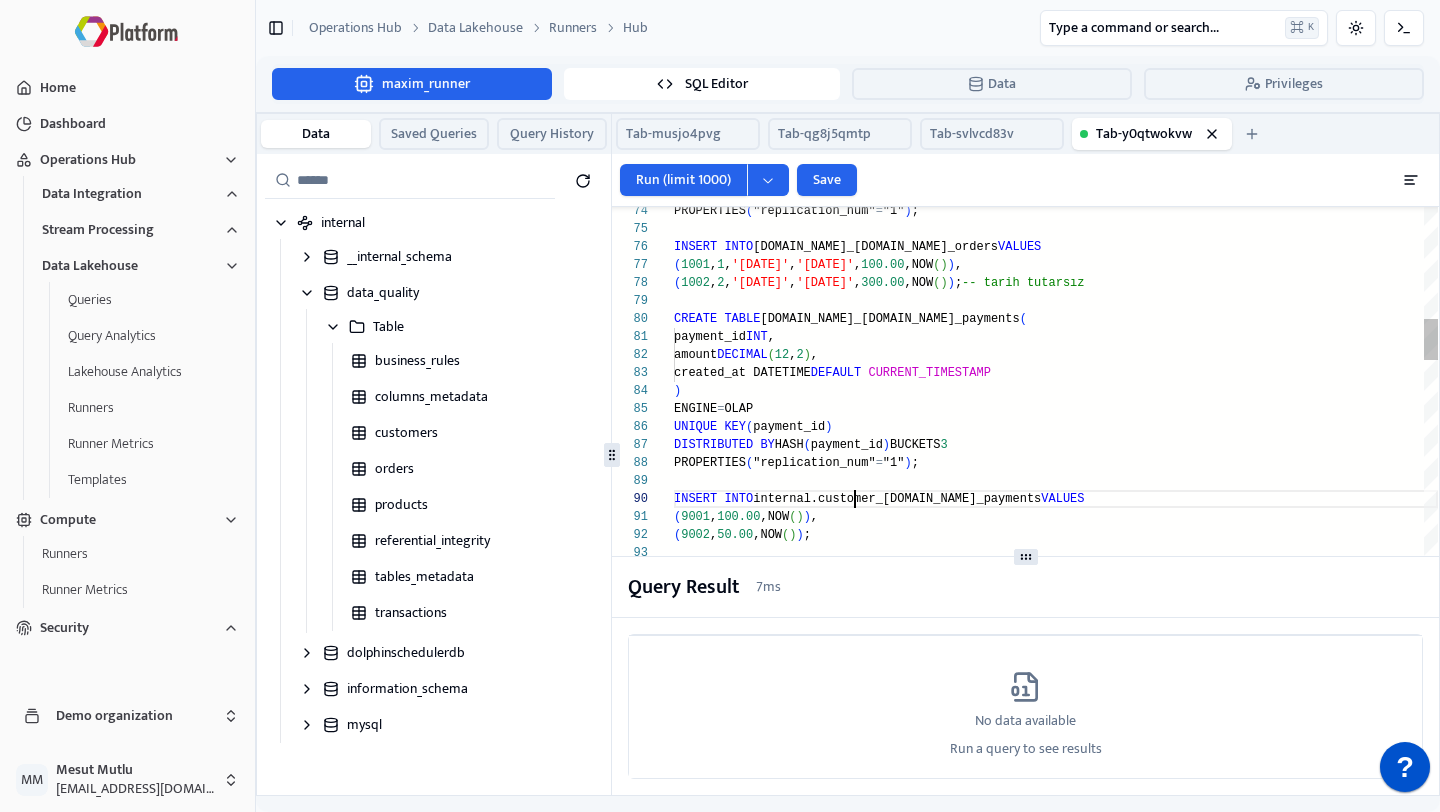 click on "CREATE   TABLE  [DOMAIN_NAME]_[DOMAIN_NAME]_payments  (     payment_id  INT ,     amount      DECIMAL ( 12 , 2 ) ,     created_at DATETIME  DEFAULT   CURRENT_TIMESTAMP ) ENGINE = OLAP UNIQUE   KEY ( payment_id ) DISTRIBUTED   BY  HASH ( payment_id )  BUCKETS  3 PROPERTIES ( "replication_num" = "1" ) ; INSERT   INTO  internal.customer_[DOMAIN_NAME]_payments  VALUES ( 9001 , 100.00 ,NOW ( ) ) , ( 9002 , 50.00 ,NOW ( ) ) ; CREATE   TABLE  [DOMAIN_NAME]_transactions  (     transaction_id  INT ,     amount          DECIMAL ( 12 , 2 ) ,     created_at     DATETIME  DEFAULT   CURRENT_TIMESTAMP ) ENGINE = OLAP UNIQUE   KEY ( transaction_id ) DISTRIBUTED   BY  HASH ( transaction_id )  BUCKETS  3 ( 1002 , 2 , '[DATE]' , '[DATE]' , 300.00 ,NOW ( ) ) ;   -- tarih tutarsız ( 1001 , 1 , '[DATE]' , '[DATE]' , 100.00 ,NOW ( ) ) , INSERT   INTO  [DOMAIN_NAME]_[DOMAIN_NAME]_orders  VALUES PROPERTIES ( "replication_num" = )" at bounding box center [1056, 1750] 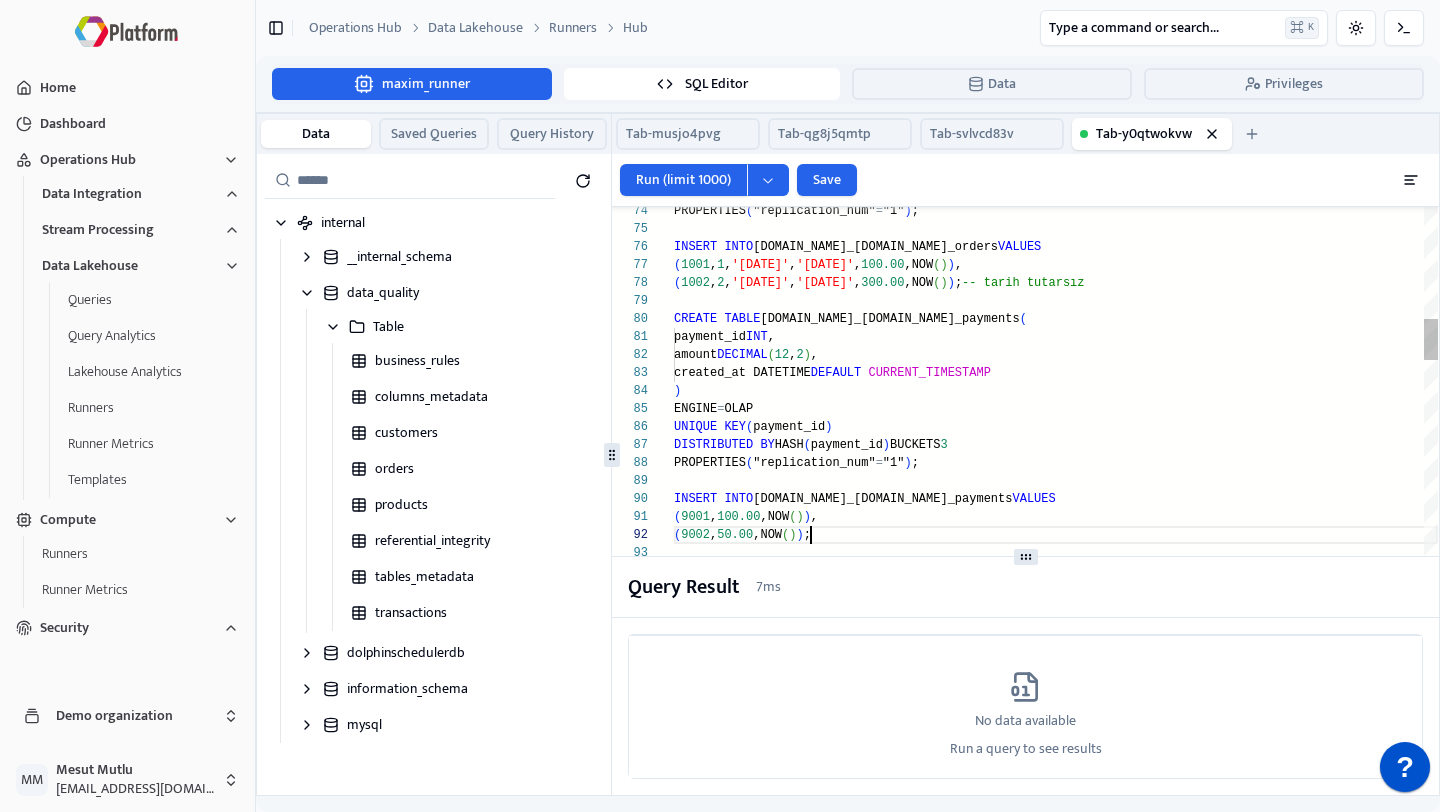 click on "CREATE   TABLE  [DOMAIN_NAME]_[DOMAIN_NAME]_payments  (     payment_id  INT ,     amount      DECIMAL ( 12 , 2 ) ,     created_at DATETIME  DEFAULT   CURRENT_TIMESTAMP ) ENGINE = OLAP UNIQUE   KEY ( payment_id ) DISTRIBUTED   BY  HASH ( payment_id )  BUCKETS  3 PROPERTIES ( "replication_num" = "1" ) ; INSERT   INTO  [DOMAIN_NAME]_[DOMAIN_NAME]_payments  VALUES ( 9001 , 100.00 ,NOW ( ) ) , ( 9002 , 50.00 ,NOW ( ) ) ; CREATE   TABLE  [DOMAIN_NAME]_transactions  (     transaction_id  INT ,     amount          DECIMAL ( 12 , 2 ) ,     created_at     DATETIME  DEFAULT   CURRENT_TIMESTAMP ) ENGINE = OLAP UNIQUE   KEY ( transaction_id ) DISTRIBUTED   BY  HASH ( transaction_id )  BUCKETS  3 ( 1002 , 2 , '[DATE]' , '[DATE]' , 300.00 ,NOW ( ) ) ;   -- tarih tutarsız ( 1001 , 1 , '[DATE]' , '[DATE]' , 100.00 ,NOW ( ) ) , INSERT   INTO  [DOMAIN_NAME]_[DOMAIN_NAME]_orders  VALUES PROPERTIES ( "replication_num" = )" at bounding box center [1056, 1750] 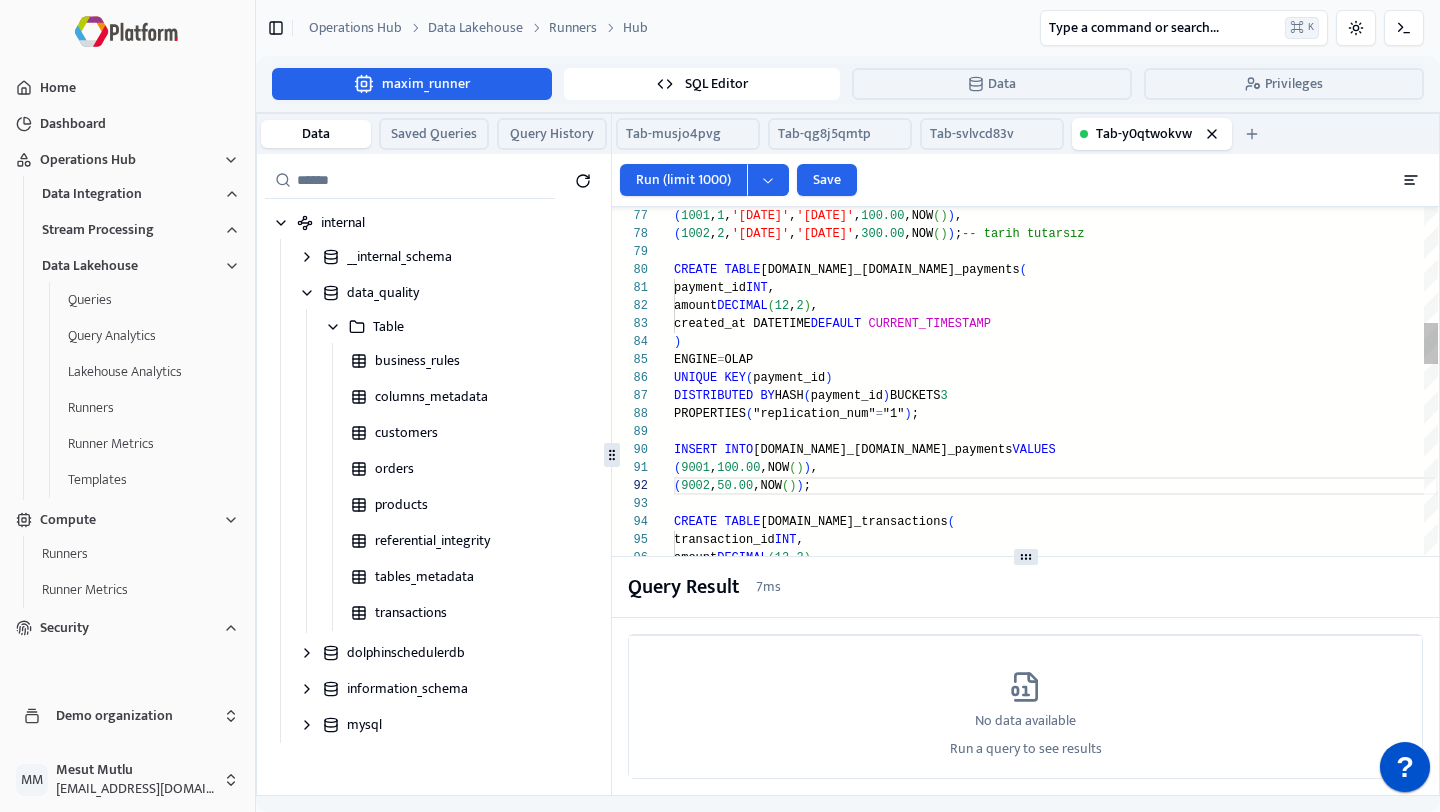 scroll, scrollTop: 18, scrollLeft: 0, axis: vertical 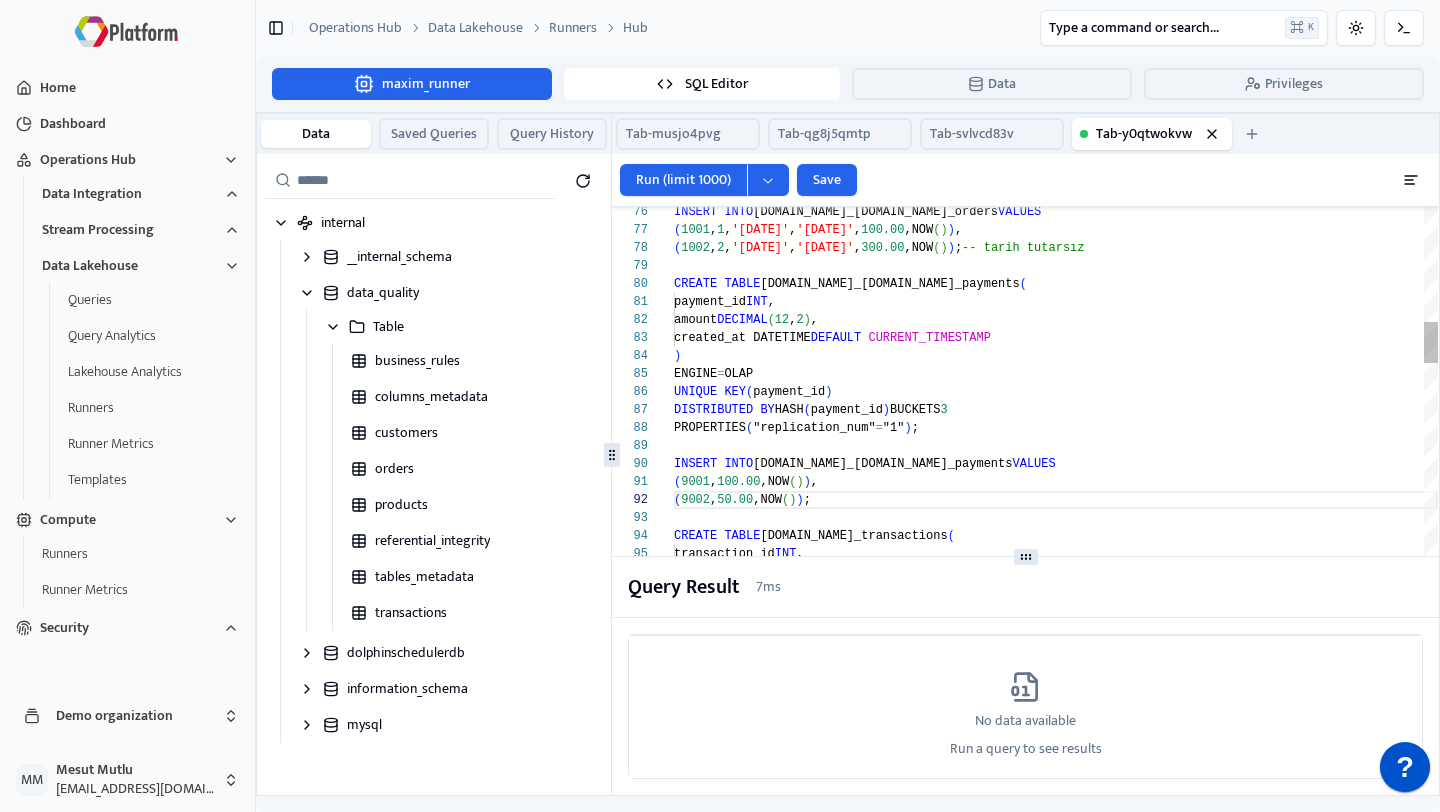 click on "CREATE   TABLE  [DOMAIN_NAME]_[DOMAIN_NAME]_payments  (     payment_id  INT ,     amount      DECIMAL ( 12 , 2 ) ,     created_at DATETIME  DEFAULT   CURRENT_TIMESTAMP ) ENGINE = OLAP UNIQUE   KEY ( payment_id ) DISTRIBUTED   BY  HASH ( payment_id )  BUCKETS  3 PROPERTIES ( "replication_num" = "1" ) ; INSERT   INTO  [DOMAIN_NAME]_[DOMAIN_NAME]_payments  VALUES ( 9001 , 100.00 ,NOW ( ) ) , ( 9002 , 50.00 ,NOW ( ) ) ; CREATE   TABLE  [DOMAIN_NAME]_transactions  (     transaction_id  INT ,     amount          DECIMAL ( 12 , 2 ) ,     created_at     DATETIME  DEFAULT   CURRENT_TIMESTAMP ) ENGINE = OLAP UNIQUE   KEY ( transaction_id ) DISTRIBUTED   BY  HASH ( transaction_id )  BUCKETS  3 ( 1002 , 2 , '[DATE]' , '[DATE]' , 300.00 ,NOW ( ) ) ;   -- tarih tutarsız ( 1001 , 1 , '[DATE]' , '[DATE]' , 100.00 ,NOW ( ) ) , PROPERTIES ( "replication_num" = "1" ) ; INSERT   INTO  [DOMAIN_NAME]_[DOMAIN_NAME]_orders" at bounding box center (1056, 1715) 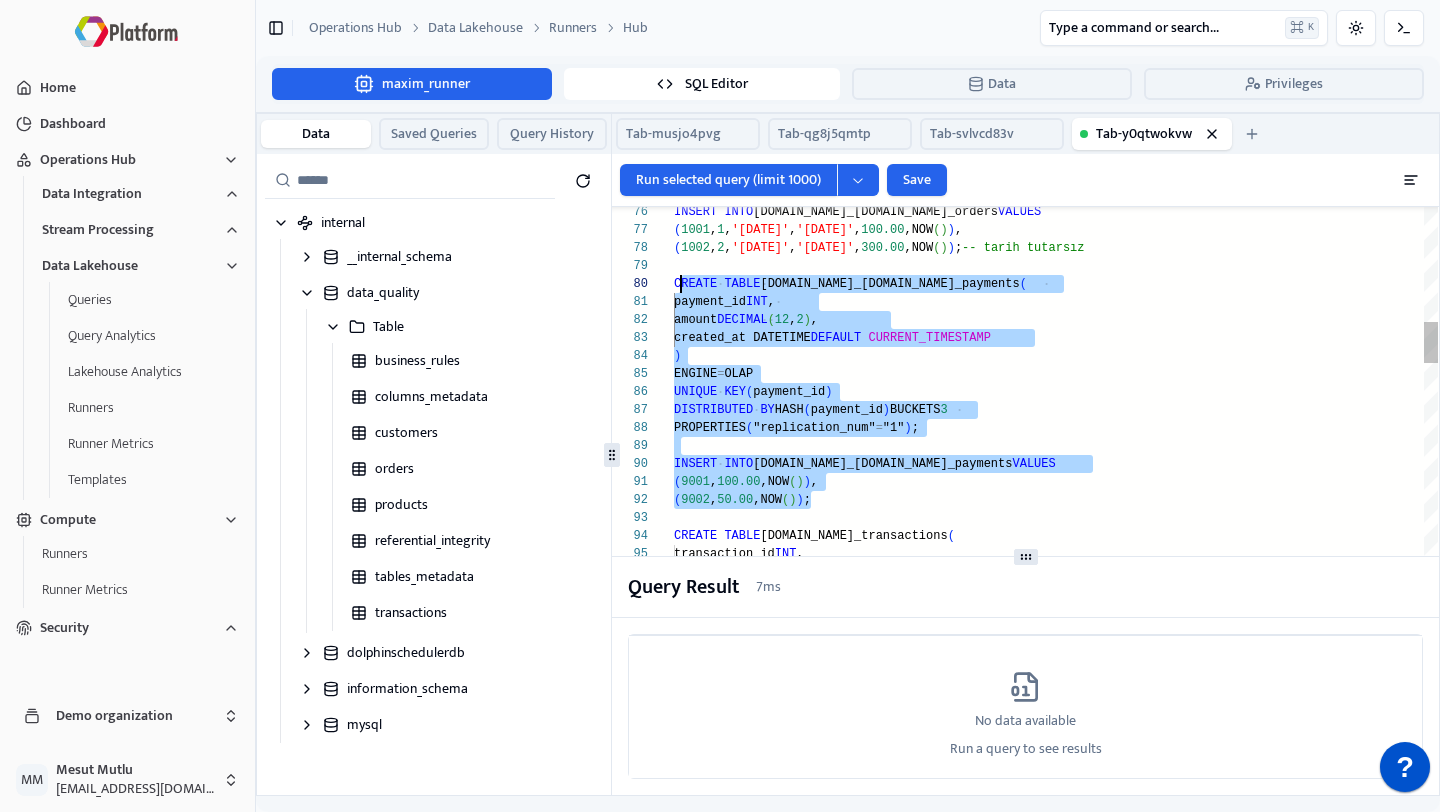 scroll, scrollTop: 162, scrollLeft: 0, axis: vertical 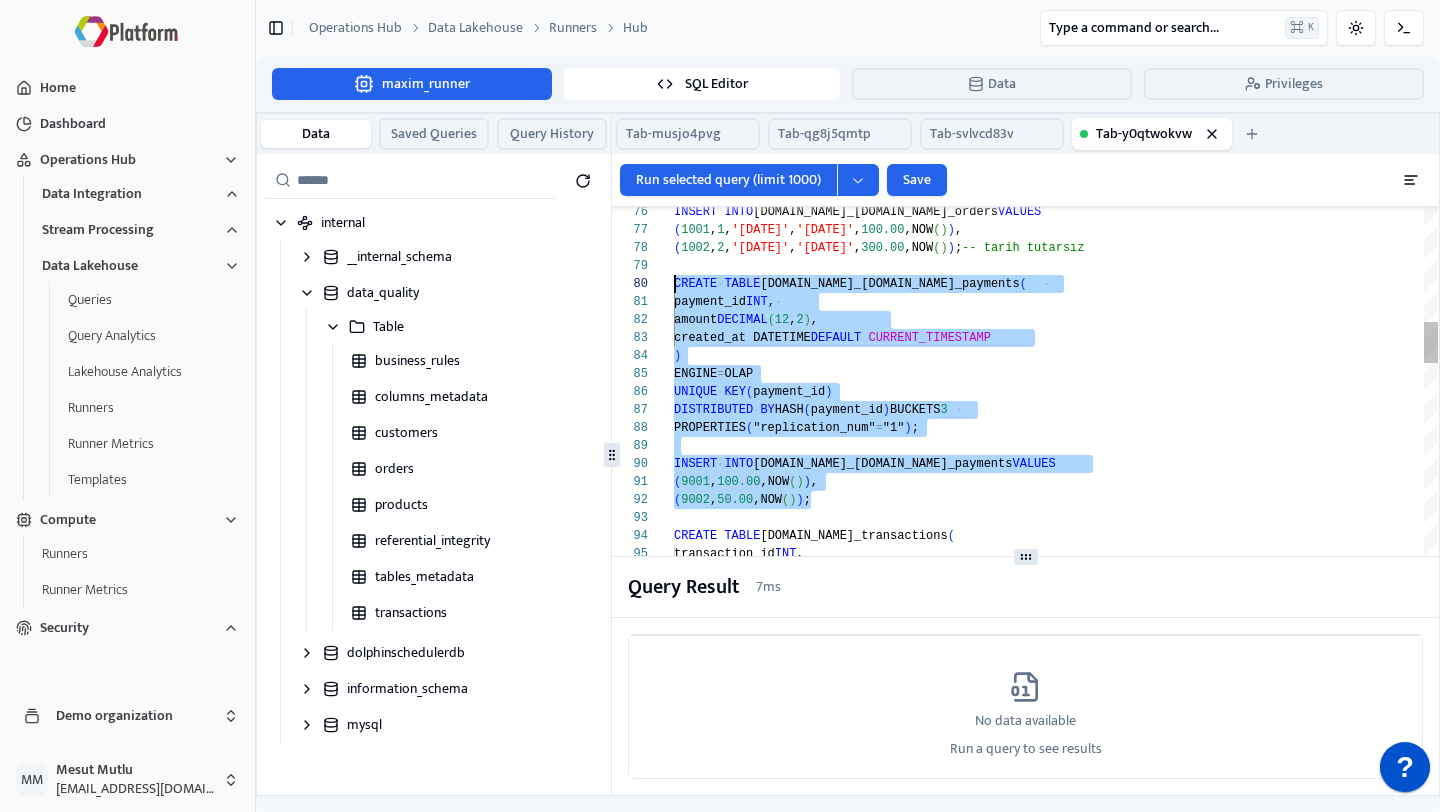 click on "CREATE   TABLE  [DOMAIN_NAME]_[DOMAIN_NAME]_payments  (     payment_id  INT ,     amount      DECIMAL ( 12 , 2 ) ,     created_at DATETIME  DEFAULT   CURRENT_TIMESTAMP ) ENGINE = OLAP UNIQUE   KEY ( payment_id ) DISTRIBUTED   BY  HASH ( payment_id )  BUCKETS  3 PROPERTIES ( "replication_num" = "1" ) ; INSERT   INTO  [DOMAIN_NAME]_[DOMAIN_NAME]_payments  VALUES ( 9001 , 100.00 ,NOW ( ) ) , ( 9002 , 50.00 ,NOW ( ) ) ; CREATE   TABLE  [DOMAIN_NAME]_transactions  (     transaction_id  INT ,     amount          DECIMAL ( 12 , 2 ) ,     created_at     DATETIME  DEFAULT   CURRENT_TIMESTAMP ) ENGINE = OLAP UNIQUE   KEY ( transaction_id ) DISTRIBUTED   BY  HASH ( transaction_id )  BUCKETS  3 ( 1002 , 2 , '[DATE]' , '[DATE]' , 300.00 ,NOW ( ) ) ;   -- tarih tutarsız ( 1001 , 1 , '[DATE]' , '[DATE]' , 100.00 ,NOW ( ) ) , PROPERTIES ( "replication_num" = "1" ) ; INSERT   INTO  [DOMAIN_NAME]_[DOMAIN_NAME]_orders" at bounding box center (1056, 1715) 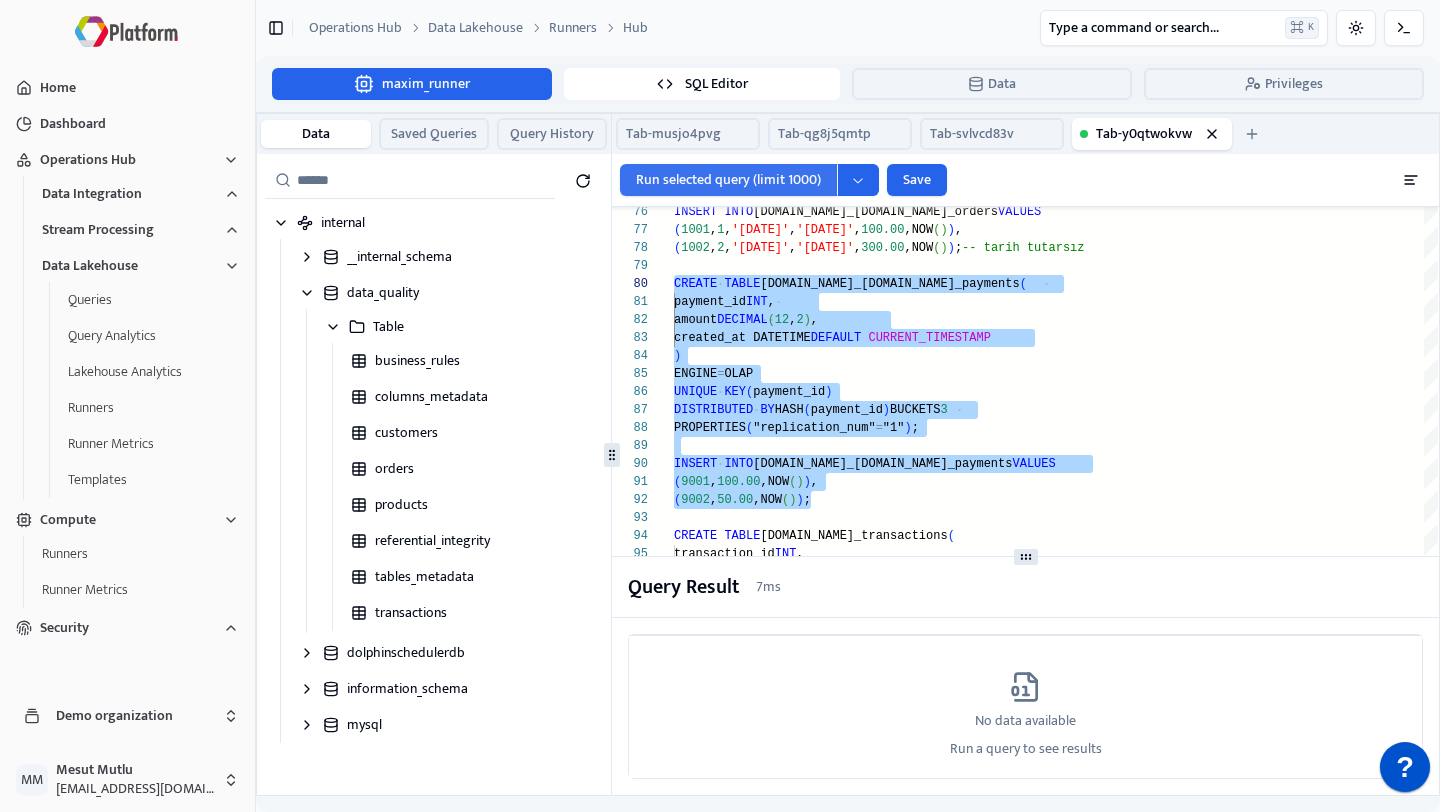 click on "Run selected query (limit 1000)" at bounding box center [728, 180] 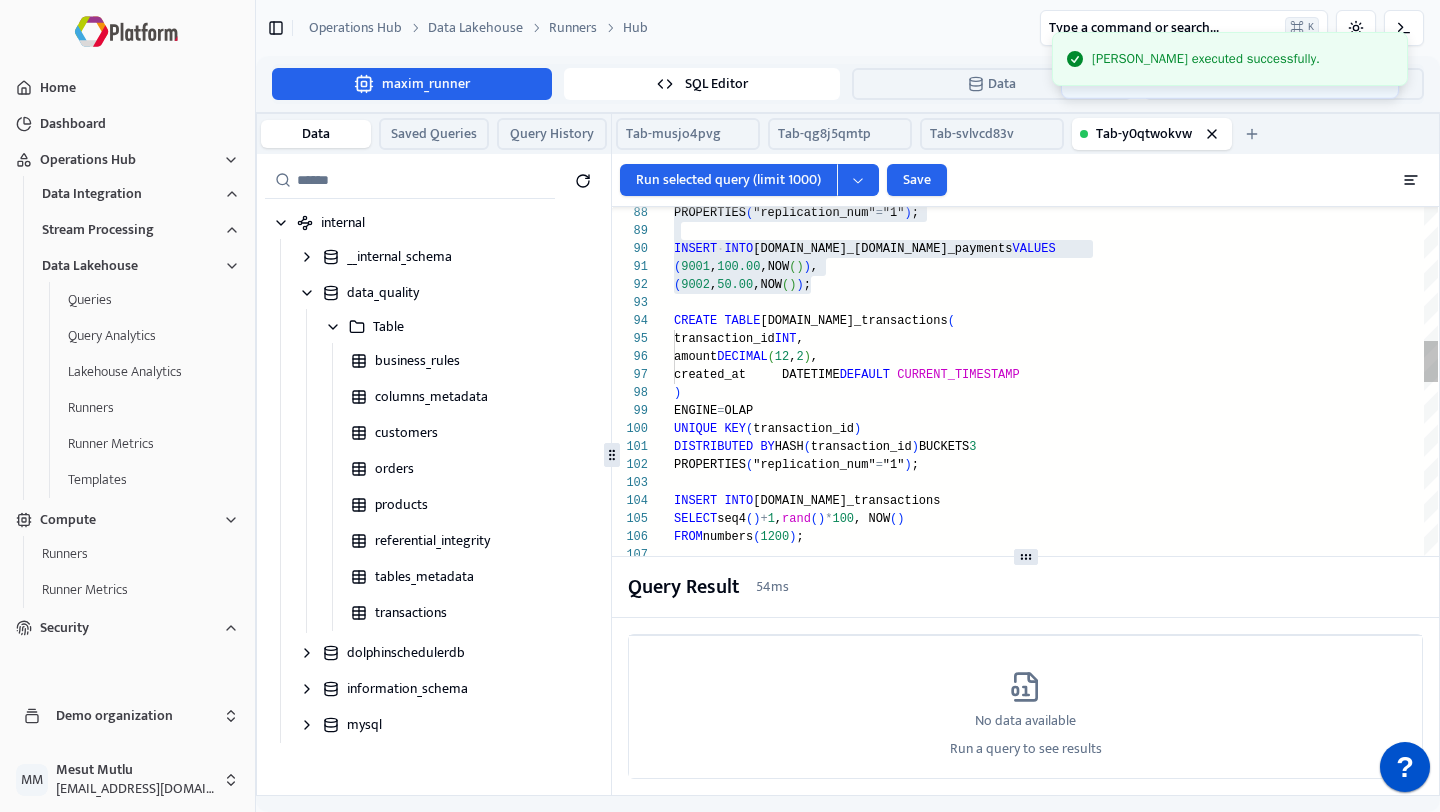 click on "SELECT  seq4 ( ) + 1 ,  rand ( ) * 100 , NOW ( ) INSERT   INTO  [DOMAIN_NAME]_transactions DISTRIBUTED   BY  HASH ( transaction_id )  BUCKETS  3 PROPERTIES ( "replication_num" = "1" ) ; UNIQUE   KEY ( transaction_id ) ) ENGINE = OLAP     created_at     DATETIME  DEFAULT   CURRENT_TIMESTAMP     transaction_id  INT ,     amount          DECIMAL ( 12 , 2 ) , CREATE   TABLE  [DOMAIN_NAME]_transactions  ( ( 9002 , 50.00 ,NOW ( ) ) ; ( 9001 , 100.00 ,NOW ( ) ) , INSERT   INTO  [DOMAIN_NAME]_[DOMAIN_NAME]_payments  VALUES PROPERTIES ( "replication_num" = "1" ) ; FROM  numbers ( 1200 ) ; CREATE   TABLE  internal.analytics.inventory_products  (     product_id    INT ,     product_code STRING,     category_id   INT ,     created_at   DATETIME  DEFAULT   CURRENT_TIMESTAMP ) ENGINE = OLAP UNIQUE   KEY ( product_id )" at bounding box center (1056, 1500) 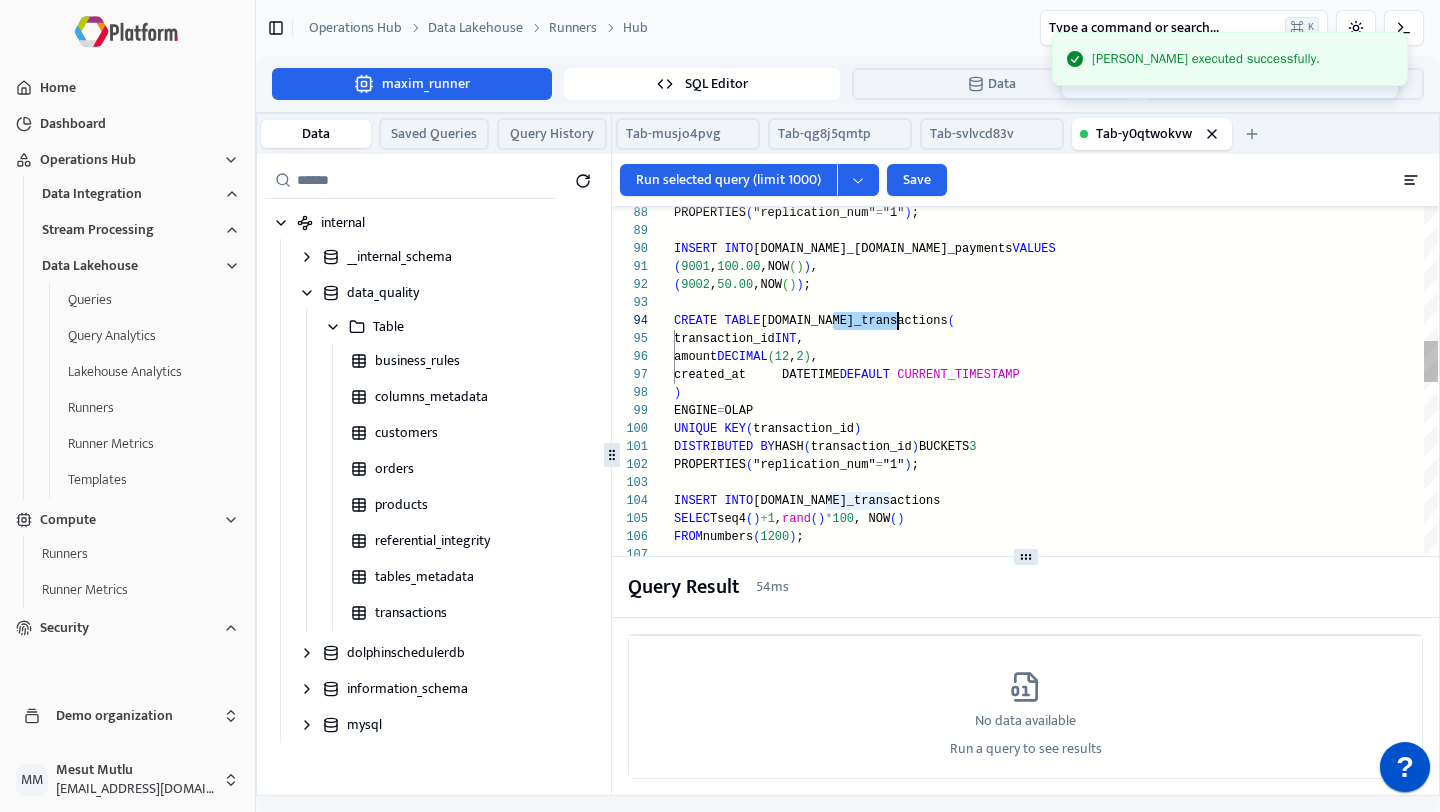 scroll, scrollTop: 54, scrollLeft: 0, axis: vertical 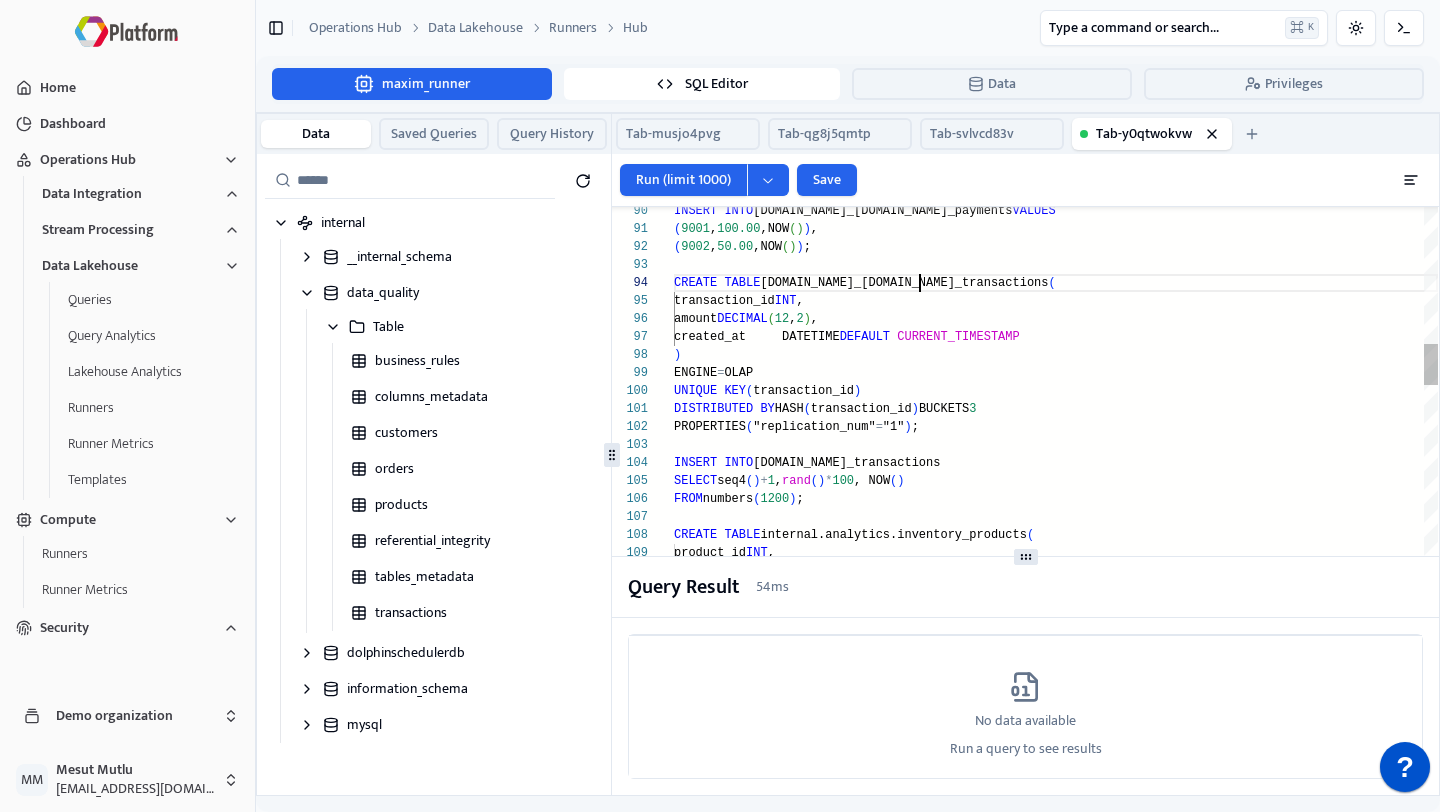 click on "SELECT  seq4 ( ) + 1 ,  rand ( ) * 100 , NOW ( ) INSERT   INTO  [DOMAIN_NAME]_transactions DISTRIBUTED   BY  HASH ( transaction_id )  BUCKETS  3 PROPERTIES ( "replication_num" = "1" ) ; UNIQUE   KEY ( transaction_id ) ) ENGINE = OLAP     created_at     DATETIME  DEFAULT   CURRENT_TIMESTAMP     transaction_id  INT ,     amount          DECIMAL ( 12 , 2 ) , CREATE   TABLE  [DOMAIN_NAME]_[DOMAIN_NAME]_transactions  ( ( 9002 , 50.00 ,NOW ( ) ) ; ( 9001 , 100.00 ,NOW ( ) ) , INSERT   INTO  [DOMAIN_NAME]_[DOMAIN_NAME]_payments  VALUES FROM  numbers ( 1200 ) ; CREATE   TABLE  internal.analytics.inventory_products  (     product_id    INT ,     product_code STRING,     category_id   INT ,     created_at   DATETIME  DEFAULT   CURRENT_TIMESTAMP ) ENGINE = OLAP UNIQUE   KEY ( product_id ) DISTRIBUTED   BY  HASH ( product_id )  BUCKETS  3 PROPERTIES ( "replication_num" = "1" ) ;" at bounding box center [1056, 1462] 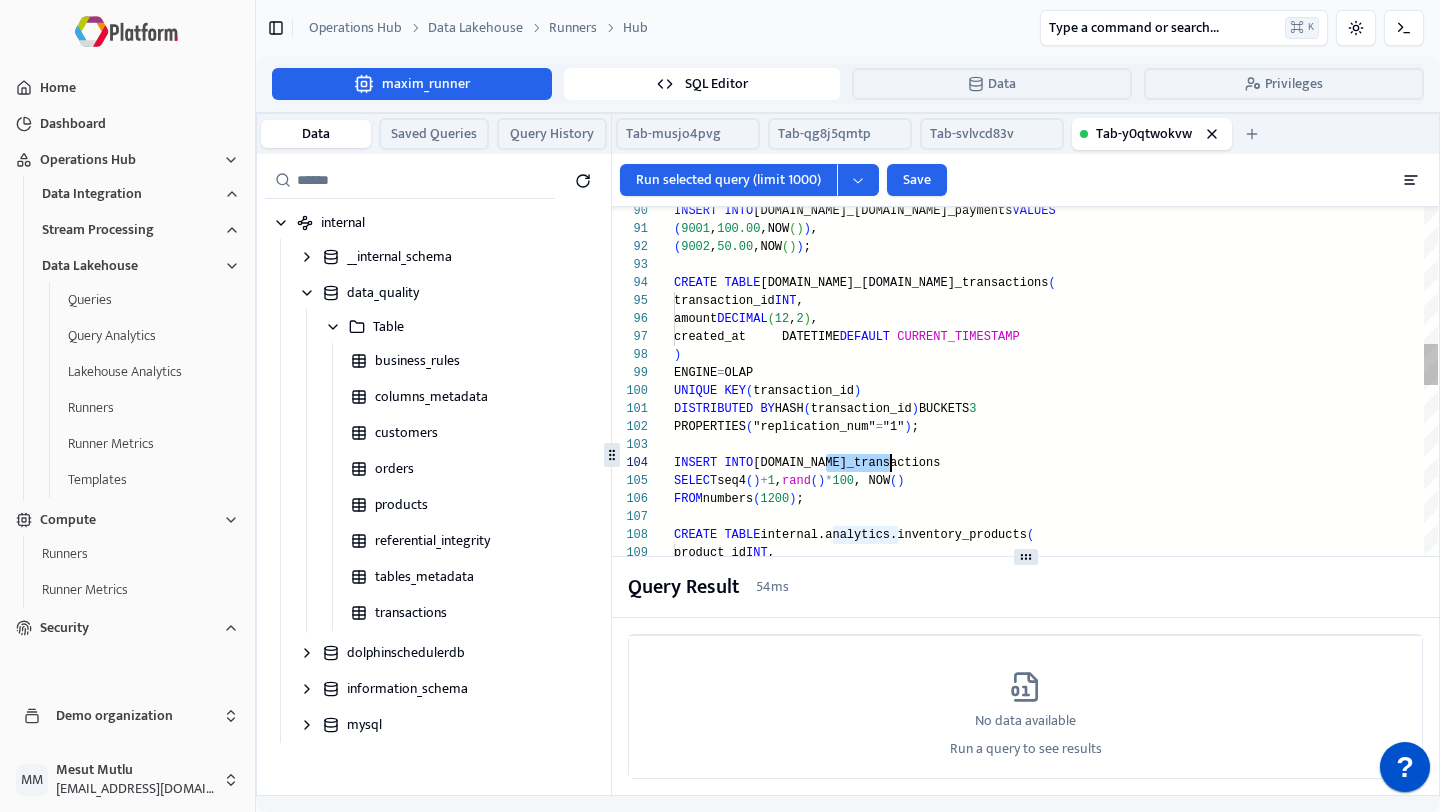 click on "SELECT  seq4 ( ) + 1 ,  rand ( ) * 100 , NOW ( ) INSERT   INTO  [DOMAIN_NAME]_transactions DISTRIBUTED   BY  HASH ( transaction_id )  BUCKETS  3 PROPERTIES ( "replication_num" = "1" ) ; UNIQUE   KEY ( transaction_id ) ) ENGINE = OLAP     created_at     DATETIME  DEFAULT   CURRENT_TIMESTAMP     transaction_id  INT ,     amount          DECIMAL ( 12 , 2 ) , CREATE   TABLE  [DOMAIN_NAME]_[DOMAIN_NAME]_transactions  ( ( 9002 , 50.00 ,NOW ( ) ) ; ( 9001 , 100.00 ,NOW ( ) ) , INSERT   INTO  [DOMAIN_NAME]_[DOMAIN_NAME]_payments  VALUES FROM  numbers ( 1200 ) ; CREATE   TABLE  internal.analytics.inventory_products  (     product_id    INT ,     product_code STRING,     category_id   INT ,     created_at   DATETIME  DEFAULT   CURRENT_TIMESTAMP ) ENGINE = OLAP UNIQUE   KEY ( product_id ) DISTRIBUTED   BY  HASH ( product_id )  BUCKETS  3 PROPERTIES ( "replication_num" = "1" ) ;" at bounding box center (1056, 1462) 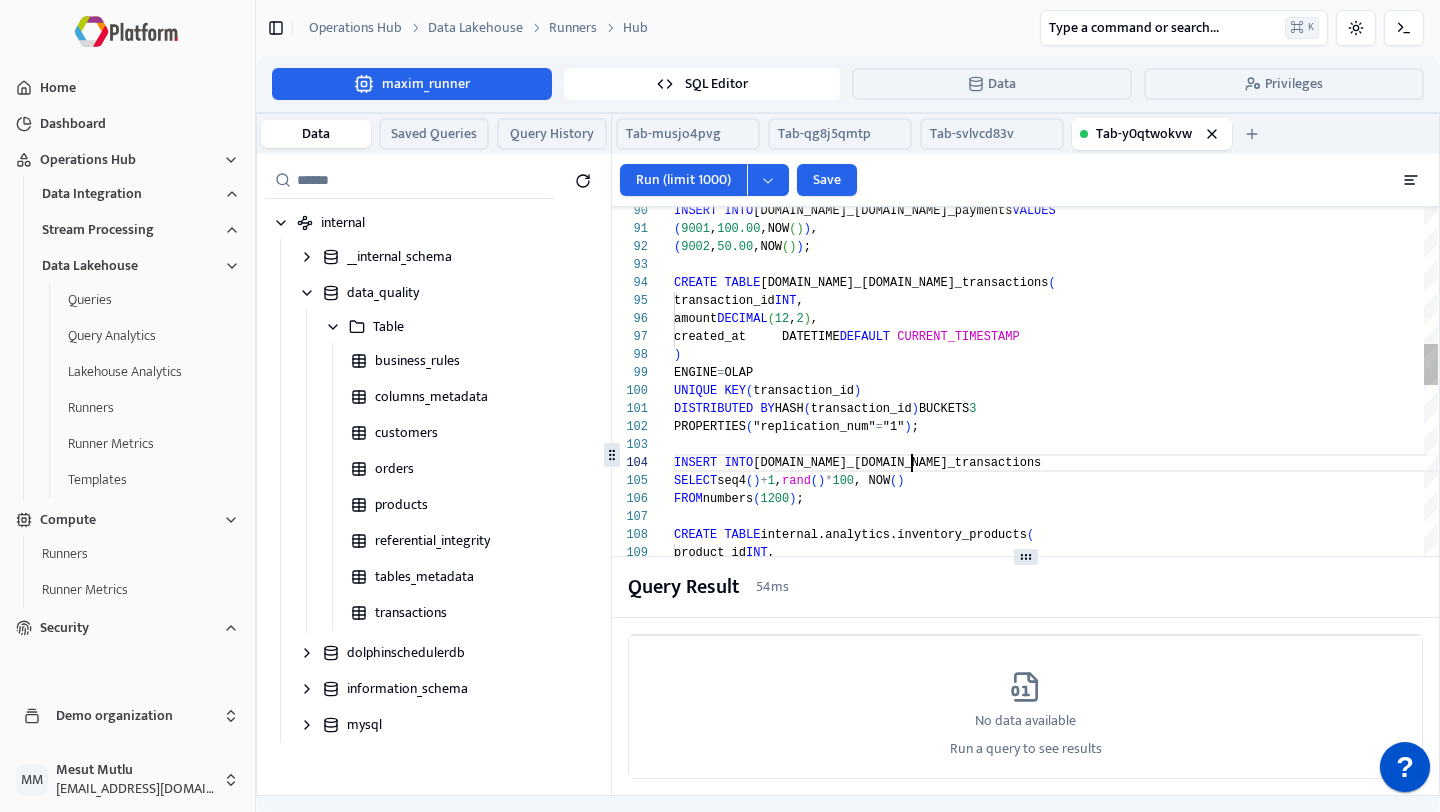 click on "SELECT  seq4 ( ) + 1 ,  rand ( ) * 100 , NOW ( ) INSERT   INTO  [DOMAIN_NAME]_[DOMAIN_NAME]_transactions DISTRIBUTED   BY  HASH ( transaction_id )  BUCKETS  3 PROPERTIES ( "replication_num" = "1" ) ; UNIQUE   KEY ( transaction_id ) ) ENGINE = OLAP     created_at     DATETIME  DEFAULT   CURRENT_TIMESTAMP     transaction_id  INT ,     amount          DECIMAL ( 12 , 2 ) , CREATE   TABLE  [DOMAIN_NAME]_[DOMAIN_NAME]_transactions  ( ( 9002 , 50.00 ,NOW ( ) ) ; ( 9001 , 100.00 ,NOW ( ) ) , INSERT   INTO  [DOMAIN_NAME]_[DOMAIN_NAME]_payments  VALUES FROM  numbers ( 1200 ) ; CREATE   TABLE  internal.analytics.inventory_products  (     product_id    INT ,     product_code STRING,     category_id   INT ,     created_at   DATETIME  DEFAULT   CURRENT_TIMESTAMP ) ENGINE = OLAP UNIQUE   KEY ( product_id ) DISTRIBUTED   BY  HASH ( product_id )  BUCKETS  3 PROPERTIES ( "replication_num" = "1" ) ;" at bounding box center [1056, 1462] 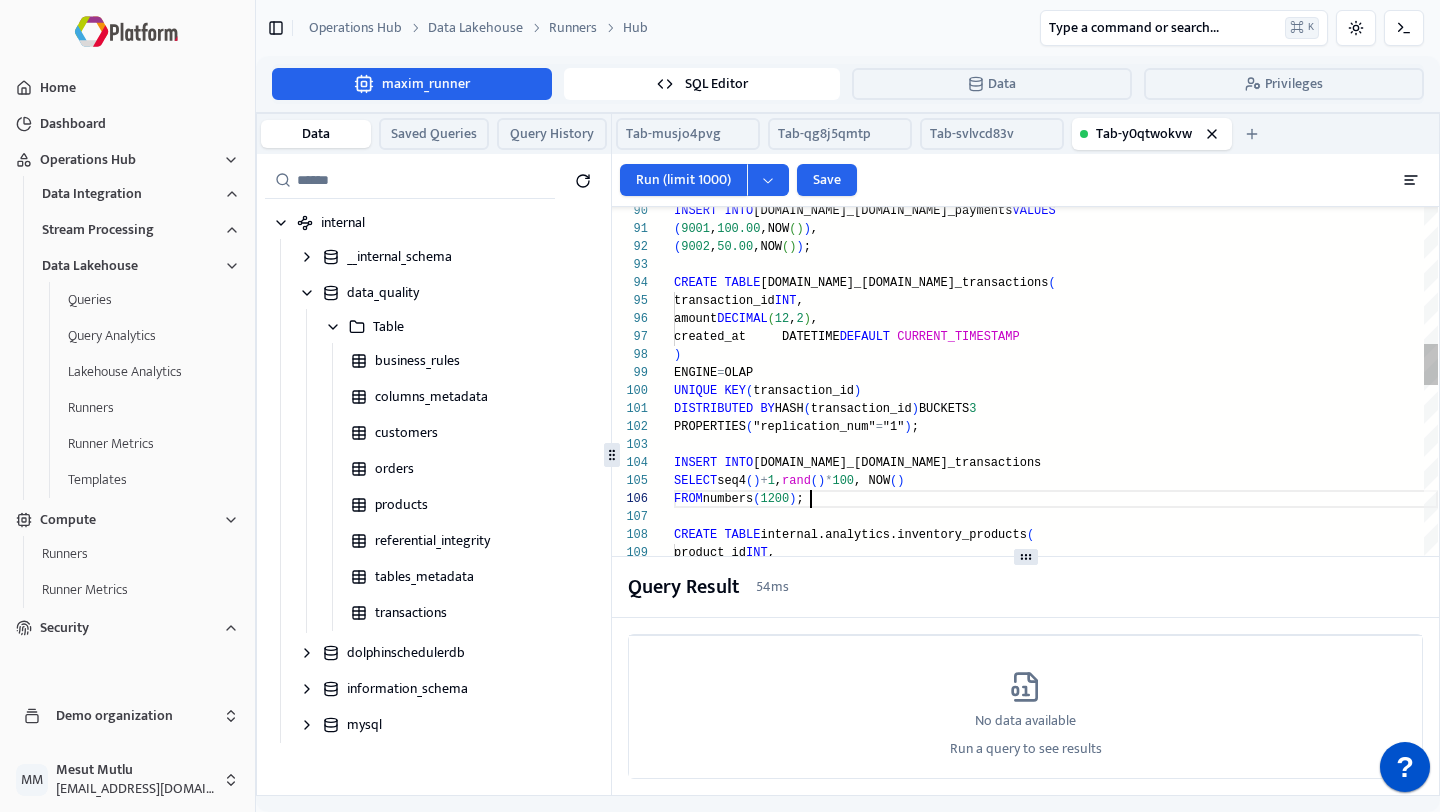 scroll, scrollTop: 90, scrollLeft: 0, axis: vertical 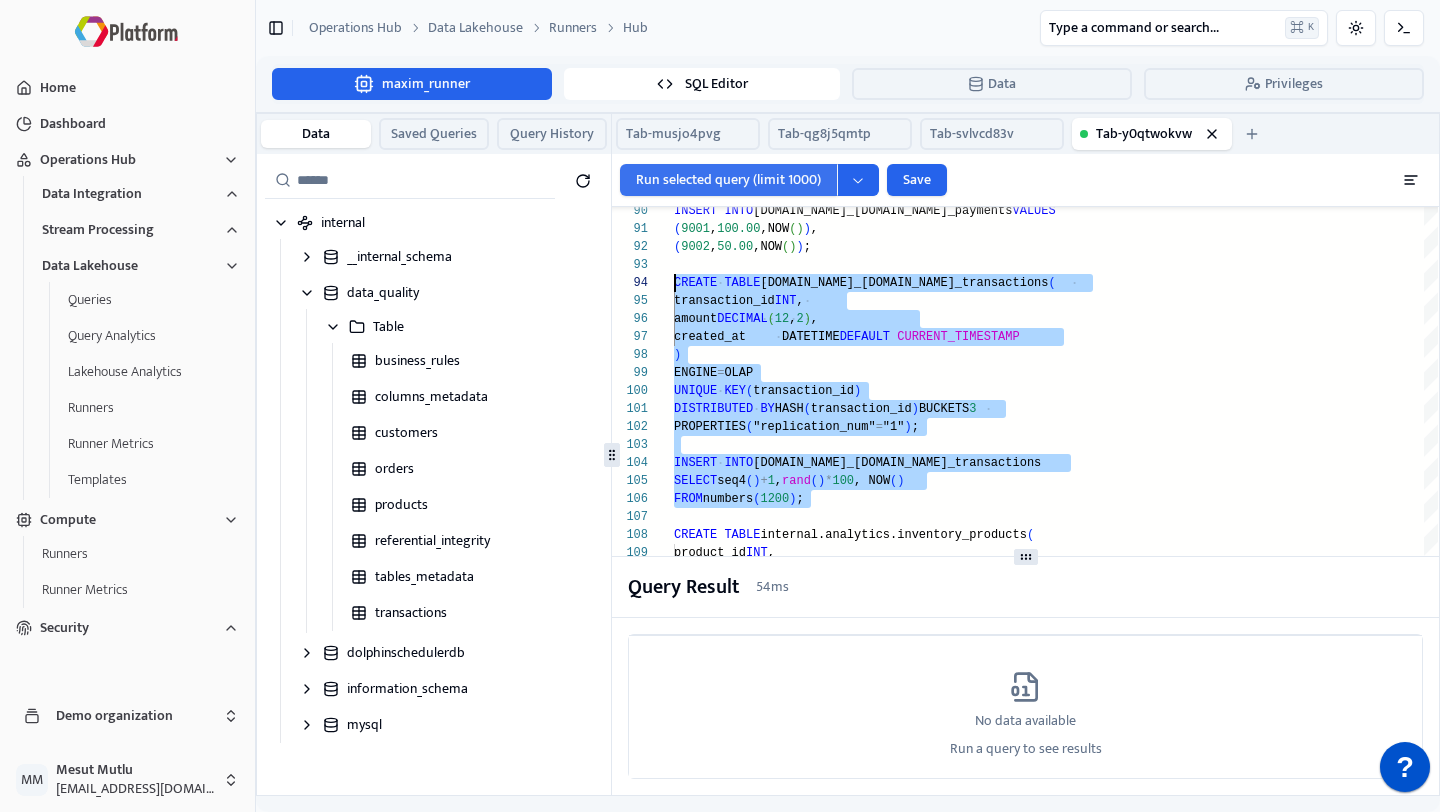 click on "Run selected query (limit 1000)" at bounding box center (728, 180) 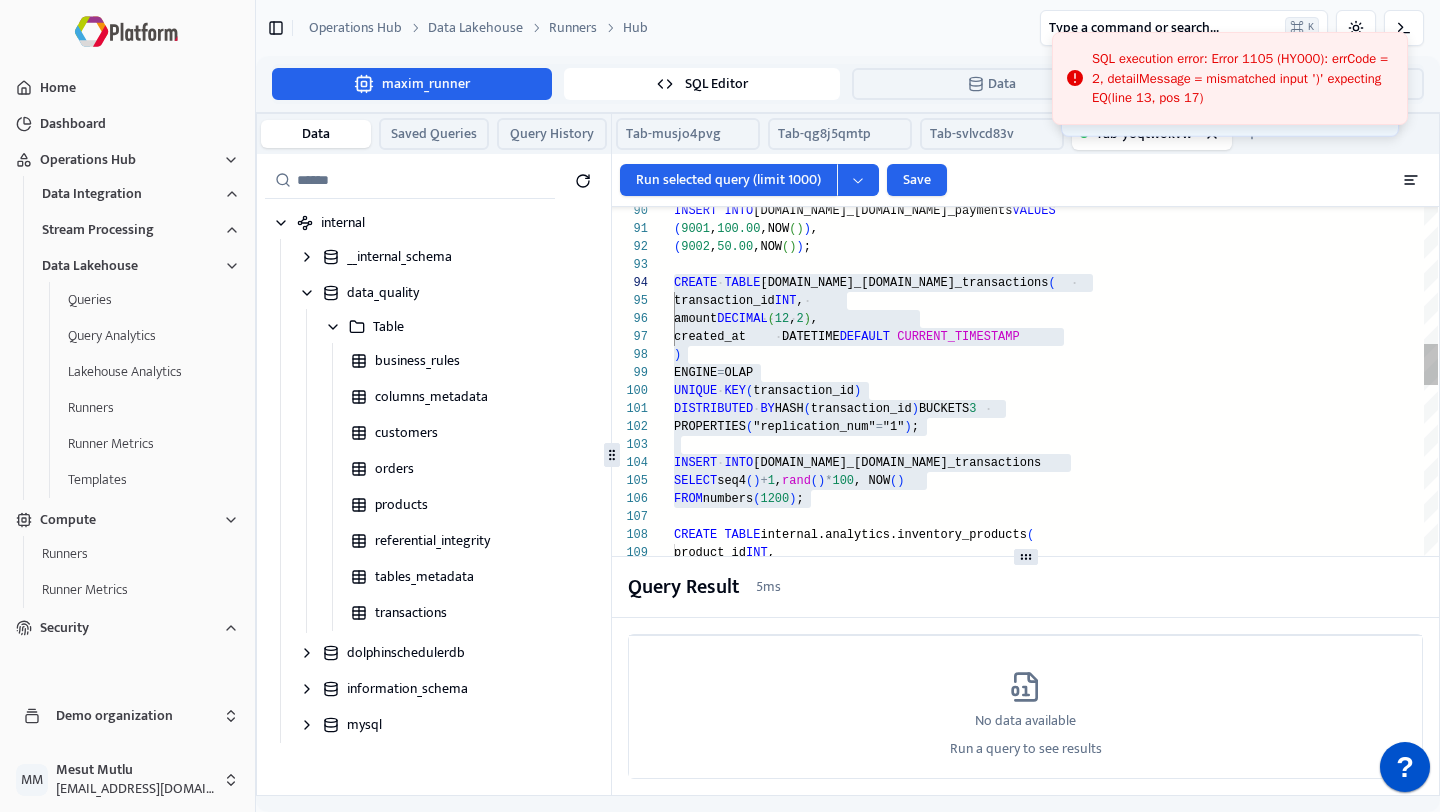 click on "SELECT  seq4 ( ) + 1 ,  rand ( ) * 100 , NOW ( ) INSERT   INTO  [DOMAIN_NAME]_[DOMAIN_NAME]_transactions DISTRIBUTED   BY  HASH ( transaction_id )  BUCKETS  3 PROPERTIES ( "replication_num" = "1" ) ; UNIQUE   KEY ( transaction_id ) ) ENGINE = OLAP     created_at     DATETIME  DEFAULT   CURRENT_TIMESTAMP     transaction_id  INT ,     amount          DECIMAL ( 12 , 2 ) , CREATE   TABLE  [DOMAIN_NAME]_[DOMAIN_NAME]_transactions  ( ( 9002 , 50.00 ,NOW ( ) ) ; ( 9001 , 100.00 ,NOW ( ) ) , INSERT   INTO  [DOMAIN_NAME]_[DOMAIN_NAME]_payments  VALUES FROM  numbers ( 1200 ) ; CREATE   TABLE  internal.analytics.inventory_products  (     product_id    INT ,     product_code STRING,     category_id   INT ,     created_at   DATETIME  DEFAULT   CURRENT_TIMESTAMP ) ENGINE = OLAP UNIQUE   KEY ( product_id ) DISTRIBUTED   BY  HASH ( product_id )  BUCKETS  3 PROPERTIES ( "replication_num" = "1" ) ;" at bounding box center [1056, 1462] 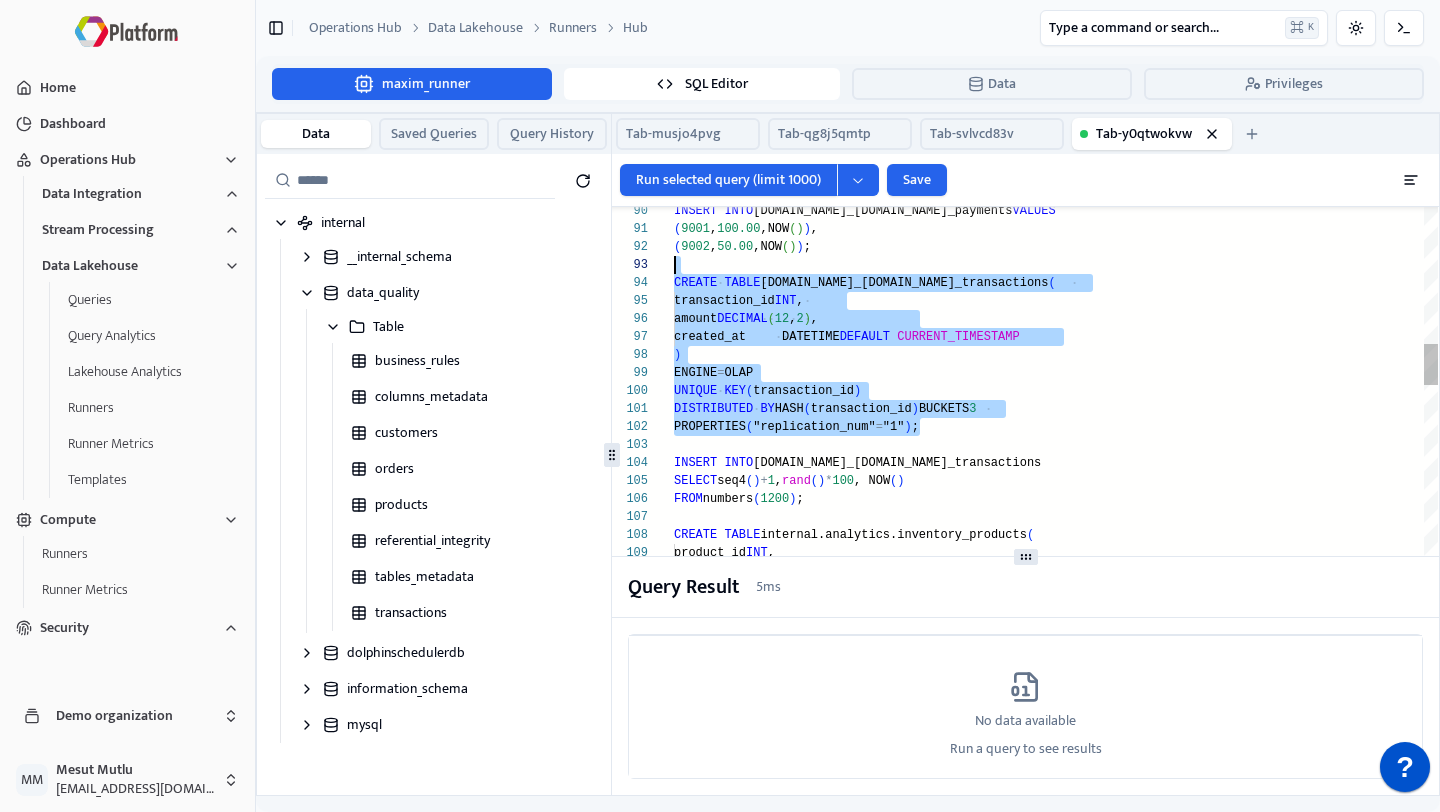scroll, scrollTop: 36, scrollLeft: 0, axis: vertical 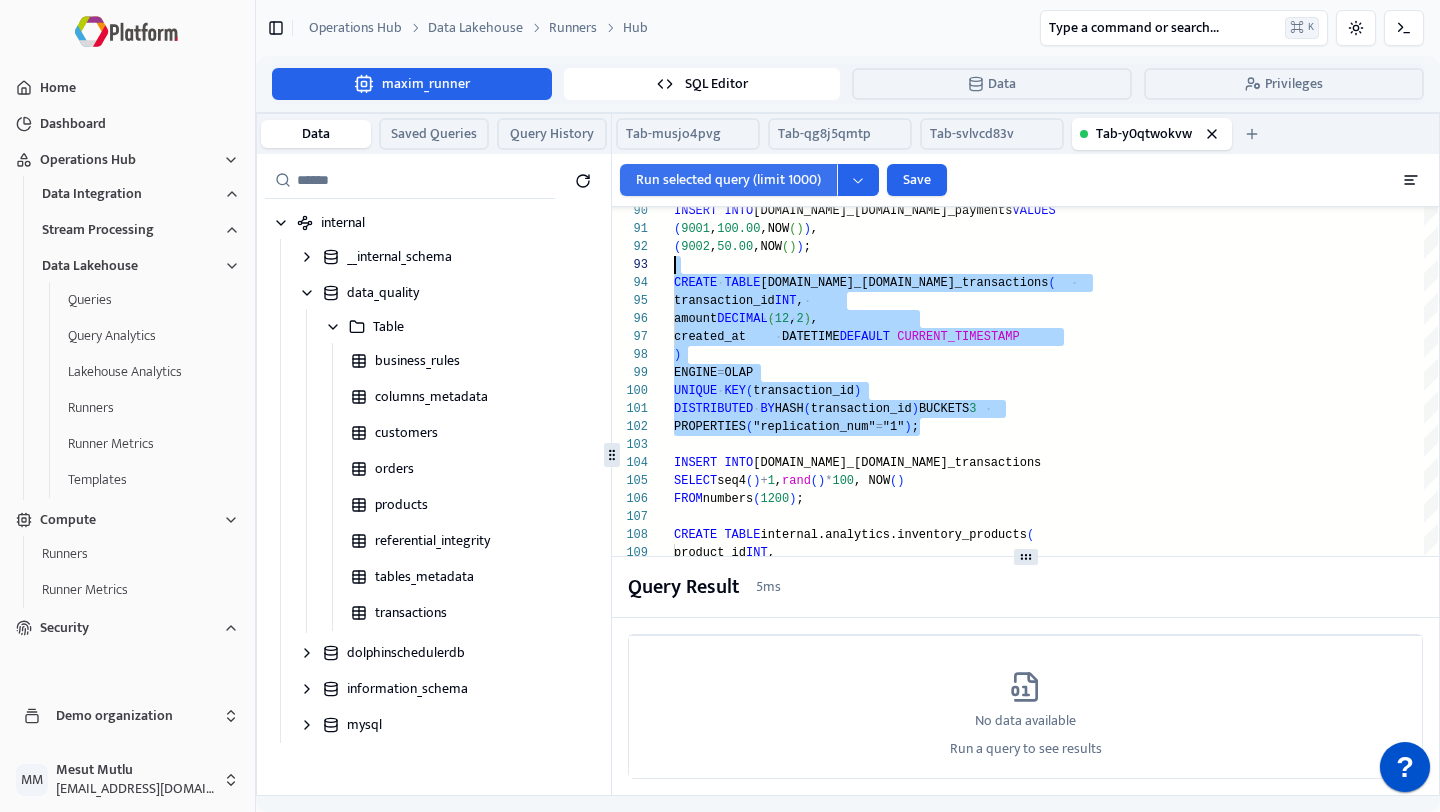 click on "Run selected query (limit 1000)" at bounding box center [728, 180] 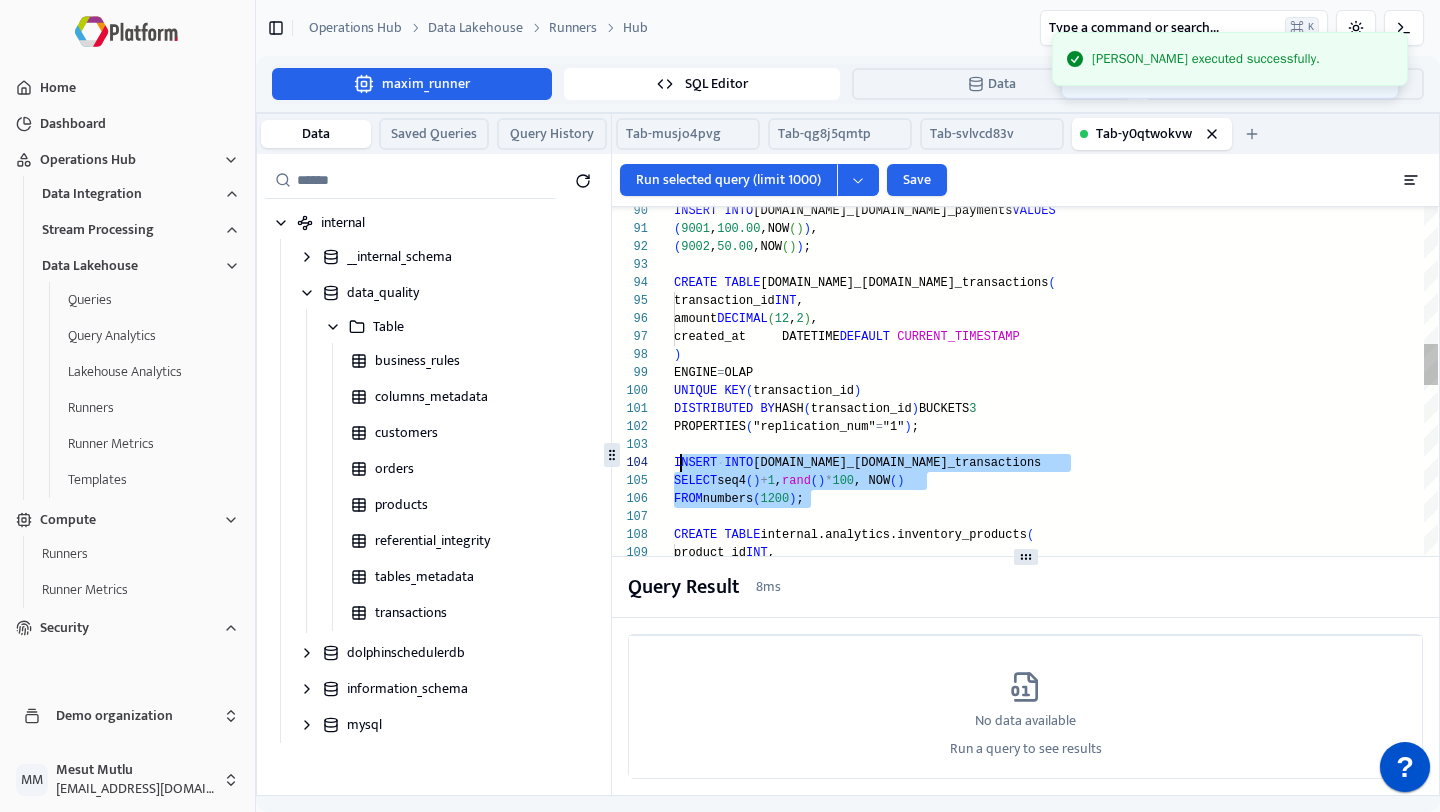 scroll, scrollTop: 54, scrollLeft: 0, axis: vertical 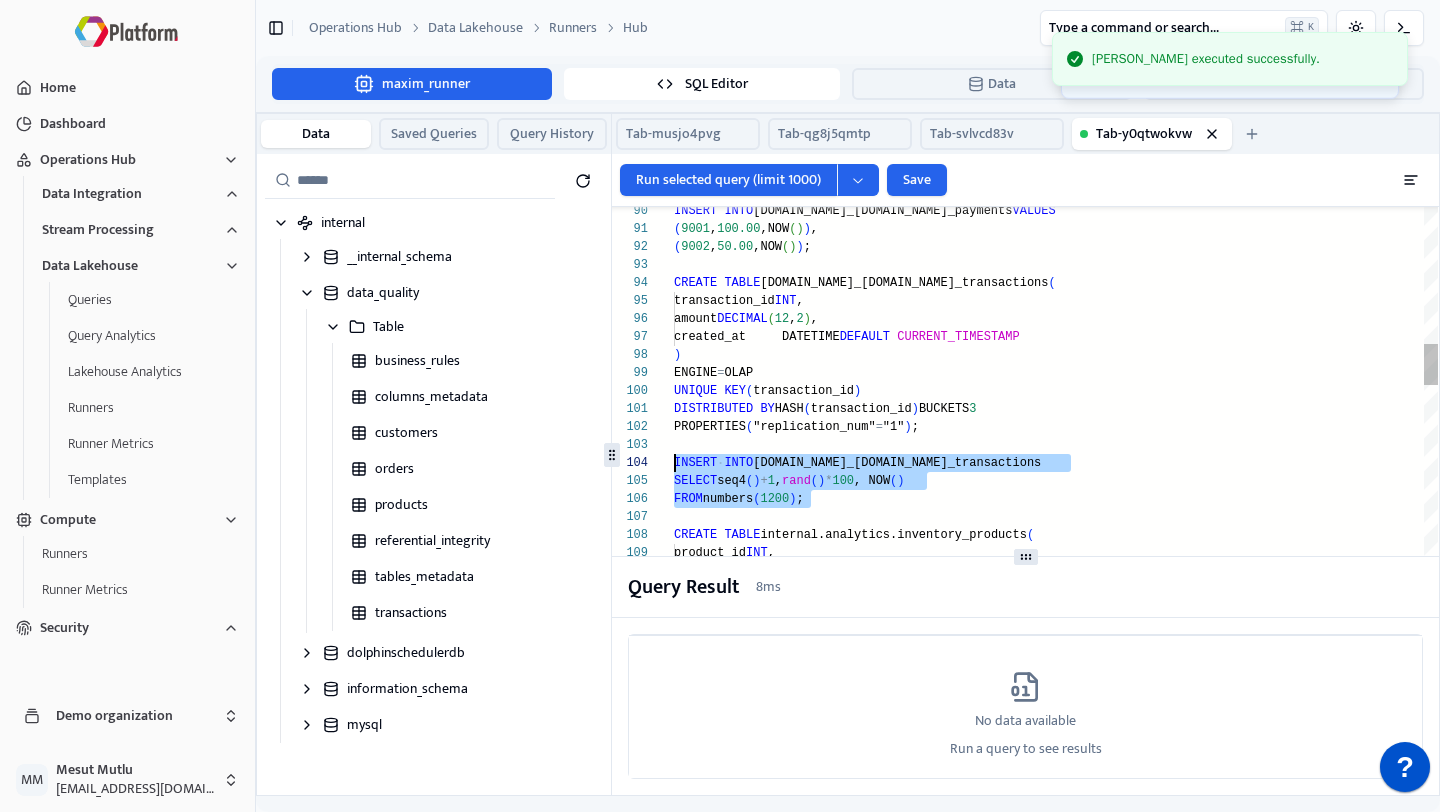 drag, startPoint x: 862, startPoint y: 495, endPoint x: 672, endPoint y: 462, distance: 192.8445 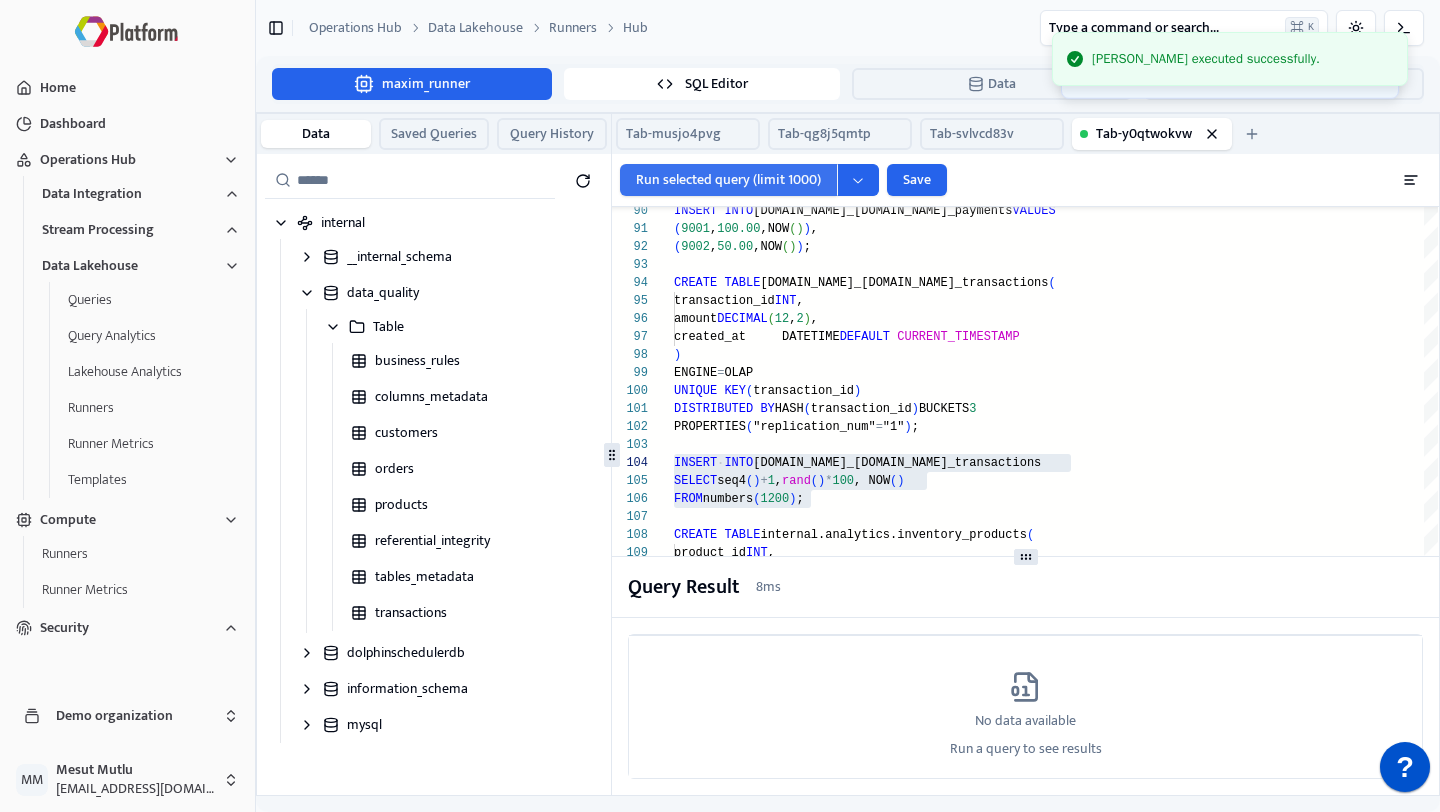 click on "Run selected query (limit 1000)" at bounding box center [728, 180] 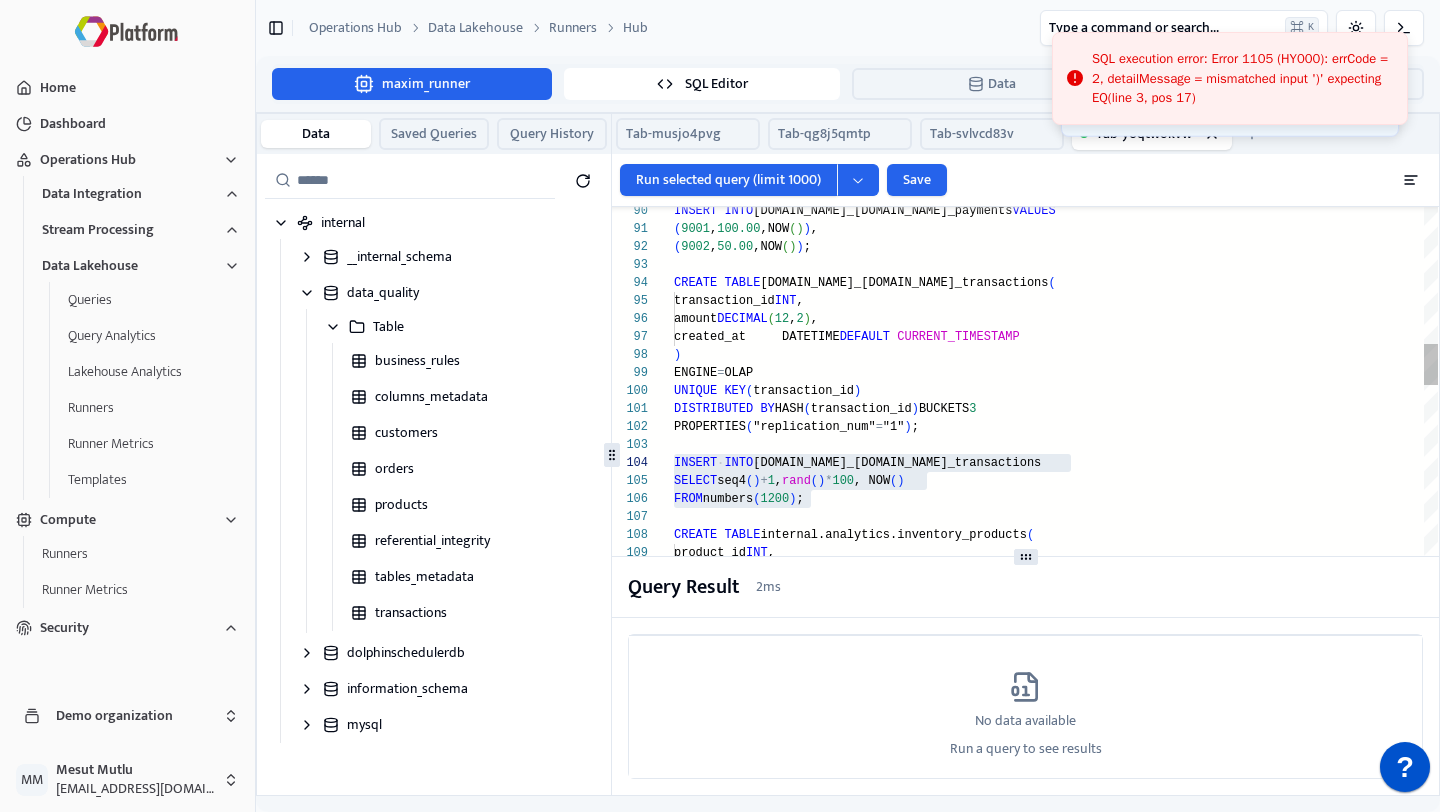 click on "SELECT  seq4 ( ) + 1 ,  rand ( ) * 100 , NOW ( ) INSERT   INTO  [DOMAIN_NAME]_[DOMAIN_NAME]_transactions DISTRIBUTED   BY  HASH ( transaction_id )  BUCKETS  3 PROPERTIES ( "replication_num" = "1" ) ; UNIQUE   KEY ( transaction_id ) ) ENGINE = OLAP     created_at     DATETIME  DEFAULT   CURRENT_TIMESTAMP     transaction_id  INT ,     amount          DECIMAL ( 12 , 2 ) , CREATE   TABLE  [DOMAIN_NAME]_[DOMAIN_NAME]_transactions  ( ( 9002 , 50.00 ,NOW ( ) ) ; ( 9001 , 100.00 ,NOW ( ) ) , INSERT   INTO  [DOMAIN_NAME]_[DOMAIN_NAME]_payments  VALUES FROM  numbers ( 1200 ) ; CREATE   TABLE  internal.analytics.inventory_products  (     product_id    INT ,     product_code STRING,     category_id   INT ,     created_at   DATETIME  DEFAULT   CURRENT_TIMESTAMP ) ENGINE = OLAP UNIQUE   KEY ( product_id ) DISTRIBUTED   BY  HASH ( product_id )  BUCKETS  3 PROPERTIES ( "replication_num" = "1" ) ;" at bounding box center (1056, 1462) 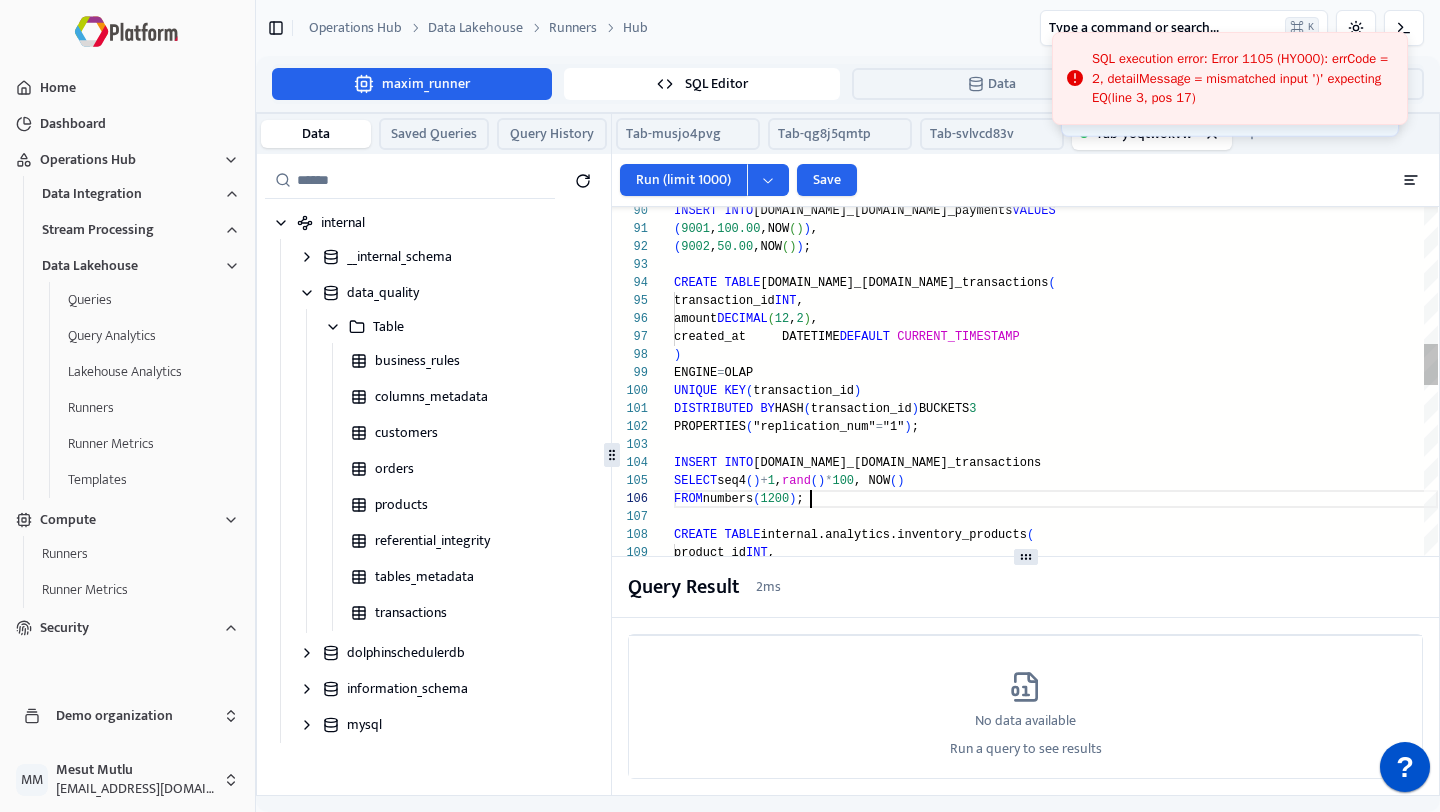 scroll, scrollTop: 90, scrollLeft: 0, axis: vertical 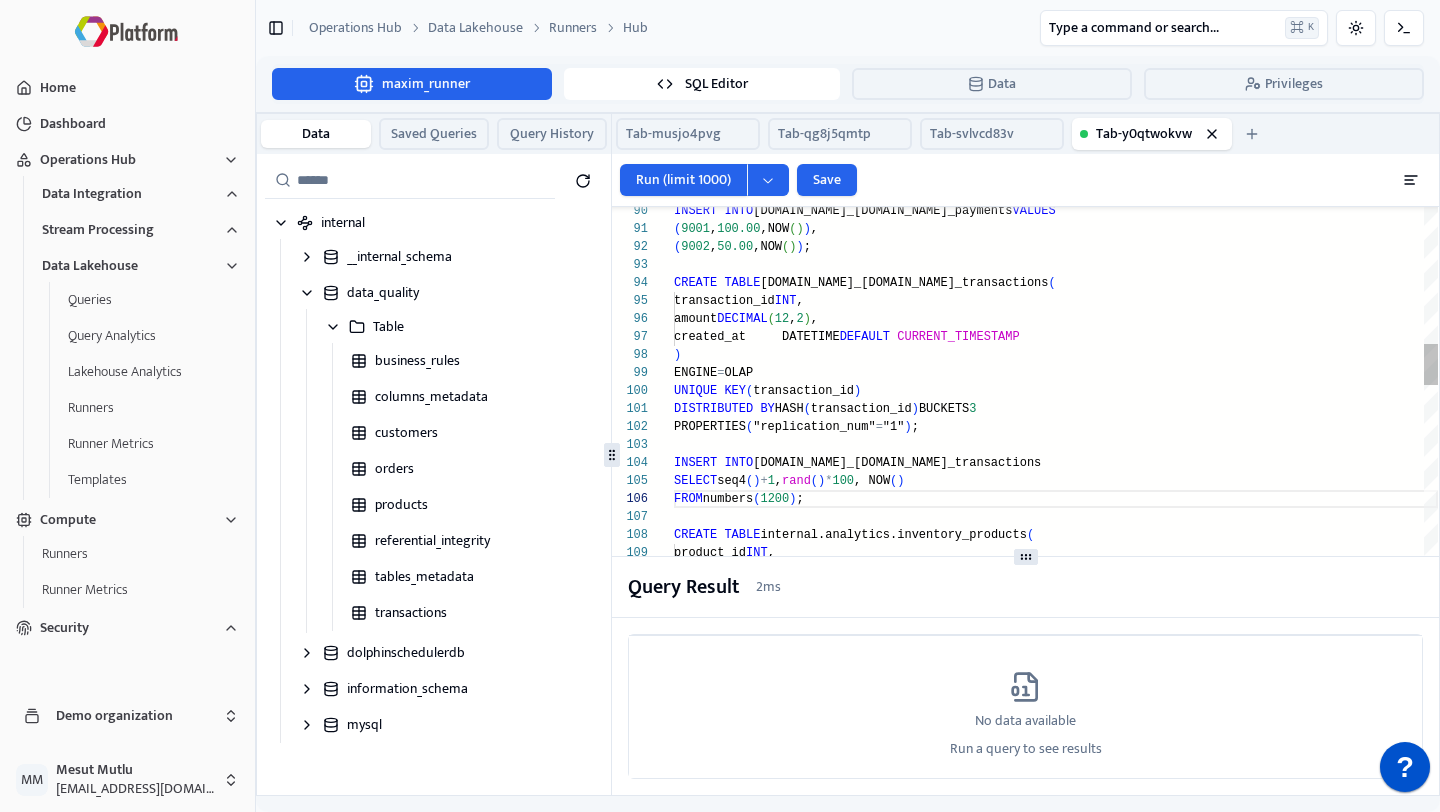 click on "SELECT  seq4 ( ) + 1 ,  rand ( ) * 100 , NOW ( ) INSERT   INTO  [DOMAIN_NAME]_[DOMAIN_NAME]_transactions DISTRIBUTED   BY  HASH ( transaction_id )  BUCKETS  3 PROPERTIES ( "replication_num" = "1" ) ; UNIQUE   KEY ( transaction_id ) ) ENGINE = OLAP     created_at     DATETIME  DEFAULT   CURRENT_TIMESTAMP     transaction_id  INT ,     amount          DECIMAL ( 12 , 2 ) , CREATE   TABLE  [DOMAIN_NAME]_[DOMAIN_NAME]_transactions  ( ( 9002 , 50.00 ,NOW ( ) ) ; ( 9001 , 100.00 ,NOW ( ) ) , INSERT   INTO  [DOMAIN_NAME]_[DOMAIN_NAME]_payments  VALUES FROM  numbers ( 1200 ) ; CREATE   TABLE  internal.analytics.inventory_products  (     product_id    INT ,     product_code STRING,     category_id   INT ,     created_at   DATETIME  DEFAULT   CURRENT_TIMESTAMP ) ENGINE = OLAP UNIQUE   KEY ( product_id ) DISTRIBUTED   BY  HASH ( product_id )  BUCKETS  3 PROPERTIES ( "replication_num" = "1" ) ;" at bounding box center (1056, 1462) 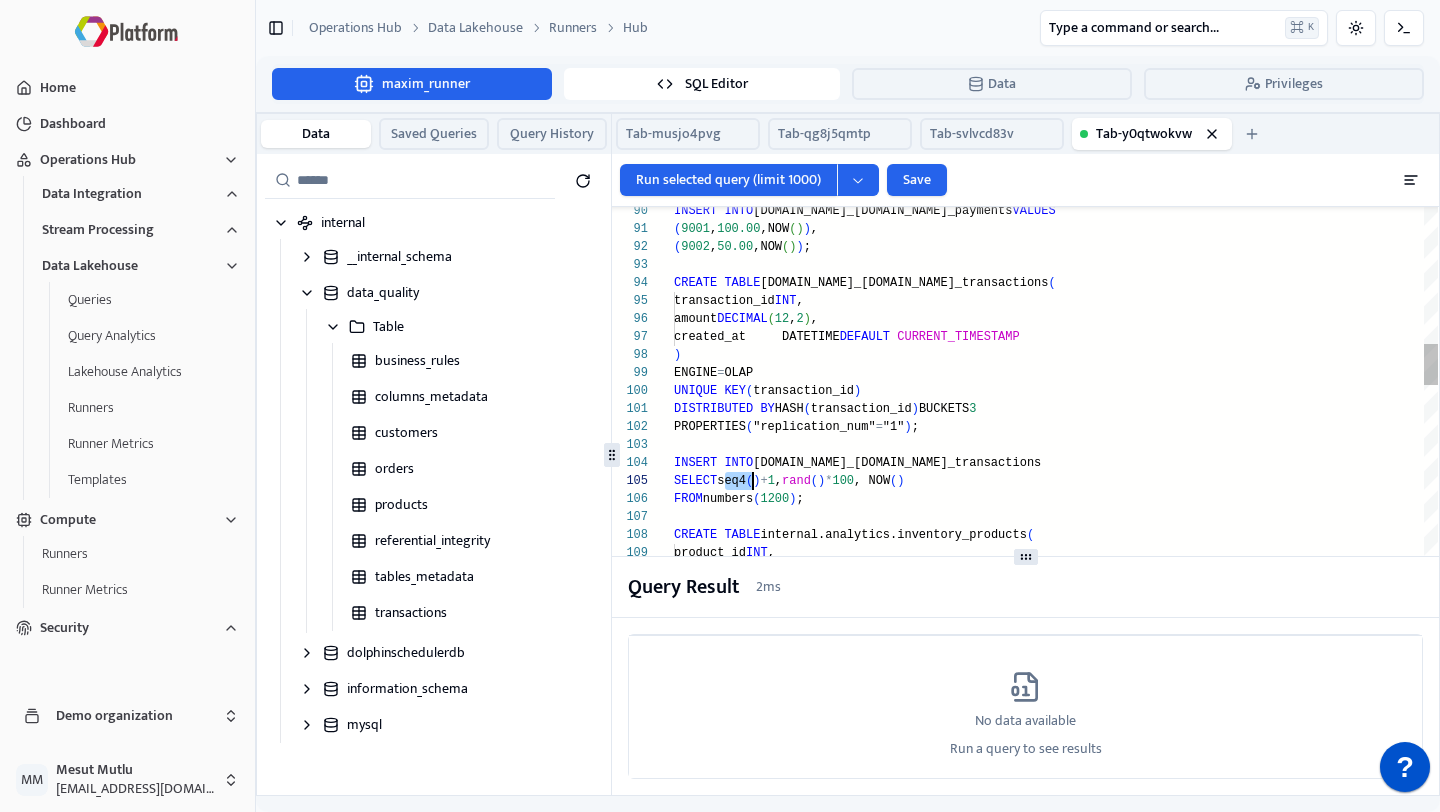 click on "SELECT  seq4 ( ) + 1 ,  rand ( ) * 100 , NOW ( ) INSERT   INTO  [DOMAIN_NAME]_[DOMAIN_NAME]_transactions DISTRIBUTED   BY  HASH ( transaction_id )  BUCKETS  3 PROPERTIES ( "replication_num" = "1" ) ; UNIQUE   KEY ( transaction_id ) ) ENGINE = OLAP     created_at     DATETIME  DEFAULT   CURRENT_TIMESTAMP     transaction_id  INT ,     amount          DECIMAL ( 12 , 2 ) , CREATE   TABLE  [DOMAIN_NAME]_[DOMAIN_NAME]_transactions  ( ( 9002 , 50.00 ,NOW ( ) ) ; ( 9001 , 100.00 ,NOW ( ) ) , INSERT   INTO  [DOMAIN_NAME]_[DOMAIN_NAME]_payments  VALUES FROM  numbers ( 1200 ) ; CREATE   TABLE  internal.analytics.inventory_products  (     product_id    INT ,     product_code STRING,     category_id   INT ,     created_at   DATETIME  DEFAULT   CURRENT_TIMESTAMP ) ENGINE = OLAP UNIQUE   KEY ( product_id ) DISTRIBUTED   BY  HASH ( product_id )  BUCKETS  3 PROPERTIES ( "replication_num" = "1" ) ;" at bounding box center (1056, 1462) 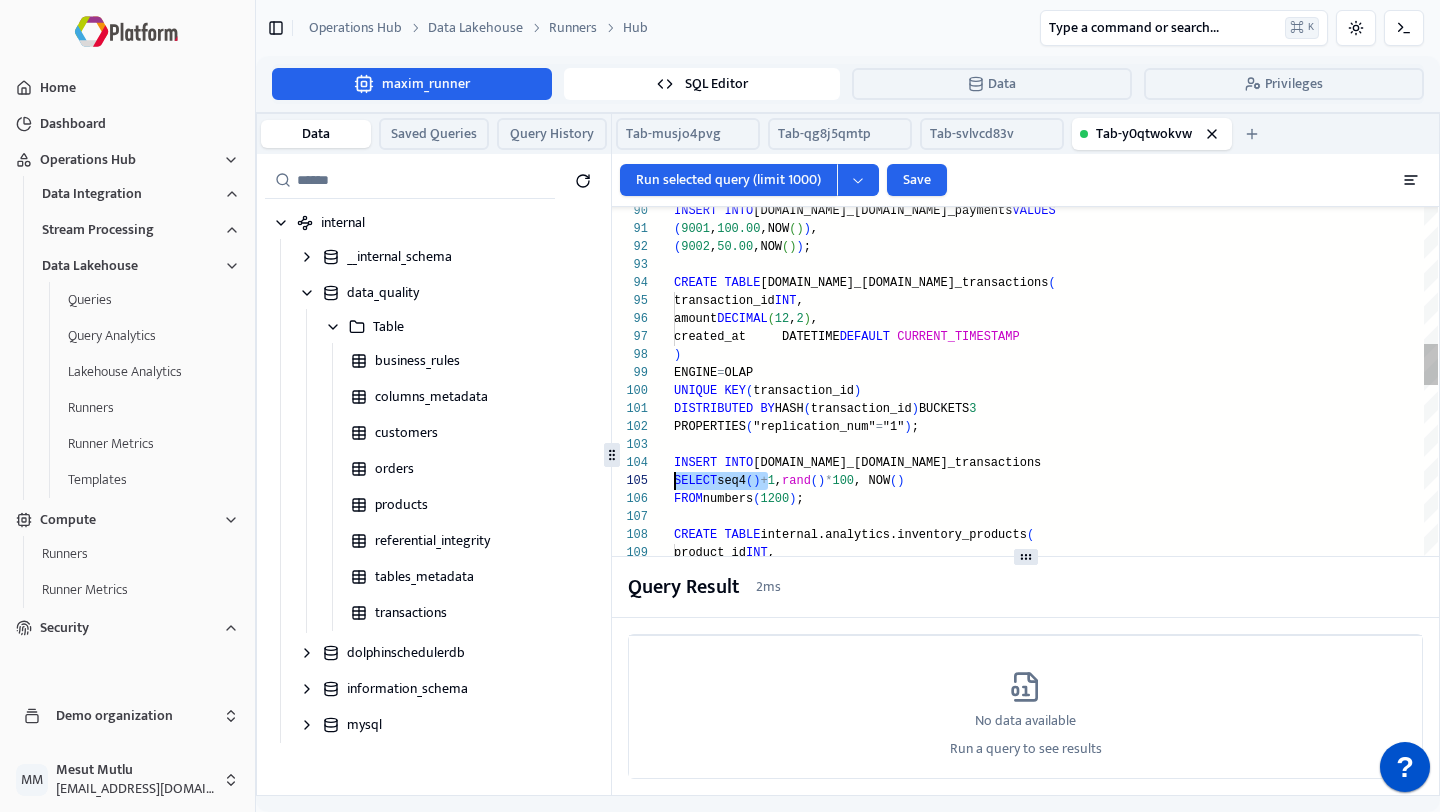 drag, startPoint x: 766, startPoint y: 478, endPoint x: 670, endPoint y: 478, distance: 96 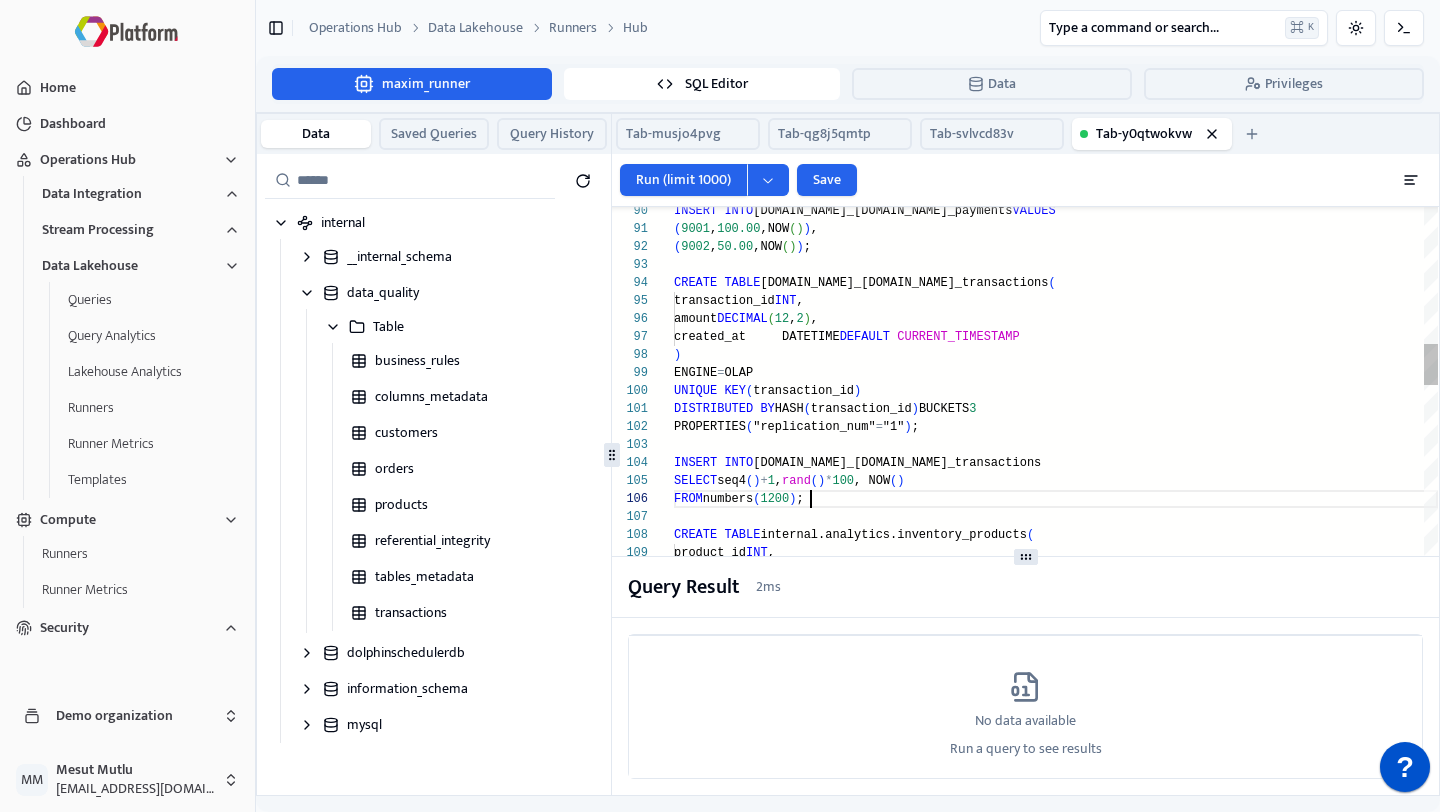 click on "SELECT  seq4 ( ) + 1 ,  rand ( ) * 100 , NOW ( ) INSERT   INTO  [DOMAIN_NAME]_[DOMAIN_NAME]_transactions DISTRIBUTED   BY  HASH ( transaction_id )  BUCKETS  3 PROPERTIES ( "replication_num" = "1" ) ; UNIQUE   KEY ( transaction_id ) ) ENGINE = OLAP     created_at     DATETIME  DEFAULT   CURRENT_TIMESTAMP     transaction_id  INT ,     amount          DECIMAL ( 12 , 2 ) , CREATE   TABLE  [DOMAIN_NAME]_[DOMAIN_NAME]_transactions  ( ( 9002 , 50.00 ,NOW ( ) ) ; ( 9001 , 100.00 ,NOW ( ) ) , INSERT   INTO  [DOMAIN_NAME]_[DOMAIN_NAME]_payments  VALUES FROM  numbers ( 1200 ) ; CREATE   TABLE  internal.analytics.inventory_products  (     product_id    INT ,     product_code STRING,     category_id   INT ,     created_at   DATETIME  DEFAULT   CURRENT_TIMESTAMP ) ENGINE = OLAP UNIQUE   KEY ( product_id ) DISTRIBUTED   BY  HASH ( product_id )  BUCKETS  3 PROPERTIES ( "replication_num" = "1" ) ;" at bounding box center [1056, 1462] 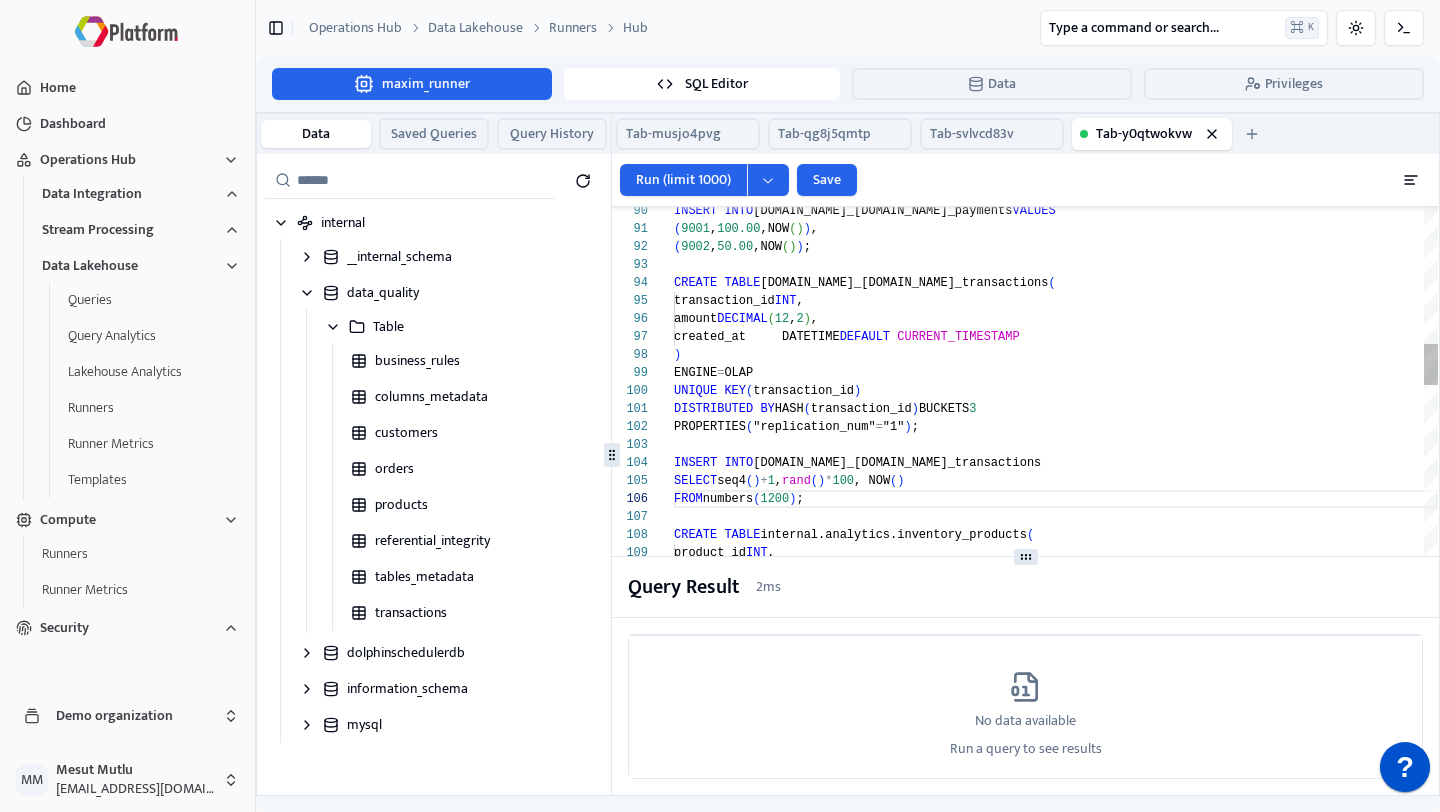 scroll, scrollTop: 126, scrollLeft: 0, axis: vertical 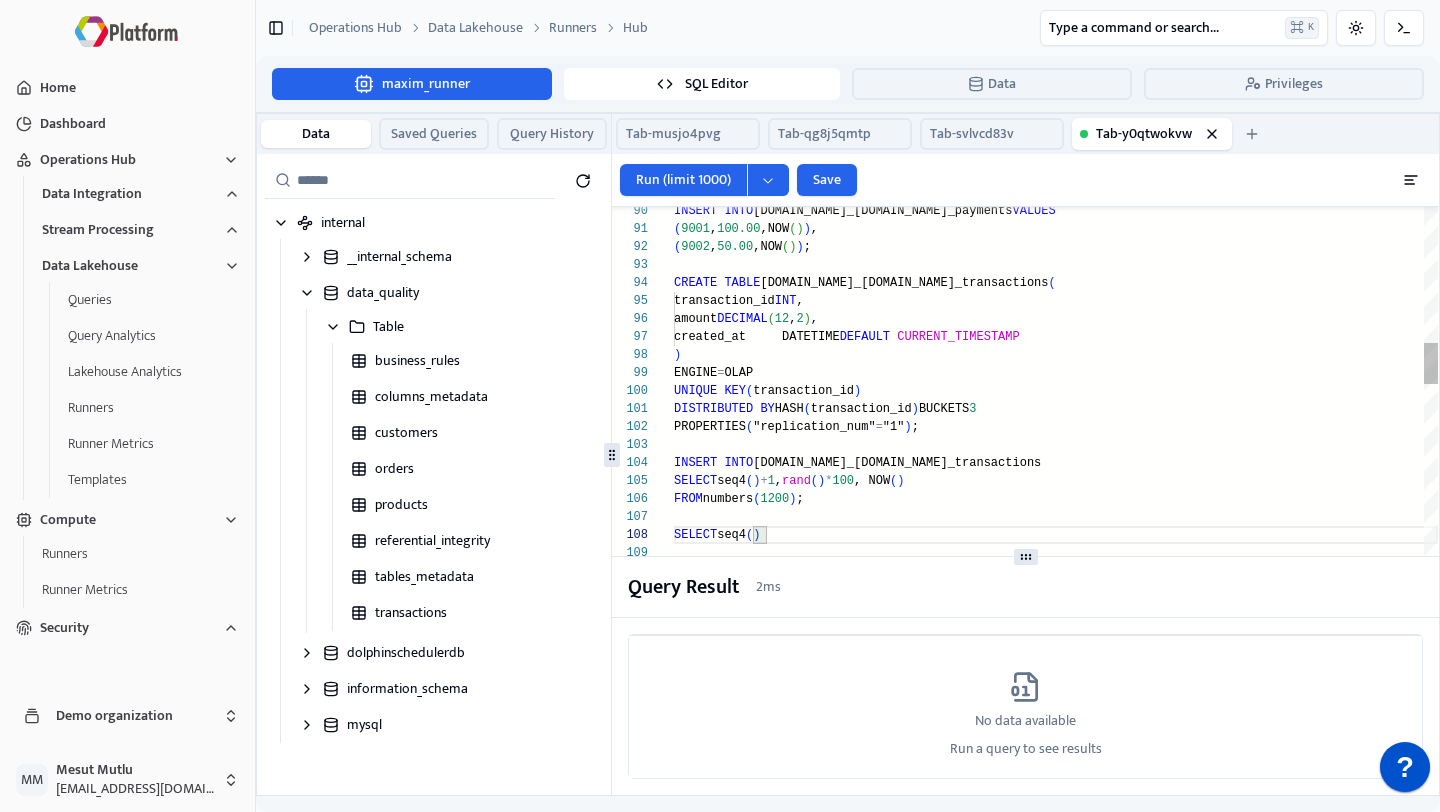 click on "SELECT  seq4 ( ) + 1 ,  rand ( ) * 100 , NOW ( ) INSERT   INTO  [DOMAIN_NAME]_[DOMAIN_NAME]_transactions DISTRIBUTED   BY  HASH ( transaction_id )  BUCKETS  3 PROPERTIES ( "replication_num" = "1" ) ; UNIQUE   KEY ( transaction_id ) ) ENGINE = OLAP     created_at     DATETIME  DEFAULT   CURRENT_TIMESTAMP     transaction_id  INT ,     amount          DECIMAL ( 12 , 2 ) , CREATE   TABLE  [DOMAIN_NAME]_[DOMAIN_NAME]_transactions  ( ( 9002 , 50.00 ,NOW ( ) ) ; ( 9001 , 100.00 ,NOW ( ) ) , INSERT   INTO  [DOMAIN_NAME]_[DOMAIN_NAME]_payments  VALUES FROM  numbers ( 1200 ) ; CREATE   TABLE  internal.analytics.inventory_products  (     product_id    INT ,     product_code STRING,     category_id   INT ,     created_at   DATETIME  DEFAULT   CURRENT_TIMESTAMP ) ENGINE = OLAP UNIQUE   KEY ( product_id ) SELECT  seq4 ( )" at bounding box center [1056, 1480] 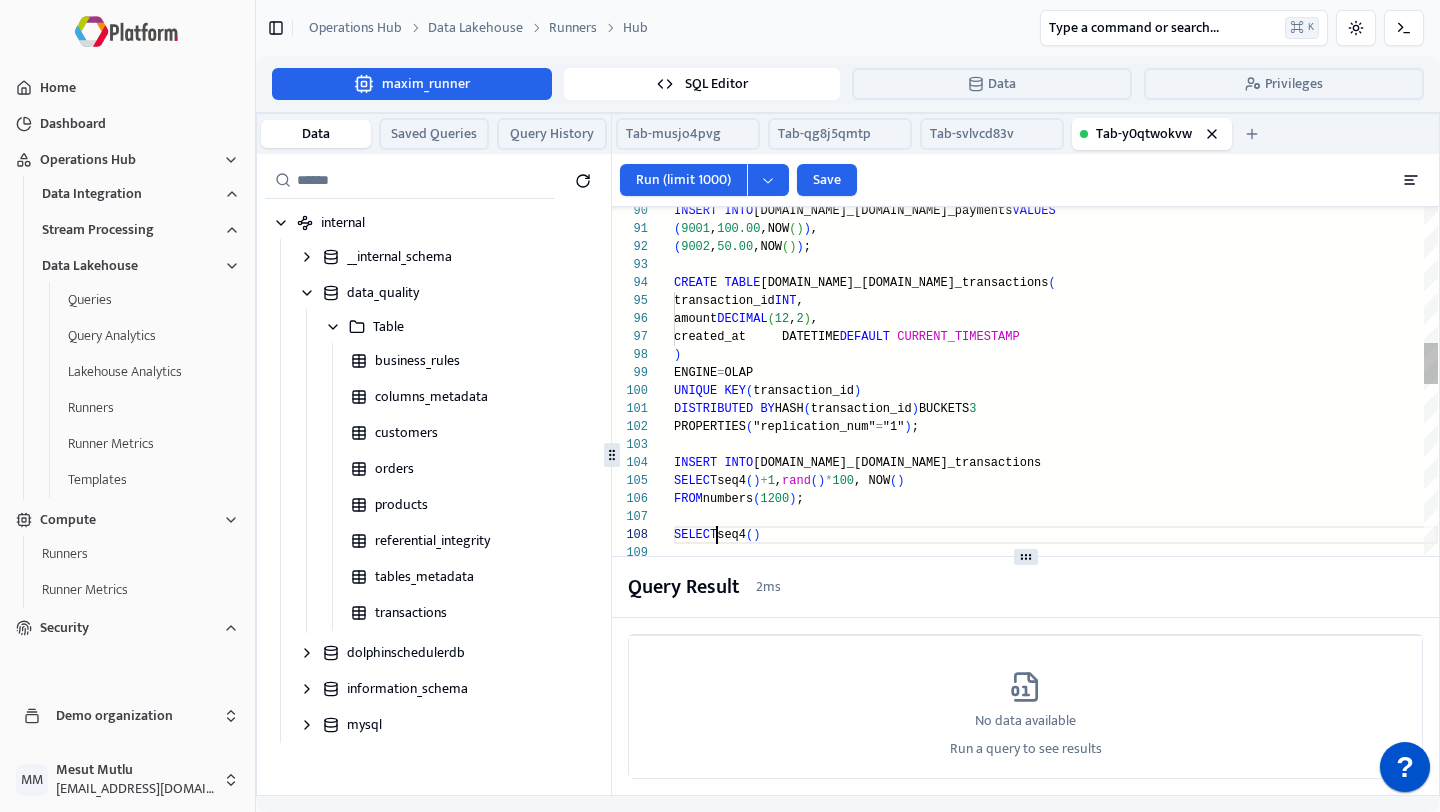 click on "SELECT  seq4 ( ) + 1 ,  rand ( ) * 100 , NOW ( ) INSERT   INTO  [DOMAIN_NAME]_[DOMAIN_NAME]_transactions DISTRIBUTED   BY  HASH ( transaction_id )  BUCKETS  3 PROPERTIES ( "replication_num" = "1" ) ; UNIQUE   KEY ( transaction_id ) ) ENGINE = OLAP     created_at     DATETIME  DEFAULT   CURRENT_TIMESTAMP     transaction_id  INT ,     amount          DECIMAL ( 12 , 2 ) , CREATE   TABLE  [DOMAIN_NAME]_[DOMAIN_NAME]_transactions  ( ( 9002 , 50.00 ,NOW ( ) ) ; ( 9001 , 100.00 ,NOW ( ) ) , INSERT   INTO  [DOMAIN_NAME]_[DOMAIN_NAME]_payments  VALUES FROM  numbers ( 1200 ) ; CREATE   TABLE  internal.analytics.inventory_products  (     product_id    INT ,     product_code STRING,     category_id   INT ,     created_at   DATETIME  DEFAULT   CURRENT_TIMESTAMP ) ENGINE = OLAP UNIQUE   KEY ( product_id ) SELECT  seq4 ( )" at bounding box center [1056, 1480] 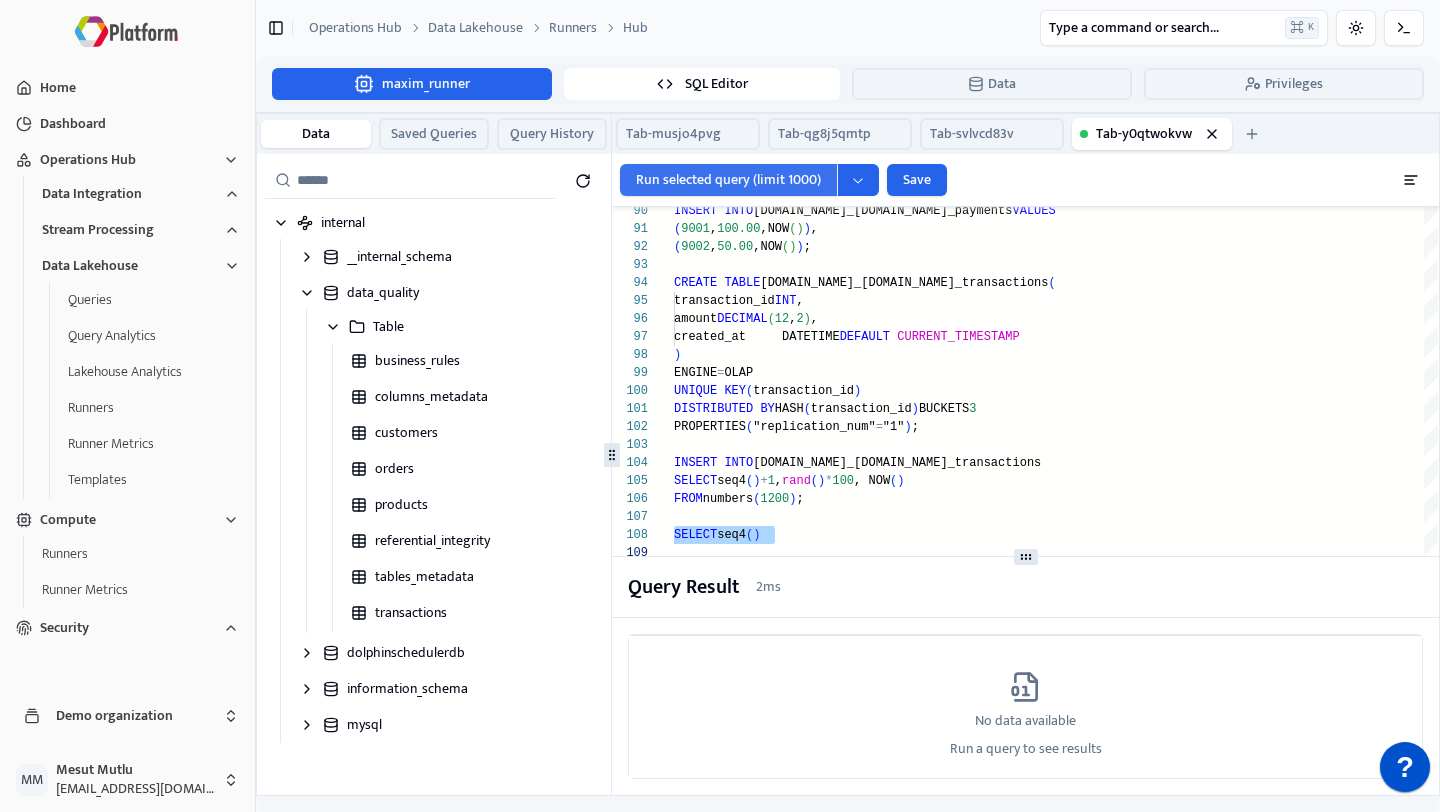 click on "Run selected query (limit 1000)" at bounding box center (728, 180) 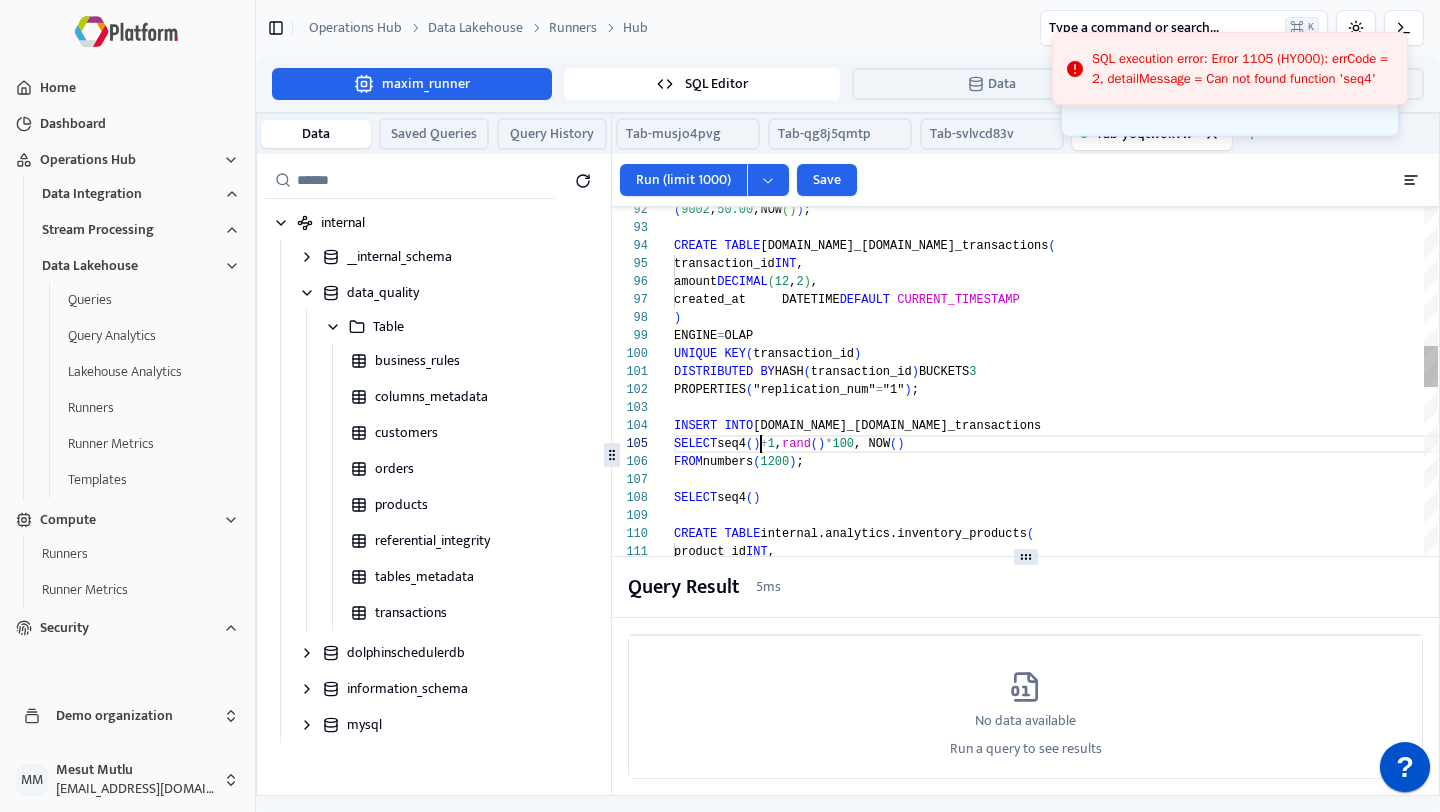 click on "SELECT  seq4 ( ) + 1 ,  rand ( ) * 100 , NOW ( ) INSERT   INTO  [DOMAIN_NAME]_[DOMAIN_NAME]_transactions DISTRIBUTED   BY  HASH ( transaction_id )  BUCKETS  3 PROPERTIES ( "replication_num" = "1" ) ; UNIQUE   KEY ( transaction_id ) ) ENGINE = OLAP     created_at     DATETIME  DEFAULT   CURRENT_TIMESTAMP     transaction_id  INT ,     amount          DECIMAL ( 12 , 2 ) , CREATE   TABLE  [DOMAIN_NAME]_[DOMAIN_NAME]_transactions  ( ( 9002 , 50.00 ,NOW ( ) ) ; FROM  numbers ( 1200 ) ; CREATE   TABLE  internal.analytics.inventory_products  (     product_id    INT ,     product_code STRING,     category_id   INT ,     created_at   DATETIME  DEFAULT   CURRENT_TIMESTAMP ) ENGINE = OLAP UNIQUE   KEY ( product_id ) SELECT  seq4 ( ) DISTRIBUTED   BY  HASH ( product_id )  BUCKETS  3 PROPERTIES ( "replication_num" = "1" ) ;" at bounding box center [1056, 1443] 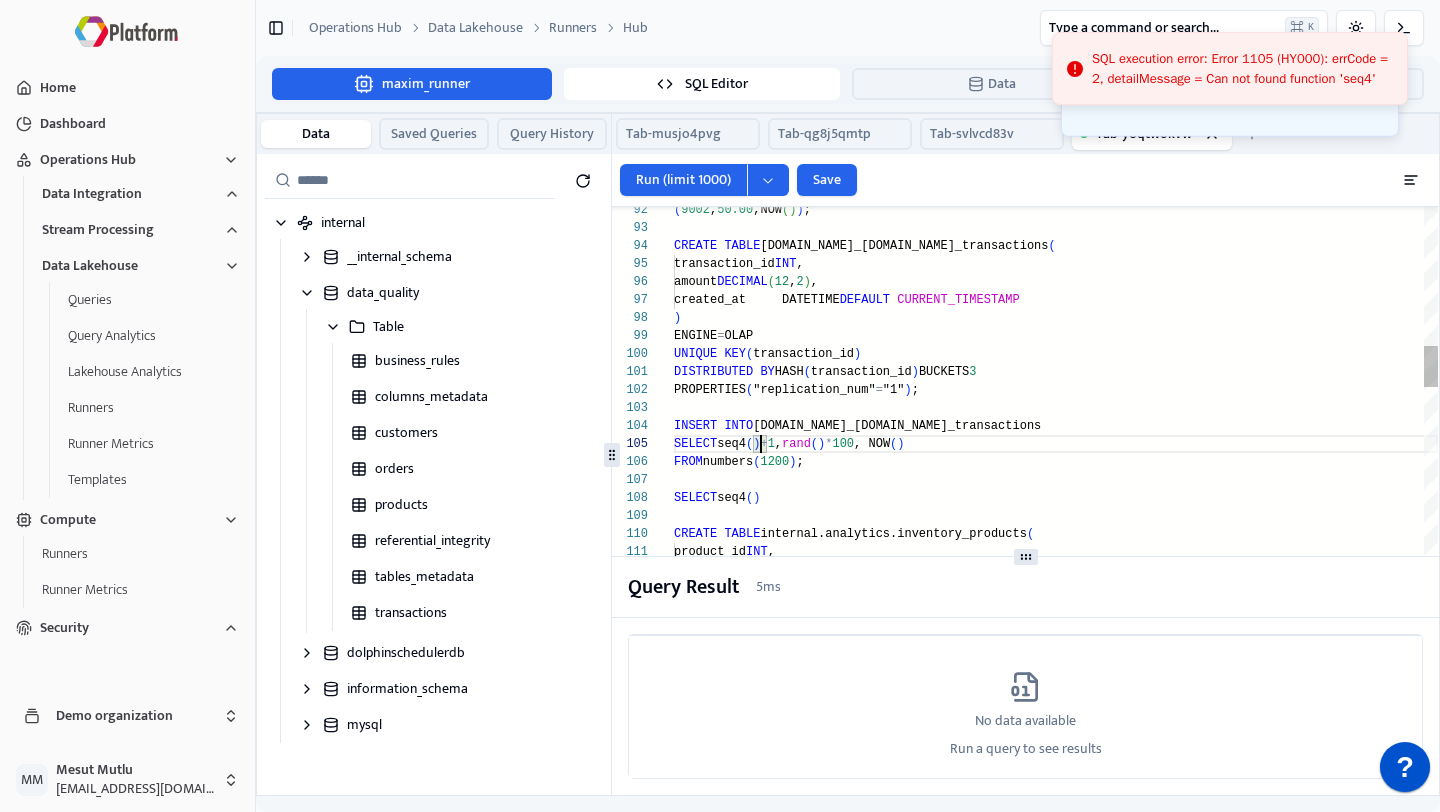 scroll, scrollTop: 72, scrollLeft: 0, axis: vertical 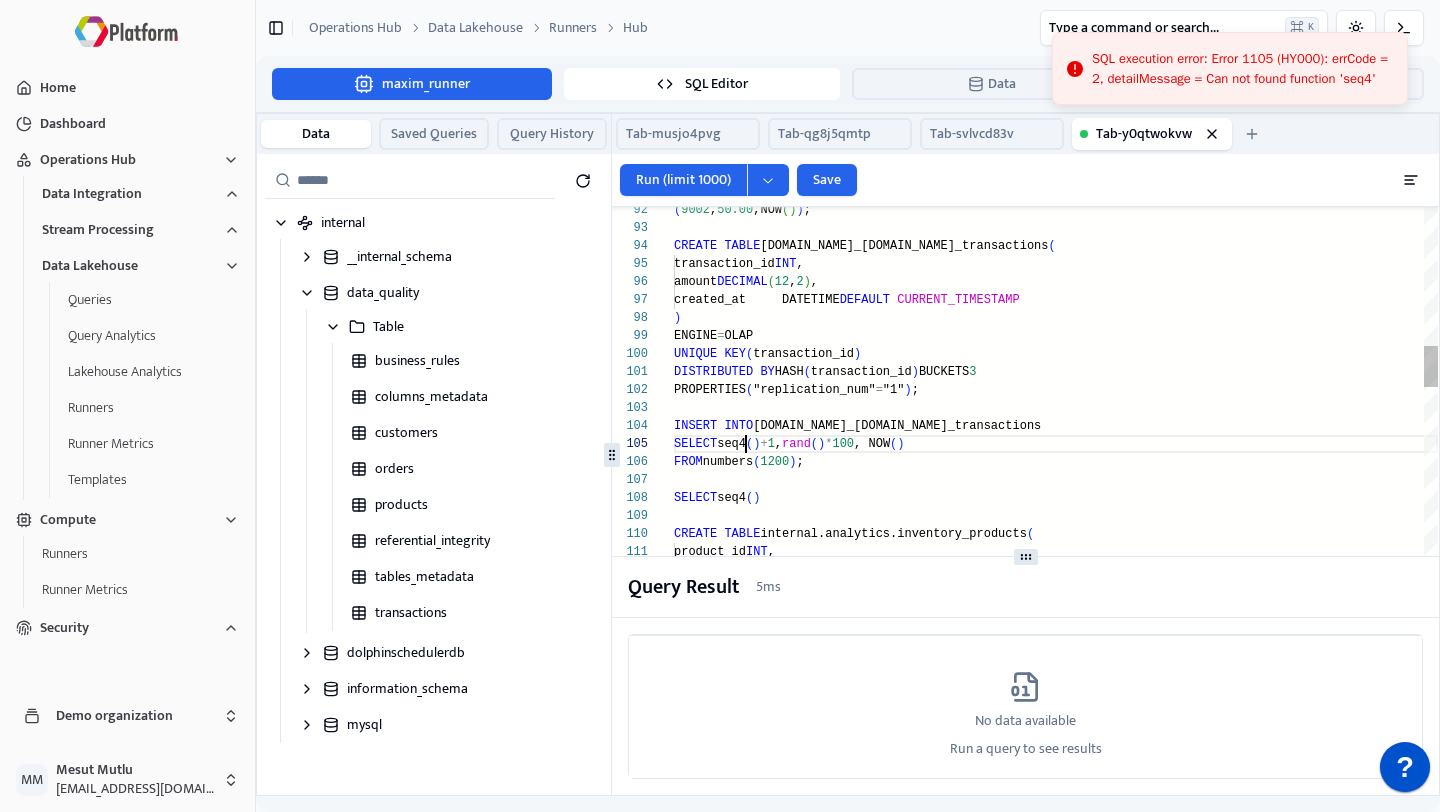 click on "SELECT  seq4 ( ) + 1 ,  rand ( ) * 100 , NOW ( ) INSERT   INTO  [DOMAIN_NAME]_[DOMAIN_NAME]_transactions DISTRIBUTED   BY  HASH ( transaction_id )  BUCKETS  3 PROPERTIES ( "replication_num" = "1" ) ; UNIQUE   KEY ( transaction_id ) ) ENGINE = OLAP     created_at     DATETIME  DEFAULT   CURRENT_TIMESTAMP     transaction_id  INT ,     amount          DECIMAL ( 12 , 2 ) , CREATE   TABLE  [DOMAIN_NAME]_[DOMAIN_NAME]_transactions  ( ( 9002 , 50.00 ,NOW ( ) ) ; FROM  numbers ( 1200 ) ; CREATE   TABLE  internal.analytics.inventory_products  (     product_id    INT ,     product_code STRING,     category_id   INT ,     created_at   DATETIME  DEFAULT   CURRENT_TIMESTAMP ) ENGINE = OLAP UNIQUE   KEY ( product_id ) SELECT  seq4 ( ) DISTRIBUTED   BY  HASH ( product_id )  BUCKETS  3 PROPERTIES ( "replication_num" = "1" ) ;" at bounding box center (1056, 1443) 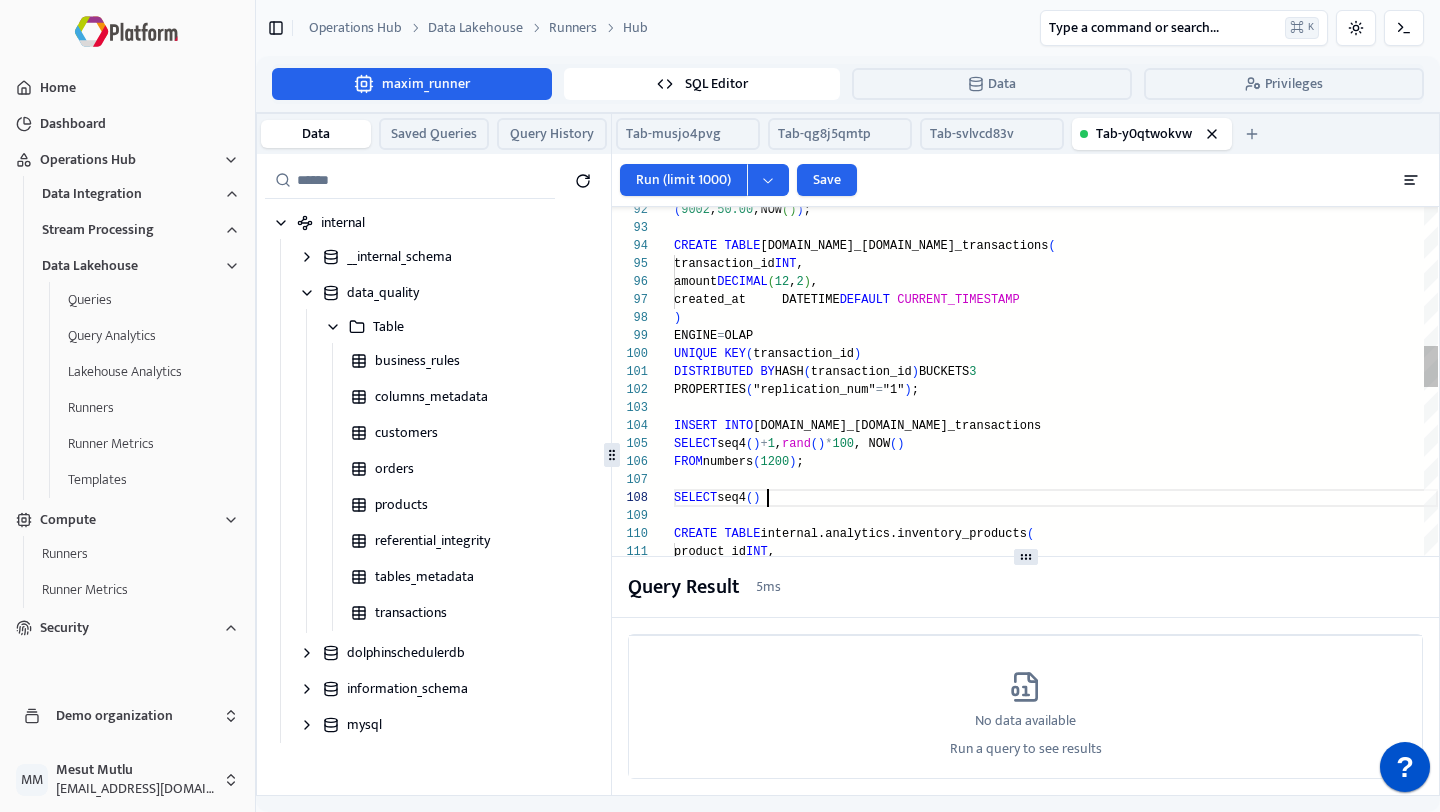 scroll, scrollTop: 126, scrollLeft: 0, axis: vertical 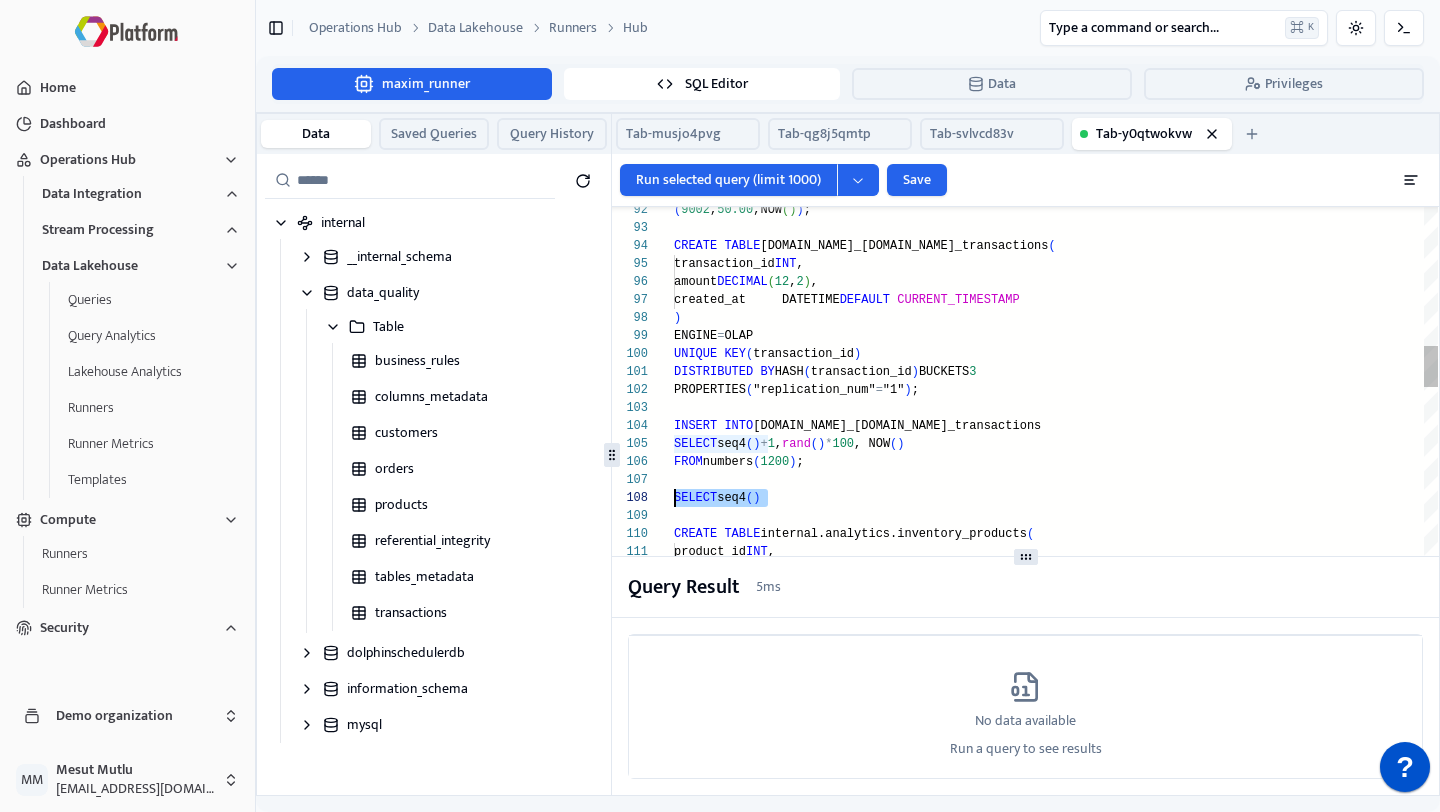 drag, startPoint x: 783, startPoint y: 498, endPoint x: 631, endPoint y: 492, distance: 152.11838 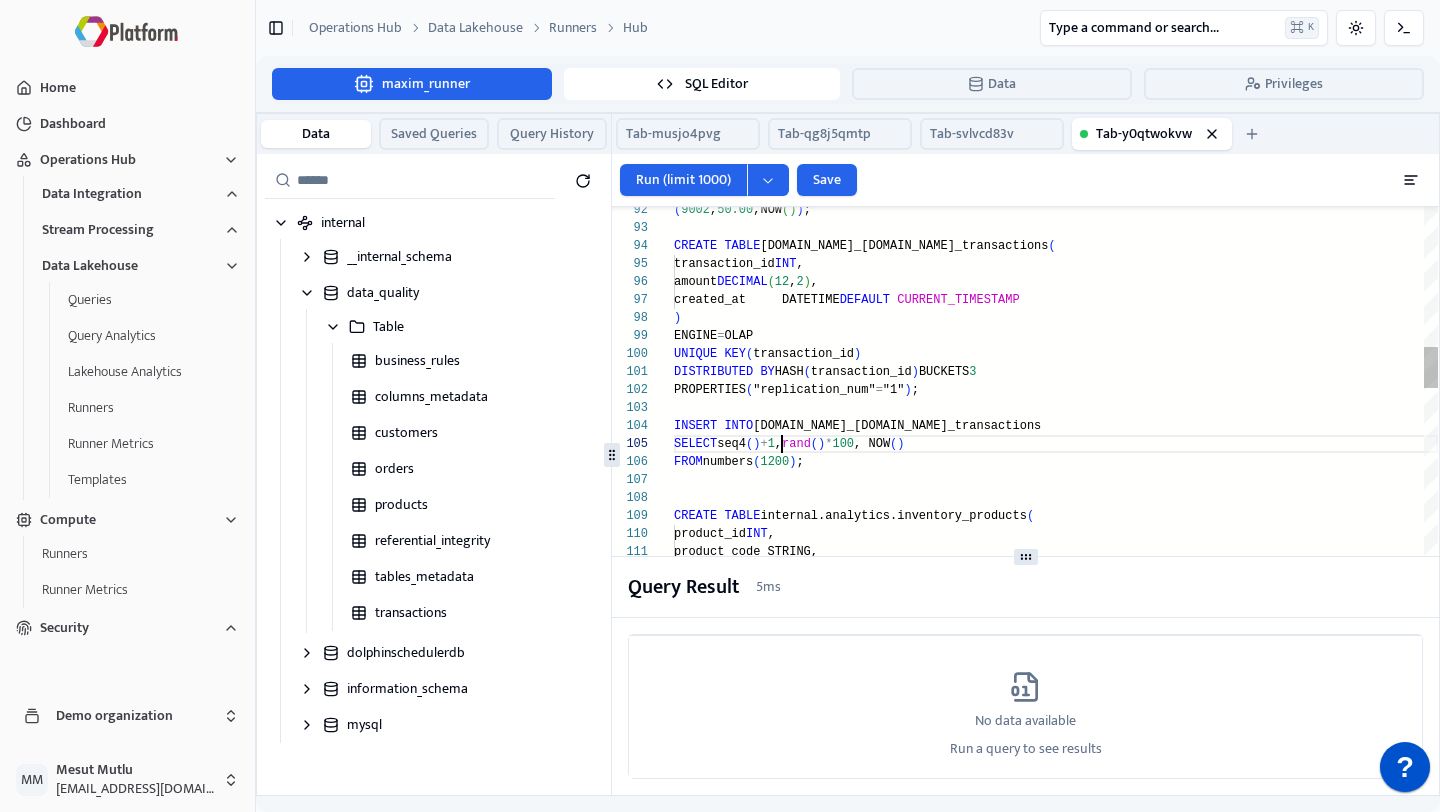 scroll, scrollTop: 72, scrollLeft: 0, axis: vertical 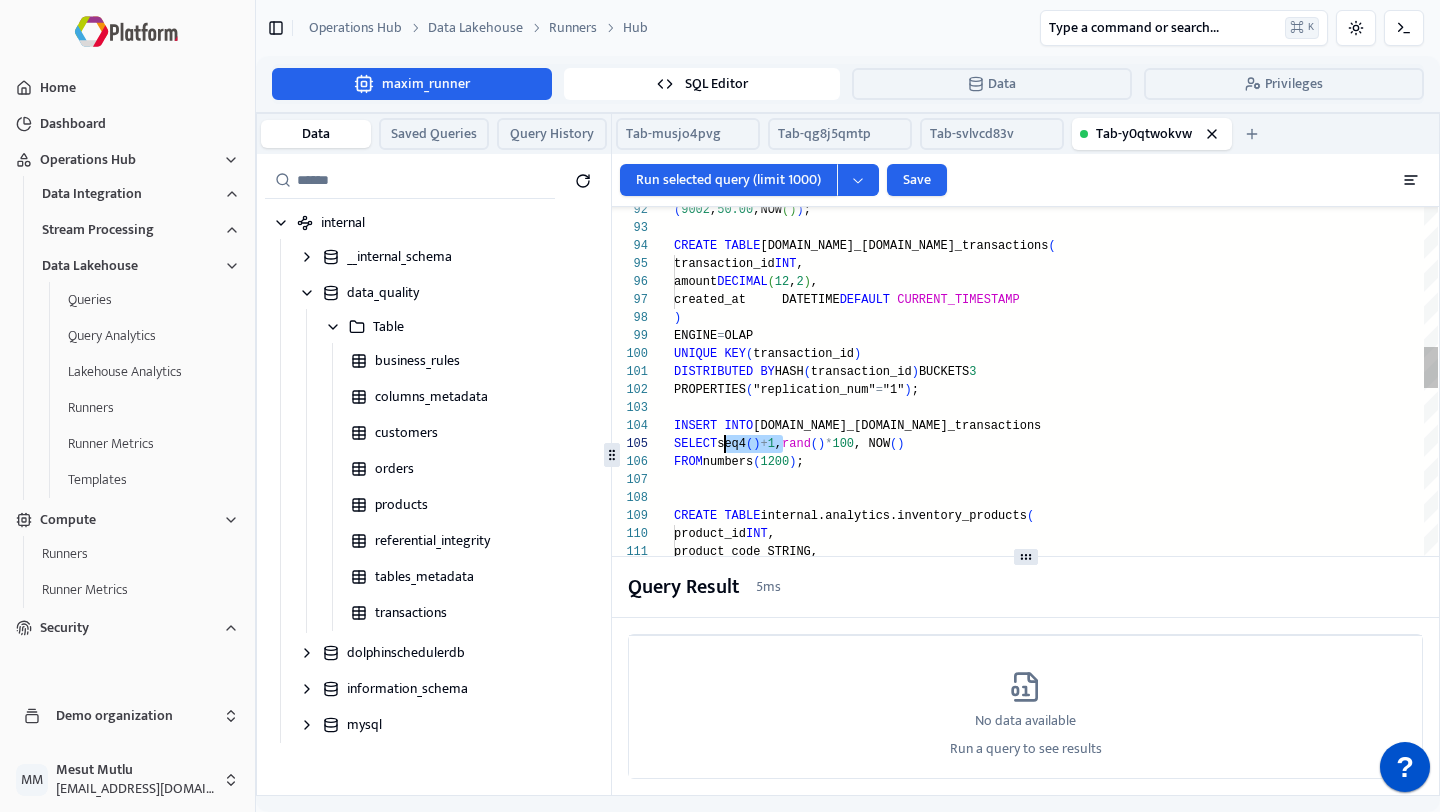 drag, startPoint x: 783, startPoint y: 446, endPoint x: 727, endPoint y: 444, distance: 56.0357 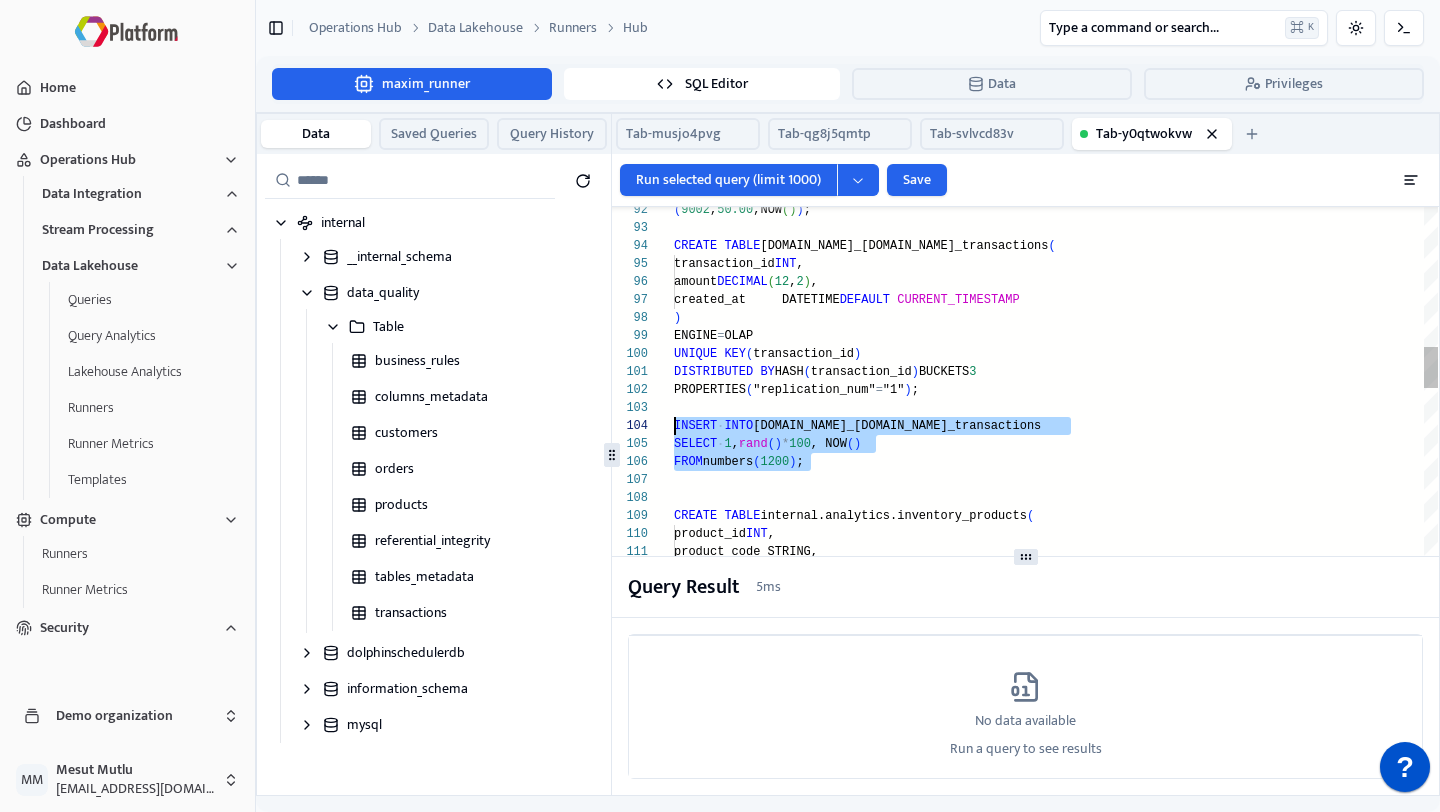 scroll, scrollTop: 54, scrollLeft: 0, axis: vertical 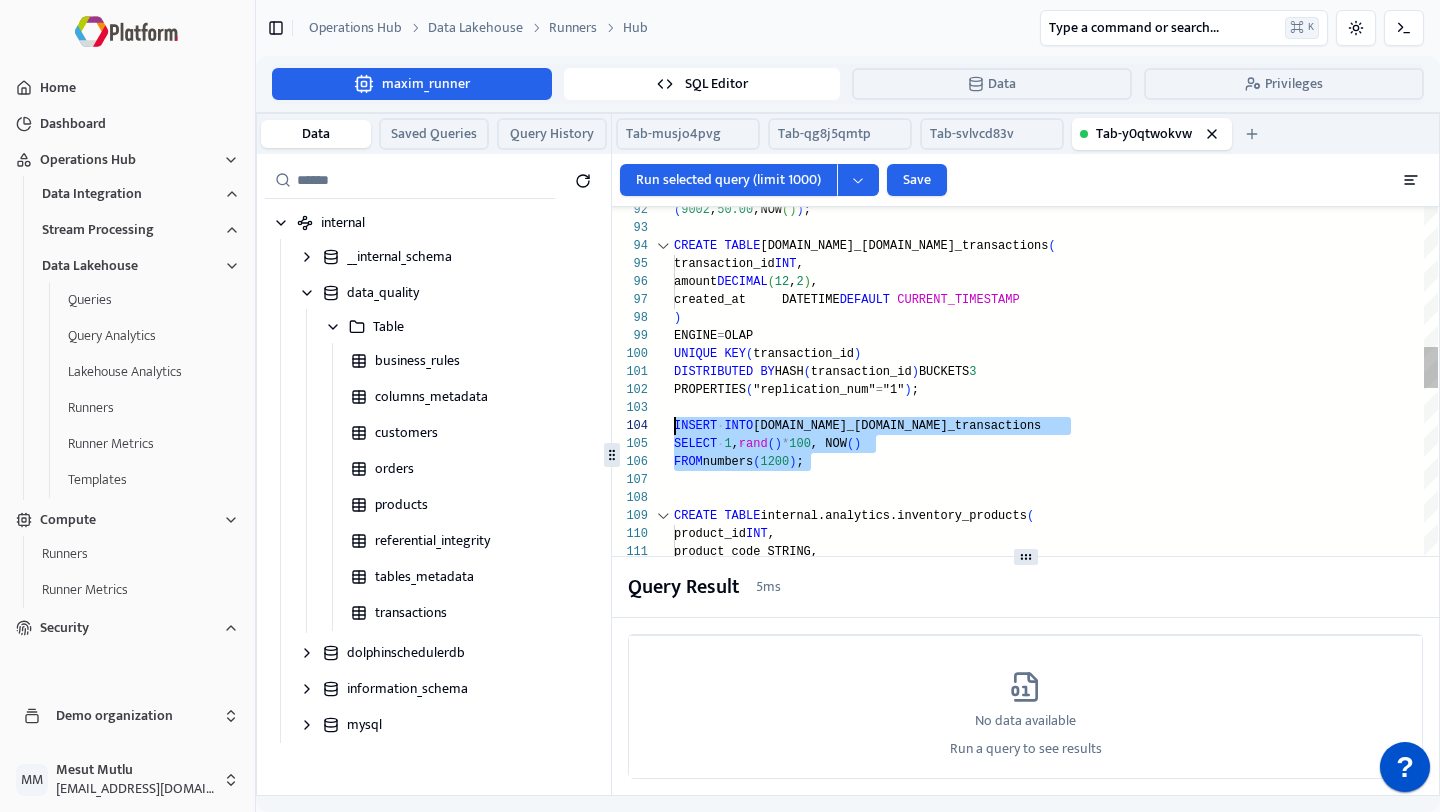drag, startPoint x: 821, startPoint y: 465, endPoint x: 640, endPoint y: 421, distance: 186.2713 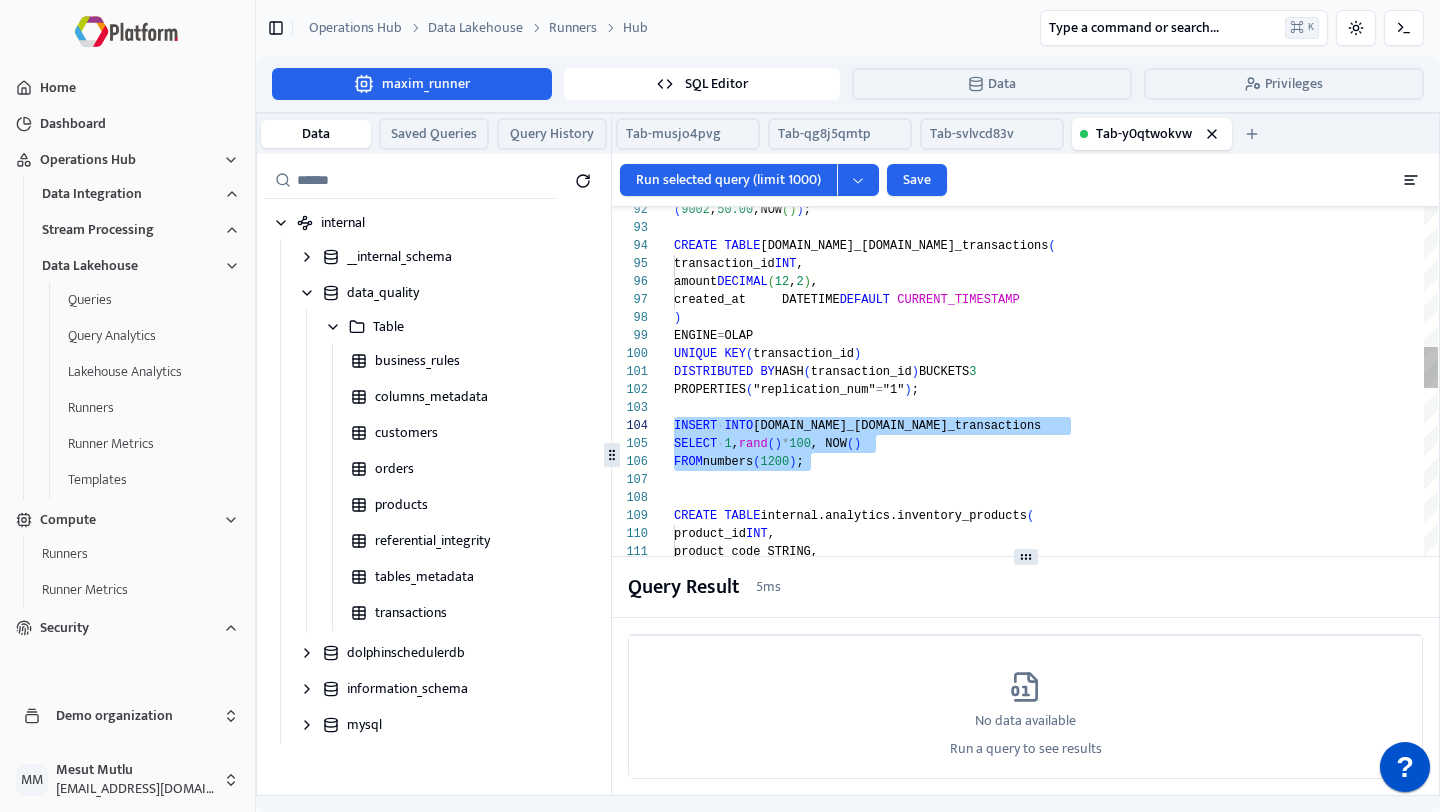 click on "SELECT   1 ,  rand ( ) * 100 , NOW ( ) INSERT   INTO  [DOMAIN_NAME]_[DOMAIN_NAME]_transactions DISTRIBUTED   BY  HASH ( transaction_id )  BUCKETS  3 PROPERTIES ( "replication_num" = "1" ) ; UNIQUE   KEY ( transaction_id ) ) ENGINE = OLAP     created_at     DATETIME  DEFAULT   CURRENT_TIMESTAMP     transaction_id  INT ,     amount          DECIMAL ( 12 , 2 ) , CREATE   TABLE  [DOMAIN_NAME]_[DOMAIN_NAME]_transactions  ( ( 9002 , 50.00 ,NOW ( ) ) ; FROM  numbers ( 1200 ) ; CREATE   TABLE  internal.analytics.inventory_products  (     product_id    INT ,     product_code STRING,     category_id   INT ,     created_at   DATETIME  DEFAULT   CURRENT_TIMESTAMP ) ENGINE = OLAP UNIQUE   KEY ( product_id ) DISTRIBUTED   BY  HASH ( product_id )  BUCKETS  3 PROPERTIES ( "replication_num" = "1" ) ;" at bounding box center [1056, 1434] 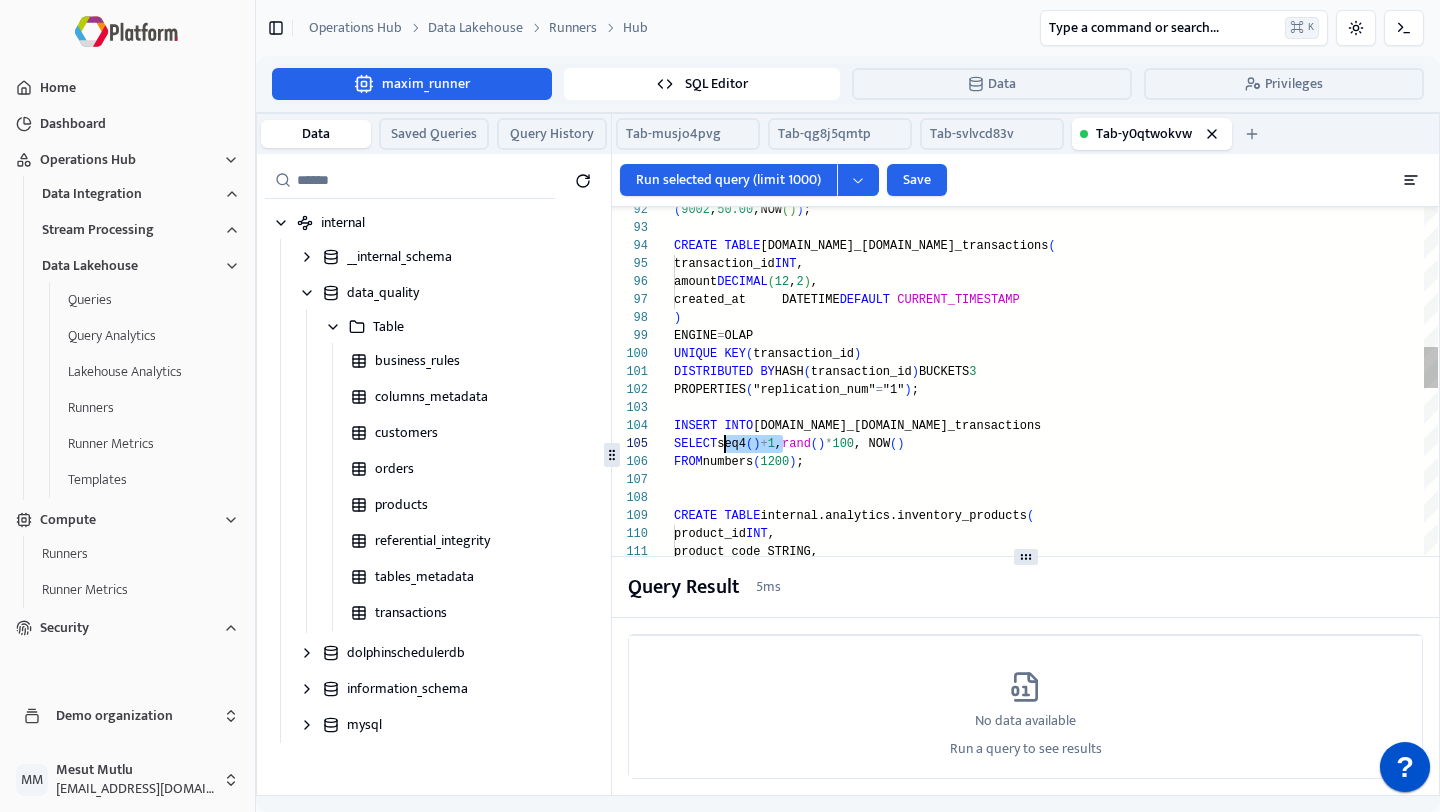 scroll, scrollTop: 72, scrollLeft: 0, axis: vertical 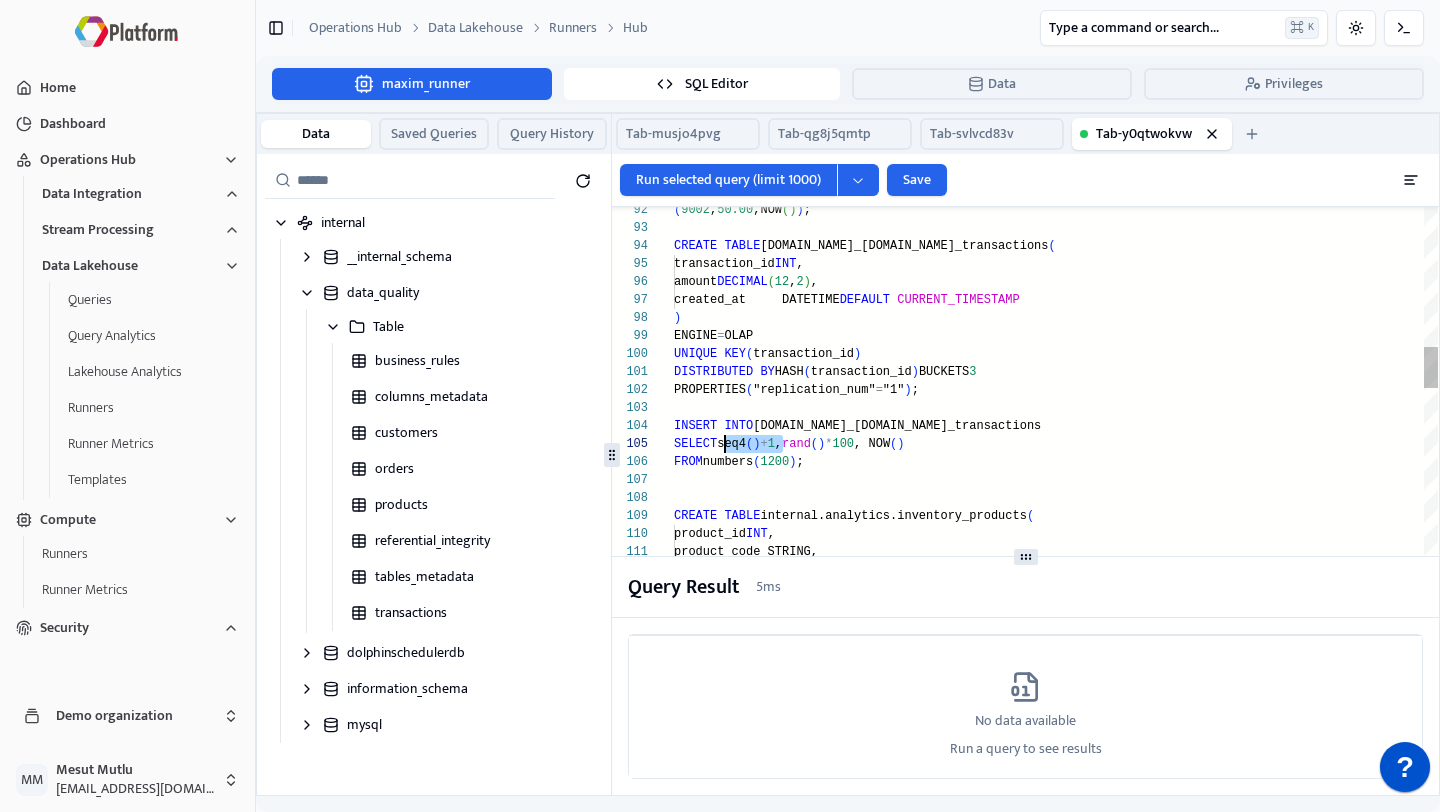 click on "SELECT  seq4 ( ) + 1 ,  rand ( ) * 100 , NOW ( ) INSERT   INTO  [DOMAIN_NAME]_[DOMAIN_NAME]_transactions DISTRIBUTED   BY  HASH ( transaction_id )  BUCKETS  3 PROPERTIES ( "replication_num" = "1" ) ; UNIQUE   KEY ( transaction_id ) ) ENGINE = OLAP     created_at     DATETIME  DEFAULT   CURRENT_TIMESTAMP     transaction_id  INT ,     amount          DECIMAL ( 12 , 2 ) , CREATE   TABLE  [DOMAIN_NAME]_[DOMAIN_NAME]_transactions  ( ( 9002 , 50.00 ,NOW ( ) ) ; FROM  numbers ( 1200 ) ; CREATE   TABLE  internal.analytics.inventory_products  (     product_id    INT ,     product_code STRING,     category_id   INT ,     created_at   DATETIME  DEFAULT   CURRENT_TIMESTAMP ) ENGINE = OLAP UNIQUE   KEY ( product_id ) DISTRIBUTED   BY  HASH ( product_id )  BUCKETS  3 PROPERTIES ( "replication_num" = "1" ) ;" at bounding box center (1056, 1434) 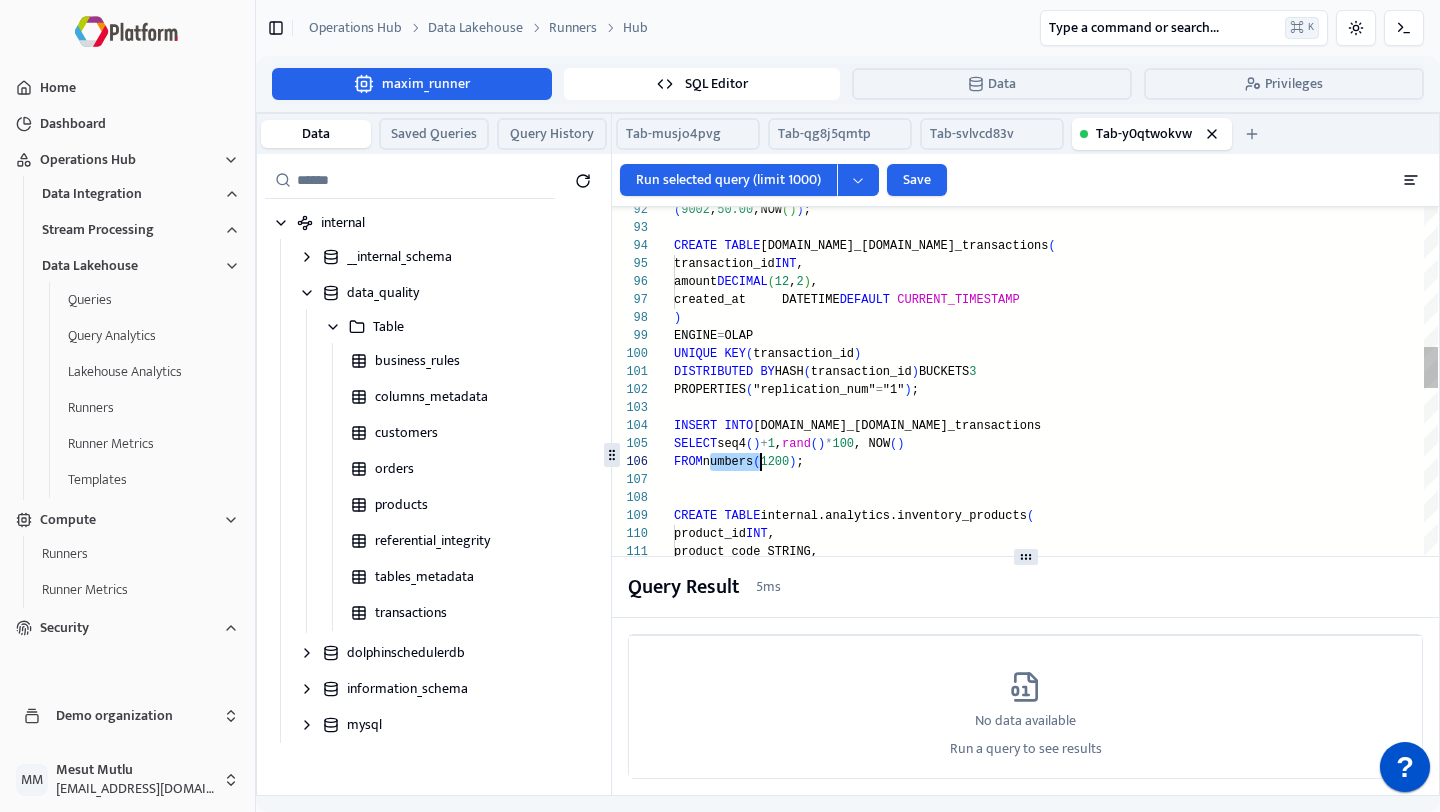 click on "SELECT  seq4 ( ) + 1 ,  rand ( ) * 100 , NOW ( ) INSERT   INTO  [DOMAIN_NAME]_[DOMAIN_NAME]_transactions DISTRIBUTED   BY  HASH ( transaction_id )  BUCKETS  3 PROPERTIES ( "replication_num" = "1" ) ; UNIQUE   KEY ( transaction_id ) ) ENGINE = OLAP     created_at     DATETIME  DEFAULT   CURRENT_TIMESTAMP     transaction_id  INT ,     amount          DECIMAL ( 12 , 2 ) , CREATE   TABLE  [DOMAIN_NAME]_[DOMAIN_NAME]_transactions  ( ( 9002 , 50.00 ,NOW ( ) ) ; FROM  numbers ( 1200 ) ; CREATE   TABLE  internal.analytics.inventory_products  (     product_id    INT ,     product_code STRING,     category_id   INT ,     created_at   DATETIME  DEFAULT   CURRENT_TIMESTAMP ) ENGINE = OLAP UNIQUE   KEY ( product_id ) DISTRIBUTED   BY  HASH ( product_id )  BUCKETS  3 PROPERTIES ( "replication_num" = "1" ) ;" at bounding box center [1056, 1434] 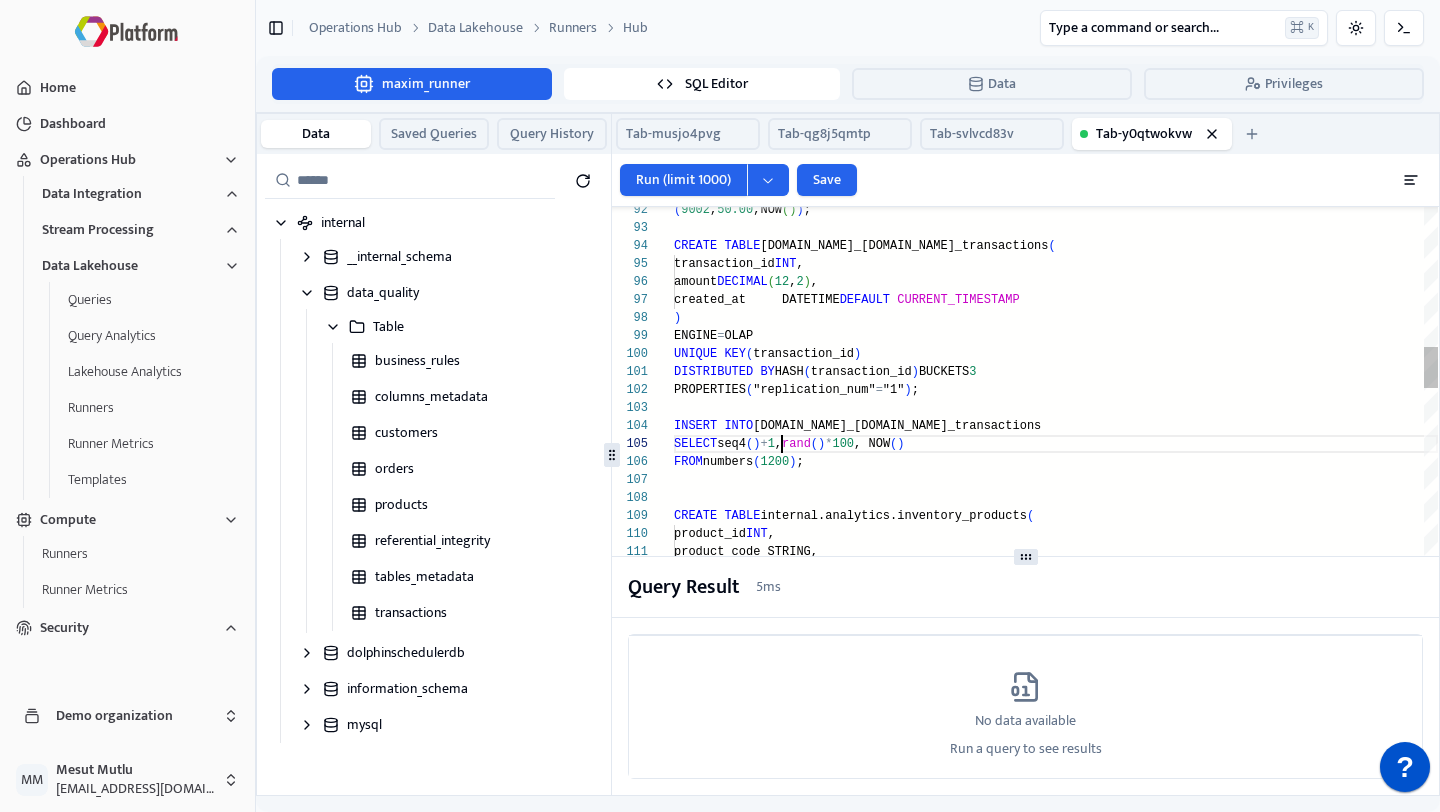 scroll, scrollTop: 72, scrollLeft: 0, axis: vertical 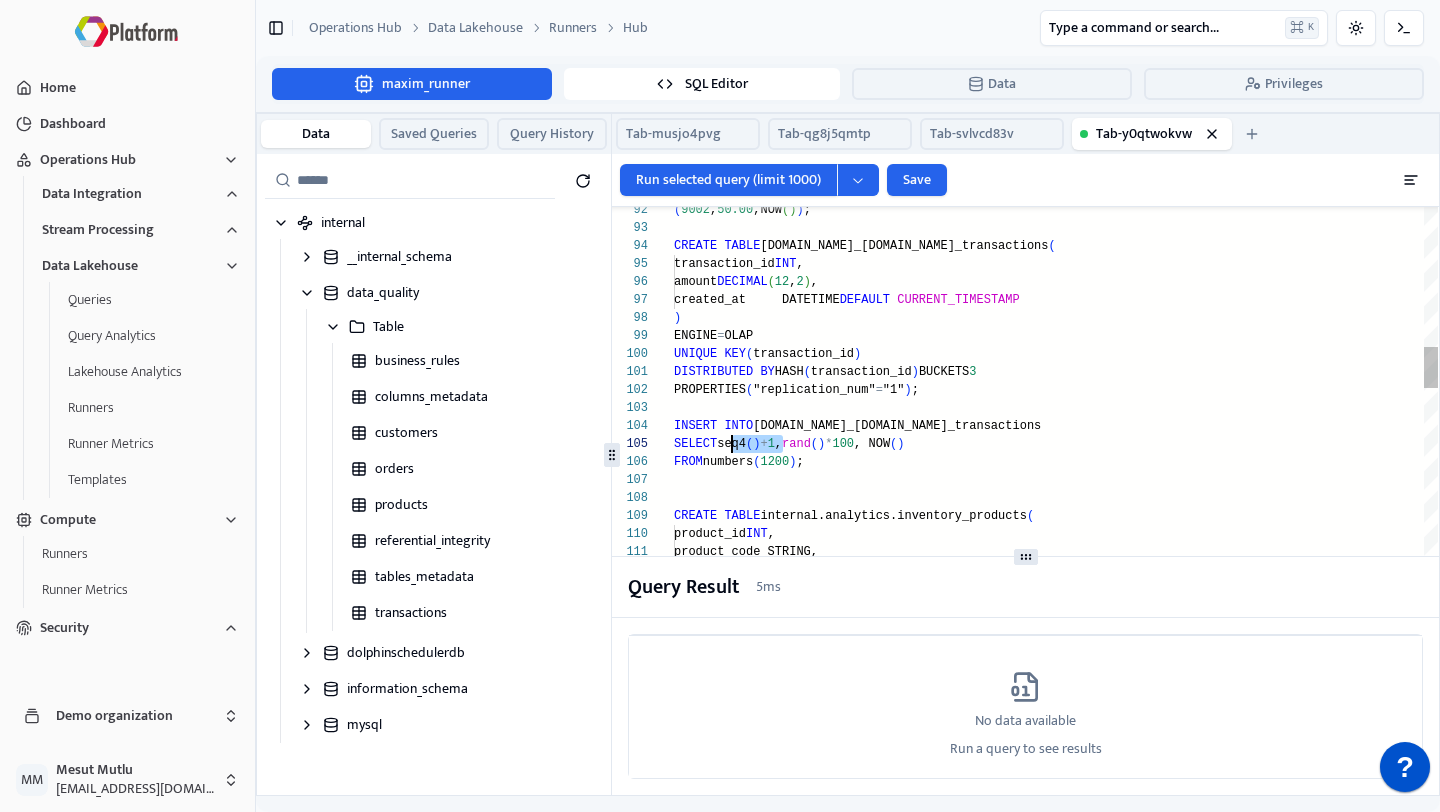 drag, startPoint x: 783, startPoint y: 436, endPoint x: 729, endPoint y: 439, distance: 54.08327 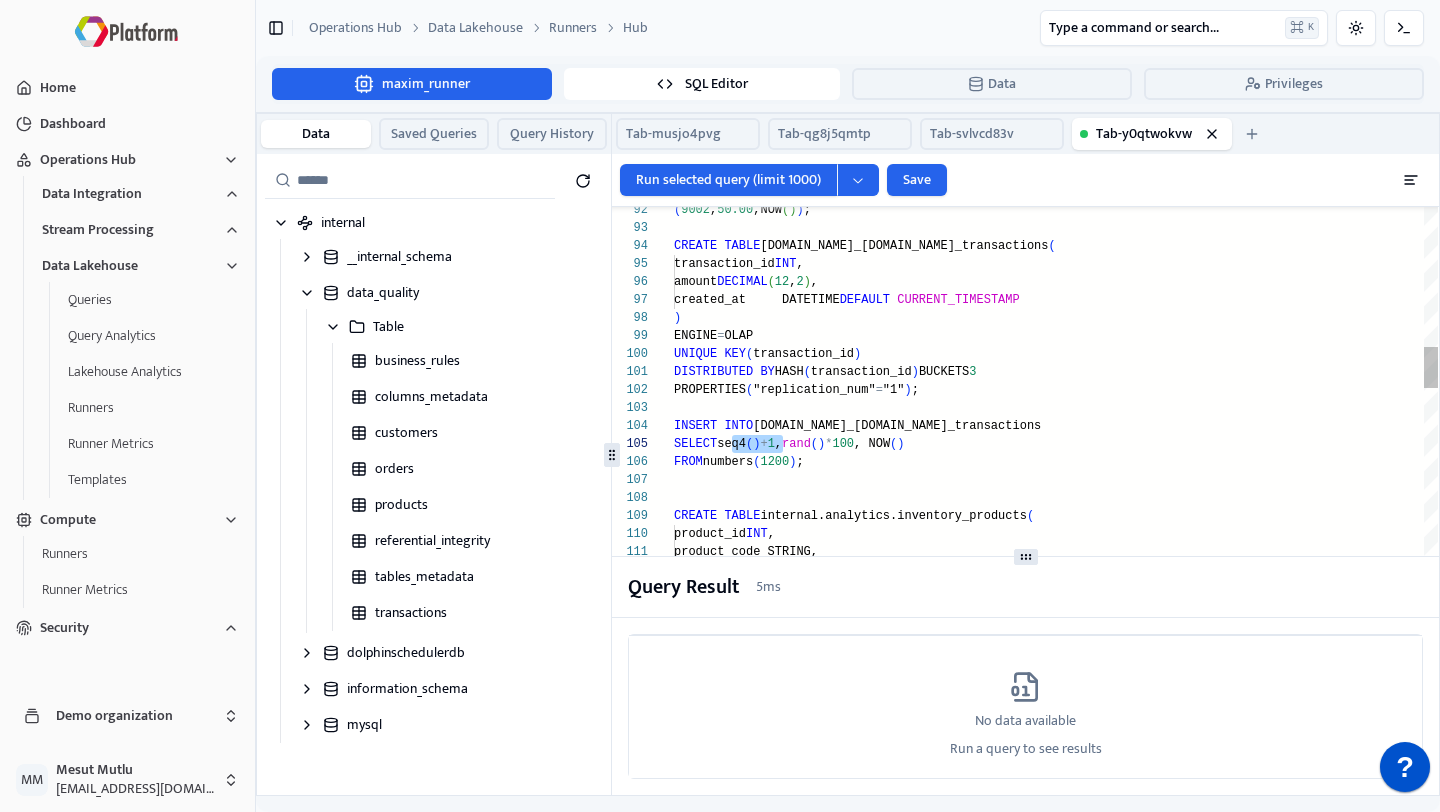 click on "SELECT  seq4 ( ) + 1 ,  rand ( ) * 100 , NOW ( ) INSERT   INTO  [DOMAIN_NAME]_[DOMAIN_NAME]_transactions DISTRIBUTED   BY  HASH ( transaction_id )  BUCKETS  3 PROPERTIES ( "replication_num" = "1" ) ; UNIQUE   KEY ( transaction_id ) ) ENGINE = OLAP     created_at     DATETIME  DEFAULT   CURRENT_TIMESTAMP     transaction_id  INT ,     amount          DECIMAL ( 12 , 2 ) , CREATE   TABLE  [DOMAIN_NAME]_[DOMAIN_NAME]_transactions  ( ( 9002 , 50.00 ,NOW ( ) ) ; FROM  numbers ( 1200 ) ; CREATE   TABLE  internal.analytics.inventory_products  (     product_id    INT ,     product_code STRING,     category_id   INT ,     created_at   DATETIME  DEFAULT   CURRENT_TIMESTAMP ) ENGINE = OLAP UNIQUE   KEY ( product_id ) DISTRIBUTED   BY  HASH ( product_id )  BUCKETS  3 PROPERTIES ( "replication_num" = "1" ) ;" at bounding box center (1056, 1434) 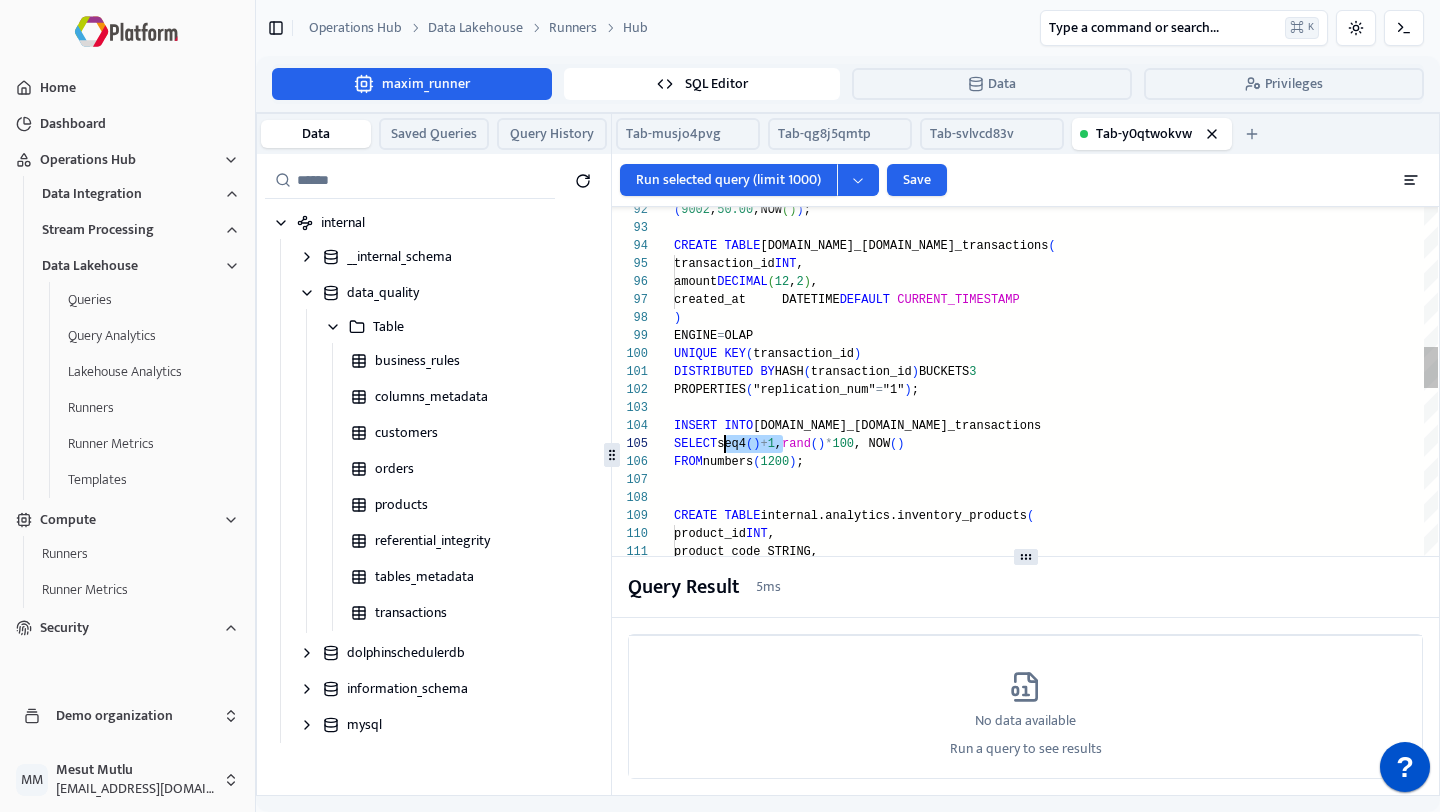 drag, startPoint x: 780, startPoint y: 443, endPoint x: 727, endPoint y: 447, distance: 53.15073 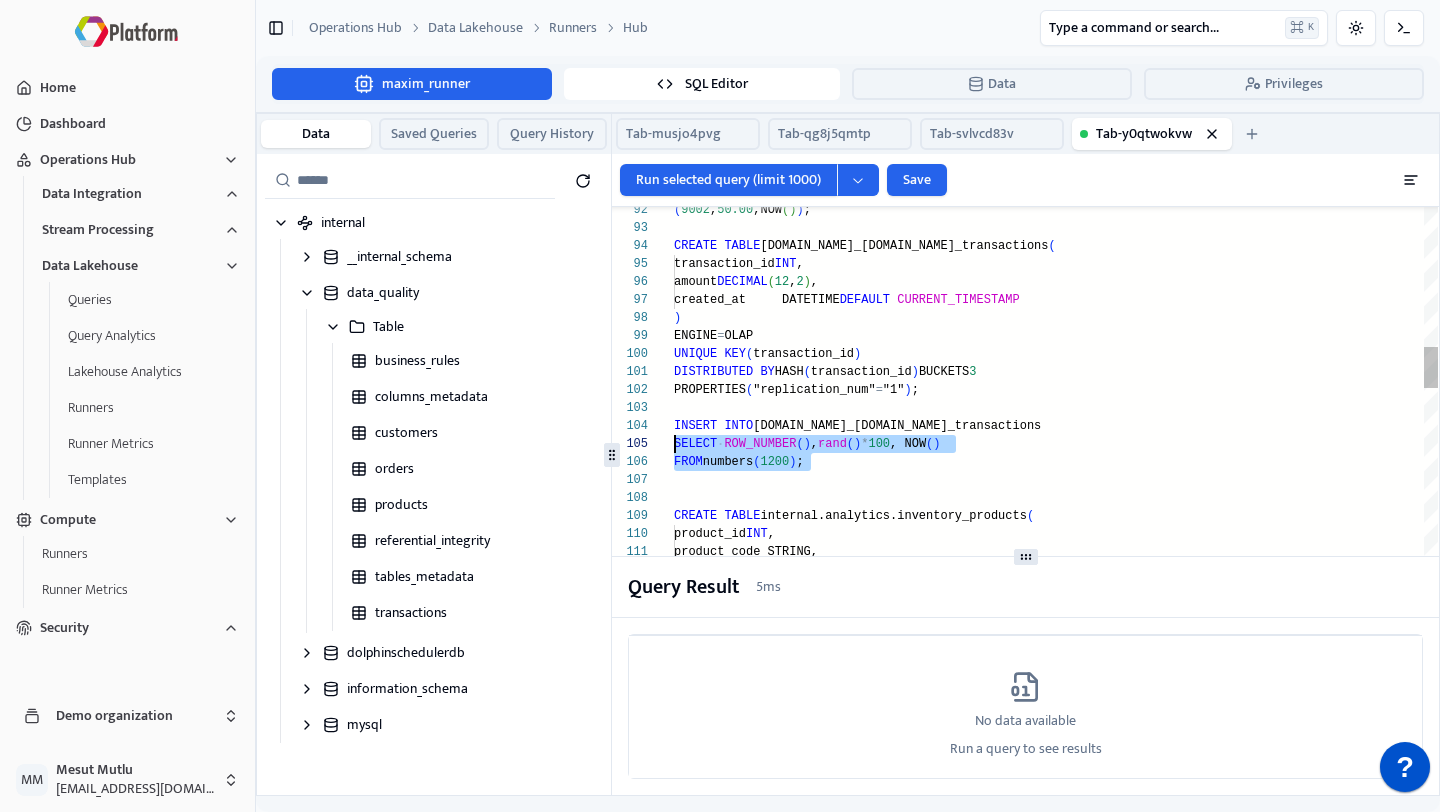 scroll, scrollTop: 54, scrollLeft: 0, axis: vertical 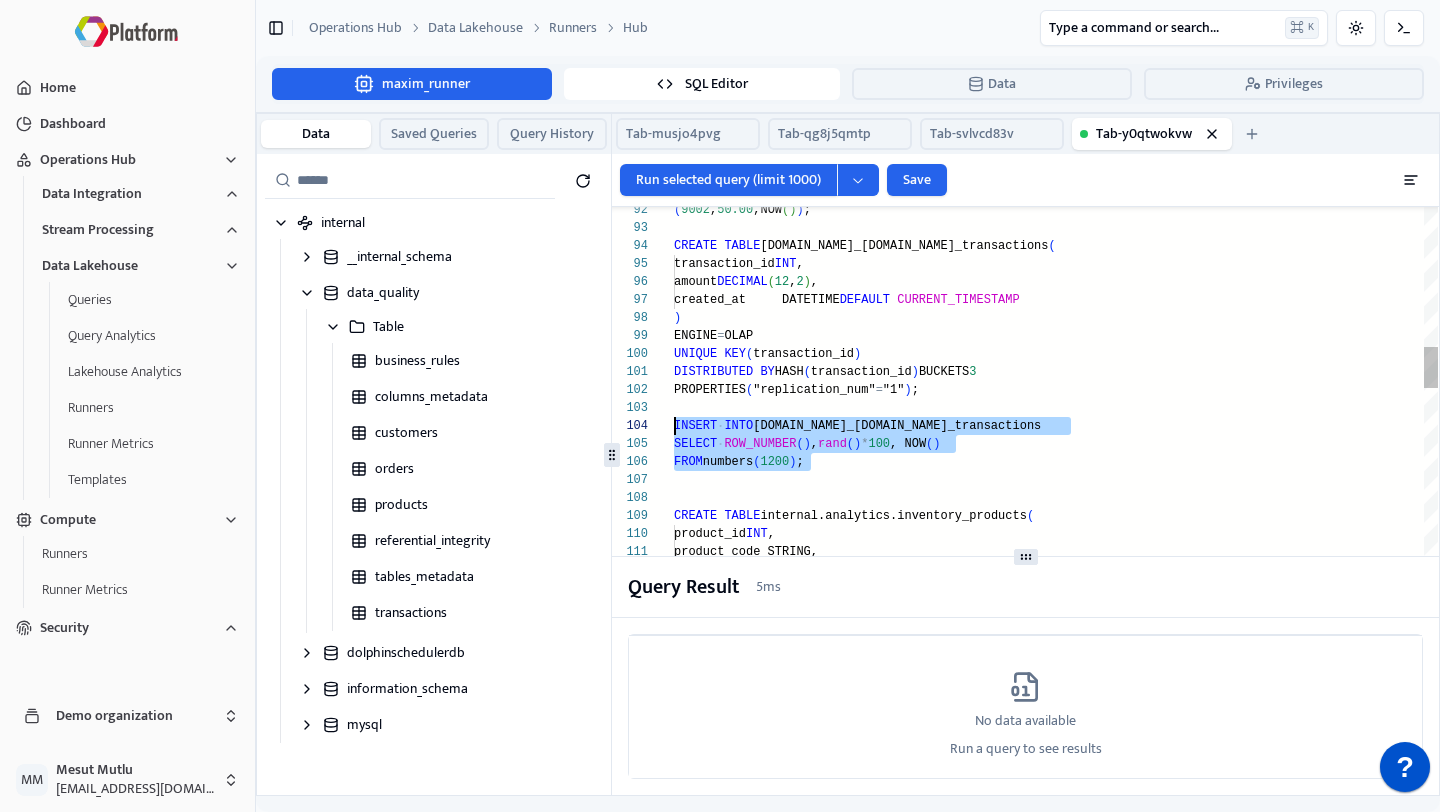 drag, startPoint x: 836, startPoint y: 459, endPoint x: 665, endPoint y: 428, distance: 173.78723 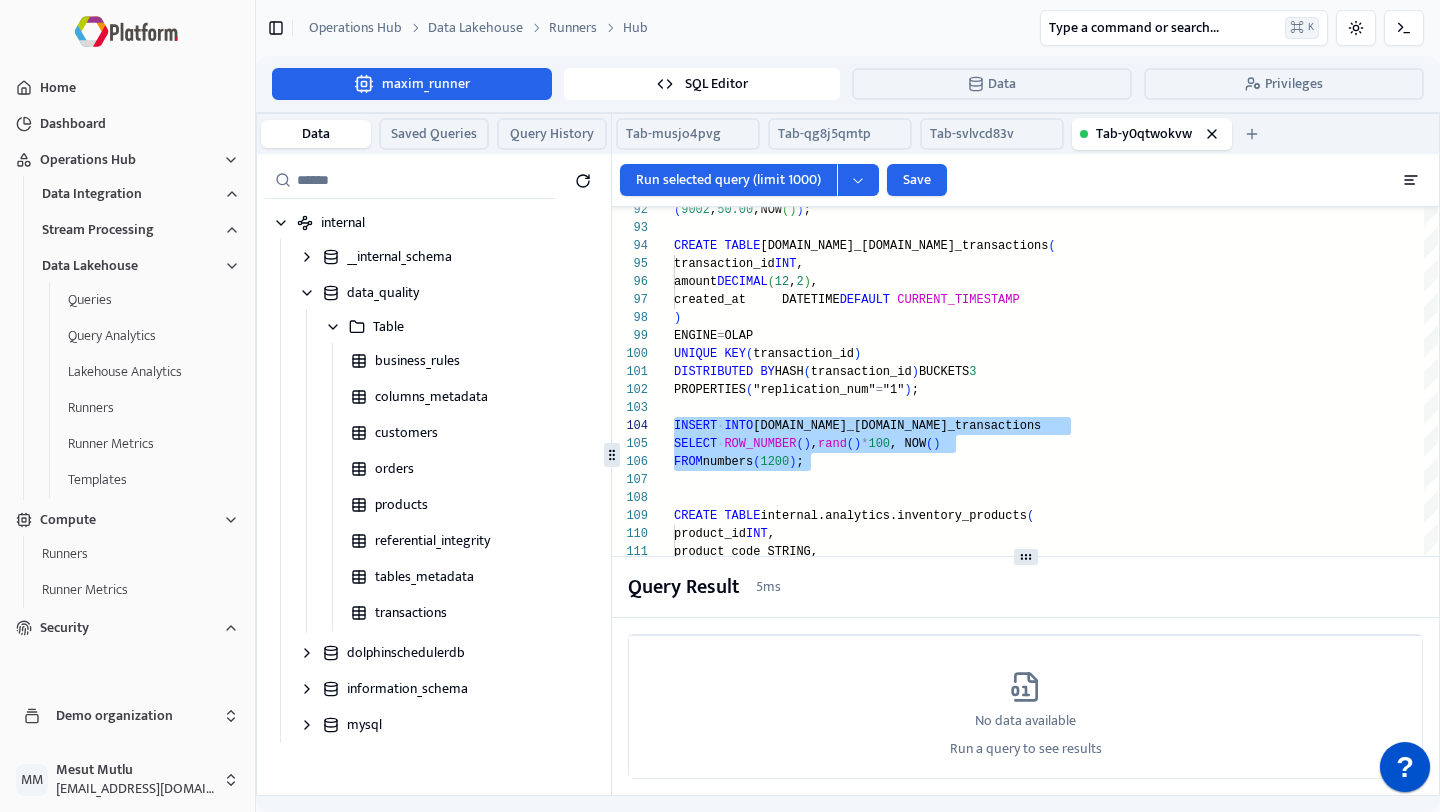 click on "Run selected query (limit 1000) Save" at bounding box center [1025, 180] 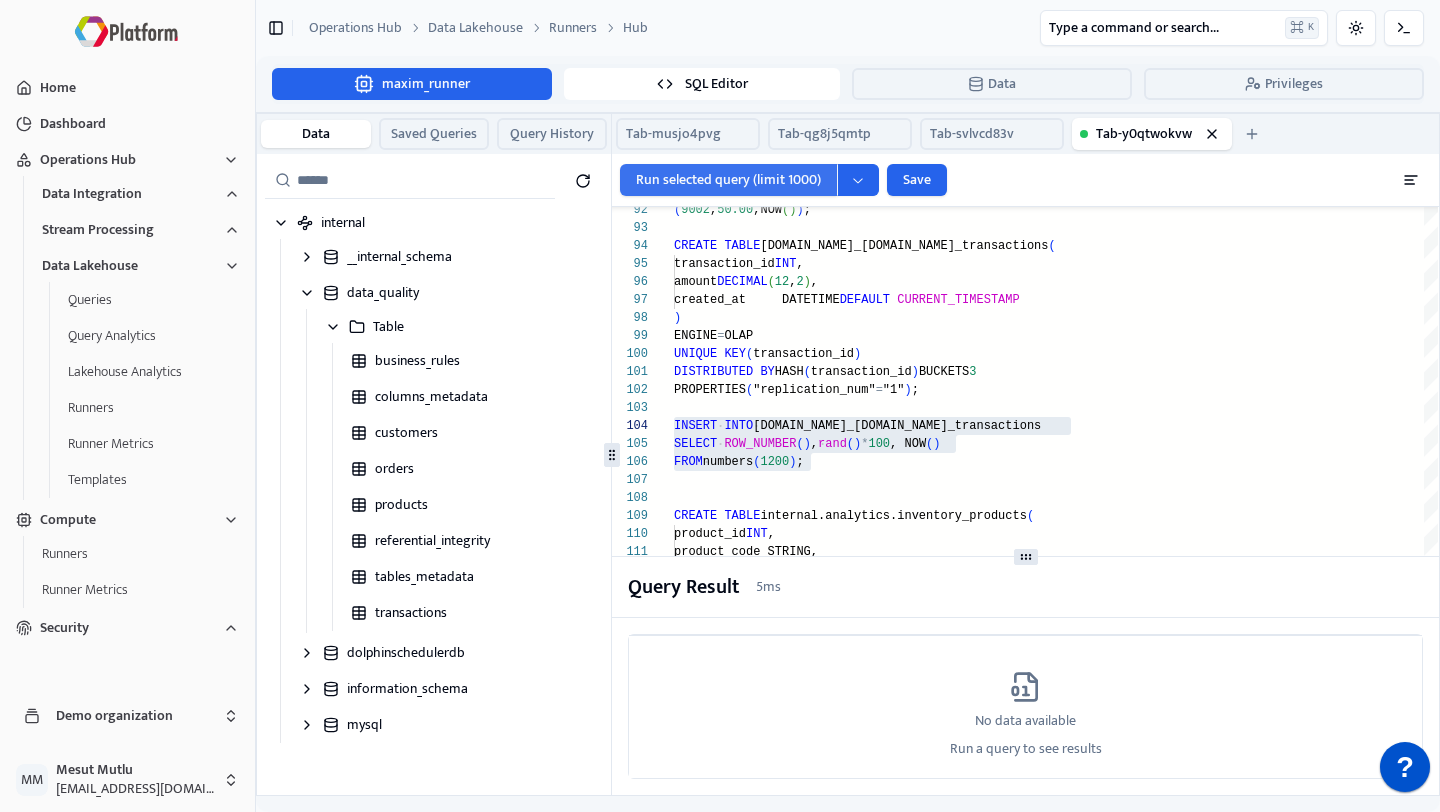 click on "Run selected query (limit 1000)" at bounding box center [728, 180] 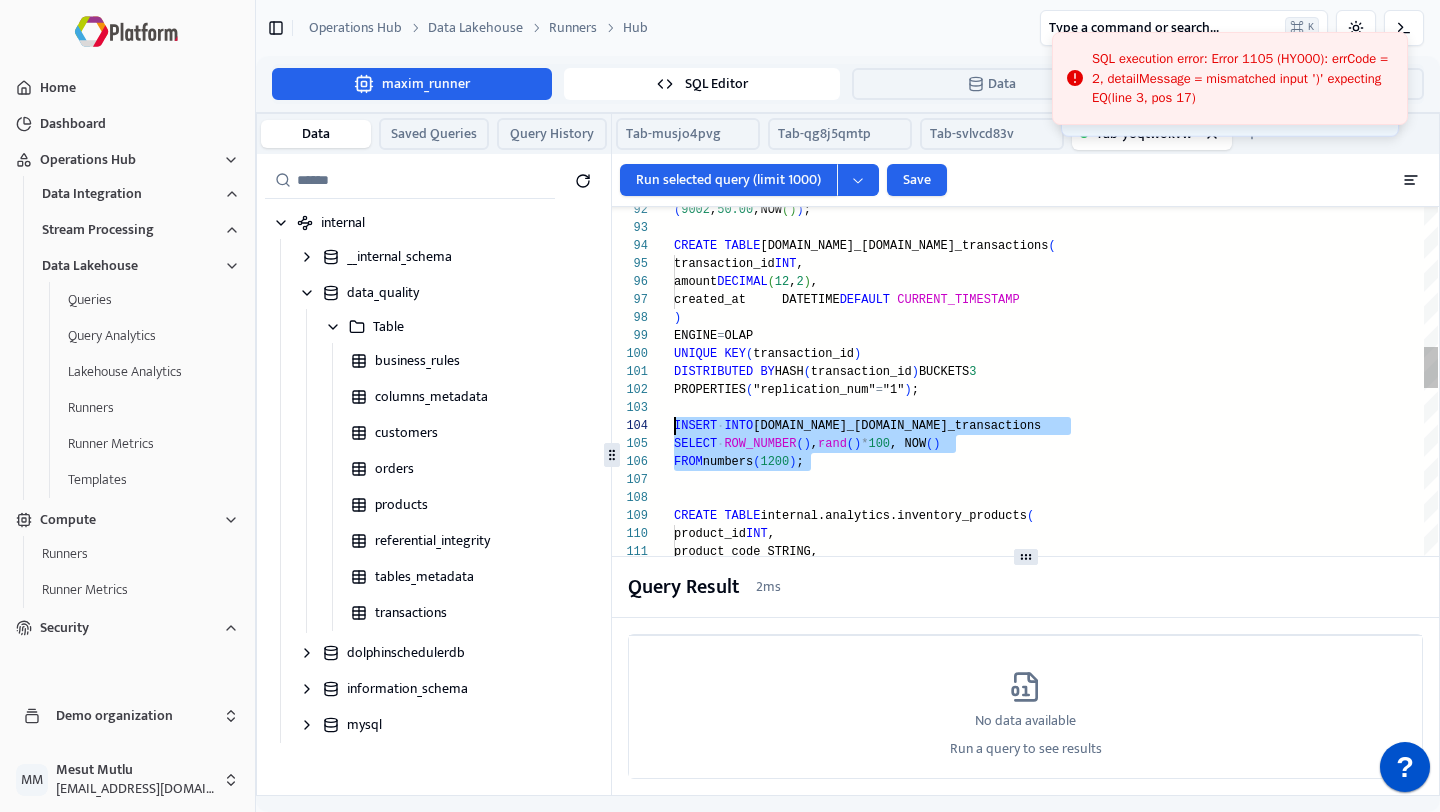 click on "SELECT   ROW_NUMBER ( ) ,  rand ( ) * 100 , NOW ( ) INSERT   INTO  [DOMAIN_NAME]_[DOMAIN_NAME]_transactions DISTRIBUTED   BY  HASH ( transaction_id )  BUCKETS  3 PROPERTIES ( "replication_num" = "1" ) ; UNIQUE   KEY ( transaction_id ) ) ENGINE = OLAP     created_at     DATETIME  DEFAULT   CURRENT_TIMESTAMP     transaction_id  INT ,     amount          DECIMAL ( 12 , 2 ) , CREATE   TABLE  [DOMAIN_NAME]_[DOMAIN_NAME]_transactions  ( ( 9002 , 50.00 ,NOW ( ) ) ; FROM  numbers ( 1200 ) ; CREATE   TABLE  internal.analytics.inventory_products  (     product_id    INT ,     product_code STRING,     category_id   INT ,     created_at   DATETIME  DEFAULT   CURRENT_TIMESTAMP ) ENGINE = OLAP UNIQUE   KEY ( product_id ) DISTRIBUTED   BY  HASH ( product_id )  BUCKETS  3 PROPERTIES ( "replication_num" = "1" ) ;" at bounding box center [1056, 1434] 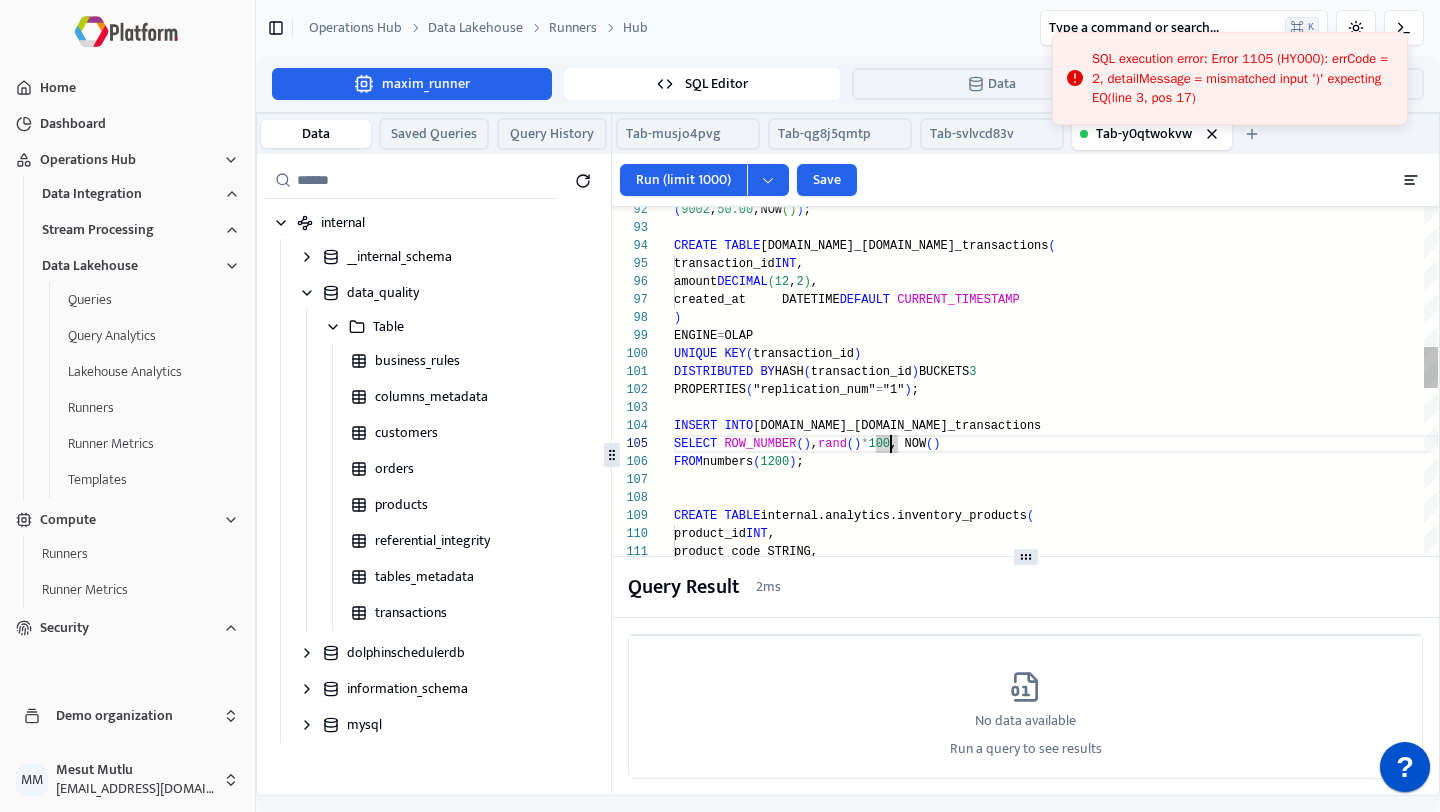 click on "SELECT   ROW_NUMBER ( ) ,  rand ( ) * 100 , NOW ( ) INSERT   INTO  [DOMAIN_NAME]_[DOMAIN_NAME]_transactions DISTRIBUTED   BY  HASH ( transaction_id )  BUCKETS  3 PROPERTIES ( "replication_num" = "1" ) ; UNIQUE   KEY ( transaction_id ) ) ENGINE = OLAP     created_at     DATETIME  DEFAULT   CURRENT_TIMESTAMP     transaction_id  INT ,     amount          DECIMAL ( 12 , 2 ) , CREATE   TABLE  [DOMAIN_NAME]_[DOMAIN_NAME]_transactions  ( ( 9002 , 50.00 ,NOW ( ) ) ; FROM  numbers ( 1200 ) ; CREATE   TABLE  internal.analytics.inventory_products  (     product_id    INT ,     product_code STRING,     category_id   INT ,     created_at   DATETIME  DEFAULT   CURRENT_TIMESTAMP ) ENGINE = OLAP UNIQUE   KEY ( product_id ) DISTRIBUTED   BY  HASH ( product_id )  BUCKETS  3 PROPERTIES ( "replication_num" = "1" ) ;" at bounding box center [1056, 1434] 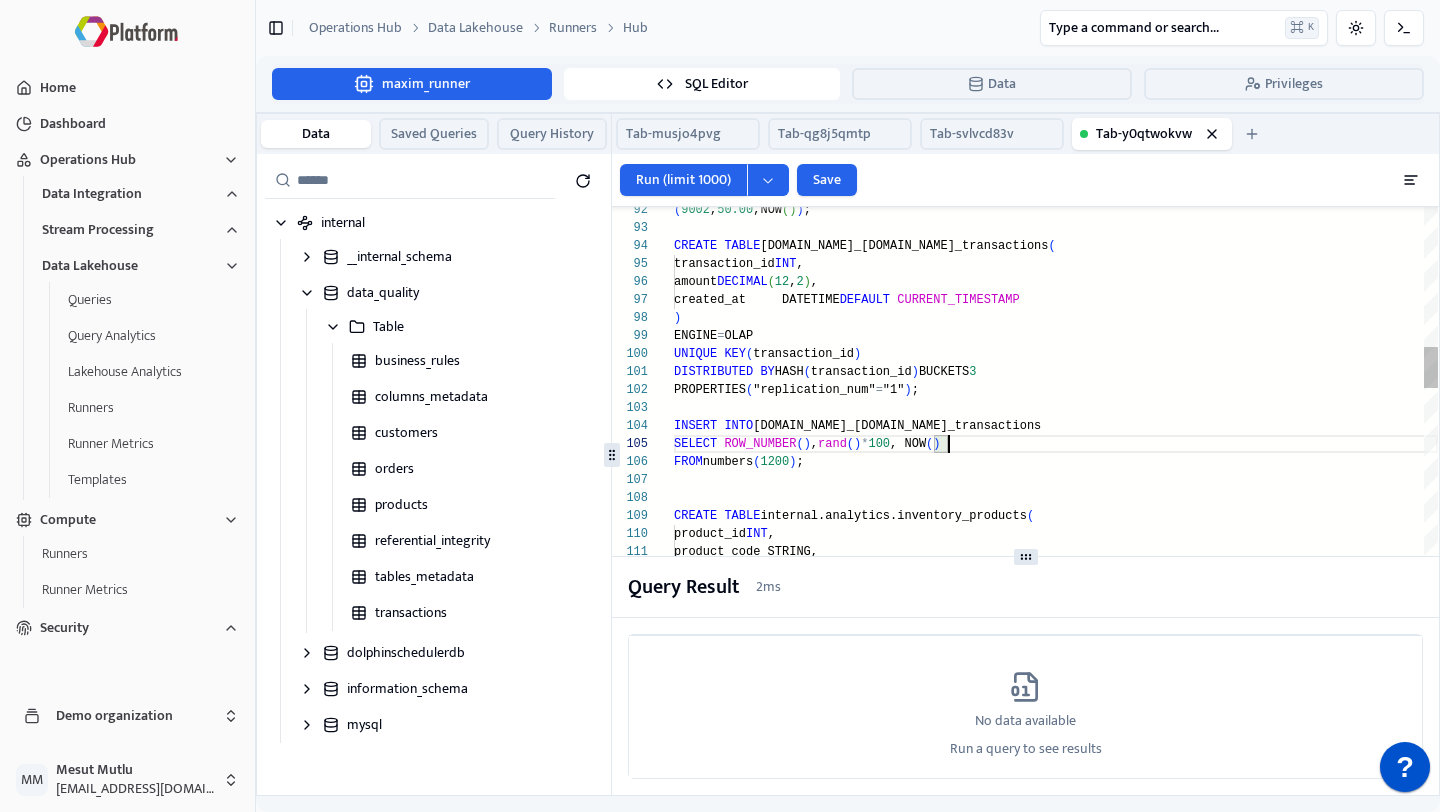 click on "SELECT   ROW_NUMBER ( ) ,  rand ( ) * 100 , NOW ( ) INSERT   INTO  [DOMAIN_NAME]_[DOMAIN_NAME]_transactions DISTRIBUTED   BY  HASH ( transaction_id )  BUCKETS  3 PROPERTIES ( "replication_num" = "1" ) ; UNIQUE   KEY ( transaction_id ) ) ENGINE = OLAP     created_at     DATETIME  DEFAULT   CURRENT_TIMESTAMP     transaction_id  INT ,     amount          DECIMAL ( 12 , 2 ) , CREATE   TABLE  [DOMAIN_NAME]_[DOMAIN_NAME]_transactions  ( ( 9002 , 50.00 ,NOW ( ) ) ; FROM  numbers ( 1200 ) ; CREATE   TABLE  internal.analytics.inventory_products  (     product_id    INT ,     product_code STRING,     category_id   INT ,     created_at   DATETIME  DEFAULT   CURRENT_TIMESTAMP ) ENGINE = OLAP UNIQUE   KEY ( product_id ) DISTRIBUTED   BY  HASH ( product_id )  BUCKETS  3 PROPERTIES ( "replication_num" = "1" ) ;" at bounding box center (1056, 1434) 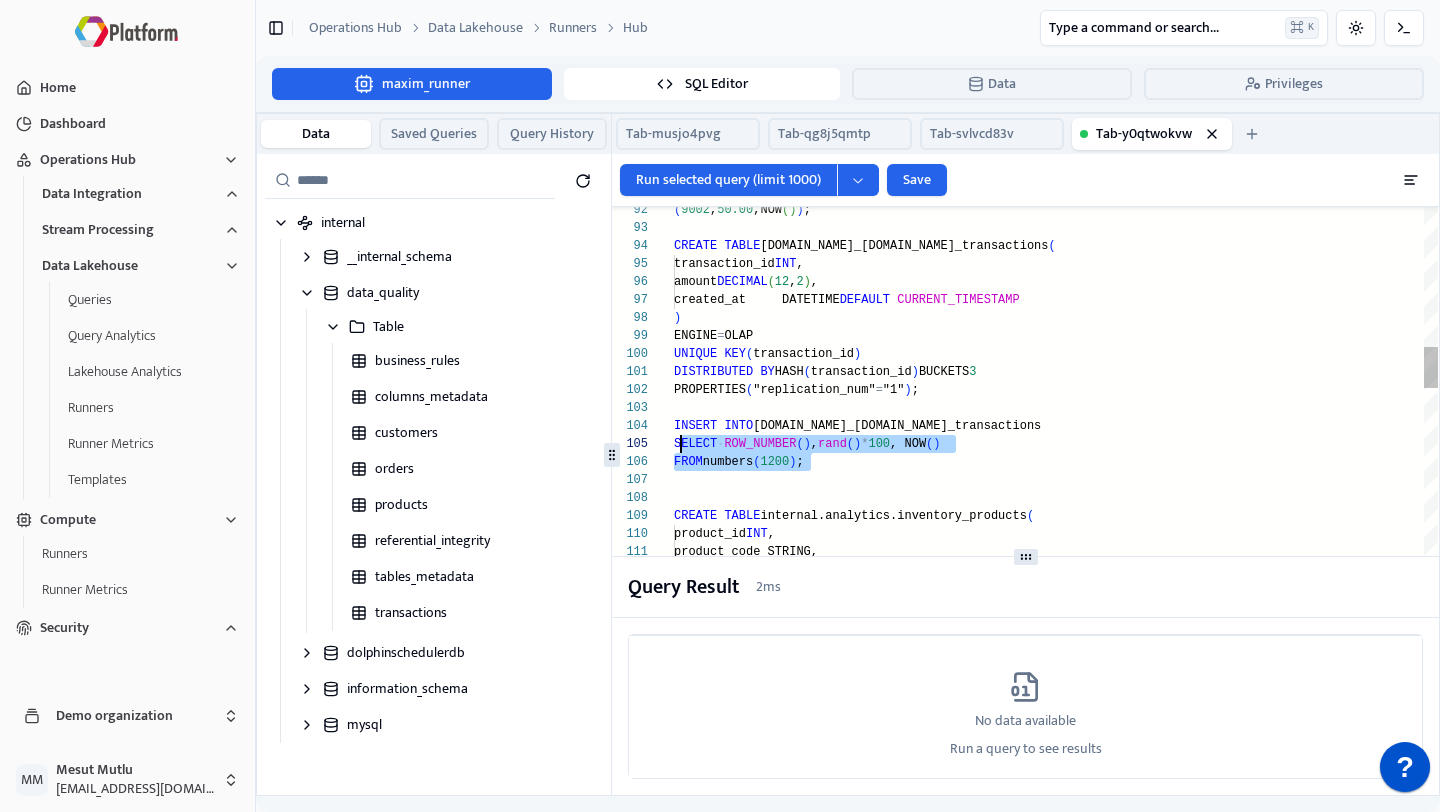 scroll, scrollTop: 72, scrollLeft: 0, axis: vertical 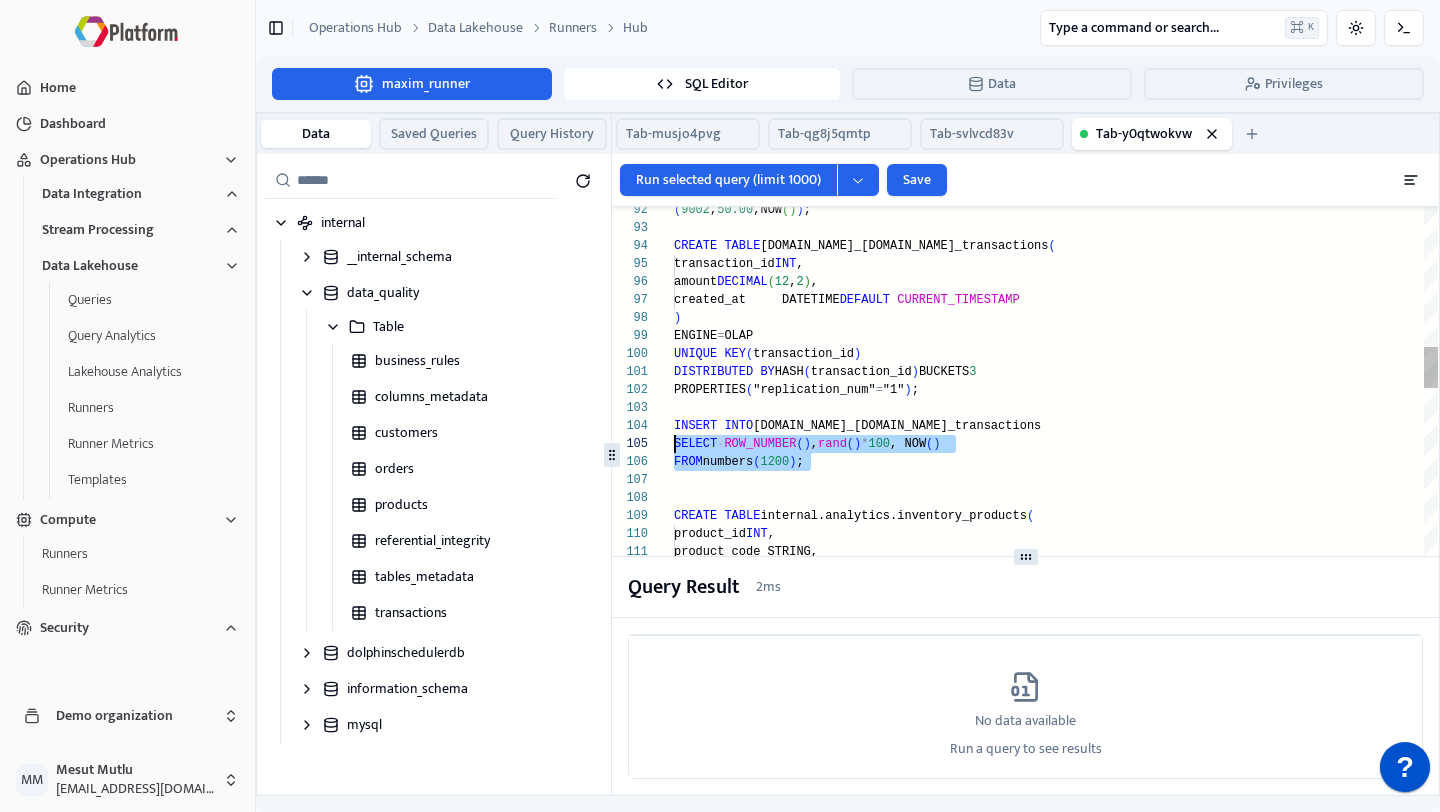 drag, startPoint x: 820, startPoint y: 457, endPoint x: 670, endPoint y: 445, distance: 150.47923 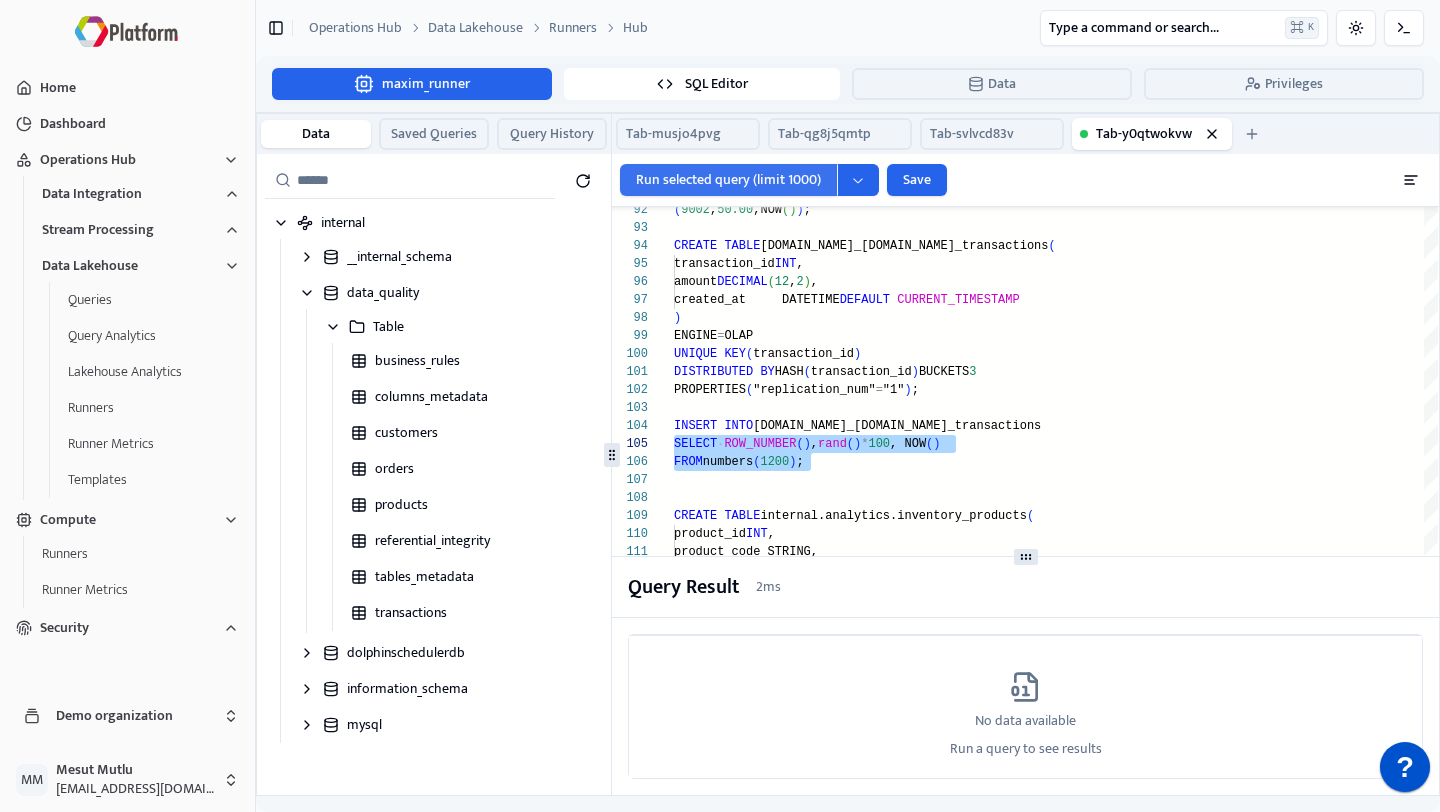 click on "Run selected query (limit 1000)" at bounding box center [728, 180] 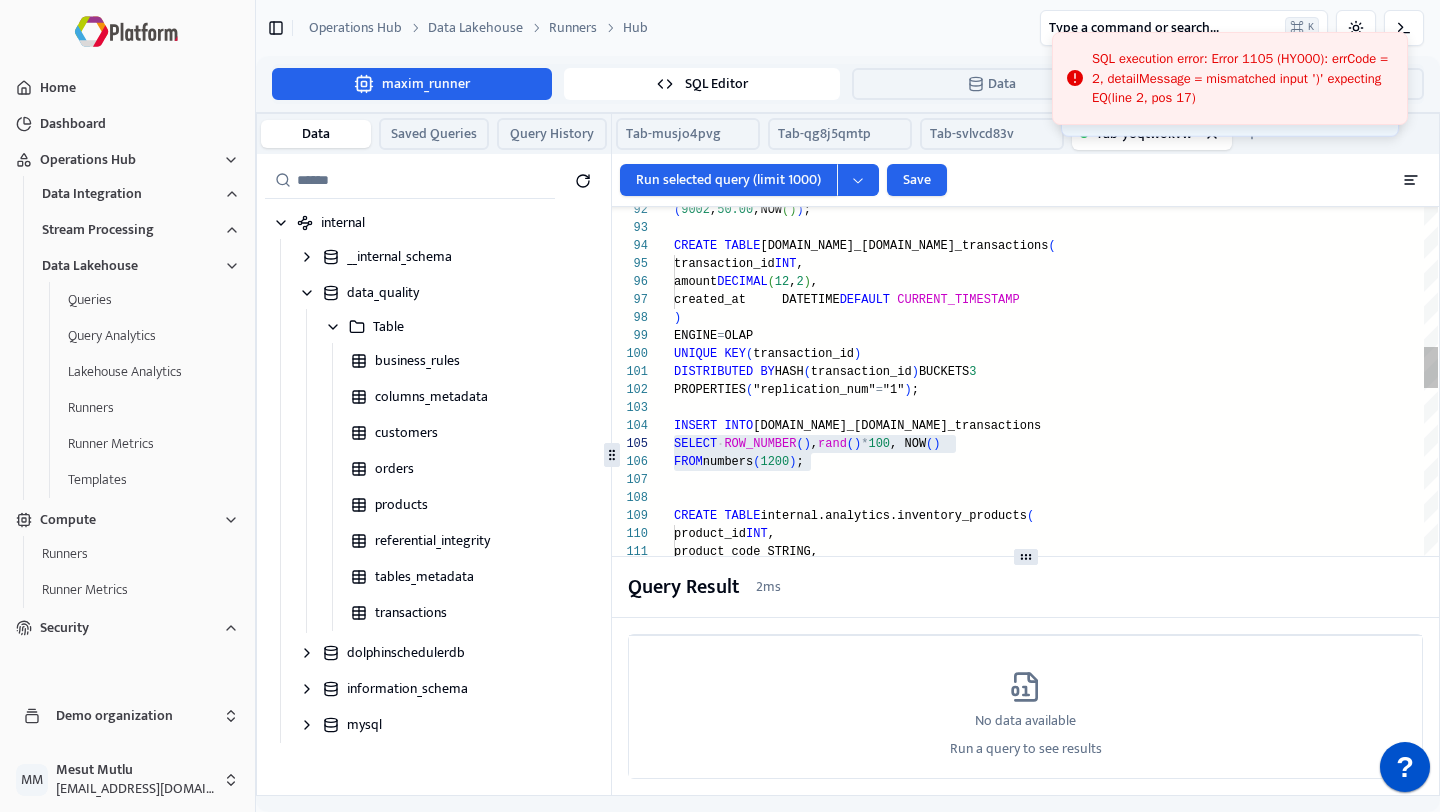 click on "SELECT   ROW_NUMBER ( ) ,  rand ( ) * 100 , NOW ( ) INSERT   INTO  [DOMAIN_NAME]_[DOMAIN_NAME]_transactions DISTRIBUTED   BY  HASH ( transaction_id )  BUCKETS  3 PROPERTIES ( "replication_num" = "1" ) ; UNIQUE   KEY ( transaction_id ) ) ENGINE = OLAP     created_at     DATETIME  DEFAULT   CURRENT_TIMESTAMP     transaction_id  INT ,     amount          DECIMAL ( 12 , 2 ) , CREATE   TABLE  [DOMAIN_NAME]_[DOMAIN_NAME]_transactions  ( ( 9002 , 50.00 ,NOW ( ) ) ; FROM  numbers ( 1200 ) ; CREATE   TABLE  internal.analytics.inventory_products  (     product_id    INT ,     product_code STRING,     category_id   INT ,     created_at   DATETIME  DEFAULT   CURRENT_TIMESTAMP ) ENGINE = OLAP UNIQUE   KEY ( product_id ) DISTRIBUTED   BY  HASH ( product_id )  BUCKETS  3 PROPERTIES ( "replication_num" = "1" ) ;" at bounding box center (1056, 1434) 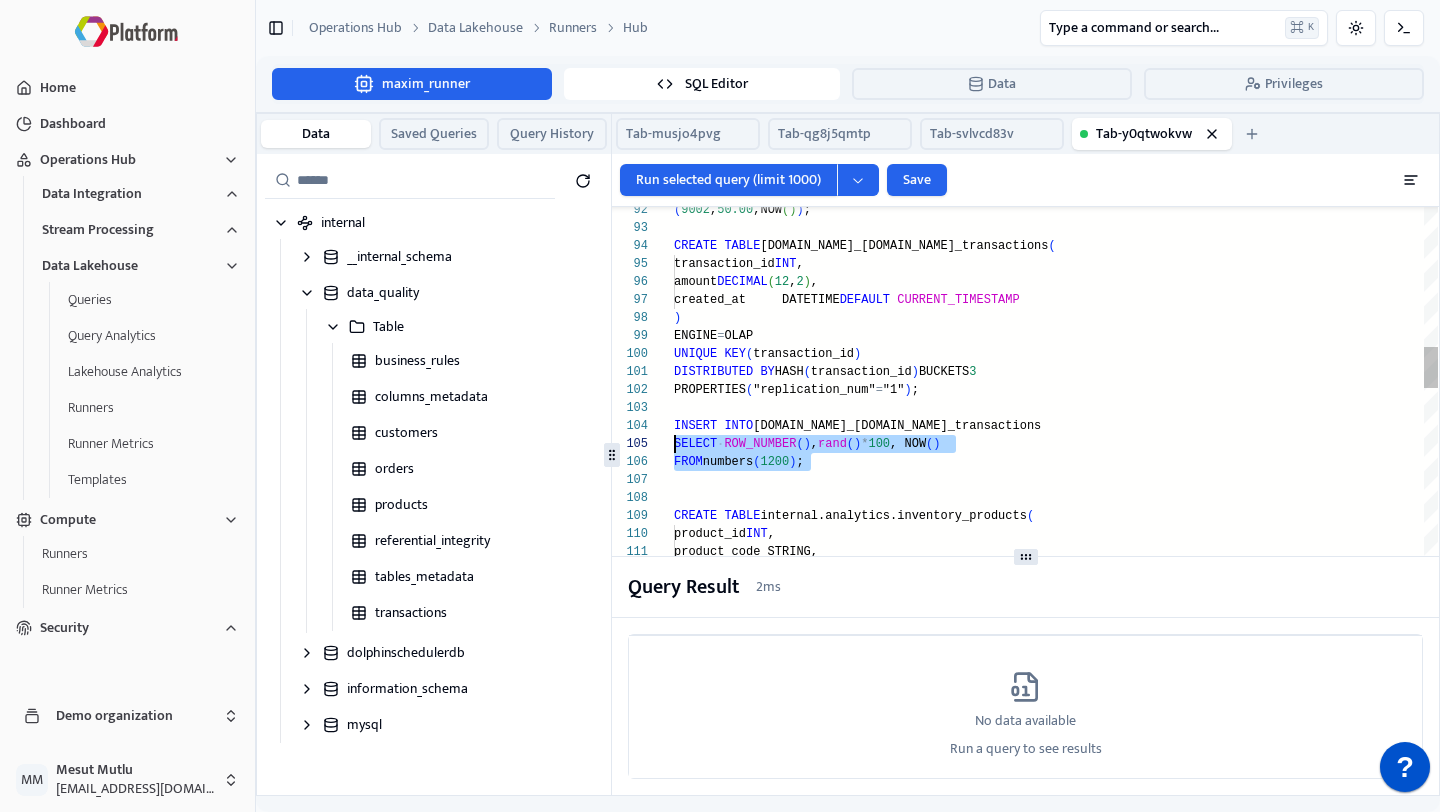 scroll, scrollTop: 72, scrollLeft: 0, axis: vertical 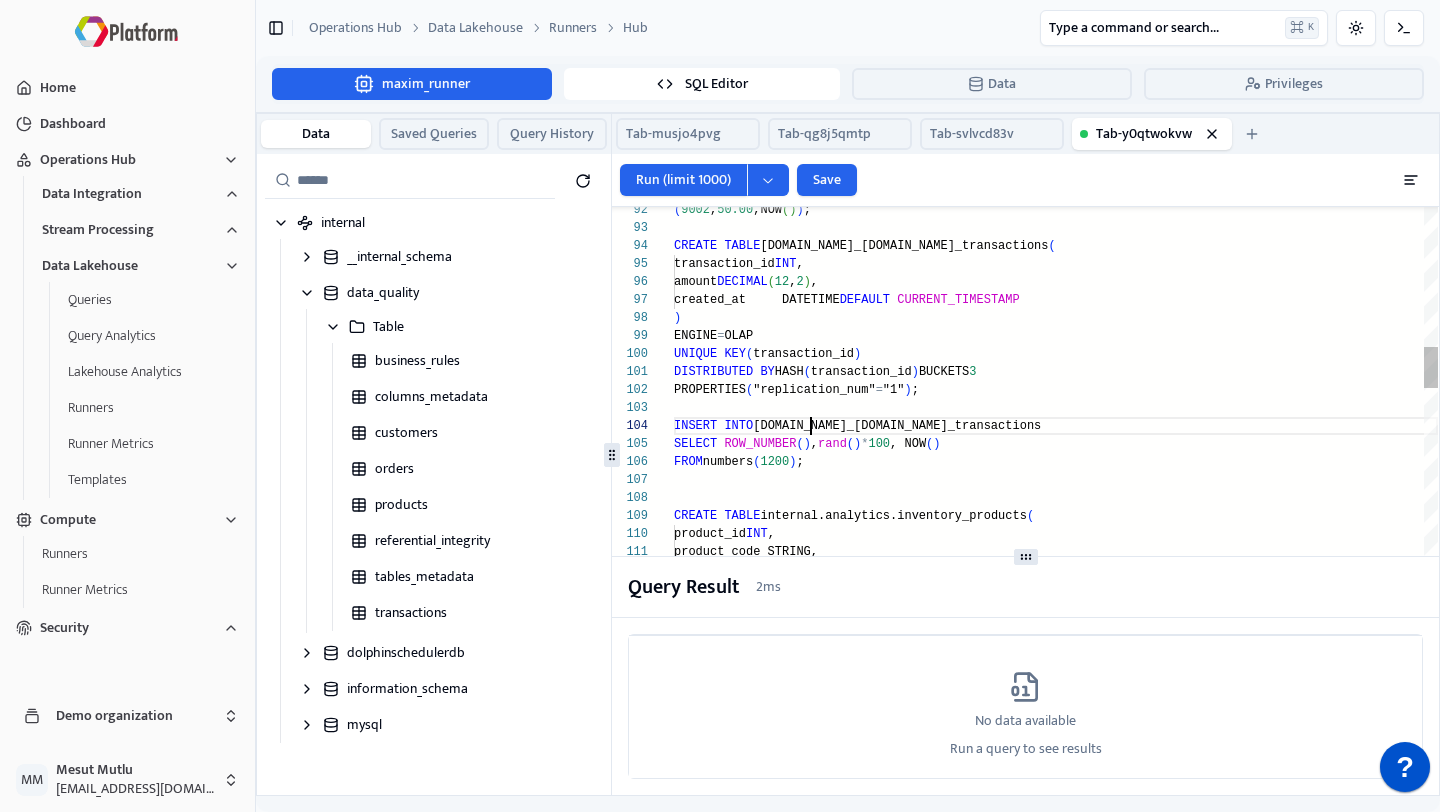 click on "SELECT   ROW_NUMBER ( ) ,  rand ( ) * 100 , NOW ( ) INSERT   INTO  [DOMAIN_NAME]_[DOMAIN_NAME]_transactions DISTRIBUTED   BY  HASH ( transaction_id )  BUCKETS  3 PROPERTIES ( "replication_num" = "1" ) ; UNIQUE   KEY ( transaction_id ) ) ENGINE = OLAP     created_at     DATETIME  DEFAULT   CURRENT_TIMESTAMP     transaction_id  INT ,     amount          DECIMAL ( 12 , 2 ) , CREATE   TABLE  [DOMAIN_NAME]_[DOMAIN_NAME]_transactions  ( ( 9002 , 50.00 ,NOW ( ) ) ; FROM  numbers ( 1200 ) ; CREATE   TABLE  internal.analytics.inventory_products  (     product_id    INT ,     product_code STRING,     category_id   INT ,     created_at   DATETIME  DEFAULT   CURRENT_TIMESTAMP ) ENGINE = OLAP UNIQUE   KEY ( product_id ) DISTRIBUTED   BY  HASH ( product_id )  BUCKETS  3 PROPERTIES ( "replication_num" = "1" ) ;" at bounding box center (1056, 1434) 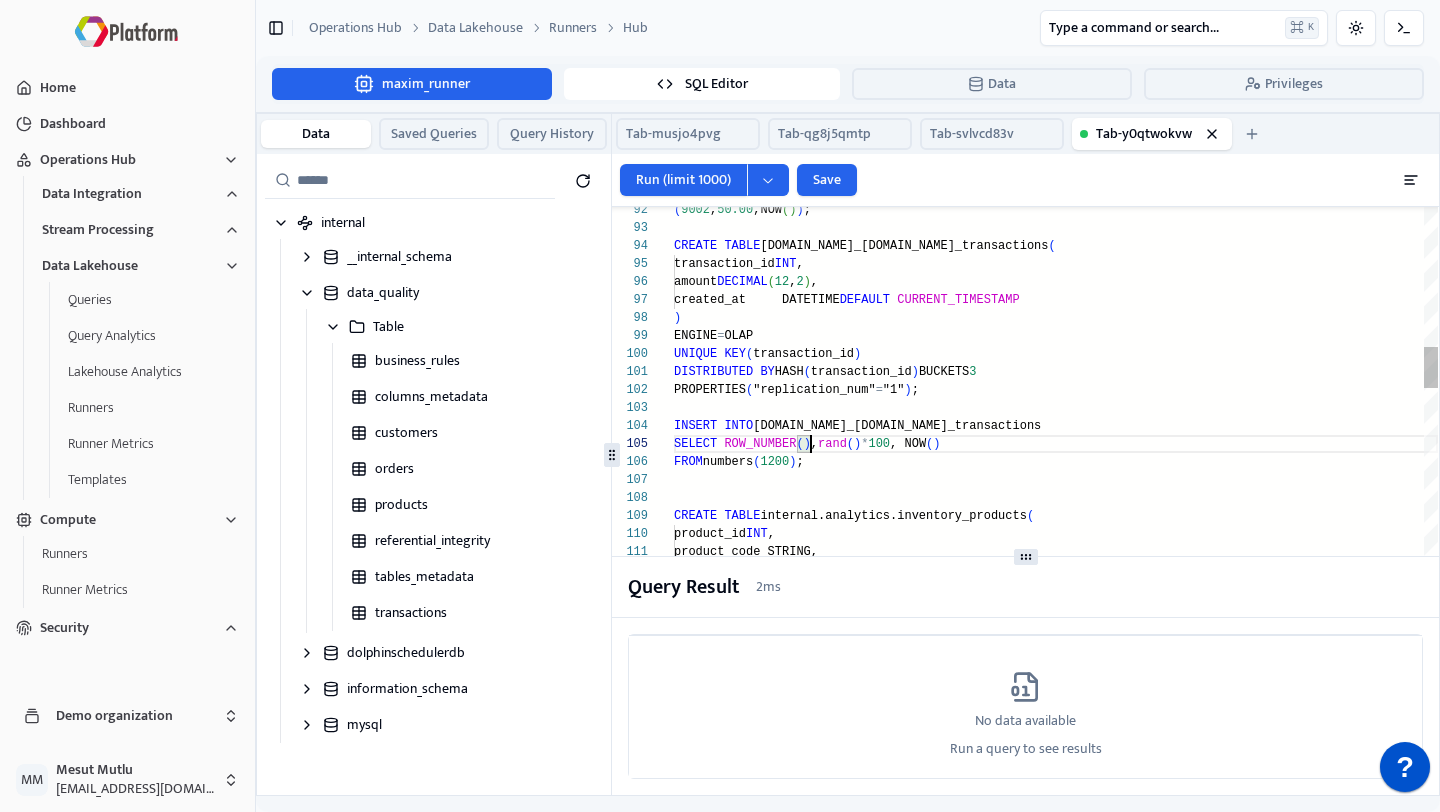scroll, scrollTop: 72, scrollLeft: 0, axis: vertical 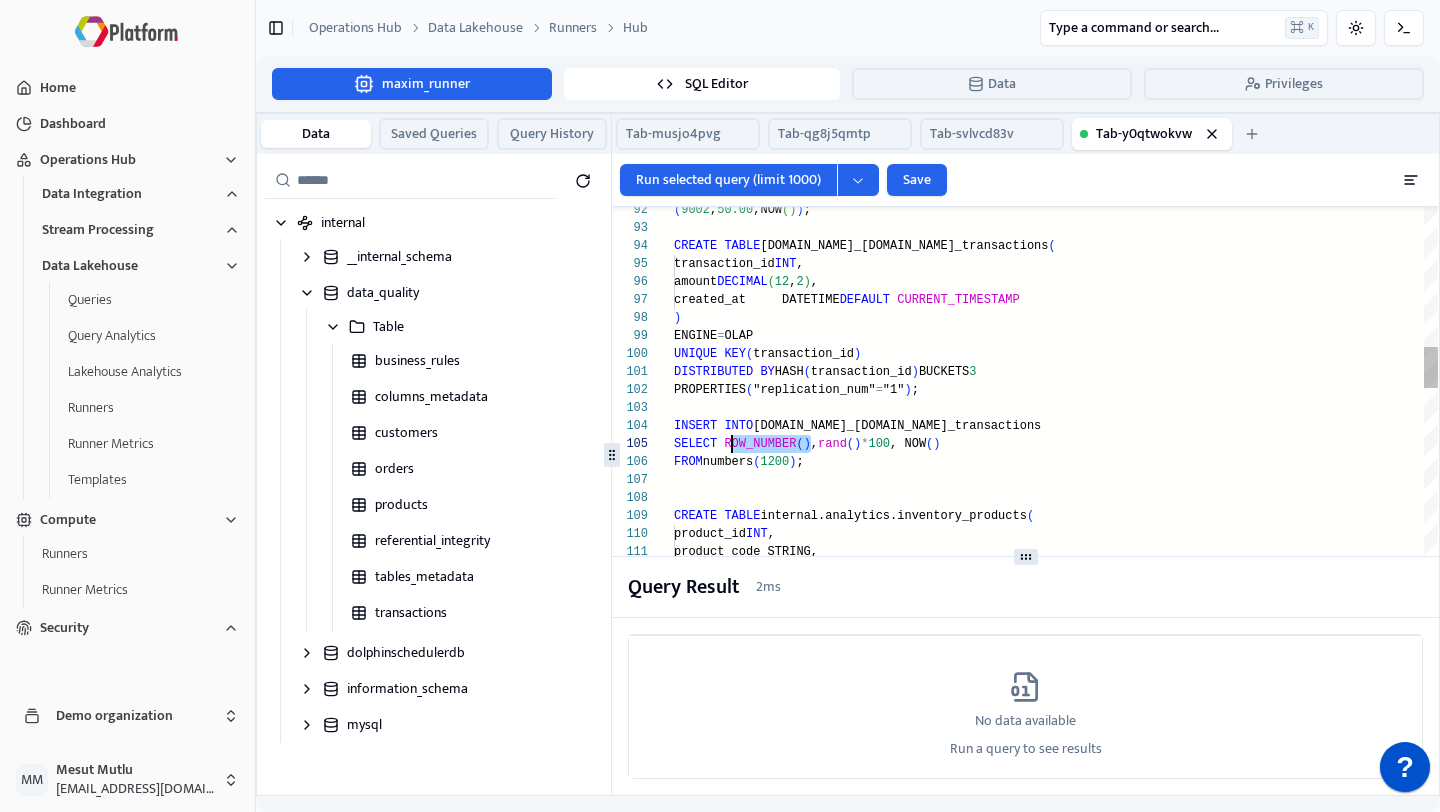 drag, startPoint x: 810, startPoint y: 440, endPoint x: 729, endPoint y: 440, distance: 81 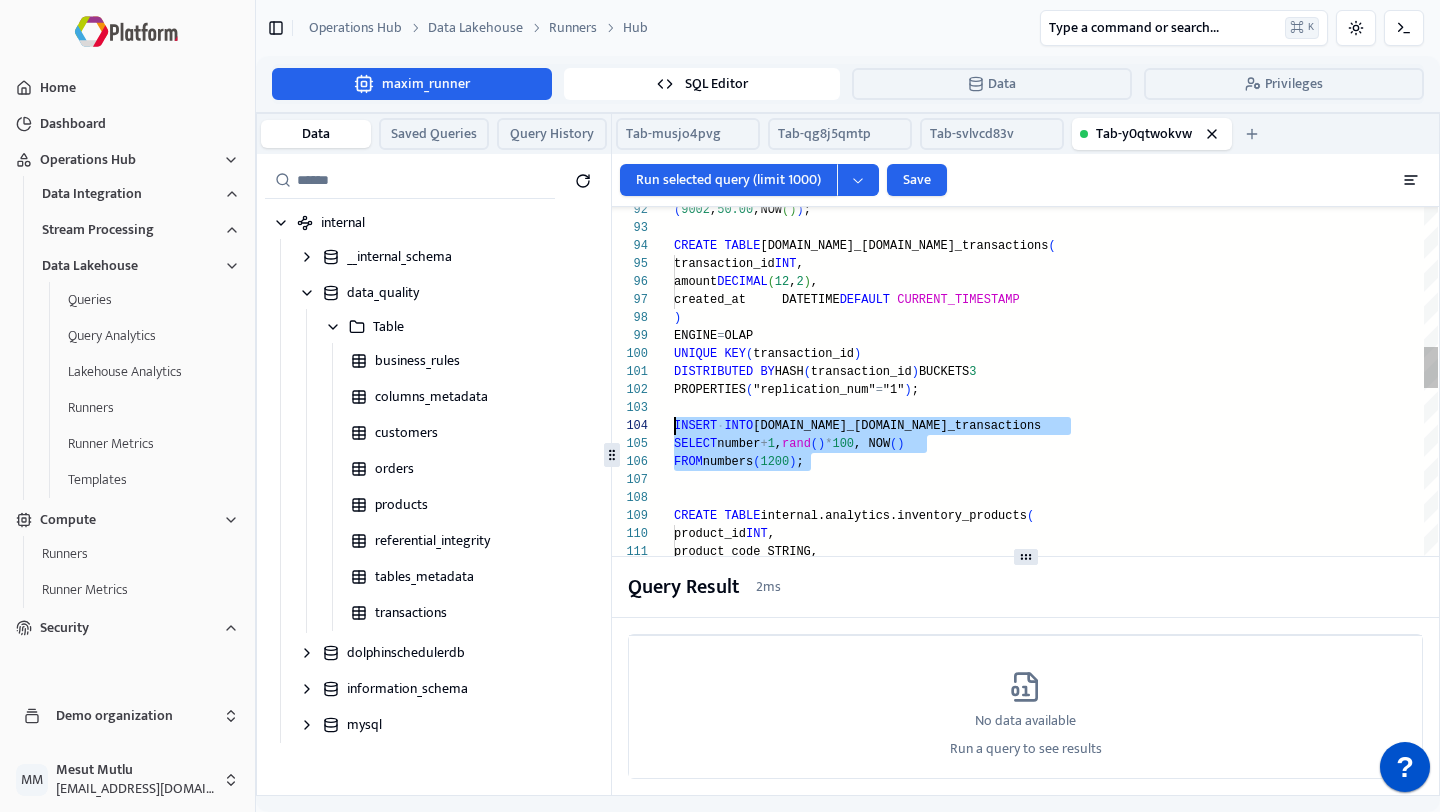 scroll, scrollTop: 54, scrollLeft: 0, axis: vertical 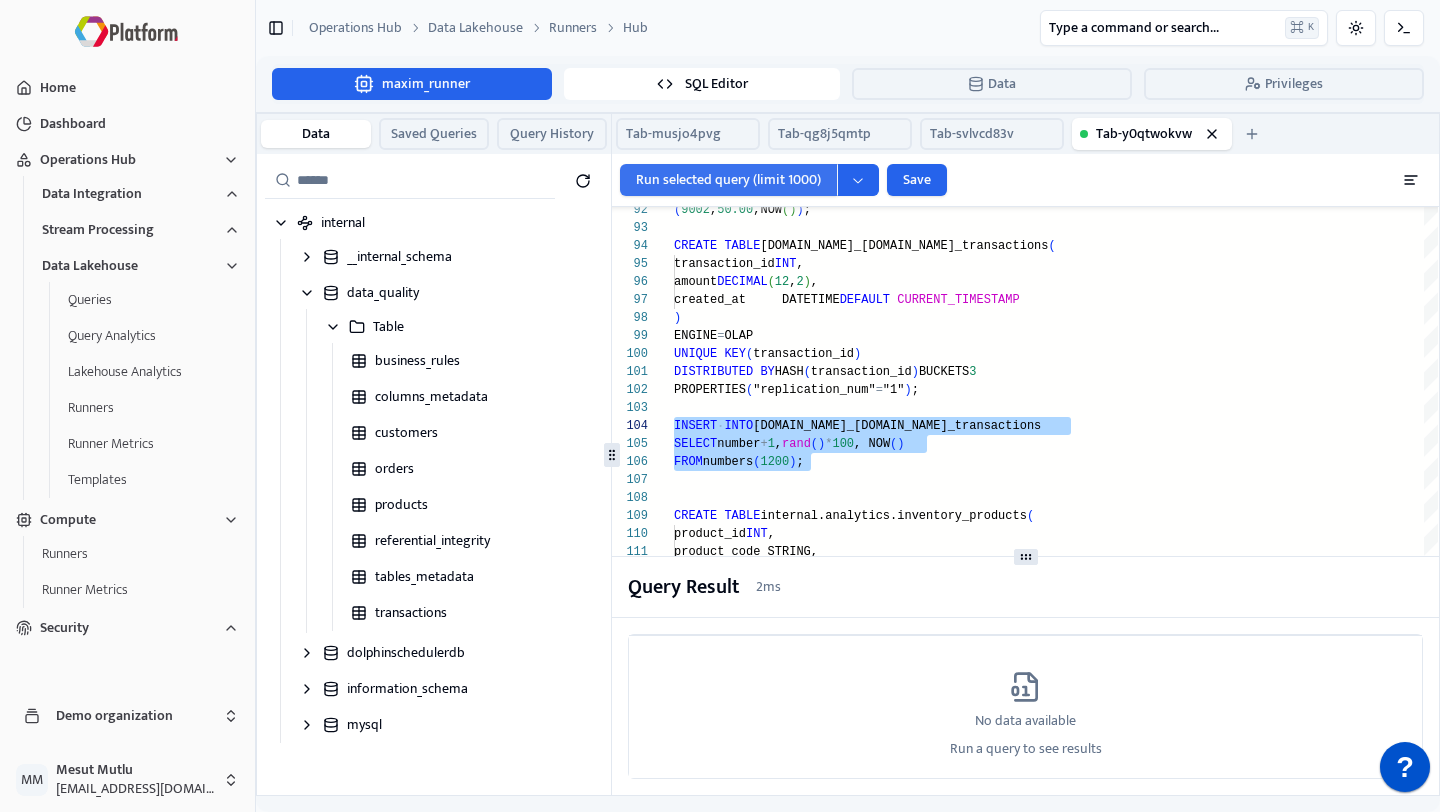click on "Run selected query (limit 1000)" at bounding box center (728, 180) 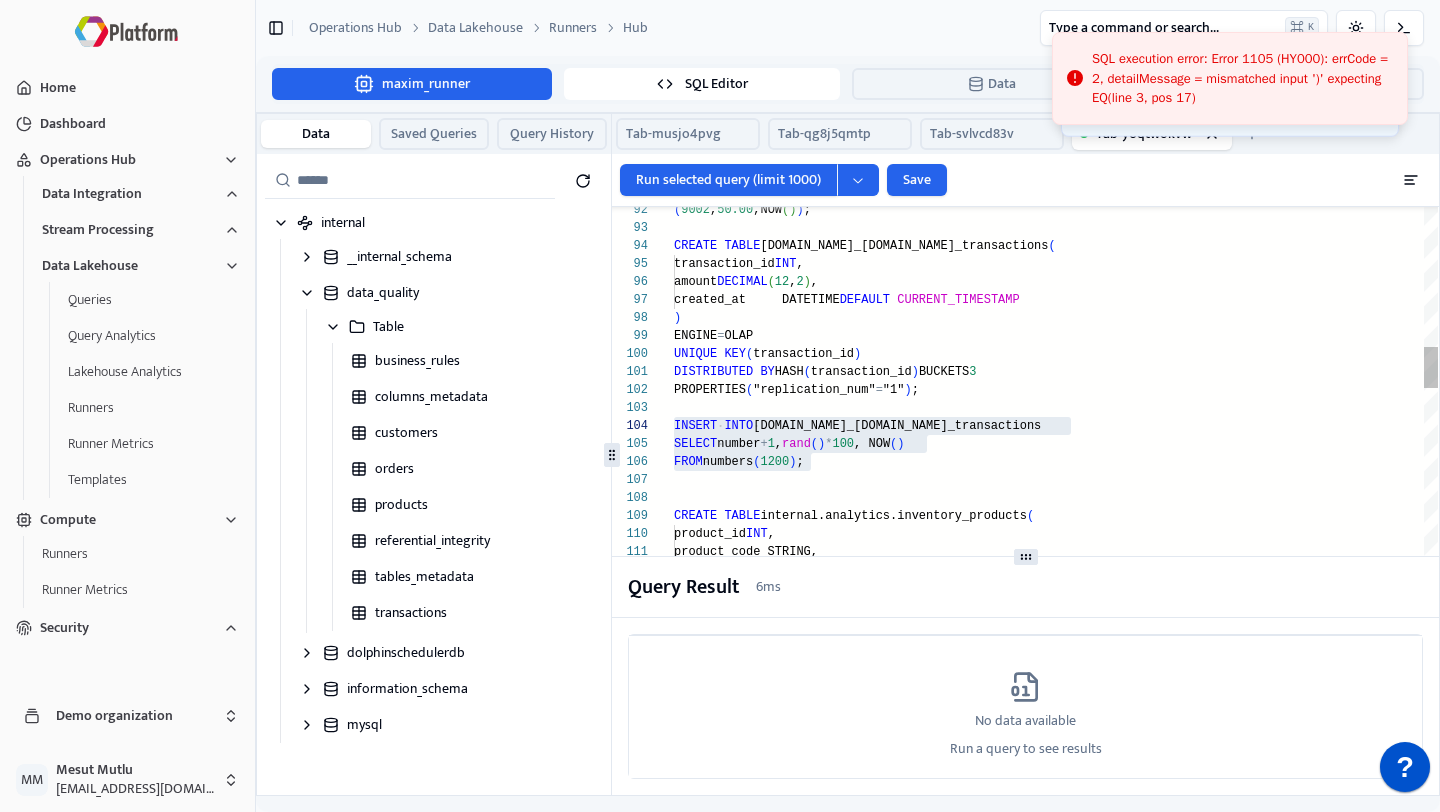 click on "SELECT  number + 1 ,  rand ( ) * 100 , NOW ( ) INSERT   INTO  [DOMAIN_NAME]_[DOMAIN_NAME]_transactions DISTRIBUTED   BY  HASH ( transaction_id )  BUCKETS  3 PROPERTIES ( "replication_num" = "1" ) ; UNIQUE   KEY ( transaction_id ) ) ENGINE = OLAP     created_at     DATETIME  DEFAULT   CURRENT_TIMESTAMP     transaction_id  INT ,     amount          DECIMAL ( 12 , 2 ) , CREATE   TABLE  [DOMAIN_NAME]_[DOMAIN_NAME]_transactions  ( ( 9002 , 50.00 ,NOW ( ) ) ; FROM  numbers ( 1200 ) ; CREATE   TABLE  internal.analytics.inventory_products  (     product_id    INT ,     product_code STRING,     category_id   INT ,     created_at   DATETIME  DEFAULT   CURRENT_TIMESTAMP ) ENGINE = OLAP UNIQUE   KEY ( product_id ) DISTRIBUTED   BY  HASH ( product_id )  BUCKETS  3 PROPERTIES ( "replication_num" = "1" ) ;" at bounding box center [1056, 1434] 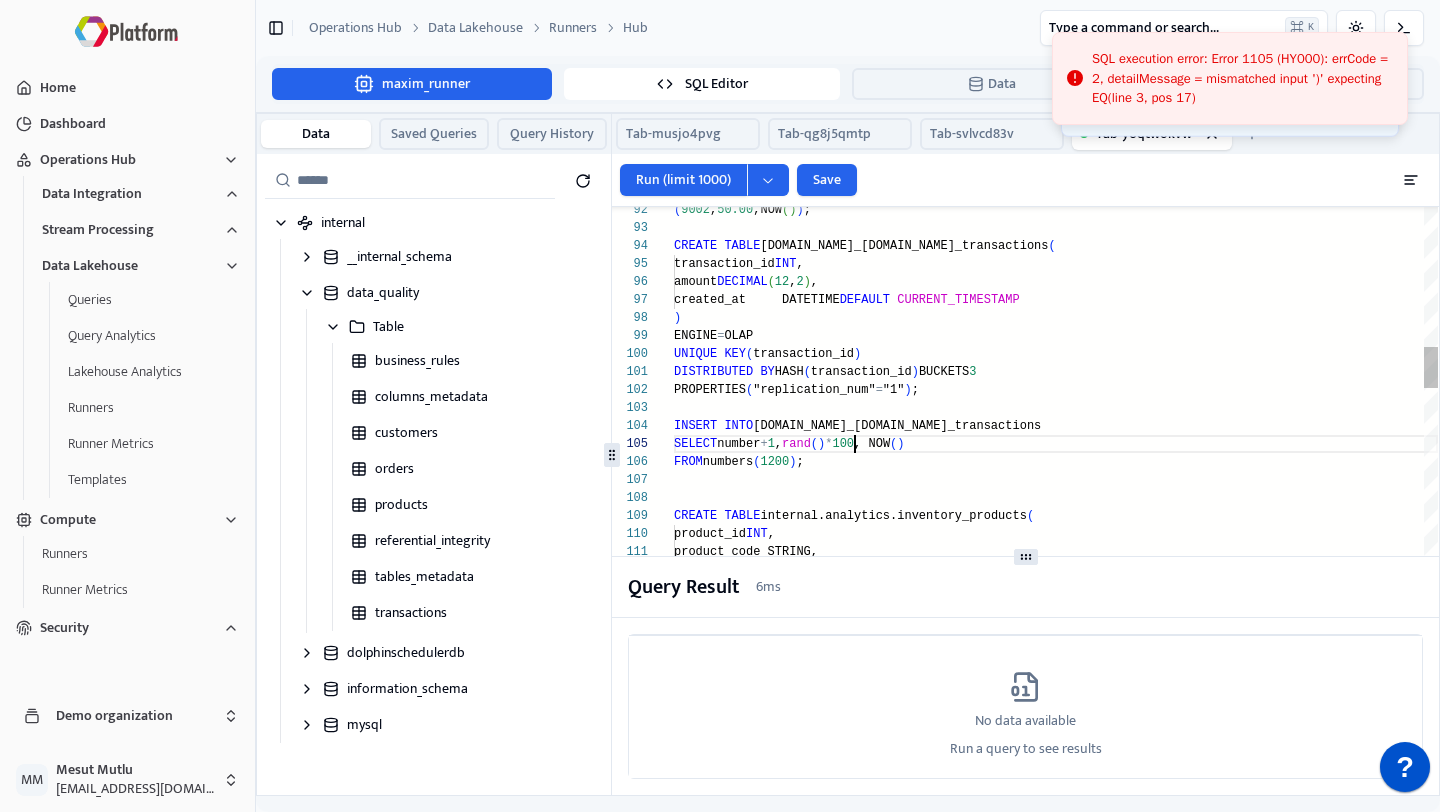 scroll, scrollTop: 72, scrollLeft: 0, axis: vertical 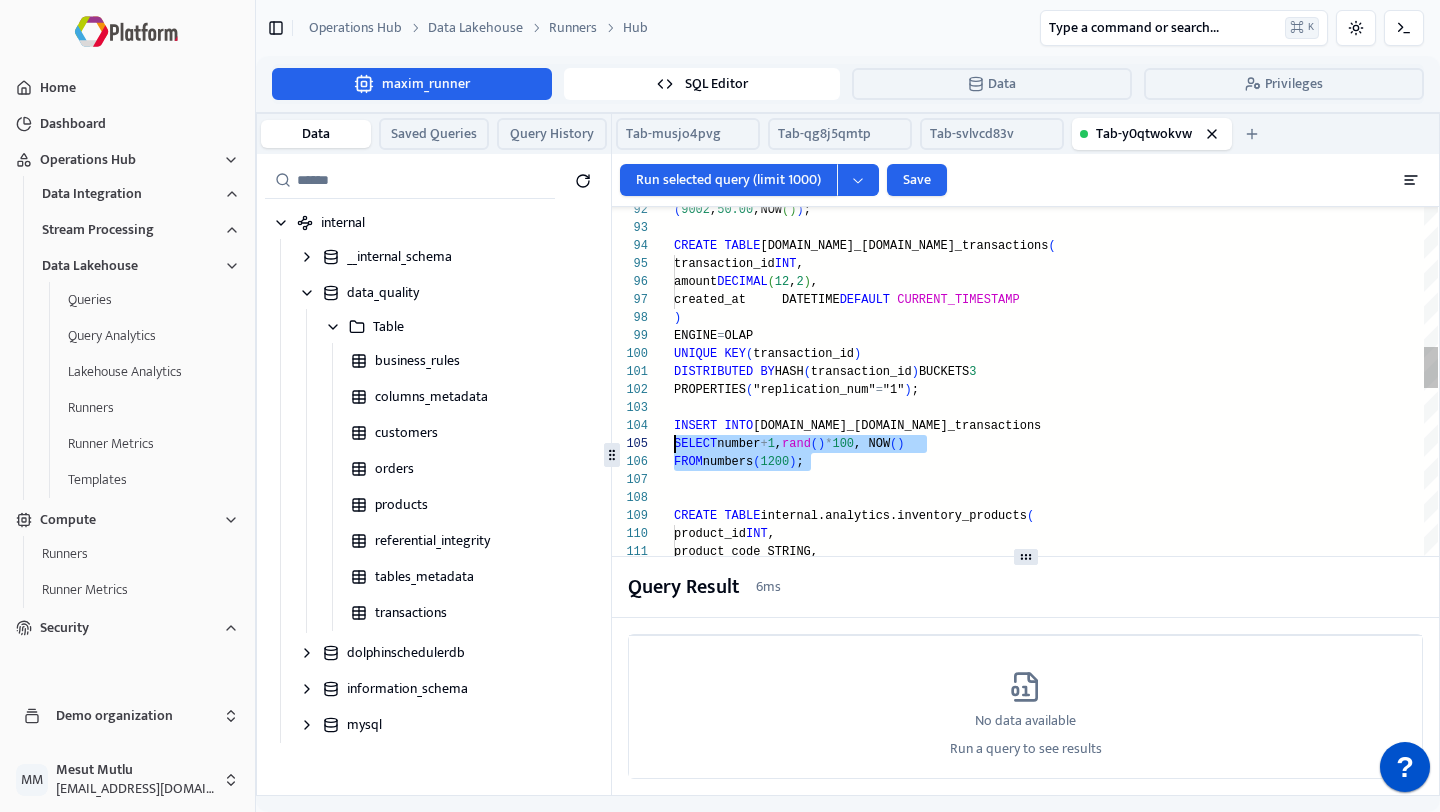 drag, startPoint x: 821, startPoint y: 459, endPoint x: 674, endPoint y: 448, distance: 147.411 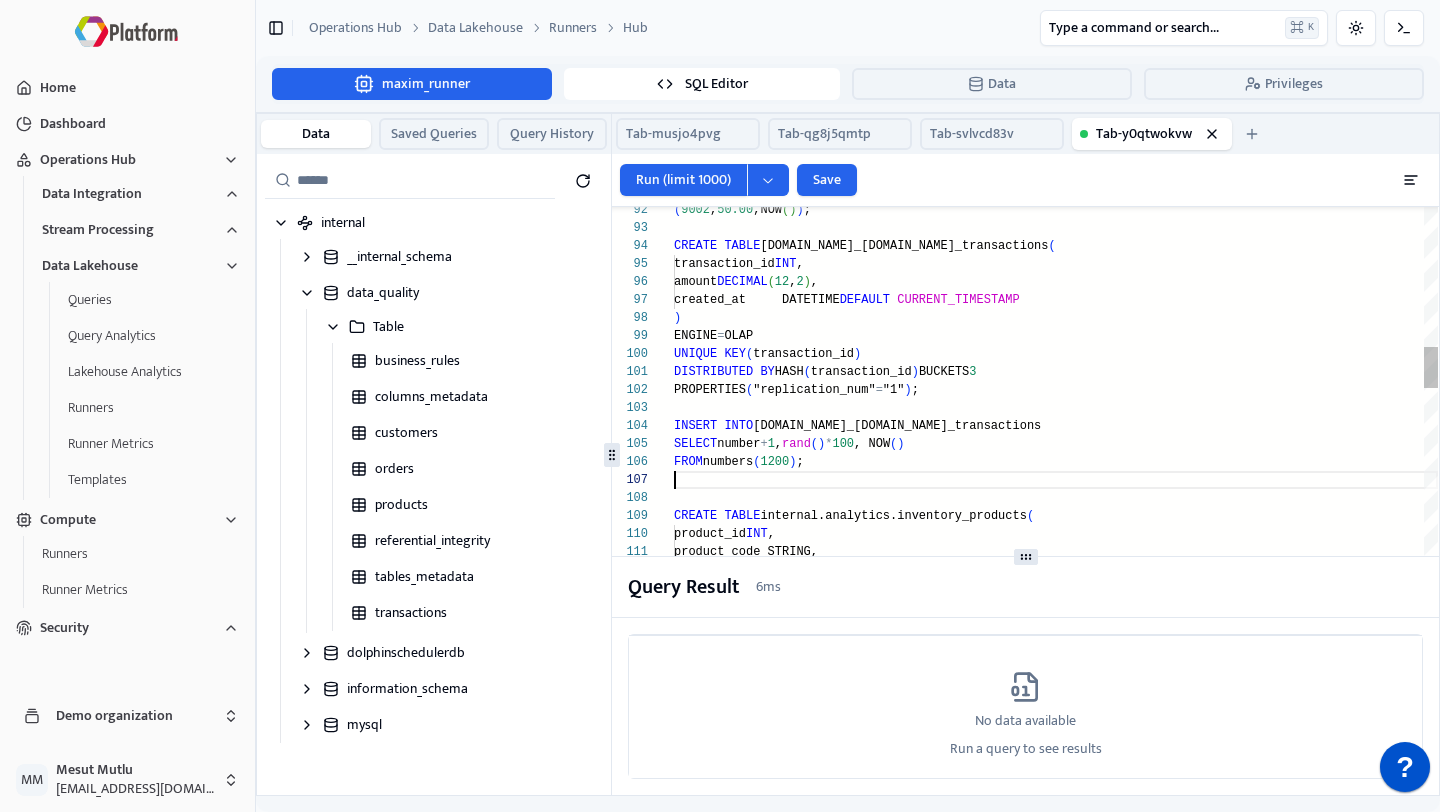 click on "SELECT  number + 1 ,  rand ( ) * 100 , NOW ( ) INSERT   INTO  [DOMAIN_NAME]_[DOMAIN_NAME]_transactions DISTRIBUTED   BY  HASH ( transaction_id )  BUCKETS  3 PROPERTIES ( "replication_num" = "1" ) ; UNIQUE   KEY ( transaction_id ) ) ENGINE = OLAP     created_at     DATETIME  DEFAULT   CURRENT_TIMESTAMP     transaction_id  INT ,     amount          DECIMAL ( 12 , 2 ) , CREATE   TABLE  [DOMAIN_NAME]_[DOMAIN_NAME]_transactions  ( ( 9002 , 50.00 ,NOW ( ) ) ; FROM  numbers ( 1200 ) ; CREATE   TABLE  internal.analytics.inventory_products  (     product_id    INT ,     product_code STRING,     category_id   INT ,     created_at   DATETIME  DEFAULT   CURRENT_TIMESTAMP ) ENGINE = OLAP UNIQUE   KEY ( product_id ) DISTRIBUTED   BY  HASH ( product_id )  BUCKETS  3 PROPERTIES ( "replication_num" = "1" ) ;" at bounding box center (1056, 1434) 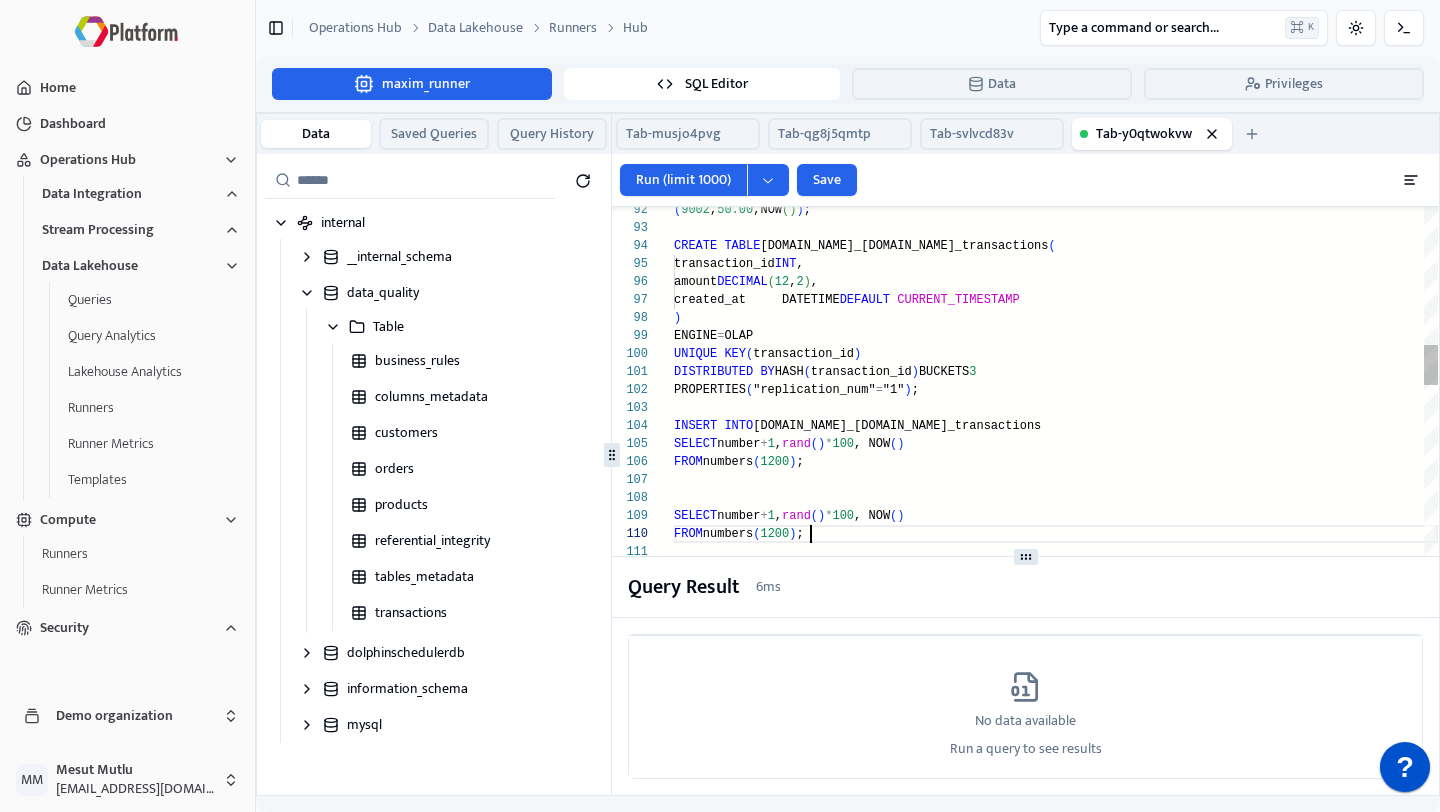 scroll, scrollTop: 162, scrollLeft: 0, axis: vertical 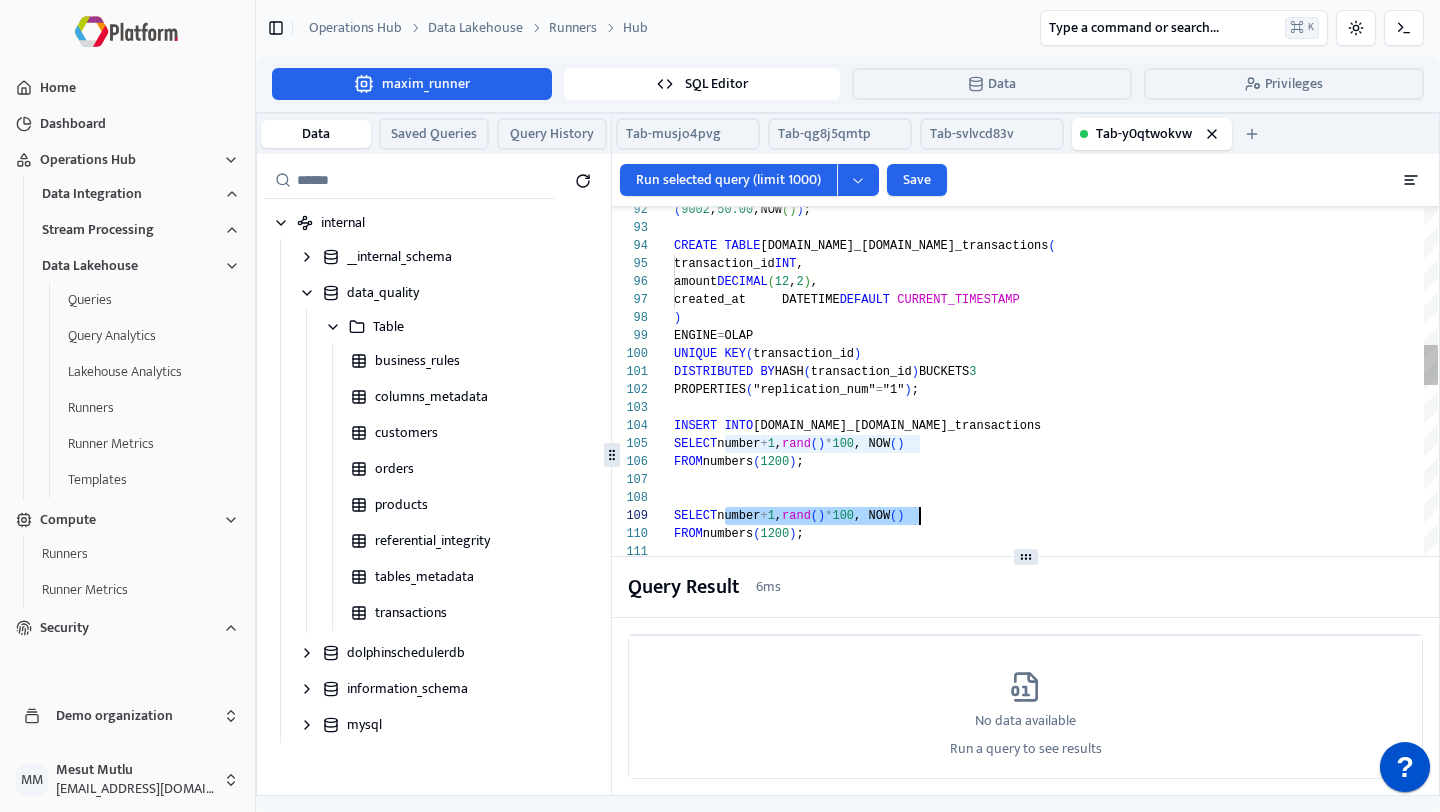 drag, startPoint x: 725, startPoint y: 517, endPoint x: 925, endPoint y: 517, distance: 200 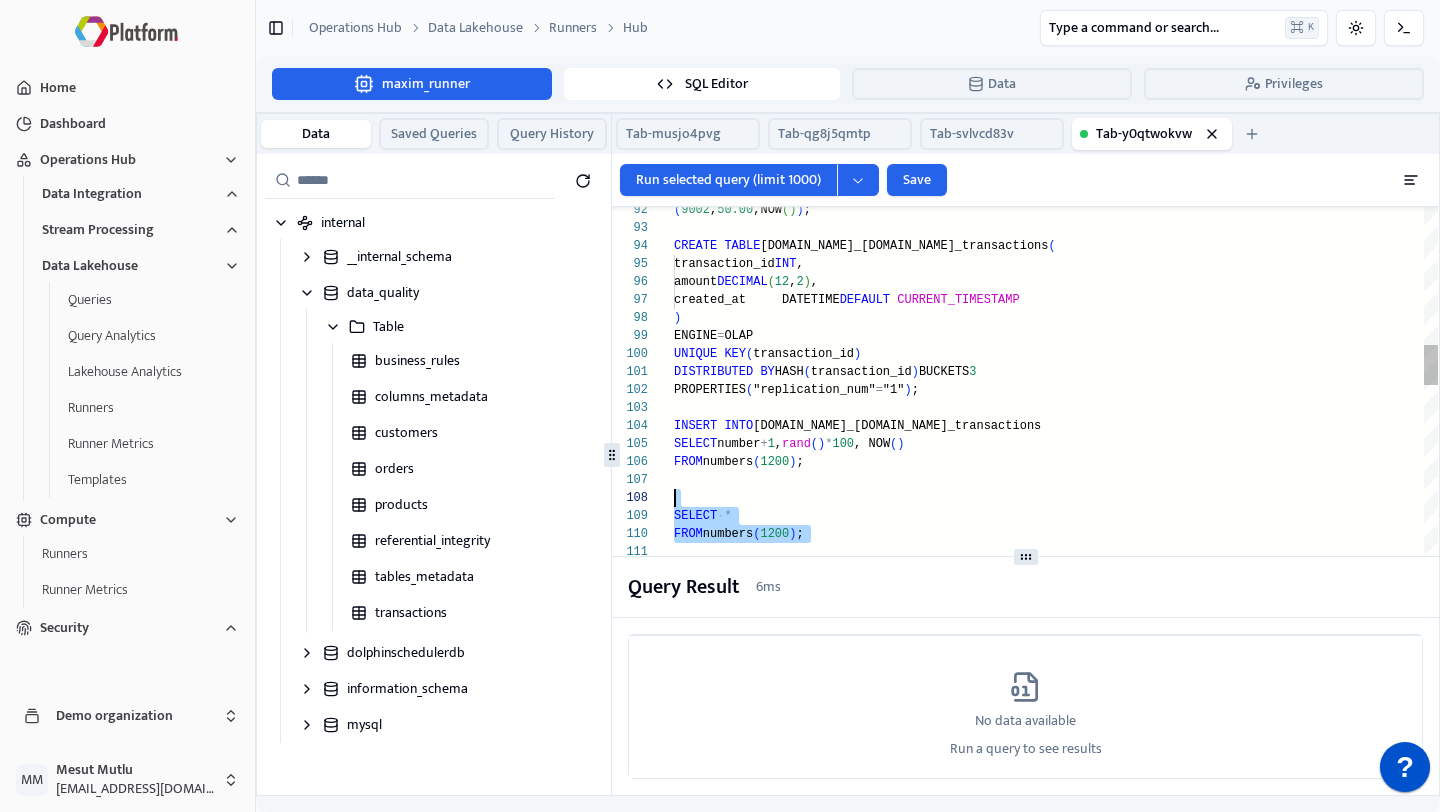 scroll, scrollTop: 126, scrollLeft: 0, axis: vertical 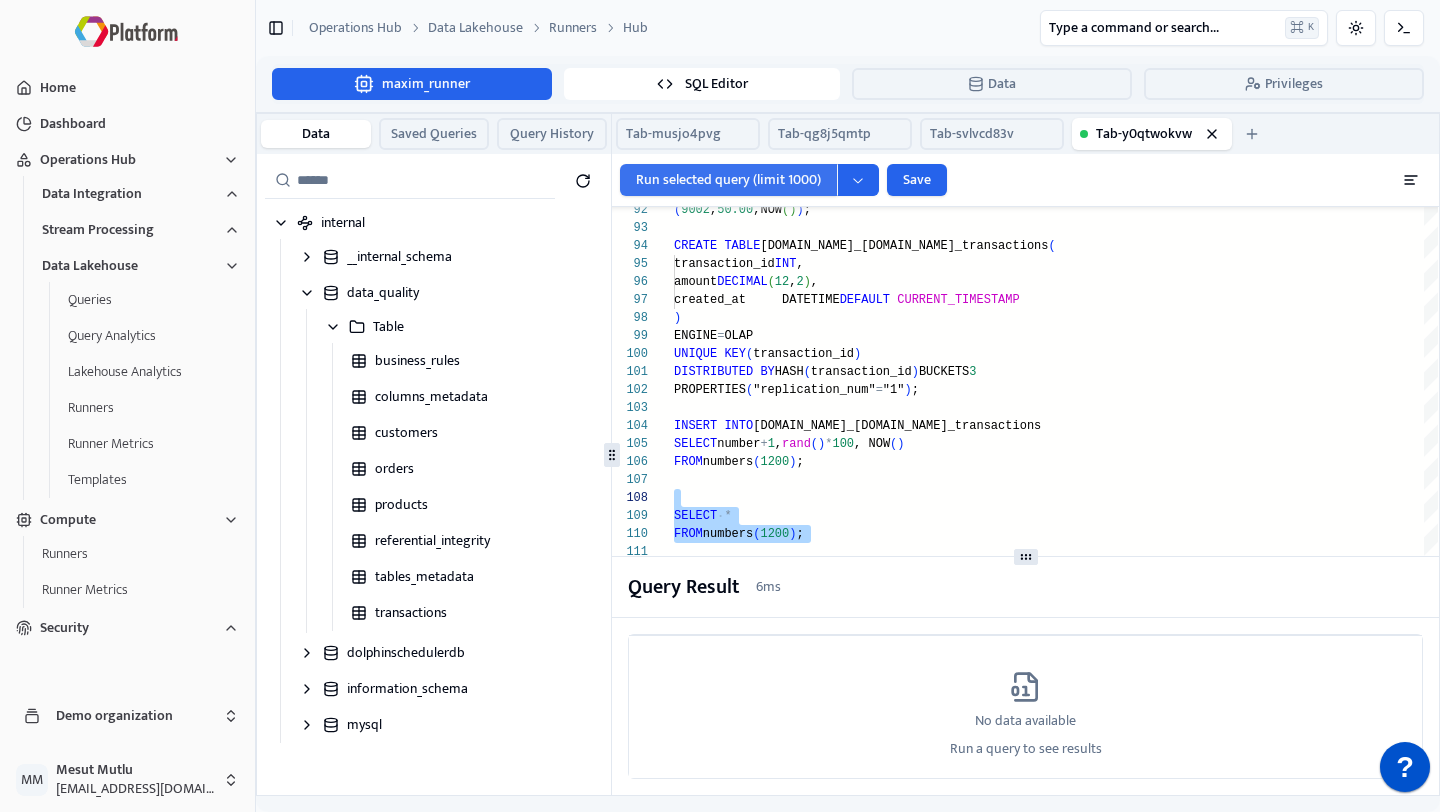 click on "Run selected query (limit 1000)" at bounding box center [728, 180] 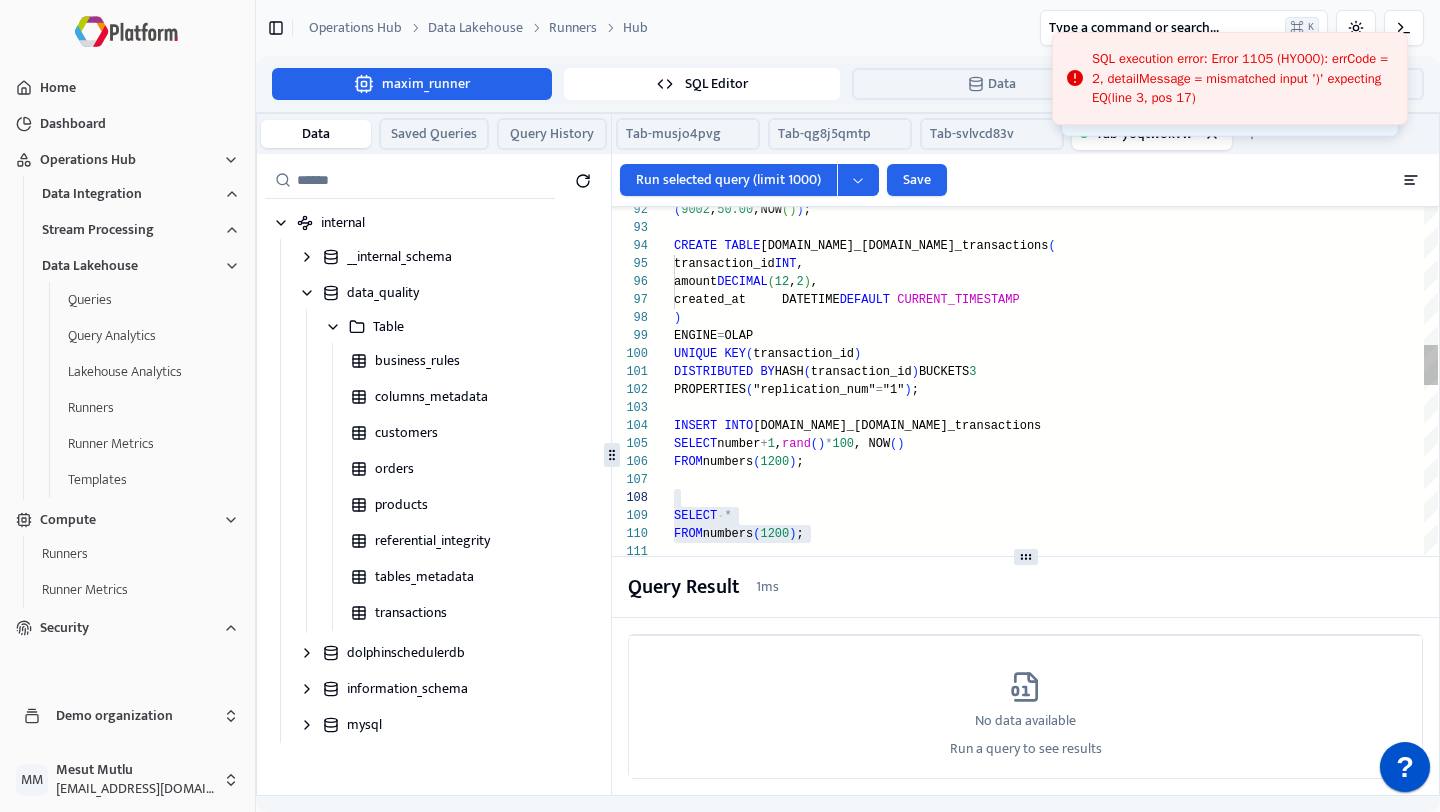 click on "SELECT  number + 1 ,  rand ( ) * 100 , NOW ( ) INSERT   INTO  [DOMAIN_NAME]_[DOMAIN_NAME]_transactions DISTRIBUTED   BY  HASH ( transaction_id )  BUCKETS  3 PROPERTIES ( "replication_num" = "1" ) ; UNIQUE   KEY ( transaction_id ) ) ENGINE = OLAP     created_at     DATETIME  DEFAULT   CURRENT_TIMESTAMP     transaction_id  INT ,     amount          DECIMAL ( 12 , 2 ) , CREATE   TABLE  [DOMAIN_NAME]_[DOMAIN_NAME]_transactions  ( ( 9002 , 50.00 ,NOW ( ) ) ; FROM  numbers ( 1200 ) ; CREATE   TABLE  internal.analytics.inventory_products  (     product_id    INT ,     product_code STRING,     category_id   INT ,     created_at   DATETIME  DEFAULT   CURRENT_TIMESTAMP ) ENGINE = OLAP UNIQUE   KEY ( product_id ) SELECT   * FROM  numbers ( 1200 ) ;" at bounding box center (1056, 1461) 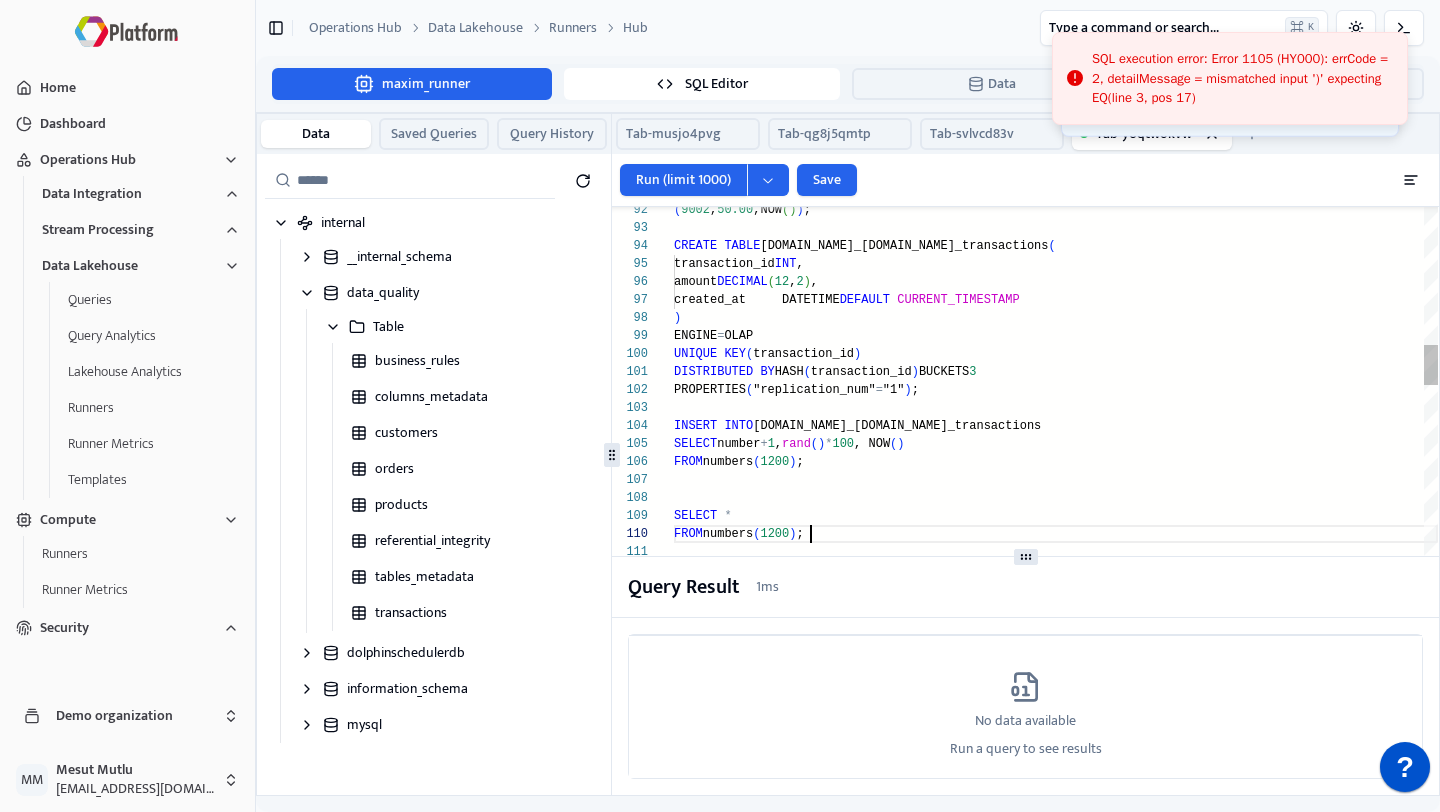 scroll, scrollTop: 162, scrollLeft: 0, axis: vertical 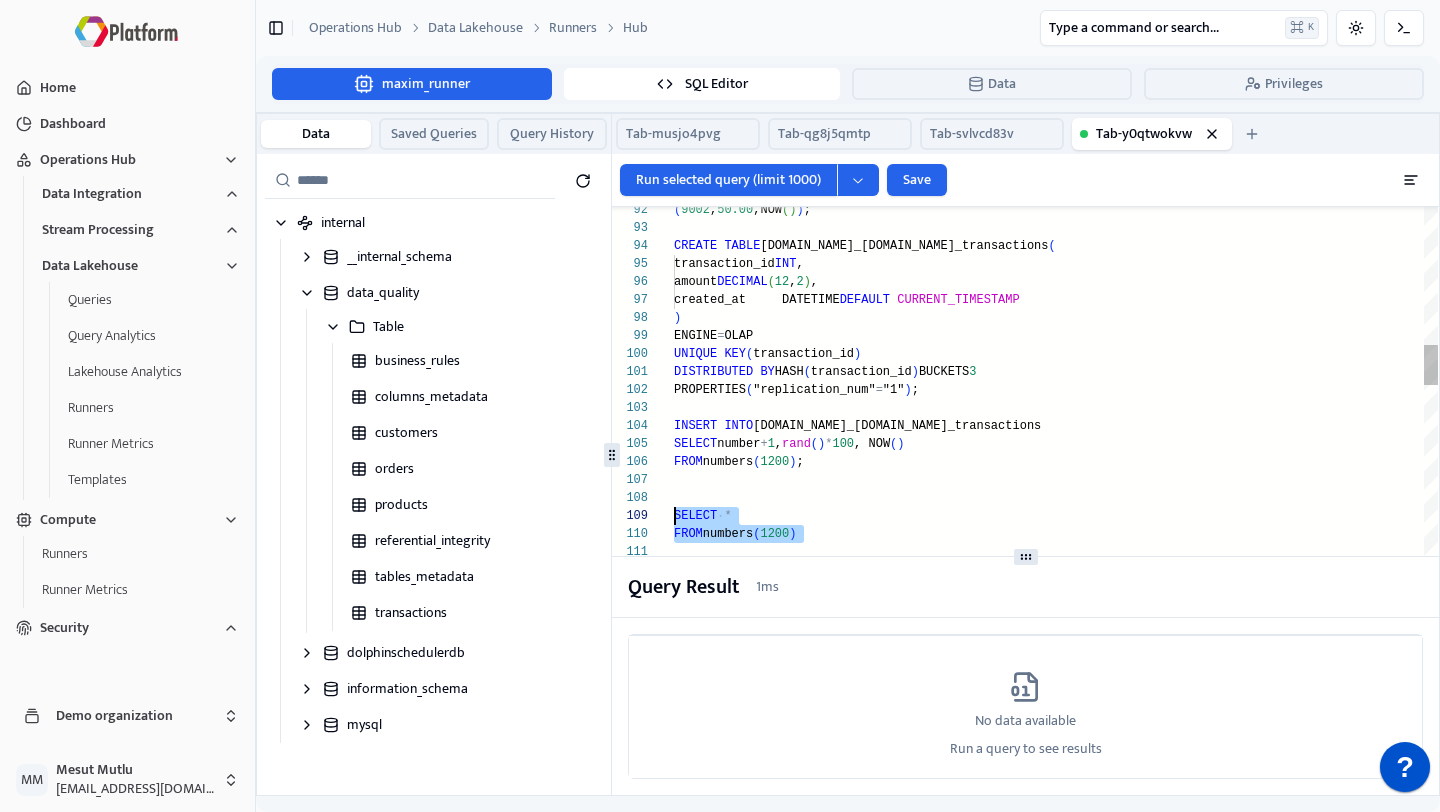 drag, startPoint x: 828, startPoint y: 531, endPoint x: 668, endPoint y: 513, distance: 161.00932 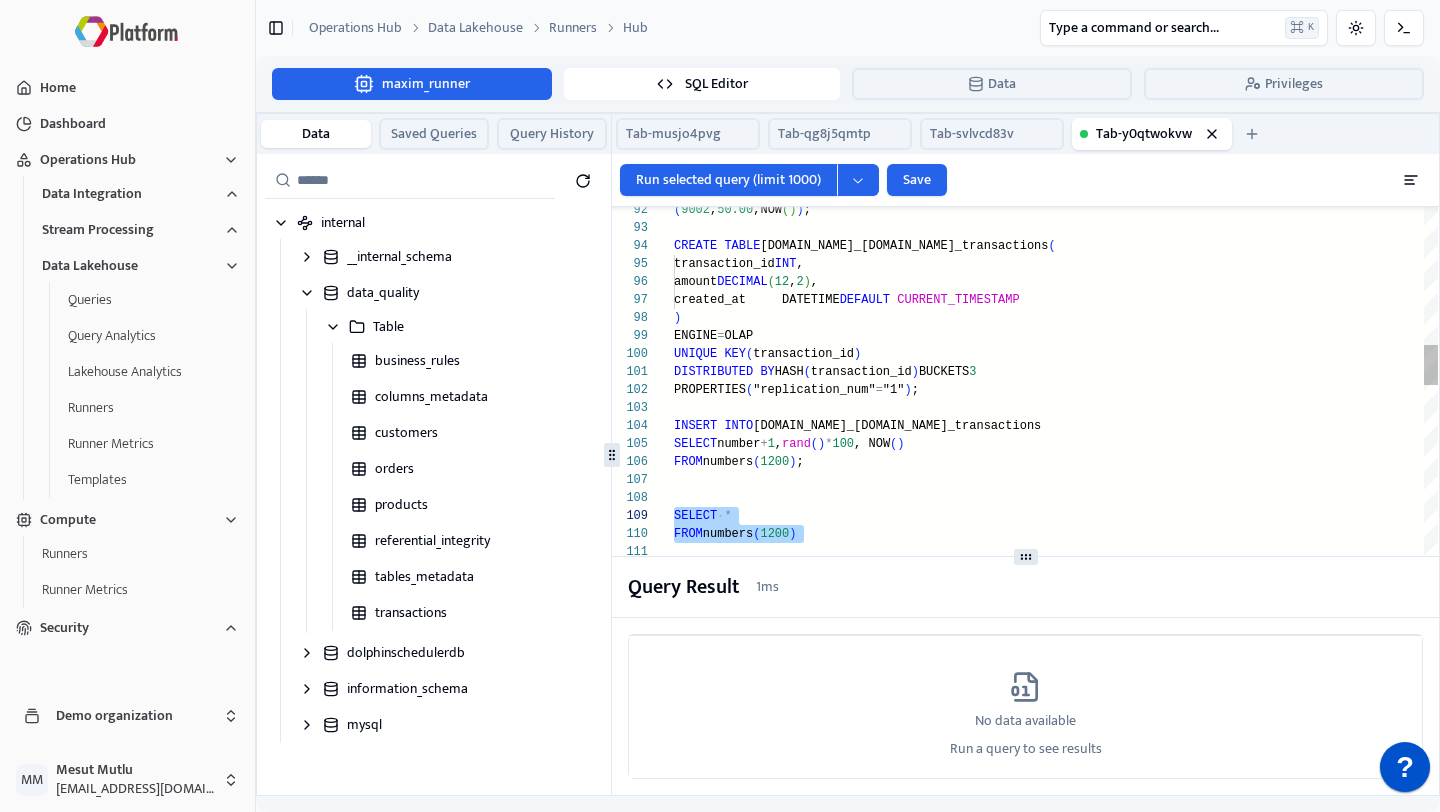 click on "SELECT  number + 1 ,  rand ( ) * 100 , NOW ( ) INSERT   INTO  [DOMAIN_NAME]_[DOMAIN_NAME]_transactions DISTRIBUTED   BY  HASH ( transaction_id )  BUCKETS  3 PROPERTIES ( "replication_num" = "1" ) ; UNIQUE   KEY ( transaction_id ) ) ENGINE = OLAP     created_at     DATETIME  DEFAULT   CURRENT_TIMESTAMP     transaction_id  INT ,     amount          DECIMAL ( 12 , 2 ) , CREATE   TABLE  [DOMAIN_NAME]_[DOMAIN_NAME]_transactions  ( ( 9002 , 50.00 ,NOW ( ) ) ; FROM  numbers ( 1200 ) ; CREATE   TABLE  internal.analytics.inventory_products  (     product_id    INT ,     product_code STRING,     category_id   INT ,     created_at   DATETIME  DEFAULT   CURRENT_TIMESTAMP ) ENGINE = OLAP UNIQUE   KEY ( product_id ) SELECT   * FROM  numbers ( 1200 )" at bounding box center [1056, 1461] 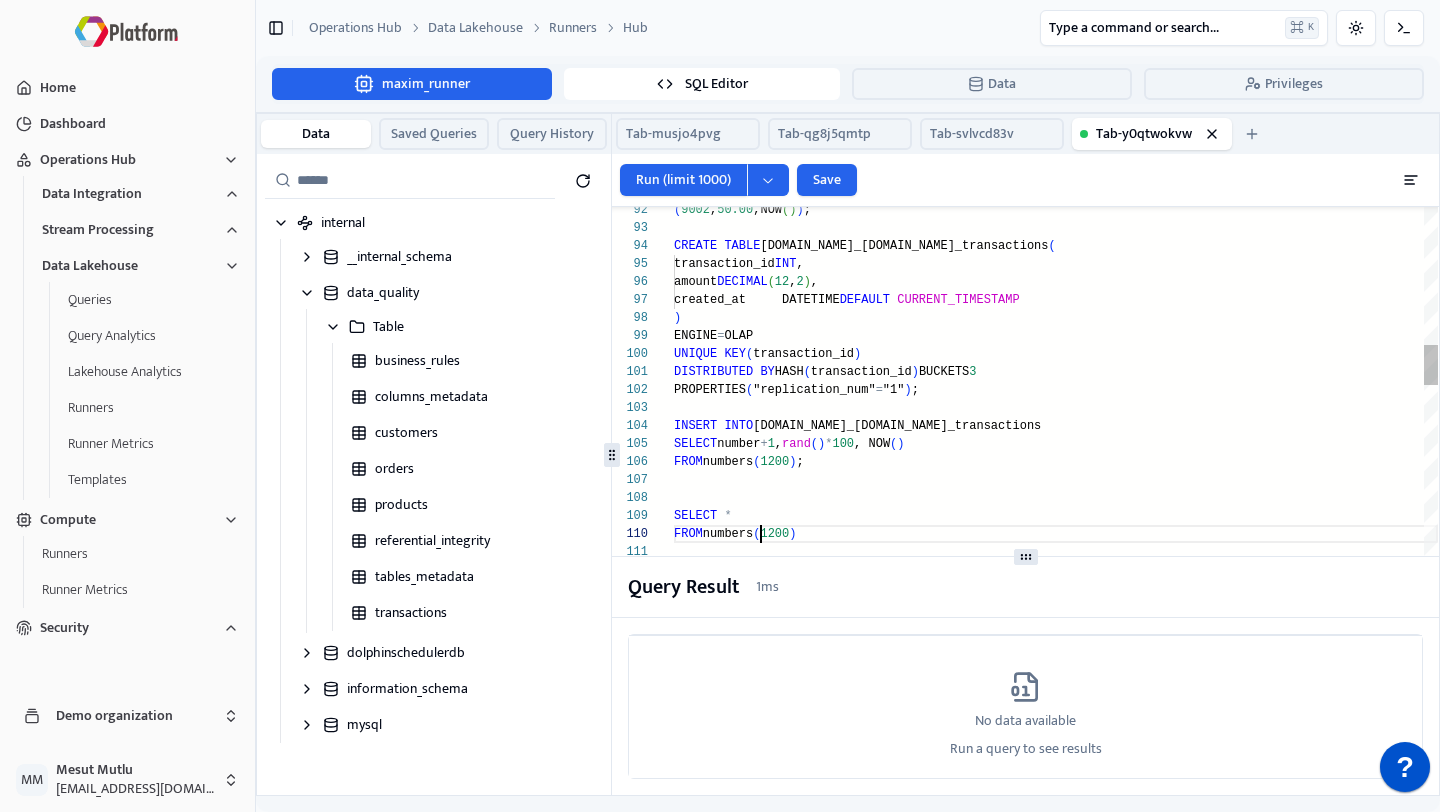 click on "SELECT  number + 1 ,  rand ( ) * 100 , NOW ( ) INSERT   INTO  [DOMAIN_NAME]_[DOMAIN_NAME]_transactions DISTRIBUTED   BY  HASH ( transaction_id )  BUCKETS  3 PROPERTIES ( "replication_num" = "1" ) ; UNIQUE   KEY ( transaction_id ) ) ENGINE = OLAP     created_at     DATETIME  DEFAULT   CURRENT_TIMESTAMP     transaction_id  INT ,     amount          DECIMAL ( 12 , 2 ) , CREATE   TABLE  [DOMAIN_NAME]_[DOMAIN_NAME]_transactions  ( ( 9002 , 50.00 ,NOW ( ) ) ; FROM  numbers ( 1200 ) ; CREATE   TABLE  internal.analytics.inventory_products  (     product_id    INT ,     product_code STRING,     category_id   INT ,     created_at   DATETIME  DEFAULT   CURRENT_TIMESTAMP ) ENGINE = OLAP UNIQUE   KEY ( product_id ) SELECT   * FROM  numbers ( 1200 )" at bounding box center [1056, 1461] 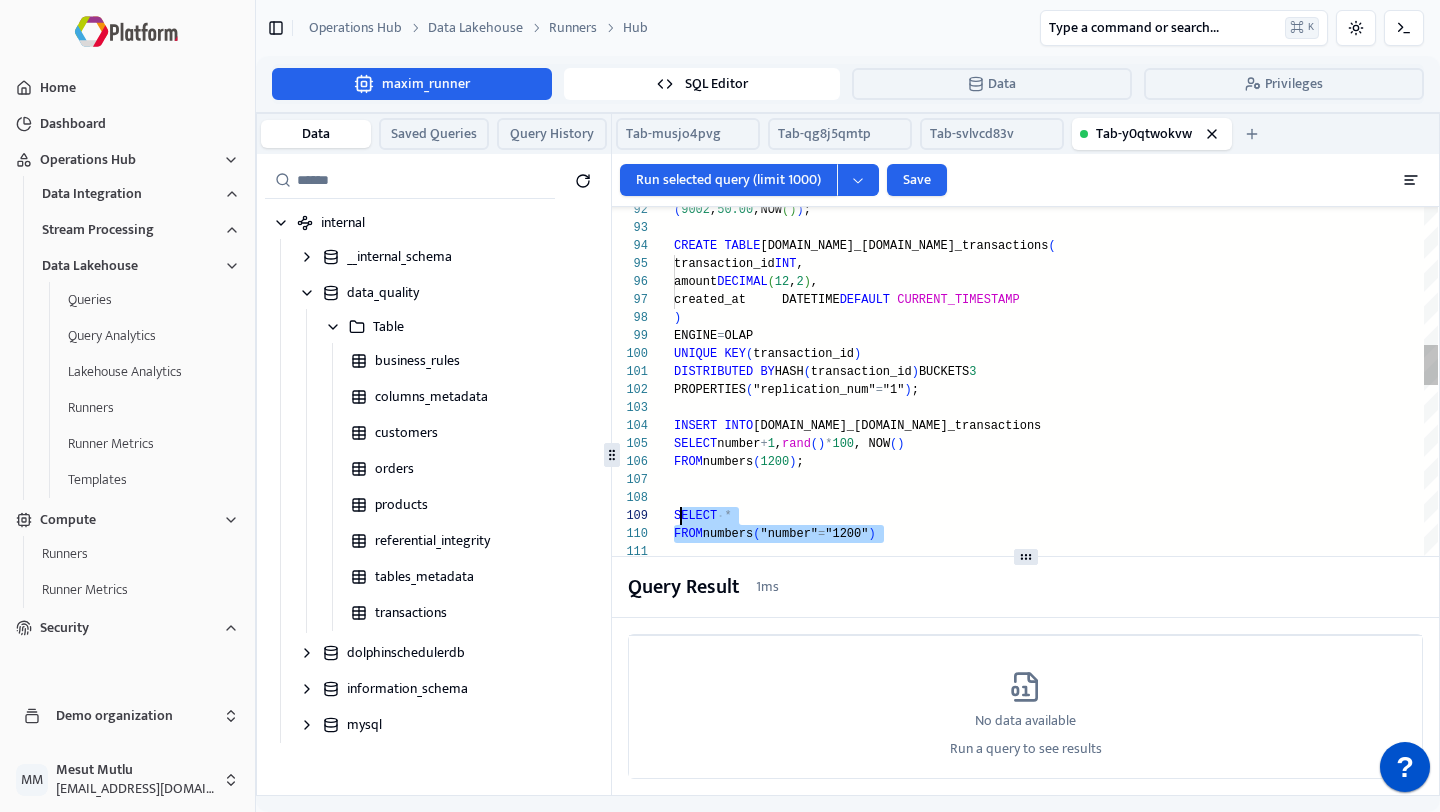 scroll, scrollTop: 126, scrollLeft: 0, axis: vertical 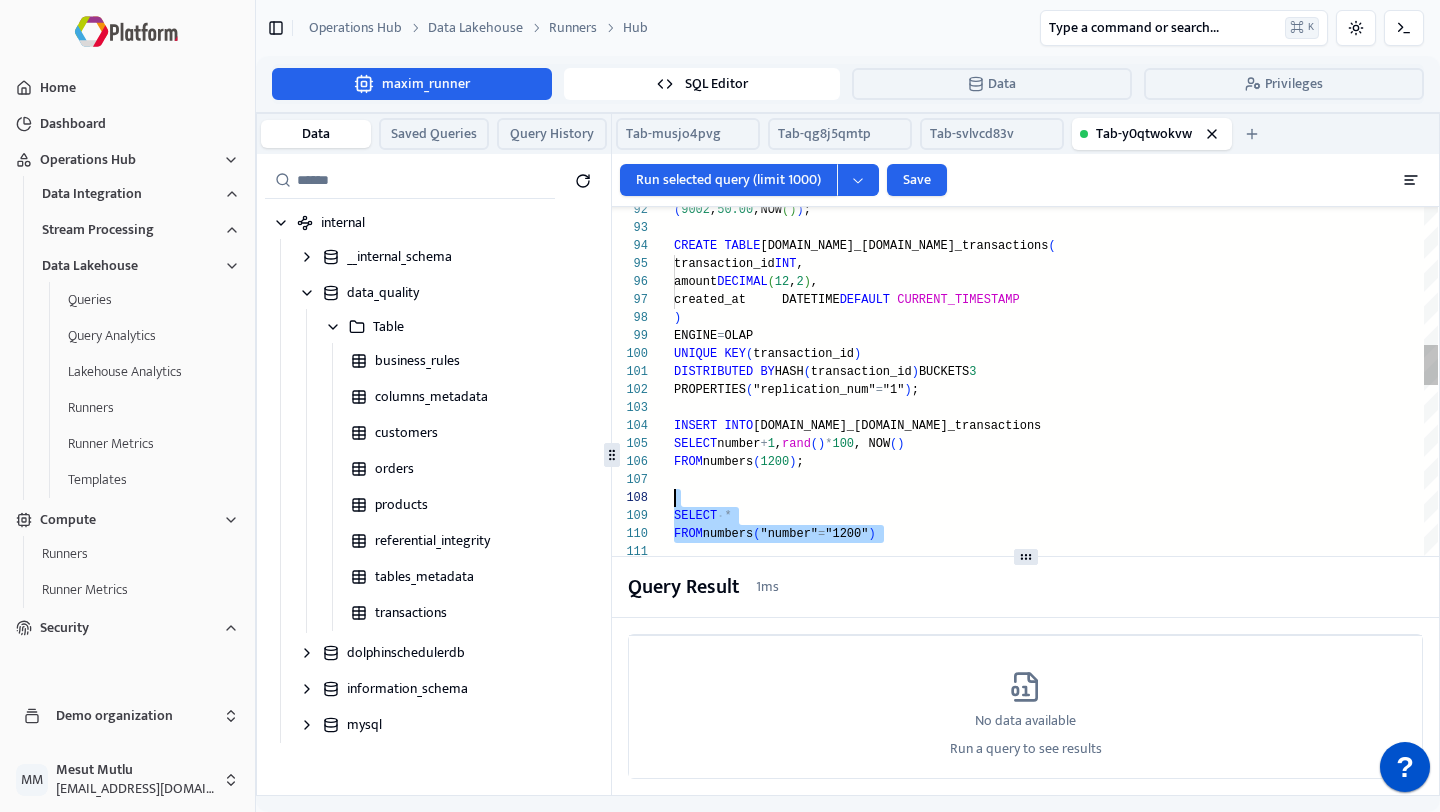 drag, startPoint x: 897, startPoint y: 532, endPoint x: 665, endPoint y: 505, distance: 233.56584 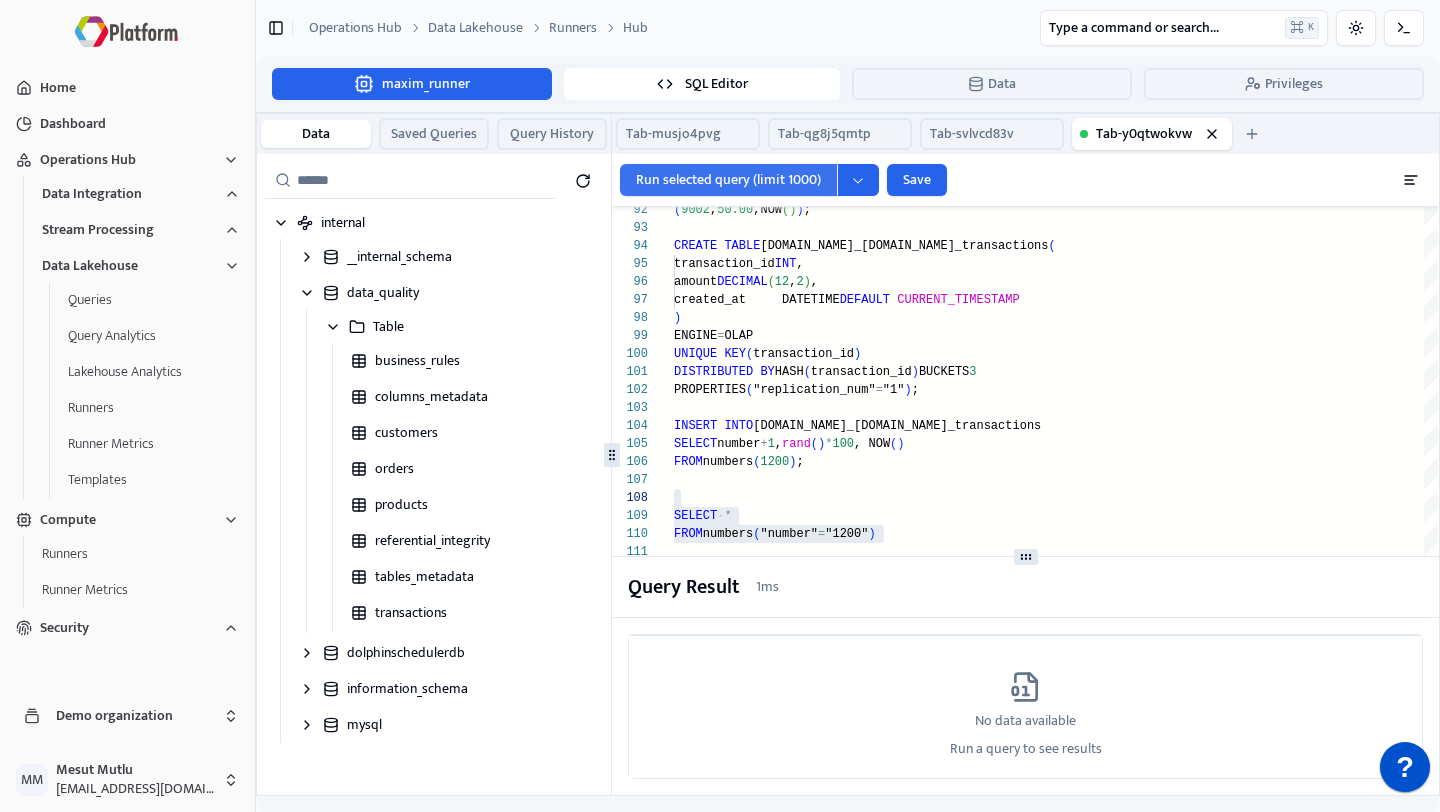 click on "Run selected query (limit 1000)" at bounding box center (728, 180) 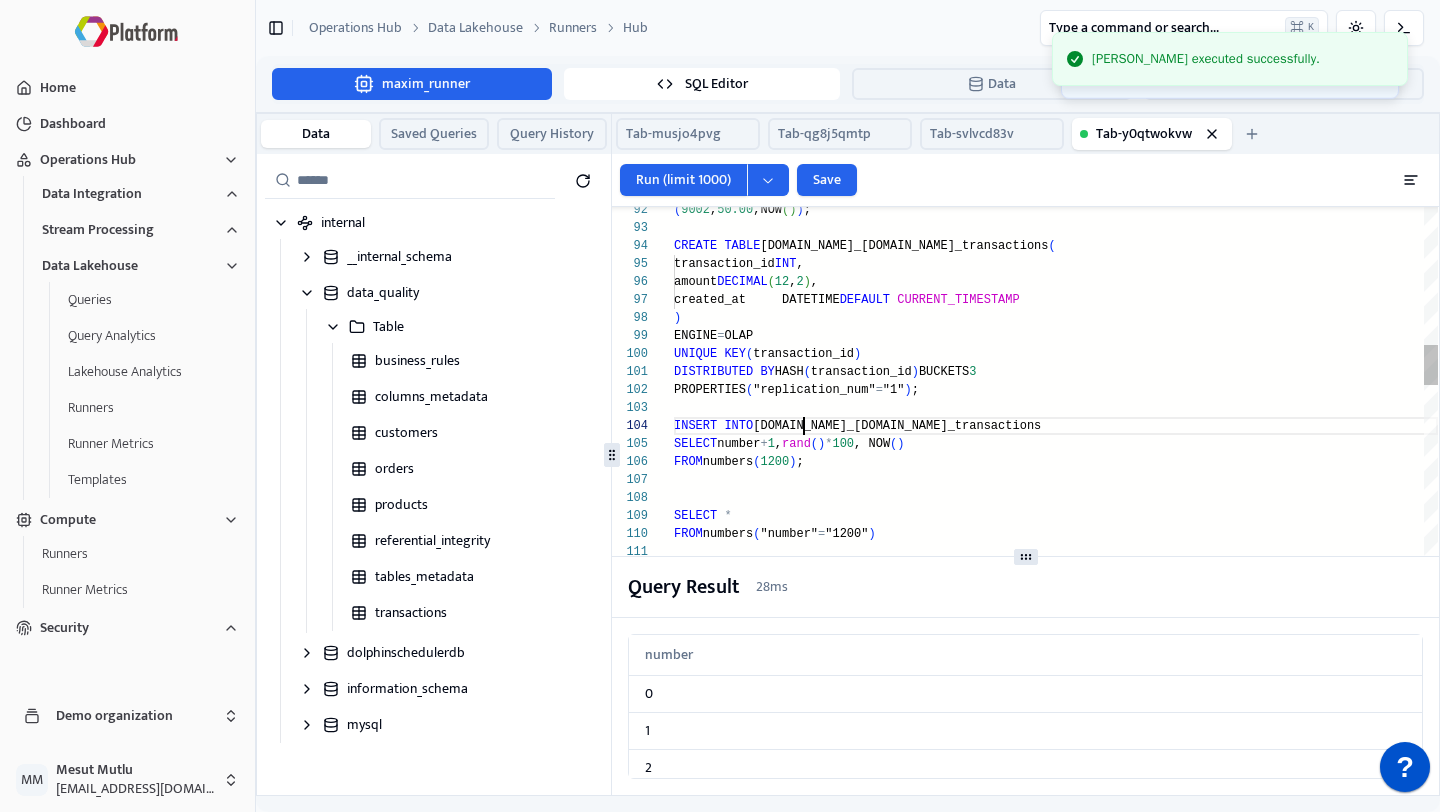 click on "SELECT  number + 1 ,  rand ( ) * 100 , NOW ( ) INSERT   INTO  [DOMAIN_NAME]_[DOMAIN_NAME]_transactions DISTRIBUTED   BY  HASH ( transaction_id )  BUCKETS  3 PROPERTIES ( "replication_num" = "1" ) ; UNIQUE   KEY ( transaction_id ) ) ENGINE = OLAP     created_at     DATETIME  DEFAULT   CURRENT_TIMESTAMP     transaction_id  INT ,     amount          DECIMAL ( 12 , 2 ) , CREATE   TABLE  [DOMAIN_NAME]_[DOMAIN_NAME]_transactions  ( ( 9002 , 50.00 ,NOW ( ) ) ; FROM  numbers ( 1200 ) ; CREATE   TABLE  internal.analytics.inventory_products  (     product_id    INT ,     product_code STRING,     category_id   INT ,     created_at   DATETIME  DEFAULT   CURRENT_TIMESTAMP ) ENGINE = OLAP UNIQUE   KEY ( product_id ) SELECT   * FROM  numbers ( "number" = "1200" )" at bounding box center (1056, 1461) 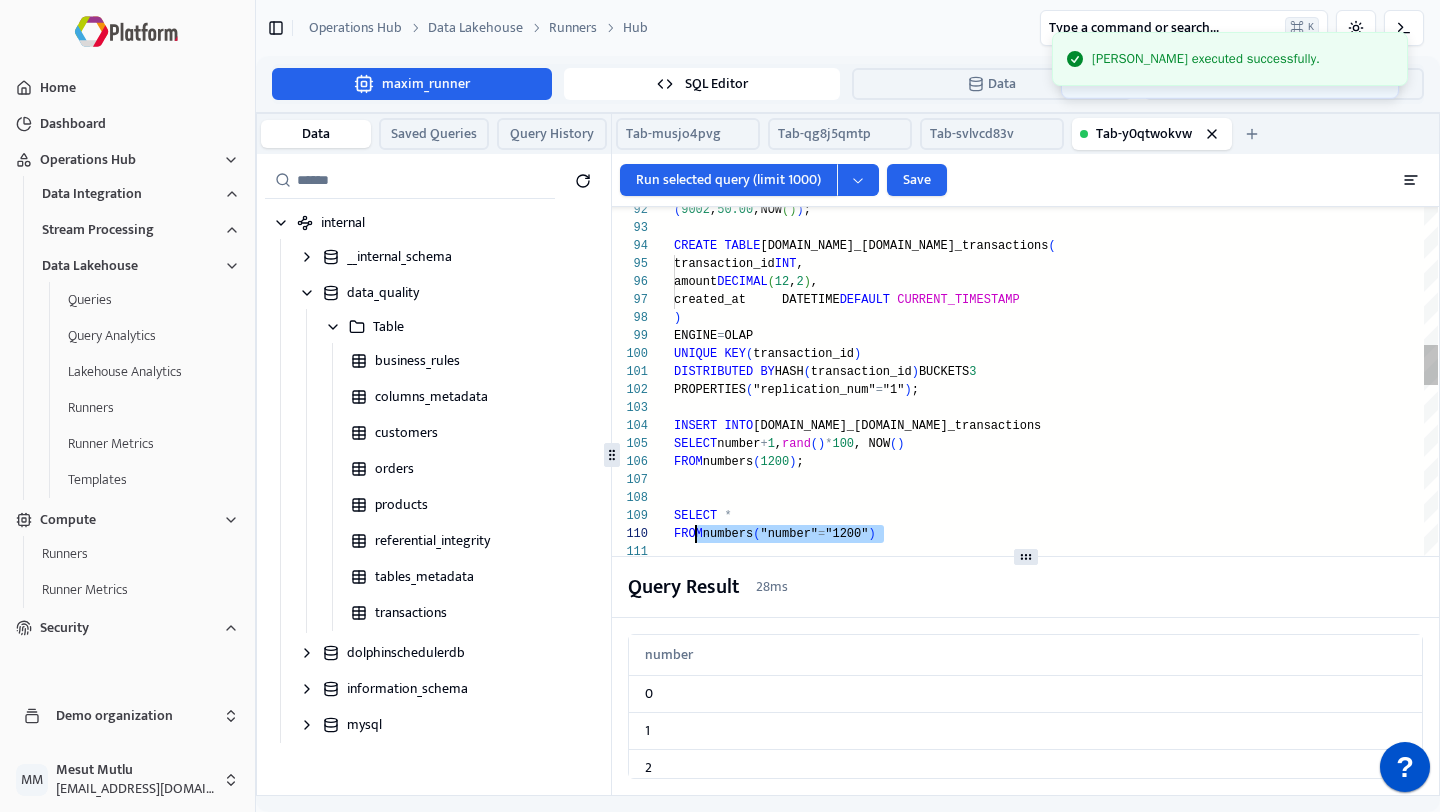 scroll, scrollTop: 162, scrollLeft: 0, axis: vertical 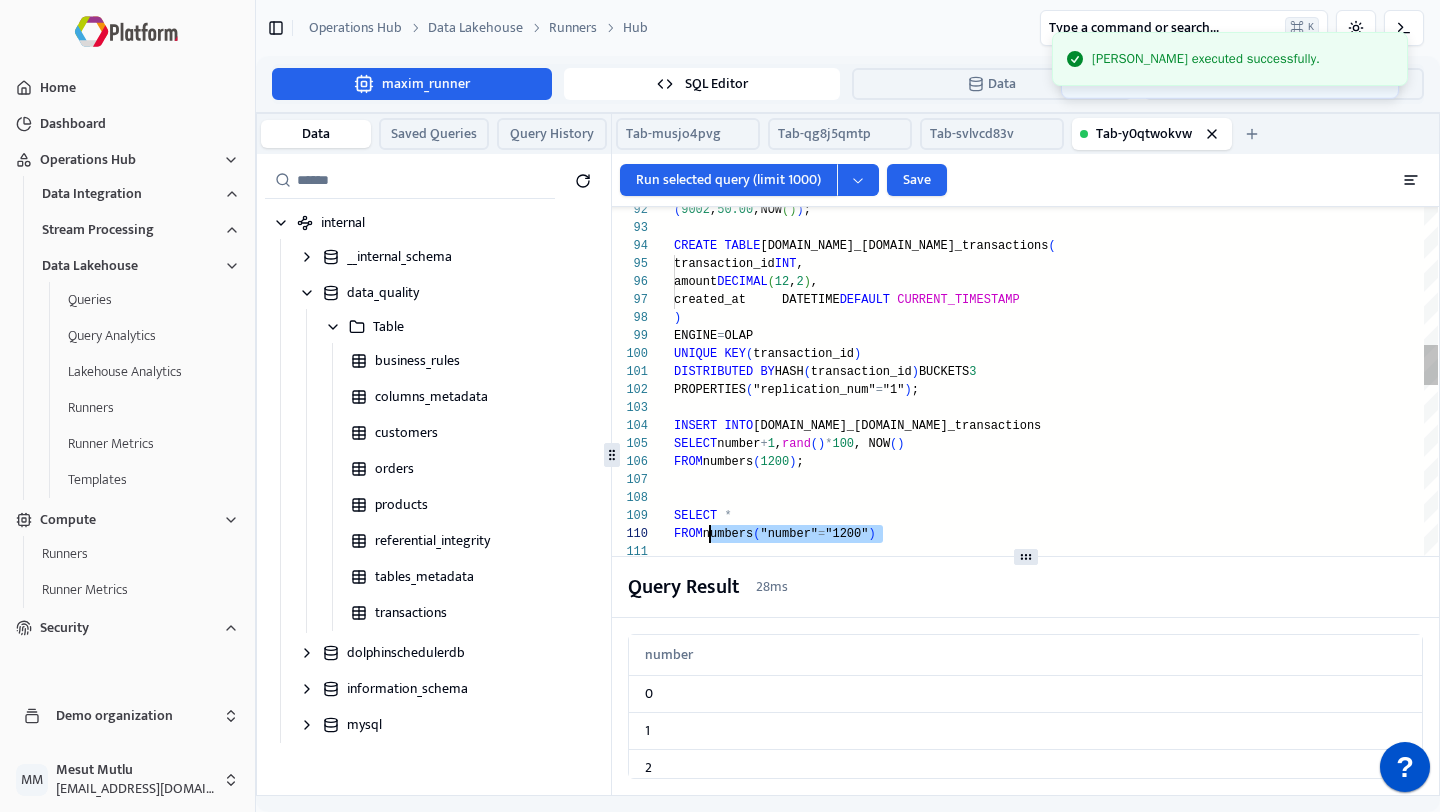 drag, startPoint x: 891, startPoint y: 532, endPoint x: 708, endPoint y: 531, distance: 183.00273 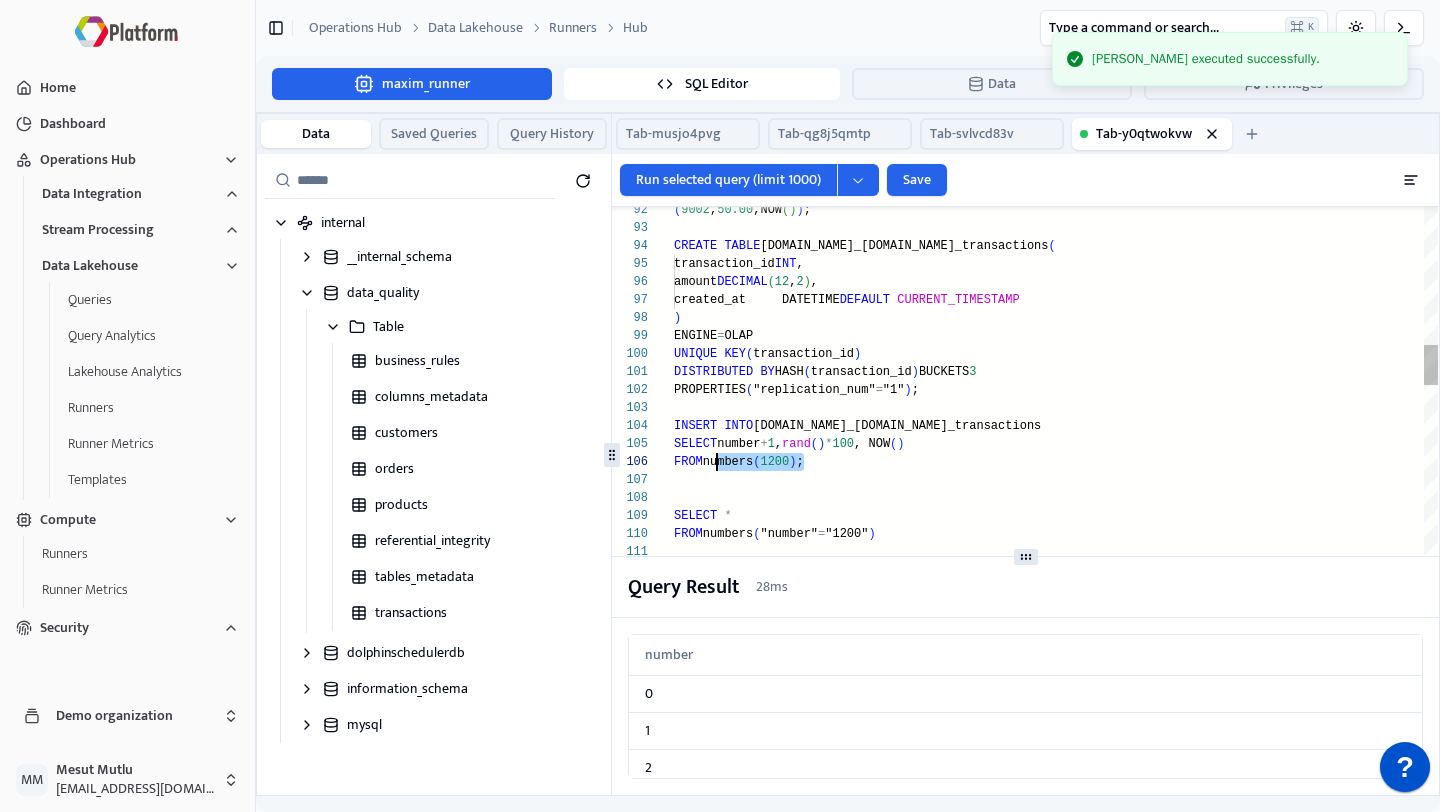 scroll, scrollTop: 90, scrollLeft: 0, axis: vertical 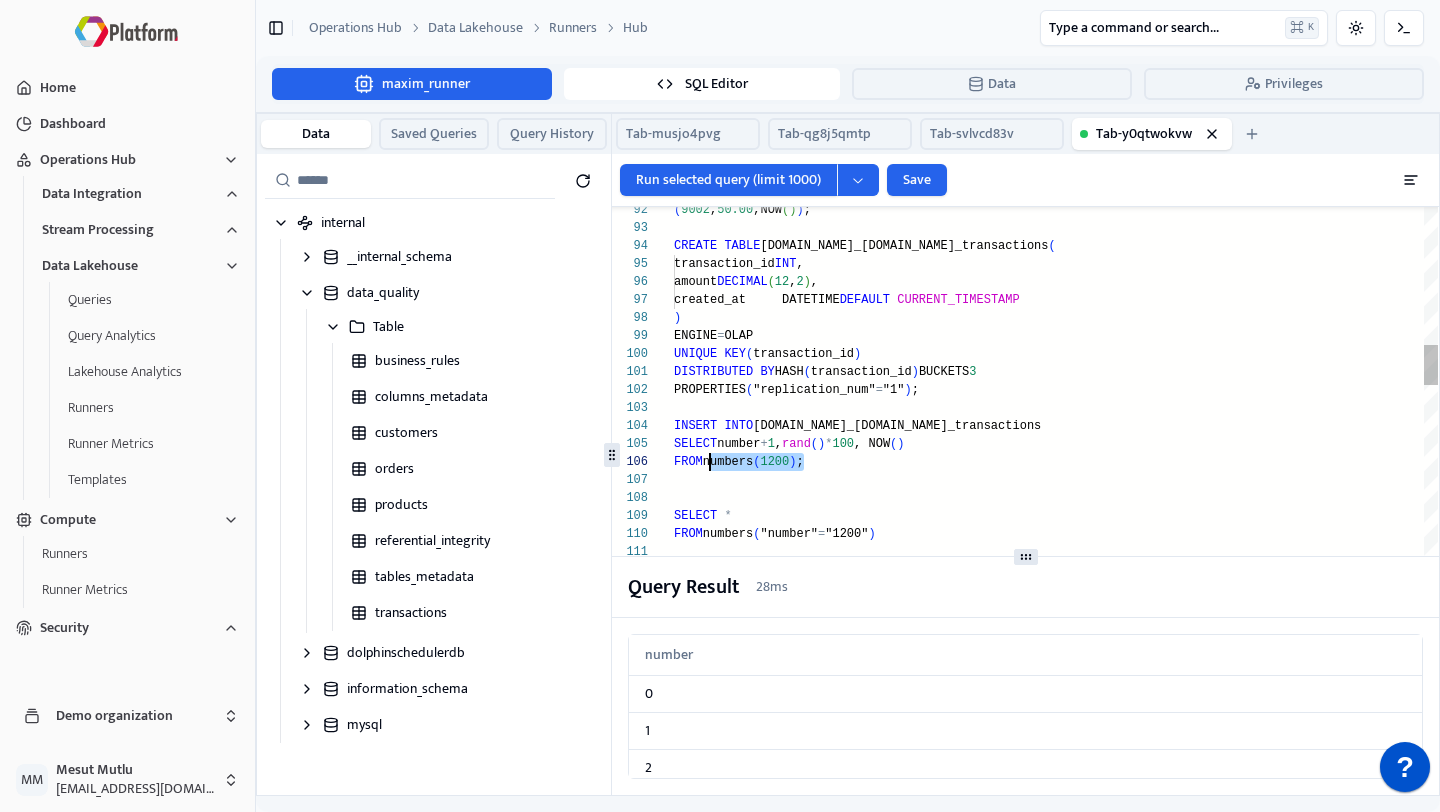 drag, startPoint x: 805, startPoint y: 458, endPoint x: 711, endPoint y: 456, distance: 94.02127 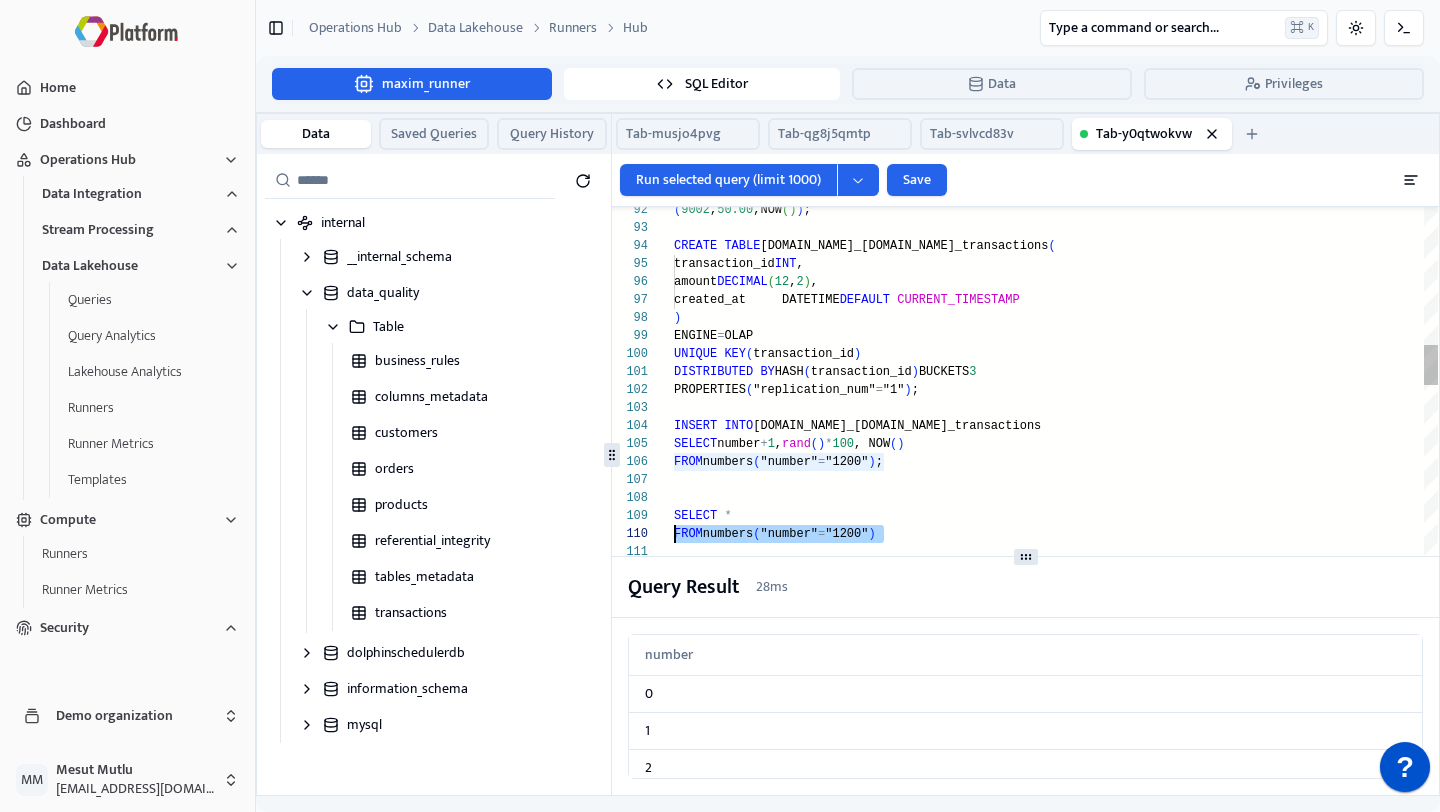 drag, startPoint x: 899, startPoint y: 534, endPoint x: 654, endPoint y: 522, distance: 245.2937 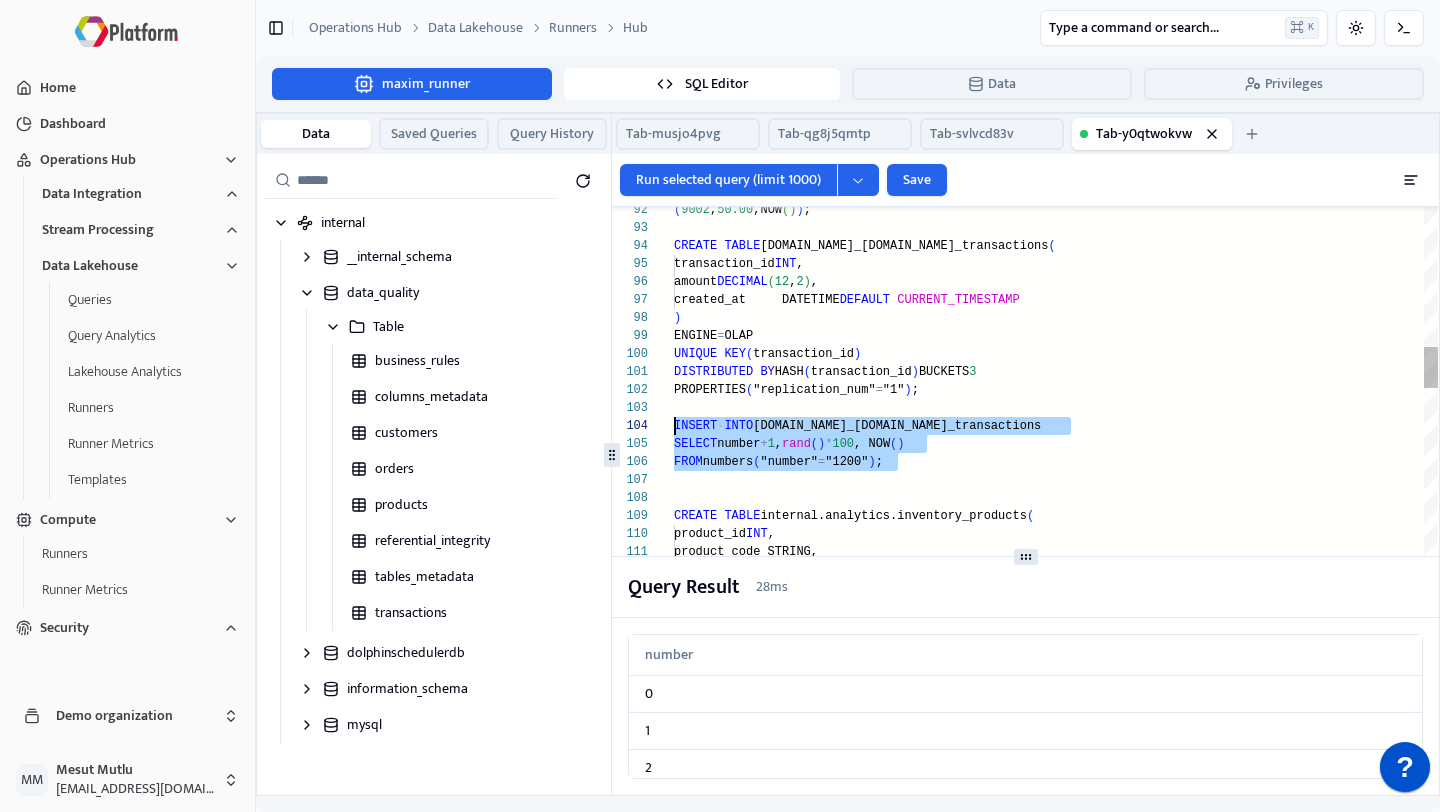 scroll, scrollTop: 54, scrollLeft: 0, axis: vertical 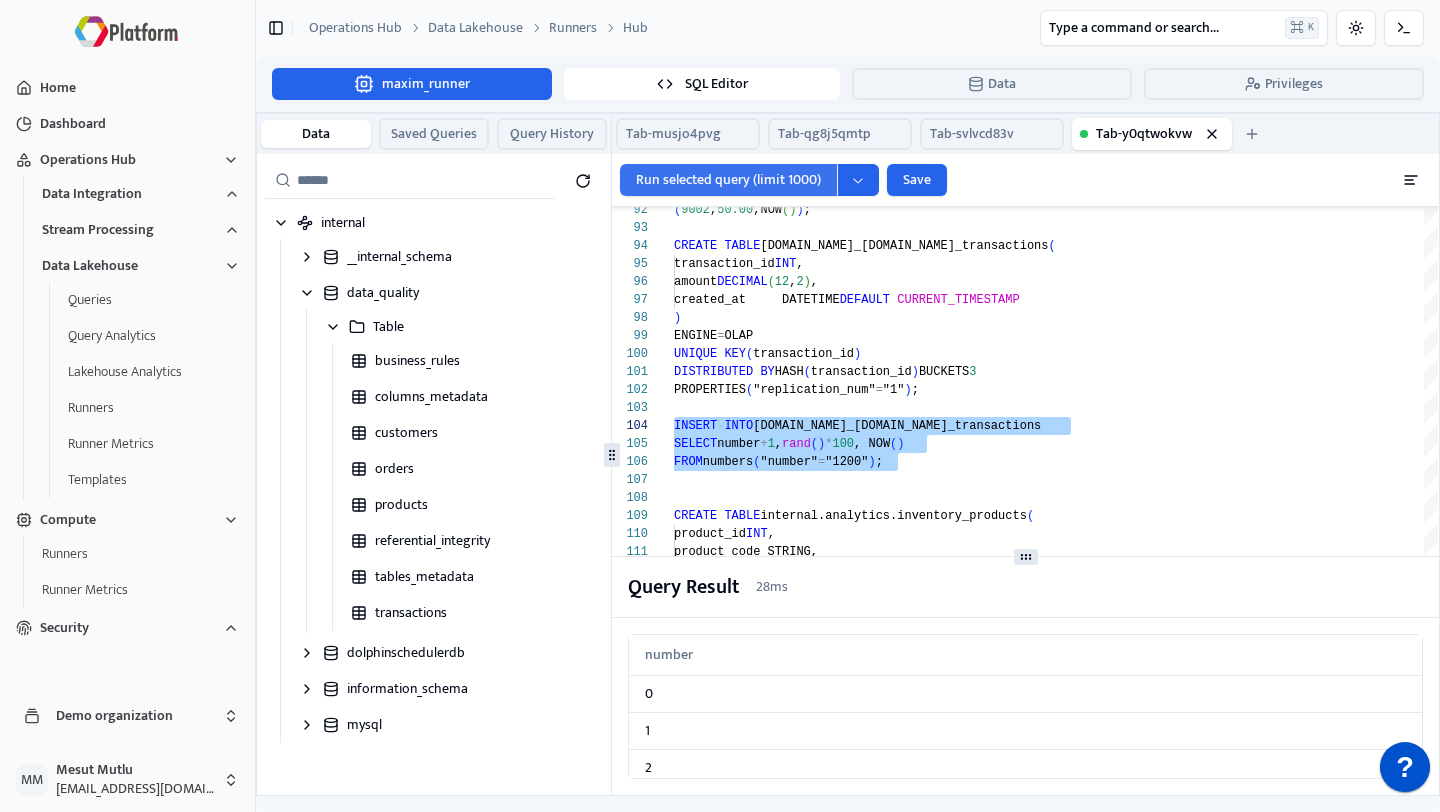 click on "Run selected query (limit 1000)" at bounding box center (728, 180) 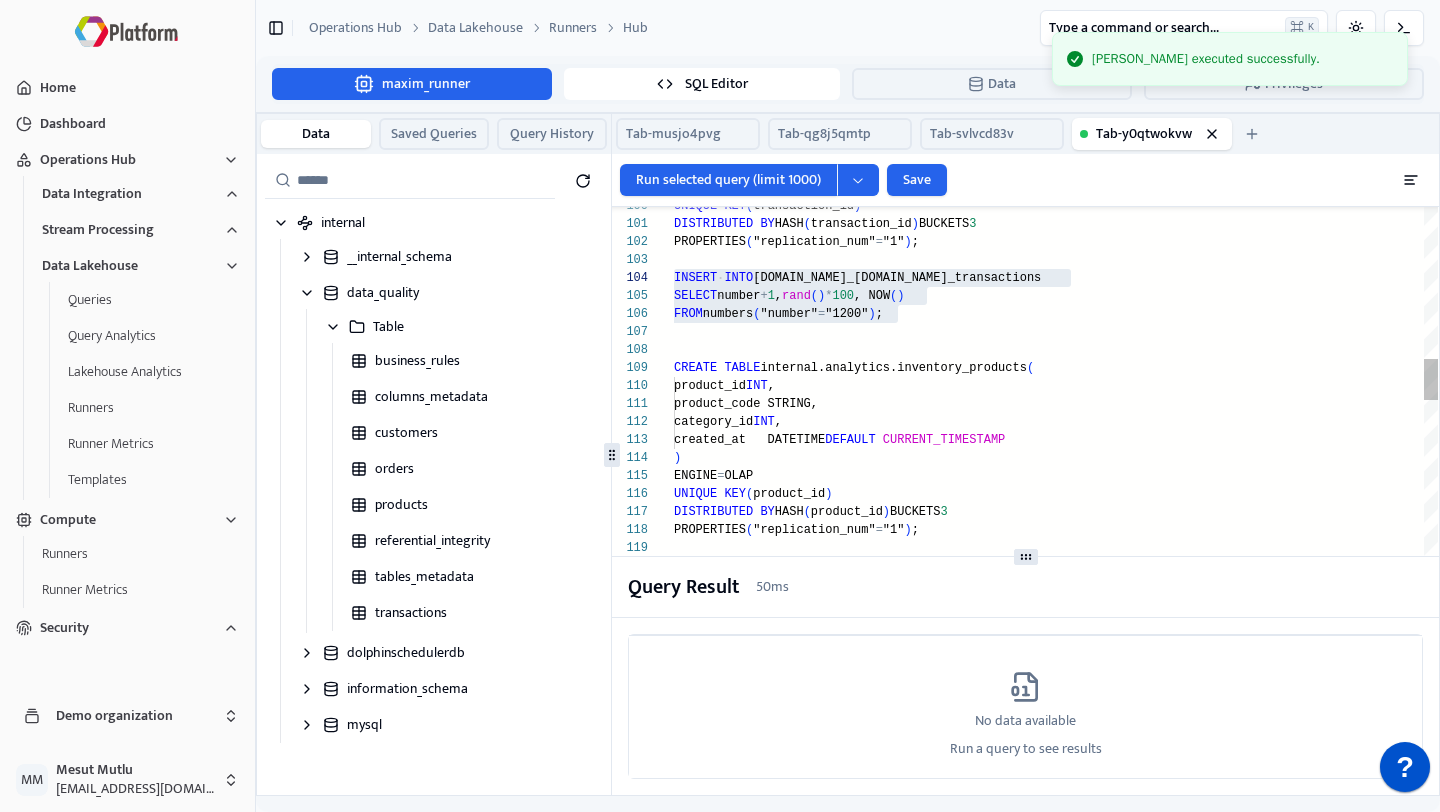 click on "SELECT  number + 1 ,  rand ( ) * 100 , NOW ( ) INSERT   INTO  [DOMAIN_NAME]_[DOMAIN_NAME]_transactions FROM  numbers ( "number" = "1200" ) ; CREATE   TABLE  internal.analytics.inventory_products  (     product_id    INT ,     product_code STRING,     category_id   INT ,     created_at   DATETIME  DEFAULT   CURRENT_TIMESTAMP ) ENGINE = OLAP UNIQUE   KEY ( product_id ) DISTRIBUTED   BY  HASH ( product_id )  BUCKETS  3 PROPERTIES ( "replication_num" = "1" ) ; INSERT   INTO  internal.analytics.inventory_products  VALUES ( 2001 , 'ABC-1234' , 101 ,NOW ( ) ) , ( 2002 , 'wrongcode' , 102 ,NOW ( ) ) ;           -- regex hatası CREATE   TABLE  internal.analytics.public_addresses  (     address_id   INT ,     postal_code STRING,     created_at  DATETIME  DEFAULT   CURRENT_TIMESTAMP PROPERTIES ( "replication_num" = "1" ) ; DISTRIBUTED   BY  HASH ( transaction_id )  BUCKETS  3 UNIQUE   KEY ( transaction_id )" at bounding box center [1056, 1286] 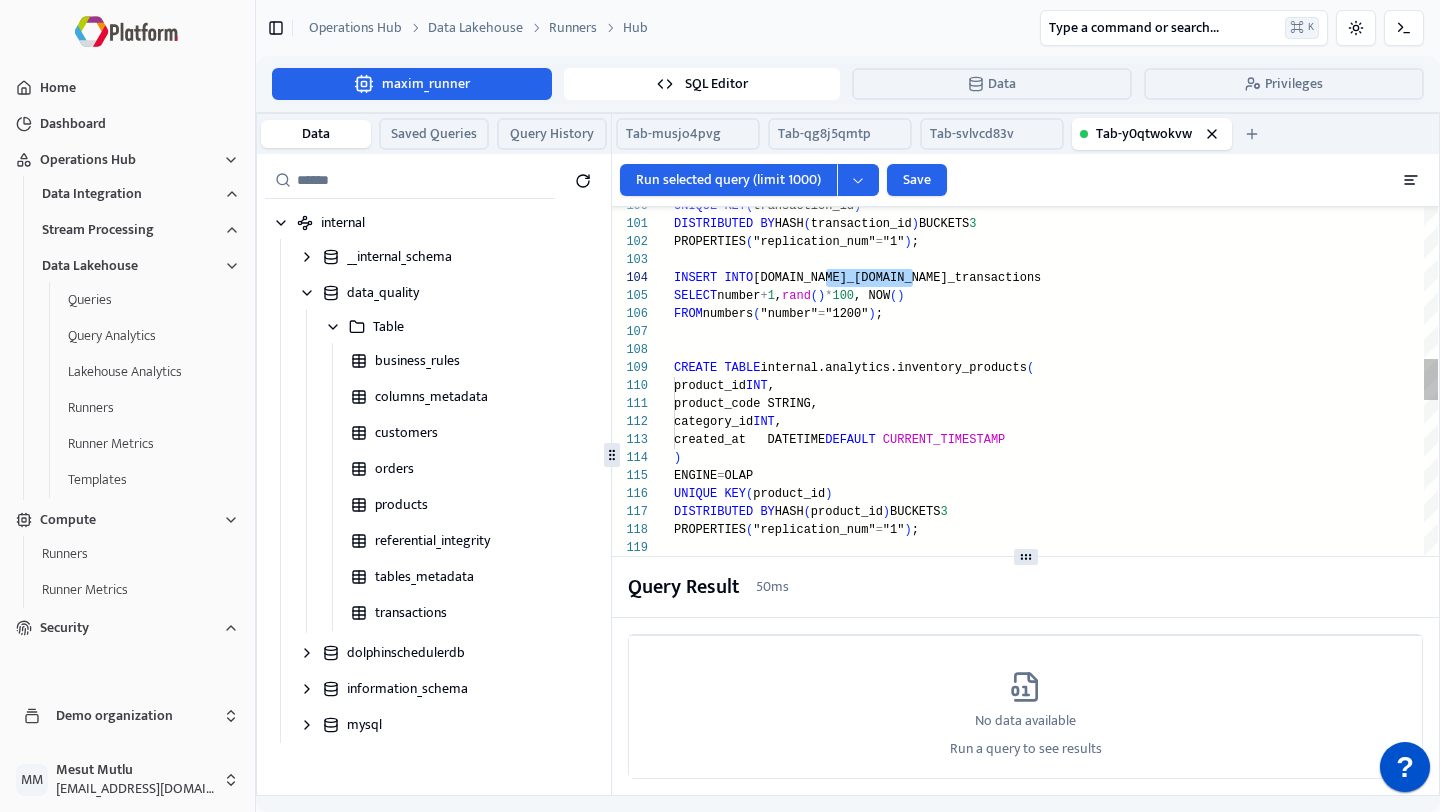 click on "SELECT  number + 1 ,  rand ( ) * 100 , NOW ( ) INSERT   INTO  [DOMAIN_NAME]_[DOMAIN_NAME]_transactions FROM  numbers ( "number" = "1200" ) ; CREATE   TABLE  internal.analytics.inventory_products  (     product_id    INT ,     product_code STRING,     category_id   INT ,     created_at   DATETIME  DEFAULT   CURRENT_TIMESTAMP ) ENGINE = OLAP UNIQUE   KEY ( product_id ) DISTRIBUTED   BY  HASH ( product_id )  BUCKETS  3 PROPERTIES ( "replication_num" = "1" ) ; INSERT   INTO  internal.analytics.inventory_products  VALUES ( 2001 , 'ABC-1234' , 101 ,NOW ( ) ) , ( 2002 , 'wrongcode' , 102 ,NOW ( ) ) ;           -- regex hatası CREATE   TABLE  internal.analytics.public_addresses  (     address_id   INT ,     postal_code STRING,     created_at  DATETIME  DEFAULT   CURRENT_TIMESTAMP PROPERTIES ( "replication_num" = "1" ) ; DISTRIBUTED   BY  HASH ( transaction_id )  BUCKETS  3 UNIQUE   KEY ( transaction_id )" at bounding box center (1056, 1286) 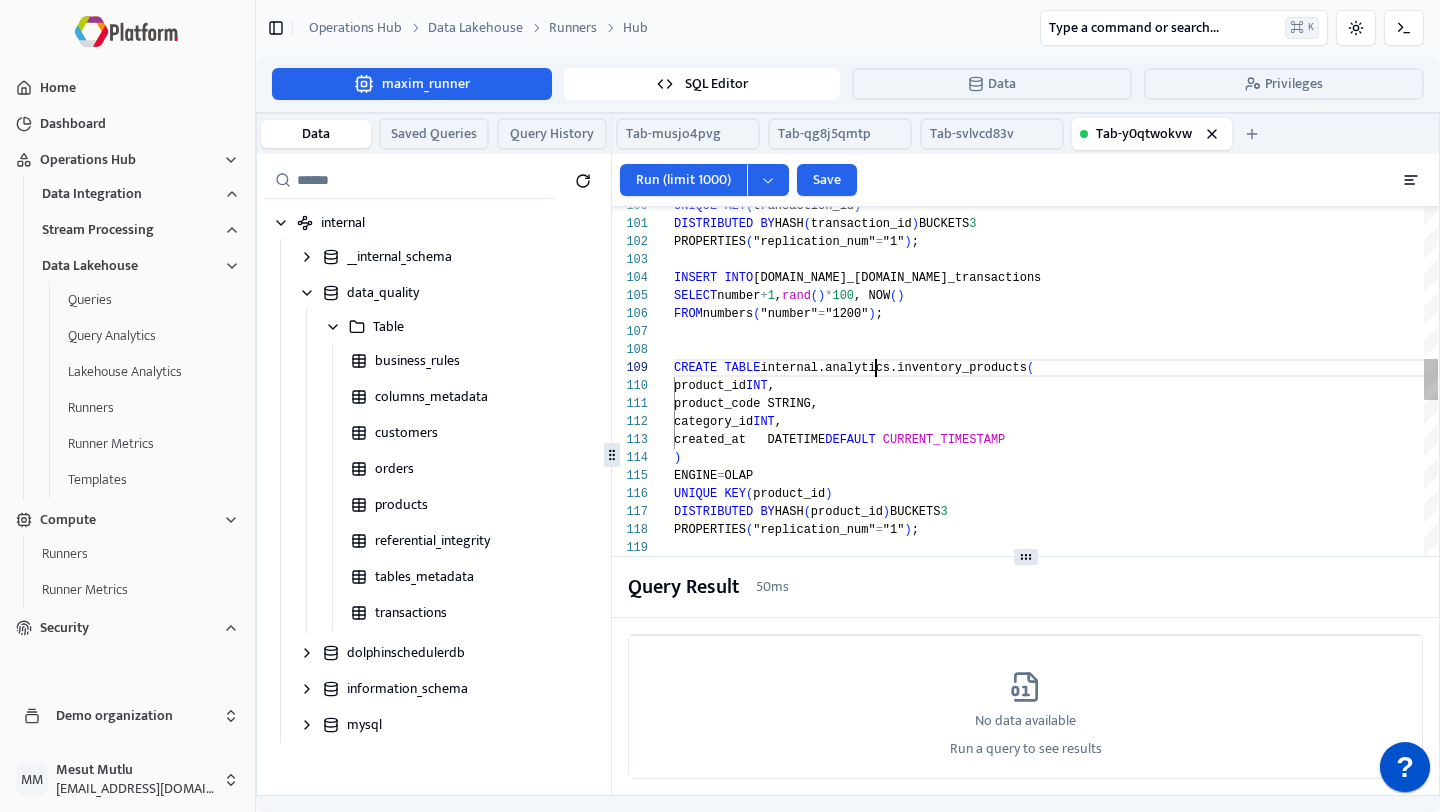 click on "SELECT  number + 1 ,  rand ( ) * 100 , NOW ( ) INSERT   INTO  [DOMAIN_NAME]_[DOMAIN_NAME]_transactions FROM  numbers ( "number" = "1200" ) ; CREATE   TABLE  internal.analytics.inventory_products  (     product_id    INT ,     product_code STRING,     category_id   INT ,     created_at   DATETIME  DEFAULT   CURRENT_TIMESTAMP ) ENGINE = OLAP UNIQUE   KEY ( product_id ) DISTRIBUTED   BY  HASH ( product_id )  BUCKETS  3 PROPERTIES ( "replication_num" = "1" ) ; INSERT   INTO  internal.analytics.inventory_products  VALUES ( 2001 , 'ABC-1234' , 101 ,NOW ( ) ) , ( 2002 , 'wrongcode' , 102 ,NOW ( ) ) ;           -- regex hatası CREATE   TABLE  internal.analytics.public_addresses  (     address_id   INT ,     postal_code STRING,     created_at  DATETIME  DEFAULT   CURRENT_TIMESTAMP PROPERTIES ( "replication_num" = "1" ) ; DISTRIBUTED   BY  HASH ( transaction_id )  BUCKETS  3 UNIQUE   KEY ( transaction_id )" at bounding box center [1056, 1286] 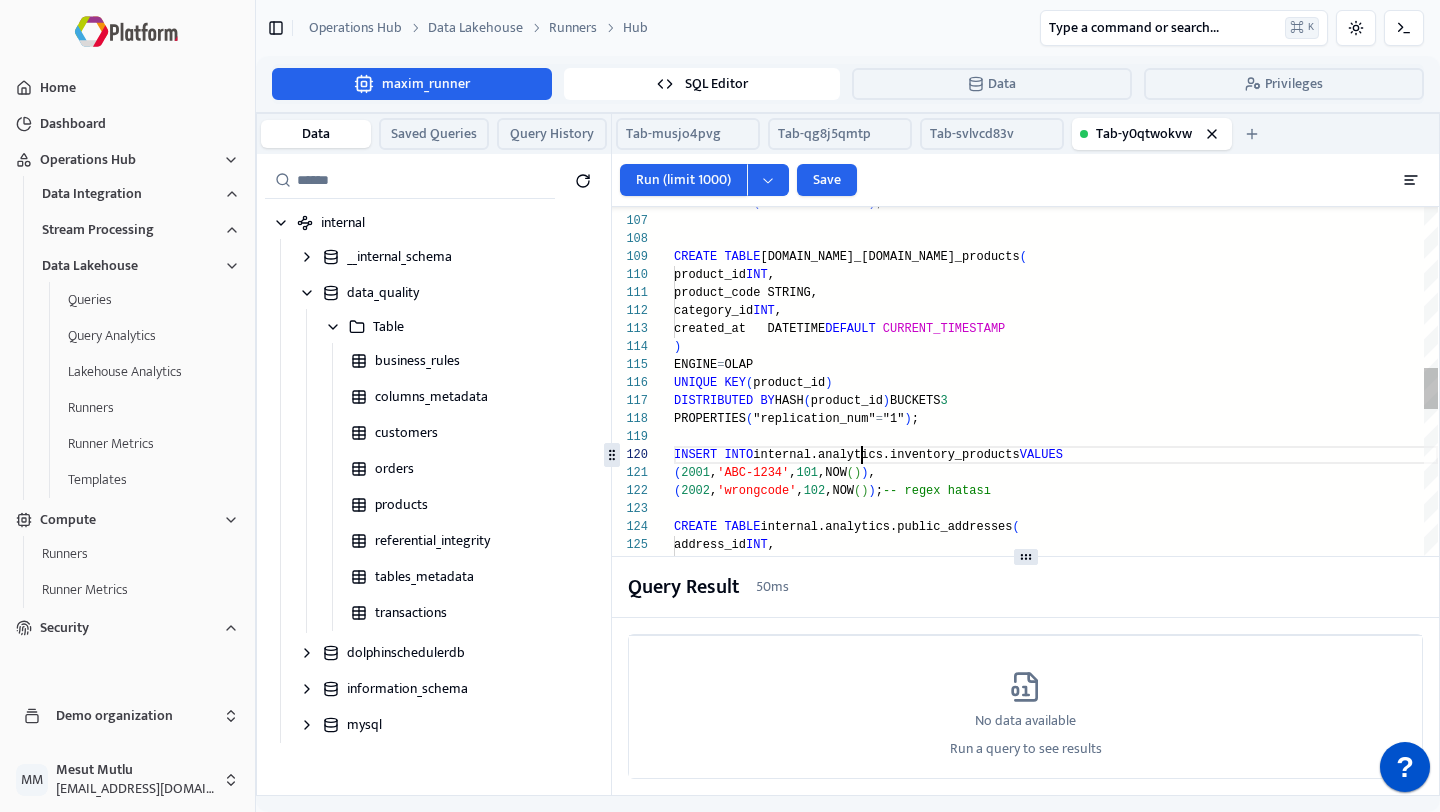 click on "FROM  numbers ( "number" = "1200" ) ; CREATE   TABLE  [DOMAIN_NAME]_[DOMAIN_NAME]_products  (     product_id    INT ,     product_code STRING,     category_id   INT ,     created_at   DATETIME  DEFAULT   CURRENT_TIMESTAMP ) ENGINE = OLAP UNIQUE   KEY ( product_id ) DISTRIBUTED   BY  HASH ( product_id )  BUCKETS  3 PROPERTIES ( "replication_num" = "1" ) ; INSERT   INTO  internal.analytics.inventory_products  VALUES ( 2001 , 'ABC-1234' , 101 ,NOW ( ) ) , ( 2002 , 'wrongcode' , 102 ,NOW ( ) ) ;           -- regex hatası CREATE   TABLE  internal.analytics.public_addresses  (     address_id   INT ,     postal_code STRING,     created_at  DATETIME  DEFAULT   CURRENT_TIMESTAMP ) ENGINE = OLAP UNIQUE   KEY ( address_id ) DISTRIBUTED   BY  HASH ( address_id )  BUCKETS  1 PROPERTIES ( "replication_num" = "1" ) ;" at bounding box center [1056, 1175] 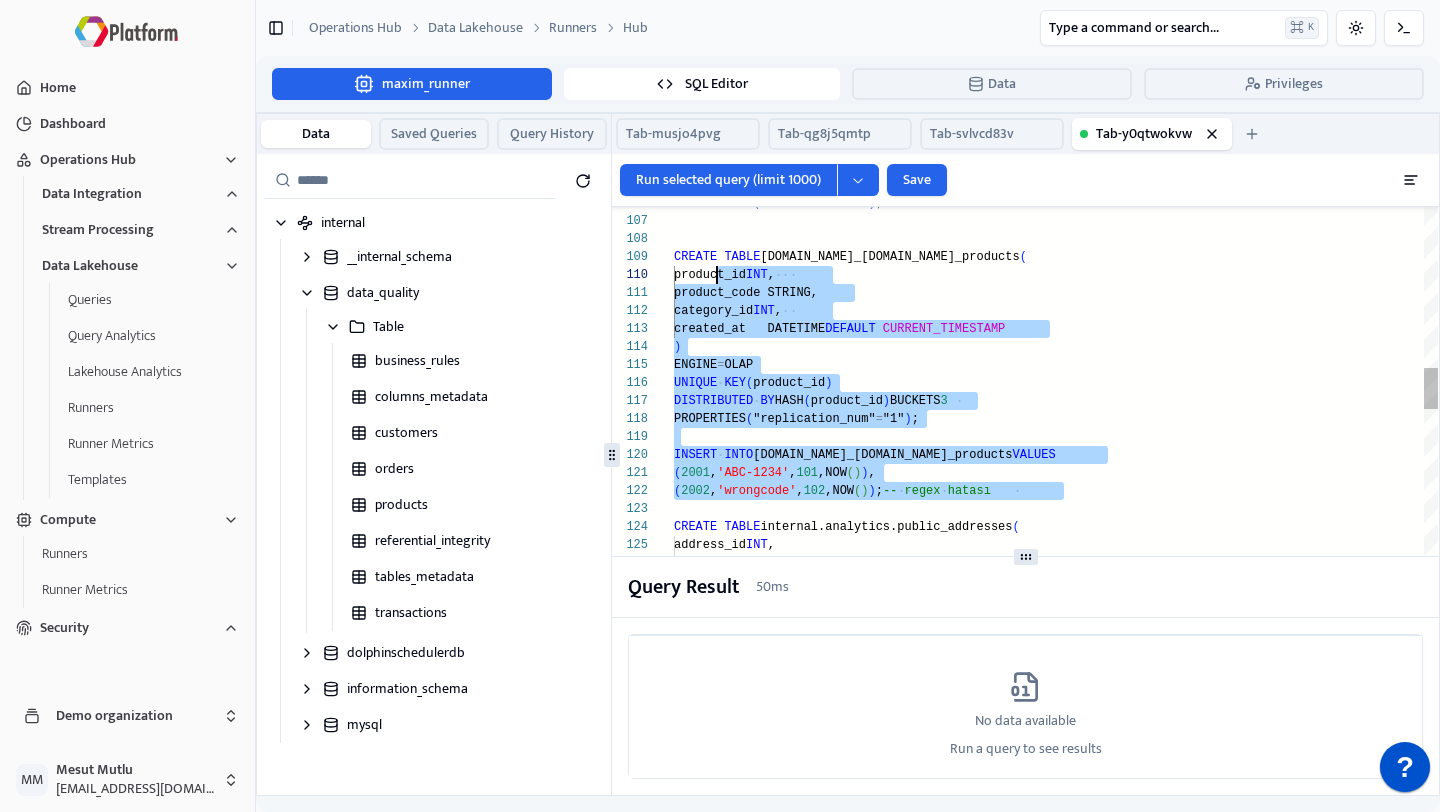 scroll, scrollTop: 144, scrollLeft: 0, axis: vertical 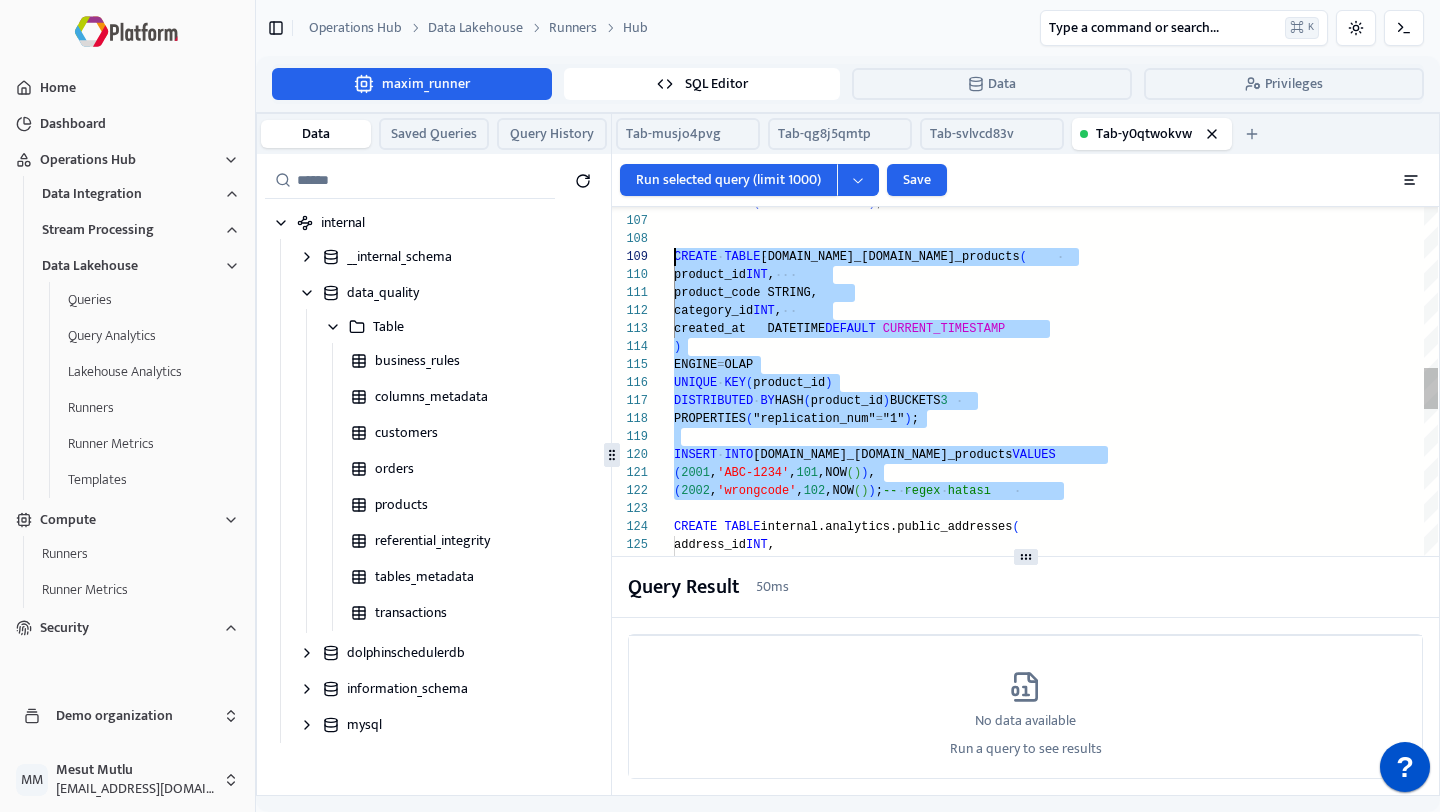 drag, startPoint x: 1098, startPoint y: 489, endPoint x: 674, endPoint y: 261, distance: 481.41458 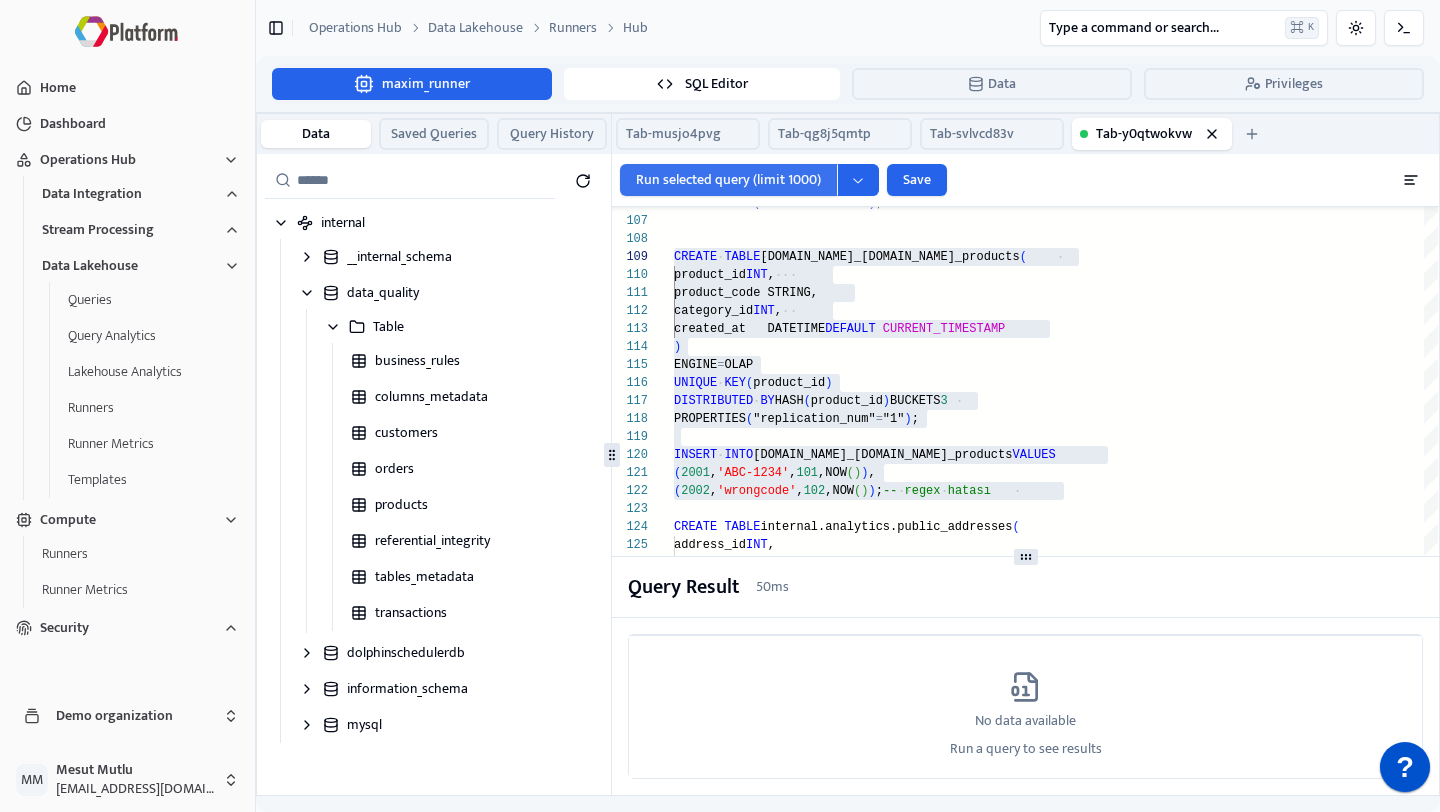 click on "Run selected query (limit 1000)" at bounding box center (728, 180) 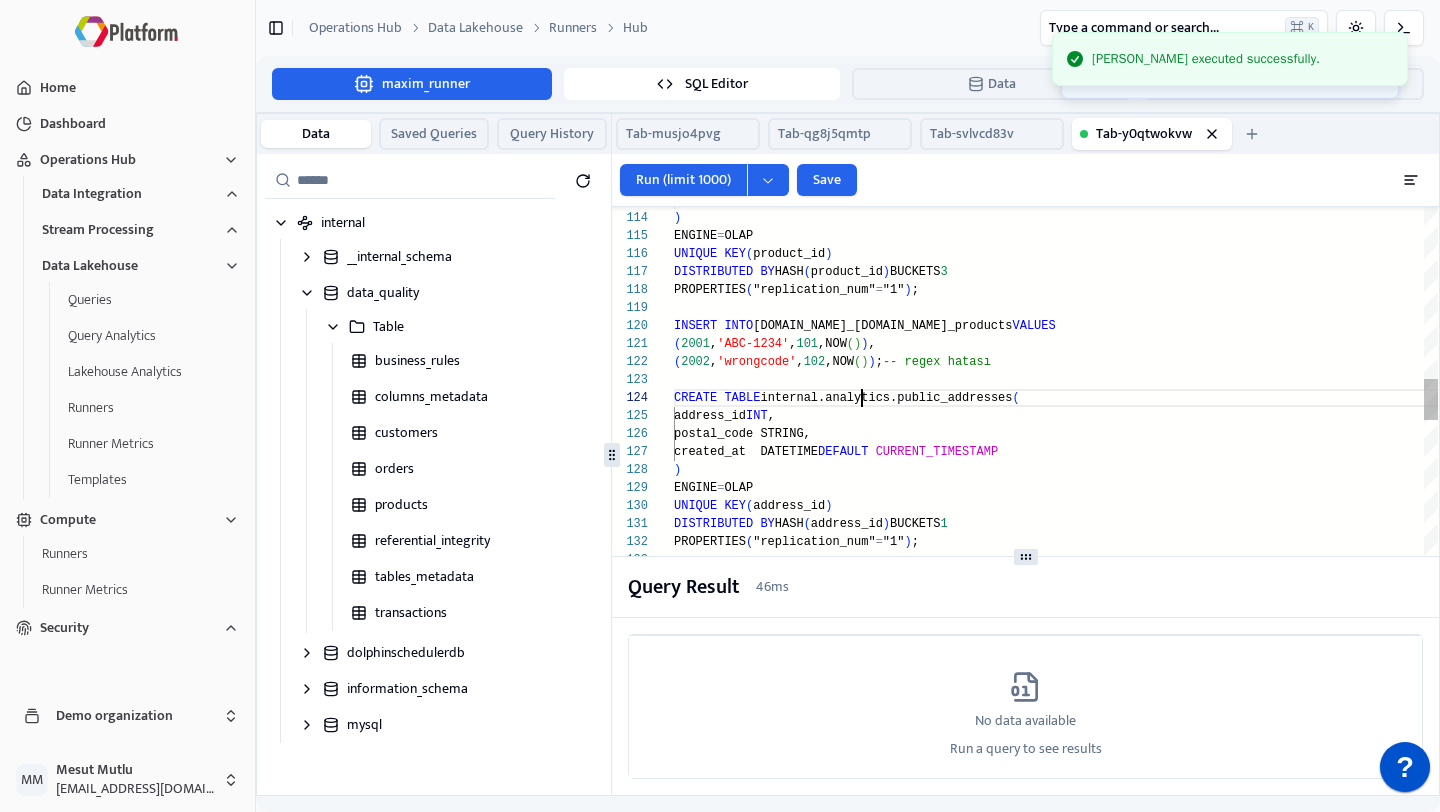 click on "created_at   DATETIME  DEFAULT   CURRENT_TIMESTAMP ) ENGINE = OLAP UNIQUE   KEY ( product_id ) DISTRIBUTED   BY  HASH ( product_id )  BUCKETS  3 PROPERTIES ( "replication_num" = "1" ) ; INSERT   INTO  [DOMAIN_NAME]_[DOMAIN_NAME]_products  VALUES ( 2001 , 'ABC-1234' , 101 ,NOW ( ) ) , ( 2002 , 'wrongcode' , 102 ,NOW ( ) ) ;           -- regex hatası CREATE   TABLE  internal.analytics.public_addresses  (     address_id   INT ,     postal_code STRING,     created_at  DATETIME  DEFAULT   CURRENT_TIMESTAMP ) ENGINE = OLAP UNIQUE   KEY ( address_id ) DISTRIBUTED   BY  HASH ( address_id )  BUCKETS  1 PROPERTIES ( "replication_num" = "1" ) ; INSERT   INTO  internal.analytics.public_addresses  VALUES ( 1 , '34000' ,NOW ( ) ) , ( 2 , '1234' ,NOW ( ) ) ;                       -- uzunluk hatası /* =============================================== ===========    3) IoT / STREAM / LOGISTICS =========== */" at bounding box center (1056, 1046) 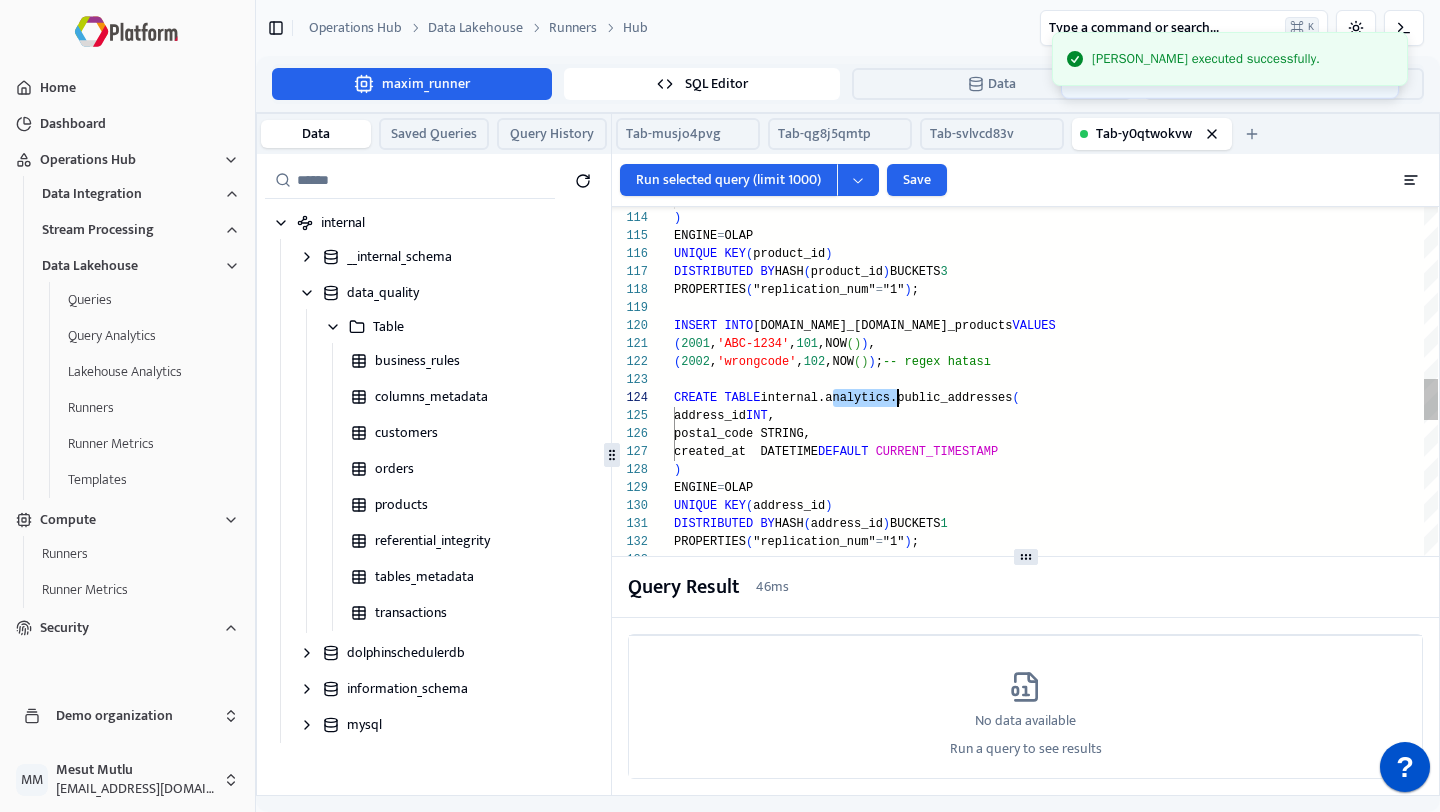 scroll, scrollTop: 54, scrollLeft: 0, axis: vertical 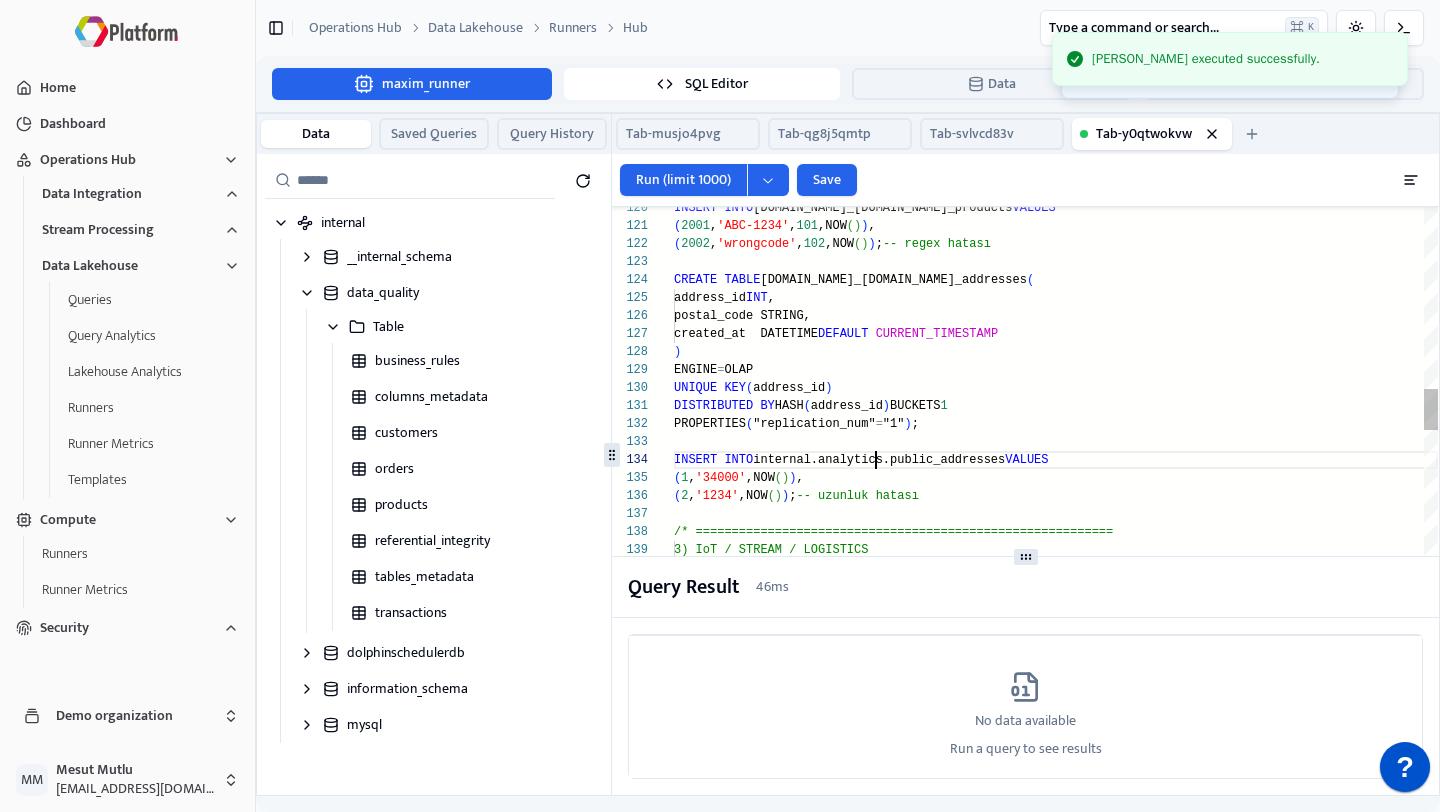 click on "INSERT   INTO  [DOMAIN_NAME]_[DOMAIN_NAME]_products  VALUES ( 2001 , 'ABC-1234' , 101 ,NOW ( ) ) , ( 2002 , 'wrongcode' , 102 ,NOW ( ) ) ;           -- regex hatası CREATE   TABLE  [DOMAIN_NAME]_[DOMAIN_NAME]_addresses  (     address_id   INT ,     postal_code STRING,     created_at  DATETIME  DEFAULT   CURRENT_TIMESTAMP ) ENGINE = OLAP UNIQUE   KEY ( address_id ) DISTRIBUTED   BY  HASH ( address_id )  BUCKETS  1 PROPERTIES ( "replication_num" = "1" ) ; INSERT   INTO  internal.analytics.public_addresses  VALUES ( 1 , '34000' ,NOW ( ) ) , ( 2 , '1234' ,NOW ( ) ) ;                       -- uzunluk hatası /* =============================================== ===========    3) IoT / STREAM / LOGISTICS    =============================================== =========== */ CREATE   TABLE  internal.analytics.iot_sensor_data  (     reading_id   INT ,     temperature  DOUBLE ,     reading_time DATETIME  DEFAULT   ) =" at bounding box center [1056, 928] 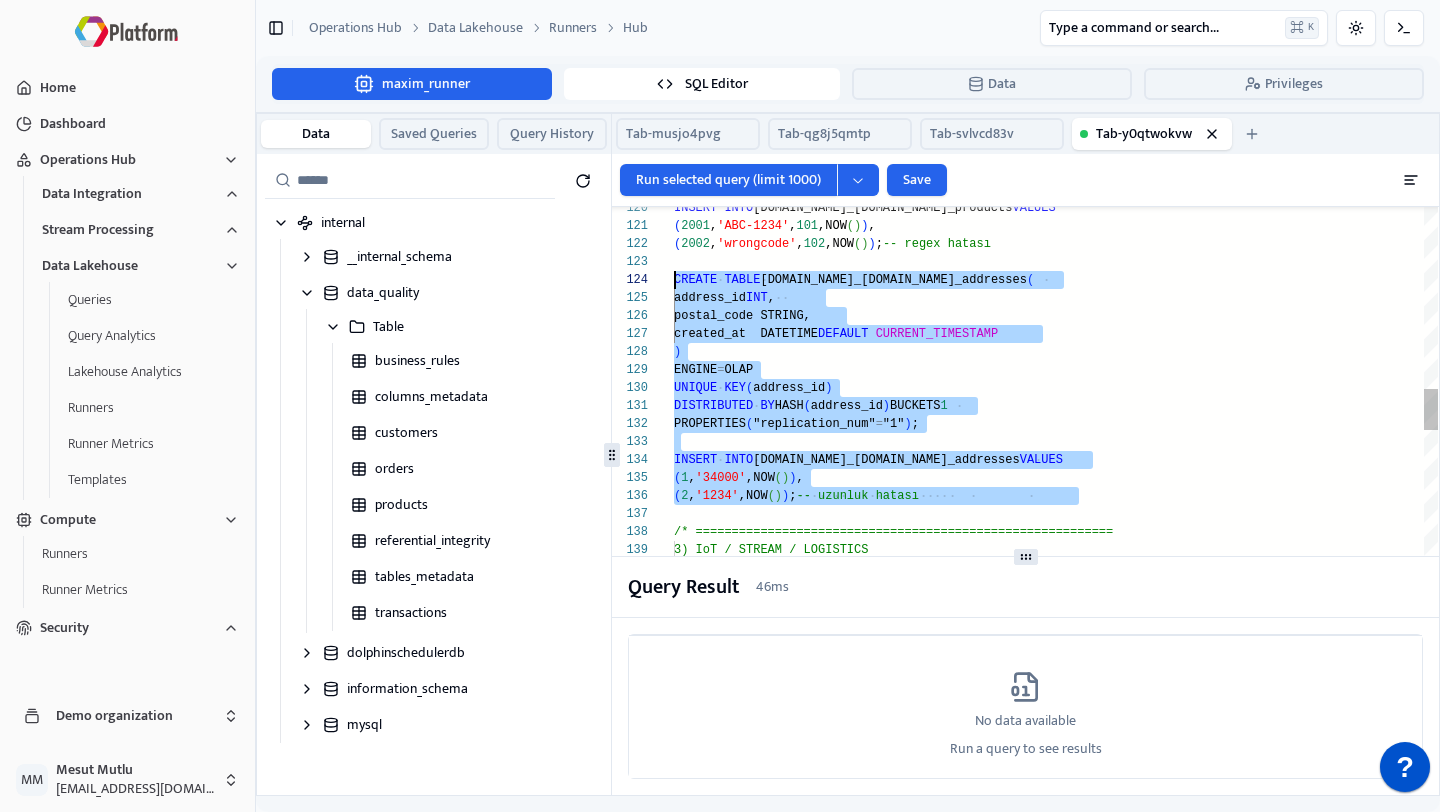 scroll, scrollTop: 54, scrollLeft: 0, axis: vertical 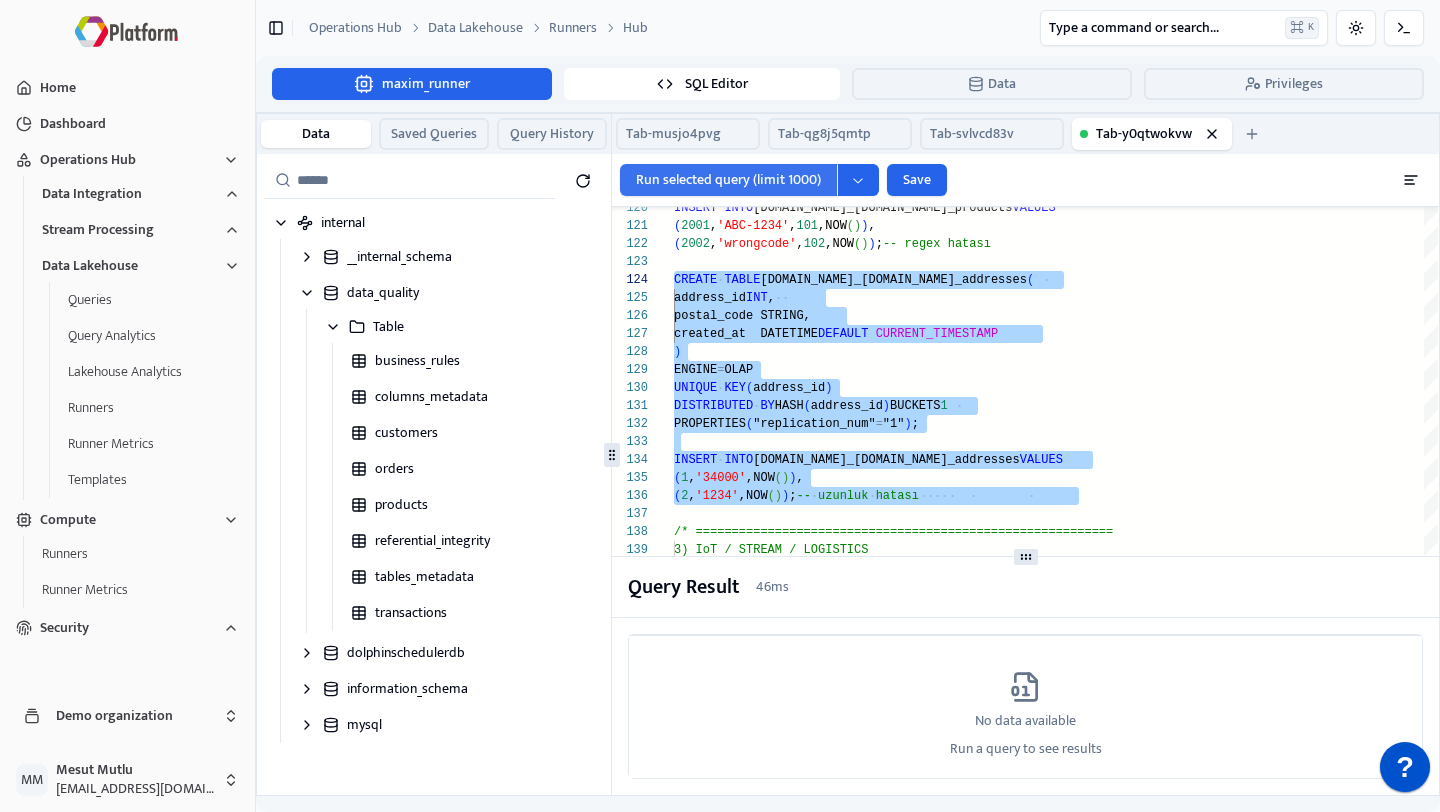 click on "Run selected query (limit 1000)" at bounding box center [728, 180] 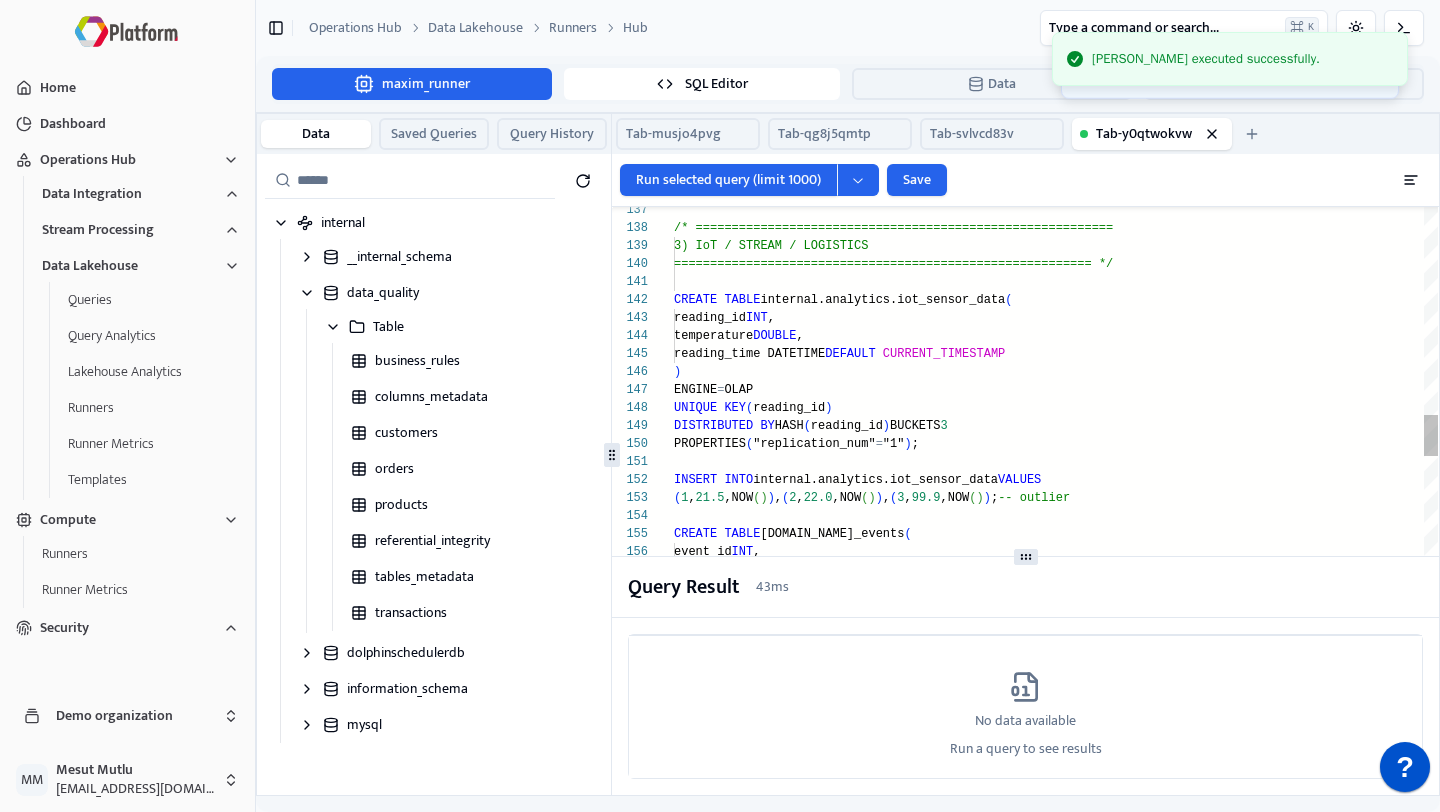click on "3) IoT / STREAM / LOGISTICS    =============================================== =========== */ CREATE   TABLE  internal.analytics.iot_sensor_data  (     reading_id   INT ,     temperature  DOUBLE ,     reading_time DATETIME  DEFAULT   CURRENT_TIMESTAMP ) ENGINE = OLAP UNIQUE   KEY ( reading_id ) DISTRIBUTED   BY  HASH ( reading_id )  BUCKETS  3 PROPERTIES ( "replication_num" = "1" ) ; INSERT   INTO  internal.analytics.iot_sensor_data  VALUES ( 1 , 21.5 ,NOW ( ) ) , ( 2 , 22.0 ,NOW ( ) ) , ( 3 , 99.9 ,NOW ( ) ) ;       -- outlier CREATE   TABLE  [DOMAIN_NAME]_events  (     event_id    INT ,     event_time DATETIME,     payload    STRING ) ENGINE = OLAP UNIQUE   KEY ( event_id ) DISTRIBUTED   BY  HASH ( event_id )  BUCKETS  3 PROPERTIES ( "replication_num" = "1" ) ; /* =============================================== ===========" at bounding box center (1056, 624) 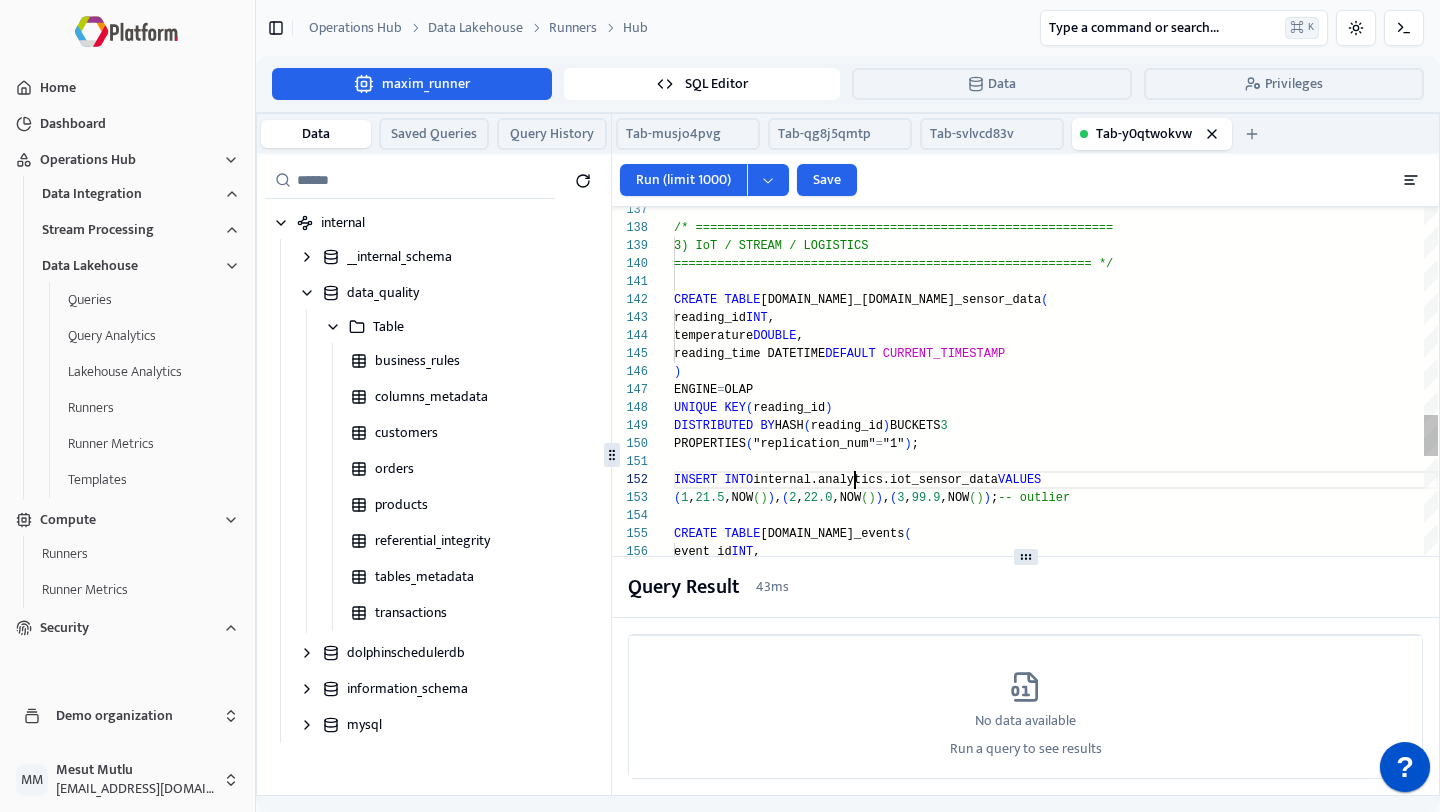 click on "3) IoT / STREAM / LOGISTICS    =============================================== =========== */ CREATE   TABLE  [DOMAIN_NAME]_[DOMAIN_NAME]_sensor_data  (     reading_id   INT ,     temperature  DOUBLE ,     reading_time DATETIME  DEFAULT   CURRENT_TIMESTAMP ) ENGINE = OLAP UNIQUE   KEY ( reading_id ) DISTRIBUTED   BY  HASH ( reading_id )  BUCKETS  3 PROPERTIES ( "replication_num" = "1" ) ; INSERT   INTO  internal.analytics.iot_sensor_data  VALUES ( 1 , 21.5 ,NOW ( ) ) , ( 2 , 22.0 ,NOW ( ) ) , ( 3 , 99.9 ,NOW ( ) ) ;       -- outlier CREATE   TABLE  [DOMAIN_NAME]_events  (     event_id    INT ,     event_time DATETIME,     payload    STRING ) ENGINE = OLAP UNIQUE   KEY ( event_id ) DISTRIBUTED   BY  HASH ( event_id )  BUCKETS  3 PROPERTIES ( "replication_num" = "1" ) ; /* =============================================== ===========" at bounding box center (1056, 624) 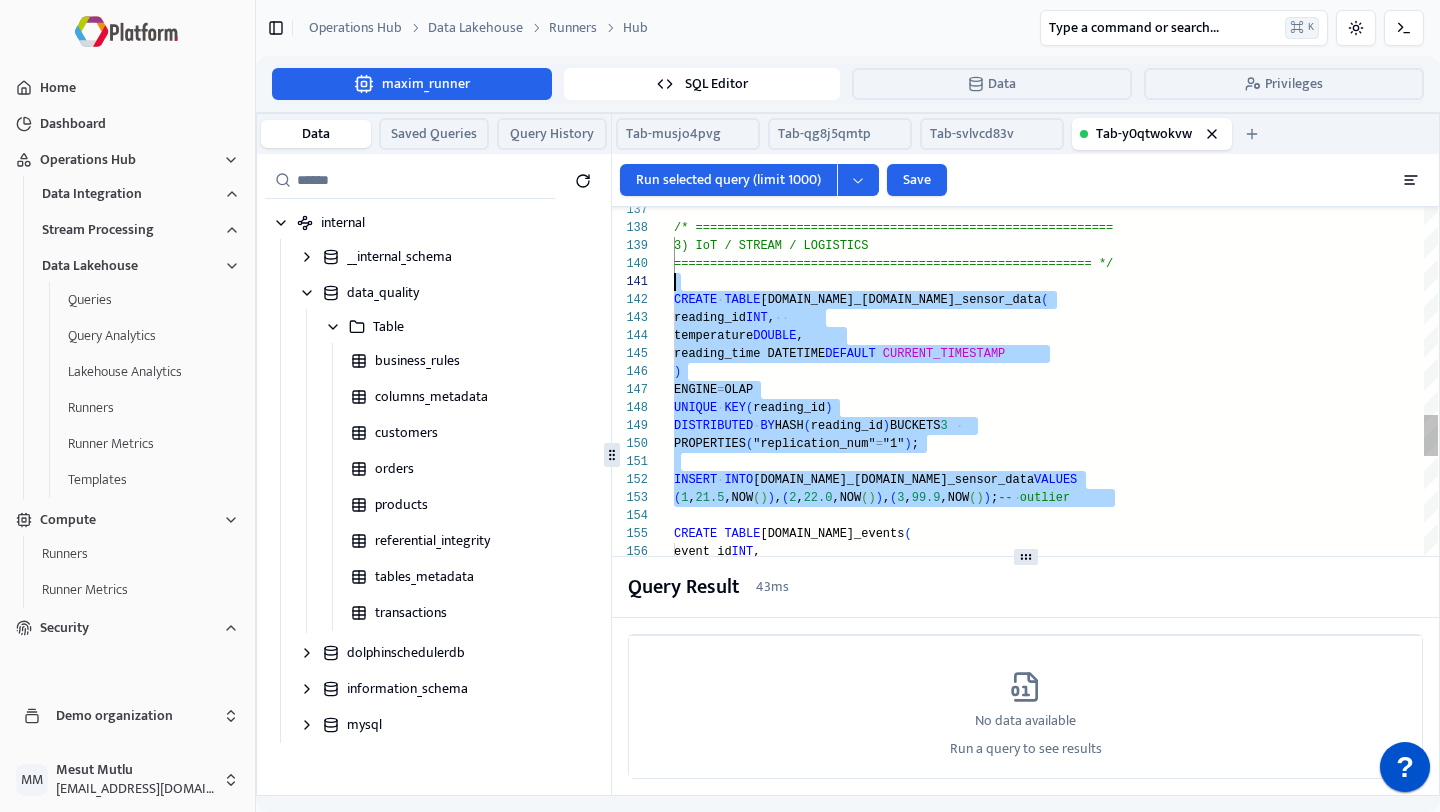 scroll, scrollTop: 0, scrollLeft: 0, axis: both 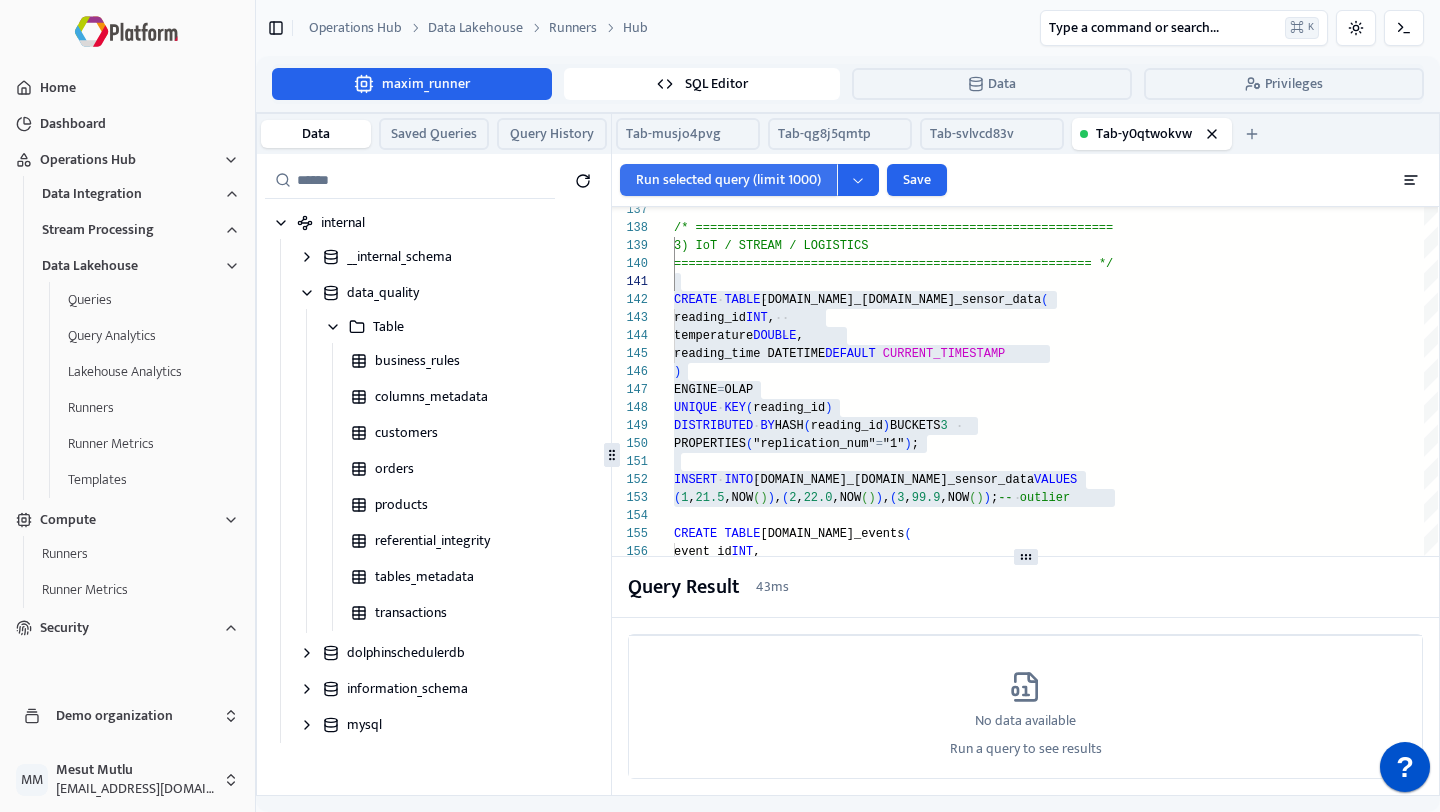 click on "Run selected query (limit 1000)" at bounding box center [728, 180] 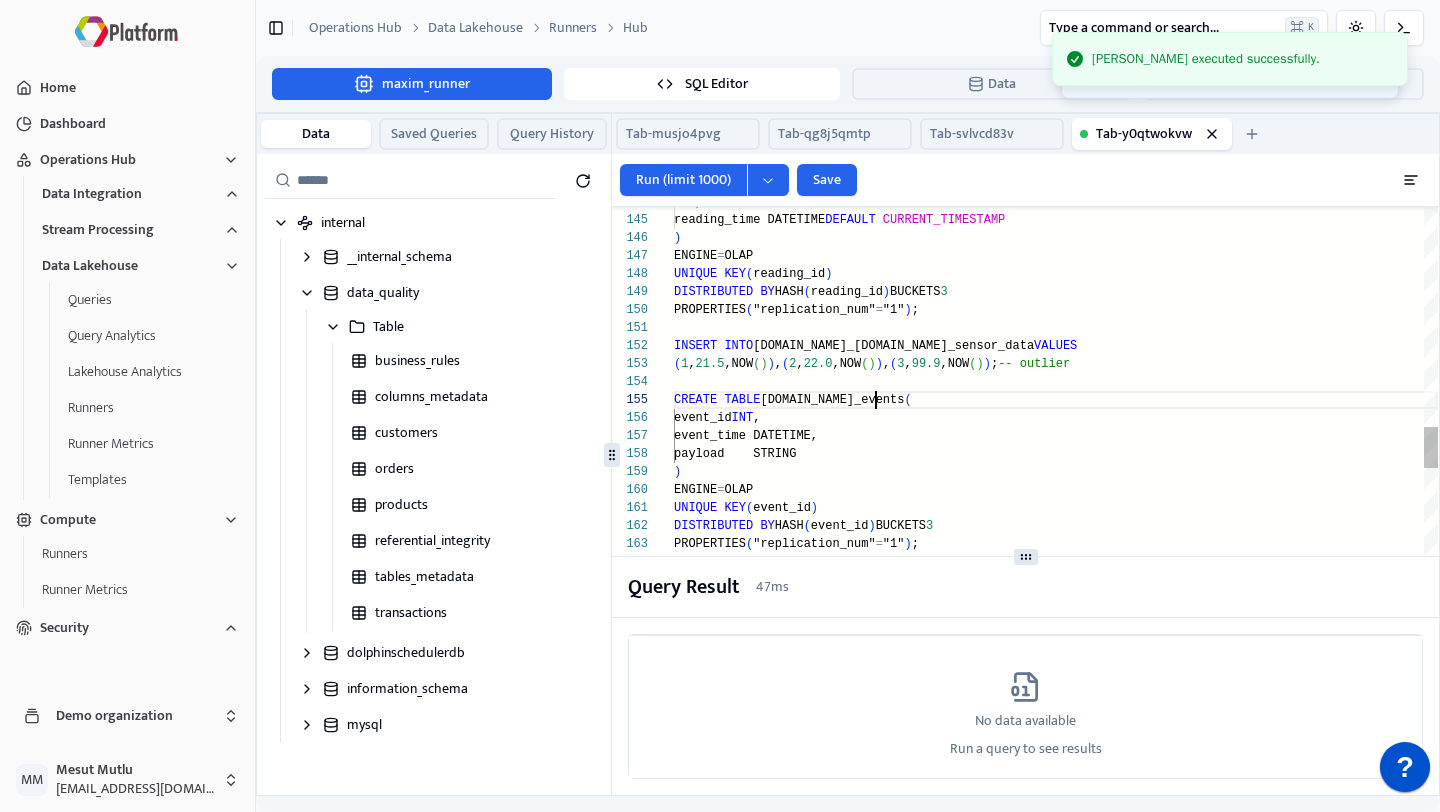 click on "temperature  DOUBLE ,     reading_time DATETIME  DEFAULT   CURRENT_TIMESTAMP ) ENGINE = OLAP UNIQUE   KEY ( reading_id ) DISTRIBUTED   BY  HASH ( reading_id )  BUCKETS  3 PROPERTIES ( "replication_num" = "1" ) ; INSERT   INTO  [DOMAIN_NAME]_[DOMAIN_NAME]_sensor_data  VALUES ( 1 , 21.5 ,NOW ( ) ) , ( 2 , 22.0 ,NOW ( ) ) , ( 3 , 99.9 ,NOW ( ) ) ;       -- outlier CREATE   TABLE  [DOMAIN_NAME]_events  (     event_id    INT ,     event_time DATETIME,     payload    STRING ) ENGINE = OLAP UNIQUE   KEY ( event_id ) DISTRIBUTED   BY  HASH ( event_id )  BUCKETS  3 PROPERTIES ( "replication_num" = "1" ) ; INSERT   INTO  [DOMAIN_NAME]_events  VALUES ( 1 ,NOW ( )   -   INTERVAL   10   MINUTE , 'old' ) , ( 2 ,NOW ( ) , 'live' ) ; CREATE   TABLE  internal.analytics.logistics_shipments  (     shipment_id  INT ,     shipped_at  DATETIME,     created_at  DATETIME  DEFAULT   CURRENT_TIMESTAMP" at bounding box center (1056, 490) 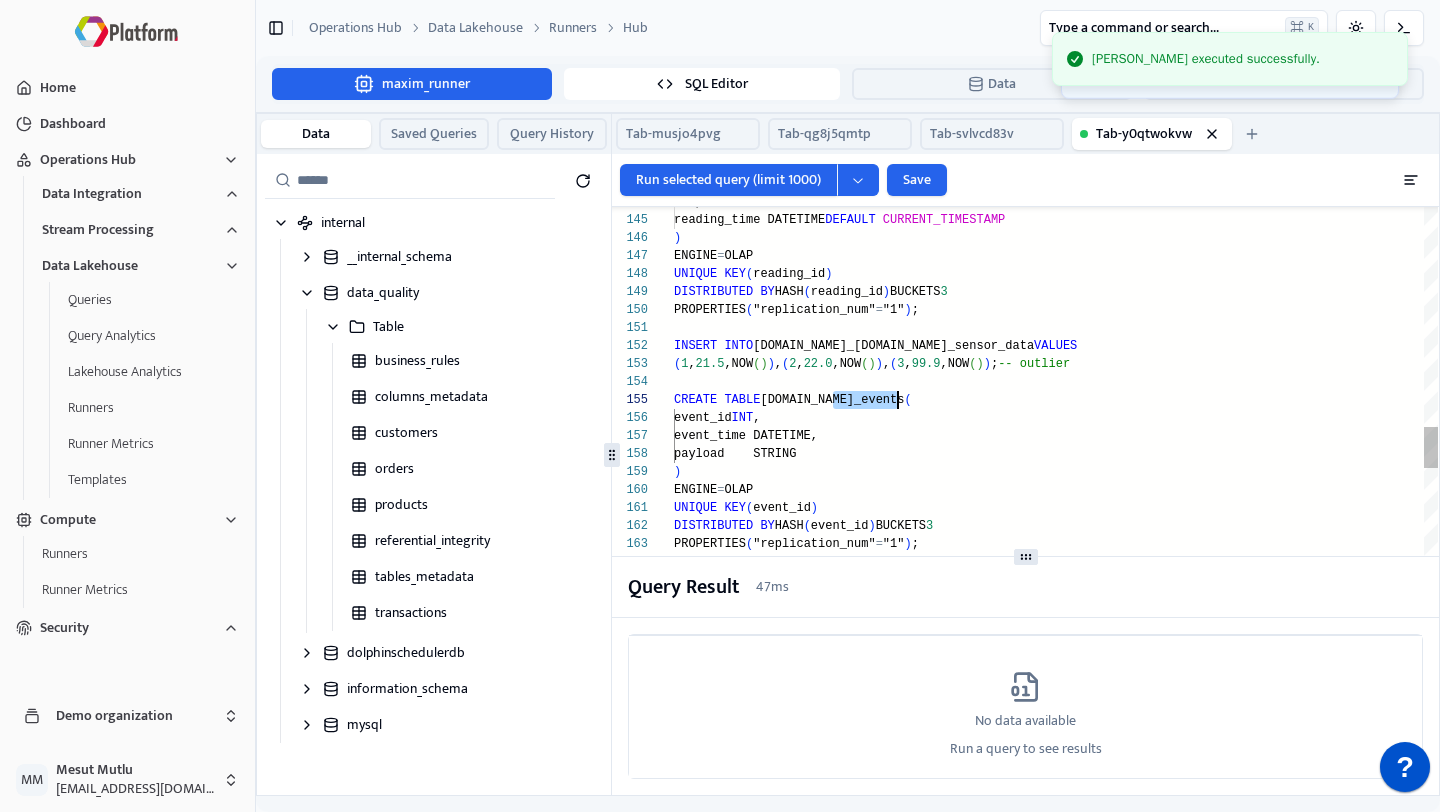 scroll, scrollTop: 72, scrollLeft: 0, axis: vertical 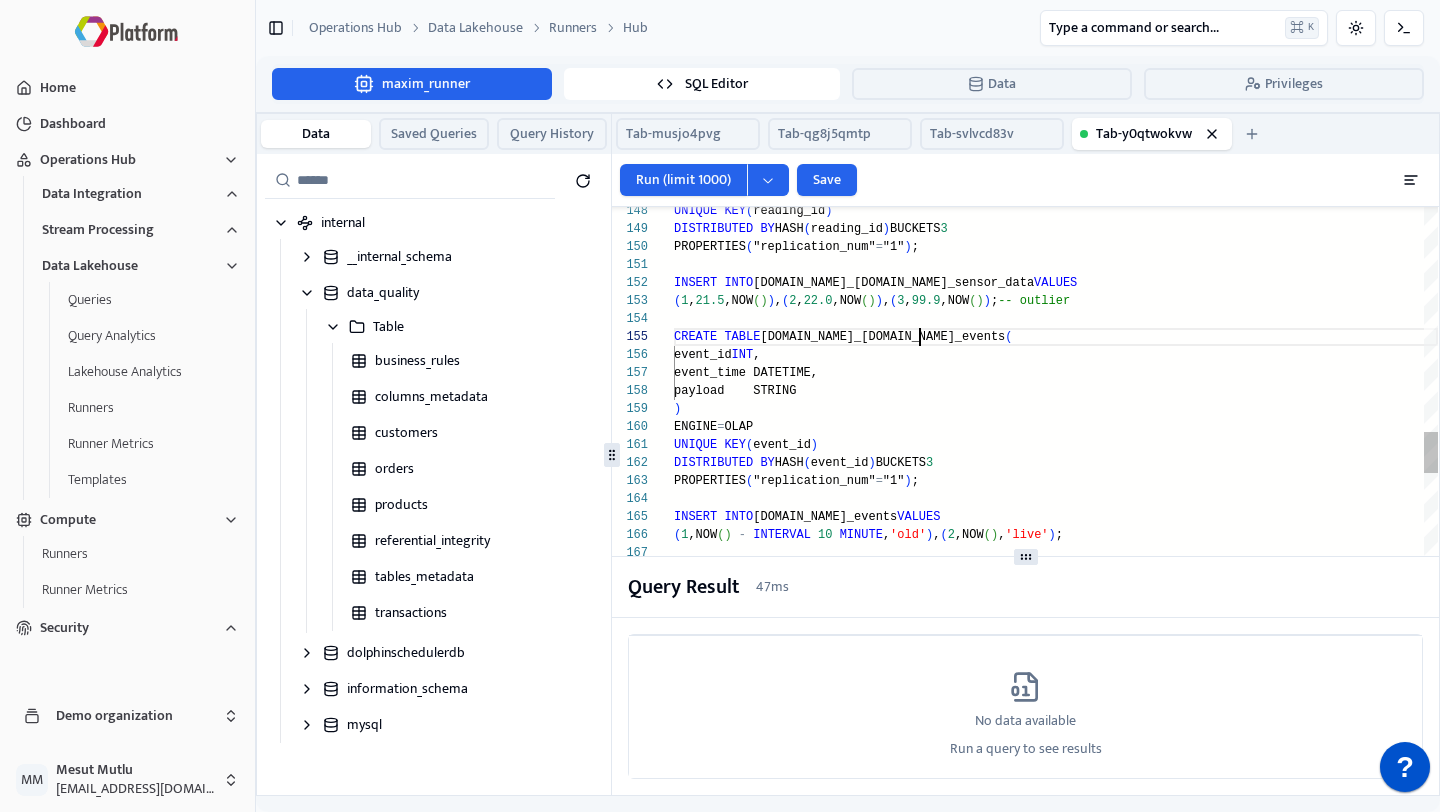 click on "UNIQUE   KEY ( reading_id ) DISTRIBUTED   BY  HASH ( reading_id )  BUCKETS  3 PROPERTIES ( "replication_num" = "1" ) ; INSERT   INTO  [DOMAIN_NAME]_[DOMAIN_NAME]_sensor_data  VALUES ( 1 , 21.5 ,NOW ( ) ) , ( 2 , 22.0 ,NOW ( ) ) , ( 3 , 99.9 ,NOW ( ) ) ;       -- outlier CREATE   TABLE  [DOMAIN_NAME]_[DOMAIN_NAME]_events  (     event_id    INT ,     event_time DATETIME,     payload    STRING ) ENGINE = OLAP UNIQUE   KEY ( event_id ) DISTRIBUTED   BY  HASH ( event_id )  BUCKETS  3 PROPERTIES ( "replication_num" = "1" ) ; INSERT   INTO  [DOMAIN_NAME]_events  VALUES ( 1 ,NOW ( )   -   INTERVAL   10   MINUTE , 'old' ) , ( 2 ,NOW ( ) , 'live' ) ; CREATE   TABLE  internal.analytics.logistics_shipments  (     shipment_id  INT ,     shipped_at  DATETIME,     created_at  DATETIME  DEFAULT   CURRENT_TIMESTAMP ) ENGINE = OLAP UNIQUE   KEY ( shipment_id ) DISTRIBUTED   BY  HASH ( shipment_id )  BUCKETS  3" at bounding box center (1056, 427) 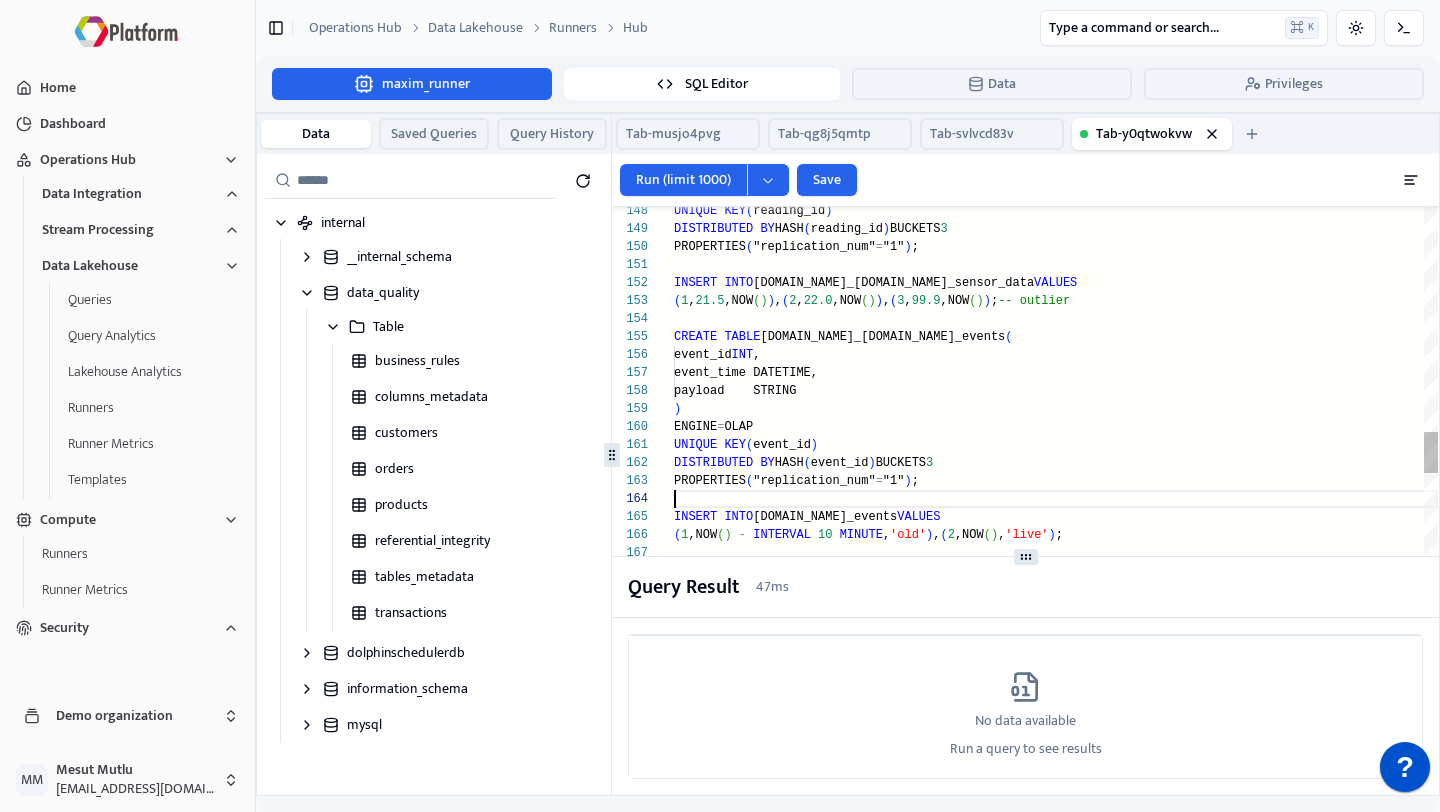 click on "UNIQUE   KEY ( reading_id ) DISTRIBUTED   BY  HASH ( reading_id )  BUCKETS  3 PROPERTIES ( "replication_num" = "1" ) ; INSERT   INTO  [DOMAIN_NAME]_[DOMAIN_NAME]_sensor_data  VALUES ( 1 , 21.5 ,NOW ( ) ) , ( 2 , 22.0 ,NOW ( ) ) , ( 3 , 99.9 ,NOW ( ) ) ;       -- outlier CREATE   TABLE  [DOMAIN_NAME]_[DOMAIN_NAME]_events  (     event_id    INT ,     event_time DATETIME,     payload    STRING ) ENGINE = OLAP UNIQUE   KEY ( event_id ) DISTRIBUTED   BY  HASH ( event_id )  BUCKETS  3 PROPERTIES ( "replication_num" = "1" ) ; INSERT   INTO  [DOMAIN_NAME]_events  VALUES ( 1 ,NOW ( )   -   INTERVAL   10   MINUTE , 'old' ) , ( 2 ,NOW ( ) , 'live' ) ; CREATE   TABLE  internal.analytics.logistics_shipments  (     shipment_id  INT ,     shipped_at  DATETIME,     created_at  DATETIME  DEFAULT   CURRENT_TIMESTAMP ) ENGINE = OLAP UNIQUE   KEY ( shipment_id ) DISTRIBUTED   BY  HASH ( shipment_id )  BUCKETS  3" at bounding box center [1056, 427] 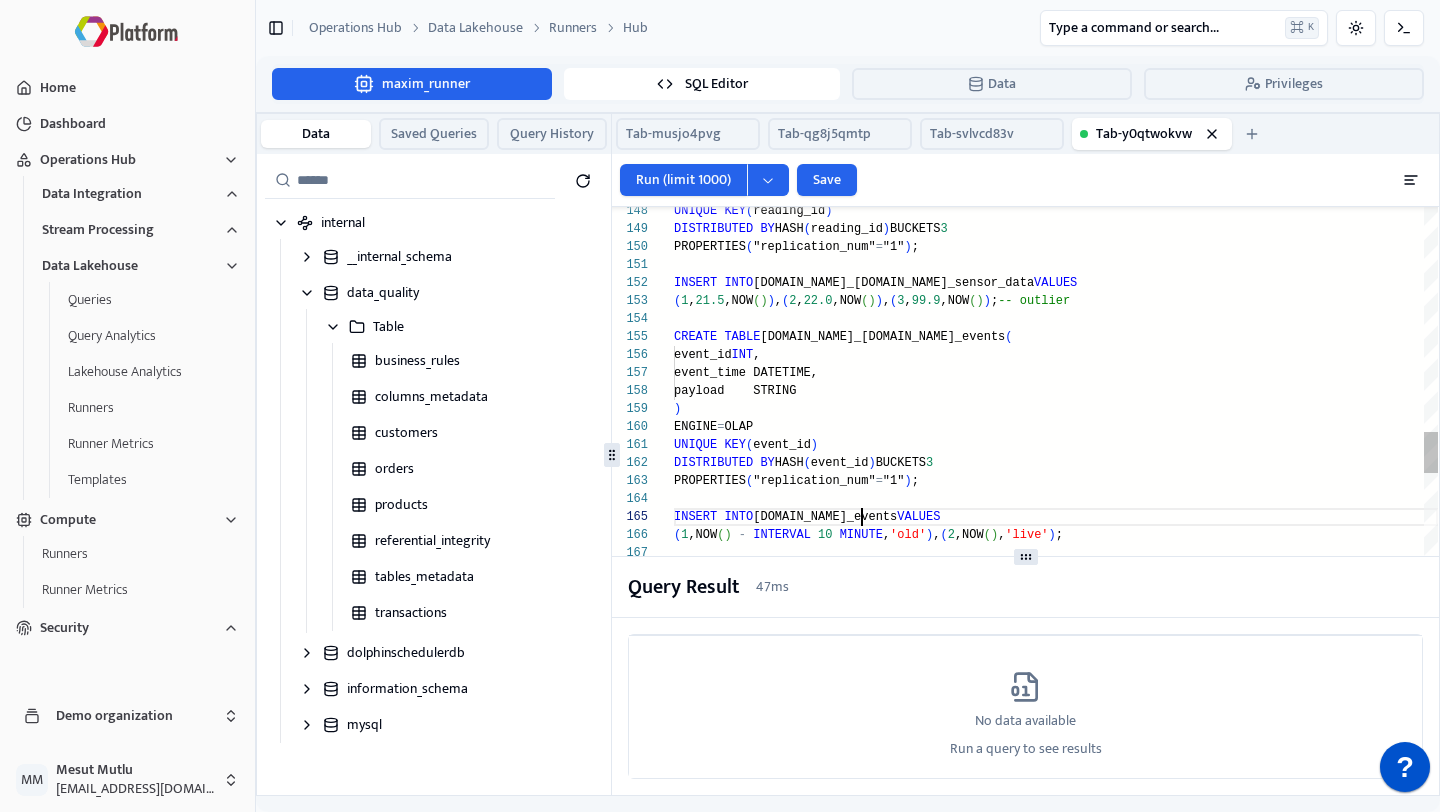 click on "UNIQUE   KEY ( reading_id ) DISTRIBUTED   BY  HASH ( reading_id )  BUCKETS  3 PROPERTIES ( "replication_num" = "1" ) ; INSERT   INTO  [DOMAIN_NAME]_[DOMAIN_NAME]_sensor_data  VALUES ( 1 , 21.5 ,NOW ( ) ) , ( 2 , 22.0 ,NOW ( ) ) , ( 3 , 99.9 ,NOW ( ) ) ;       -- outlier CREATE   TABLE  [DOMAIN_NAME]_[DOMAIN_NAME]_events  (     event_id    INT ,     event_time DATETIME,     payload    STRING ) ENGINE = OLAP UNIQUE   KEY ( event_id ) DISTRIBUTED   BY  HASH ( event_id )  BUCKETS  3 PROPERTIES ( "replication_num" = "1" ) ; INSERT   INTO  [DOMAIN_NAME]_events  VALUES ( 1 ,NOW ( )   -   INTERVAL   10   MINUTE , 'old' ) , ( 2 ,NOW ( ) , 'live' ) ; CREATE   TABLE  internal.analytics.logistics_shipments  (     shipment_id  INT ,     shipped_at  DATETIME,     created_at  DATETIME  DEFAULT   CURRENT_TIMESTAMP ) ENGINE = OLAP UNIQUE   KEY ( shipment_id ) DISTRIBUTED   BY  HASH ( shipment_id )  BUCKETS  3" at bounding box center (1056, 427) 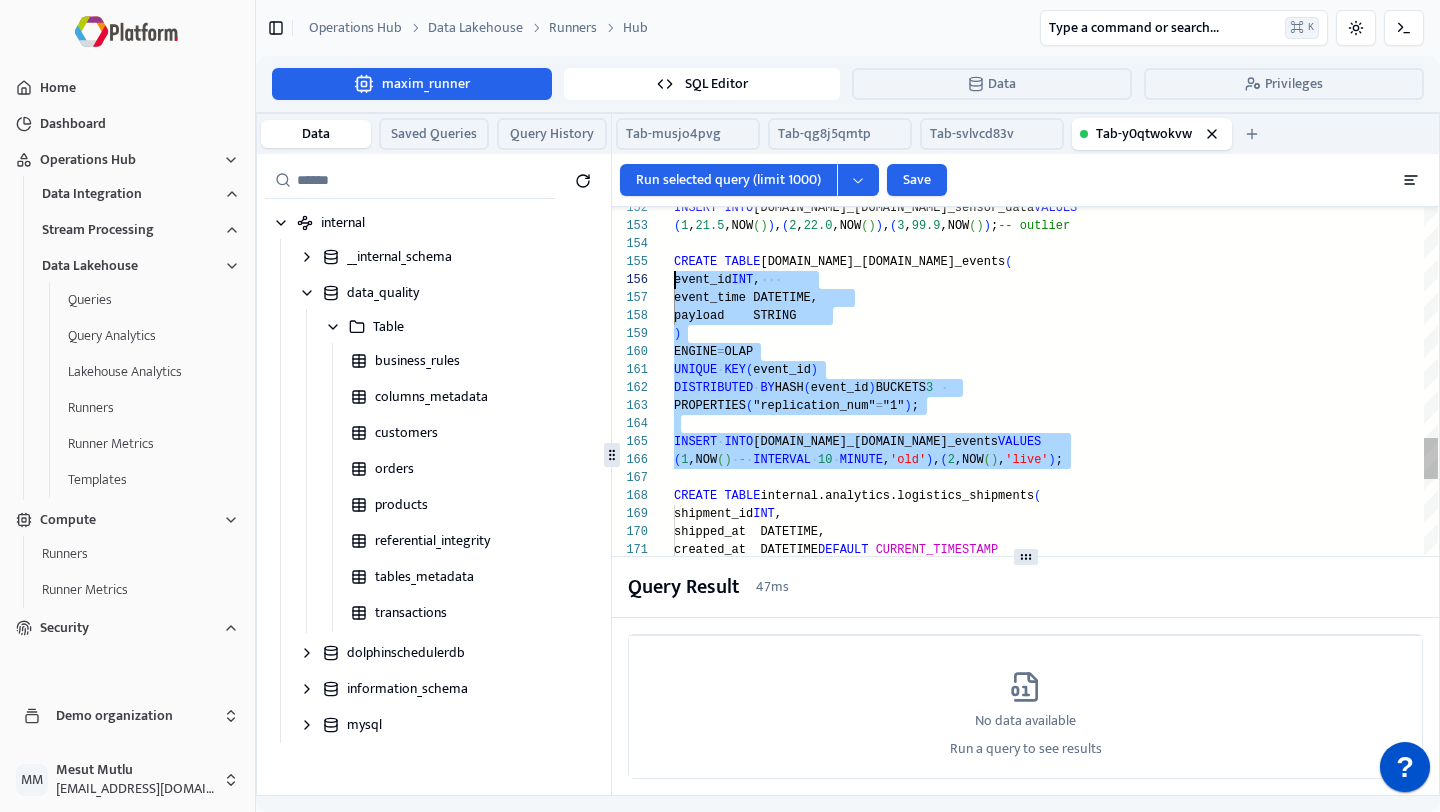 scroll, scrollTop: 72, scrollLeft: 0, axis: vertical 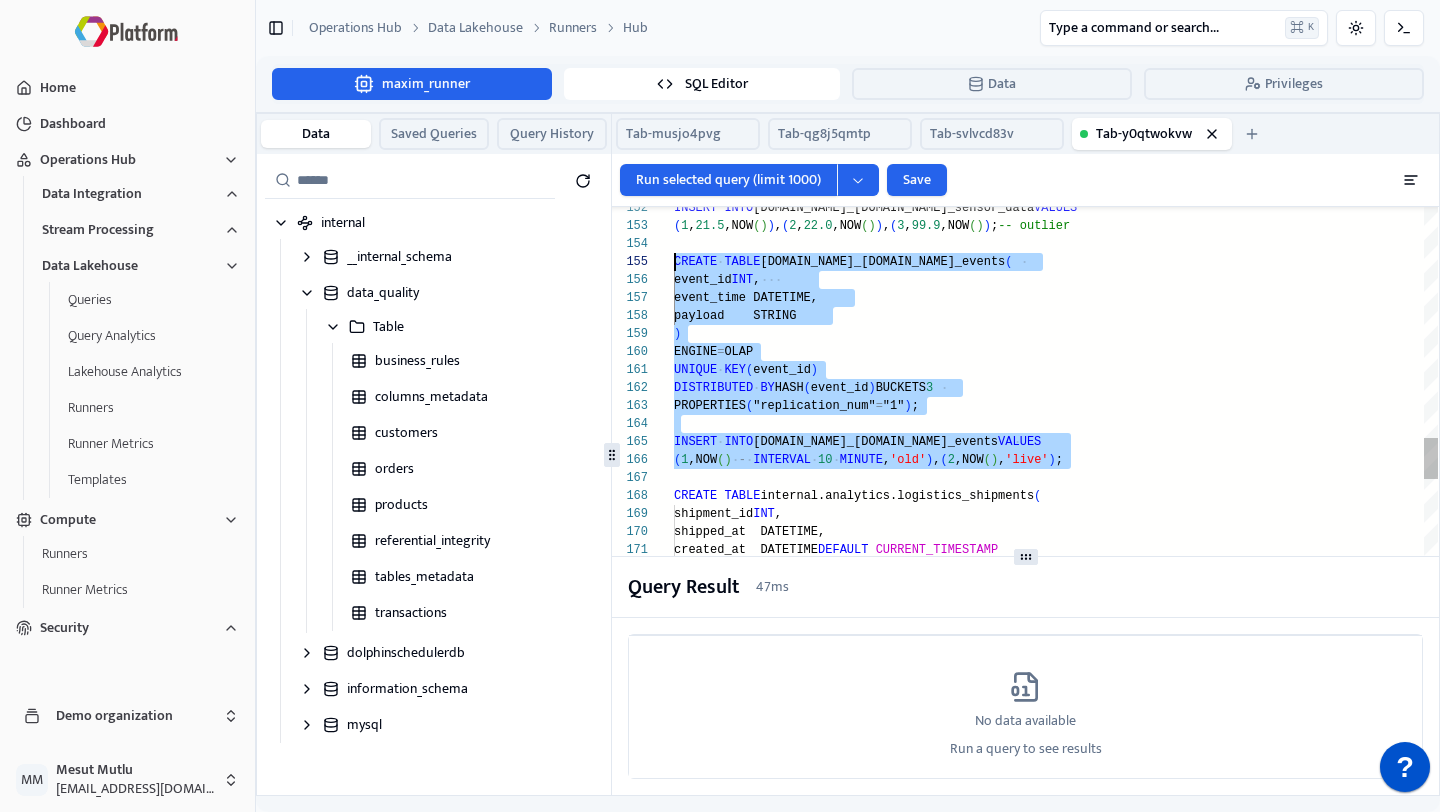 drag, startPoint x: 1072, startPoint y: 471, endPoint x: 654, endPoint y: 265, distance: 466.0043 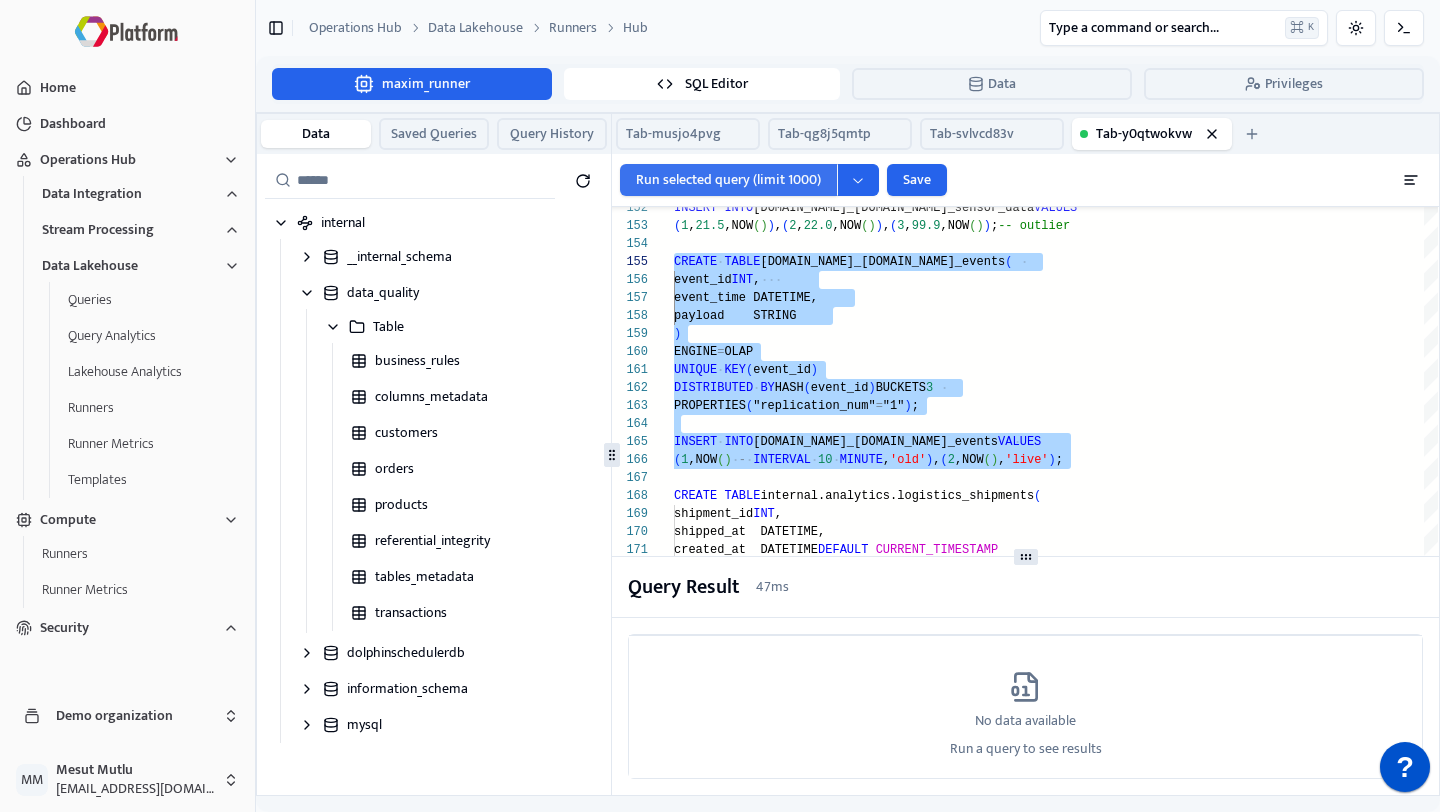 click on "Run selected query (limit 1000)" at bounding box center [728, 180] 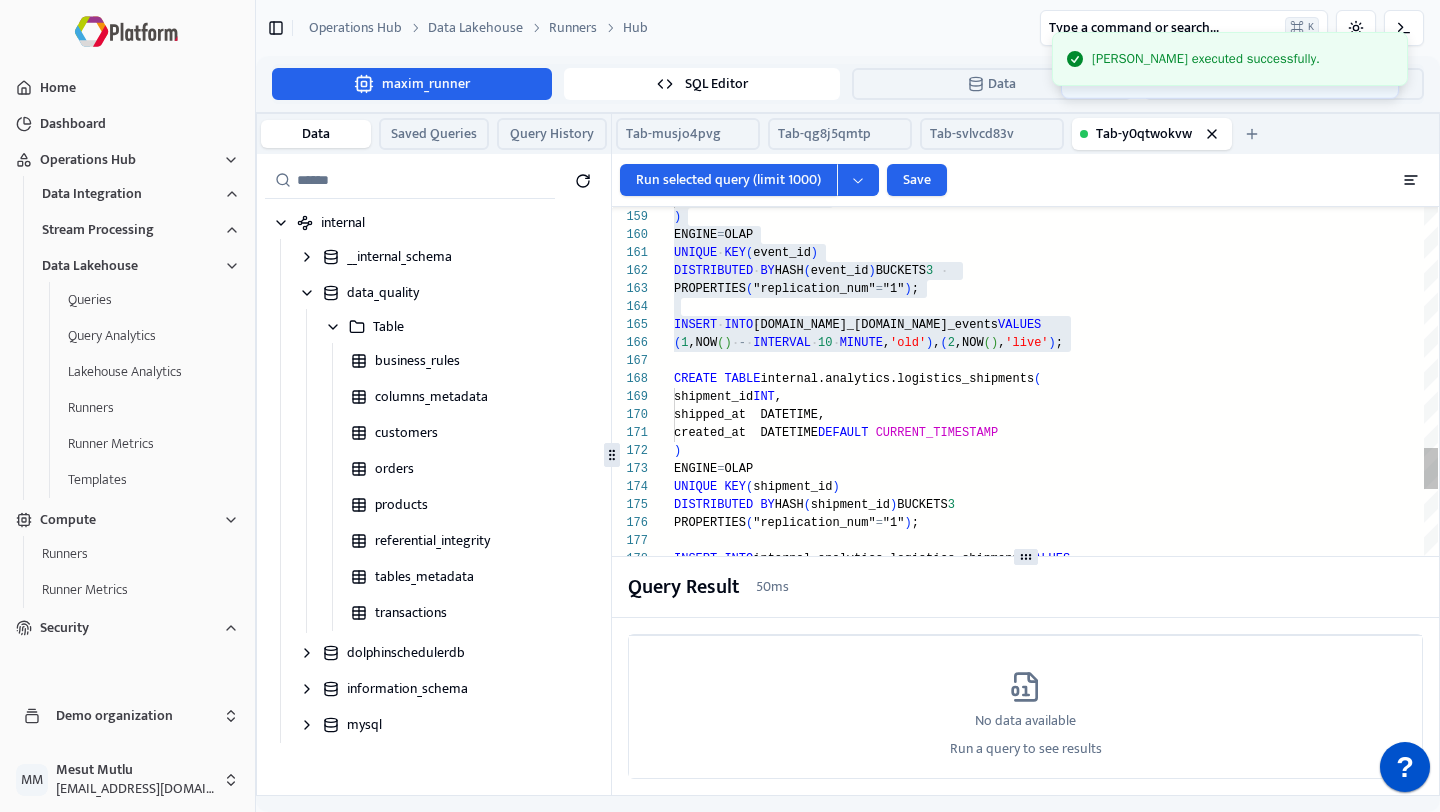 click on "payload    STRING ) ENGINE = OLAP UNIQUE   KEY ( event_id ) DISTRIBUTED   BY  HASH ( event_id )  BUCKETS  3 PROPERTIES ( "replication_num" = "1" ) ; INSERT   INTO  [DOMAIN_NAME]_[DOMAIN_NAME]_events  VALUES ( 1 ,NOW ( )   -   INTERVAL   10   MINUTE , 'old' ) , ( 2 ,NOW ( ) , 'live' ) ; CREATE   TABLE  internal.analytics.logistics_shipments  (     shipment_id  INT ,     shipped_at  DATETIME,     created_at  DATETIME  DEFAULT   CURRENT_TIMESTAMP ) ENGINE = OLAP UNIQUE   KEY ( shipment_id ) DISTRIBUTED   BY  HASH ( shipment_id )  BUCKETS  3 PROPERTIES ( "replication_num" = "1" ) ; INSERT   INTO  internal.analytics.logistics_shipments  VALUES ( 5001 ,NOW ( )   -   INTERVAL   10   DAY ,NOW ( ) ) , ( 5002 , '[DATE] 10:00:00' ,NOW ( ) ) ; /* =============================================== ===========    4) FİNANS DETAY    =============================================== =========== */" at bounding box center (1056, 235) 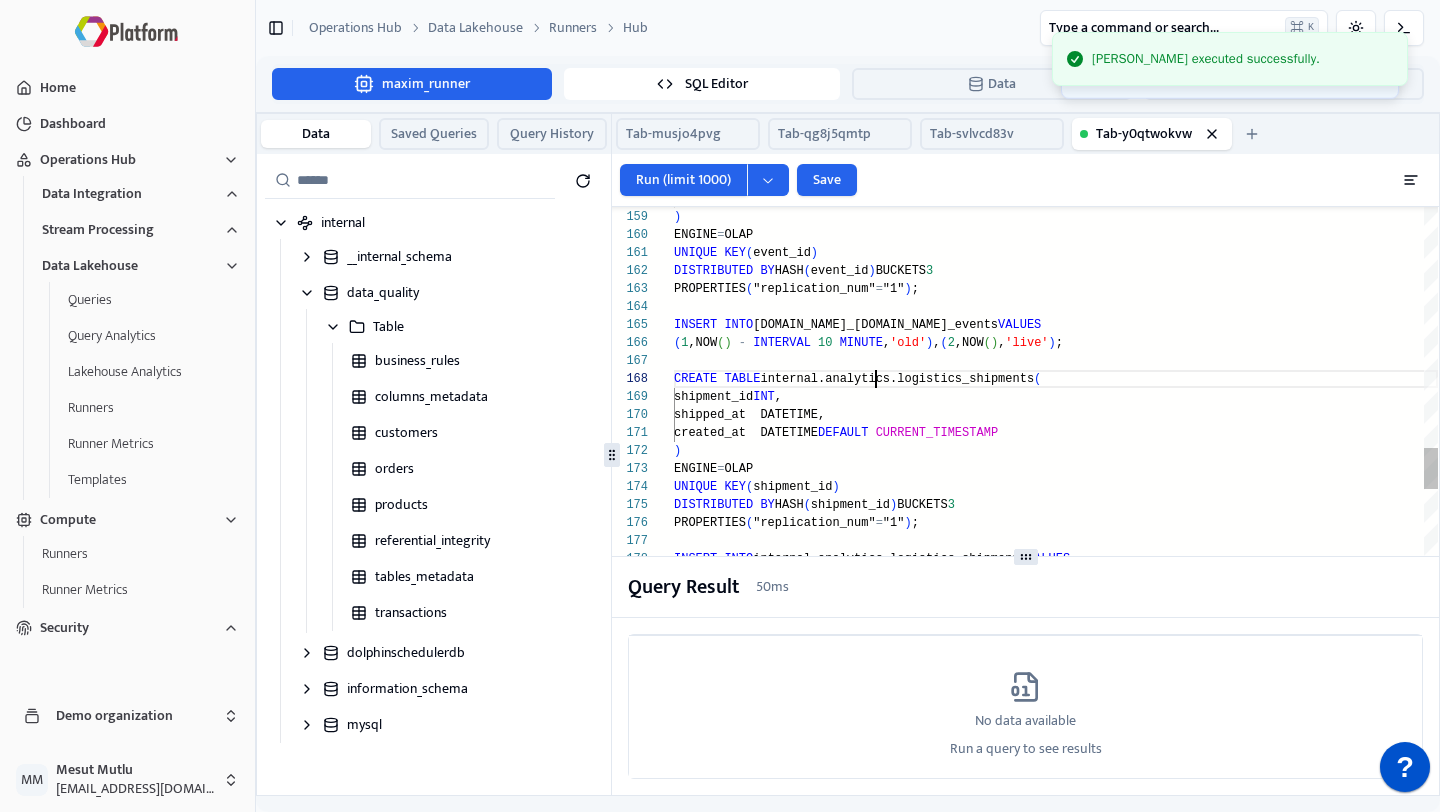 click on "payload    STRING ) ENGINE = OLAP UNIQUE   KEY ( event_id ) DISTRIBUTED   BY  HASH ( event_id )  BUCKETS  3 PROPERTIES ( "replication_num" = "1" ) ; INSERT   INTO  [DOMAIN_NAME]_[DOMAIN_NAME]_events  VALUES ( 1 ,NOW ( )   -   INTERVAL   10   MINUTE , 'old' ) , ( 2 ,NOW ( ) , 'live' ) ; CREATE   TABLE  internal.analytics.logistics_shipments  (     shipment_id  INT ,     shipped_at  DATETIME,     created_at  DATETIME  DEFAULT   CURRENT_TIMESTAMP ) ENGINE = OLAP UNIQUE   KEY ( shipment_id ) DISTRIBUTED   BY  HASH ( shipment_id )  BUCKETS  3 PROPERTIES ( "replication_num" = "1" ) ; INSERT   INTO  internal.analytics.logistics_shipments  VALUES ( 5001 ,NOW ( )   -   INTERVAL   10   DAY ,NOW ( ) ) , ( 5002 , '[DATE] 10:00:00' ,NOW ( ) ) ; /* =============================================== ===========    4) FİNANS DETAY    =============================================== =========== */" at bounding box center (1056, 235) 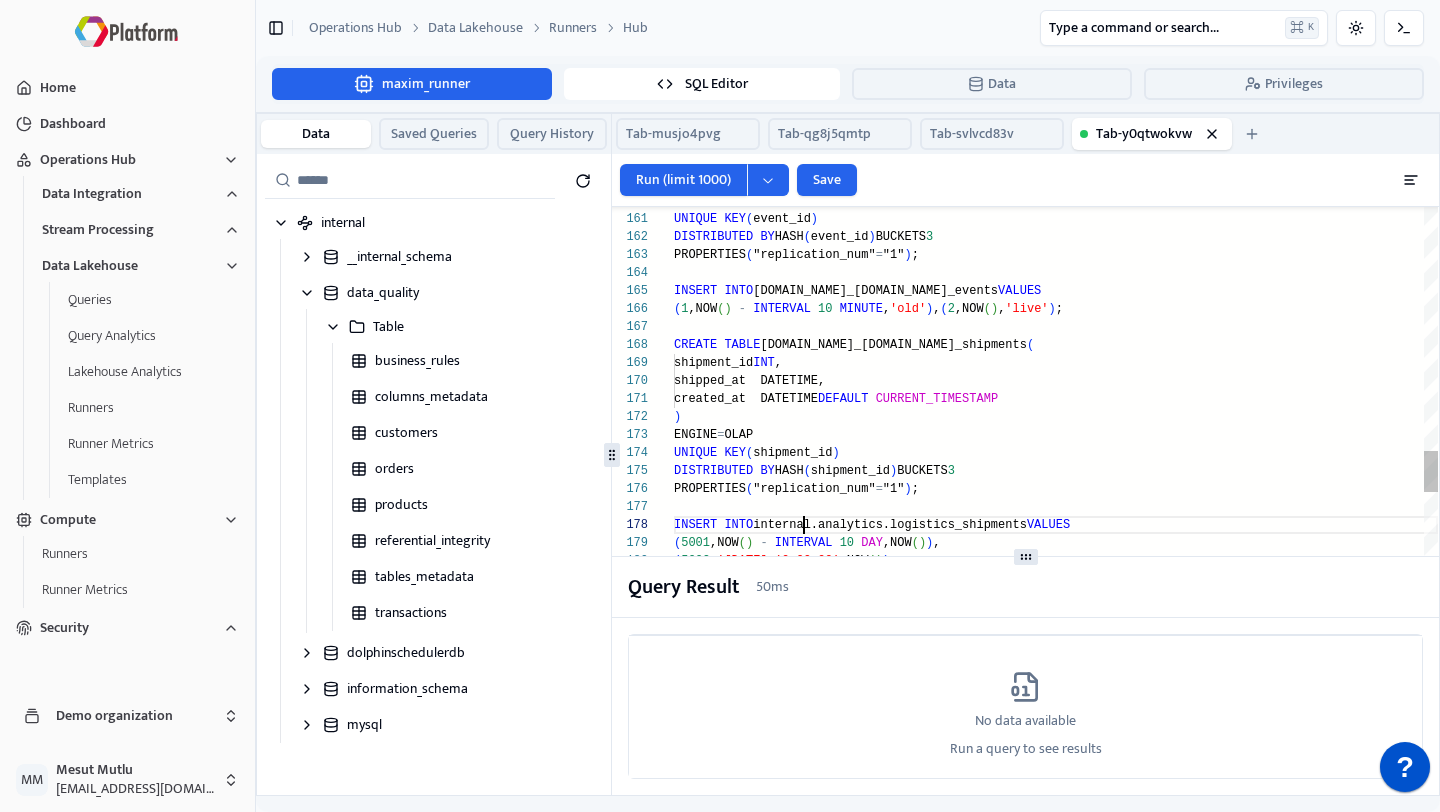 click on "ENGINE = OLAP UNIQUE   KEY ( event_id ) DISTRIBUTED   BY  HASH ( event_id )  BUCKETS  3 PROPERTIES ( "replication_num" = "1" ) ; INSERT   INTO  [DOMAIN_NAME]_[DOMAIN_NAME]_events  VALUES ( 1 ,NOW ( )   -   INTERVAL   10   MINUTE , 'old' ) , ( 2 ,NOW ( ) , 'live' ) ; CREATE   TABLE  [DOMAIN_NAME]_[DOMAIN_NAME]_shipments  (     shipment_id  INT ,     shipped_at  DATETIME,     created_at  DATETIME  DEFAULT   CURRENT_TIMESTAMP ) ENGINE = OLAP UNIQUE   KEY ( shipment_id ) DISTRIBUTED   BY  HASH ( shipment_id )  BUCKETS  3 PROPERTIES ( "replication_num" = "1" ) ; INSERT   INTO  internal.analytics.logistics_shipments  VALUES ( 5001 ,NOW ( )   -   INTERVAL   10   DAY ,NOW ( ) ) , ( 5002 , '[DATE] 10:00:00' ,NOW ( ) ) ; /* =============================================== ===========    4) FİNANS DETAY    =============================================== =========== */ CREATE   TABLE  [DOMAIN_NAME]_invoices  (     invoice_id  INT ," at bounding box center (1056, 201) 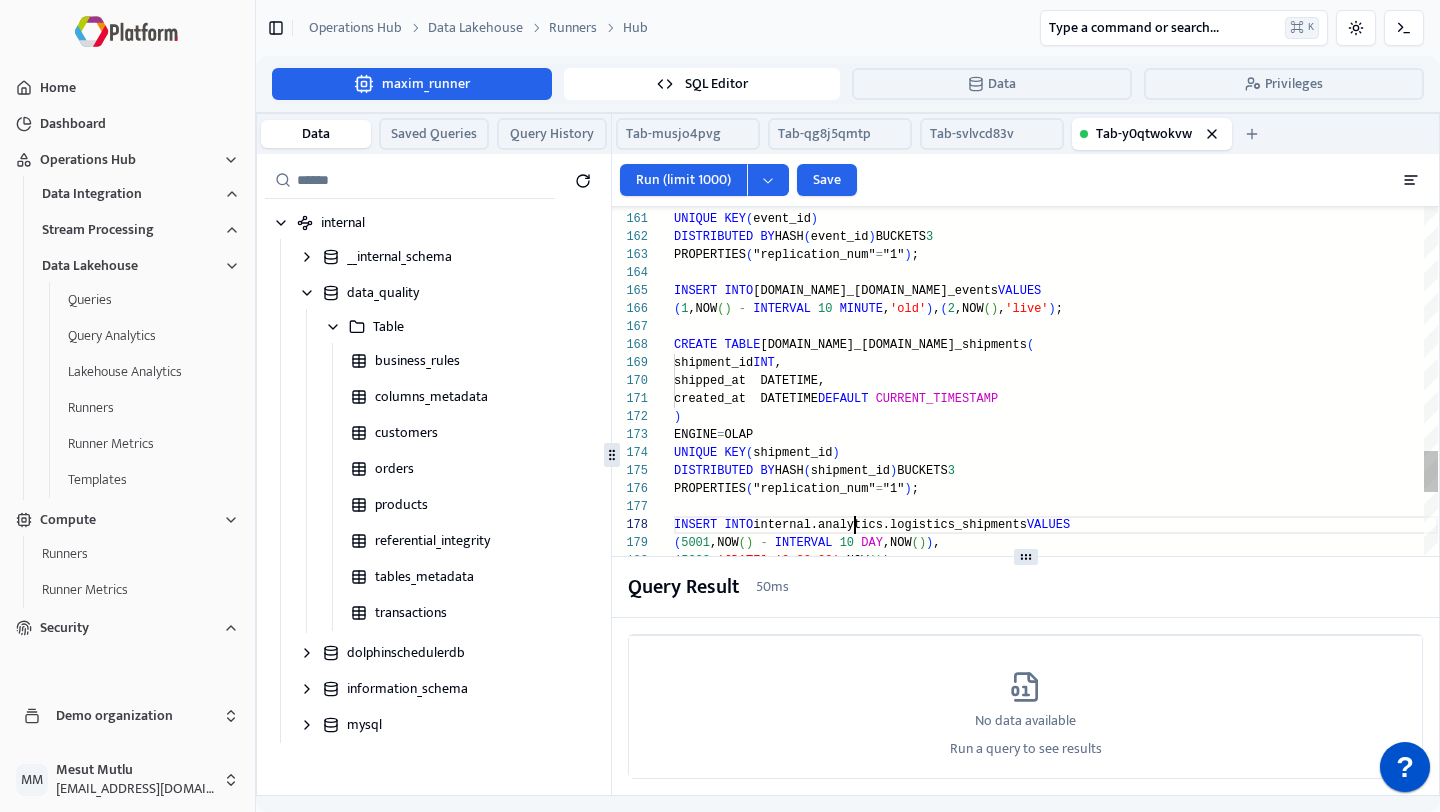 click on "ENGINE = OLAP UNIQUE   KEY ( event_id ) DISTRIBUTED   BY  HASH ( event_id )  BUCKETS  3 PROPERTIES ( "replication_num" = "1" ) ; INSERT   INTO  [DOMAIN_NAME]_[DOMAIN_NAME]_events  VALUES ( 1 ,NOW ( )   -   INTERVAL   10   MINUTE , 'old' ) , ( 2 ,NOW ( ) , 'live' ) ; CREATE   TABLE  [DOMAIN_NAME]_[DOMAIN_NAME]_shipments  (     shipment_id  INT ,     shipped_at  DATETIME,     created_at  DATETIME  DEFAULT   CURRENT_TIMESTAMP ) ENGINE = OLAP UNIQUE   KEY ( shipment_id ) DISTRIBUTED   BY  HASH ( shipment_id )  BUCKETS  3 PROPERTIES ( "replication_num" = "1" ) ; INSERT   INTO  internal.analytics.logistics_shipments  VALUES ( 5001 ,NOW ( )   -   INTERVAL   10   DAY ,NOW ( ) ) , ( 5002 , '[DATE] 10:00:00' ,NOW ( ) ) ; /* =============================================== ===========    4) FİNANS DETAY    =============================================== =========== */ CREATE   TABLE  [DOMAIN_NAME]_invoices  (     invoice_id  INT ," at bounding box center [1056, 201] 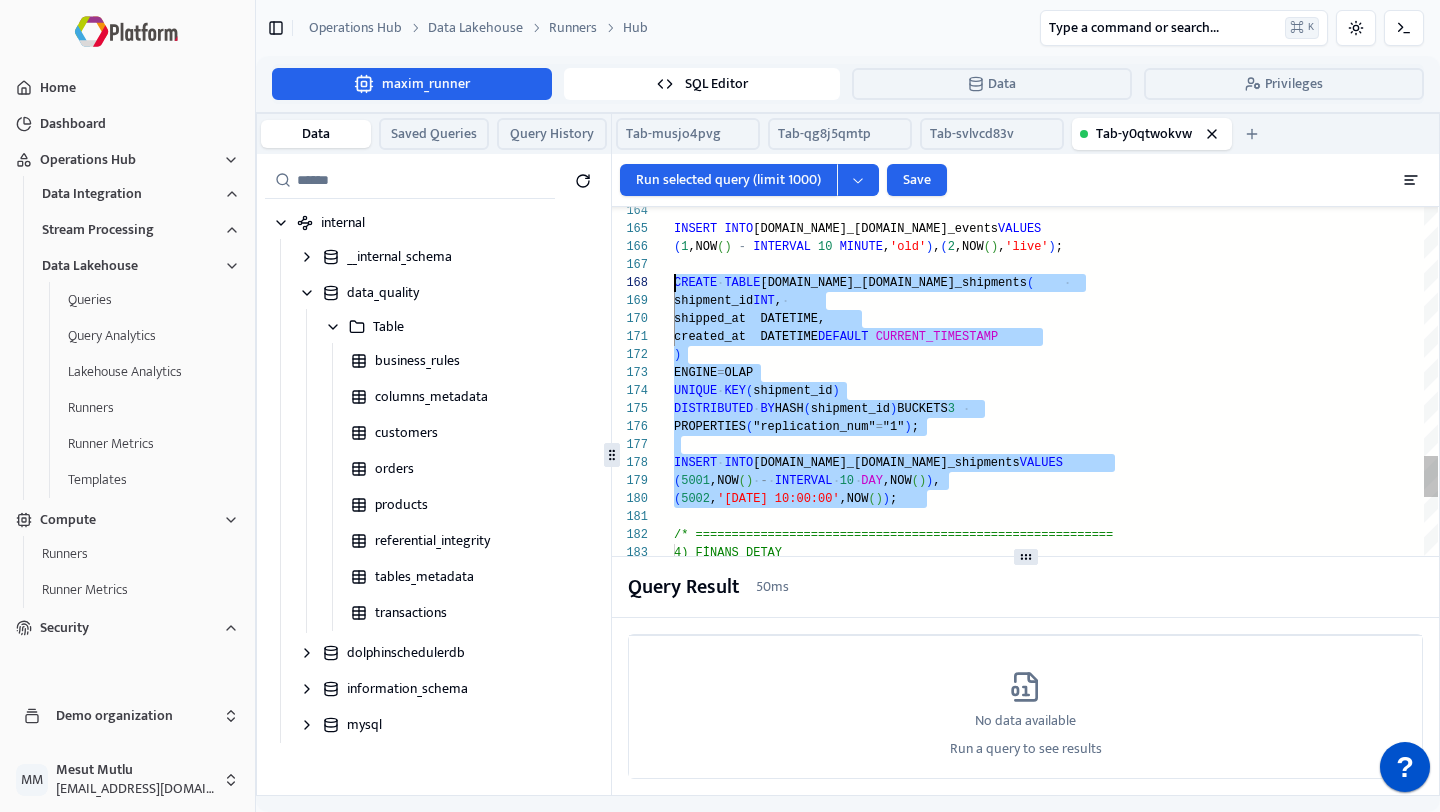 scroll, scrollTop: 126, scrollLeft: 0, axis: vertical 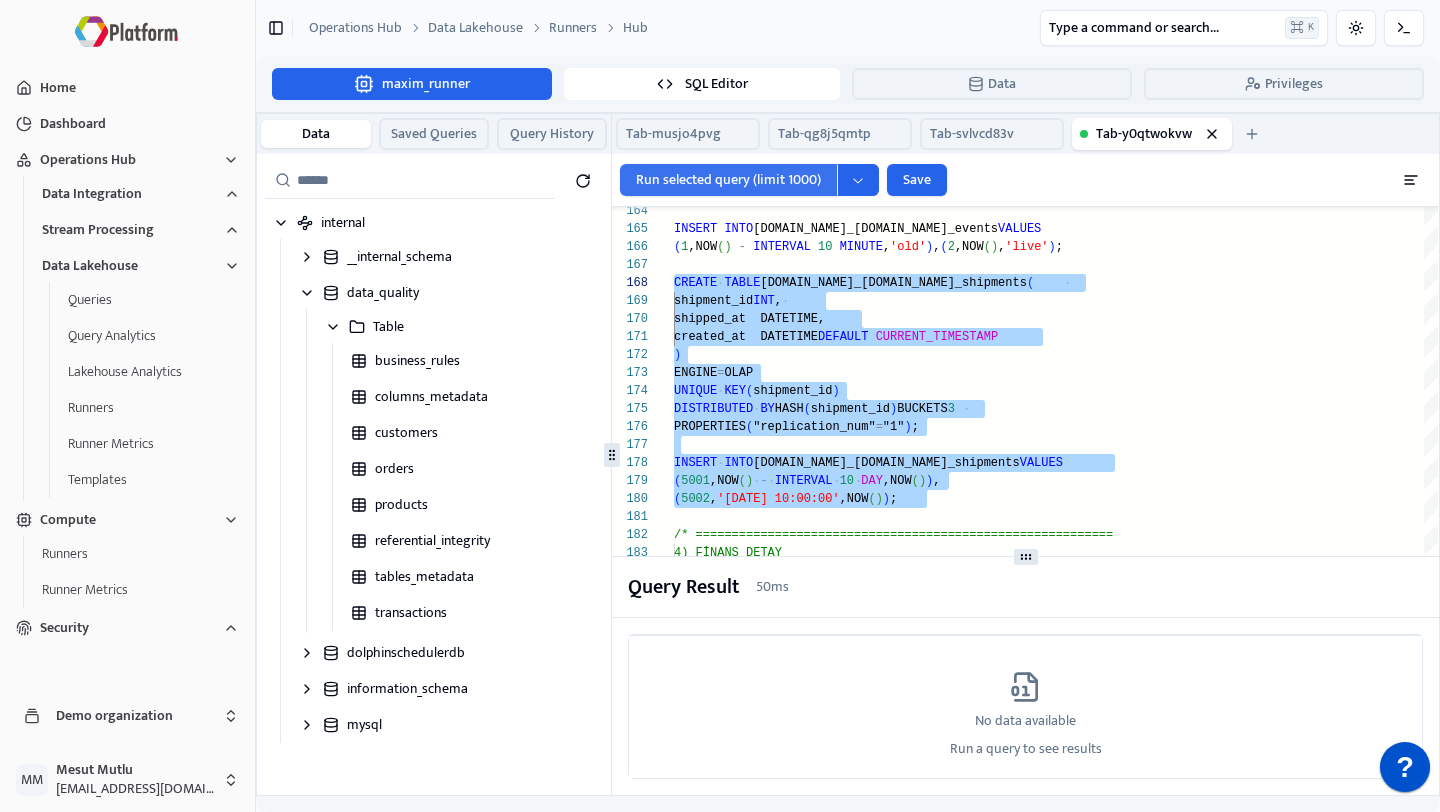 click on "Run selected query (limit 1000)" at bounding box center [728, 180] 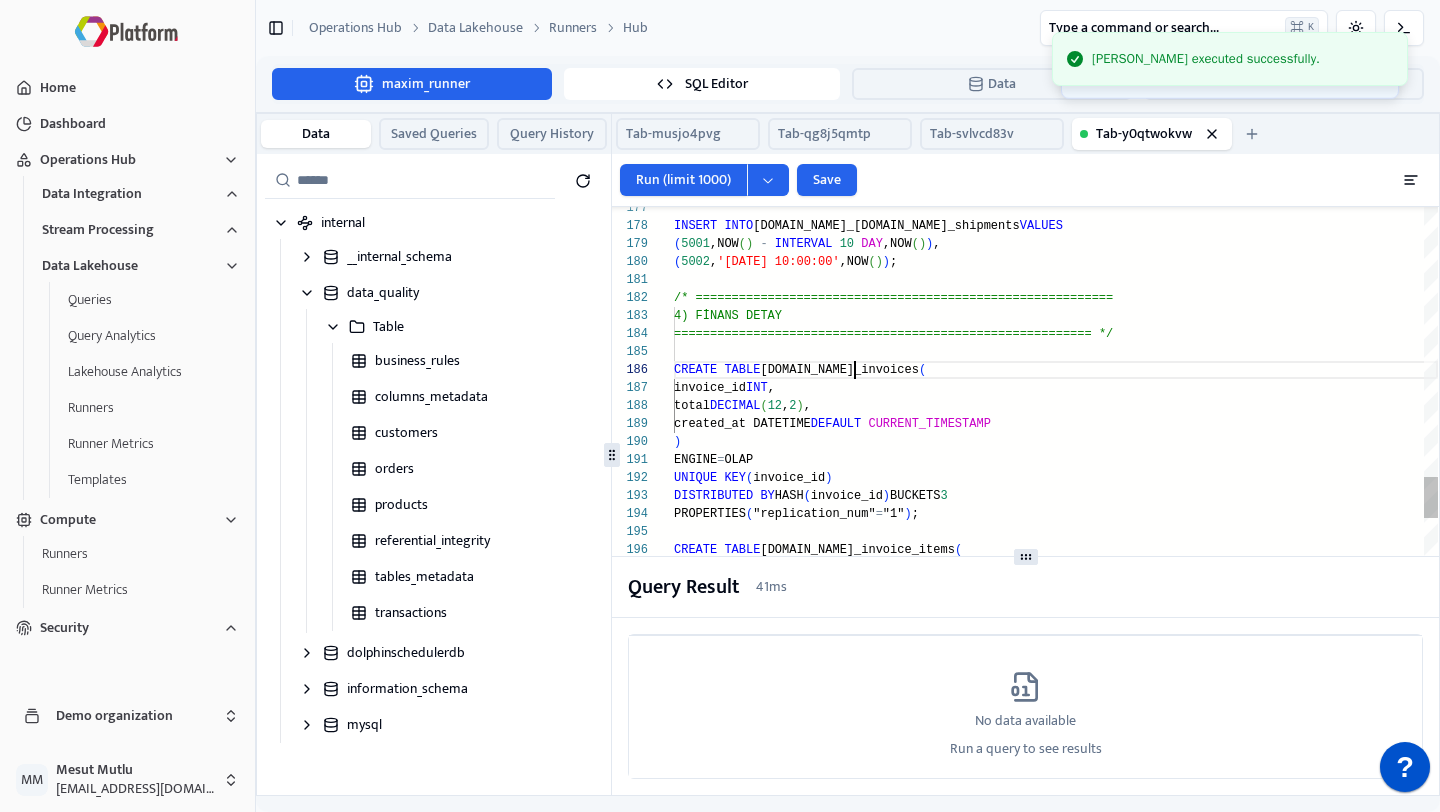 click on "INSERT   INTO  [DOMAIN_NAME]_[DOMAIN_NAME]_shipments  VALUES ( 5001 ,NOW ( )   -   INTERVAL   10   DAY ,NOW ( ) ) , ( 5002 , '[DATE] 10:00:00' ,NOW ( ) ) ; /* =============================================== ===========    4) FİNANS DETAY    =============================================== =========== */ CREATE   TABLE  [DOMAIN_NAME]_invoices  (     invoice_id  INT ,     total       DECIMAL ( 12 , 2 ) ,     created_at DATETIME  DEFAULT   CURRENT_TIMESTAMP ) ENGINE = OLAP UNIQUE   KEY ( invoice_id ) DISTRIBUTED   BY  HASH ( invoice_id )  BUCKETS  3 PROPERTIES ( "replication_num" = "1" ) ; CREATE   TABLE  [DOMAIN_NAME]_invoice_items  (     invoice_id  INT ,     line_total  DECIMAL ( 12 , 2 ) ) ENGINE = OLAP DUPLICATE  KEY ( invoice_id ) DISTRIBUTED   BY  HASH ( invoice_id )  BUCKETS  3 PROPERTIES ( "replication_num" = "1" ) ;" at bounding box center [1056, -98] 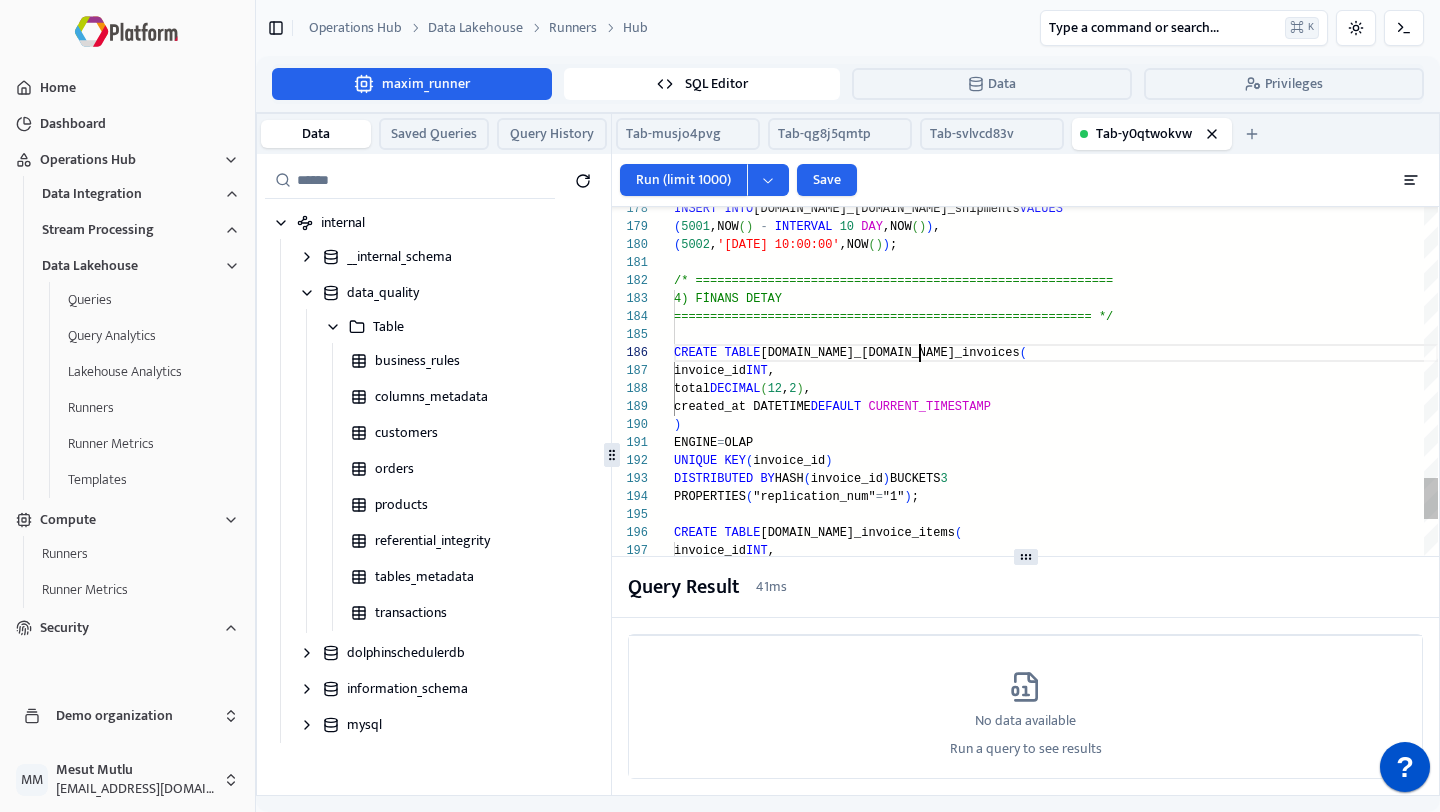 click on "INSERT   INTO  [DOMAIN_NAME]_[DOMAIN_NAME]_shipments  VALUES ( 5001 ,NOW ( )   -   INTERVAL   10   DAY ,NOW ( ) ) , ( 5002 , '[DATE] 10:00:00' ,NOW ( ) ) ; /* =============================================== ===========    4) FİNANS DETAY    =============================================== =========== */ CREATE   TABLE  [DOMAIN_NAME]_[DOMAIN_NAME]_invoices  (     invoice_id  INT ,     total       DECIMAL ( 12 , 2 ) ,     created_at DATETIME  DEFAULT   CURRENT_TIMESTAMP ) ENGINE = OLAP UNIQUE   KEY ( invoice_id ) DISTRIBUTED   BY  HASH ( invoice_id )  BUCKETS  3 PROPERTIES ( "replication_num" = "1" ) ; CREATE   TABLE  [DOMAIN_NAME]_invoice_items  (     invoice_id  INT ,     line_total  DECIMAL ( 12 , 2 ) ) ENGINE = OLAP DUPLICATE  KEY ( invoice_id ) DISTRIBUTED   BY  HASH ( invoice_id )  BUCKETS  3 PROPERTIES ( "replication_num" = "1" ) ; INSERT   INTO  [DOMAIN_NAME]_invoices      VALUES   ( 3001 , ,NOW" at bounding box center (1056, -115) 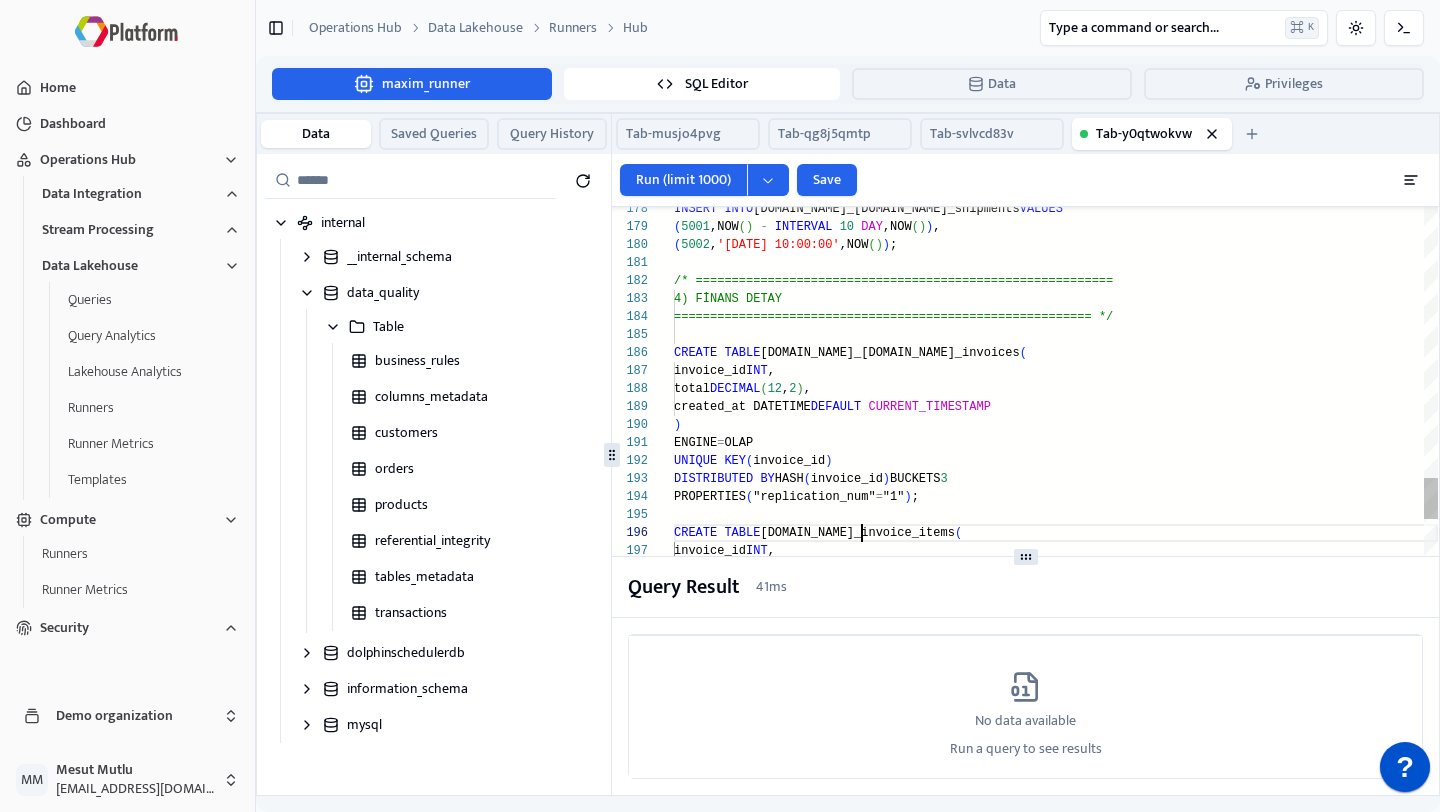 click on "INSERT   INTO  [DOMAIN_NAME]_[DOMAIN_NAME]_shipments  VALUES ( 5001 ,NOW ( )   -   INTERVAL   10   DAY ,NOW ( ) ) , ( 5002 , '[DATE] 10:00:00' ,NOW ( ) ) ; /* =============================================== ===========    4) FİNANS DETAY    =============================================== =========== */ CREATE   TABLE  [DOMAIN_NAME]_[DOMAIN_NAME]_invoices  (     invoice_id  INT ,     total       DECIMAL ( 12 , 2 ) ,     created_at DATETIME  DEFAULT   CURRENT_TIMESTAMP ) ENGINE = OLAP UNIQUE   KEY ( invoice_id ) DISTRIBUTED   BY  HASH ( invoice_id )  BUCKETS  3 PROPERTIES ( "replication_num" = "1" ) ; CREATE   TABLE  [DOMAIN_NAME]_invoice_items  (     invoice_id  INT ,     line_total  DECIMAL ( 12 , 2 ) ) ENGINE = OLAP DUPLICATE  KEY ( invoice_id ) DISTRIBUTED   BY  HASH ( invoice_id )  BUCKETS  3 PROPERTIES ( "replication_num" = "1" ) ; INSERT   INTO  [DOMAIN_NAME]_invoices      VALUES   ( 3001 , ,NOW" at bounding box center (1056, -115) 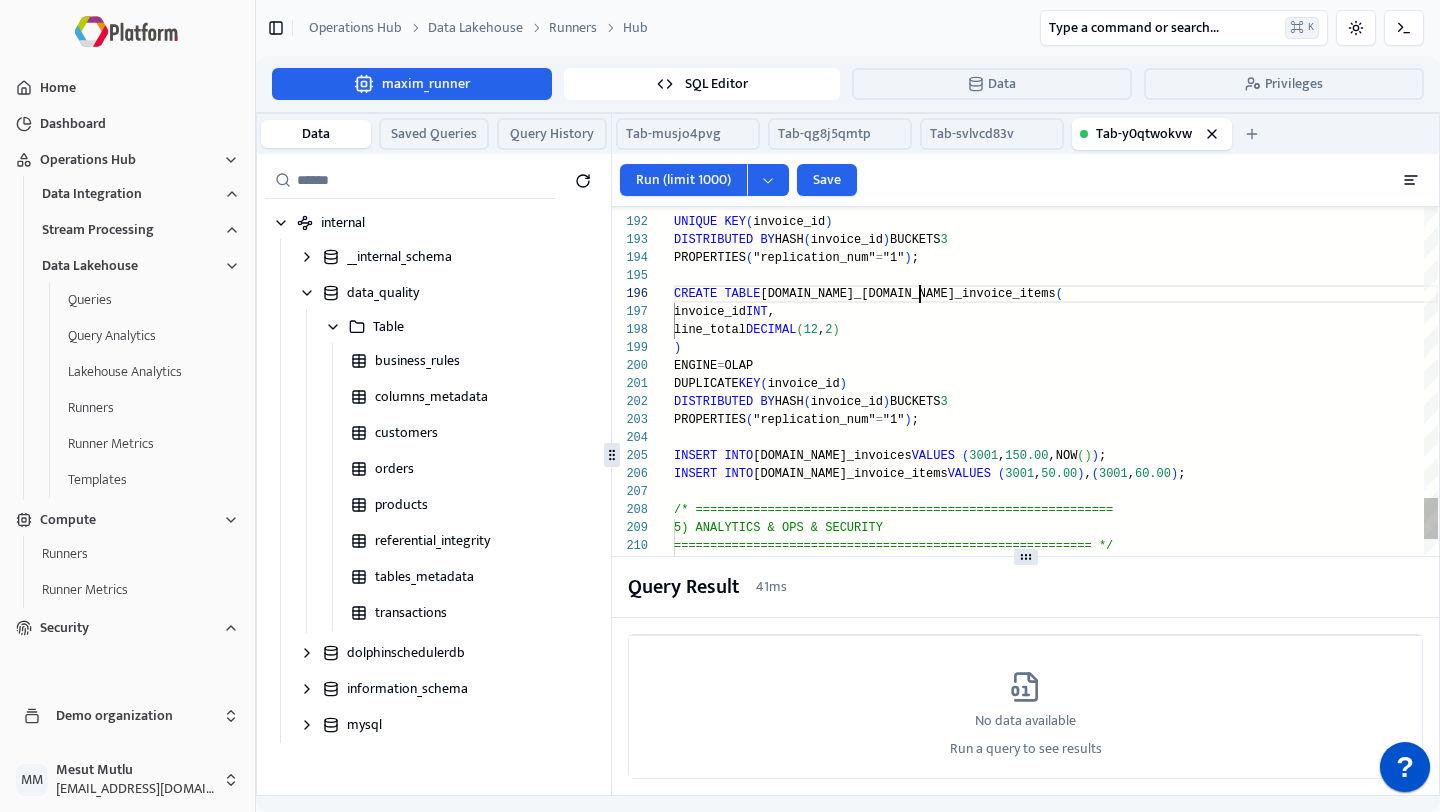 click on "ENGINE = OLAP UNIQUE   KEY ( invoice_id ) DISTRIBUTED   BY  HASH ( invoice_id )  BUCKETS  3 PROPERTIES ( "replication_num" = "1" ) ; CREATE   TABLE  [DOMAIN_NAME]_[DOMAIN_NAME]_invoice_items  (     invoice_id  INT ,     line_total  DECIMAL ( 12 , 2 ) ) ENGINE = OLAP DUPLICATE  KEY ( invoice_id ) DISTRIBUTED   BY  HASH ( invoice_id )  BUCKETS  3 PROPERTIES ( "replication_num" = "1" ) ; INSERT   INTO  [DOMAIN_NAME]_invoices      VALUES   ( 3001 , 150.00 ,NOW ( ) ) ; INSERT   INTO  [DOMAIN_NAME]_invoice_items  VALUES   ( 3001 , 50.00 ) , ( 3001 , 60.00 ) ; /* =============================================== ===========    5) ANALYTICS & OPS & SECURITY    =============================================== =========== */ CREATE   TABLE  [DOMAIN_NAME]_fact_sales  (     sale_id  BIGINT,     sale_date  DATE ,     amount    DECIMAL ( 12 , 2 ) ) ENGINE = OLAP DUPLICATE  KEY ( sale_id )" at bounding box center [1056, -354] 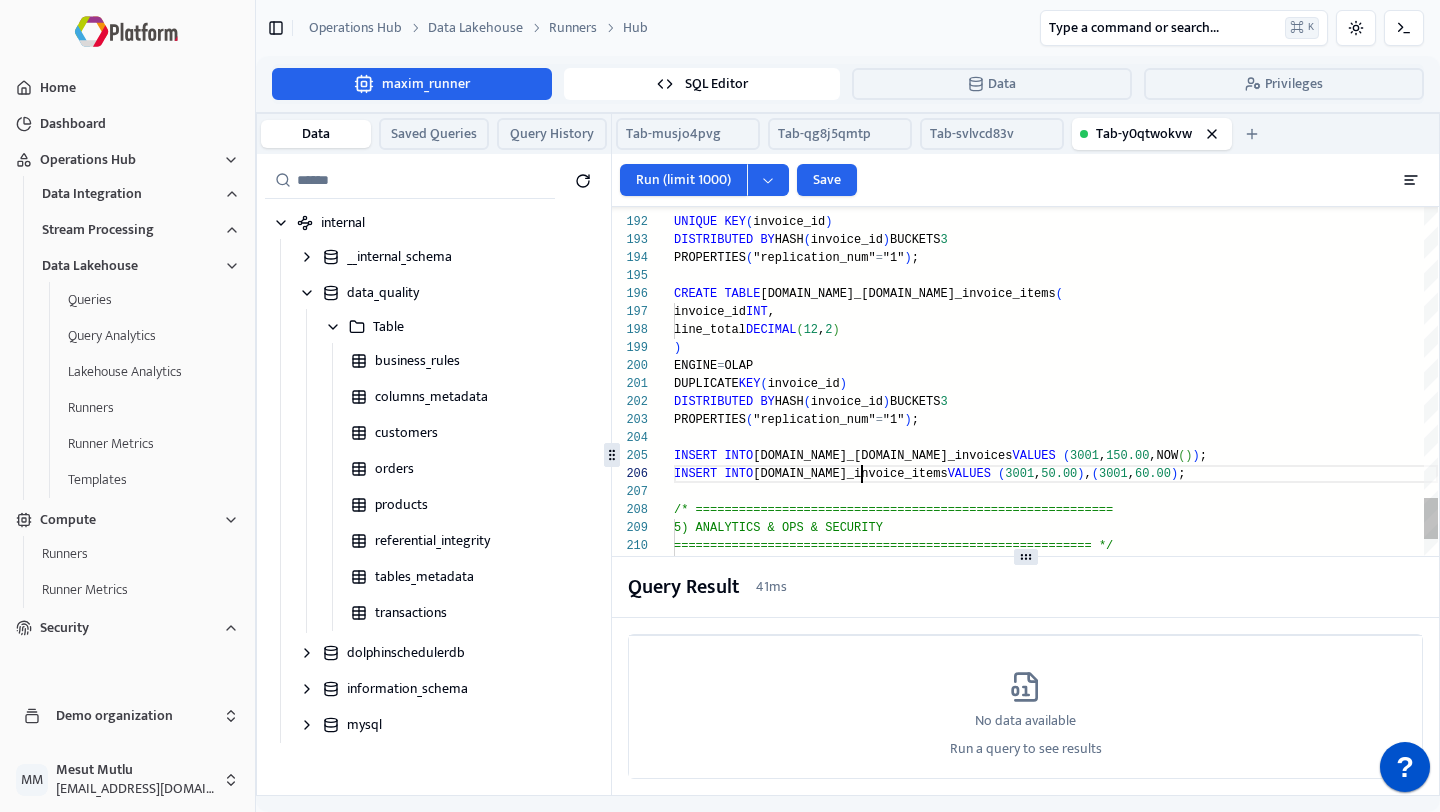 click on "ENGINE = OLAP UNIQUE   KEY ( invoice_id ) DISTRIBUTED   BY  HASH ( invoice_id )  BUCKETS  3 PROPERTIES ( "replication_num" = "1" ) ; CREATE   TABLE  [DOMAIN_NAME]_[DOMAIN_NAME]_invoice_items  (     invoice_id  INT ,     line_total  DECIMAL ( 12 , 2 ) ) ENGINE = OLAP DUPLICATE  KEY ( invoice_id ) DISTRIBUTED   BY  HASH ( invoice_id )  BUCKETS  3 PROPERTIES ( "replication_num" = "1" ) ; INSERT   INTO  [DOMAIN_NAME]_[DOMAIN_NAME]_invoices      VALUES   ( 3001 , 150.00 ,NOW ( ) ) ; INSERT   INTO  [DOMAIN_NAME]_invoice_items  VALUES   ( 3001 , 50.00 ) , ( 3001 , 60.00 ) ; /* =============================================== ===========    5) ANALYTICS & OPS & SECURITY    =============================================== =========== */ CREATE   TABLE  [DOMAIN_NAME]_fact_sales  (     sale_id  BIGINT,     sale_date  DATE ,     amount    DECIMAL ( 12 , 2 ) ) ENGINE = OLAP DUPLICATE  KEY ( sale_id )" at bounding box center [1056, -354] 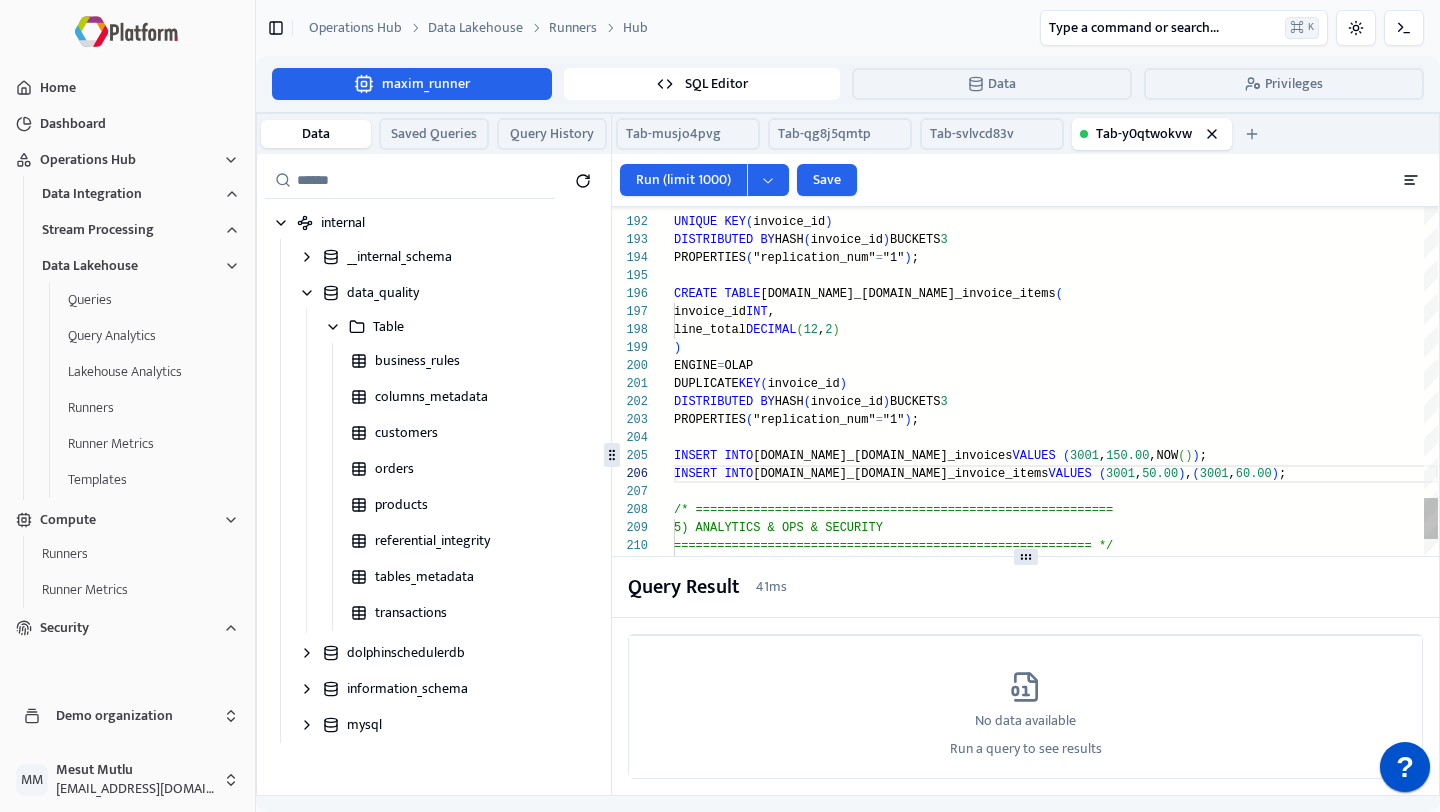 click on "ENGINE = OLAP UNIQUE   KEY ( invoice_id ) DISTRIBUTED   BY  HASH ( invoice_id )  BUCKETS  3 PROPERTIES ( "replication_num" = "1" ) ; CREATE   TABLE  [DOMAIN_NAME]_[DOMAIN_NAME]_invoice_items  (     invoice_id  INT ,     line_total  DECIMAL ( 12 , 2 ) ) ENGINE = OLAP DUPLICATE  KEY ( invoice_id ) DISTRIBUTED   BY  HASH ( invoice_id )  BUCKETS  3 PROPERTIES ( "replication_num" = "1" ) ; INSERT   INTO  [DOMAIN_NAME]_[DOMAIN_NAME]_invoices      VALUES   ( 3001 , 150.00 ,NOW ( ) ) ; INSERT   INTO  [DOMAIN_NAME]_[DOMAIN_NAME]_invoice_items  VALUES   ( 3001 , 50.00 ) , ( 3001 , 60.00 ) ; /* =============================================== ===========    5) ANALYTICS & OPS & SECURITY    =============================================== =========== */ CREATE   TABLE  [DOMAIN_NAME]_fact_sales  (     sale_id  BIGINT,     sale_date  DATE ,     amount    DECIMAL ( 12 , 2 ) ) ENGINE = OLAP DUPLICATE  KEY ( sale_id )" at bounding box center [1056, -354] 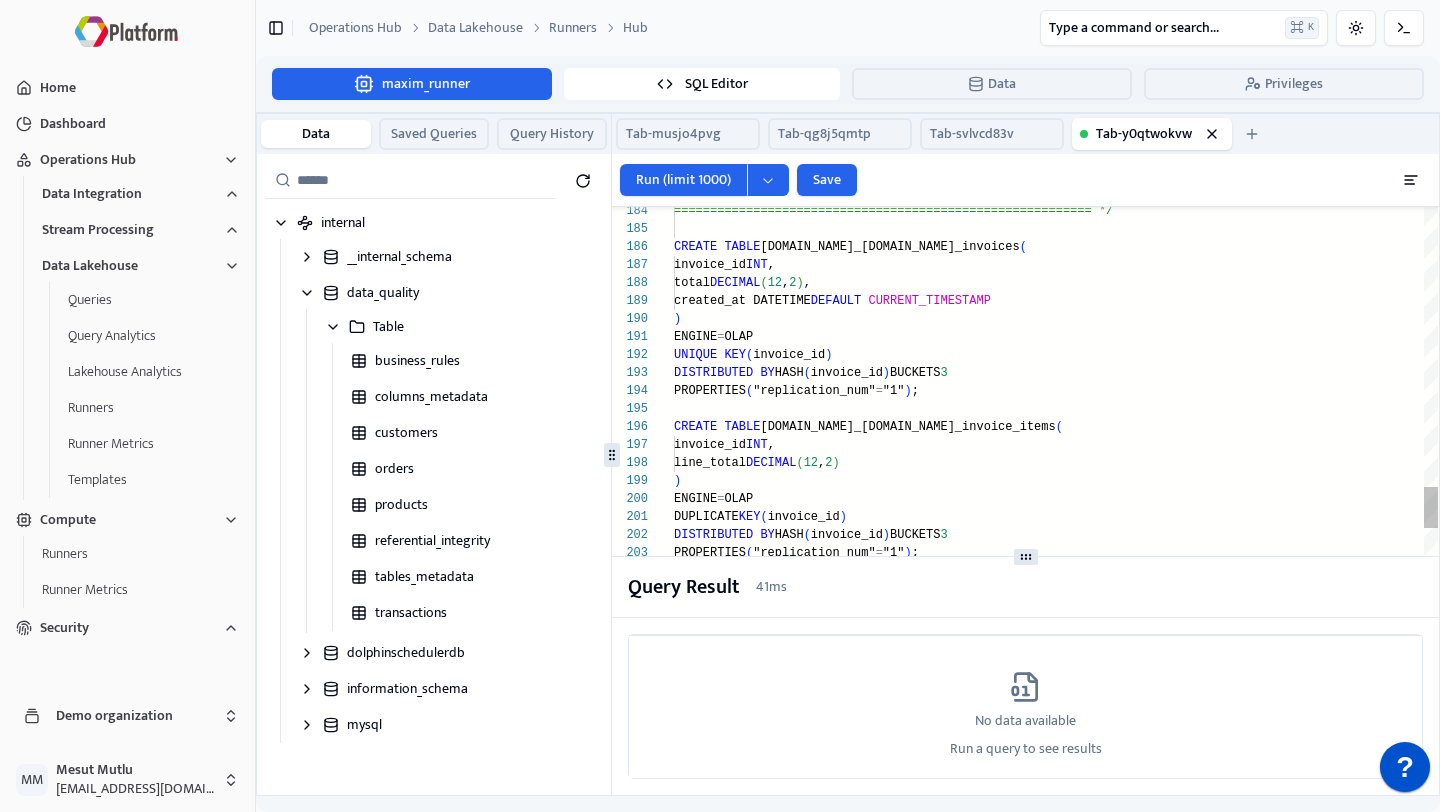 click on "ENGINE = OLAP UNIQUE   KEY ( invoice_id ) DISTRIBUTED   BY  HASH ( invoice_id )  BUCKETS  3 PROPERTIES ( "replication_num" = "1" ) ; CREATE   TABLE  [DOMAIN_NAME]_[DOMAIN_NAME]_invoice_items  (     invoice_id  INT ,     line_total  DECIMAL ( 12 , 2 ) ) ENGINE = OLAP DUPLICATE  KEY ( invoice_id ) DISTRIBUTED   BY  HASH ( invoice_id )  BUCKETS  3 PROPERTIES ( "replication_num" = "1" ) ; INSERT   INTO  [DOMAIN_NAME]_[DOMAIN_NAME]_invoices      VALUES   ( 3001 , 150.00 ,NOW ( ) ) ; INSERT   INTO  [DOMAIN_NAME]_[DOMAIN_NAME]_invoice_items  VALUES   ( 3001 , 50.00 ) , ( 3001 , 60.00 ) ; /* =============================================== ===========    5) ANALYTICS & OPS & SECURITY    =============================================== =========== */ )     created_at DATETIME  DEFAULT   CURRENT_TIMESTAMP     total       DECIMAL ( 12 , 2 ) ,     invoice_id  INT , CREATE   TABLE  [DOMAIN_NAME]_[DOMAIN_NAME]_invoices  ( =========== */" at bounding box center [1056, -221] 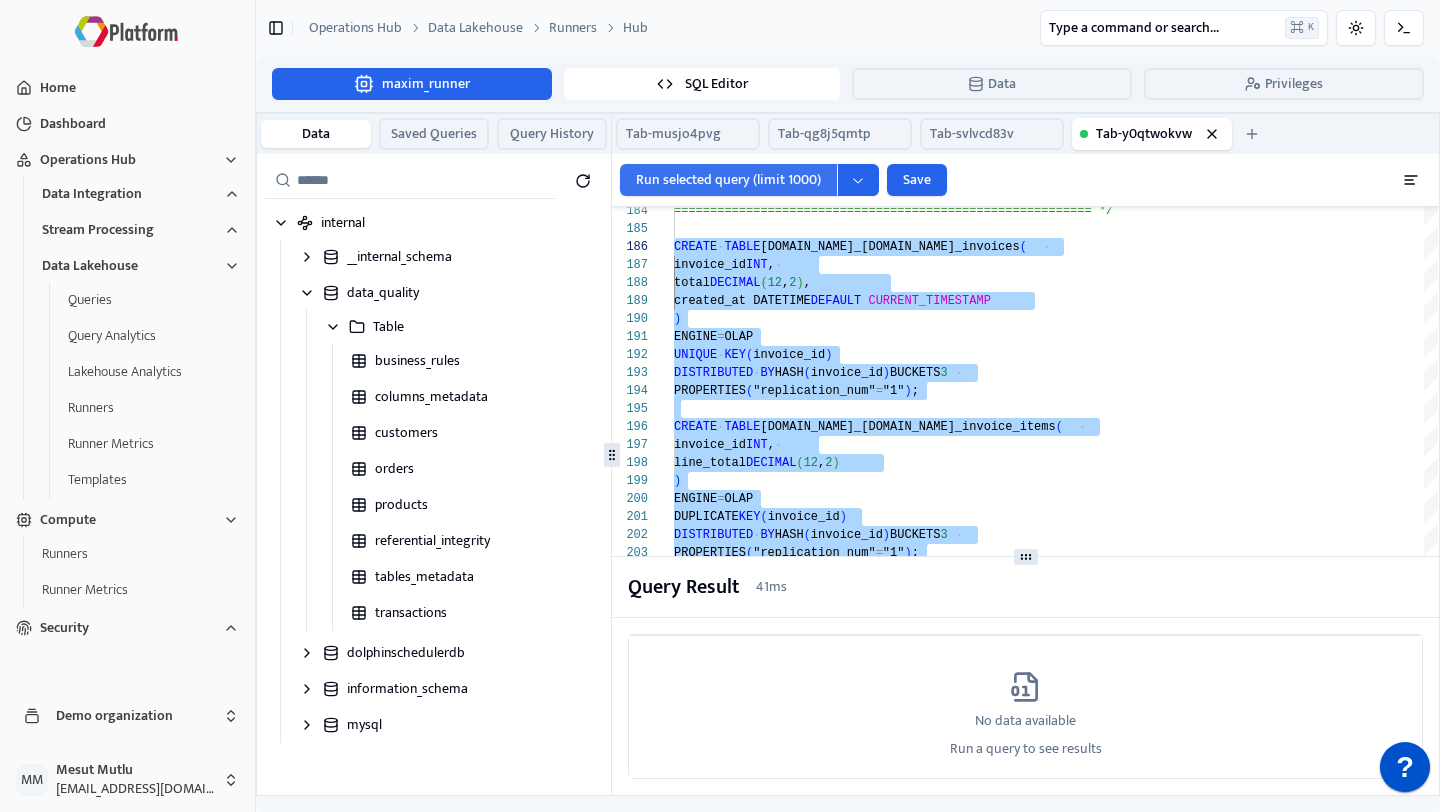 click on "Run selected query (limit 1000)" at bounding box center (728, 180) 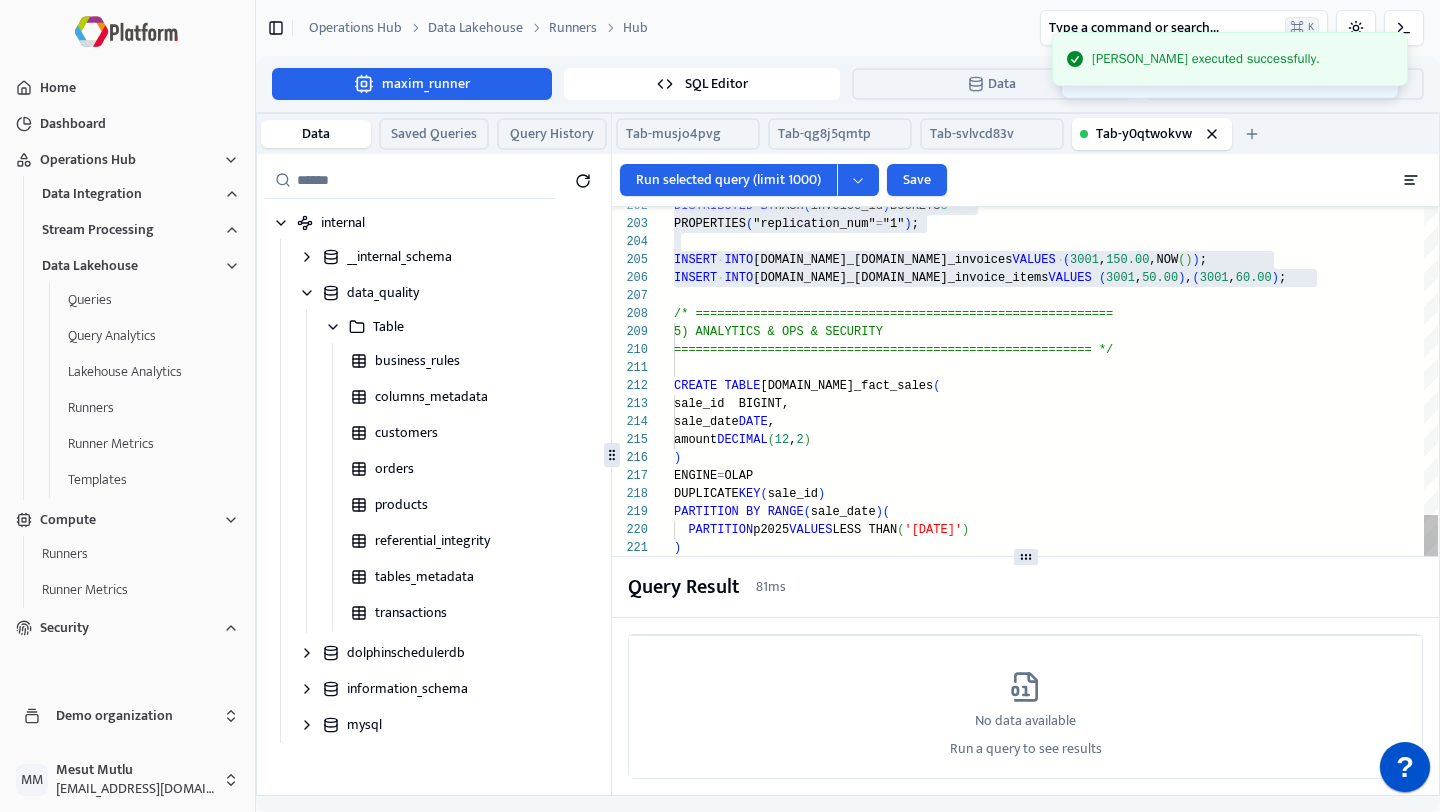 click on "DISTRIBUTED   BY  HASH ( invoice_id )  BUCKETS  3 PROPERTIES ( "replication_num" = "1" ) ; INSERT   INTO  [DOMAIN_NAME]_[DOMAIN_NAME]_invoices      VALUES   ( 3001 , 150.00 ,NOW ( ) ) ; INSERT   INTO  [DOMAIN_NAME]_[DOMAIN_NAME]_invoice_items  VALUES   ( 3001 , 50.00 ) , ( 3001 , 60.00 ) ; /* =============================================== ===========    5) ANALYTICS & OPS & SECURITY    =============================================== =========== */ CREATE   TABLE  [DOMAIN_NAME]_fact_sales  (     sale_id  BIGINT,     sale_date  DATE ,     amount    DECIMAL ( 12 , 2 ) ) ENGINE = OLAP DUPLICATE  KEY ( sale_id ) PARTITION   BY   RANGE ( sale_date ) (    PARTITION  p2025  VALUES  LESS THAN  ( '[DATE]' ) ) DISTRIBUTED   BY  HASH ( sale_id )  BUCKETS  3 PROPERTIES ( "replication_num" = "1" ) ; CREATE   TABLE  internal.analytics.ops_server_logs  (     log_id  BIGINT,     log_date  DATE ,     bytes   BIGINT )" at bounding box center [1056, -550] 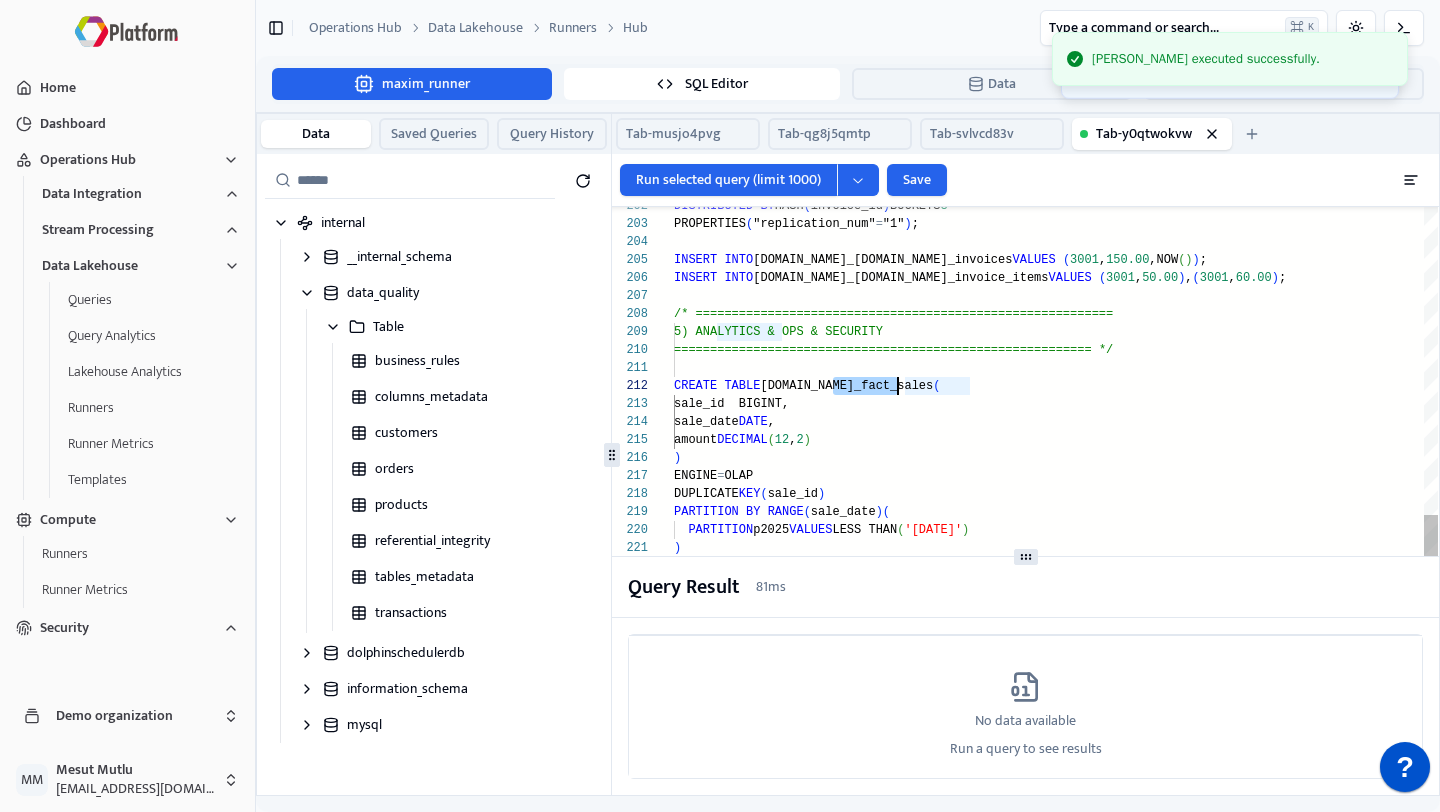 scroll, scrollTop: 18, scrollLeft: 0, axis: vertical 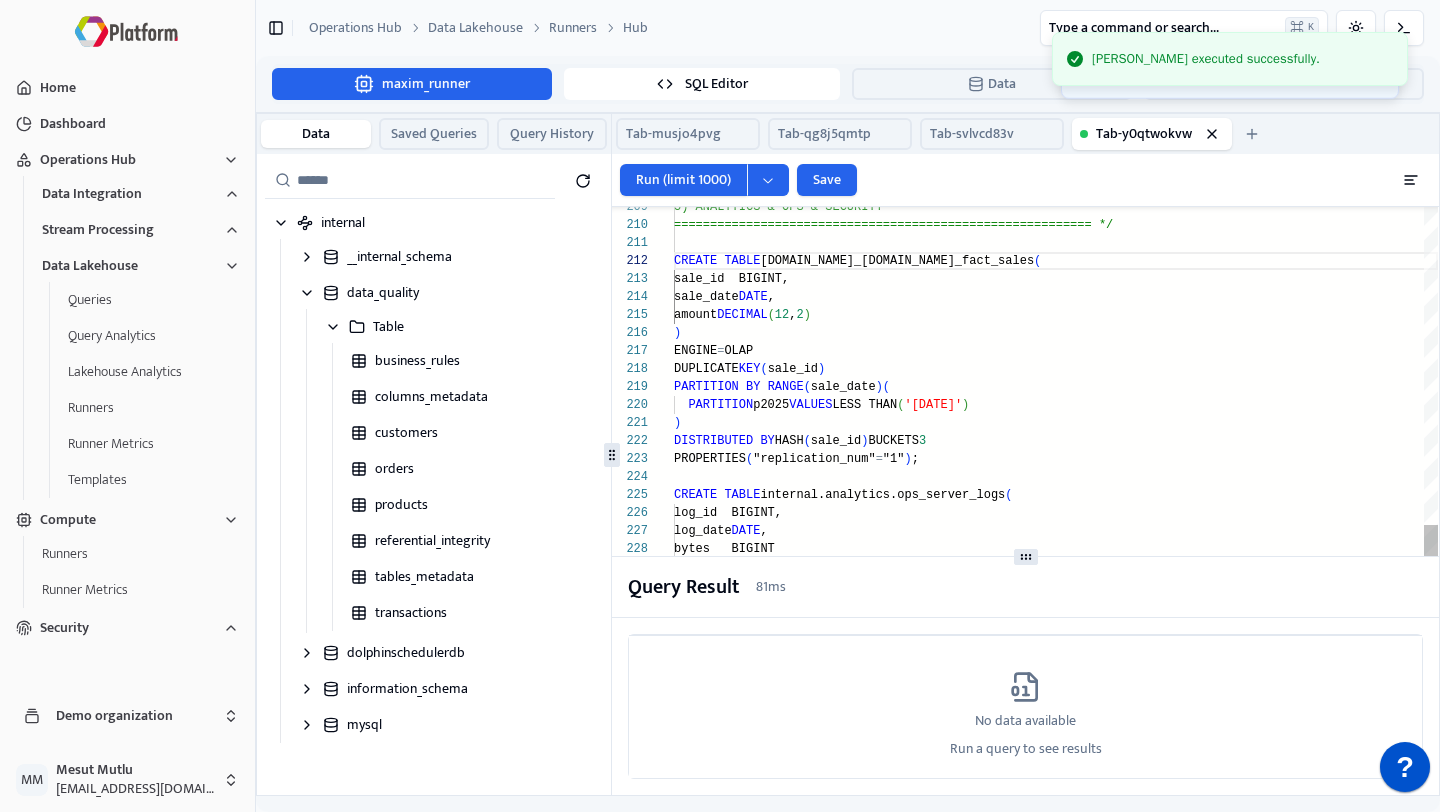 click on "5) ANALYTICS & OPS & SECURITY    =============================================== =========== */ CREATE   TABLE  [DOMAIN_NAME]_[DOMAIN_NAME]_fact_sales  (     sale_id  BIGINT,     sale_date  DATE ,     amount    DECIMAL ( 12 , 2 ) ) ENGINE = OLAP DUPLICATE  KEY ( sale_id ) PARTITION   BY   RANGE ( sale_date ) (    PARTITION  p2025  VALUES  LESS THAN  ( '[DATE]' ) ) DISTRIBUTED   BY  HASH ( sale_id )  BUCKETS  3 PROPERTIES ( "replication_num" = "1" ) ; CREATE   TABLE  internal.analytics.ops_server_logs  (     log_id  BIGINT,     log_date  DATE ,     bytes   BIGINT ) ENGINE = OLAP DUPLICATE  KEY ( log_id ) PARTITION   BY   RANGE ( log_date ) (    PARTITION  p2025  VALUES  LESS THAN  ( '[DATE]' ) ) DISTRIBUTED   BY  HASH ( log_id )  BUCKETS  3 PROPERTIES ( "replication_num" = "1" ) ;" at bounding box center [1056, -675] 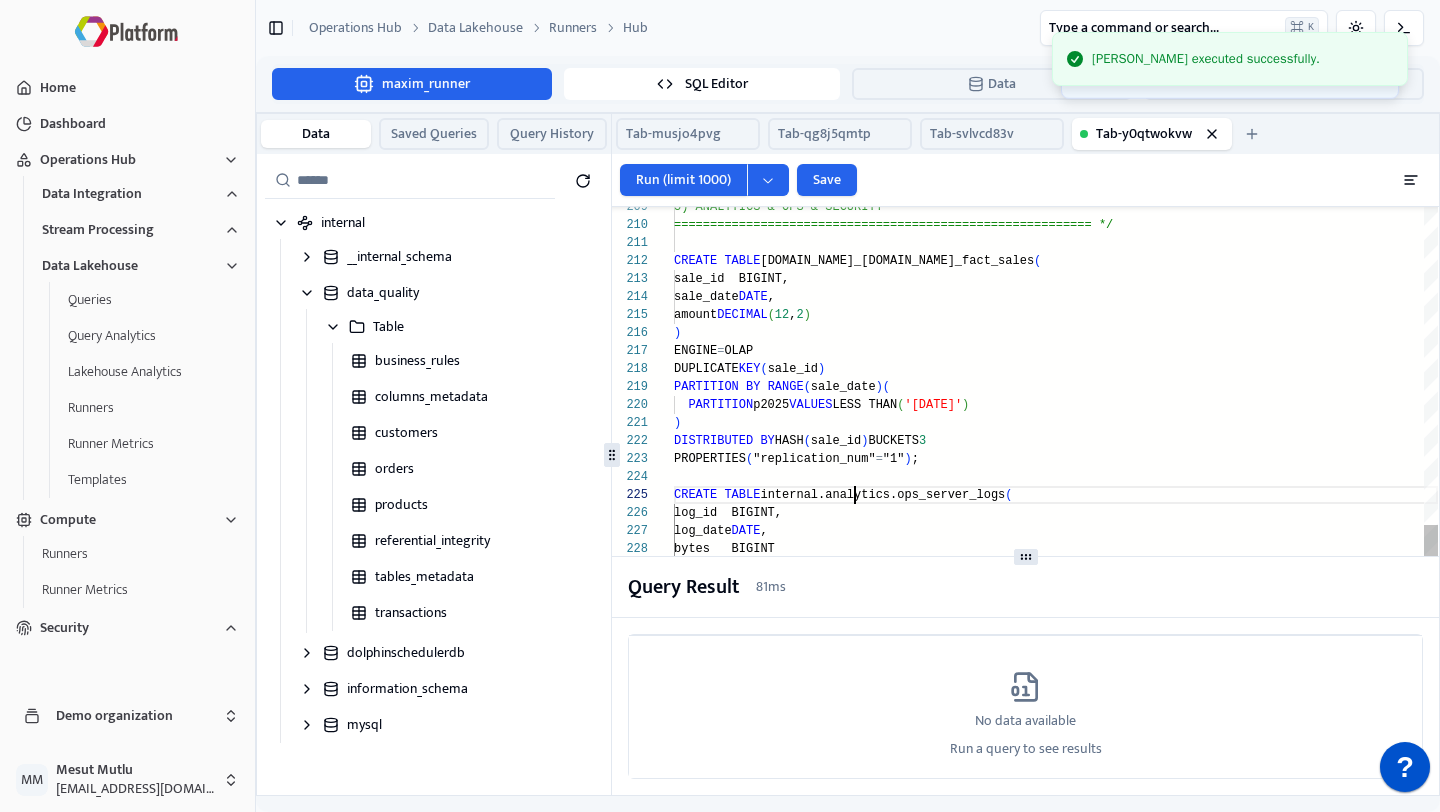 click on "5) ANALYTICS & OPS & SECURITY    =============================================== =========== */ CREATE   TABLE  [DOMAIN_NAME]_[DOMAIN_NAME]_fact_sales  (     sale_id  BIGINT,     sale_date  DATE ,     amount    DECIMAL ( 12 , 2 ) ) ENGINE = OLAP DUPLICATE  KEY ( sale_id ) PARTITION   BY   RANGE ( sale_date ) (    PARTITION  p2025  VALUES  LESS THAN  ( '[DATE]' ) ) DISTRIBUTED   BY  HASH ( sale_id )  BUCKETS  3 PROPERTIES ( "replication_num" = "1" ) ; CREATE   TABLE  internal.analytics.ops_server_logs  (     log_id  BIGINT,     log_date  DATE ,     bytes   BIGINT ) ENGINE = OLAP DUPLICATE  KEY ( log_id ) PARTITION   BY   RANGE ( log_date ) (    PARTITION  p2025  VALUES  LESS THAN  ( '[DATE]' ) ) DISTRIBUTED   BY  HASH ( log_id )  BUCKETS  3 PROPERTIES ( "replication_num" = "1" ) ;" at bounding box center [1056, -675] 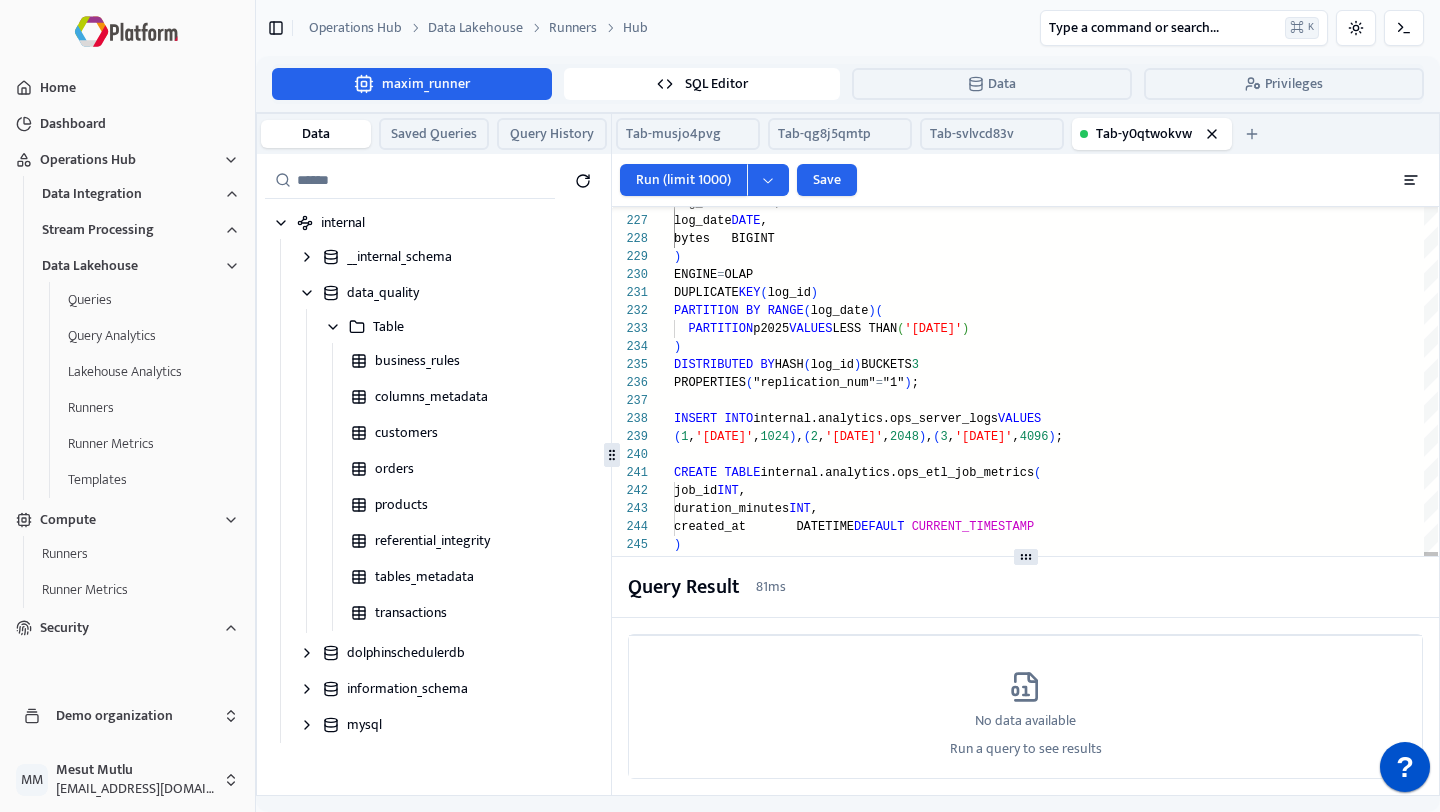 click on "log_id  BIGINT,     log_date  DATE ,     bytes   BIGINT ) ENGINE = OLAP DUPLICATE  KEY ( log_id ) PARTITION   BY   RANGE ( log_date ) (    PARTITION  p2025  VALUES  LESS THAN  ( '[DATE]' ) ) DISTRIBUTED   BY  HASH ( log_id )  BUCKETS  3 PROPERTIES ( "replication_num" = "1" ) ; INSERT   INTO  internal.analytics.ops_server_logs  VALUES ( 1 , '[DATE]' , 1024 ) , ( 2 , '[DATE]' , 2048 ) , ( 3 , '[DATE]' , 4096 ) ; CREATE   TABLE  internal.analytics.ops_etl_job_metrics  (     job_id            INT ,     duration_minutes  INT ,     created_at       DATETIME  DEFAULT   CURRENT_TIMESTAMP ) ENGINE = OLAP UNIQUE   KEY ( job_id ) DISTRIBUTED   BY  HASH ( job_id )  BUCKETS  1 PROPERTIES ( "replication_num" = "1" ) ; INSERT   INTO  internal.analytics.ops_etl_job_metrics  VALUES ( 7001 , 180 ,NOW ( ) ) ;" at bounding box center [1056, -985] 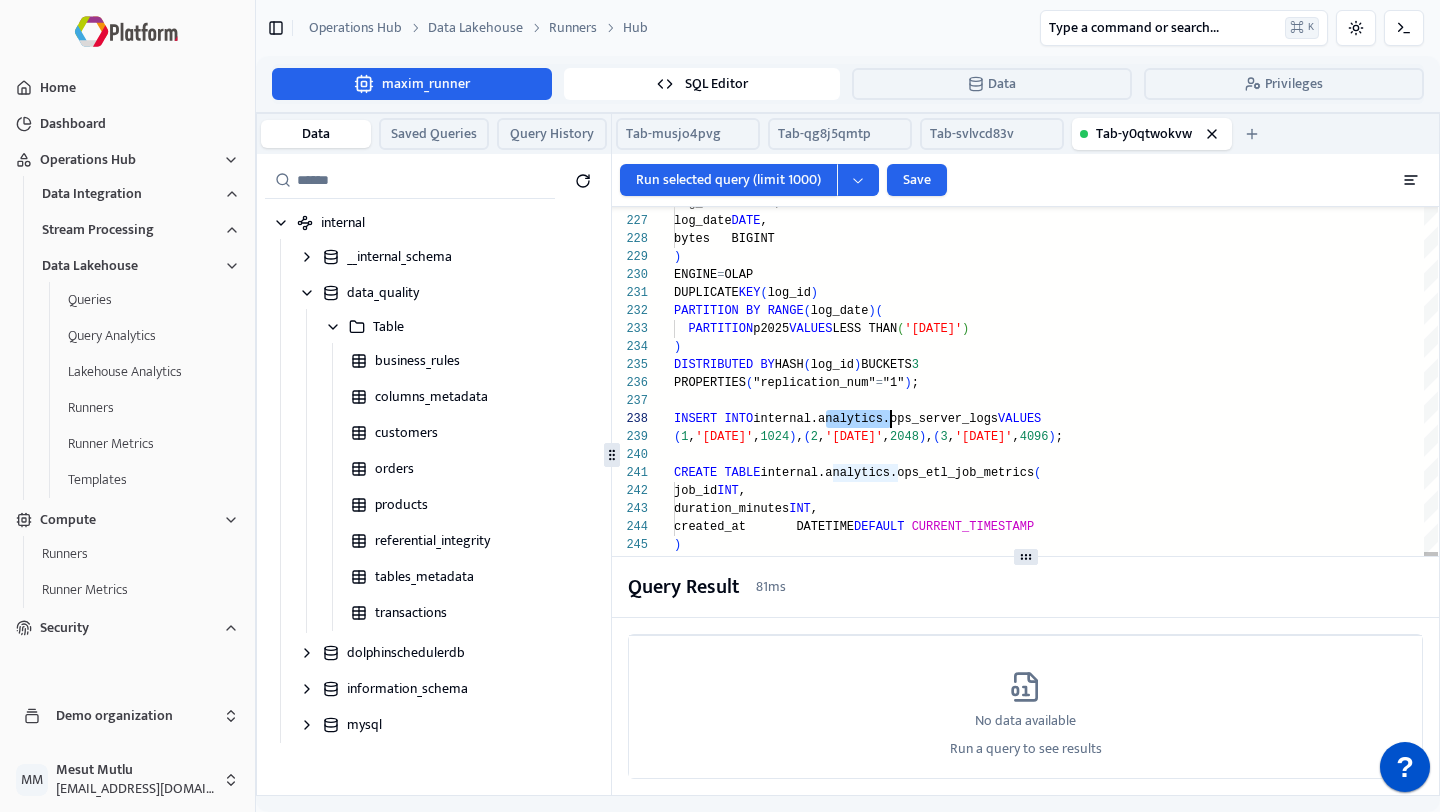 click on "log_id  BIGINT,     log_date  DATE ,     bytes   BIGINT ) ENGINE = OLAP DUPLICATE  KEY ( log_id ) PARTITION   BY   RANGE ( log_date ) (    PARTITION  p2025  VALUES  LESS THAN  ( '[DATE]' ) ) DISTRIBUTED   BY  HASH ( log_id )  BUCKETS  3 PROPERTIES ( "replication_num" = "1" ) ; INSERT   INTO  internal.analytics.ops_server_logs  VALUES ( 1 , '[DATE]' , 1024 ) , ( 2 , '[DATE]' , 2048 ) , ( 3 , '[DATE]' , 4096 ) ; CREATE   TABLE  internal.analytics.ops_etl_job_metrics  (     job_id            INT ,     duration_minutes  INT ,     created_at       DATETIME  DEFAULT   CURRENT_TIMESTAMP ) ENGINE = OLAP UNIQUE   KEY ( job_id ) DISTRIBUTED   BY  HASH ( job_id )  BUCKETS  1 PROPERTIES ( "replication_num" = "1" ) ; INSERT   INTO  internal.analytics.ops_etl_job_metrics  VALUES ( 7001 , 180 ,NOW ( ) ) ;" at bounding box center [1056, -985] 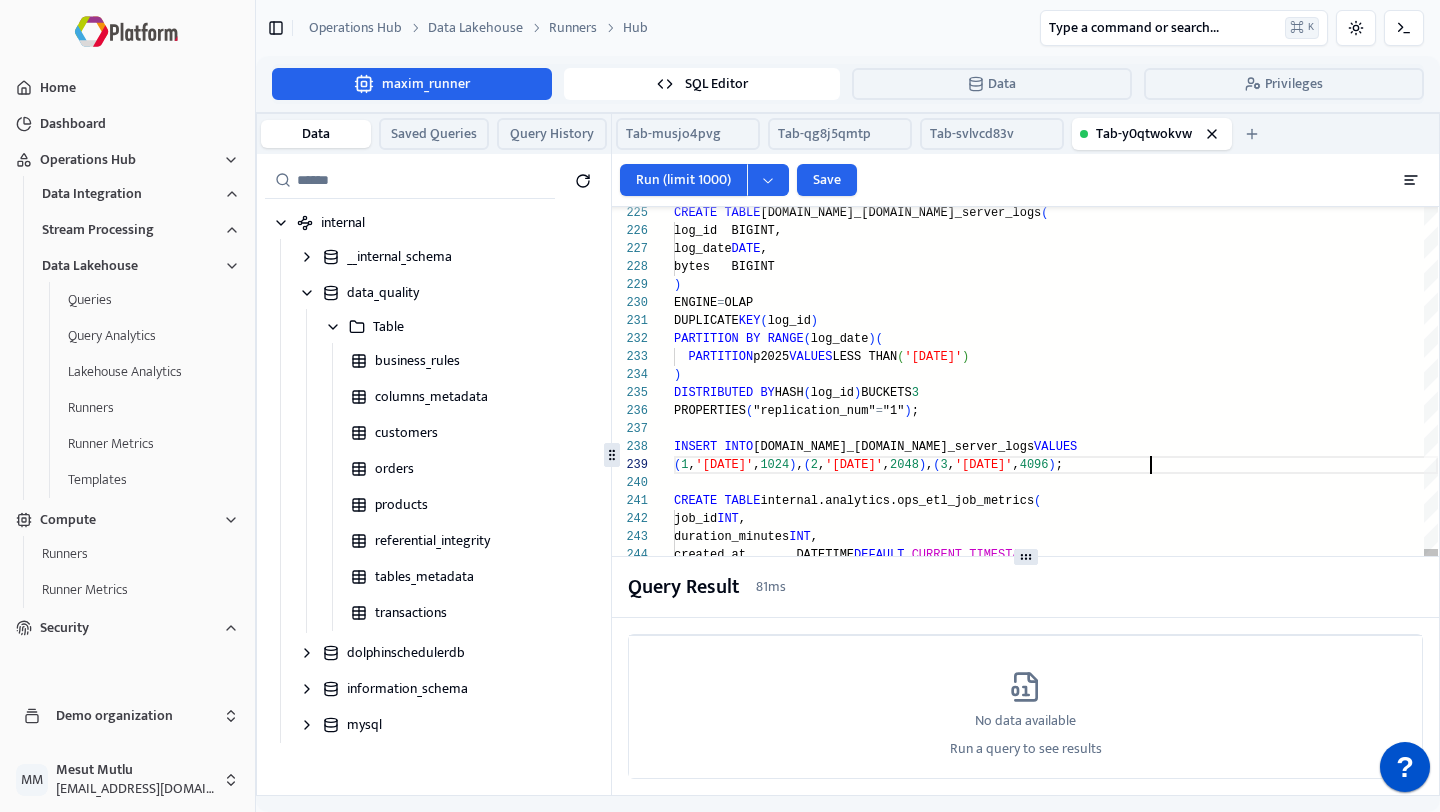 click on "log_id  BIGINT,     log_date  DATE ,     bytes   BIGINT ) ENGINE = OLAP DUPLICATE  KEY ( log_id ) PARTITION   BY   RANGE ( log_date ) (    PARTITION  p2025  VALUES  LESS THAN  ( '[DATE]' ) ) DISTRIBUTED   BY  HASH ( log_id )  BUCKETS  3 PROPERTIES ( "replication_num" = "1" ) ; INSERT   INTO  [DOMAIN_NAME]_[DOMAIN_NAME]_server_logs  VALUES ( 1 , '[DATE]' , 1024 ) , ( 2 , '[DATE]' , 2048 ) , ( 3 , '[DATE]' , 4096 ) ; CREATE   TABLE  internal.analytics.ops_etl_job_metrics  (     job_id            INT ,     duration_minutes  INT ,     created_at       DATETIME  DEFAULT   CURRENT_TIMESTAMP ) ENGINE = OLAP UNIQUE   KEY ( job_id ) DISTRIBUTED   BY  HASH ( job_id )  BUCKETS  1 PROPERTIES ( "replication_num" = "1" ) ; INSERT   INTO  internal.analytics.ops_etl_job_metrics  VALUES ( 7001 , 180 ,NOW ( ) ) ; CREATE   TABLE  [DOMAIN_NAME]_[DOMAIN_NAME]_server_logs  (" at bounding box center (1056, -957) 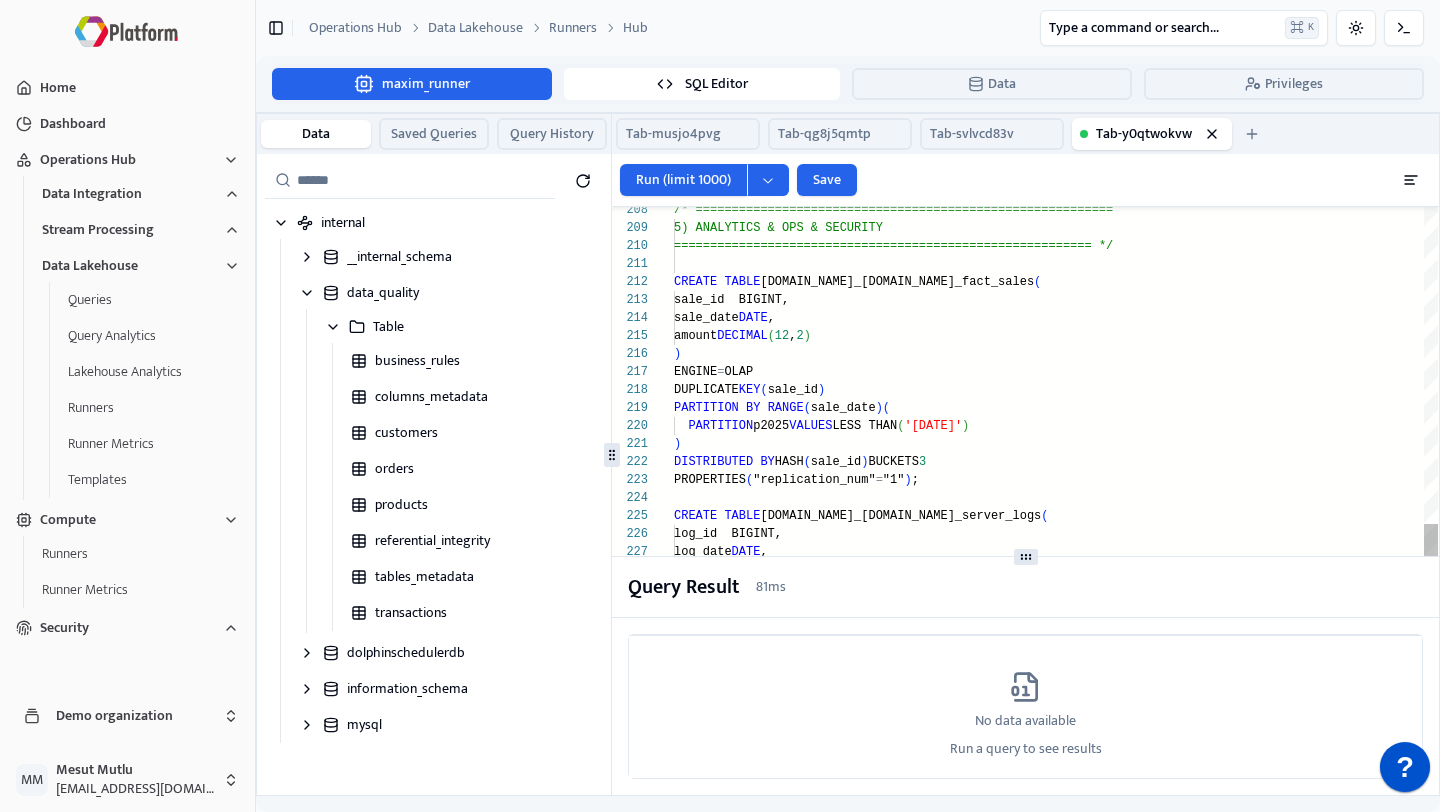 click on "log_id  BIGINT,     log_date  DATE ,     bytes   BIGINT ) ENGINE = OLAP DUPLICATE  KEY ( log_id ) PARTITION   BY   RANGE ( log_date ) (    PARTITION  p2025  VALUES  LESS THAN  ( '[DATE]' ) ) DISTRIBUTED   BY  HASH ( log_id )  BUCKETS  3 CREATE   TABLE  [DOMAIN_NAME]_[DOMAIN_NAME]_server_logs  ( PROPERTIES ( "replication_num" = "1" ) ; DISTRIBUTED   BY  HASH ( sale_id )  BUCKETS  3 )    PARTITION  p2025  VALUES  LESS THAN  ( '[DATE]' ) PARTITION   BY   RANGE ( sale_date ) ( DUPLICATE  KEY ( sale_id ) ENGINE = OLAP )     amount    DECIMAL ( 12 , 2 )     sale_date  DATE ,     sale_id  BIGINT, CREATE   TABLE  [DOMAIN_NAME]_[DOMAIN_NAME]_fact_sales  (    =============================================== =========== */    5) ANALYTICS & OPS & SECURITY /* =============================================== ===========" at bounding box center (1056, -654) 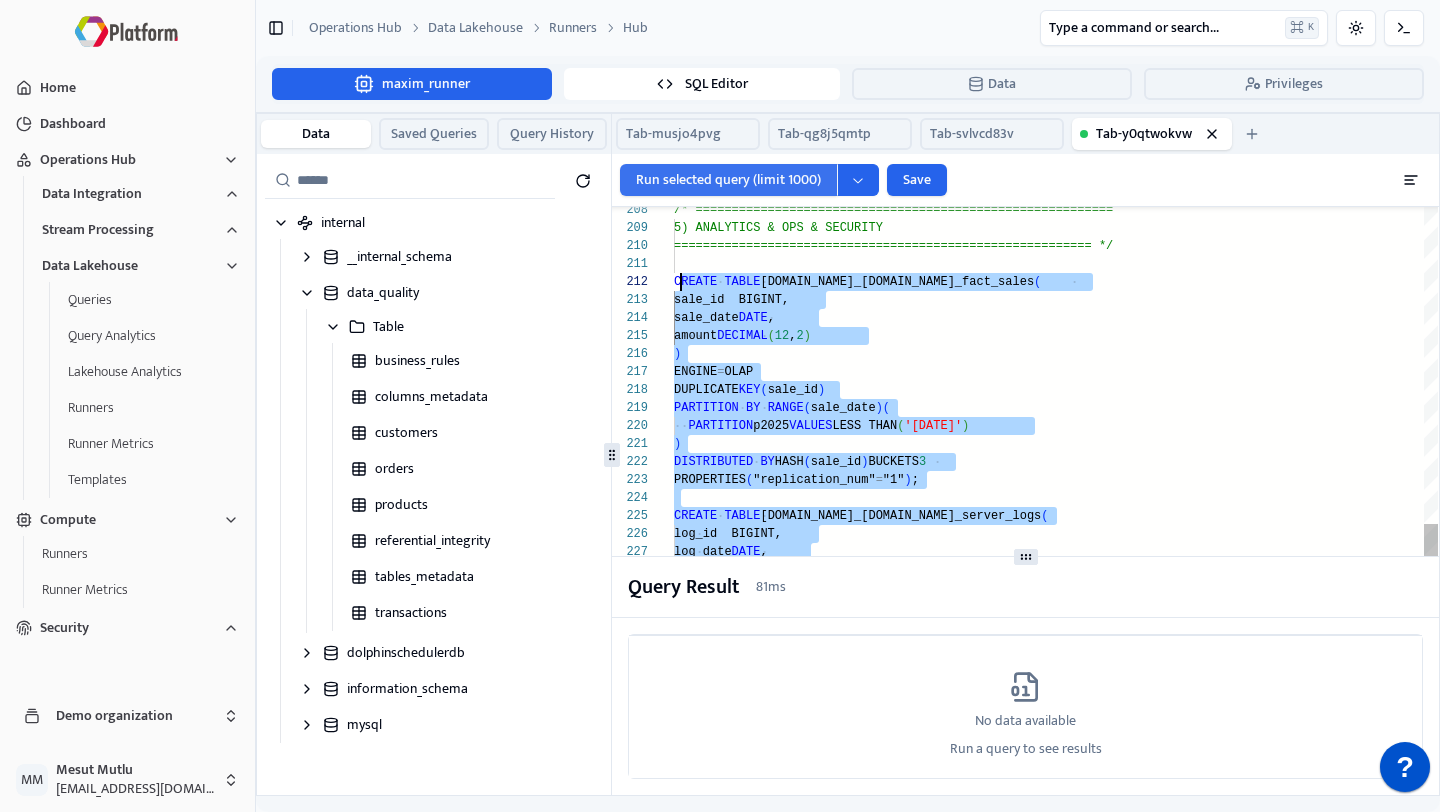 scroll, scrollTop: 18, scrollLeft: 0, axis: vertical 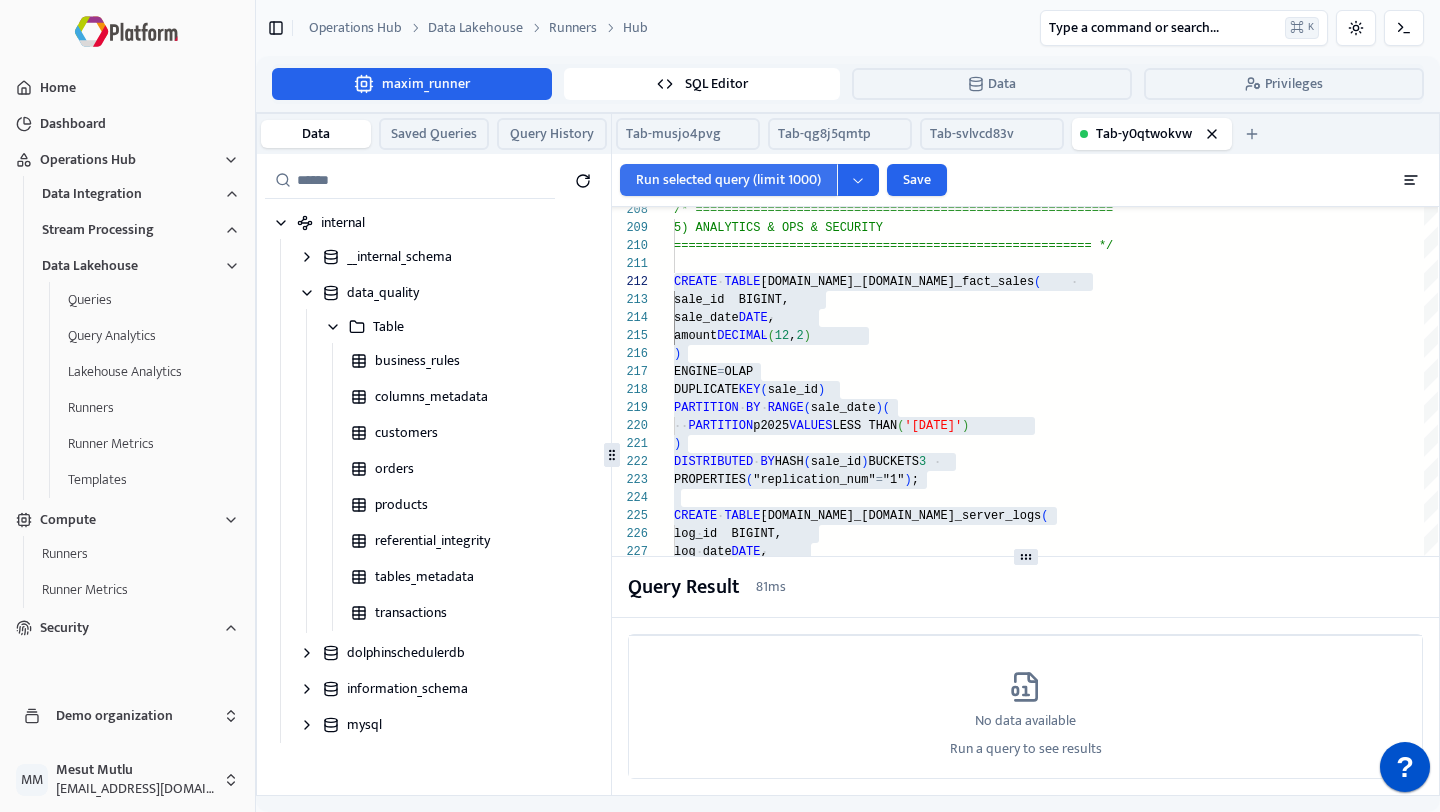 click on "Run selected query (limit 1000)" at bounding box center [728, 180] 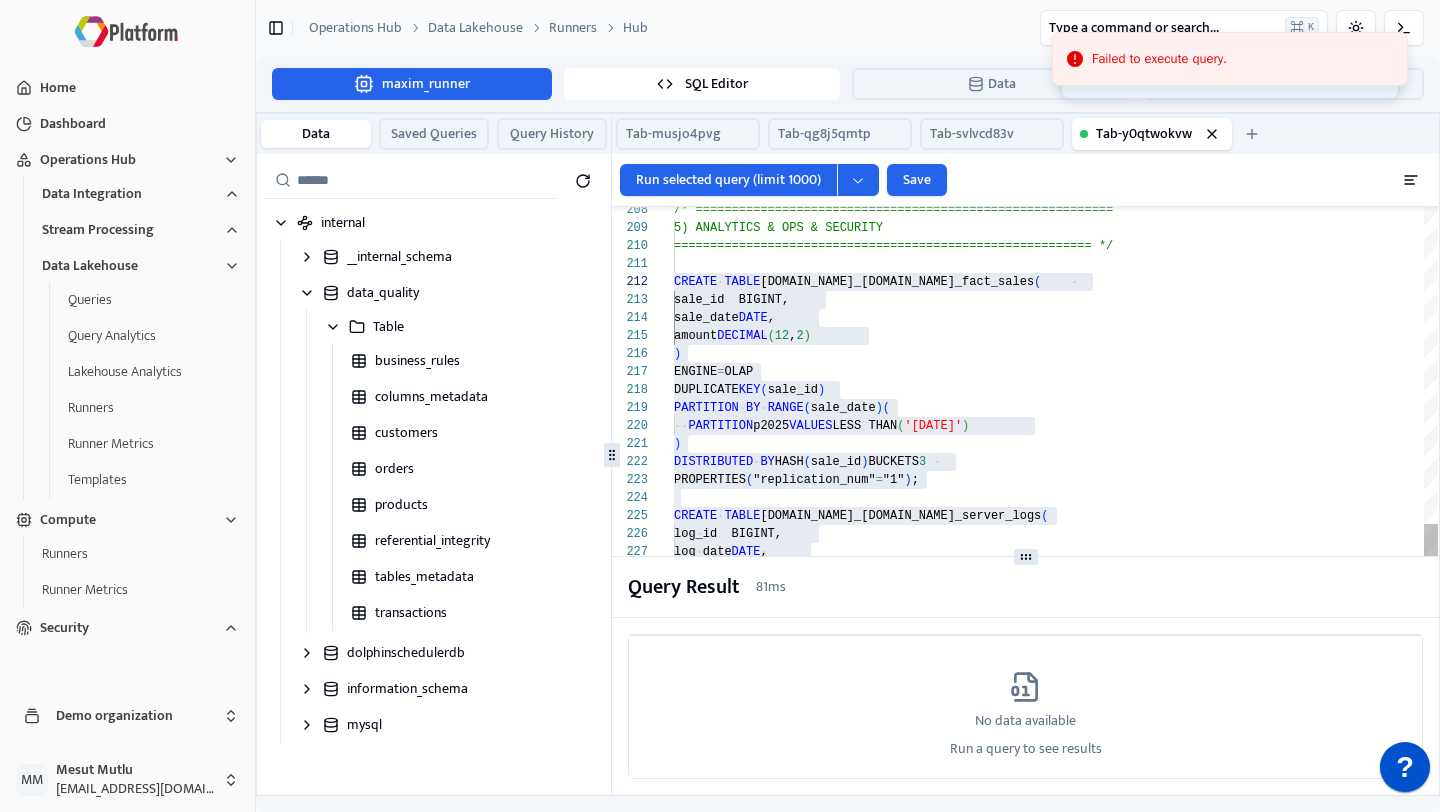 click on "log_id  BIGINT,     log_date  DATE ,     bytes   BIGINT ) ENGINE = OLAP DUPLICATE  KEY ( log_id ) PARTITION   BY   RANGE ( log_date ) (    PARTITION  p2025  VALUES  LESS THAN  ( '[DATE]' ) ) DISTRIBUTED   BY  HASH ( log_id )  BUCKETS  3 CREATE   TABLE  [DOMAIN_NAME]_[DOMAIN_NAME]_server_logs  ( PROPERTIES ( "replication_num" = "1" ) ; DISTRIBUTED   BY  HASH ( sale_id )  BUCKETS  3 )    PARTITION  p2025  VALUES  LESS THAN  ( '[DATE]' ) PARTITION   BY   RANGE ( sale_date ) ( DUPLICATE  KEY ( sale_id ) ENGINE = OLAP )     amount    DECIMAL ( 12 , 2 )     sale_date  DATE ,     sale_id  BIGINT, CREATE   TABLE  [DOMAIN_NAME]_[DOMAIN_NAME]_fact_sales  (    =============================================== =========== */    5) ANALYTICS & OPS & SECURITY /* =============================================== ===========" at bounding box center (1056, -654) 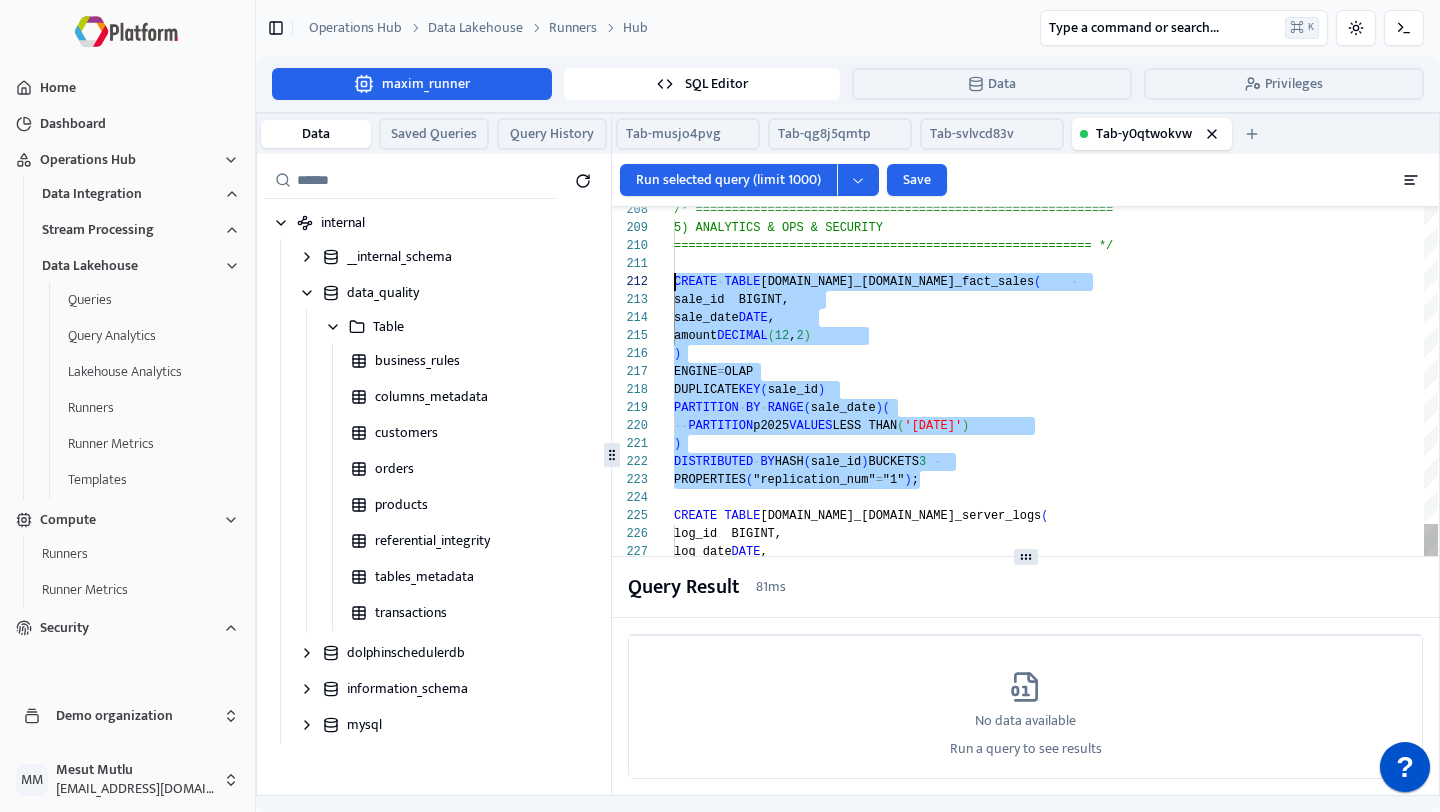 scroll, scrollTop: 18, scrollLeft: 0, axis: vertical 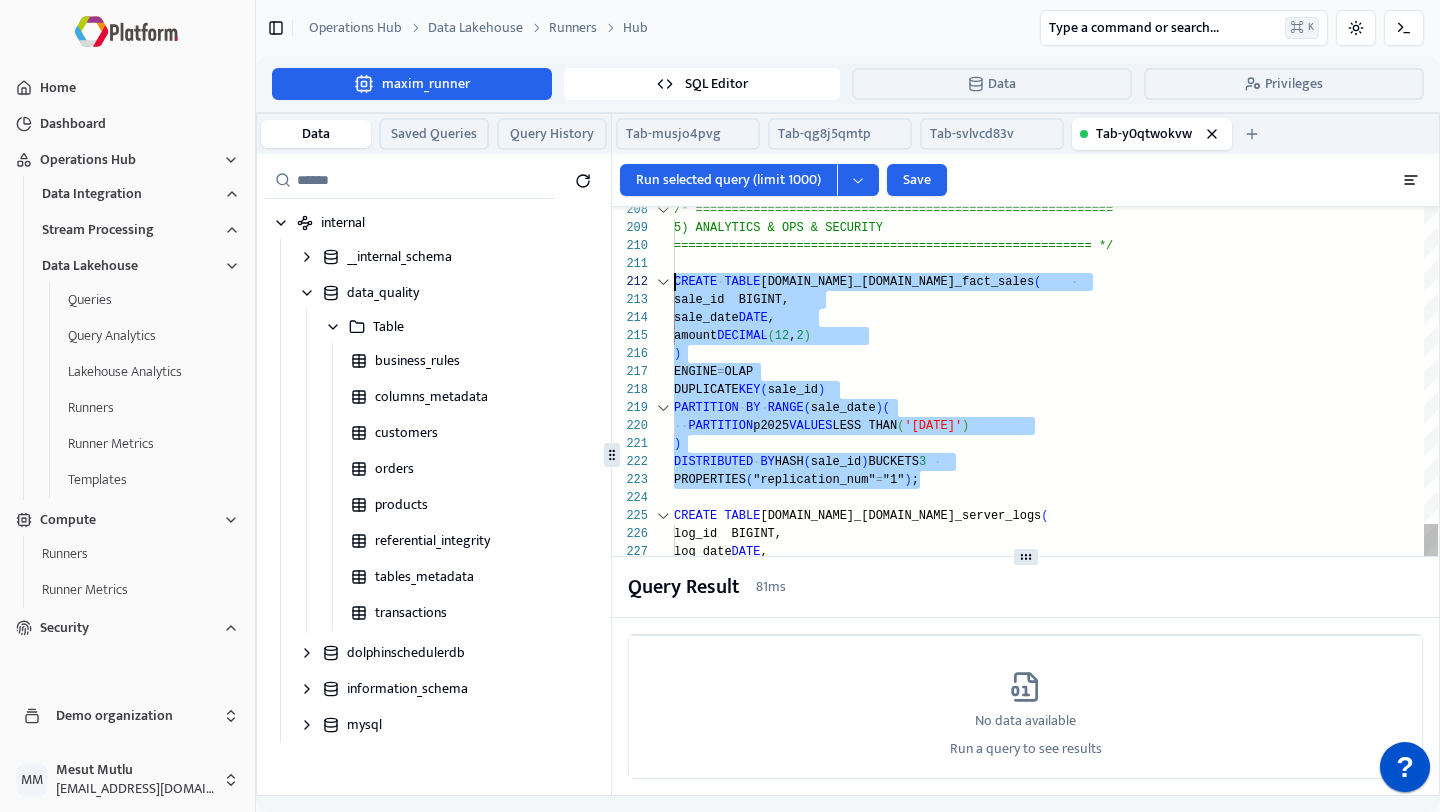 click on "log_id  BIGINT,     log_date  DATE ,     bytes   BIGINT ) ENGINE = OLAP DUPLICATE  KEY ( log_id ) PARTITION   BY   RANGE ( log_date ) (    PARTITION  p2025  VALUES  LESS THAN  ( '[DATE]' ) ) DISTRIBUTED   BY  HASH ( log_id )  BUCKETS  3 CREATE   TABLE  [DOMAIN_NAME]_[DOMAIN_NAME]_server_logs  ( PROPERTIES ( "replication_num" = "1" ) ; DISTRIBUTED   BY  HASH ( sale_id )  BUCKETS  3 )    PARTITION  p2025  VALUES  LESS THAN  ( '[DATE]' ) PARTITION   BY   RANGE ( sale_date ) ( DUPLICATE  KEY ( sale_id ) ENGINE = OLAP )     amount    DECIMAL ( 12 , 2 )     sale_date  DATE ,     sale_id  BIGINT, CREATE   TABLE  [DOMAIN_NAME]_[DOMAIN_NAME]_fact_sales  (    =============================================== =========== */    5) ANALYTICS & OPS & SECURITY /* =============================================== ===========" at bounding box center [1056, -654] 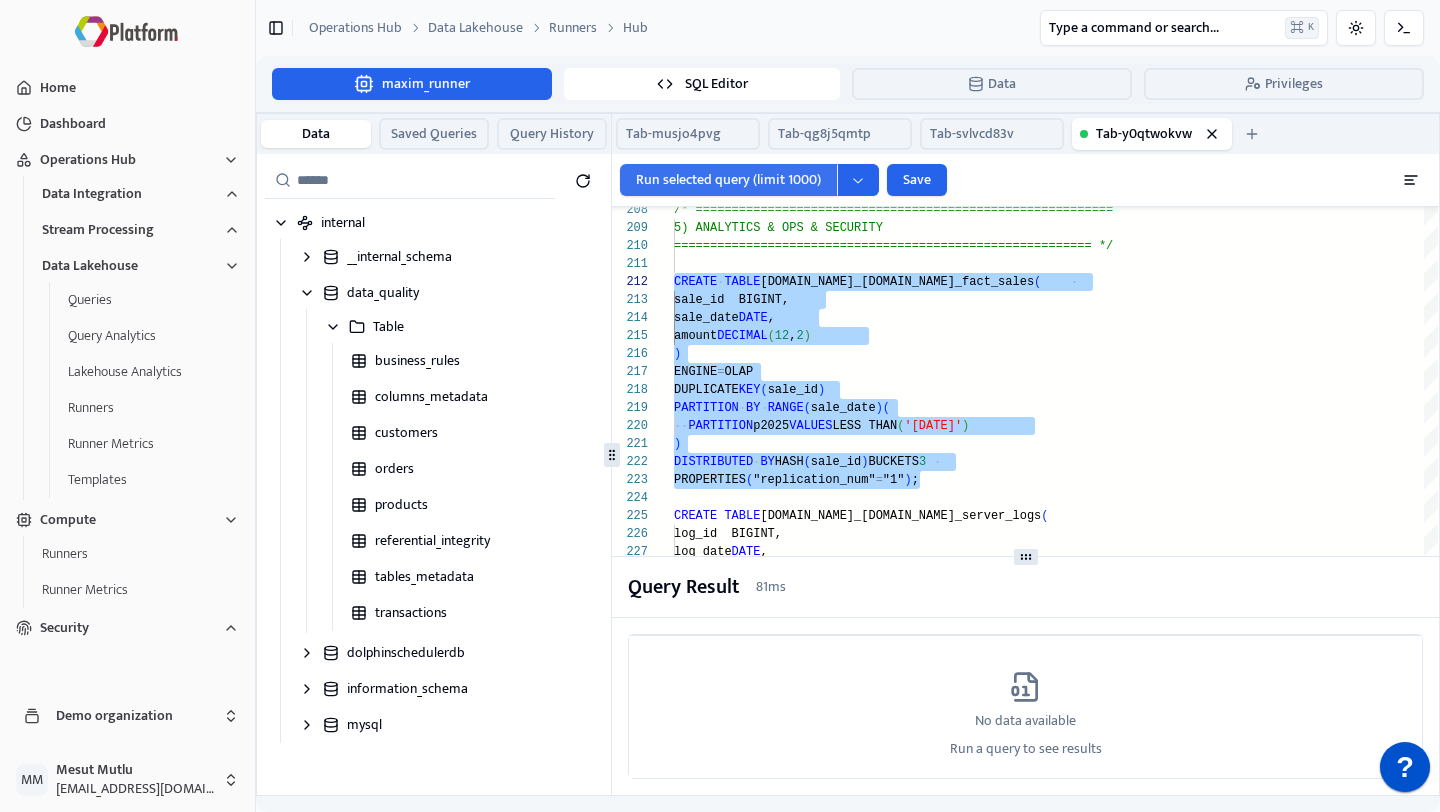 click on "Run selected query (limit 1000)" at bounding box center (728, 180) 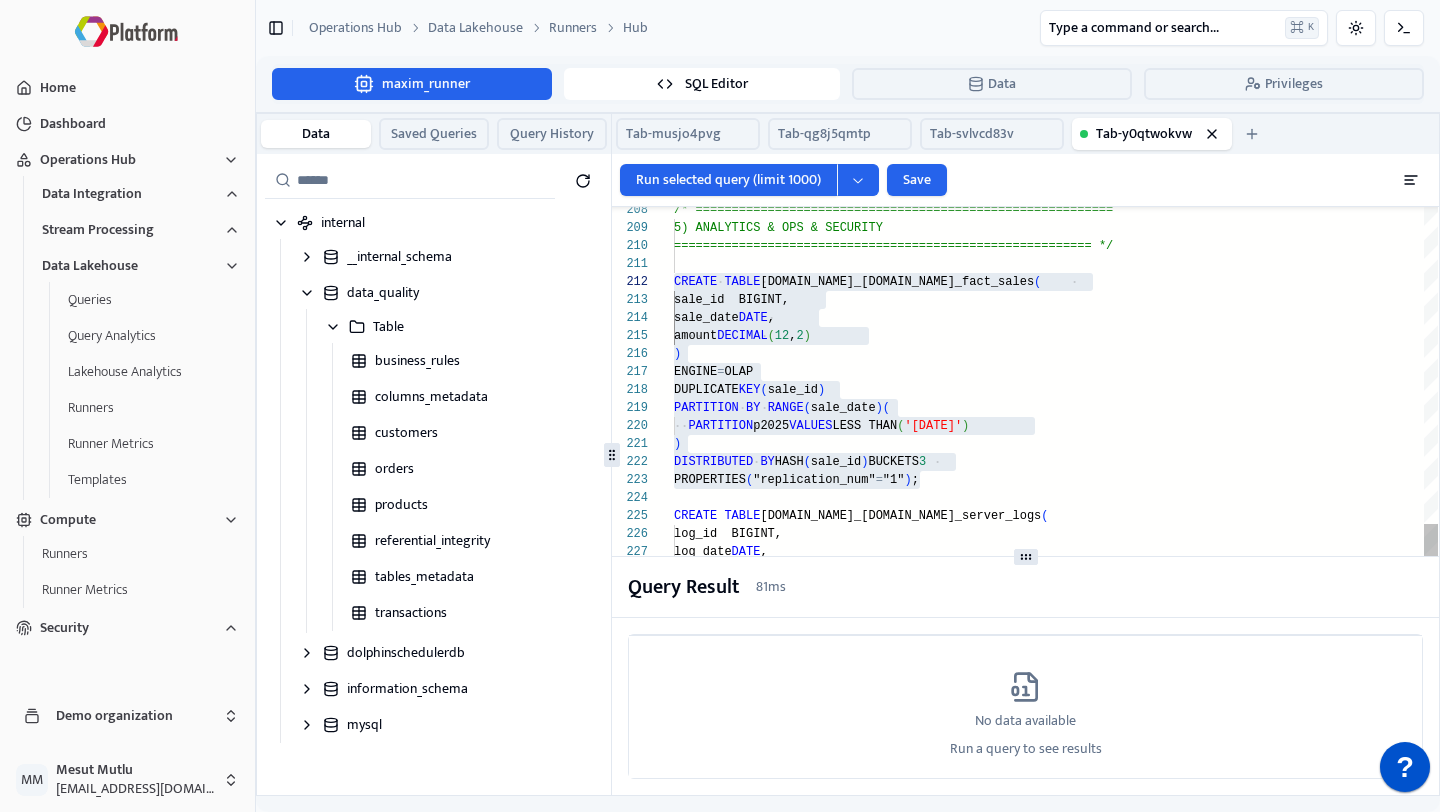 type on "**********" 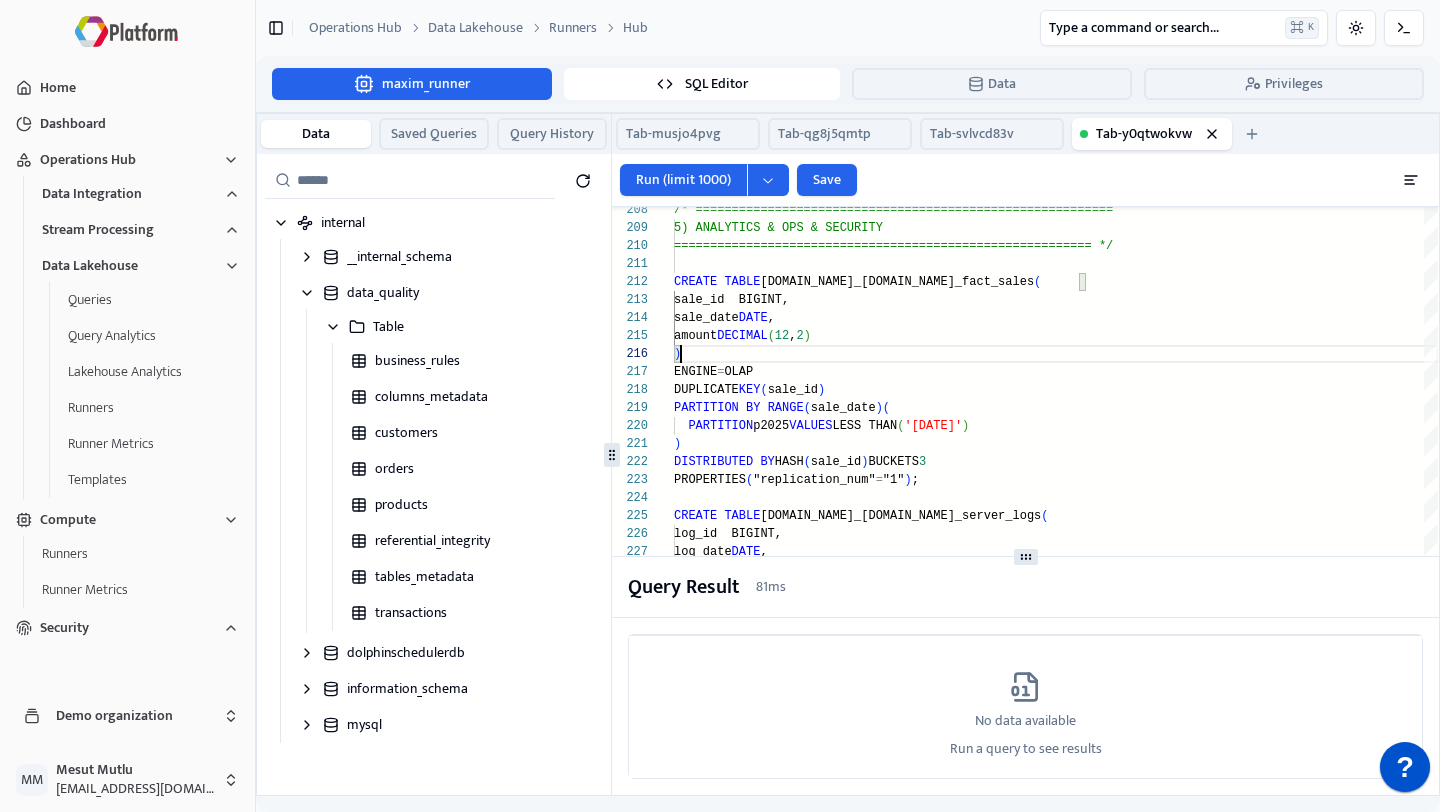 scroll, scrollTop: 90, scrollLeft: 0, axis: vertical 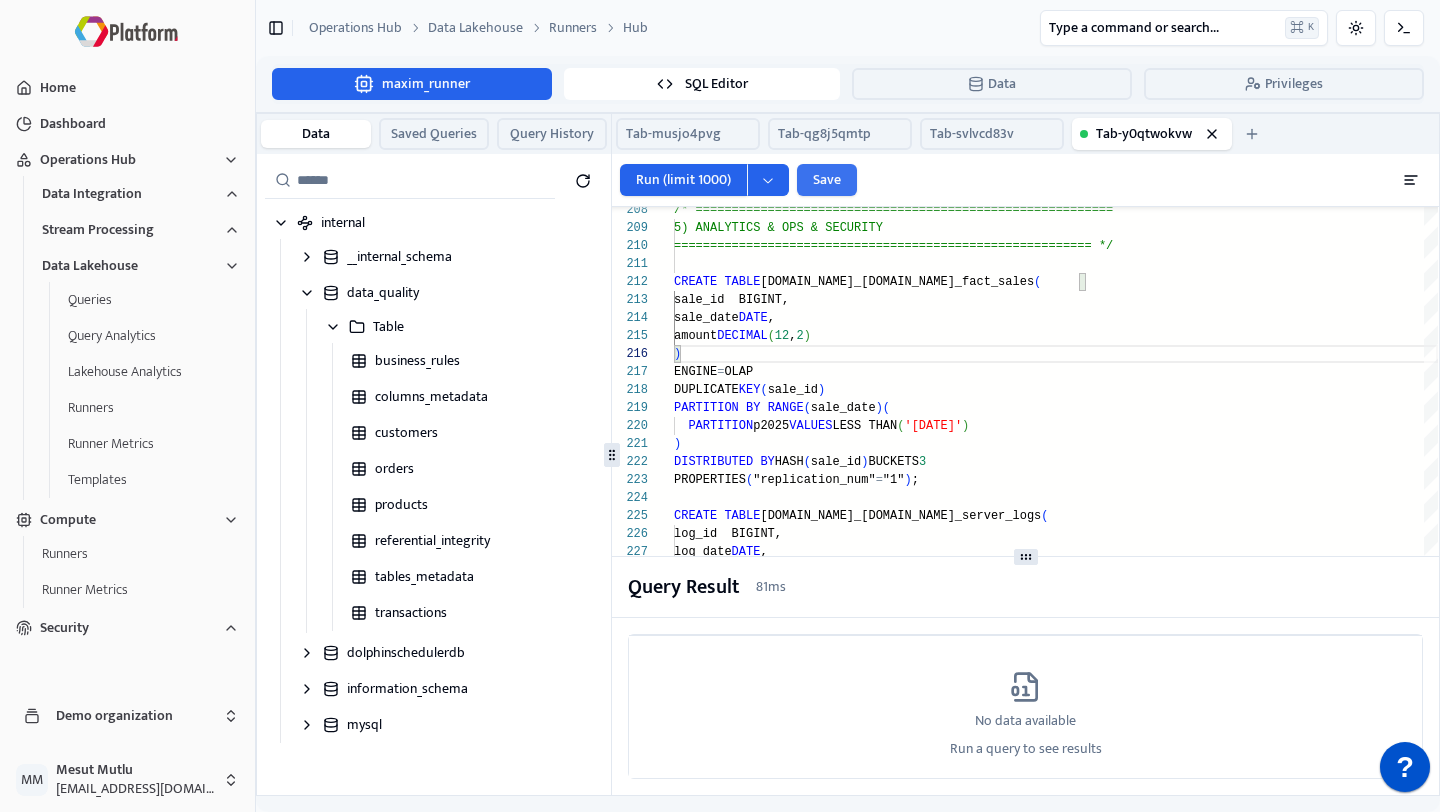 click on "Save" at bounding box center (827, 180) 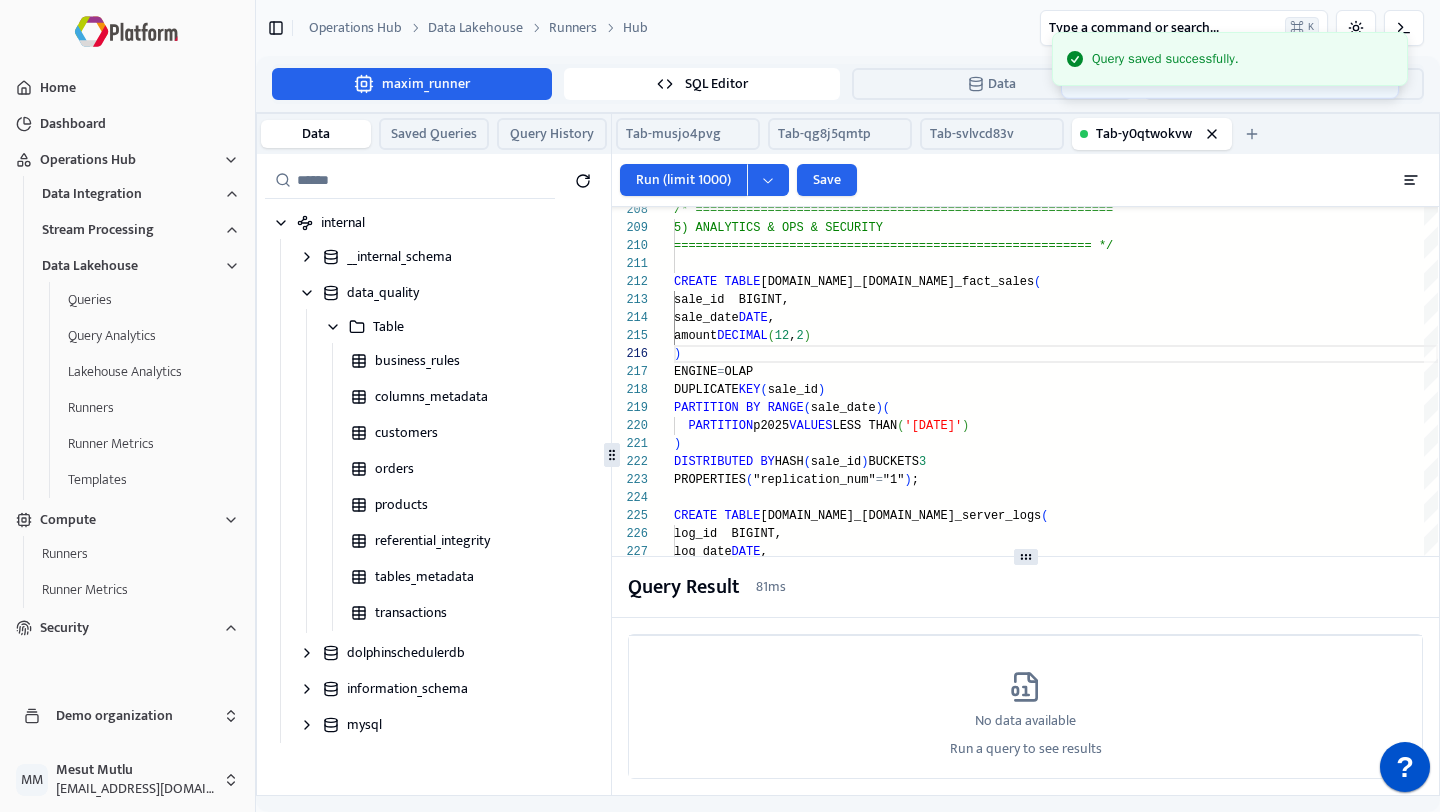 click on "Data Saved Queries Query History" at bounding box center [434, 134] 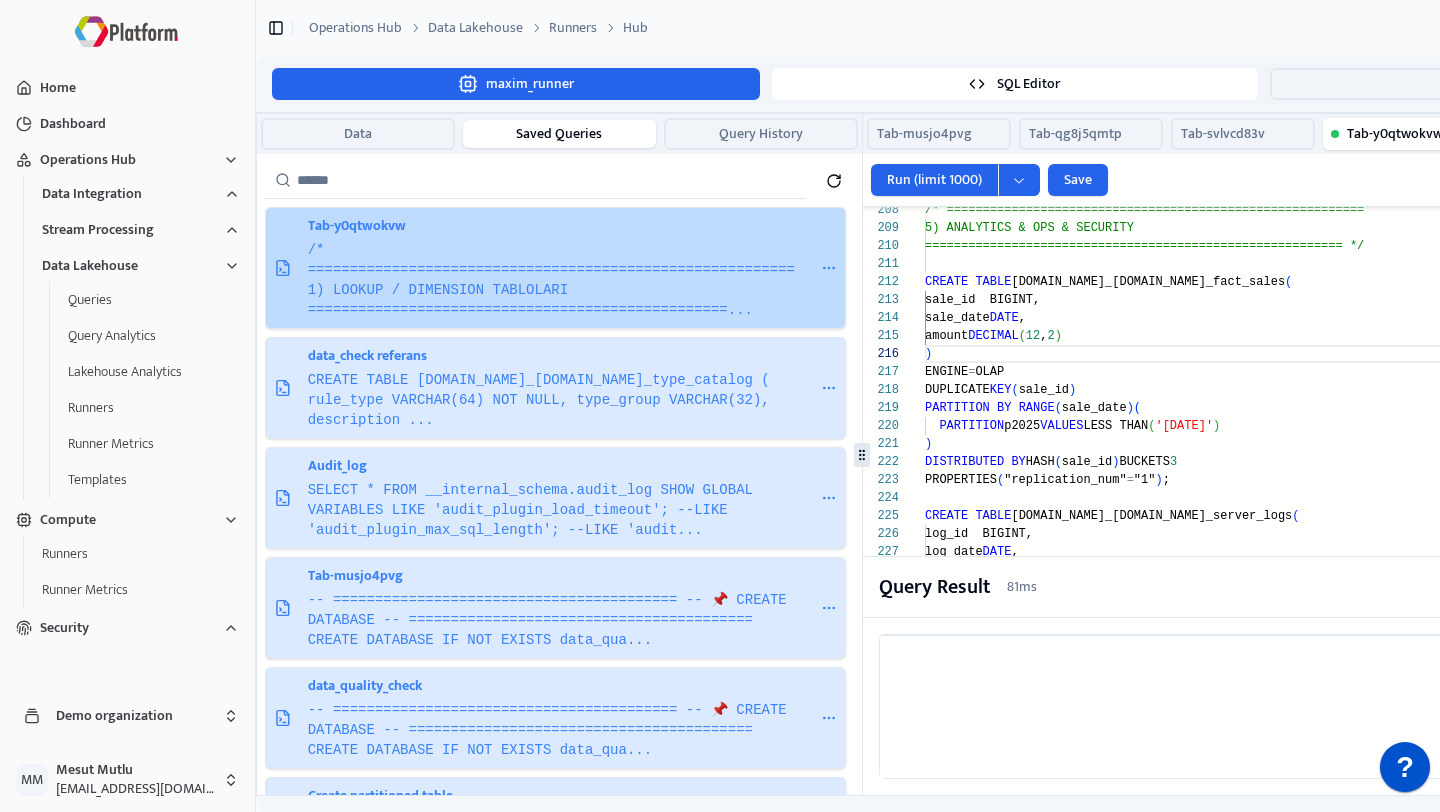 click 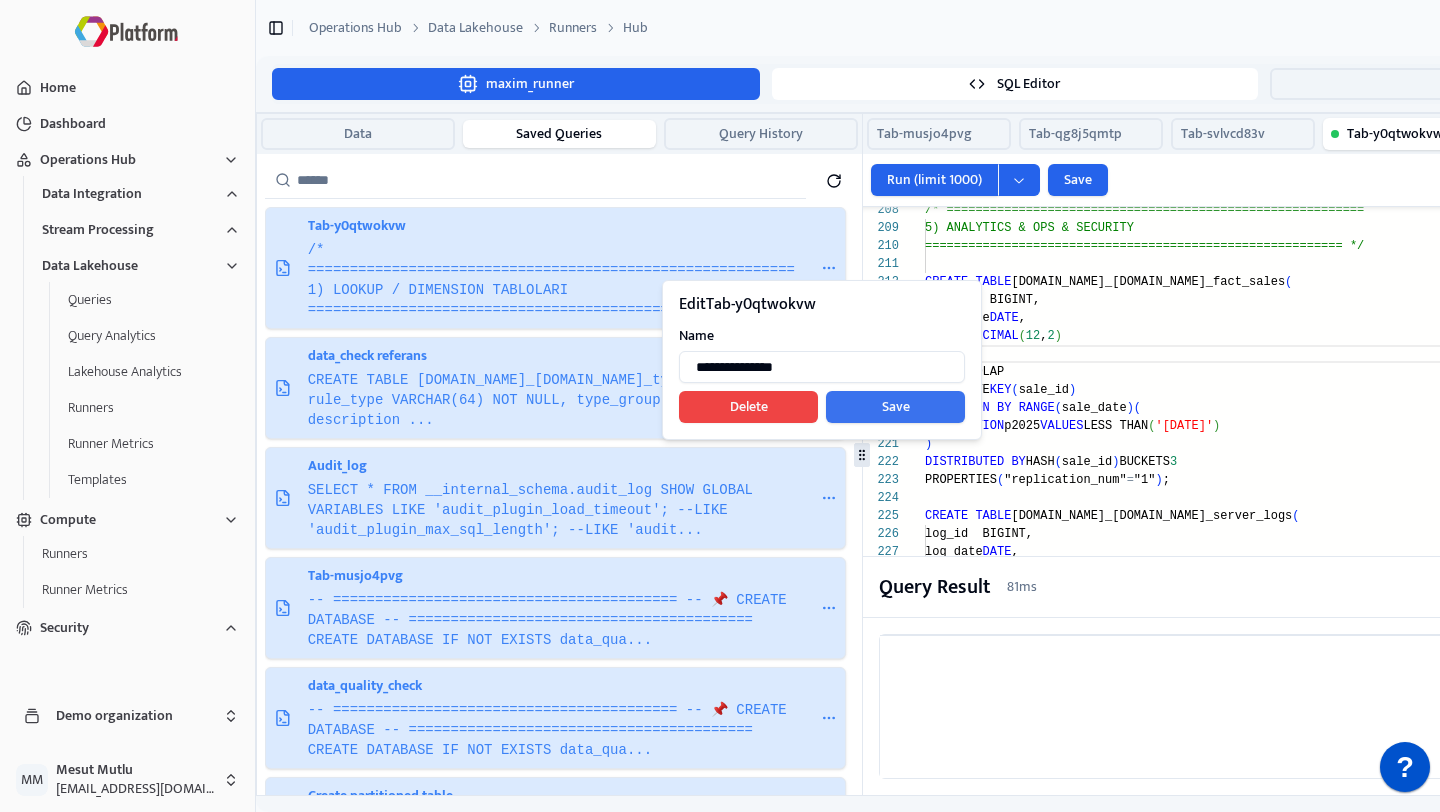 type on "**********" 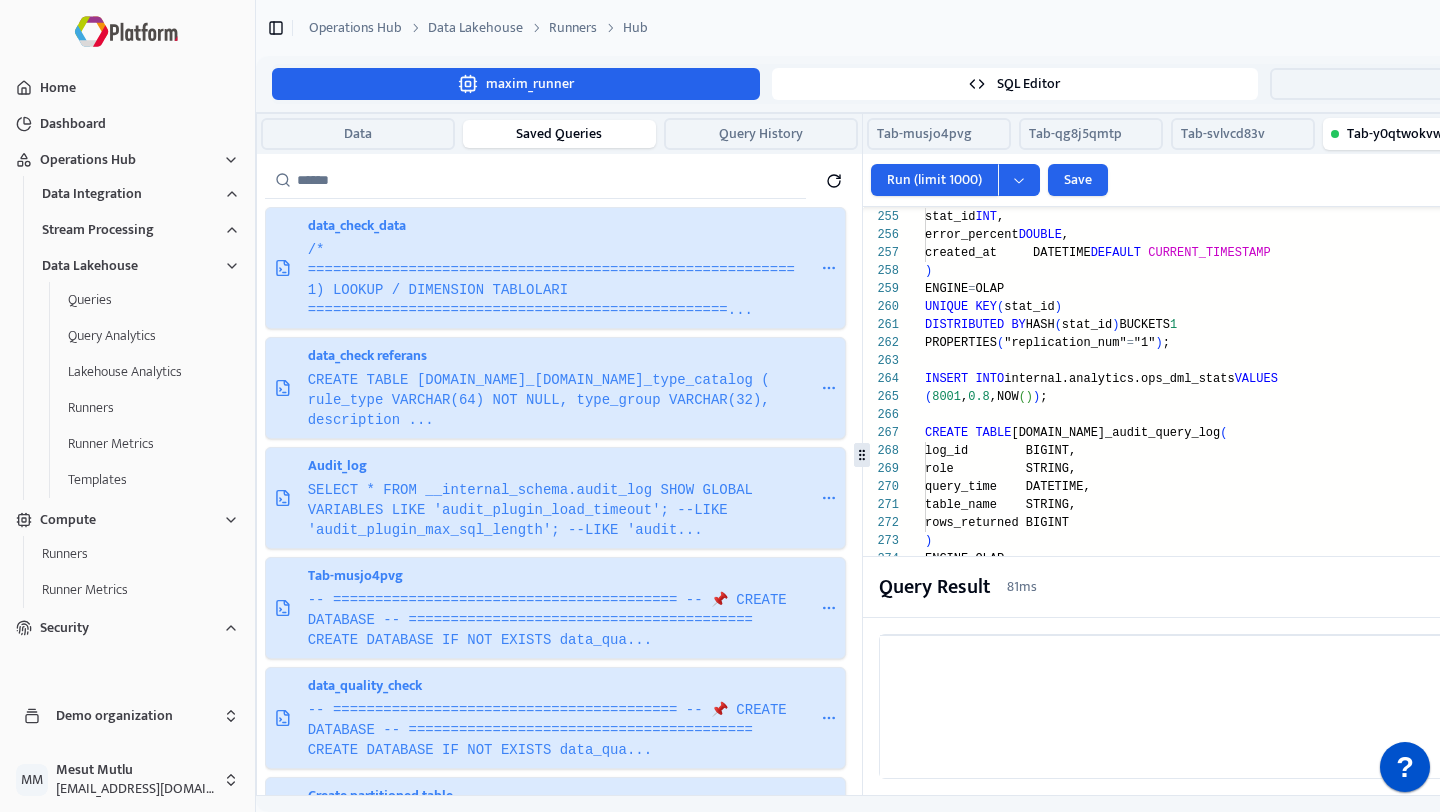 type 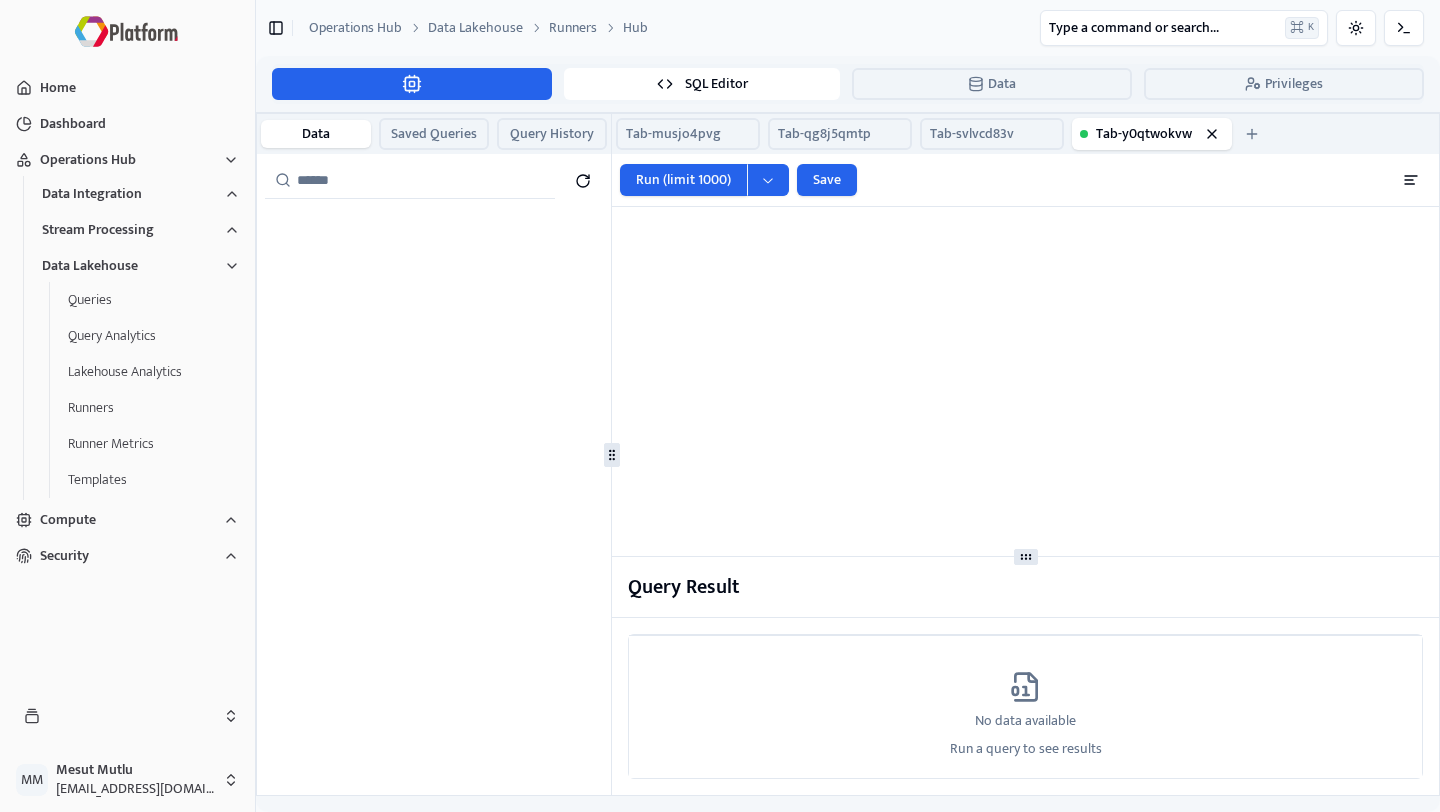 scroll, scrollTop: 0, scrollLeft: 0, axis: both 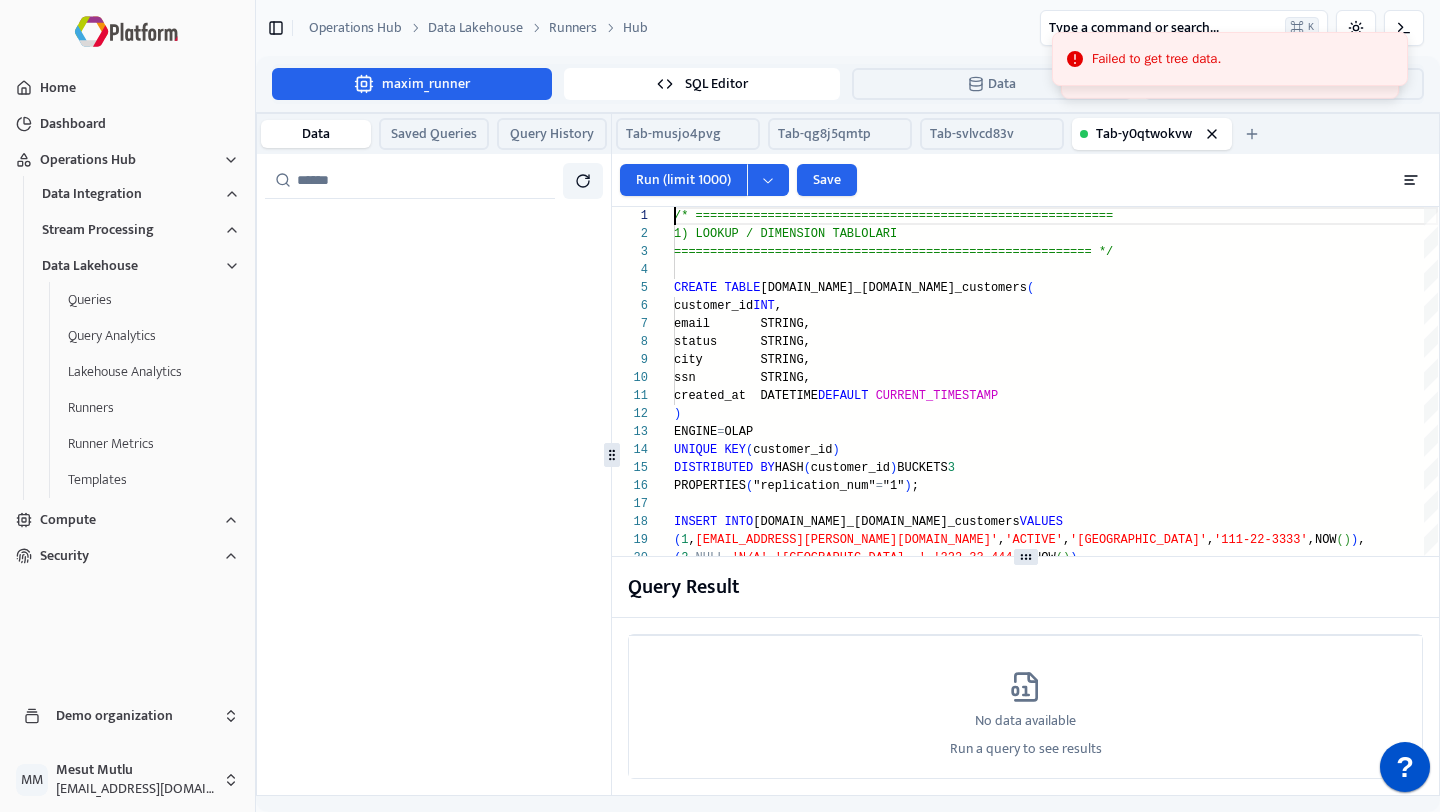 click at bounding box center (583, 181) 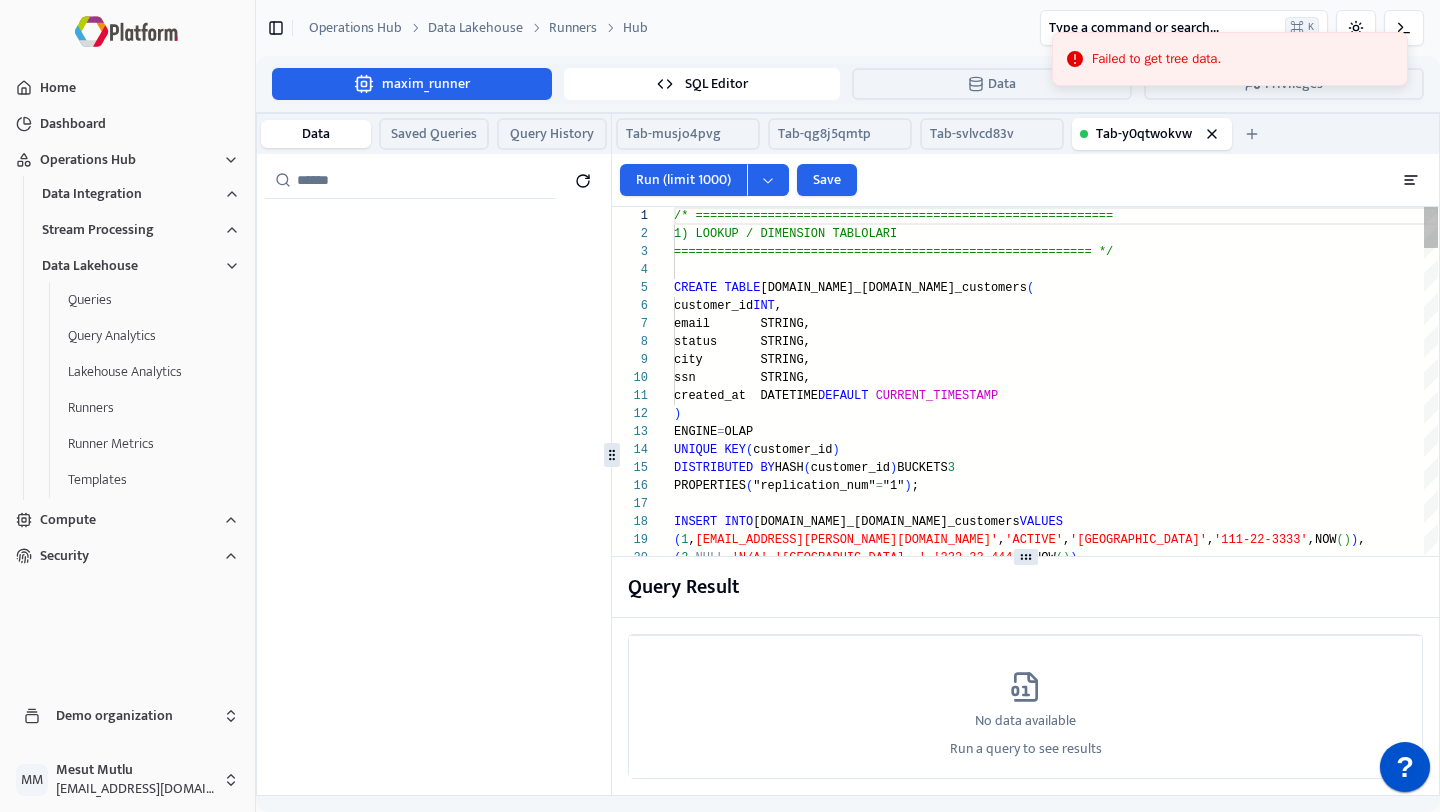 type on "**********" 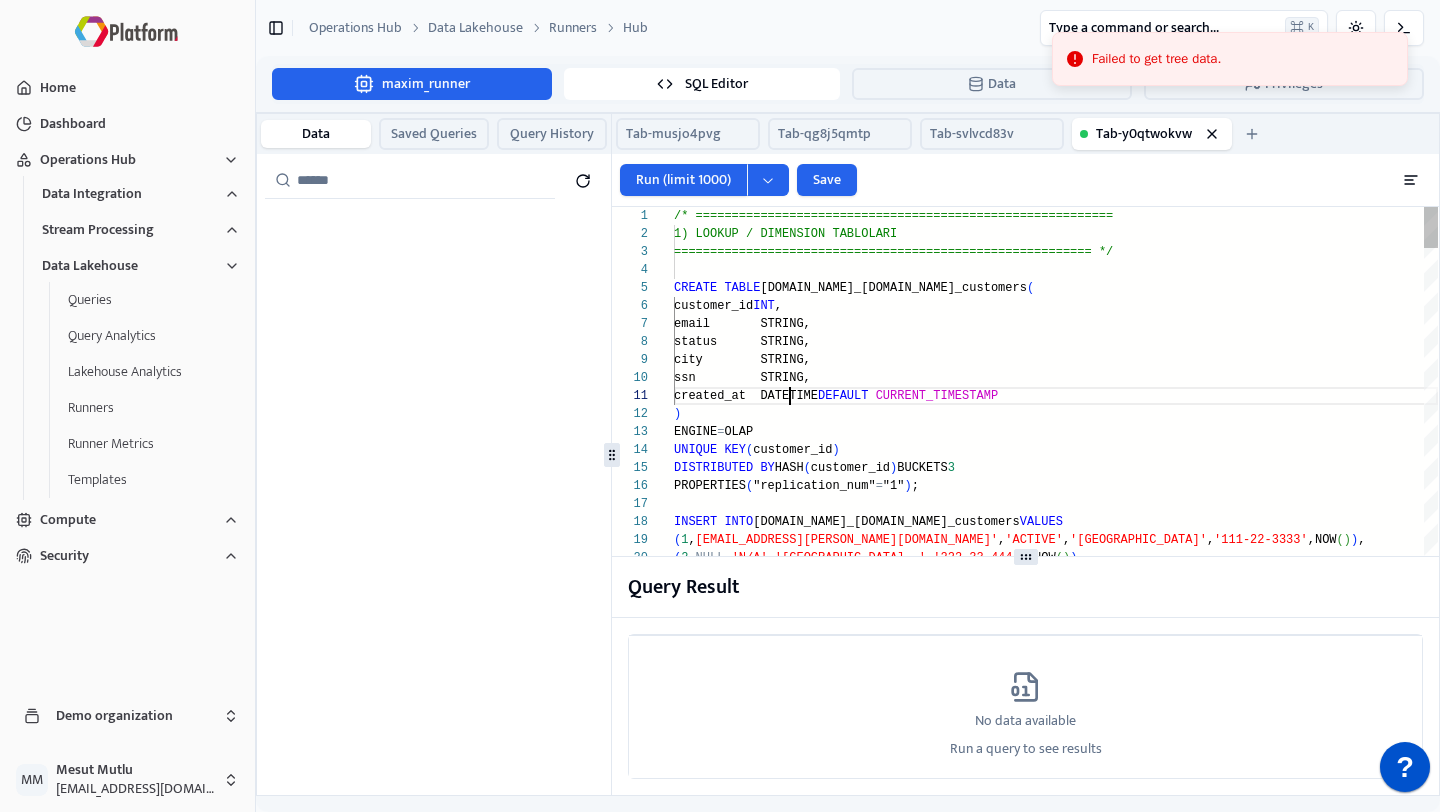 click on "/* =============================================== ===========    1) LOOKUP / DIMENSION TABLOLARI    =============================================== =========== */ CREATE   TABLE  internal.data_quality.public_customers  (     customer_id  INT ,     email       STRING,     status      STRING,     city        STRING,     ssn         STRING,     created_at  DATETIME  DEFAULT   CURRENT_TIMESTAMP ) ENGINE = OLAP UNIQUE   KEY ( customer_id ) DISTRIBUTED   BY  HASH ( customer_id )  BUCKETS  3 PROPERTIES ( "replication_num" = "1" ) ; INSERT   INTO  internal.data_quality.public_customers  VALUES ( 1 , 'alice@example.com' , 'ACTIVE' , 'Ankara' , '111-22-3333' ,NOW ( ) ) , ( 2 , NULL , 'N/A' , 'Istanbul  ' , '222-33-4444' ,NOW ( ) ) , ( 3 , 'charlie@example.com' , 'UNKNOWN' , 'Izmir' , '333-44-5555' ,NOW ( ) ) ; CREATE   TABLE  internal.data_quality.hr_employees  (     employee_id   INT ,     age           INT ," at bounding box center [1056, 3078] 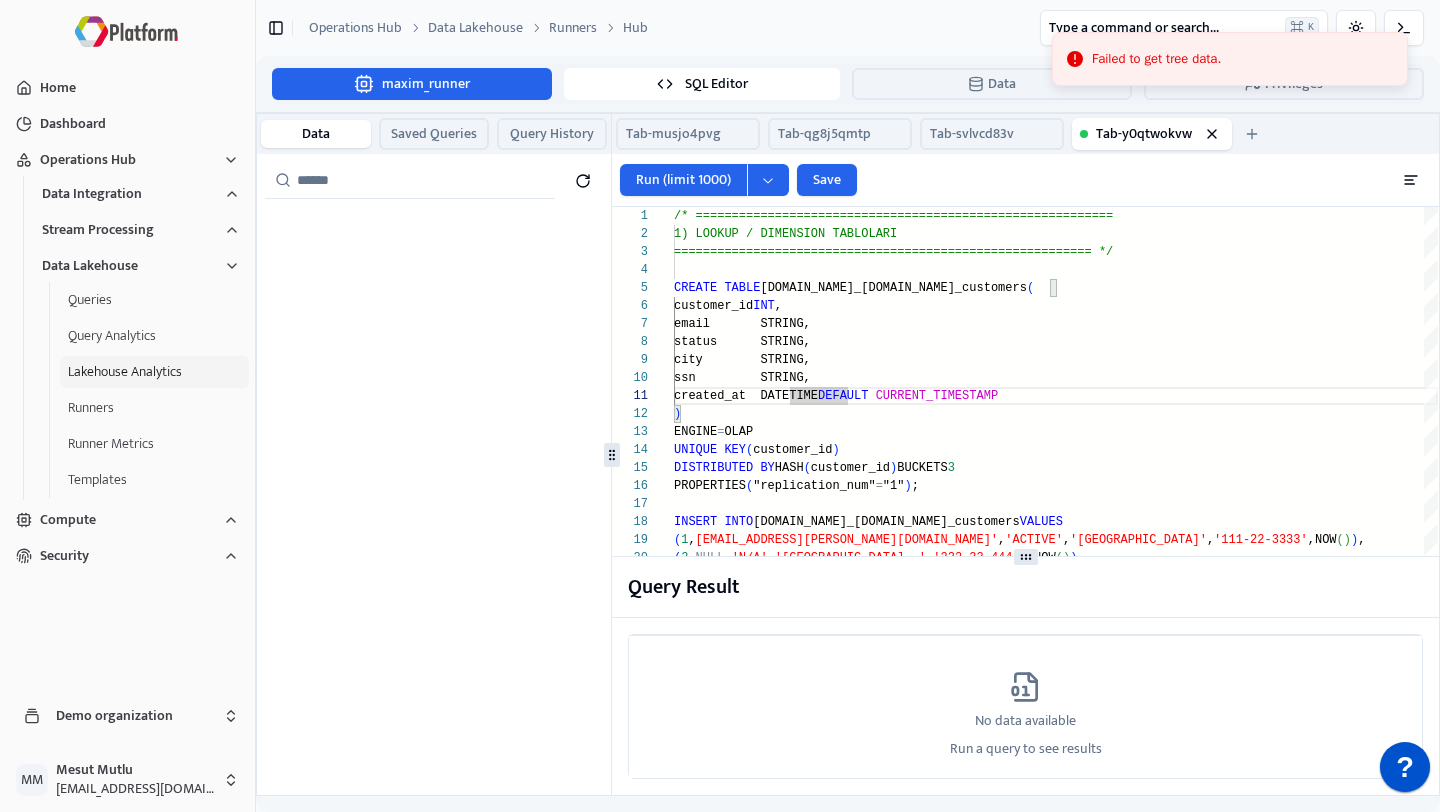 click on "Lakehouse Analytics" at bounding box center [154, 372] 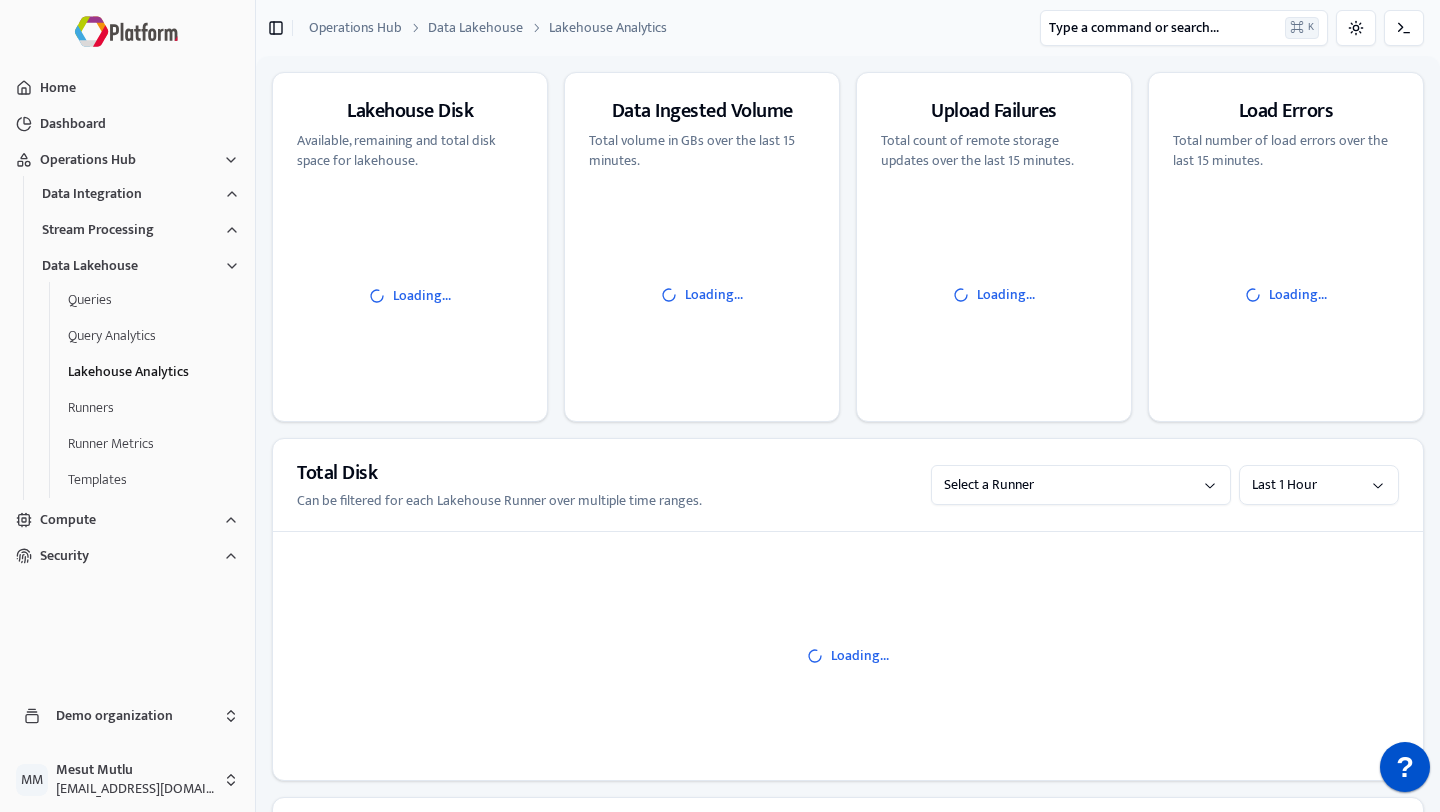 type 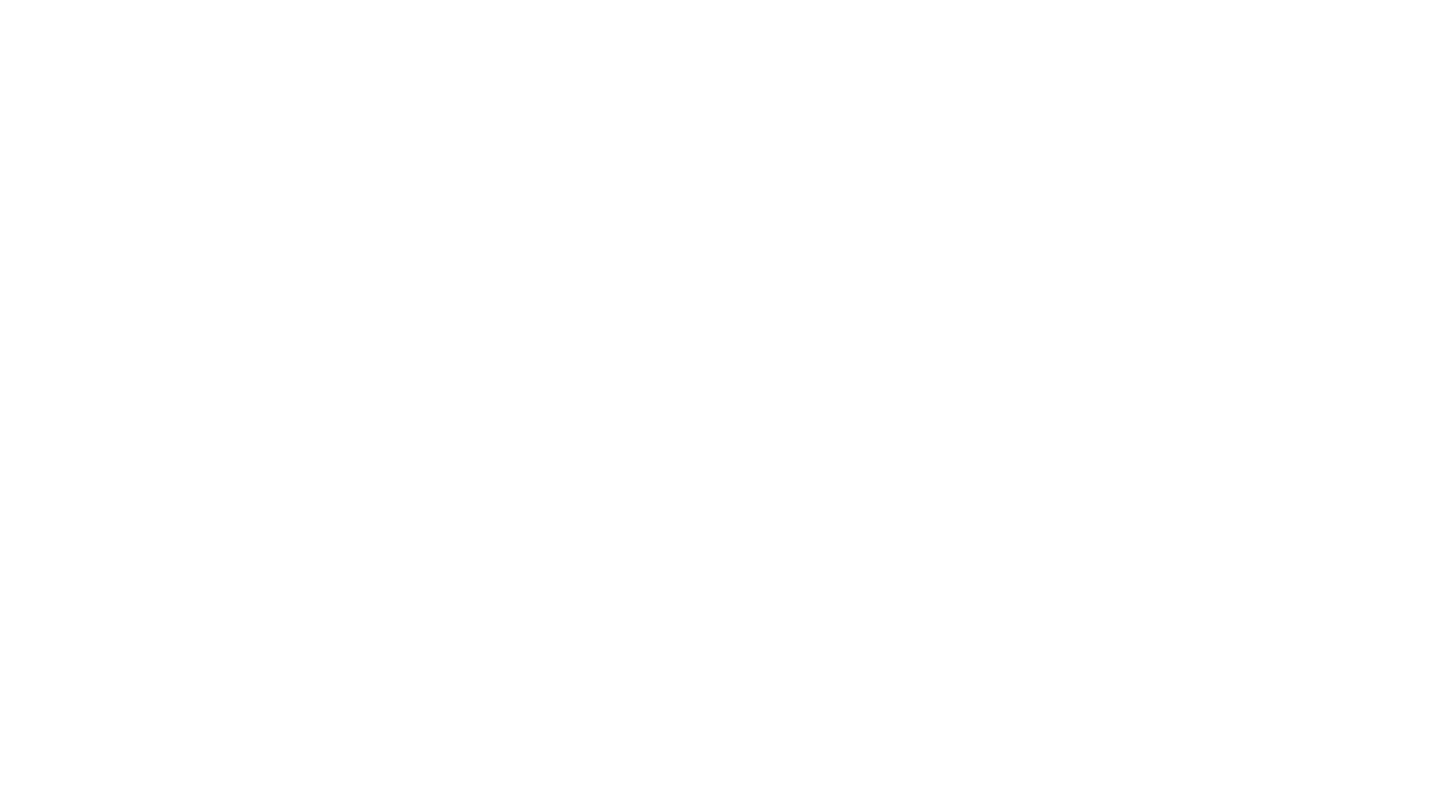 scroll, scrollTop: 0, scrollLeft: 0, axis: both 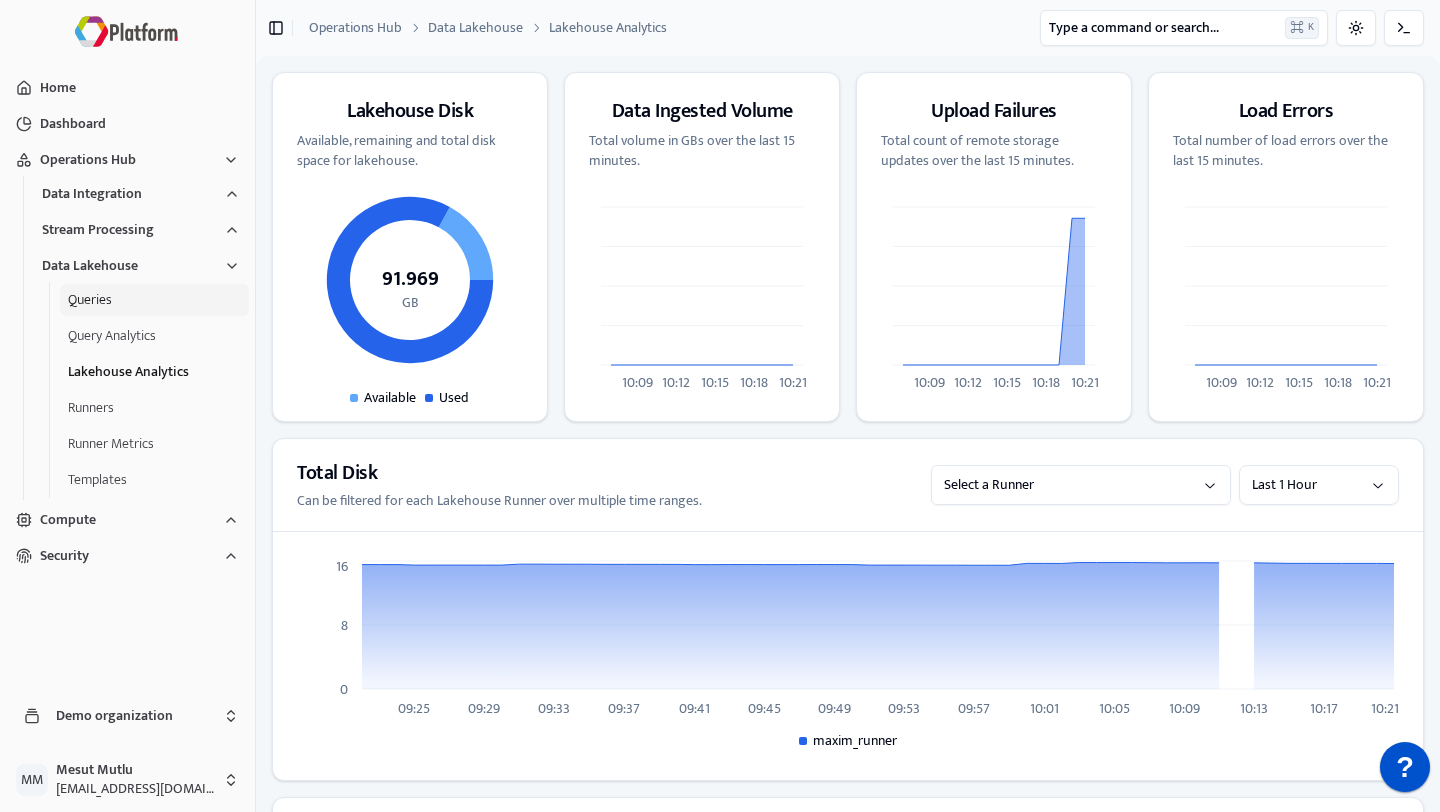 click on "Queries" at bounding box center [154, 300] 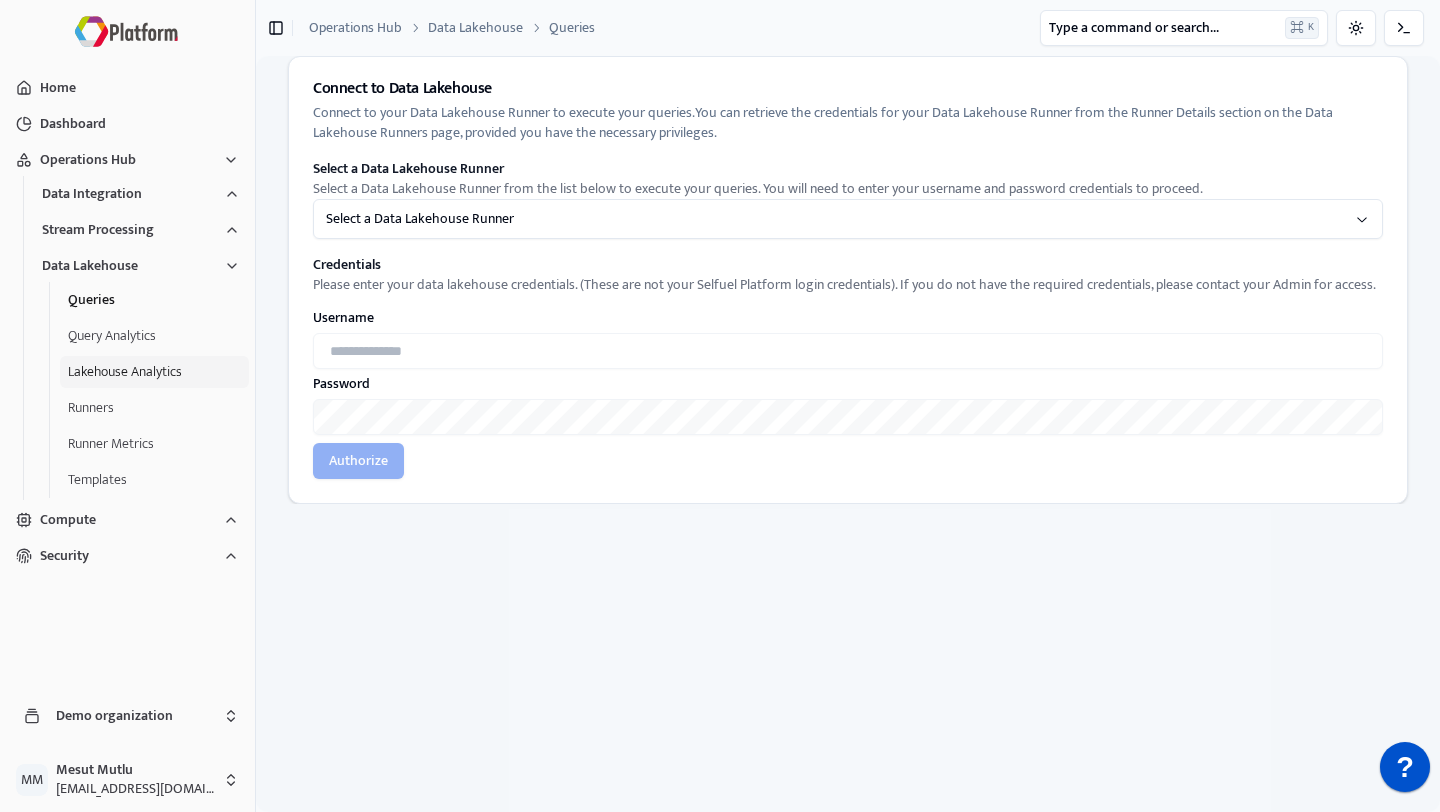 click on "Lakehouse Analytics" at bounding box center [154, 372] 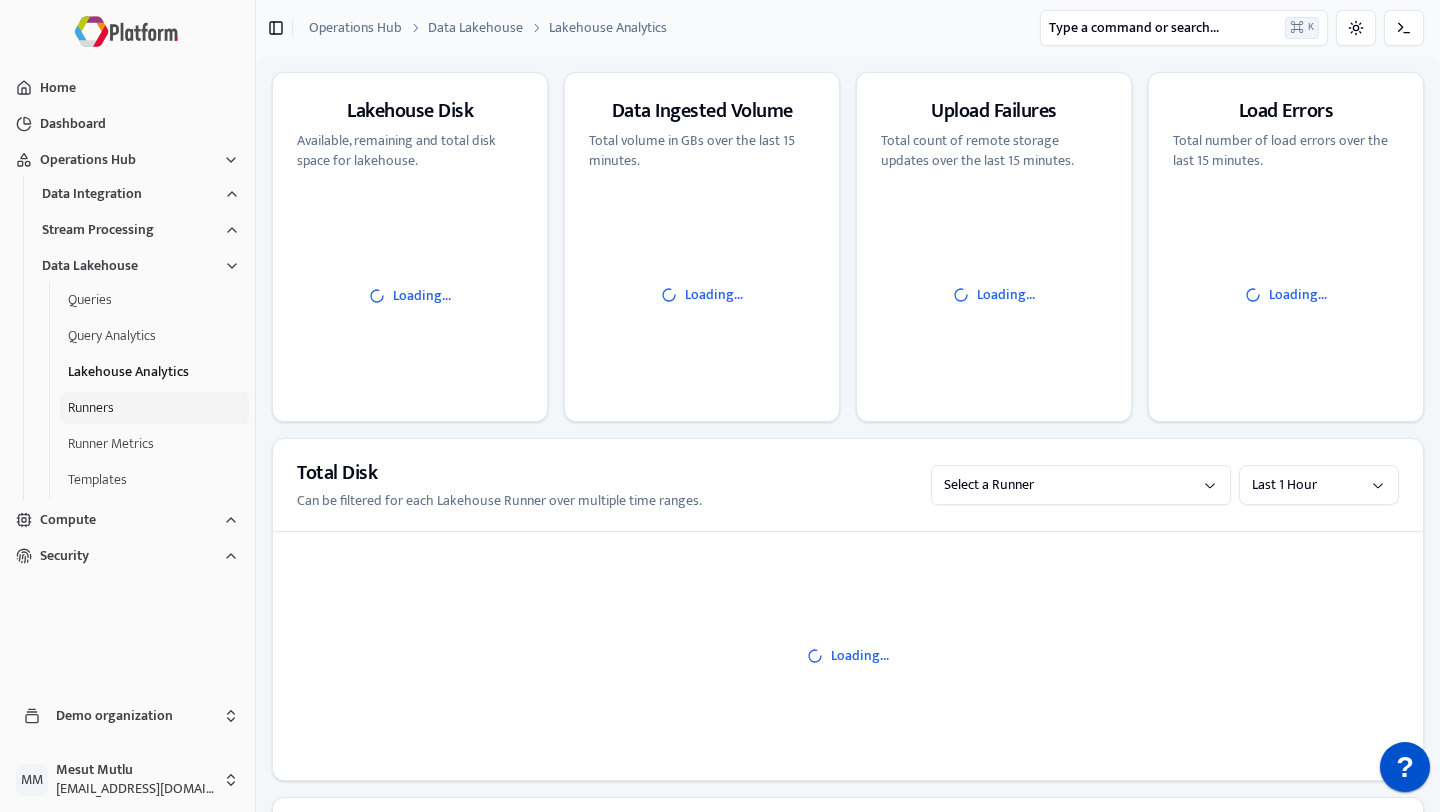 click on "Runners" at bounding box center [154, 408] 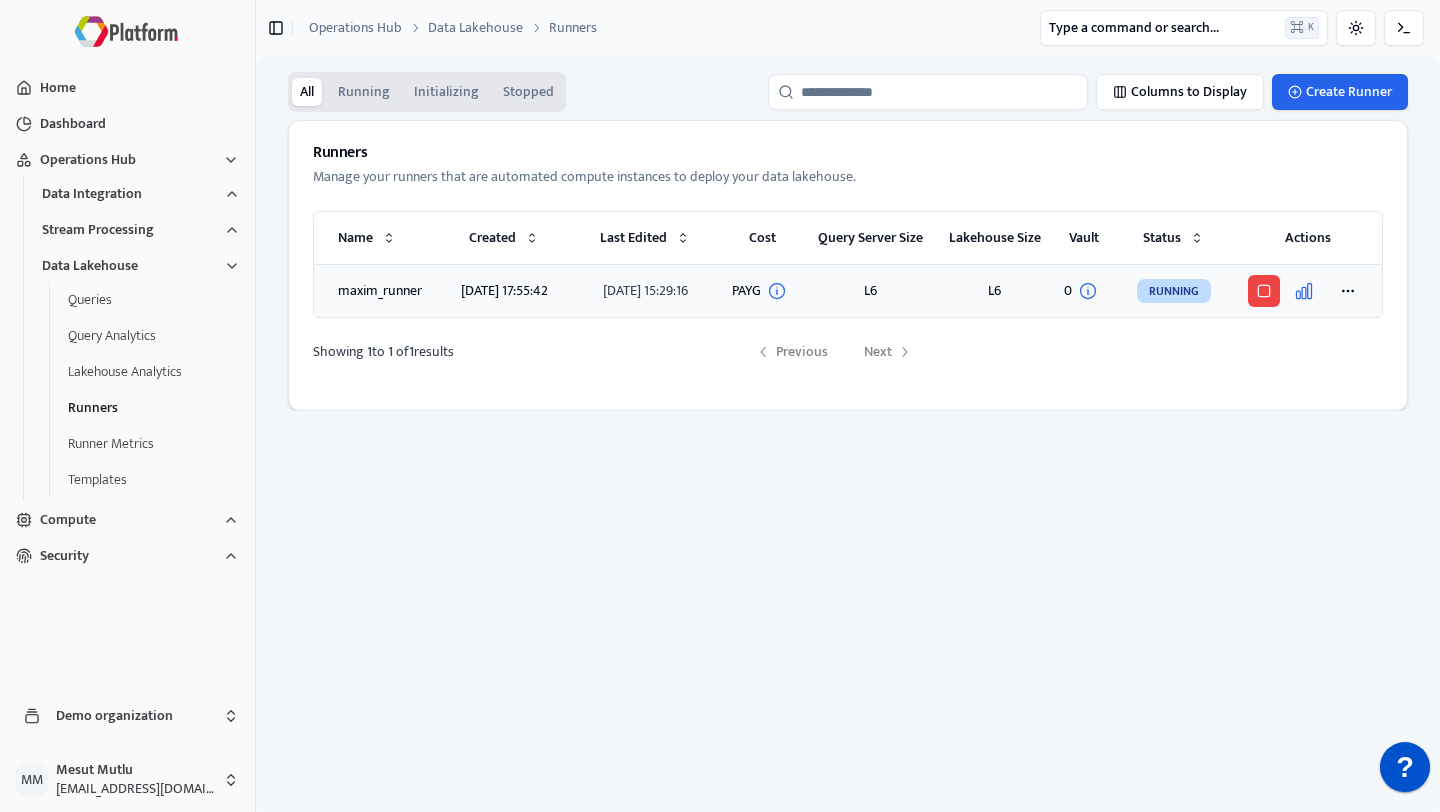 click 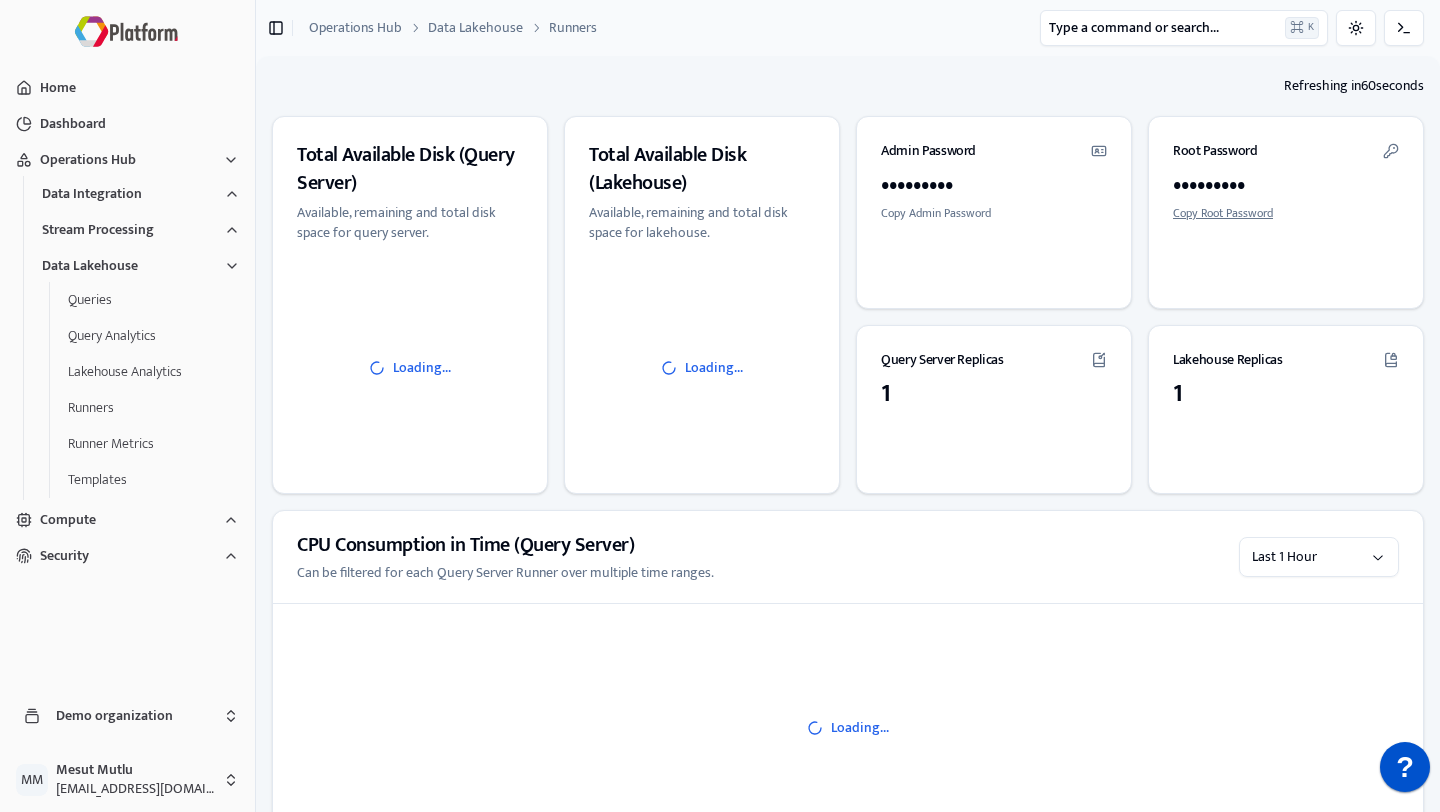click on "Copy Root Password" at bounding box center (1223, 213) 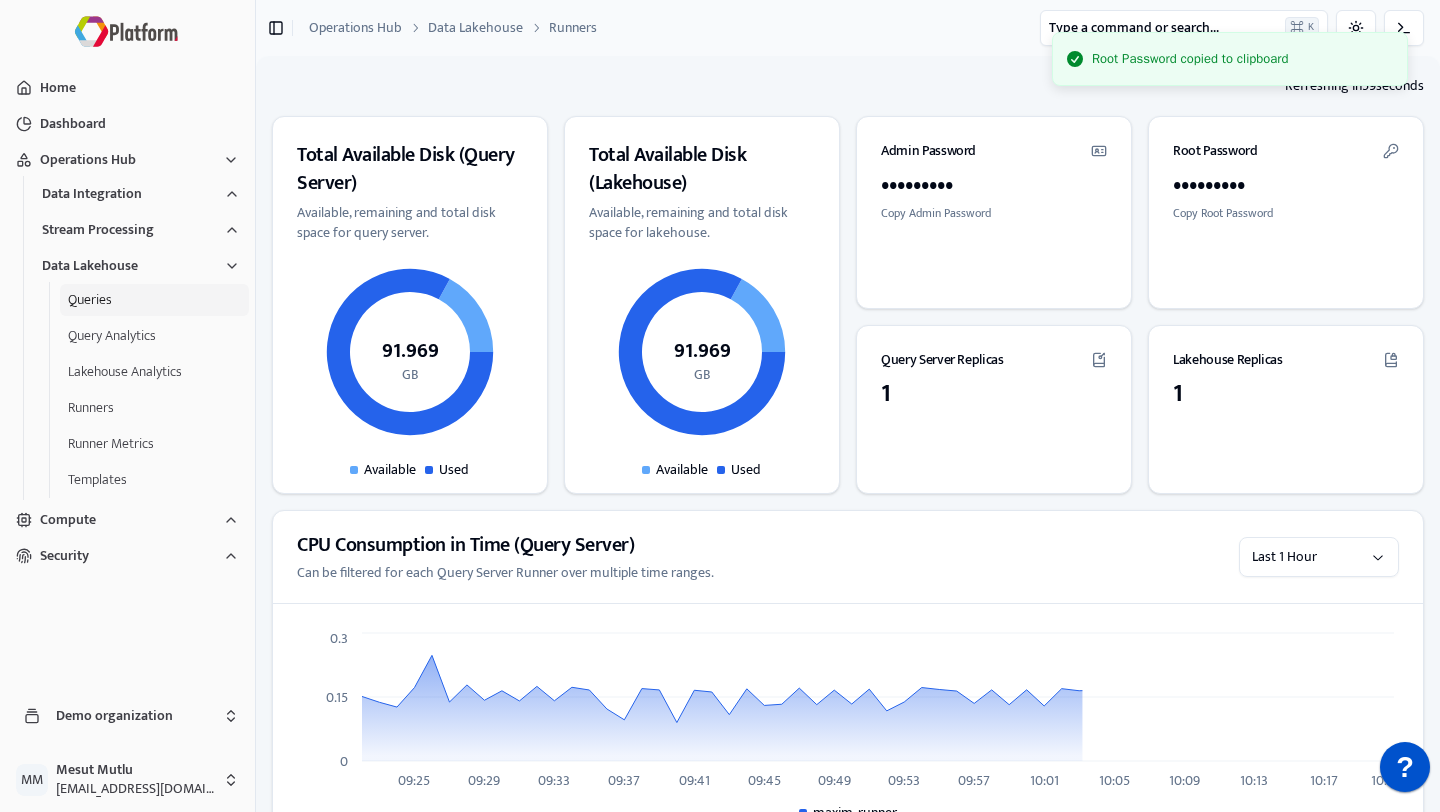 click on "Queries" at bounding box center (154, 300) 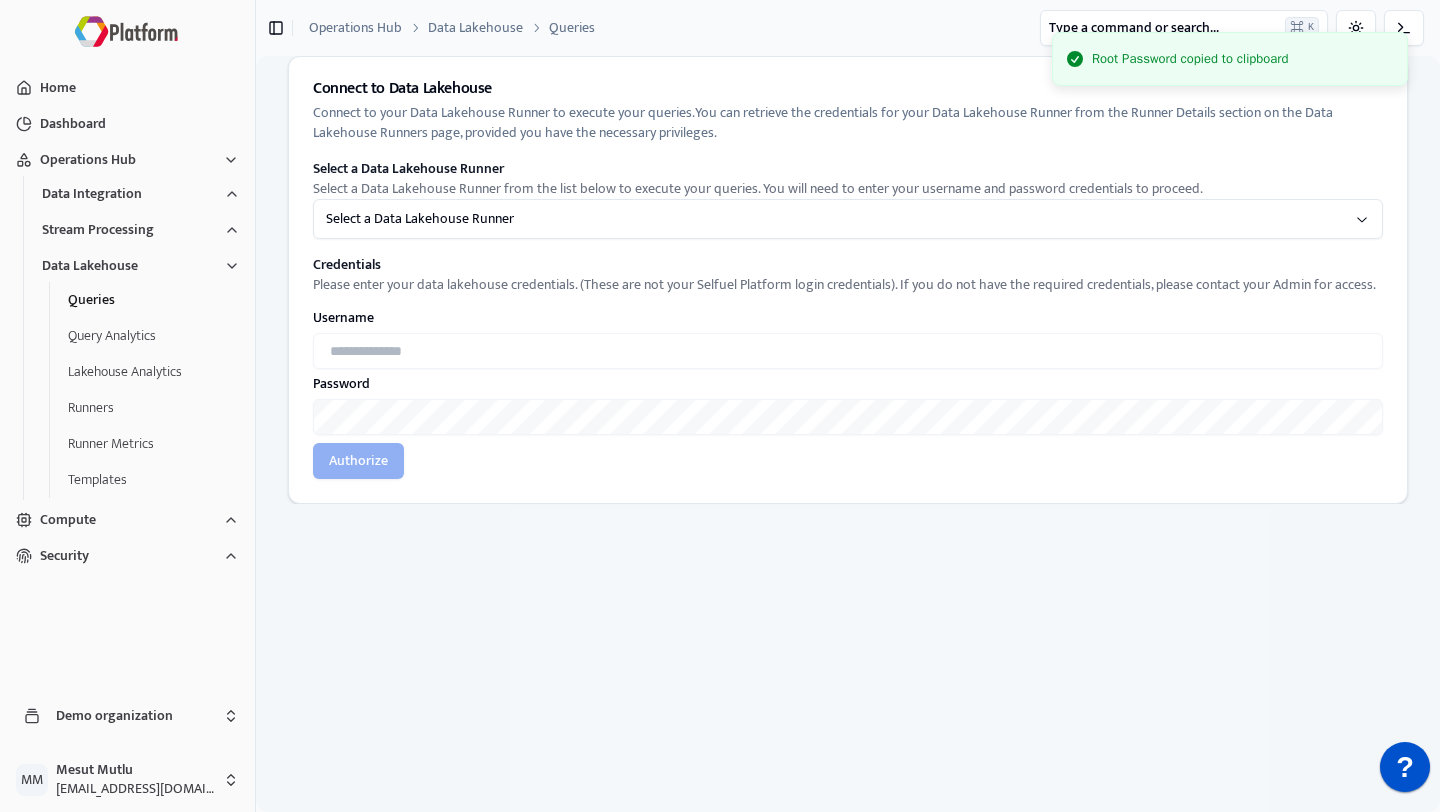 click on "Root Password copied to clipboard Home Dashboard Operations Hub Data Integration Stream Processing Data Lakehouse Queries Query Analytics Lakehouse Analytics Runners Runner Metrics Templates Compute Security Demo organization M M Mesut   Mutlu mesut@selfuel.digital Toggle Sidebar Operations Hub Data Lakehouse Queries Type a command or search... Search... ⌘ K Toggle theme Connect to Data Lakehouse Connect to your Data Lakehouse Runner to execute your queries. You can retrieve the credentials for your Data Lakehouse Runner from the Runner Details section on the Data Lakehouse Runners page, provided you have the necessary privileges. Select a Data Lakehouse Runner Select a Data Lakehouse Runner from the list below to execute your queries. You will need to enter your username and password credentials to proceed. Select a Data Lakehouse Runner Credentials Username Password Authorize 0.000004" at bounding box center [720, 406] 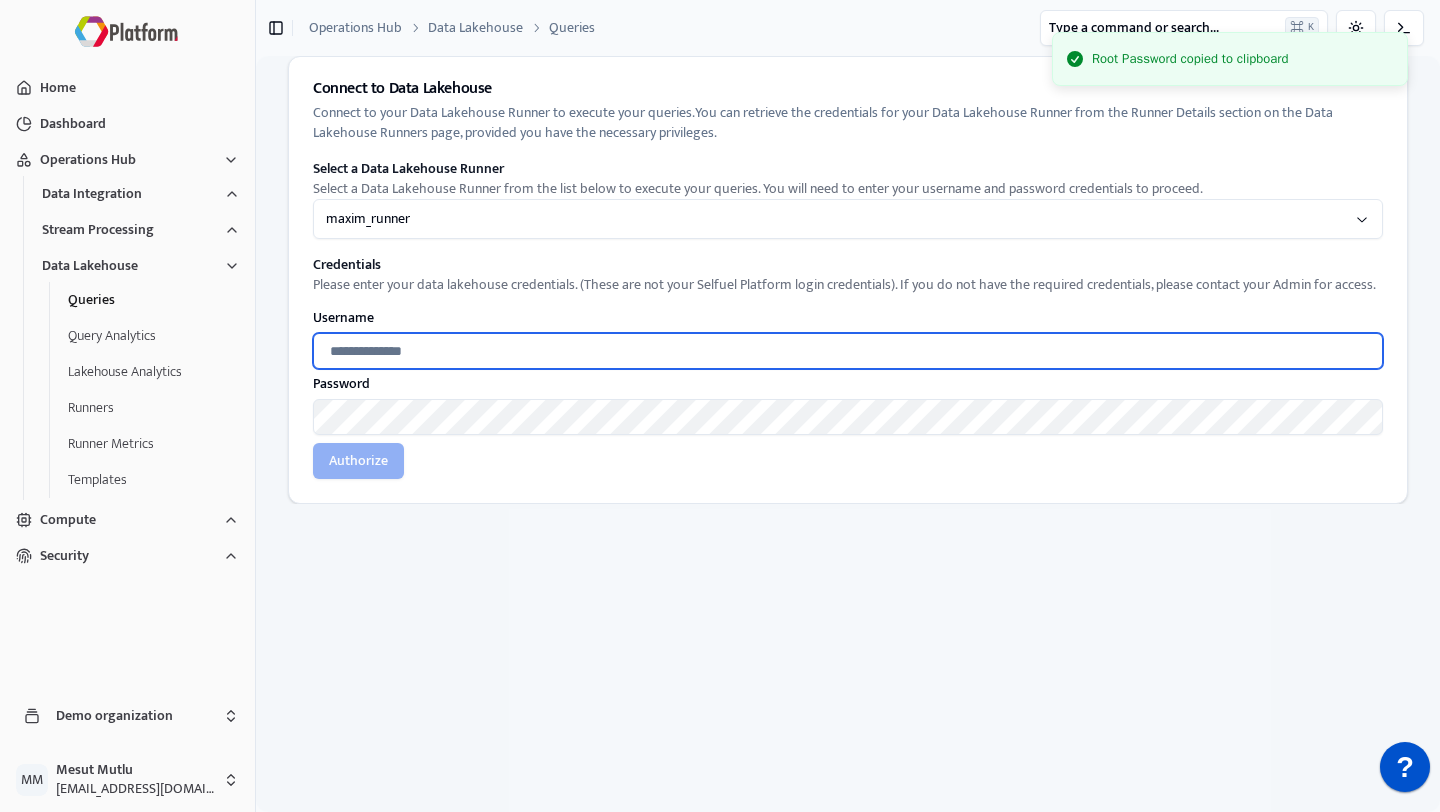 click at bounding box center [848, 351] 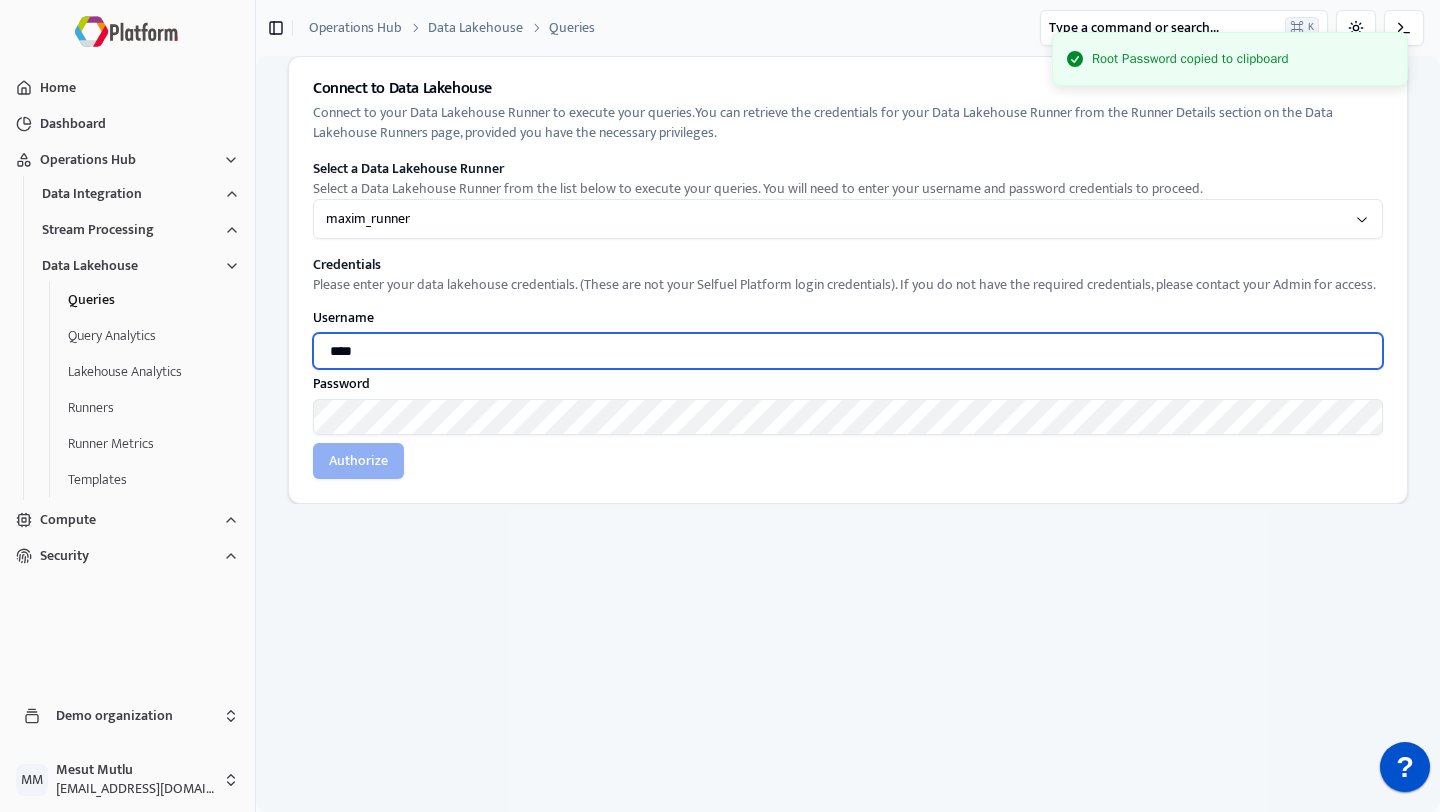 type on "****" 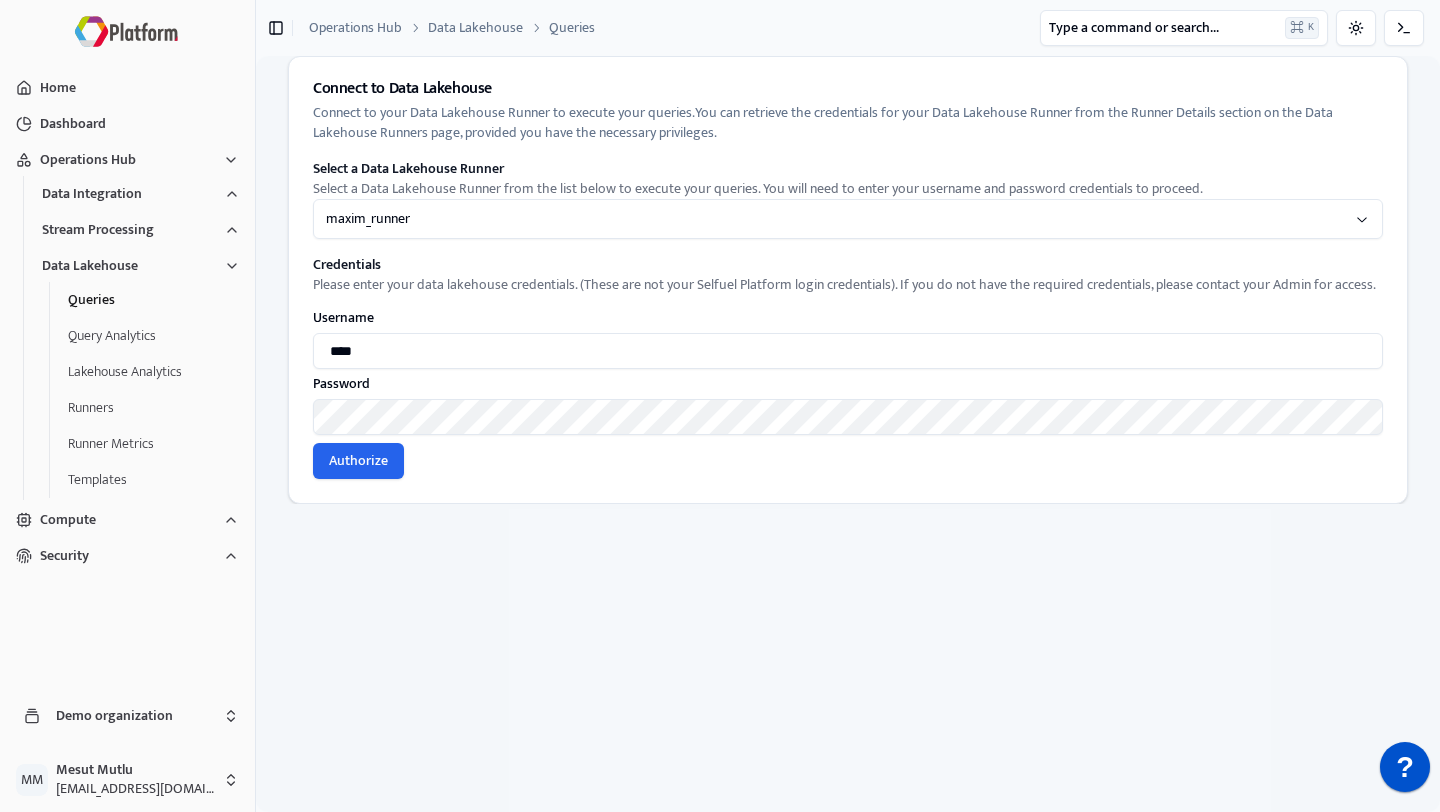 click on "Select a Data Lakehouse Runner Select a Data Lakehouse Runner from the list below to execute your queries. You will need to enter your username and password credentials to proceed. maxim_runner Credentials Please enter your data lakehouse credentials. (These are not your Selfuel Platform login credentials). If you do not have the required credentials, please contact your Admin for access. Username **** Password Authorize" at bounding box center [848, 331] 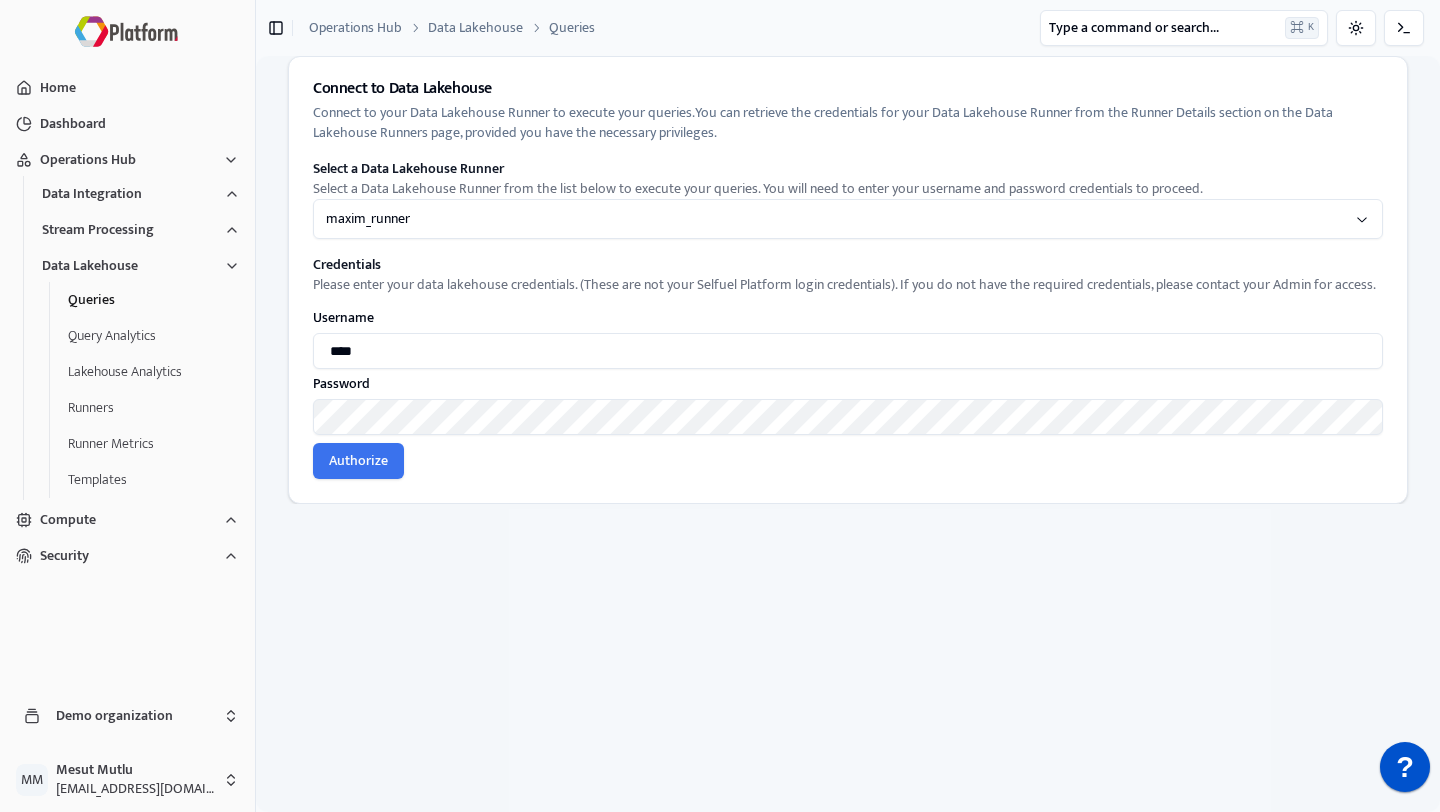 click on "Authorize" at bounding box center [358, 461] 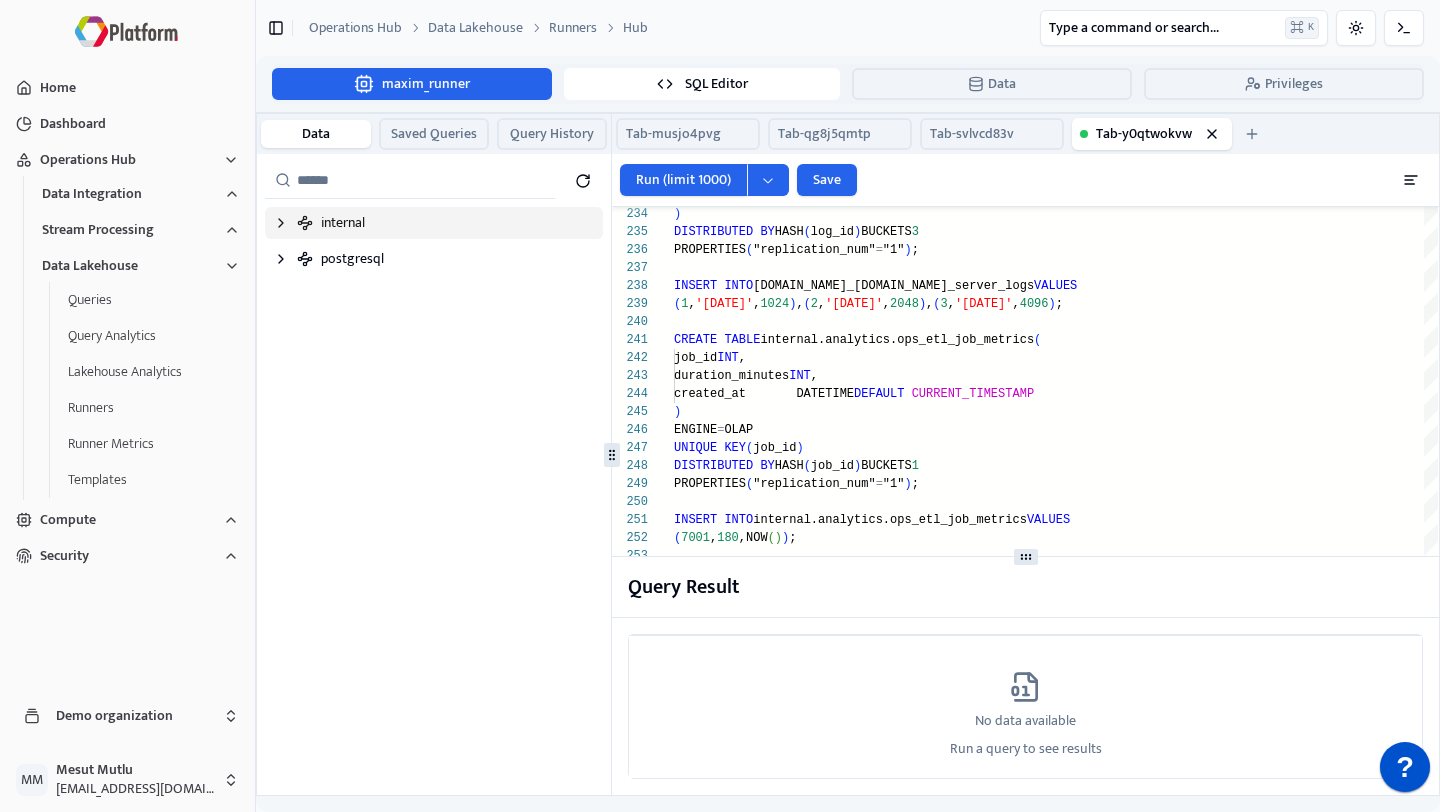 click 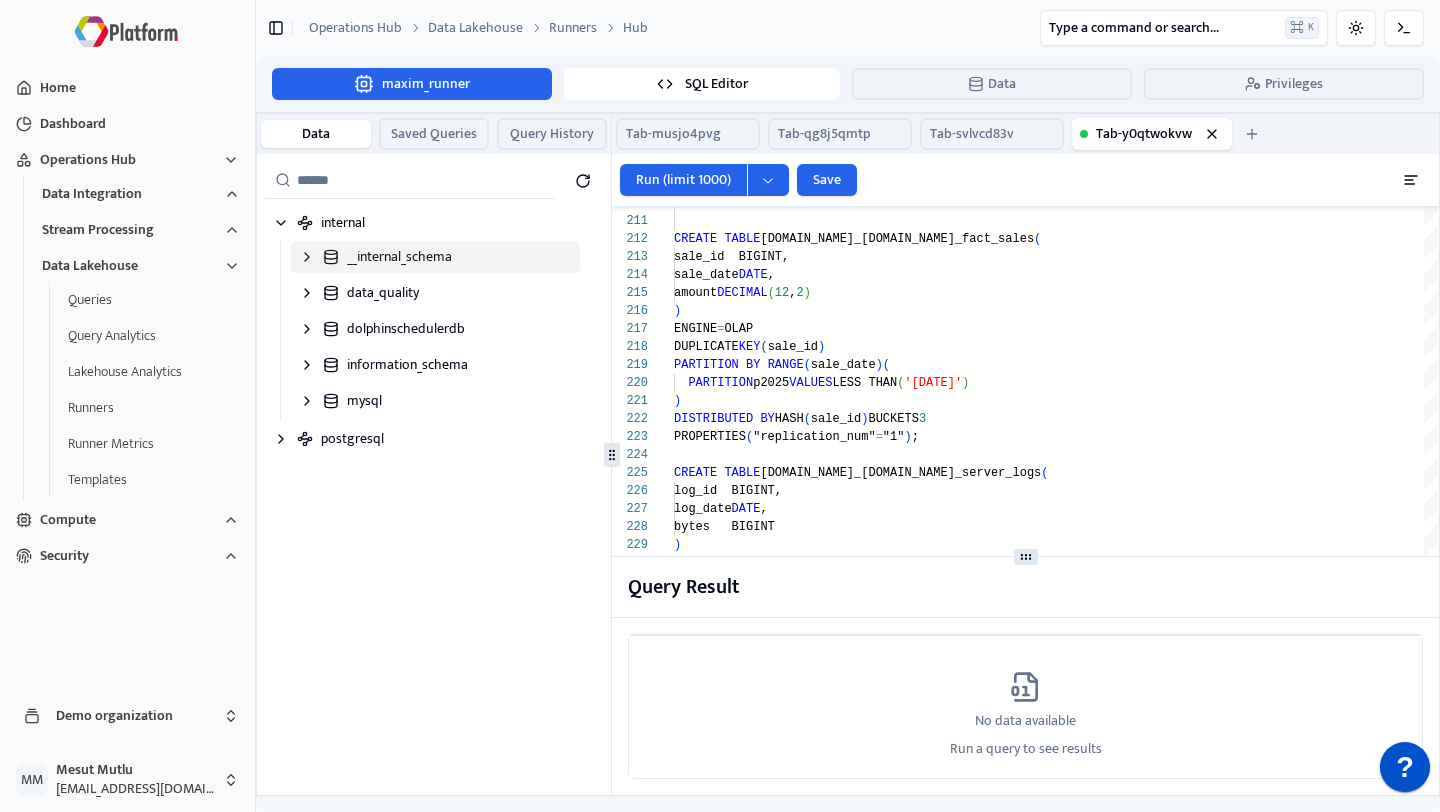 click 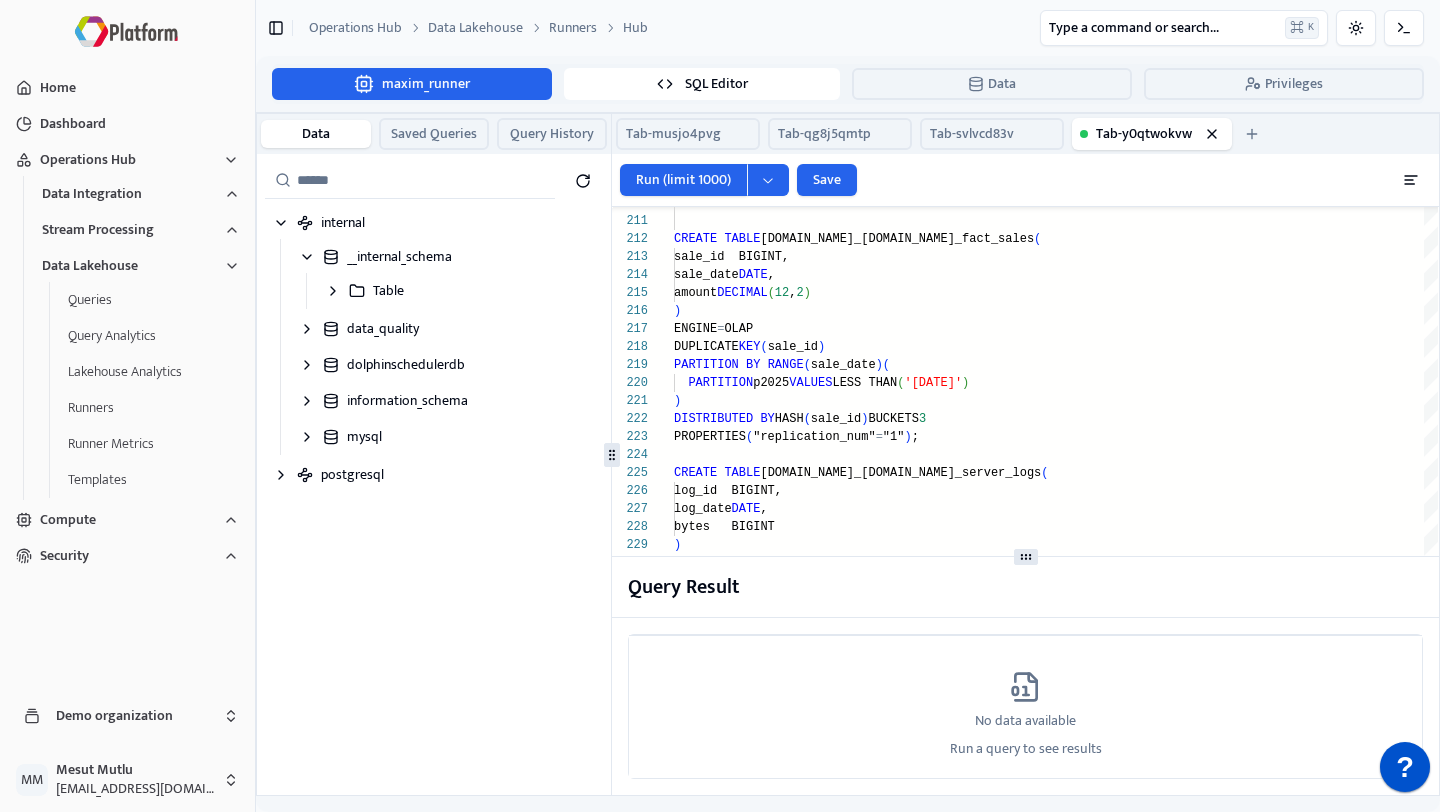 click on "__internal_schema Table data_quality dolphinschedulerdb information_schema mysql" at bounding box center [435, 347] 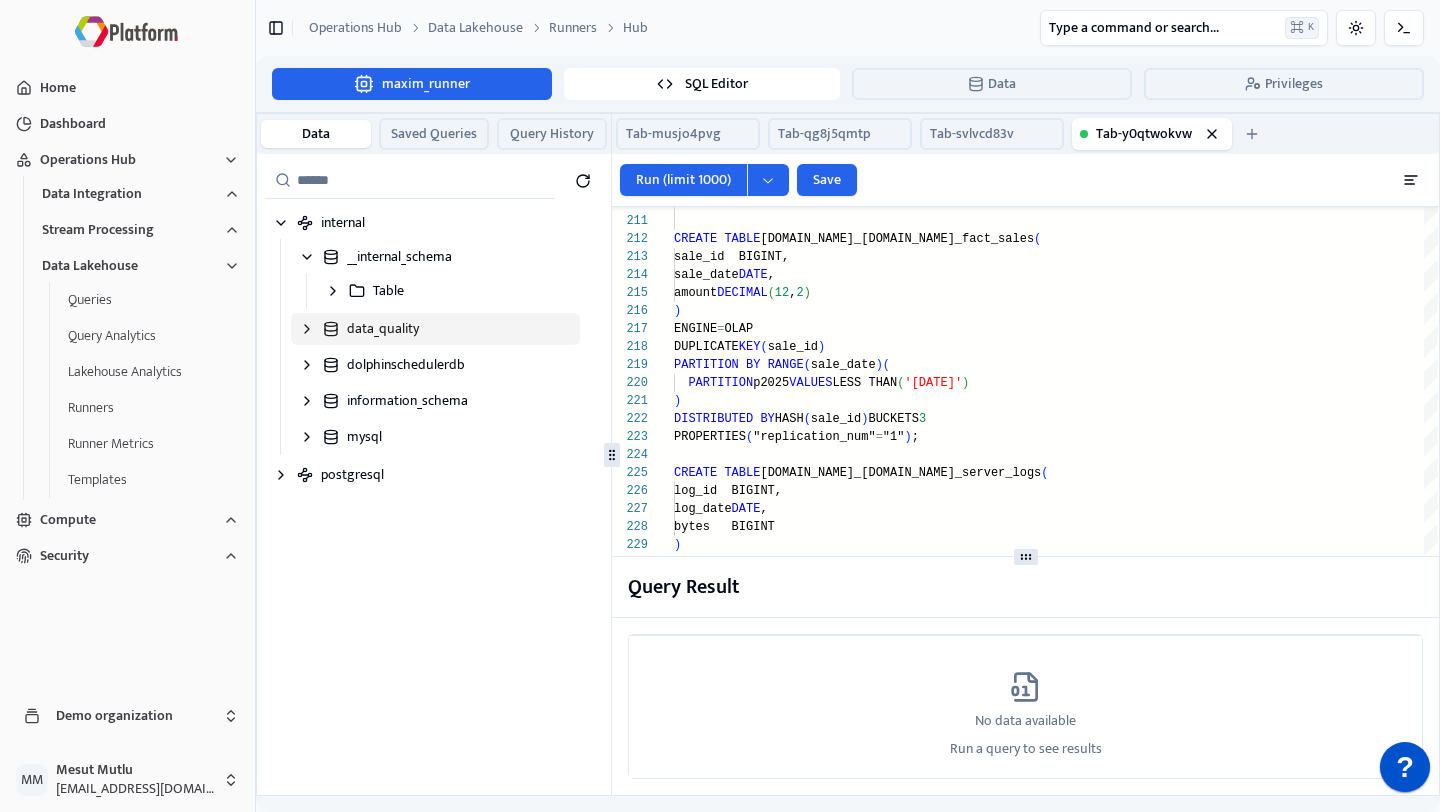 click 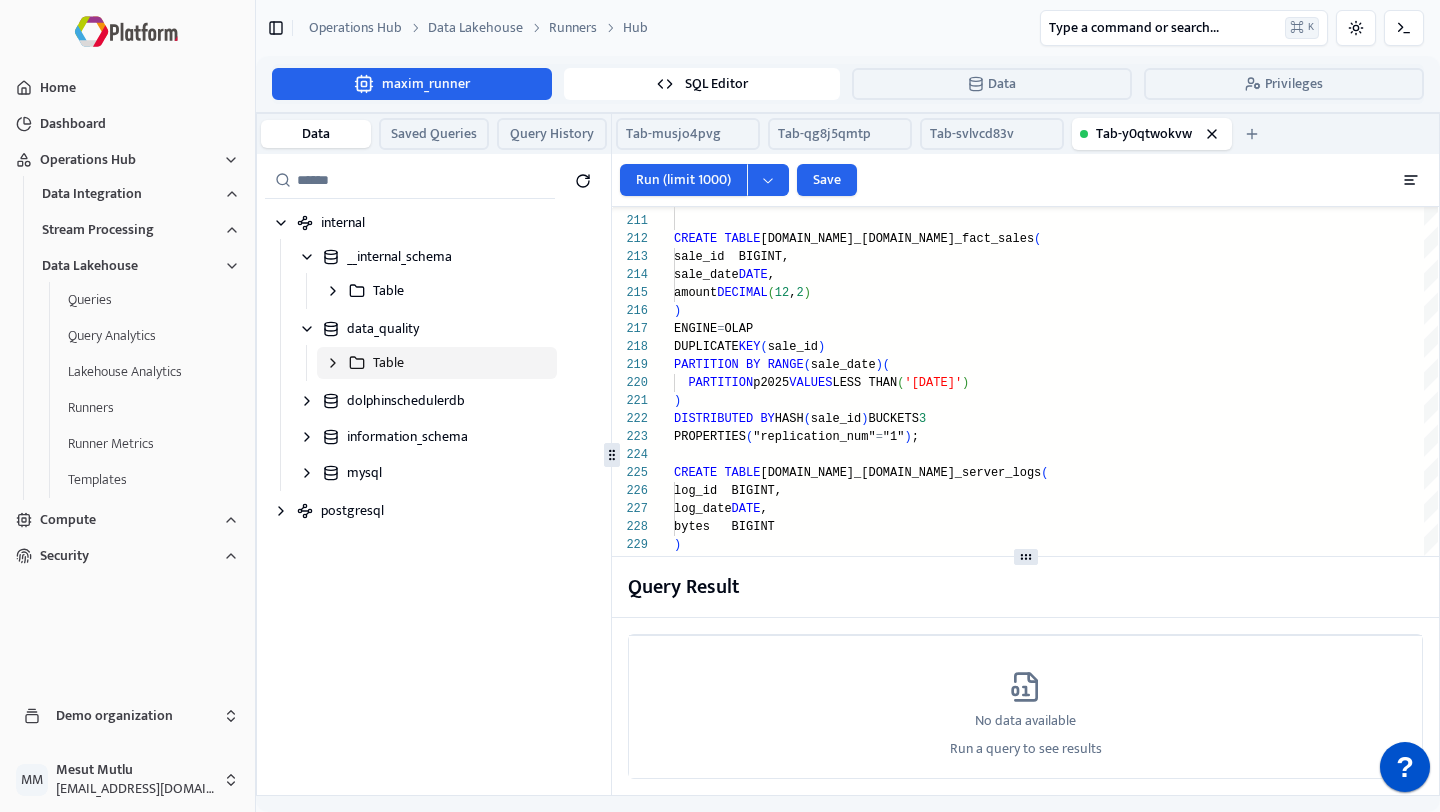 click on "Table" at bounding box center (437, 363) 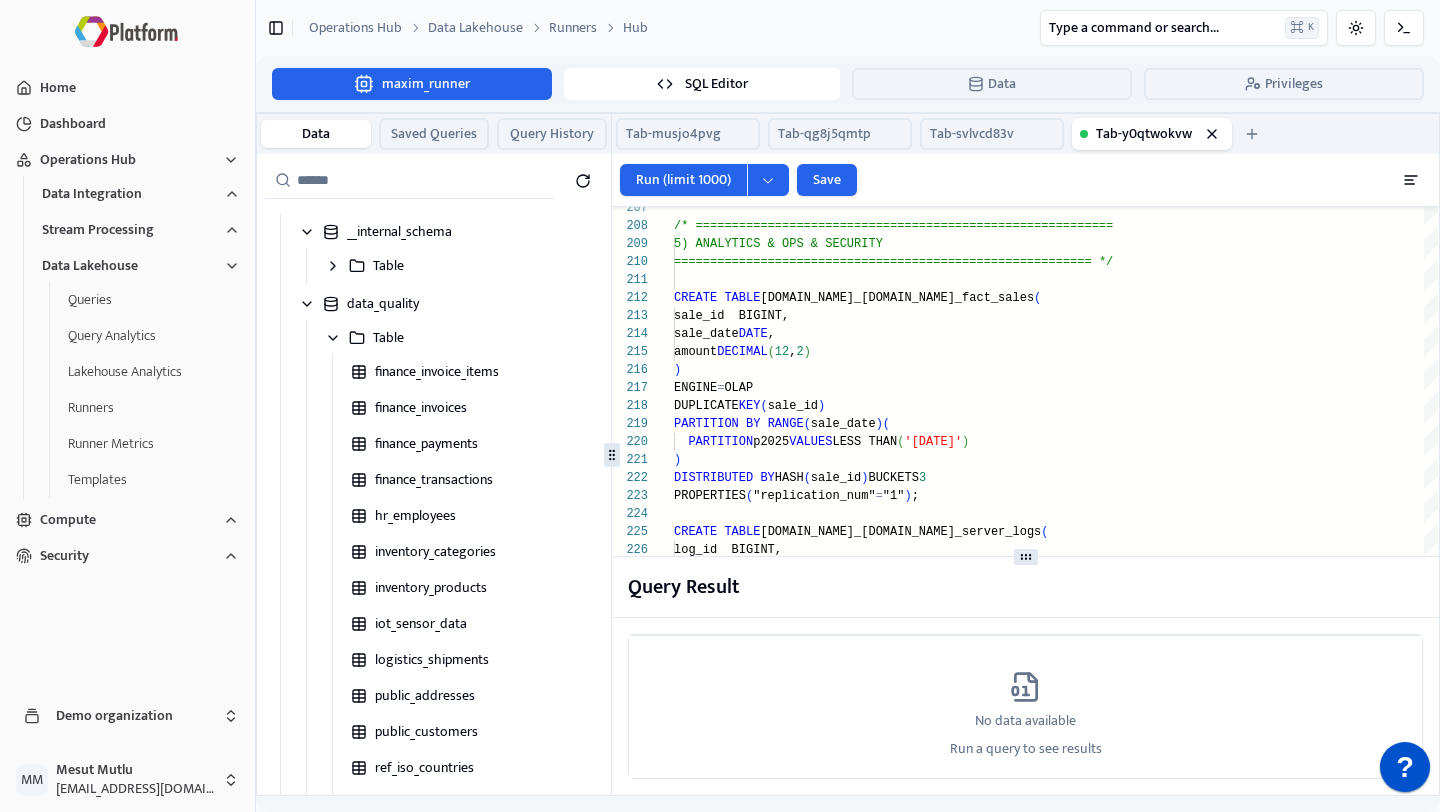 scroll, scrollTop: 22, scrollLeft: 0, axis: vertical 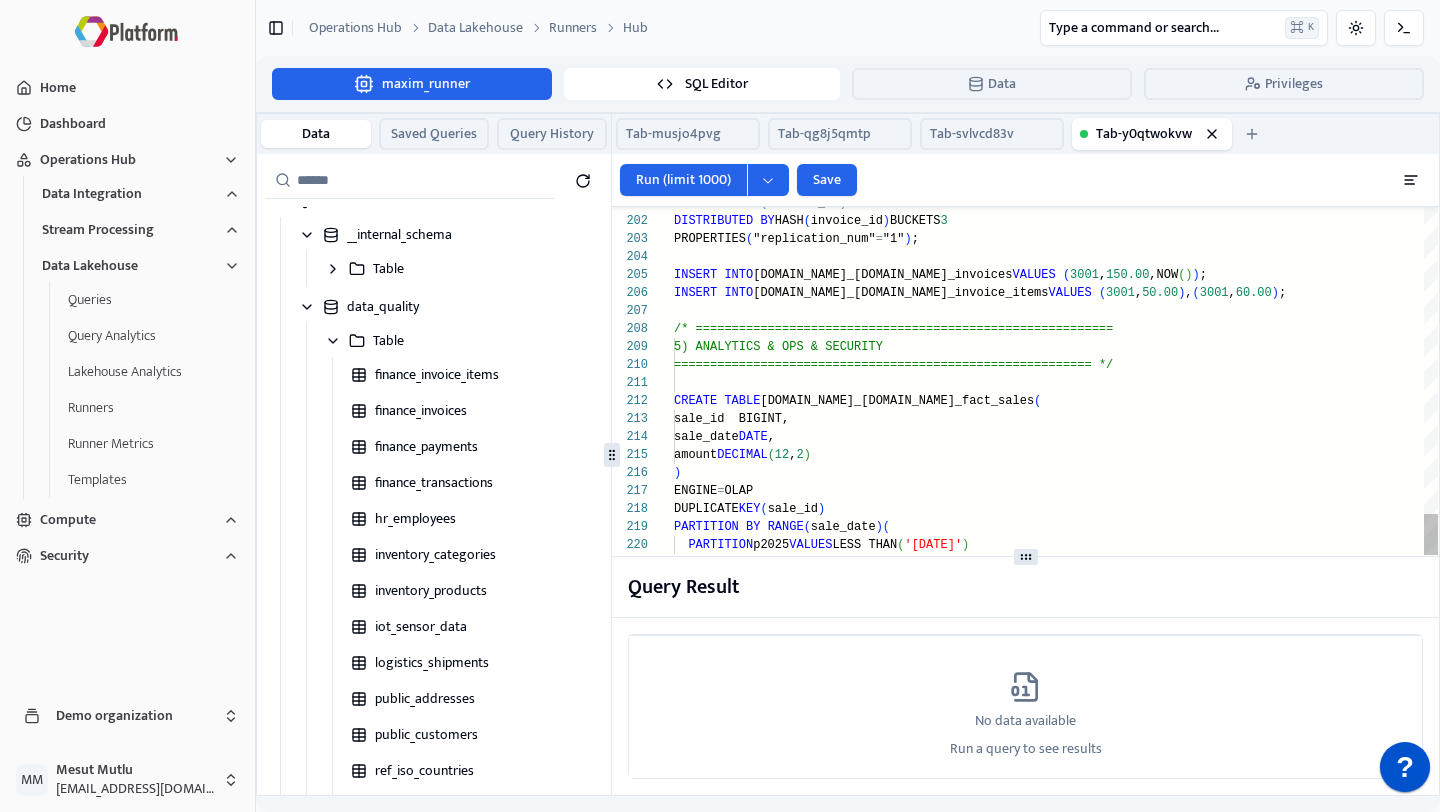click on "PROPERTIES ( "replication_num" = "1" ) ; DISTRIBUTED   BY  HASH ( sale_id )  BUCKETS  3 )    PARTITION  p2025  VALUES  LESS THAN  ( '2026-01-01' ) PARTITION   BY   RANGE ( sale_date ) ( DUPLICATE  KEY ( sale_id ) ENGINE = OLAP )     amount    DECIMAL ( 12 , 2 )     sale_date  DATE ,     sale_id  BIGINT, CREATE   TABLE  internal.data_quality.analytics_fact_sales  (    =============================================== =========== */    5) ANALYTICS & OPS & SECURITY /* =============================================== =========== INSERT   INTO  internal.data_quality.finance_invoice_items  VALUES   ( 3001 , 50.00 ) , ( 3001 , 60.00 ) ; INSERT   INTO  internal.data_quality.finance_invoices      VALUES   ( 3001 , 150.00 ,NOW ( ) ) ; PROPERTIES ( "replication_num" = "1" ) ; DISTRIBUTED   BY  HASH ( invoice_id )  BUCKETS  3 DUPLICATE  KEY ( invoice_id ) CREATE   TABLE  internal.data_quality.ops_server_logs  (     log_id  BIGINT,     log_date" at bounding box center [1056, -535] 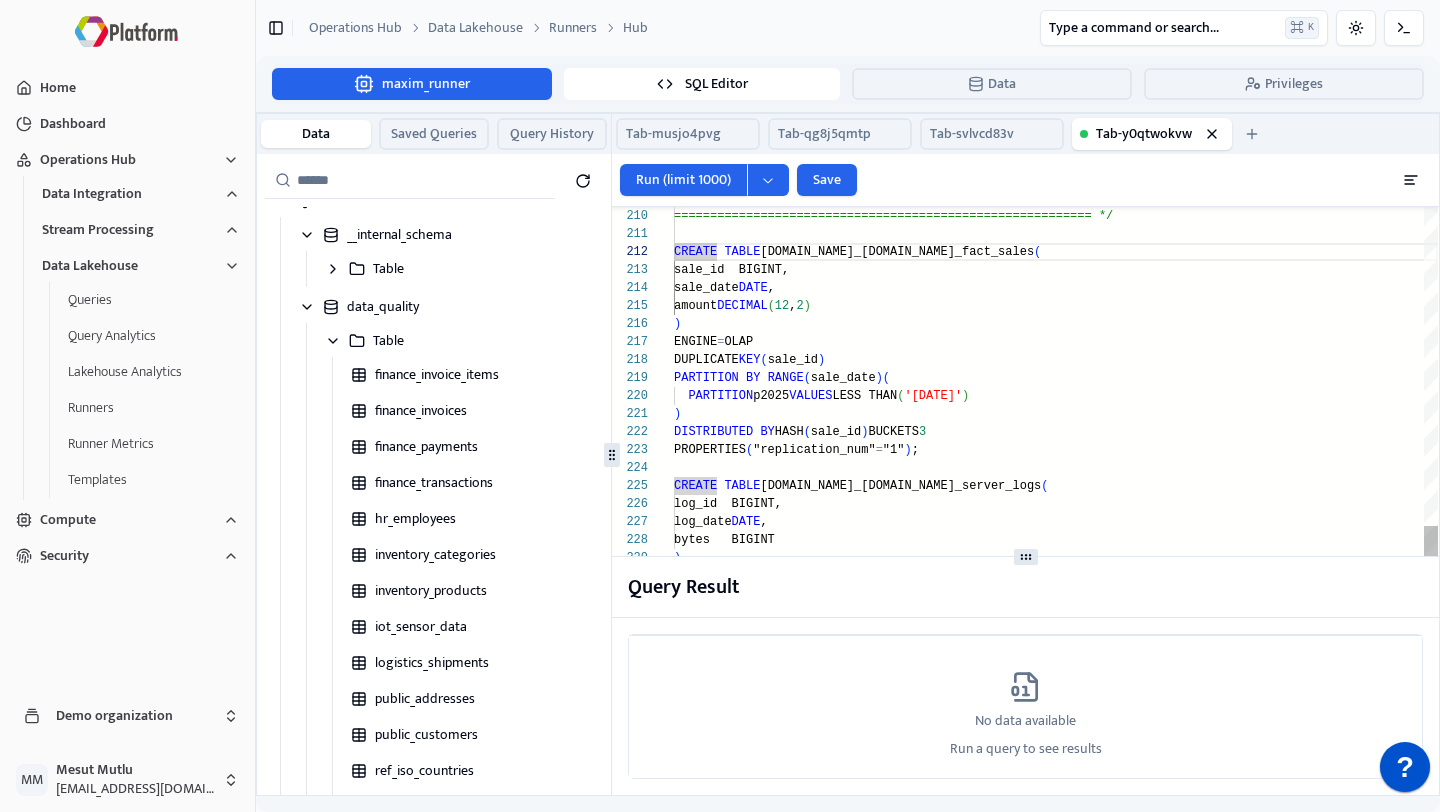 click on "PROPERTIES ( "replication_num" = "1" ) ; DISTRIBUTED   BY  HASH ( sale_id )  BUCKETS  3 )    PARTITION  p2025  VALUES  LESS THAN  ( '2026-01-01' ) PARTITION   BY   RANGE ( sale_date ) ( DUPLICATE  KEY ( sale_id ) ENGINE = OLAP )     amount    DECIMAL ( 12 , 2 )     sale_date  DATE ,     sale_id  BIGINT, CREATE   TABLE  internal.data_quality.analytics_fact_sales  (    =============================================== =========== */ CREATE   TABLE  internal.data_quality.ops_server_logs  (     log_id  BIGINT,     log_date  DATE ,     bytes   BIGINT ) ENGINE = OLAP DUPLICATE  KEY ( log_id ) PARTITION   BY   RANGE ( log_date ) (    PARTITION  p2025  VALUES  LESS THAN  ( '2026-01-01' ) ) DISTRIBUTED   BY  HASH ( log_id )  BUCKETS  3 PROPERTIES ( "replication_num" = "1" ) ;" at bounding box center [1056, -684] 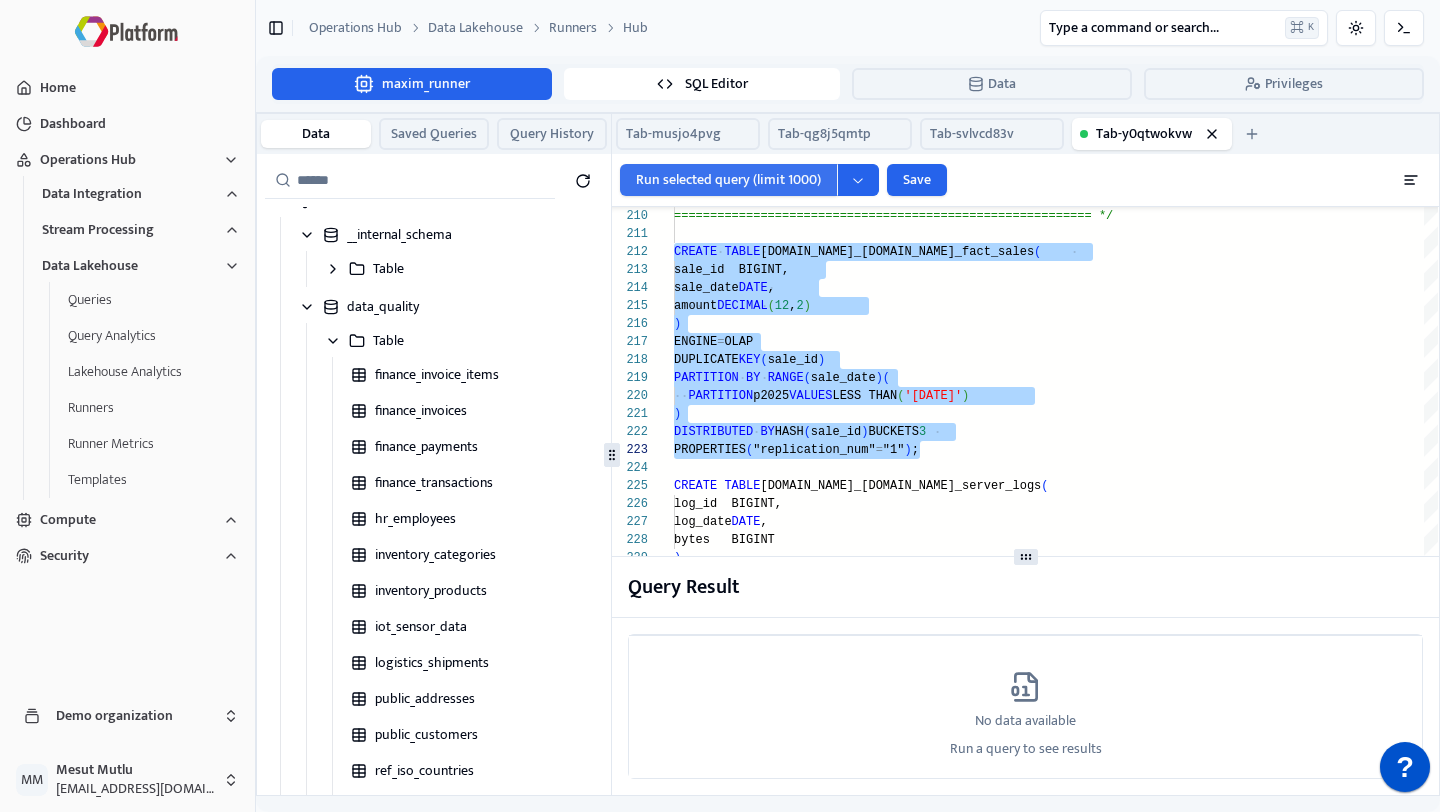 click on "Run selected query (limit 1000)" at bounding box center [728, 180] 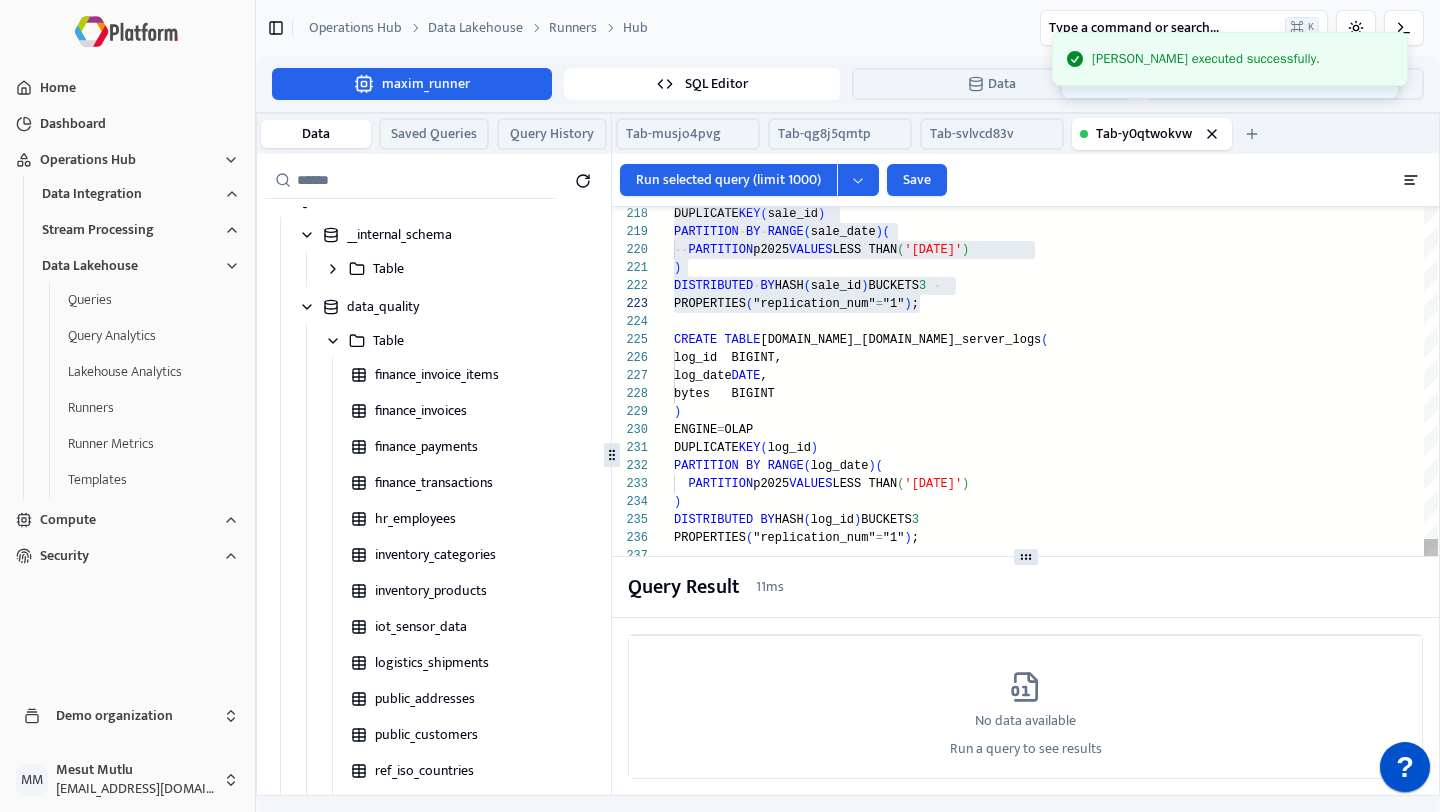 click on "PROPERTIES ( "replication_num" = "1" ) ; DISTRIBUTED   BY  HASH ( sale_id )  BUCKETS  3 )    PARTITION  p2025  VALUES  LESS THAN  ( '2026-01-01' ) PARTITION   BY   RANGE ( sale_date ) ( DUPLICATE  KEY ( sale_id ) CREATE   TABLE  internal.data_quality.ops_server_logs  (     log_id  BIGINT,     log_date  DATE ,     bytes   BIGINT ) ENGINE = OLAP DUPLICATE  KEY ( log_id ) PARTITION   BY   RANGE ( log_date ) (    PARTITION  p2025  VALUES  LESS THAN  ( '2026-01-01' ) ) DISTRIBUTED   BY  HASH ( log_id )  BUCKETS  3 PROPERTIES ( "replication_num" = "1" ) ; INSERT   INTO  internal.data_quality.ops_server_logs  VALUES ( 1 , '2025-06-30' , 1024 ) , ( 2 , '2025-06-30' , 2048 ) , ( 3 , '2025-07-01' , 4096 ) ; CREATE   TABLE  internal.analytics.ops_etl_job_metrics  (     job_id            INT ,     duration_minutes  INT ,     created_at       DATETIME  DEFAULT   CURRENT_TIMESTAMP )" at bounding box center [1056, -830] 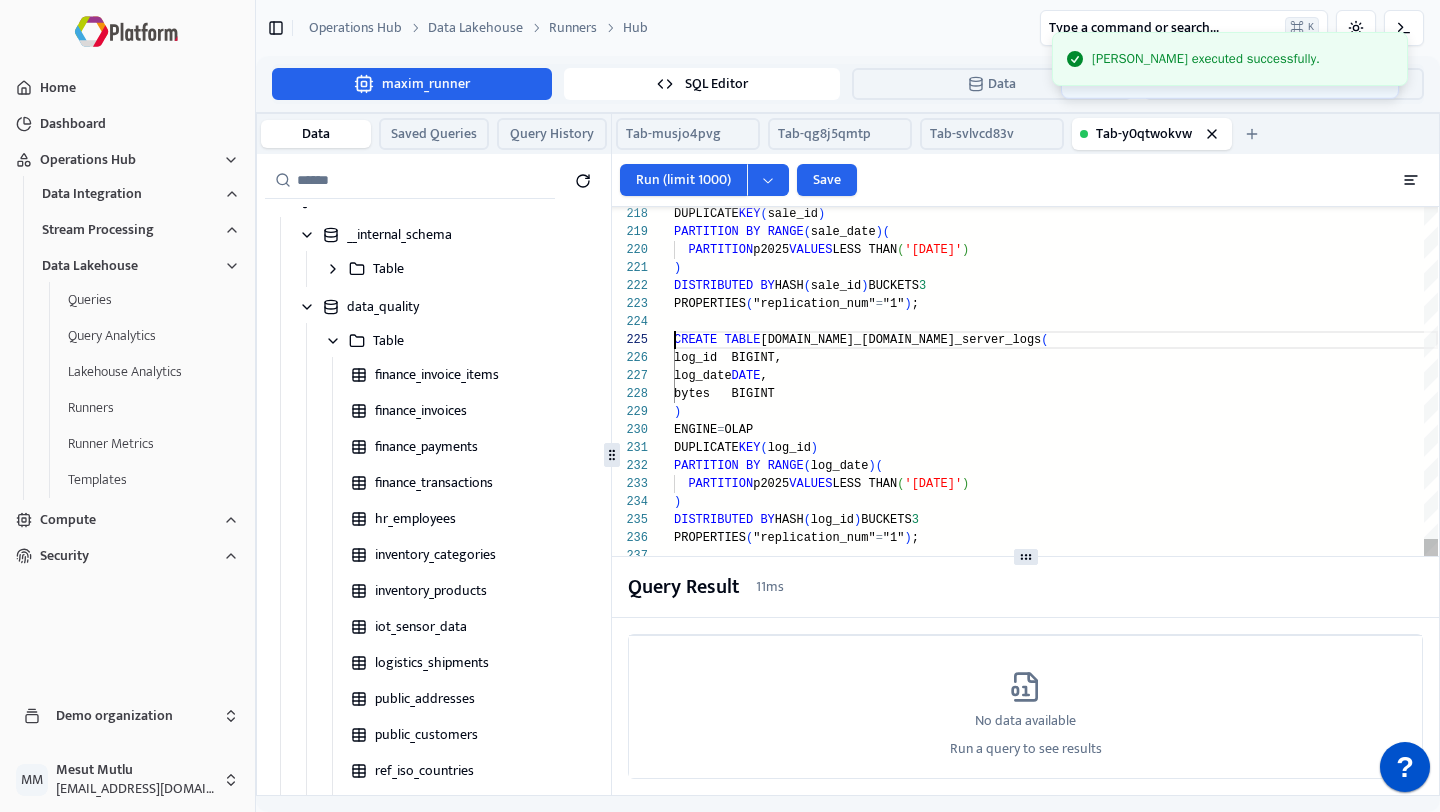scroll, scrollTop: 72, scrollLeft: 0, axis: vertical 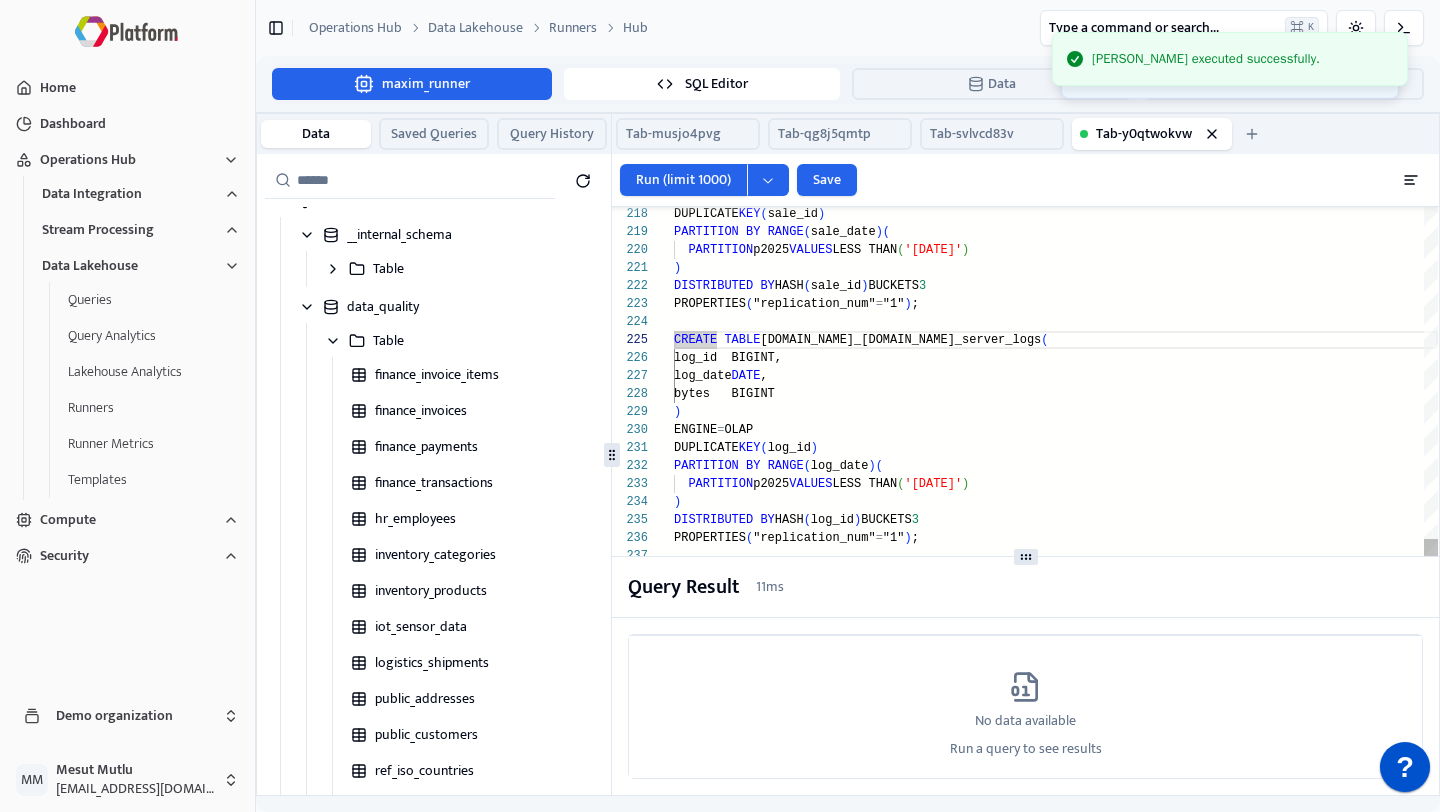 click on "PROPERTIES ( "replication_num" = "1" ) ; DISTRIBUTED   BY  HASH ( sale_id )  BUCKETS  3 )    PARTITION  p2025  VALUES  LESS THAN  ( '2026-01-01' ) PARTITION   BY   RANGE ( sale_date ) ( DUPLICATE  KEY ( sale_id ) CREATE   TABLE  internal.data_quality.ops_server_logs  (     log_id  BIGINT,     log_date  DATE ,     bytes   BIGINT ) ENGINE = OLAP DUPLICATE  KEY ( log_id ) PARTITION   BY   RANGE ( log_date ) (    PARTITION  p2025  VALUES  LESS THAN  ( '2026-01-01' ) ) DISTRIBUTED   BY  HASH ( log_id )  BUCKETS  3 PROPERTIES ( "replication_num" = "1" ) ; INSERT   INTO  internal.data_quality.ops_server_logs  VALUES ( 1 , '2025-06-30' , 1024 ) , ( 2 , '2025-06-30' , 2048 ) , ( 3 , '2025-07-01' , 4096 ) ; CREATE   TABLE  internal.analytics.ops_etl_job_metrics  (     job_id            INT ,     duration_minutes  INT ,     created_at       DATETIME  DEFAULT   CURRENT_TIMESTAMP )" at bounding box center (1056, -830) 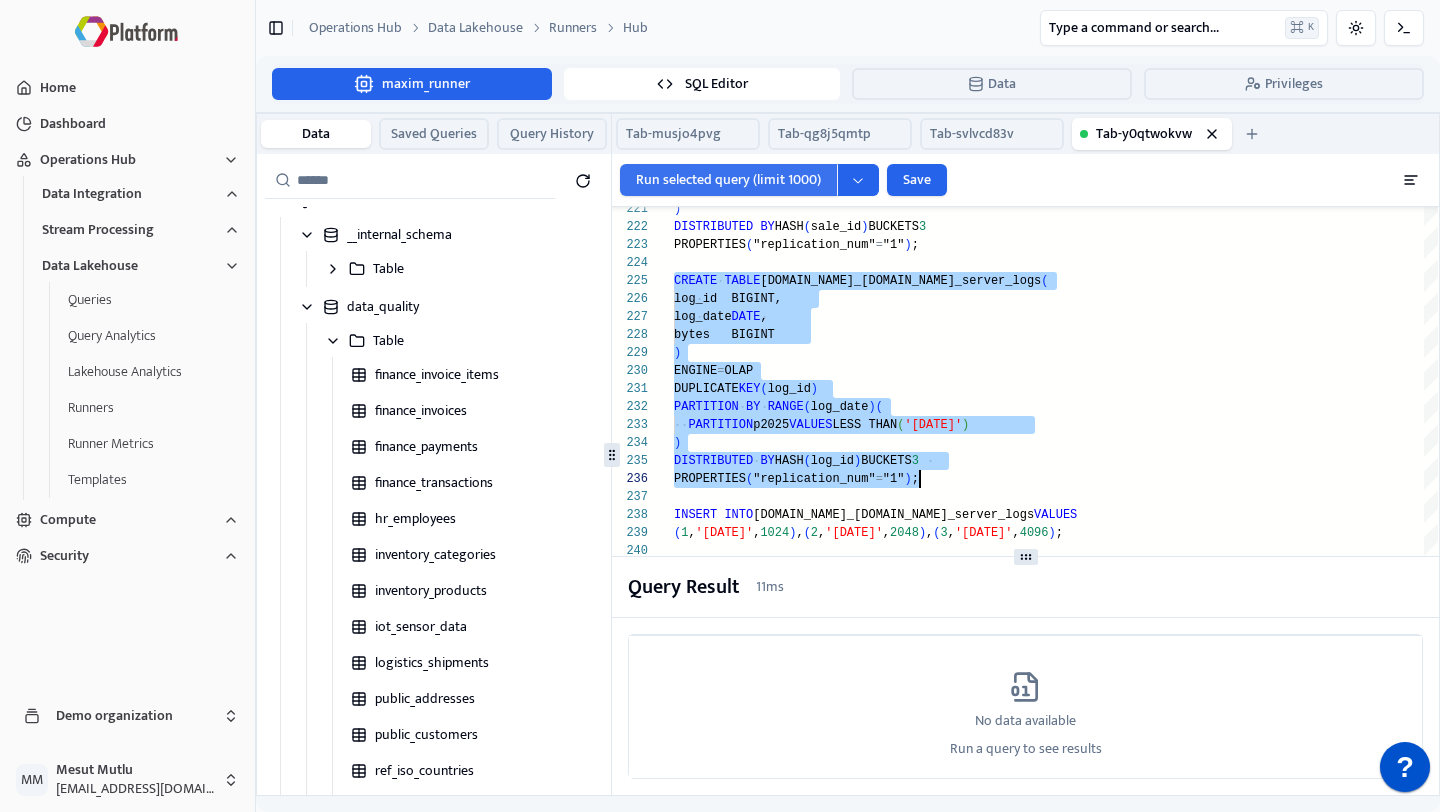 click on "Run selected query (limit 1000)" at bounding box center (728, 180) 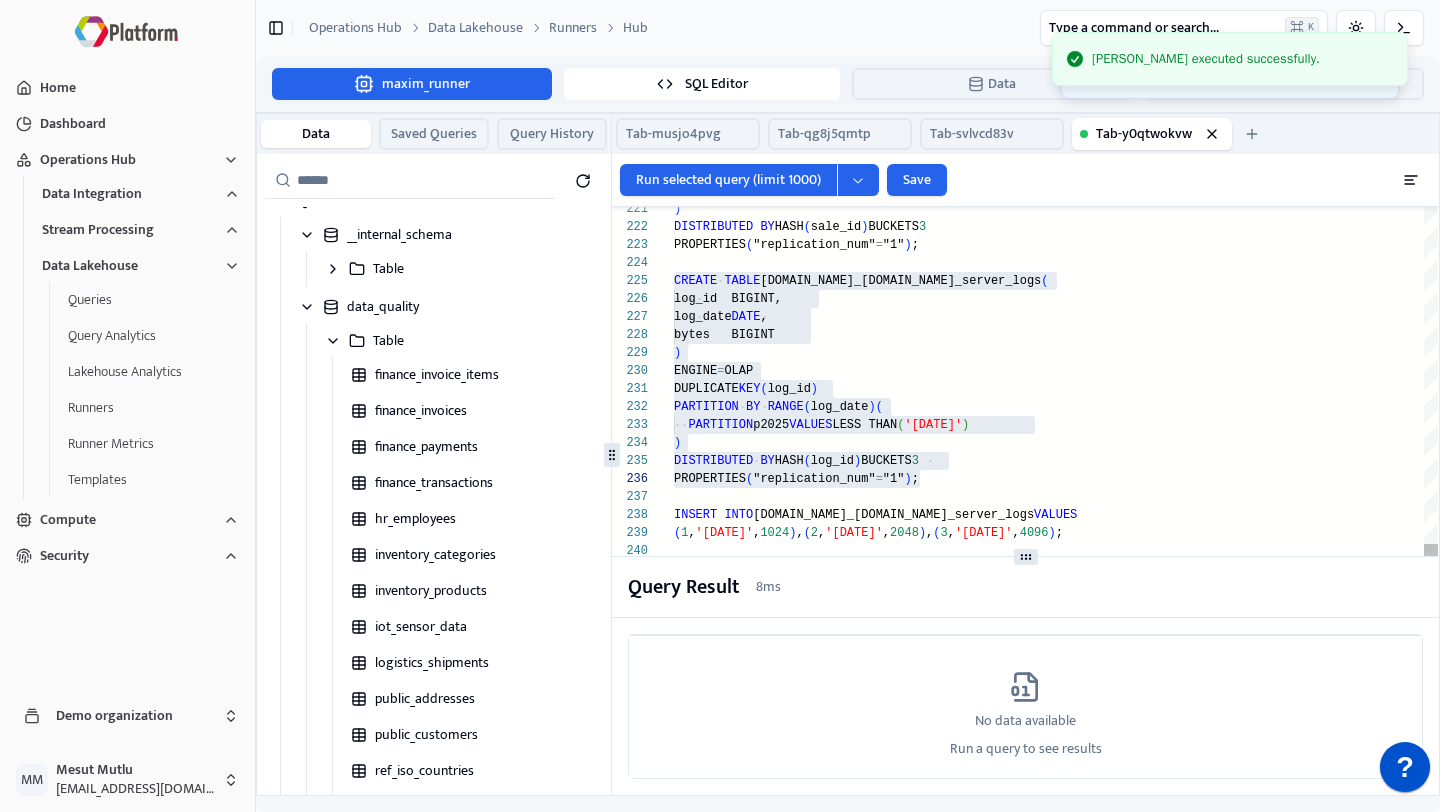 click on "PROPERTIES ( "replication_num" = "1" ) ; DISTRIBUTED   BY  HASH ( sale_id )  BUCKETS  3 ) CREATE   TABLE  internal.data_quality.ops_server_logs  (     log_id  BIGINT,     log_date  DATE ,     bytes   BIGINT ) ENGINE = OLAP DUPLICATE  KEY ( log_id ) PARTITION   BY   RANGE ( log_date ) (    PARTITION  p2025  VALUES  LESS THAN  ( '2026-01-01' ) ) DISTRIBUTED   BY  HASH ( log_id )  BUCKETS  3 PROPERTIES ( "replication_num" = "1" ) ; INSERT   INTO  internal.data_quality.ops_server_logs  VALUES ( 1 , '2025-06-30' , 1024 ) , ( 2 , '2025-06-30' , 2048 ) , ( 3 , '2025-07-01' , 4096 ) ; CREATE   TABLE  internal.analytics.ops_etl_job_metrics  (     job_id            INT ,     duration_minutes  INT ,     created_at       DATETIME  DEFAULT   CURRENT_TIMESTAMP ) ENGINE = OLAP UNIQUE   KEY ( job_id ) DISTRIBUTED   BY  HASH ( job_id )  BUCKETS  1" at bounding box center (1056, -889) 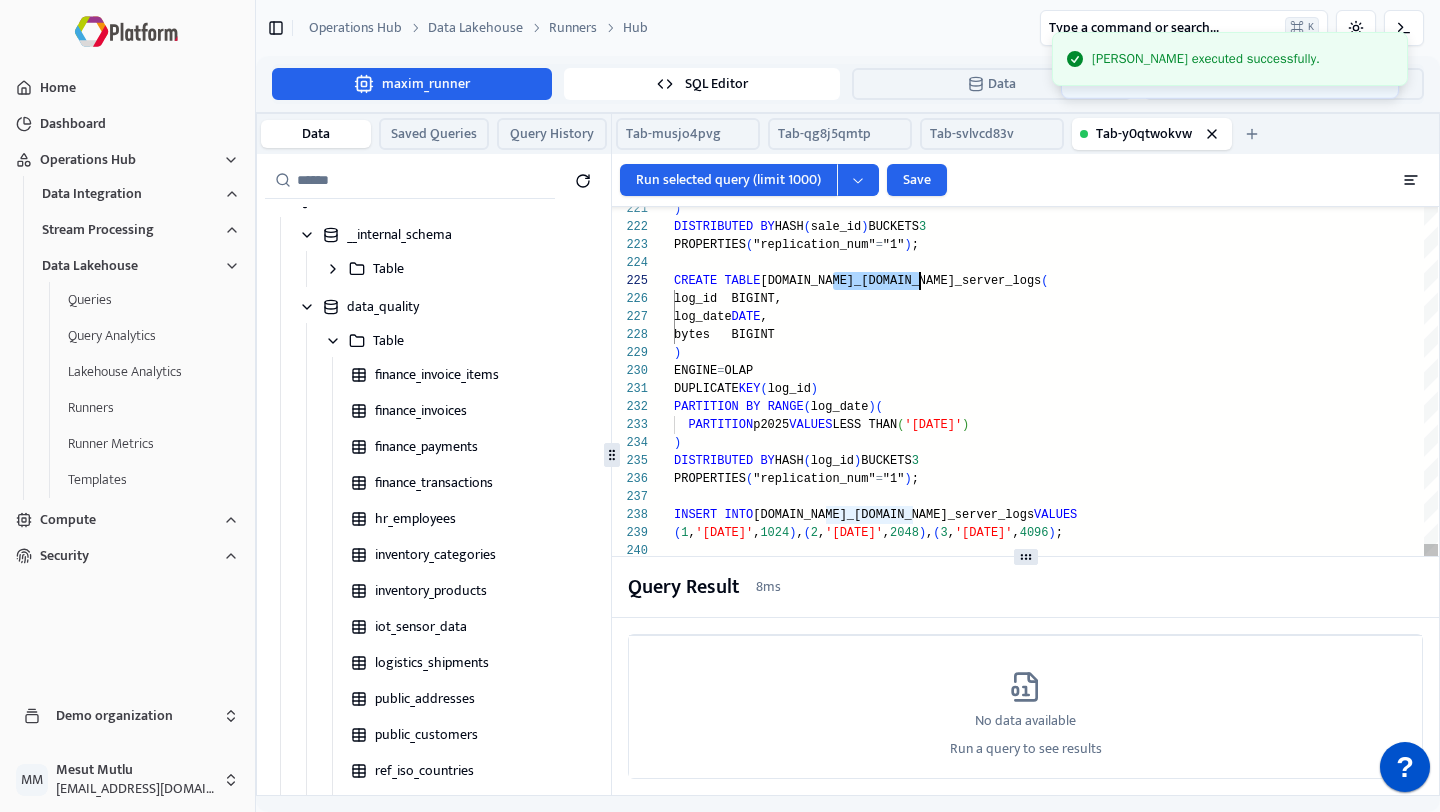 click on "PROPERTIES ( "replication_num" = "1" ) ; DISTRIBUTED   BY  HASH ( sale_id )  BUCKETS  3 ) CREATE   TABLE  internal.data_quality.ops_server_logs  (     log_id  BIGINT,     log_date  DATE ,     bytes   BIGINT ) ENGINE = OLAP DUPLICATE  KEY ( log_id ) PARTITION   BY   RANGE ( log_date ) (    PARTITION  p2025  VALUES  LESS THAN  ( '2026-01-01' ) ) DISTRIBUTED   BY  HASH ( log_id )  BUCKETS  3 PROPERTIES ( "replication_num" = "1" ) ; INSERT   INTO  internal.data_quality.ops_server_logs  VALUES ( 1 , '2025-06-30' , 1024 ) , ( 2 , '2025-06-30' , 2048 ) , ( 3 , '2025-07-01' , 4096 ) ; CREATE   TABLE  internal.analytics.ops_etl_job_metrics  (     job_id            INT ,     duration_minutes  INT ,     created_at       DATETIME  DEFAULT   CURRENT_TIMESTAMP ) ENGINE = OLAP UNIQUE   KEY ( job_id ) DISTRIBUTED   BY  HASH ( job_id )  BUCKETS  1" at bounding box center [1056, -889] 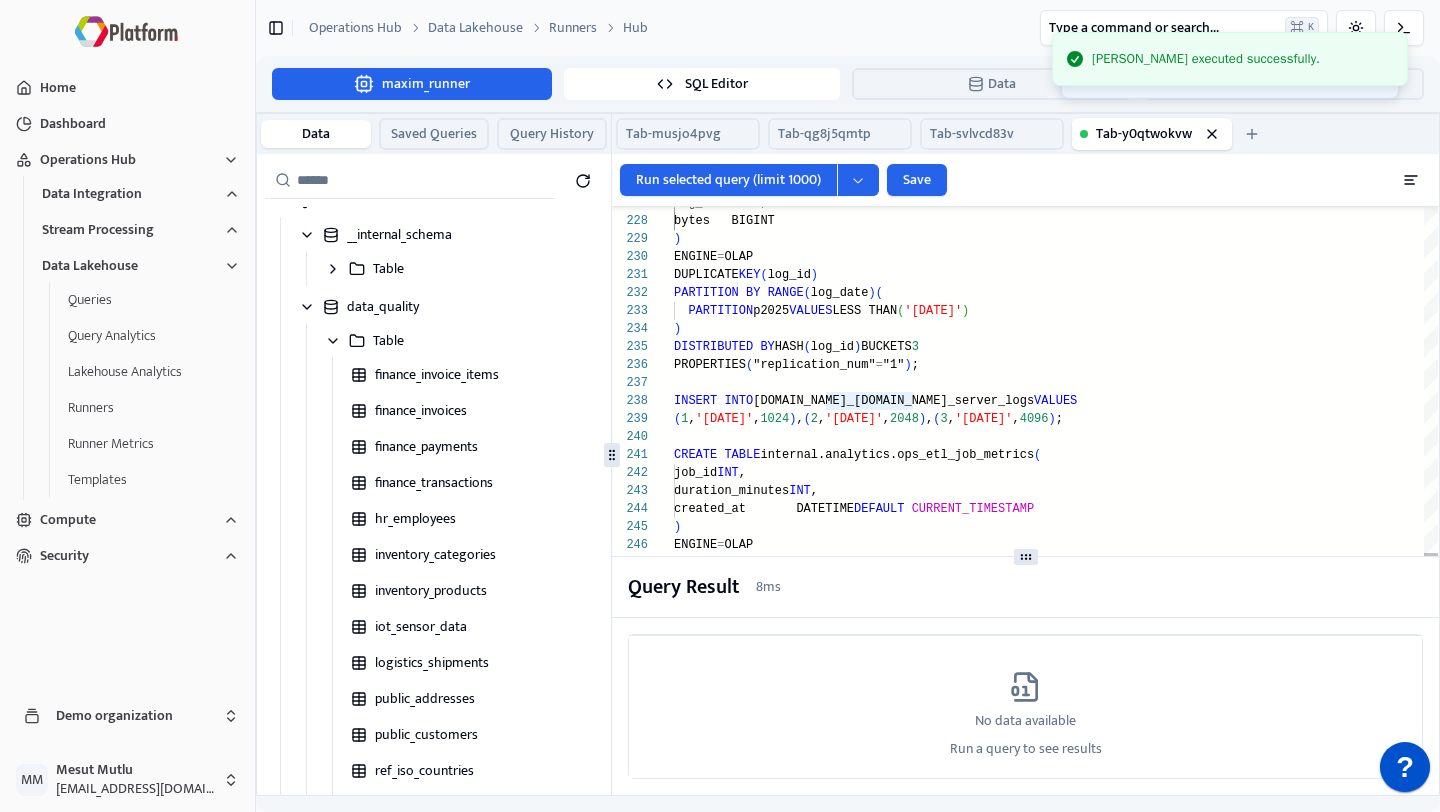 click on "log_date  DATE ,     bytes   BIGINT ) ENGINE = OLAP DUPLICATE  KEY ( log_id ) PARTITION   BY   RANGE ( log_date ) (    PARTITION  p2025  VALUES  LESS THAN  ( '2026-01-01' ) ) DISTRIBUTED   BY  HASH ( log_id )  BUCKETS  3 PROPERTIES ( "replication_num" = "1" ) ; INSERT   INTO  internal.data_quality.ops_server_logs  VALUES ( 1 , '2025-06-30' , 1024 ) , ( 2 , '2025-06-30' , 2048 ) , ( 3 , '2025-07-01' , 4096 ) ; CREATE   TABLE  internal.analytics.ops_etl_job_metrics  (     job_id            INT ,     duration_minutes  INT ,     created_at       DATETIME  DEFAULT   CURRENT_TIMESTAMP ) ENGINE = OLAP UNIQUE   KEY ( job_id ) DISTRIBUTED   BY  HASH ( job_id )  BUCKETS  1 PROPERTIES ( "replication_num" = "1" ) ; INSERT   INTO  internal.analytics.ops_etl_job_metrics  VALUES ( 7001 , 180 ,NOW ( ) ) ; CREATE   TABLE  internal.analytics.ops_dml_stats  (" at bounding box center [1056, -1003] 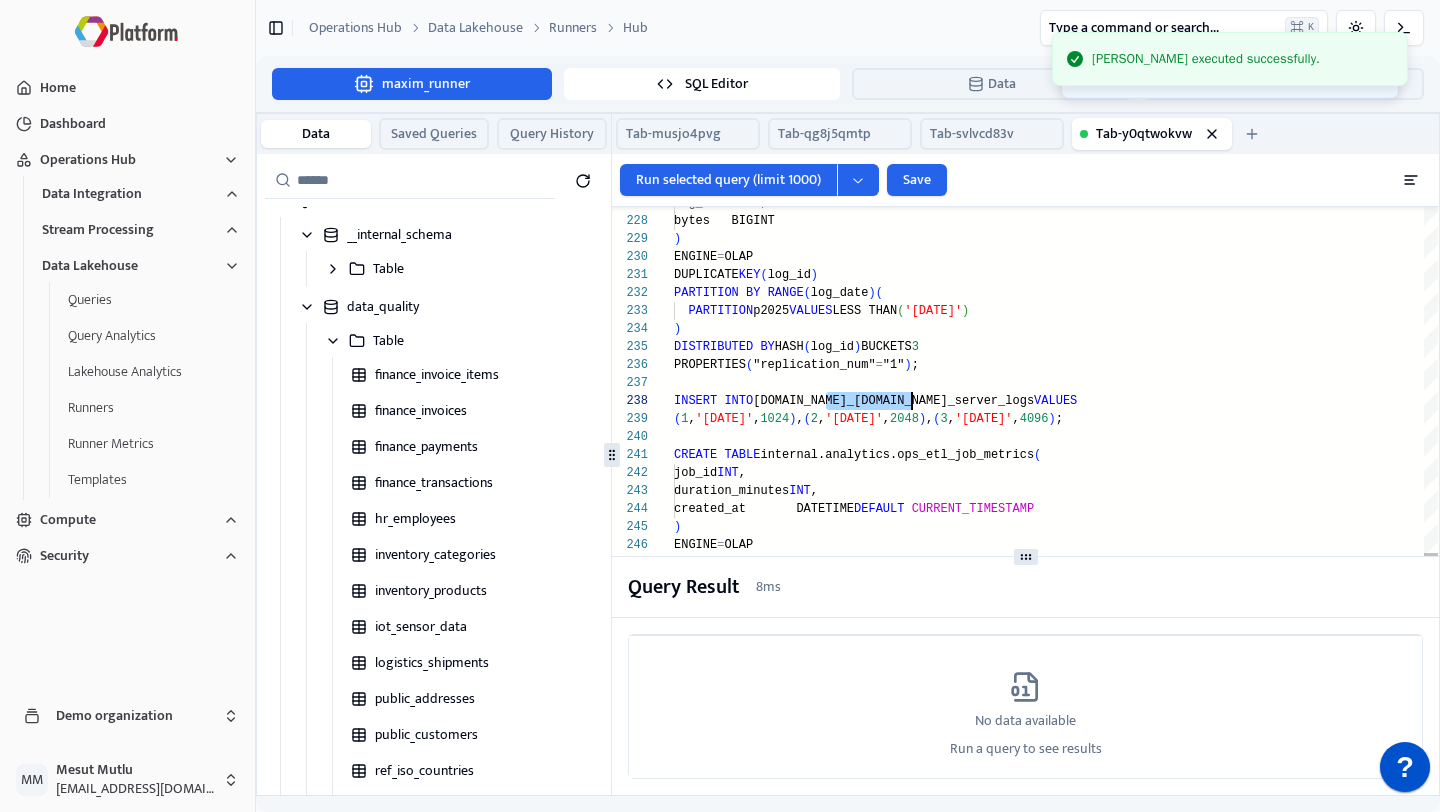 click on "log_date  DATE ,     bytes   BIGINT ) ENGINE = OLAP DUPLICATE  KEY ( log_id ) PARTITION   BY   RANGE ( log_date ) (    PARTITION  p2025  VALUES  LESS THAN  ( '2026-01-01' ) ) DISTRIBUTED   BY  HASH ( log_id )  BUCKETS  3 PROPERTIES ( "replication_num" = "1" ) ; INSERT   INTO  internal.data_quality.ops_server_logs  VALUES ( 1 , '2025-06-30' , 1024 ) , ( 2 , '2025-06-30' , 2048 ) , ( 3 , '2025-07-01' , 4096 ) ; CREATE   TABLE  internal.analytics.ops_etl_job_metrics  (     job_id            INT ,     duration_minutes  INT ,     created_at       DATETIME  DEFAULT   CURRENT_TIMESTAMP ) ENGINE = OLAP UNIQUE   KEY ( job_id ) DISTRIBUTED   BY  HASH ( job_id )  BUCKETS  1 PROPERTIES ( "replication_num" = "1" ) ; INSERT   INTO  internal.analytics.ops_etl_job_metrics  VALUES ( 7001 , 180 ,NOW ( ) ) ; CREATE   TABLE  internal.analytics.ops_dml_stats  (" at bounding box center (1056, -1003) 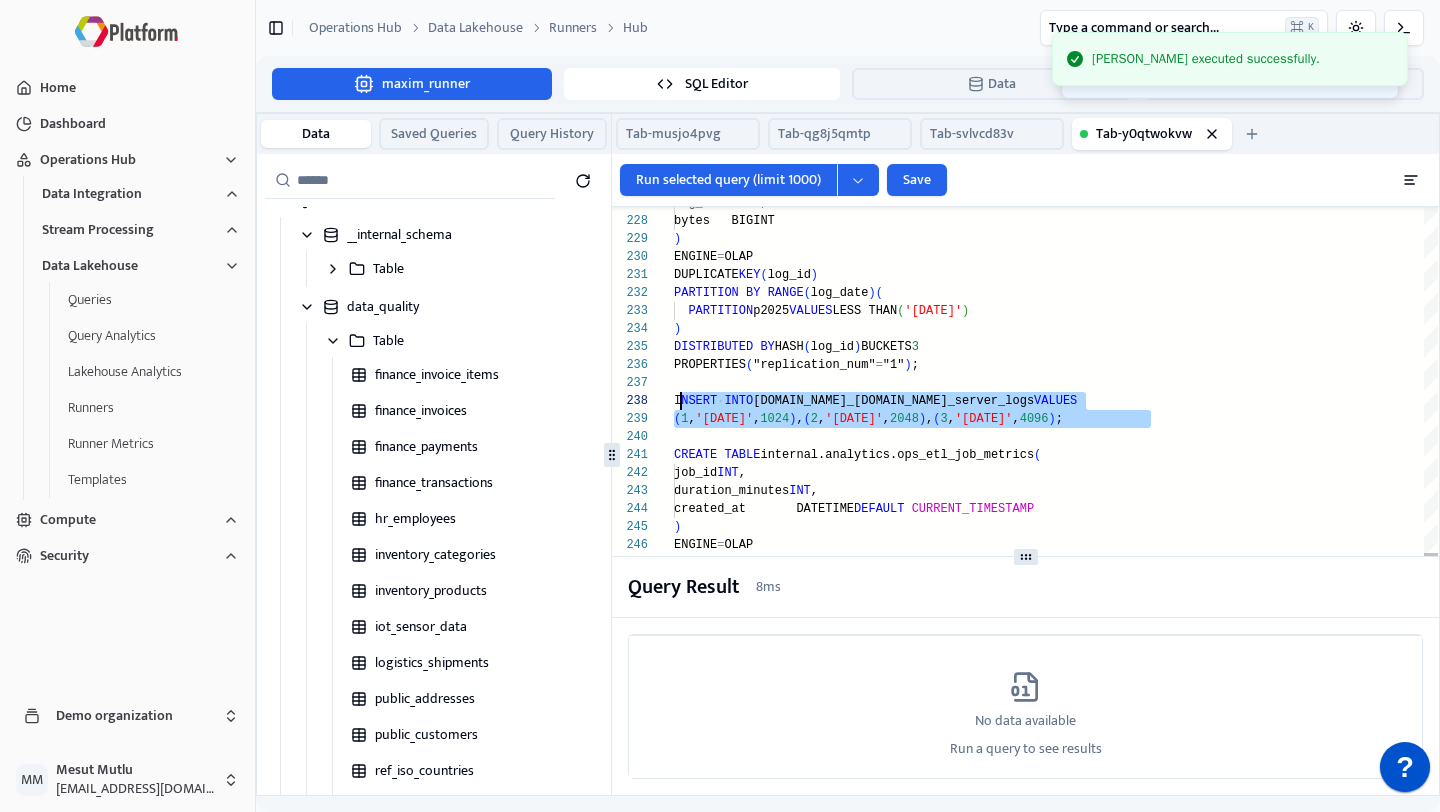 scroll, scrollTop: 126, scrollLeft: 0, axis: vertical 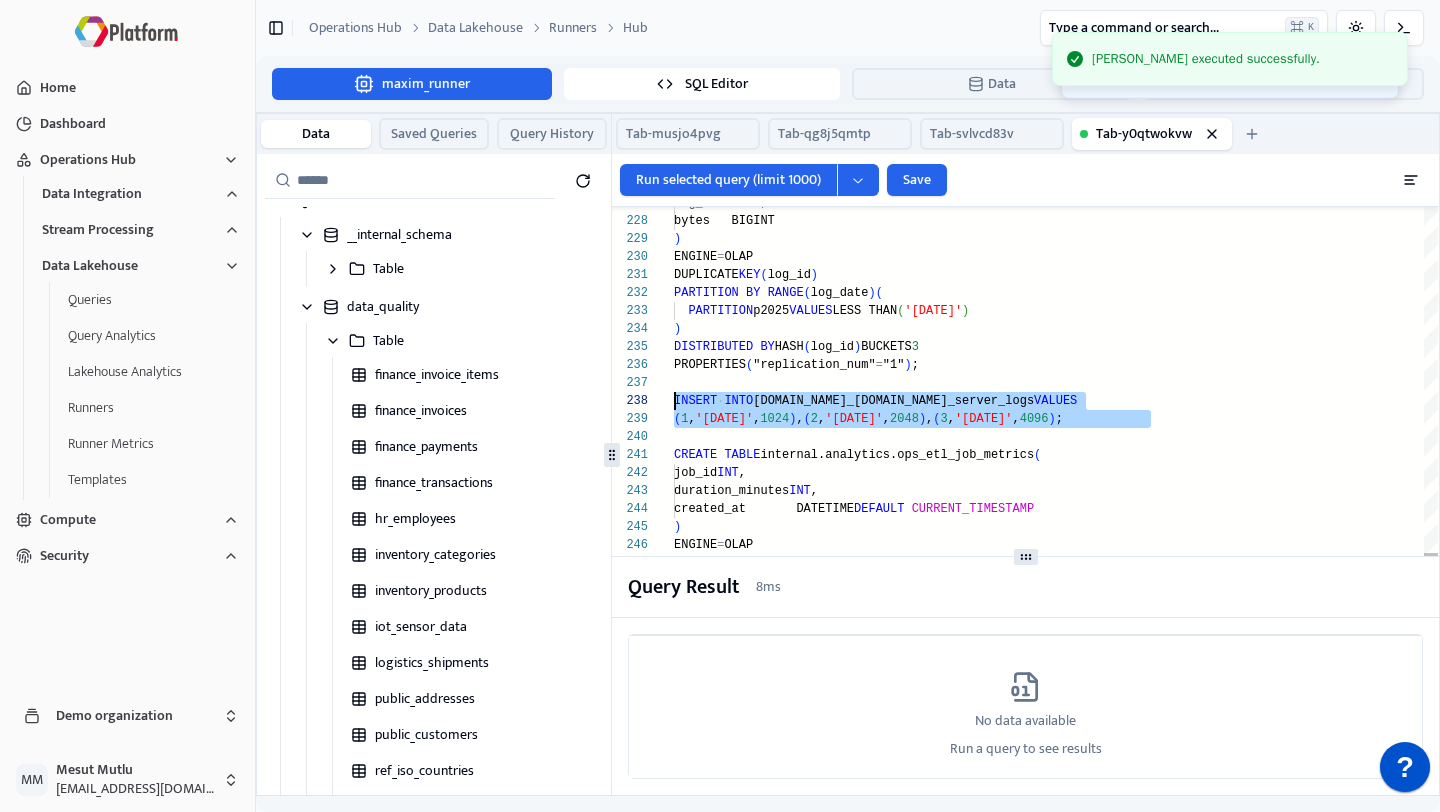 drag, startPoint x: 1189, startPoint y: 421, endPoint x: 670, endPoint y: 398, distance: 519.5094 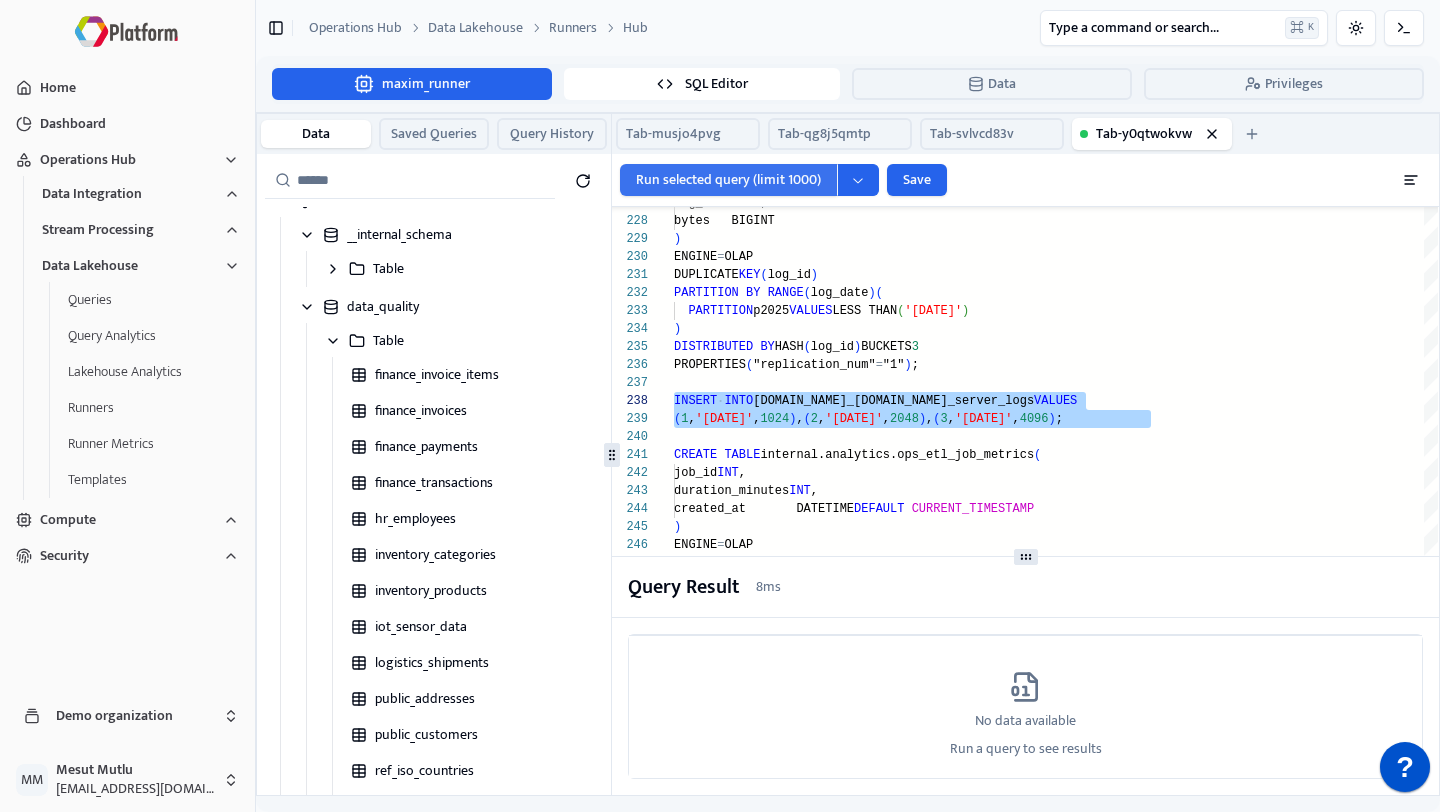 click on "Run selected query (limit 1000)" at bounding box center (728, 180) 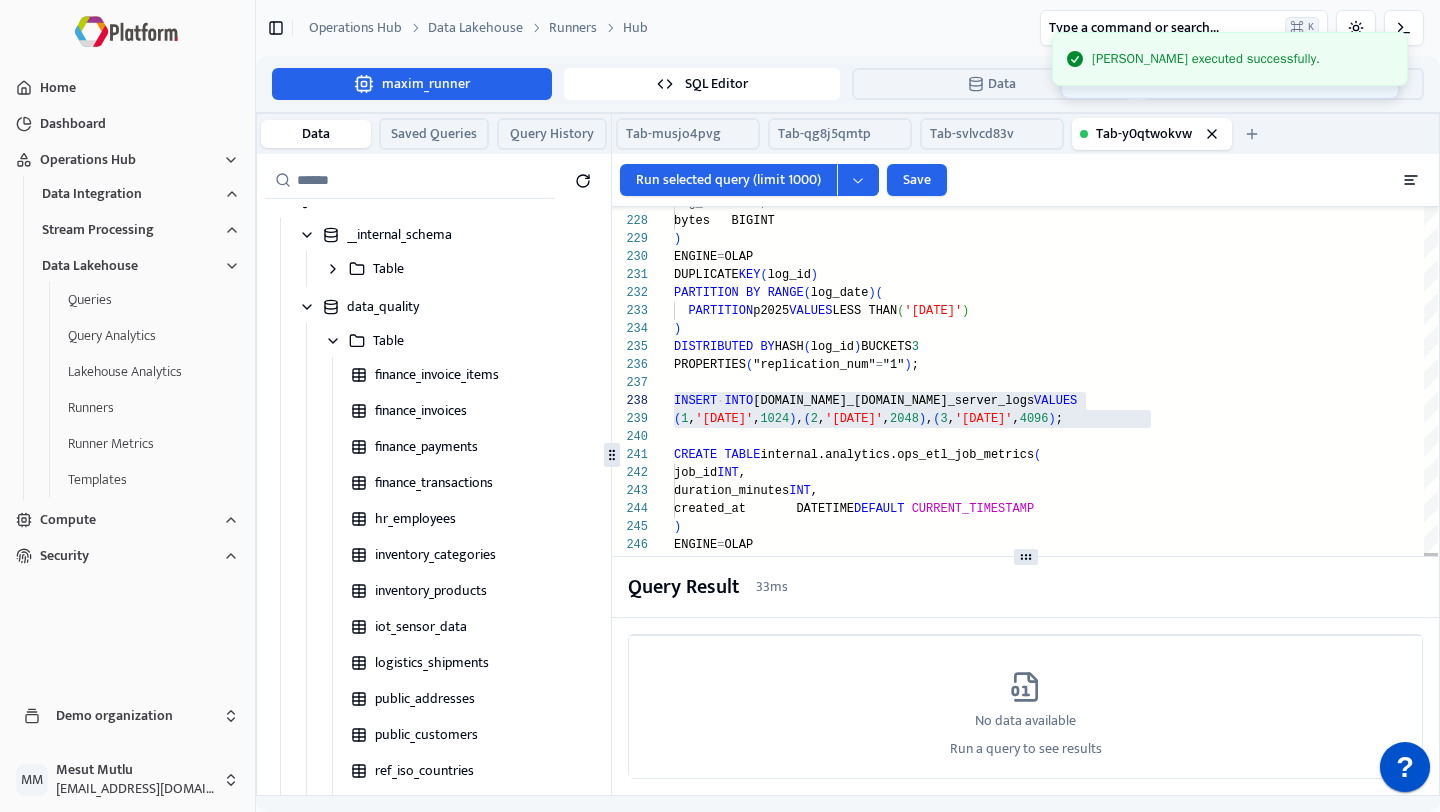 click on "log_date  DATE ,     bytes   BIGINT ) ENGINE = OLAP DUPLICATE  KEY ( log_id ) PARTITION   BY   RANGE ( log_date ) (    PARTITION  p2025  VALUES  LESS THAN  ( '2026-01-01' ) ) DISTRIBUTED   BY  HASH ( log_id )  BUCKETS  3 PROPERTIES ( "replication_num" = "1" ) ; INSERT   INTO  internal.data_quality.ops_server_logs  VALUES ( 1 , '2025-06-30' , 1024 ) , ( 2 , '2025-06-30' , 2048 ) , ( 3 , '2025-07-01' , 4096 ) ; CREATE   TABLE  internal.analytics.ops_etl_job_metrics  (     job_id            INT ,     duration_minutes  INT ,     created_at       DATETIME  DEFAULT   CURRENT_TIMESTAMP ) ENGINE = OLAP UNIQUE   KEY ( job_id ) DISTRIBUTED   BY  HASH ( job_id )  BUCKETS  1 PROPERTIES ( "replication_num" = "1" ) ; INSERT   INTO  internal.analytics.ops_etl_job_metrics  VALUES ( 7001 , 180 ,NOW ( ) ) ; CREATE   TABLE  internal.analytics.ops_dml_stats  (" at bounding box center (1056, -1003) 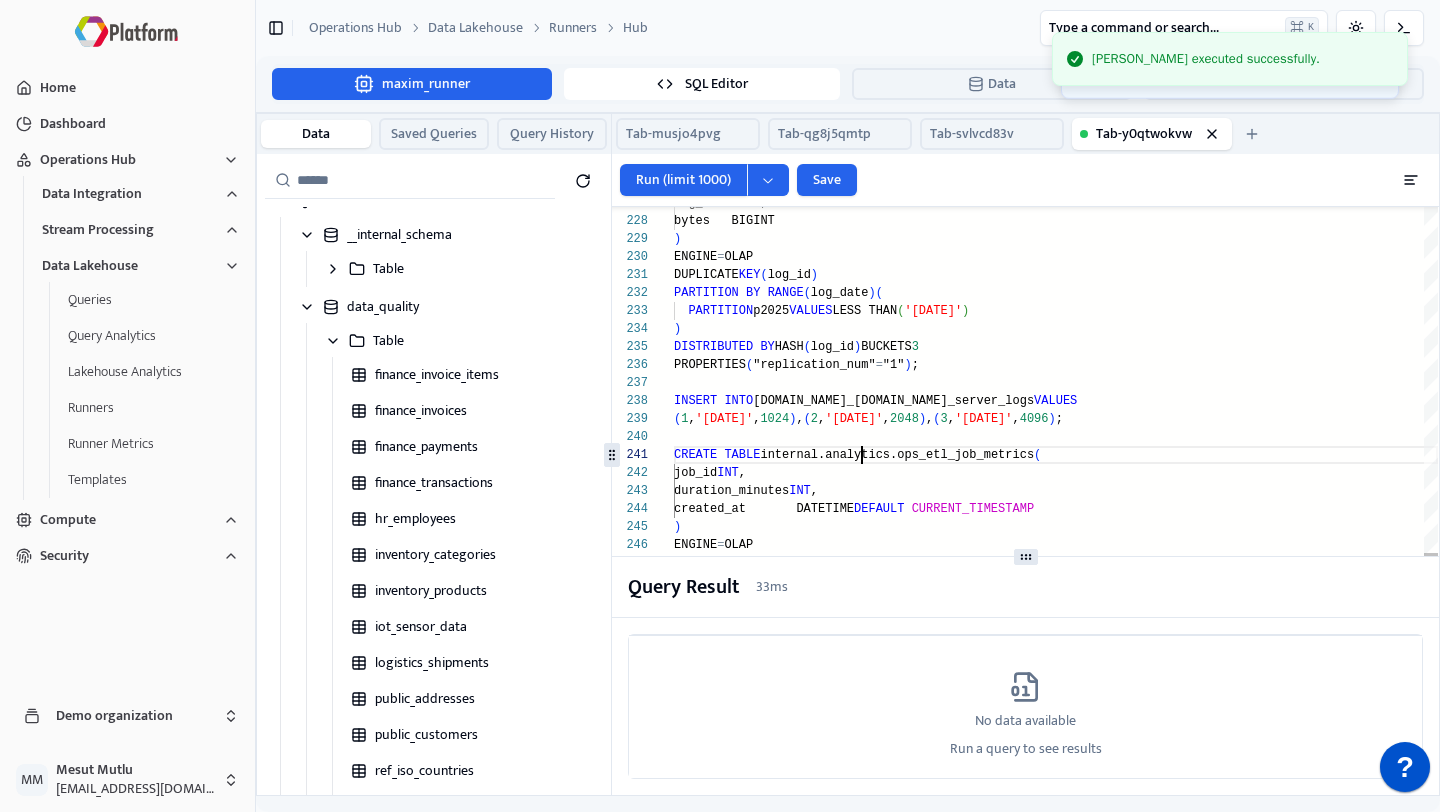 click on "log_date  DATE ,     bytes   BIGINT ) ENGINE = OLAP DUPLICATE  KEY ( log_id ) PARTITION   BY   RANGE ( log_date ) (    PARTITION  p2025  VALUES  LESS THAN  ( '2026-01-01' ) ) DISTRIBUTED   BY  HASH ( log_id )  BUCKETS  3 PROPERTIES ( "replication_num" = "1" ) ; INSERT   INTO  internal.data_quality.ops_server_logs  VALUES ( 1 , '2025-06-30' , 1024 ) , ( 2 , '2025-06-30' , 2048 ) , ( 3 , '2025-07-01' , 4096 ) ; CREATE   TABLE  internal.analytics.ops_etl_job_metrics  (     job_id            INT ,     duration_minutes  INT ,     created_at       DATETIME  DEFAULT   CURRENT_TIMESTAMP ) ENGINE = OLAP UNIQUE   KEY ( job_id ) DISTRIBUTED   BY  HASH ( job_id )  BUCKETS  1 PROPERTIES ( "replication_num" = "1" ) ; INSERT   INTO  internal.analytics.ops_etl_job_metrics  VALUES ( 7001 , 180 ,NOW ( ) ) ; CREATE   TABLE  internal.analytics.ops_dml_stats  (" at bounding box center [1056, -1003] 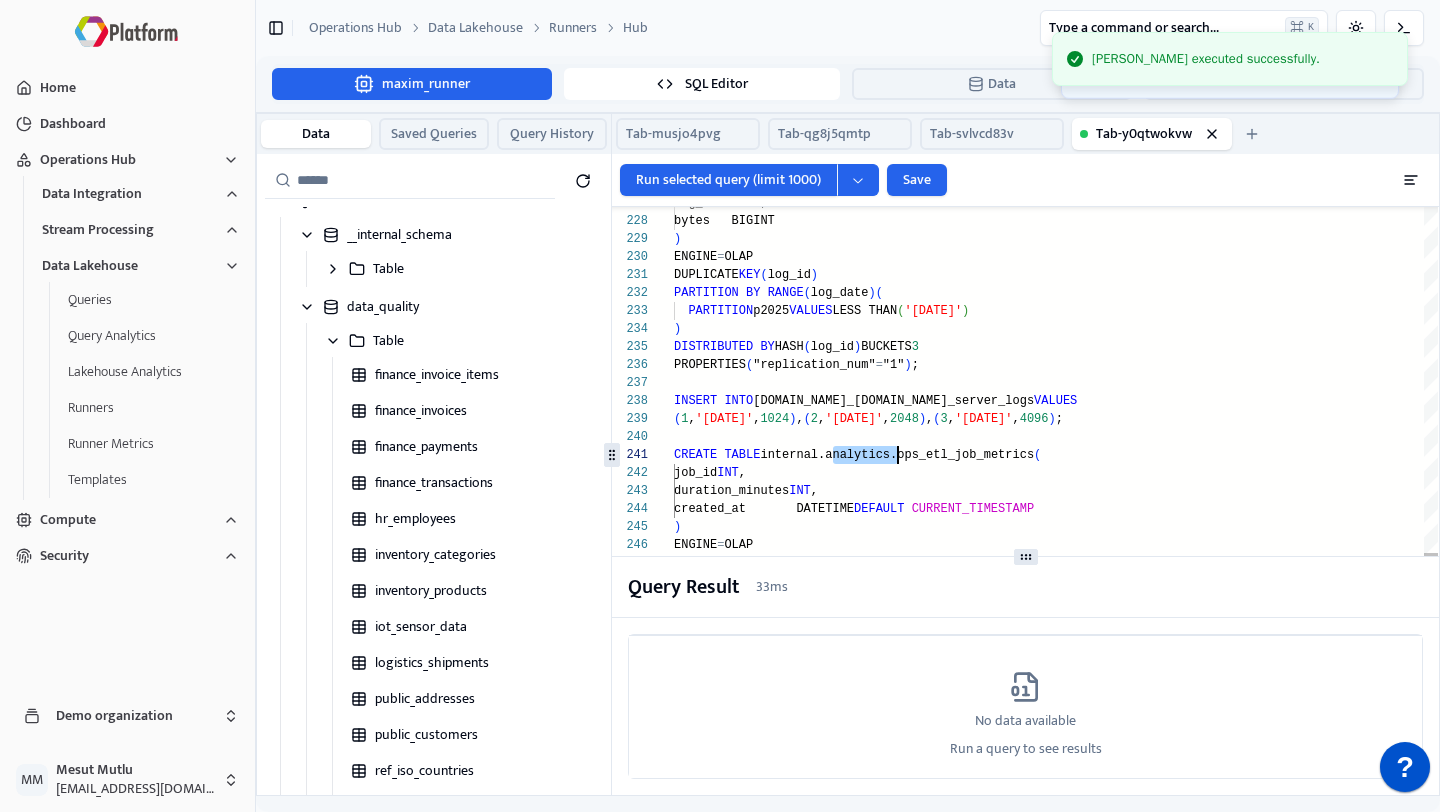 scroll, scrollTop: 0, scrollLeft: 0, axis: both 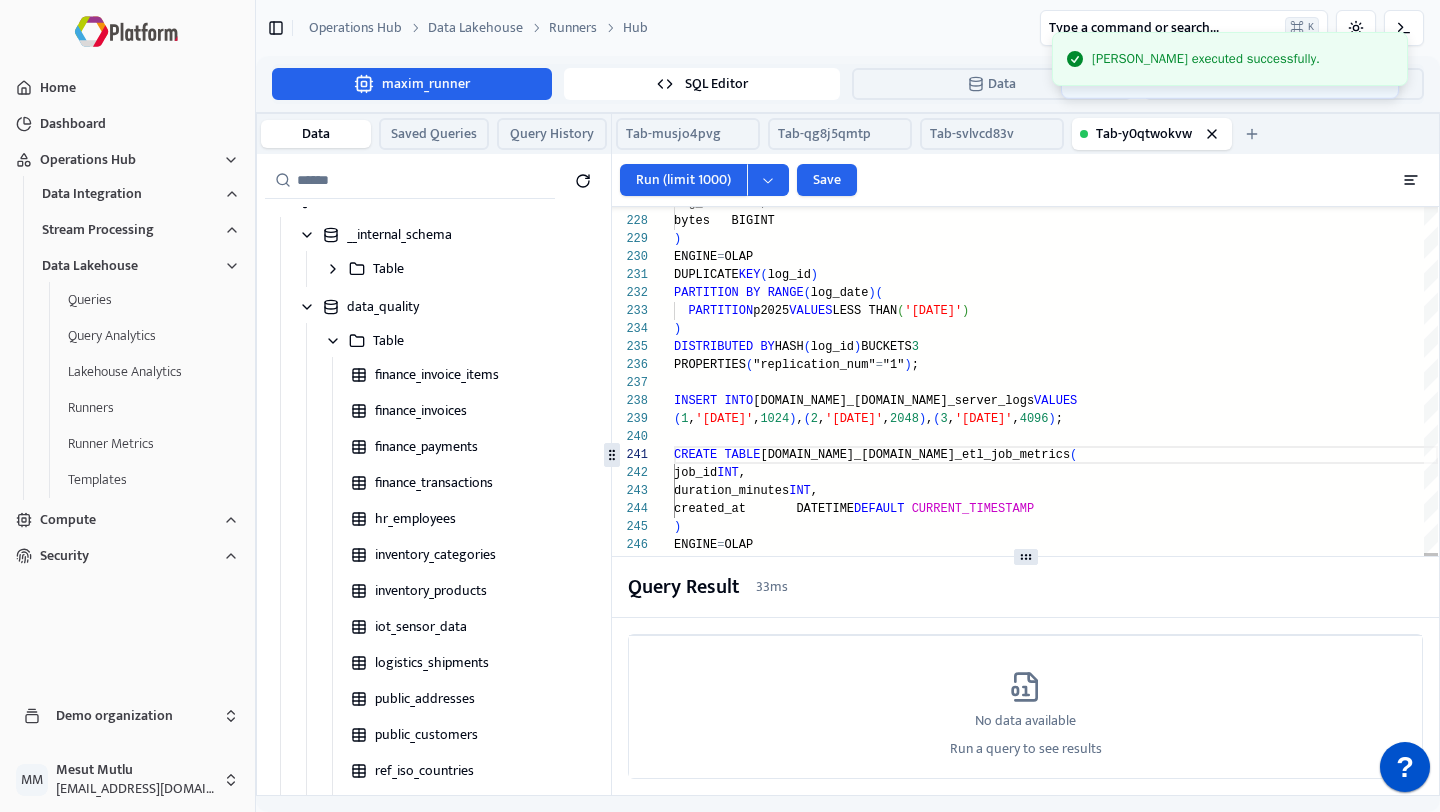 click on "log_date  DATE ,     bytes   BIGINT ) ENGINE = OLAP DUPLICATE  KEY ( log_id ) PARTITION   BY   RANGE ( log_date ) (    PARTITION  p2025  VALUES  LESS THAN  ( '2026-01-01' ) ) DISTRIBUTED   BY  HASH ( log_id )  BUCKETS  3 PROPERTIES ( "replication_num" = "1" ) ; INSERT   INTO  internal.data_quality.ops_server_logs  VALUES ( 1 , '2025-06-30' , 1024 ) , ( 2 , '2025-06-30' , 2048 ) , ( 3 , '2025-07-01' , 4096 ) ; CREATE   TABLE  internal.data_quality.ops_etl_job_metrics  (     job_id            INT ,     duration_minutes  INT ,     created_at       DATETIME  DEFAULT   CURRENT_TIMESTAMP ) ENGINE = OLAP UNIQUE   KEY ( job_id ) DISTRIBUTED   BY  HASH ( job_id )  BUCKETS  1 PROPERTIES ( "replication_num" = "1" ) ; INSERT   INTO  internal.analytics.ops_etl_job_metrics  VALUES ( 7001 , 180 ,NOW ( ) ) ; CREATE   TABLE  internal.analytics.ops_dml_stats  (" at bounding box center (1056, -1003) 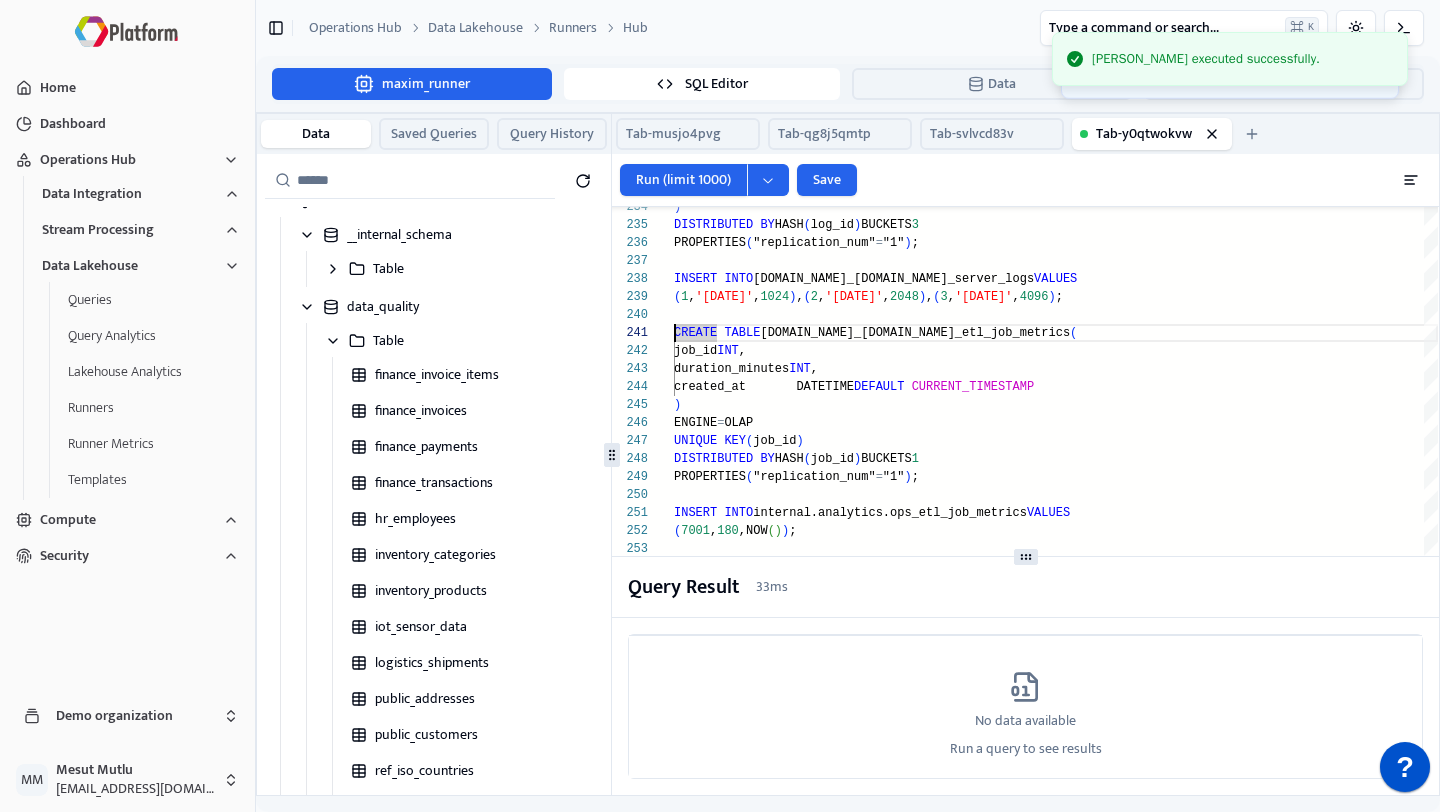 click on ") DISTRIBUTED   BY  HASH ( log_id )  BUCKETS  3 PROPERTIES ( "replication_num" = "1" ) ; INSERT   INTO  internal.data_quality.ops_server_logs  VALUES ( 1 , '2025-06-30' , 1024 ) , ( 2 , '2025-06-30' , 2048 ) , ( 3 , '2025-07-01' , 4096 ) ; CREATE   TABLE  internal.data_quality.ops_etl_job_metrics  (     job_id            INT ,     duration_minutes  INT ,     created_at       DATETIME  DEFAULT   CURRENT_TIMESTAMP ) ENGINE = OLAP UNIQUE   KEY ( job_id ) DISTRIBUTED   BY  HASH ( job_id )  BUCKETS  1 PROPERTIES ( "replication_num" = "1" ) ; INSERT   INTO  internal.analytics.ops_etl_job_metrics  VALUES ( 7001 , 180 ,NOW ( ) ) ; CREATE   TABLE  internal.analytics.ops_dml_stats  (     stat_id         INT ,     error_percent   DOUBLE ,     created_at     DATETIME  DEFAULT   CURRENT_TIMESTAMP ) ENGINE = OLAP UNIQUE   KEY ( stat_id ) DISTRIBUTED   BY  HASH ( stat_id )  BUCKETS  1" at bounding box center (1056, -1125) 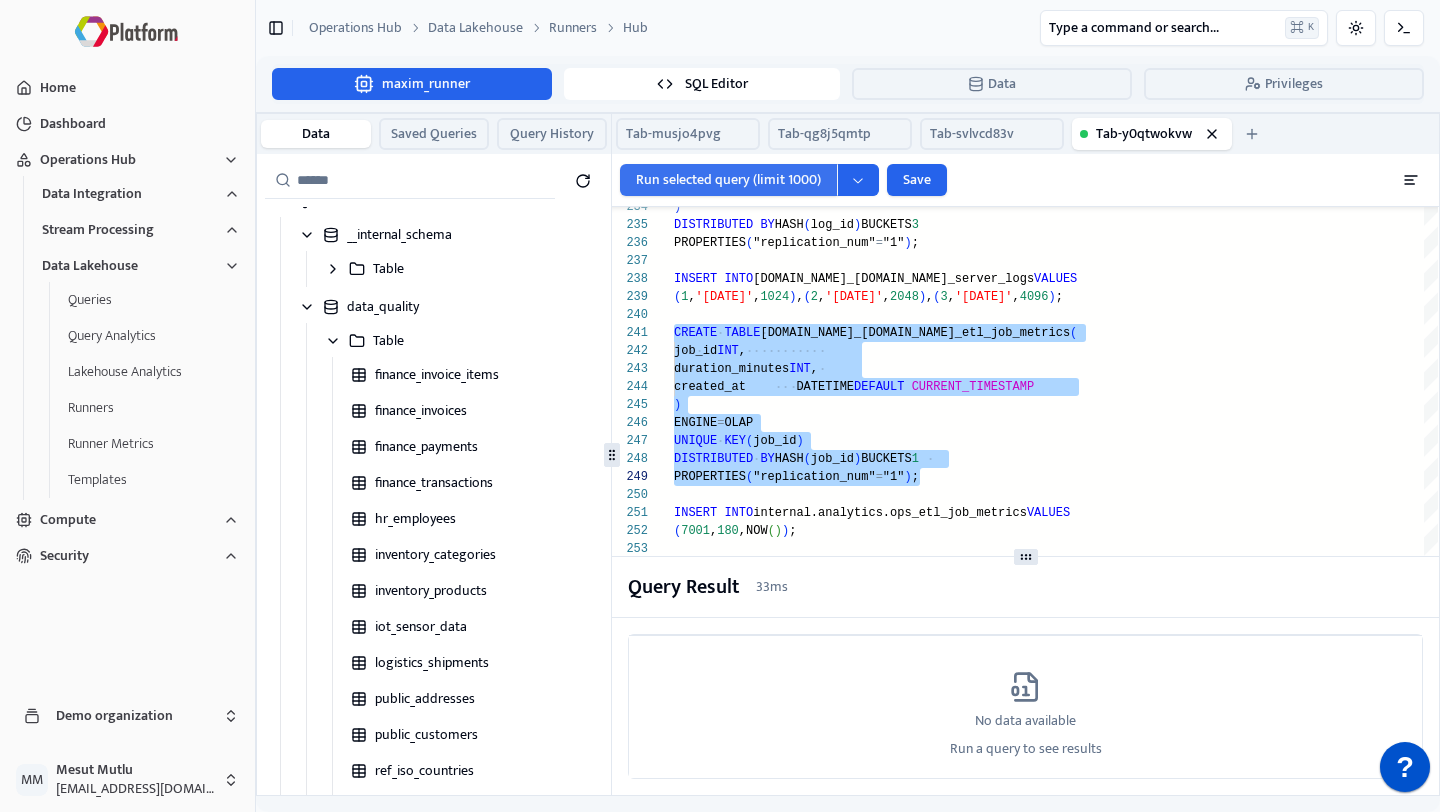 click on "Run selected query (limit 1000)" at bounding box center [728, 180] 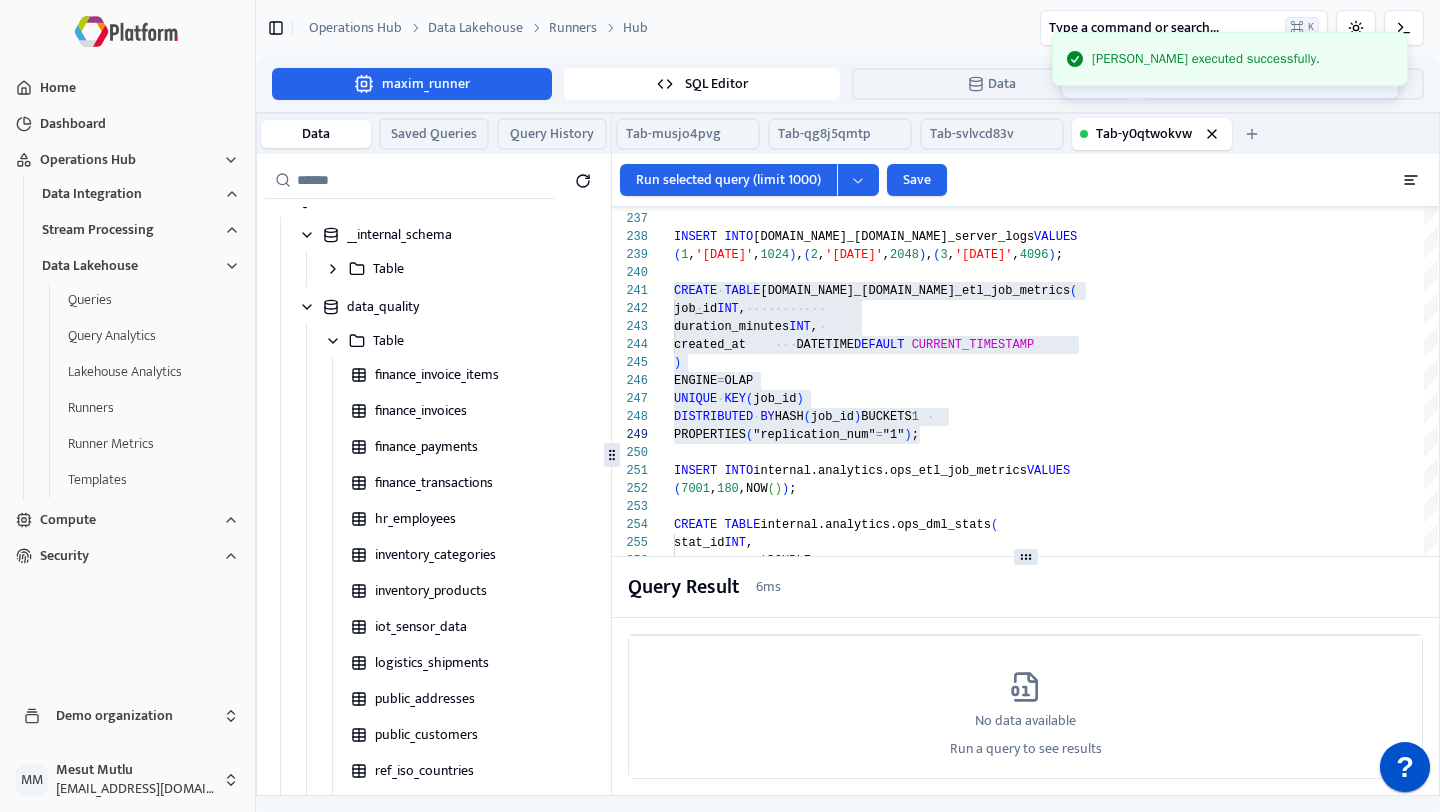 click on "PROPERTIES ( "replication_num" = "1" ) ; INSERT   INTO  internal.data_quality.ops_server_logs  VALUES ( 1 , '2025-06-30' , 1024 ) , ( 2 , '2025-06-30' , 2048 ) , ( 3 , '2025-07-01' , 4096 ) ; CREATE   TABLE  internal.data_quality.ops_etl_job_metrics  (     job_id            INT ,     duration_minutes  INT ,     created_at       DATETIME  DEFAULT   CURRENT_TIMESTAMP ) ENGINE = OLAP UNIQUE   KEY ( job_id ) DISTRIBUTED   BY  HASH ( job_id )  BUCKETS  1 PROPERTIES ( "replication_num" = "1" ) ; INSERT   INTO  internal.analytics.ops_etl_job_metrics  VALUES ( 7001 , 180 ,NOW ( ) ) ; CREATE   TABLE  internal.analytics.ops_dml_stats  (     stat_id         INT ,     error_percent   DOUBLE ,     created_at     DATETIME  DEFAULT   CURRENT_TIMESTAMP ) ENGINE = OLAP UNIQUE   KEY ( stat_id ) DISTRIBUTED   BY  HASH ( stat_id )  BUCKETS  1 PROPERTIES ( "replication_num" = "1" ) ;" at bounding box center [1056, -1167] 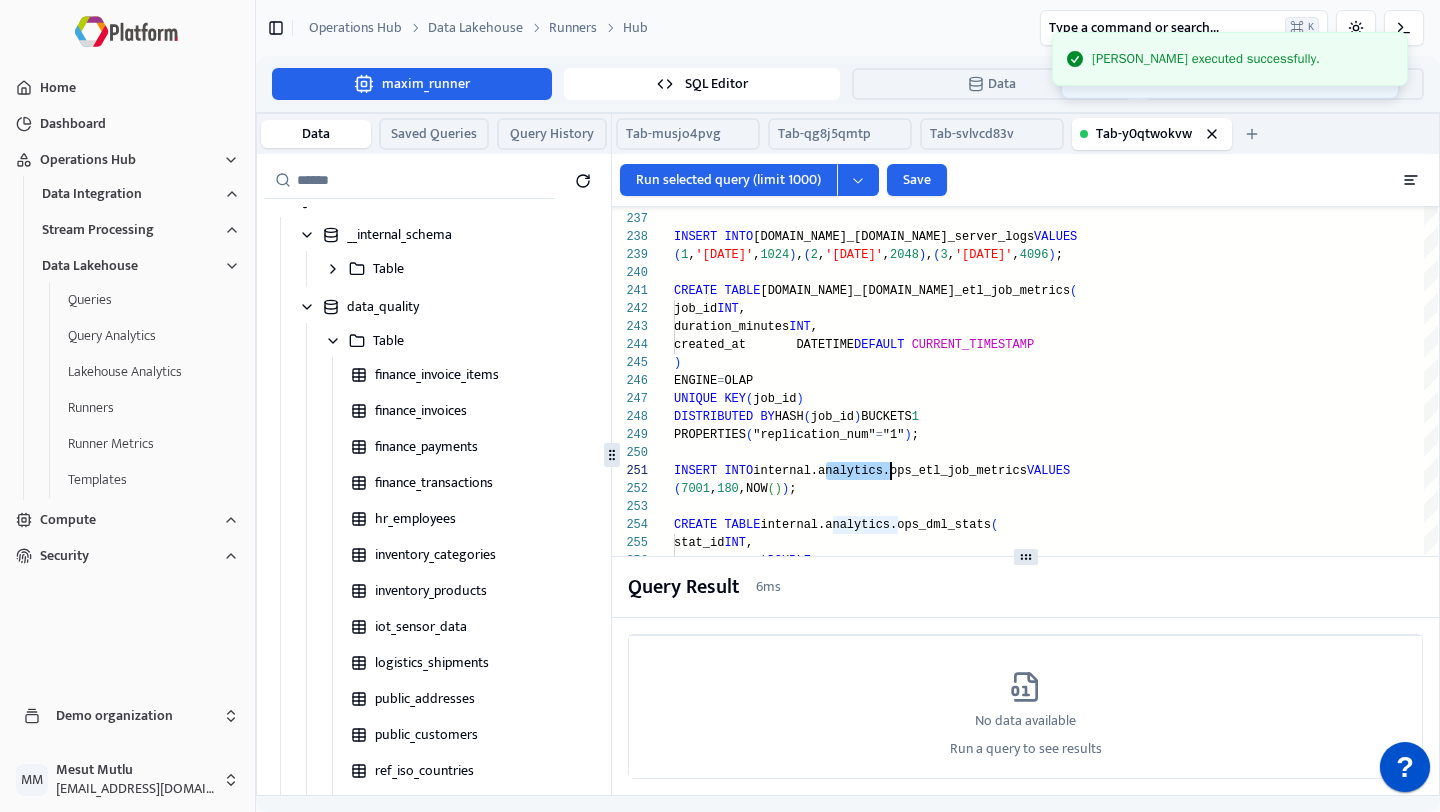 click on "PROPERTIES ( "replication_num" = "1" ) ; INSERT   INTO  internal.data_quality.ops_server_logs  VALUES ( 1 , '2025-06-30' , 1024 ) , ( 2 , '2025-06-30' , 2048 ) , ( 3 , '2025-07-01' , 4096 ) ; CREATE   TABLE  internal.data_quality.ops_etl_job_metrics  (     job_id            INT ,     duration_minutes  INT ,     created_at       DATETIME  DEFAULT   CURRENT_TIMESTAMP ) ENGINE = OLAP UNIQUE   KEY ( job_id ) DISTRIBUTED   BY  HASH ( job_id )  BUCKETS  1 PROPERTIES ( "replication_num" = "1" ) ; INSERT   INTO  internal.analytics.ops_etl_job_metrics  VALUES ( 7001 , 180 ,NOW ( ) ) ; CREATE   TABLE  internal.analytics.ops_dml_stats  (     stat_id         INT ,     error_percent   DOUBLE ,     created_at     DATETIME  DEFAULT   CURRENT_TIMESTAMP ) ENGINE = OLAP UNIQUE   KEY ( stat_id ) DISTRIBUTED   BY  HASH ( stat_id )  BUCKETS  1 PROPERTIES ( "replication_num" = "1" ) ;" at bounding box center [1056, -1167] 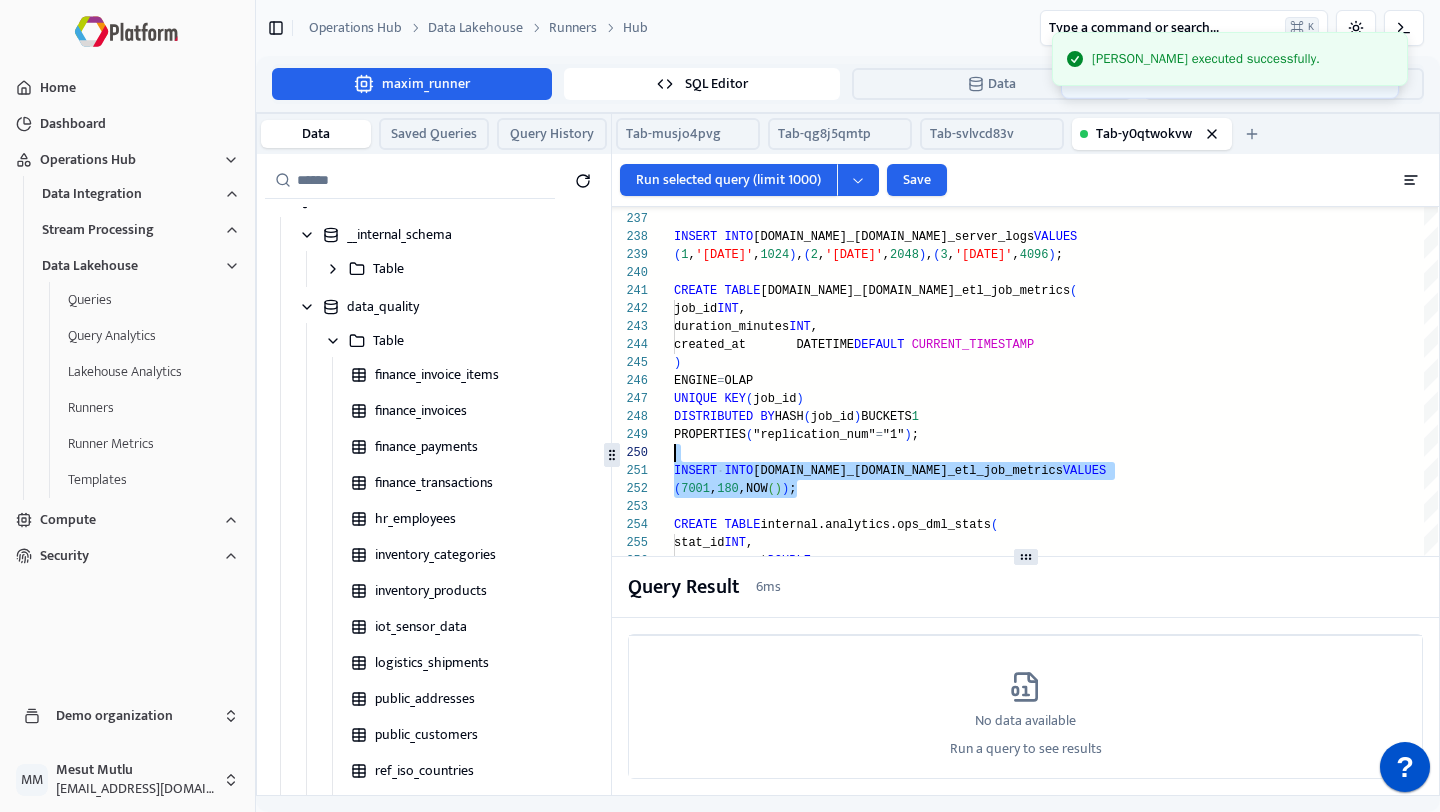 drag, startPoint x: 838, startPoint y: 486, endPoint x: 644, endPoint y: 456, distance: 196.30588 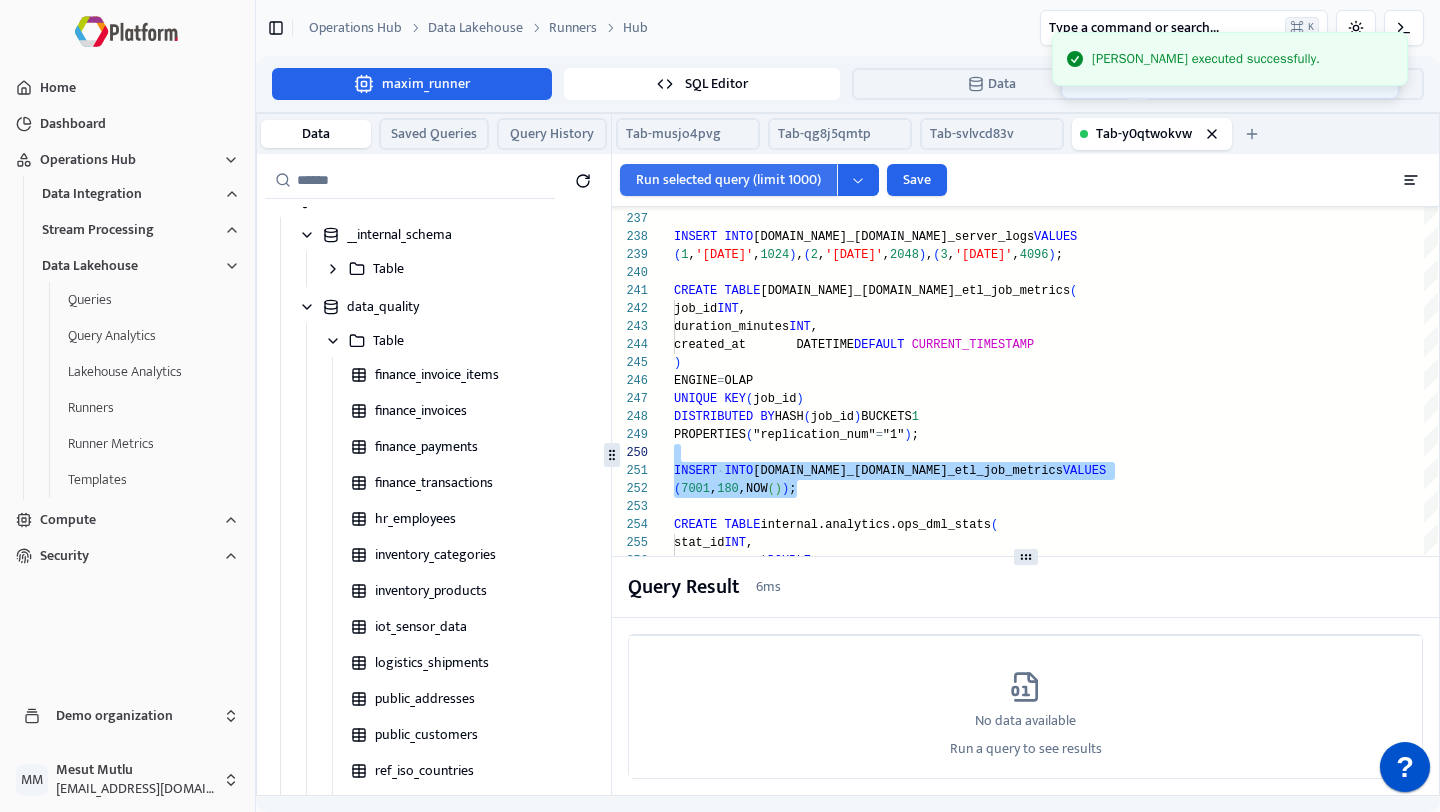 click on "Run selected query (limit 1000)" at bounding box center (728, 180) 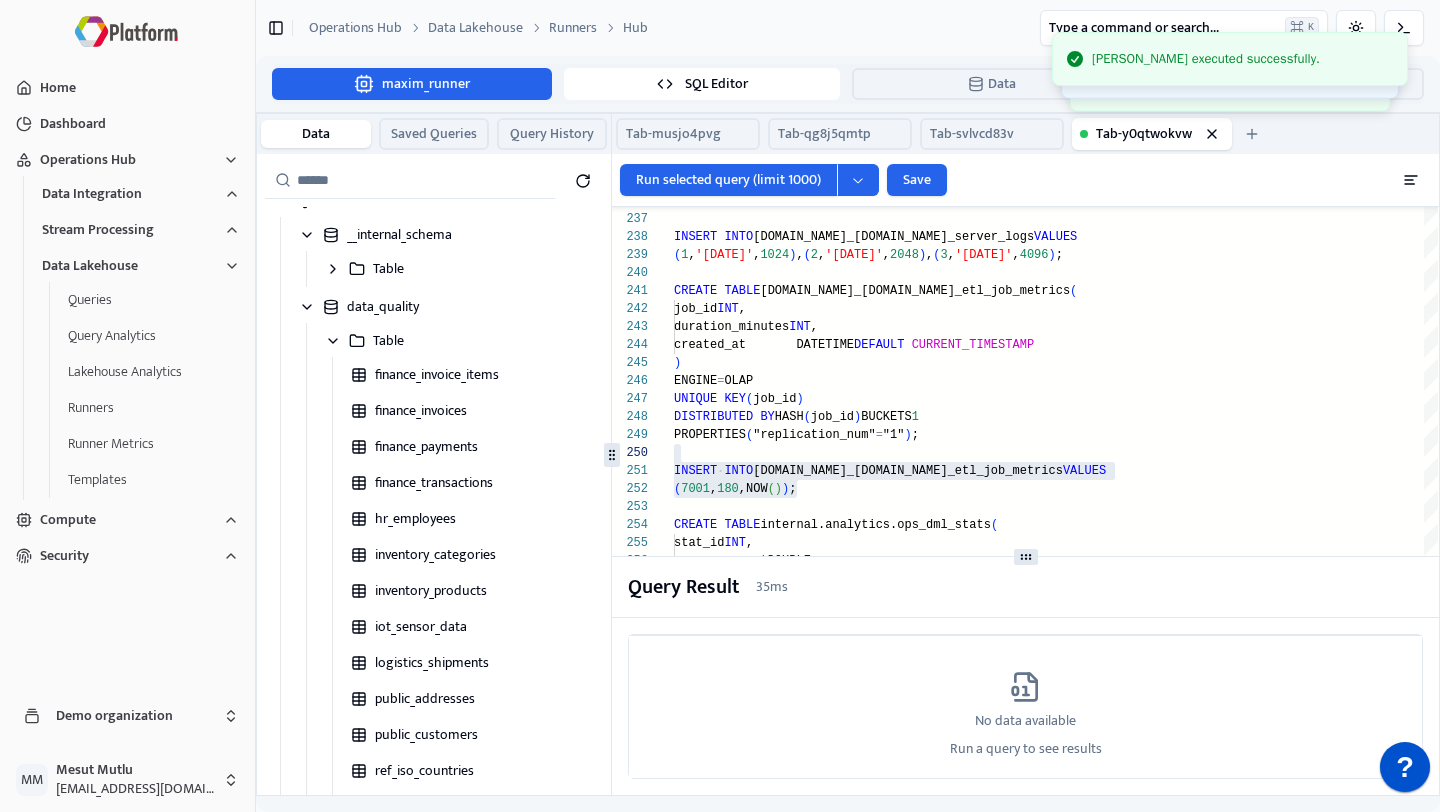 click on "PROPERTIES ( "replication_num" = "1" ) ; INSERT   INTO  internal.data_quality.ops_server_logs  VALUES ( 1 , '2025-06-30' , 1024 ) , ( 2 , '2025-06-30' , 2048 ) , ( 3 , '2025-07-01' , 4096 ) ; CREATE   TABLE  internal.data_quality.ops_etl_job_metrics  (     job_id            INT ,     duration_minutes  INT ,     created_at       DATETIME  DEFAULT   CURRENT_TIMESTAMP ) ENGINE = OLAP UNIQUE   KEY ( job_id ) DISTRIBUTED   BY  HASH ( job_id )  BUCKETS  1 PROPERTIES ( "replication_num" = "1" ) ; INSERT   INTO  internal.data_quality.ops_etl_job_metrics  VALUES ( 7001 , 180 ,NOW ( ) ) ; CREATE   TABLE  internal.analytics.ops_dml_stats  (     stat_id         INT ,     error_percent   DOUBLE ,     created_at     DATETIME  DEFAULT   CURRENT_TIMESTAMP ) ENGINE = OLAP UNIQUE   KEY ( stat_id ) DISTRIBUTED   BY  HASH ( stat_id )  BUCKETS  1 PROPERTIES ( "replication_num" = "1" ) ;" at bounding box center (1056, -1167) 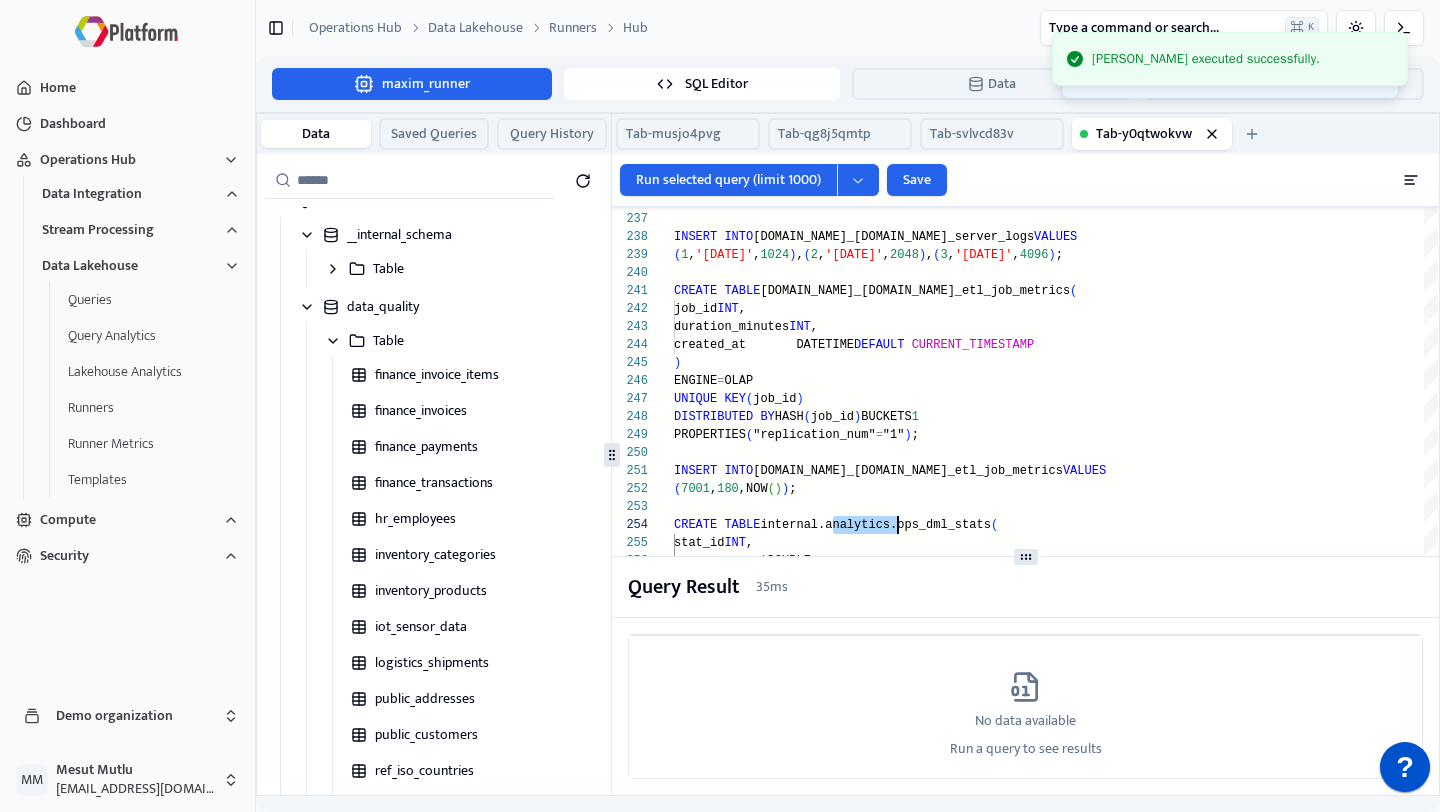click on "PROPERTIES ( "replication_num" = "1" ) ; INSERT   INTO  internal.data_quality.ops_server_logs  VALUES ( 1 , '2025-06-30' , 1024 ) , ( 2 , '2025-06-30' , 2048 ) , ( 3 , '2025-07-01' , 4096 ) ; CREATE   TABLE  internal.data_quality.ops_etl_job_metrics  (     job_id            INT ,     duration_minutes  INT ,     created_at       DATETIME  DEFAULT   CURRENT_TIMESTAMP ) ENGINE = OLAP UNIQUE   KEY ( job_id ) DISTRIBUTED   BY  HASH ( job_id )  BUCKETS  1 PROPERTIES ( "replication_num" = "1" ) ; INSERT   INTO  internal.data_quality.ops_etl_job_metrics  VALUES ( 7001 , 180 ,NOW ( ) ) ; CREATE   TABLE  internal.analytics.ops_dml_stats  (     stat_id         INT ,     error_percent   DOUBLE ,     created_at     DATETIME  DEFAULT   CURRENT_TIMESTAMP ) ENGINE = OLAP UNIQUE   KEY ( stat_id ) DISTRIBUTED   BY  HASH ( stat_id )  BUCKETS  1 PROPERTIES ( "replication_num" = "1" ) ;" at bounding box center (1056, -1167) 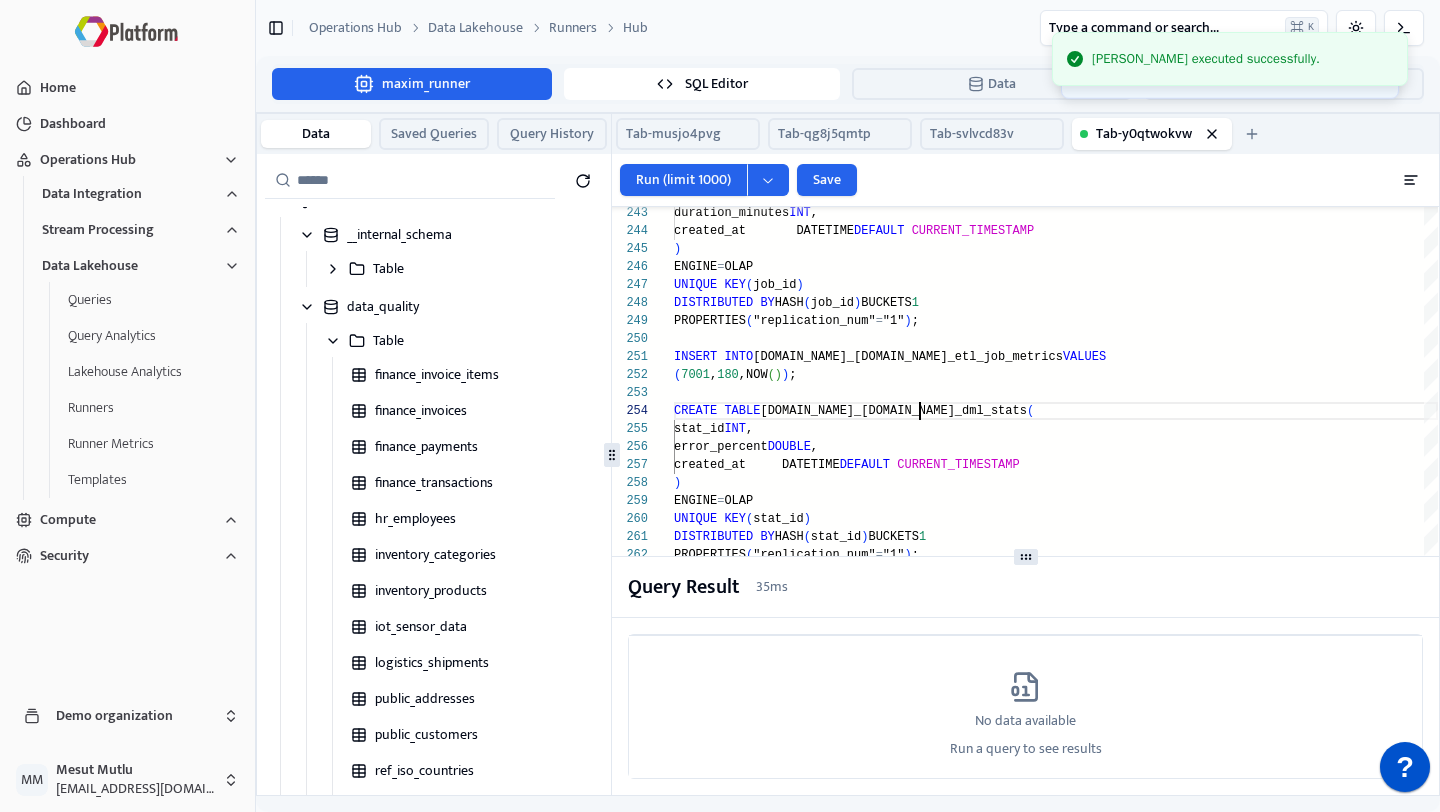 click on "duration_minutes  INT ,     created_at       DATETIME  DEFAULT   CURRENT_TIMESTAMP ) ENGINE = OLAP UNIQUE   KEY ( job_id ) DISTRIBUTED   BY  HASH ( job_id )  BUCKETS  1 PROPERTIES ( "replication_num" = "1" ) ; INSERT   INTO  internal.data_quality.ops_etl_job_metrics  VALUES ( 7001 , 180 ,NOW ( ) ) ; CREATE   TABLE  internal.data_quality.ops_dml_stats  (     stat_id         INT ,     error_percent   DOUBLE ,     created_at     DATETIME  DEFAULT   CURRENT_TIMESTAMP ) ENGINE = OLAP UNIQUE   KEY ( stat_id ) DISTRIBUTED   BY  HASH ( stat_id )  BUCKETS  1 PROPERTIES ( "replication_num" = "1" ) ; INSERT   INTO  internal.analytics.ops_dml_stats  VALUES ( 8001 , 0.8 ,NOW ( ) ) ; CREATE   TABLE  internal.analytics.security_audit_query_log  (     log_id        BIGINT,     role          STRING,     query_time    DATETIME," at bounding box center [1056, -1281] 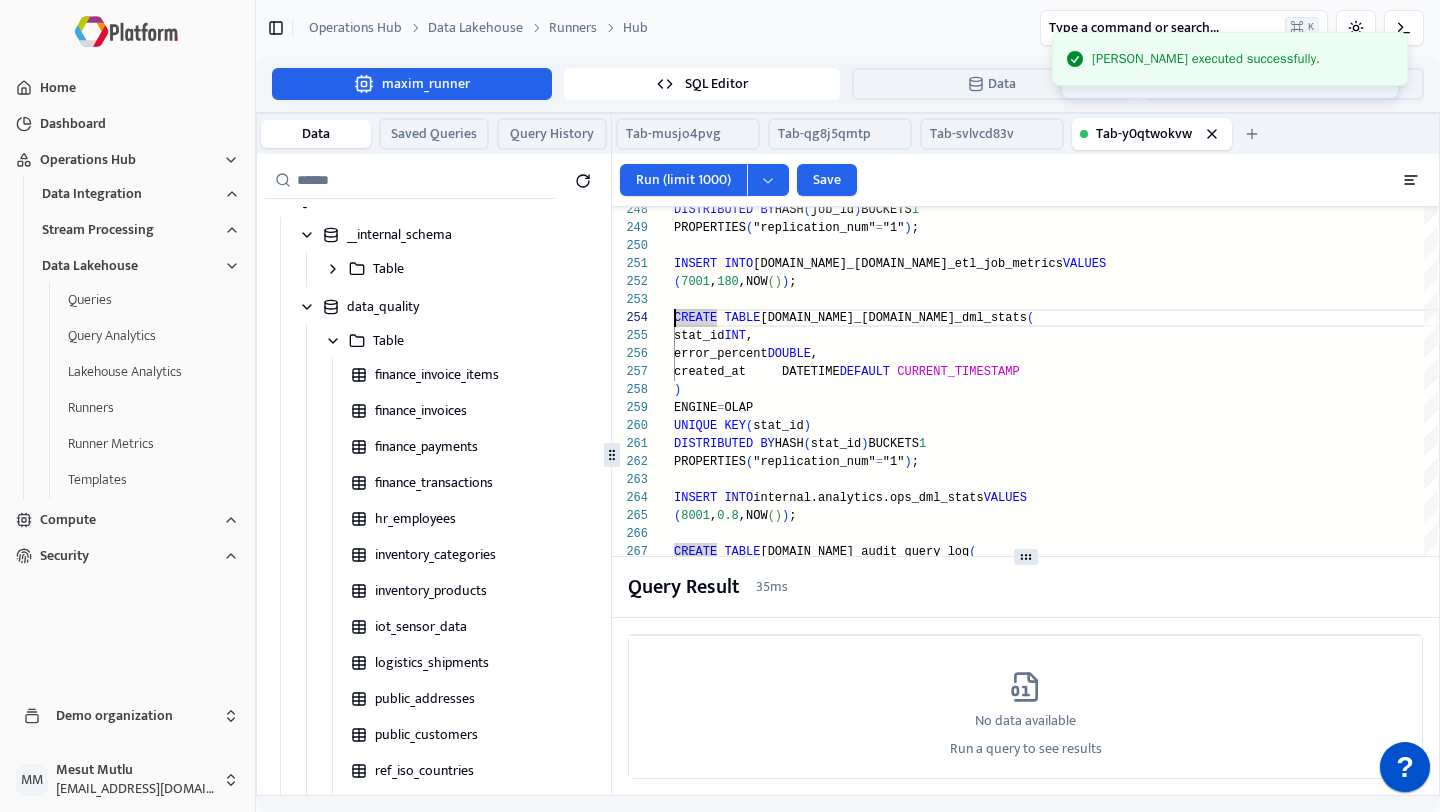 click on "DISTRIBUTED   BY  HASH ( job_id )  BUCKETS  1 PROPERTIES ( "replication_num" = "1" ) ; INSERT   INTO  internal.data_quality.ops_etl_job_metrics  VALUES ( 7001 , 180 ,NOW ( ) ) ; CREATE   TABLE  internal.data_quality.ops_dml_stats  (     stat_id         INT ,     error_percent   DOUBLE ,     created_at     DATETIME  DEFAULT   CURRENT_TIMESTAMP ) ENGINE = OLAP UNIQUE   KEY ( stat_id ) DISTRIBUTED   BY  HASH ( stat_id )  BUCKETS  1 PROPERTIES ( "replication_num" = "1" ) ; INSERT   INTO  internal.analytics.ops_dml_stats  VALUES ( 8001 , 0.8 ,NOW ( ) ) ; CREATE   TABLE  internal.analytics.security_audit_query_log  (     log_id        BIGINT,     role          STRING,     query_time    DATETIME,     table_name    STRING,     rows_returned BIGINT ) ENGINE = OLAP DUPLICATE  KEY ( log_id )" at bounding box center (1056, -1374) 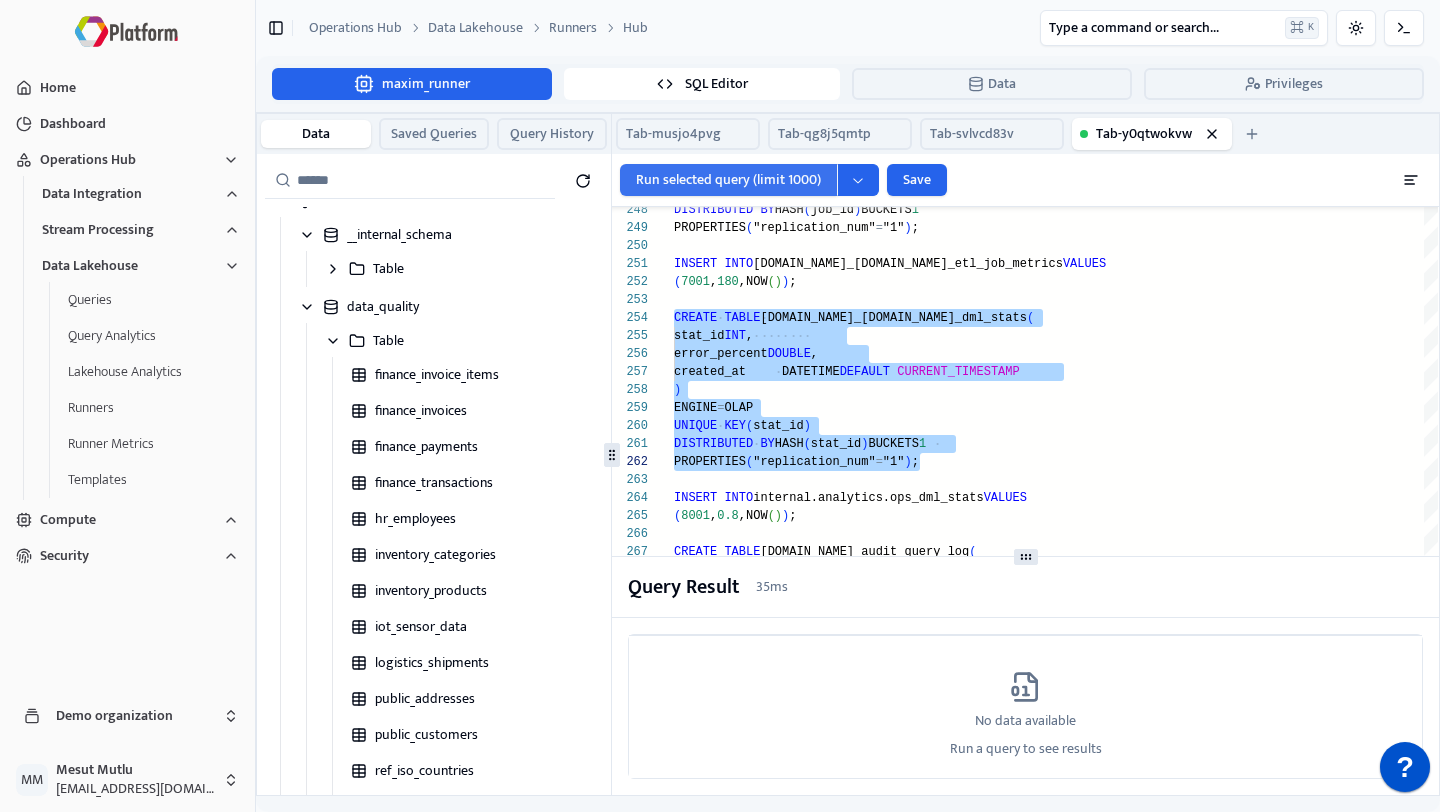 click on "Run selected query (limit 1000)" at bounding box center (728, 180) 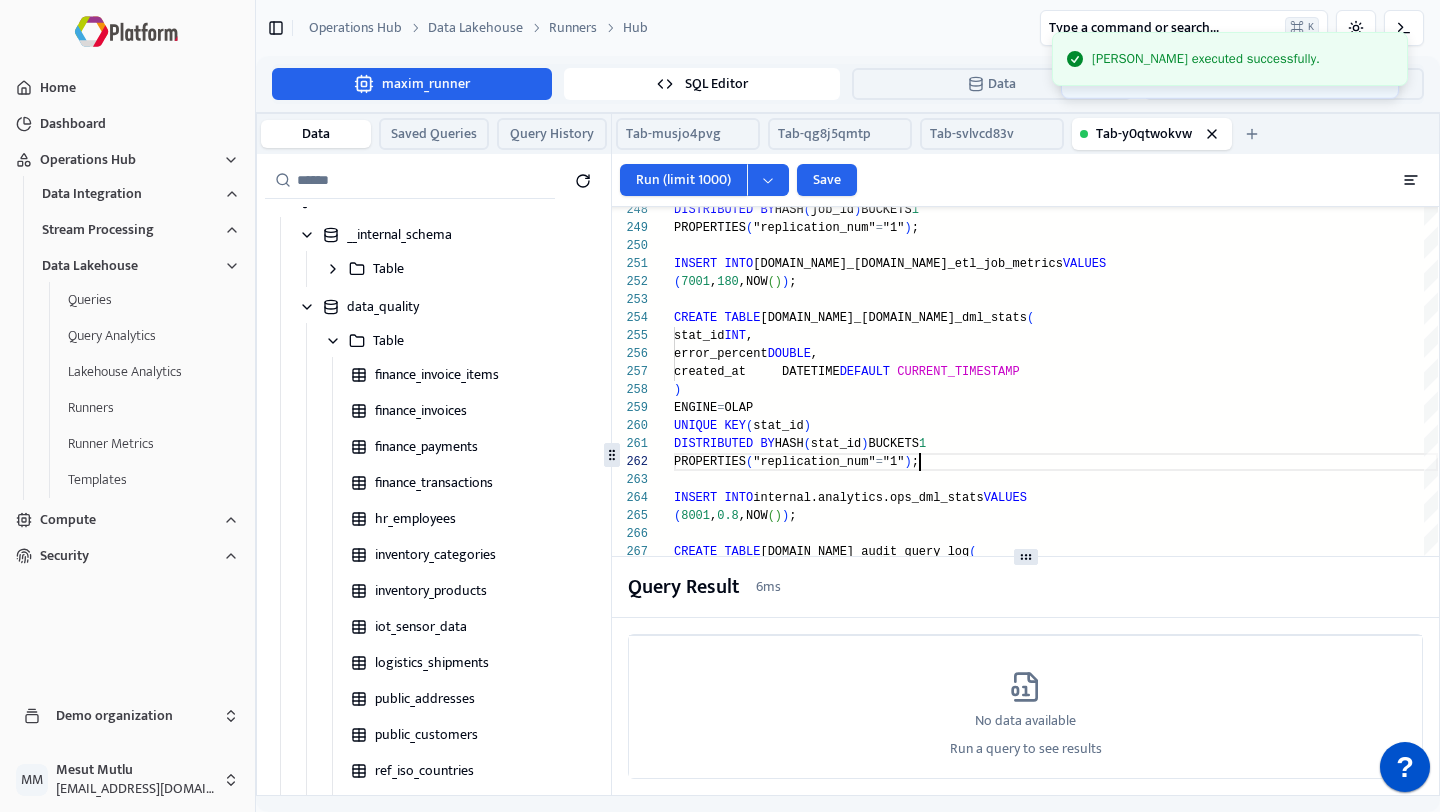 click on "DISTRIBUTED   BY  HASH ( job_id )  BUCKETS  1 PROPERTIES ( "replication_num" = "1" ) ; INSERT   INTO  internal.data_quality.ops_etl_job_metrics  VALUES ( 7001 , 180 ,NOW ( ) ) ; CREATE   TABLE  internal.data_quality.ops_dml_stats  (     stat_id         INT ,     error_percent   DOUBLE ,     created_at     DATETIME  DEFAULT   CURRENT_TIMESTAMP ) ENGINE = OLAP UNIQUE   KEY ( stat_id ) DISTRIBUTED   BY  HASH ( stat_id )  BUCKETS  1 PROPERTIES ( "replication_num" = "1" ) ; INSERT   INTO  internal.analytics.ops_dml_stats  VALUES ( 8001 , 0.8 ,NOW ( ) ) ; CREATE   TABLE  internal.analytics.security_audit_query_log  (     log_id        BIGINT,     role          STRING,     query_time    DATETIME,     table_name    STRING,     rows_returned BIGINT ) ENGINE = OLAP DUPLICATE  KEY ( log_id )" at bounding box center (1056, -1374) 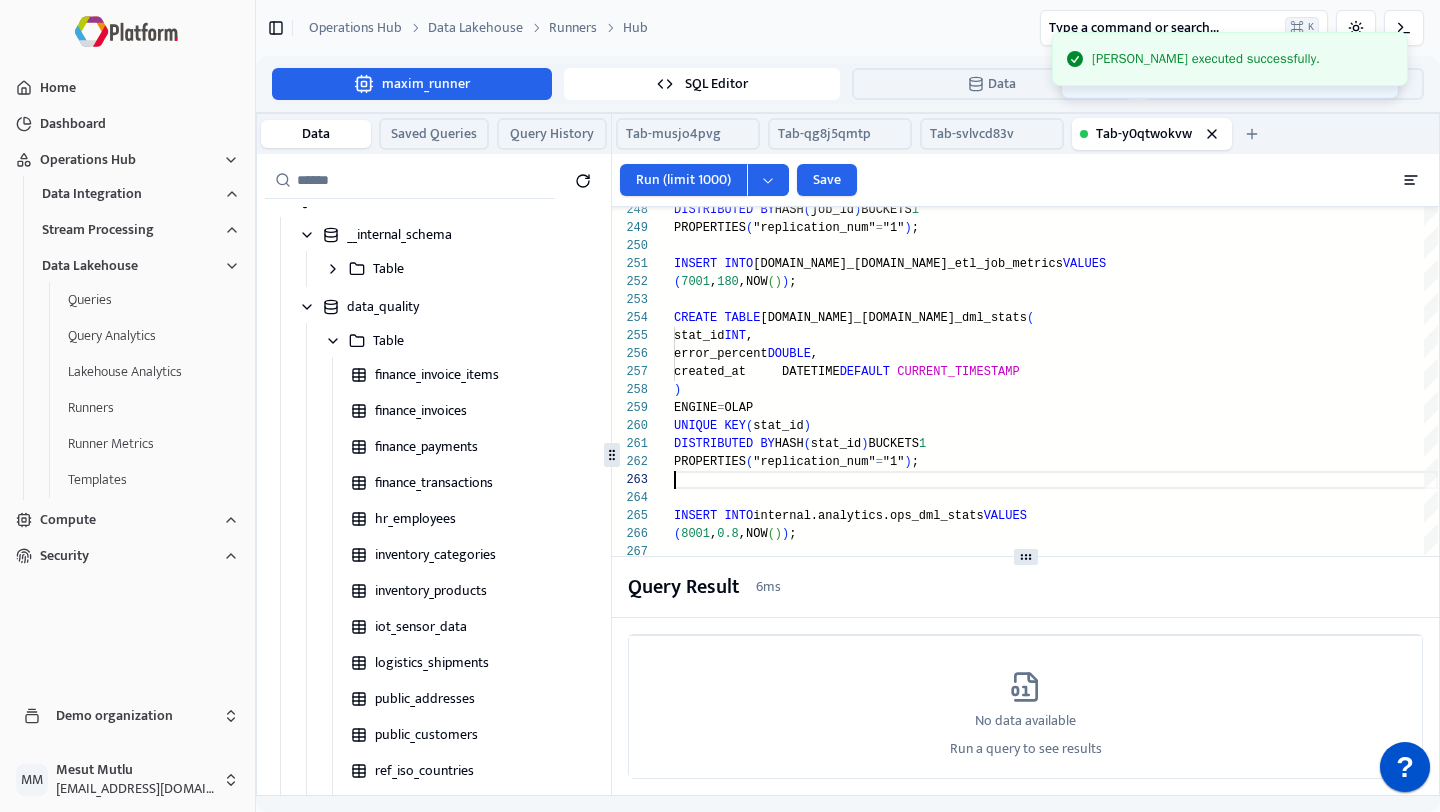 scroll, scrollTop: 54, scrollLeft: 0, axis: vertical 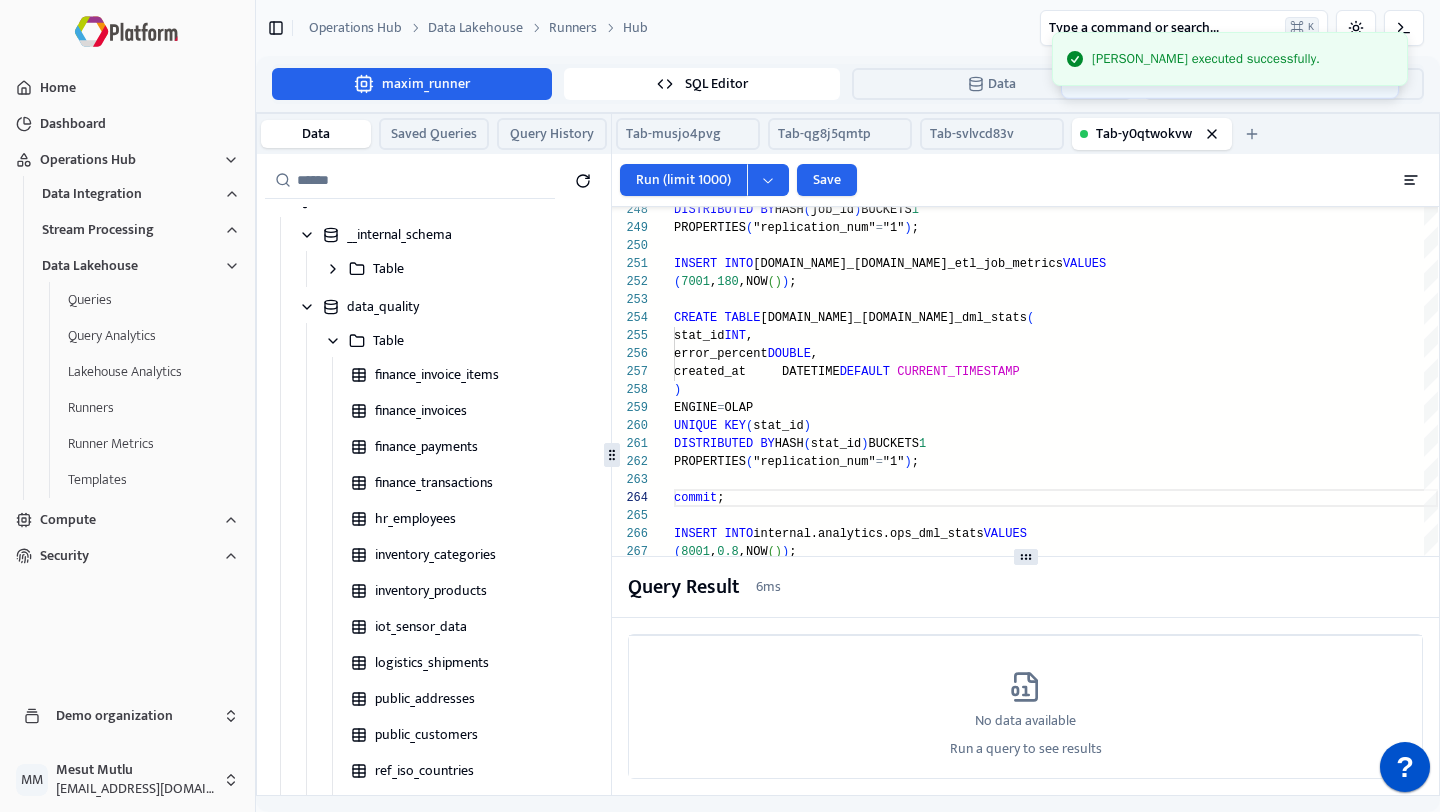 click on "DISTRIBUTED   BY  HASH ( job_id )  BUCKETS  1 PROPERTIES ( "replication_num" = "1" ) ; INSERT   INTO  internal.data_quality.ops_etl_job_metrics  VALUES ( 7001 , 180 ,NOW ( ) ) ; CREATE   TABLE  internal.data_quality.ops_dml_stats  (     stat_id         INT ,     error_percent   DOUBLE ,     created_at     DATETIME  DEFAULT   CURRENT_TIMESTAMP ) ENGINE = OLAP UNIQUE   KEY ( stat_id ) DISTRIBUTED   BY  HASH ( stat_id )  BUCKETS  1 PROPERTIES ( "replication_num" = "1" ) ; INSERT   INTO  internal.analytics.ops_dml_stats  VALUES ( 8001 , 0.8 ,NOW ( ) ) ; CREATE   TABLE  internal.analytics.security_audit_query_log  (     log_id        BIGINT,     role          STRING,     query_time    DATETIME,     table_name    STRING,     rows_returned BIGINT ) commit ;" at bounding box center [1056, -1356] 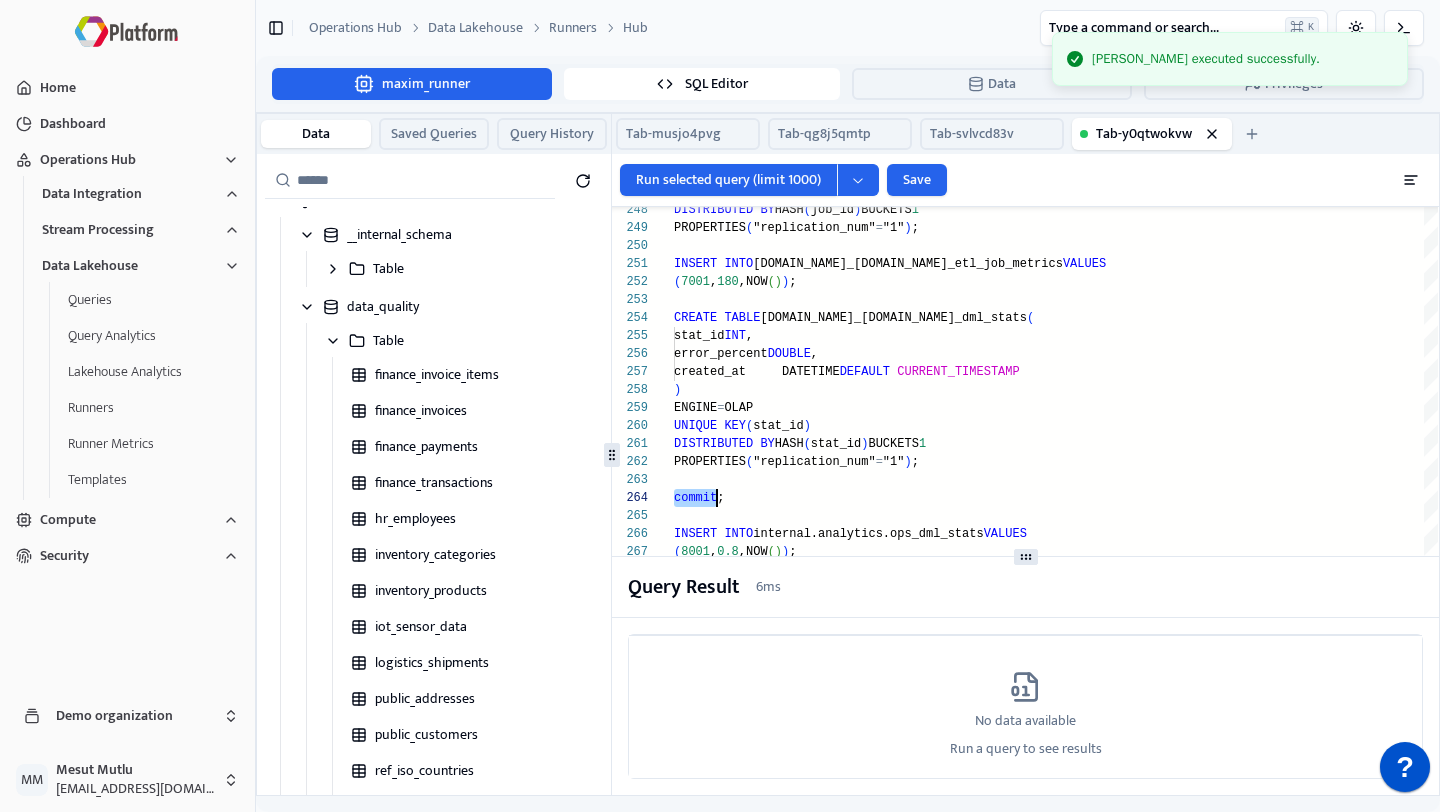 click on "DISTRIBUTED   BY  HASH ( job_id )  BUCKETS  1 PROPERTIES ( "replication_num" = "1" ) ; INSERT   INTO  internal.data_quality.ops_etl_job_metrics  VALUES ( 7001 , 180 ,NOW ( ) ) ; CREATE   TABLE  internal.data_quality.ops_dml_stats  (     stat_id         INT ,     error_percent   DOUBLE ,     created_at     DATETIME  DEFAULT   CURRENT_TIMESTAMP ) ENGINE = OLAP UNIQUE   KEY ( stat_id ) DISTRIBUTED   BY  HASH ( stat_id )  BUCKETS  1 PROPERTIES ( "replication_num" = "1" ) ; INSERT   INTO  internal.analytics.ops_dml_stats  VALUES ( 8001 , 0.8 ,NOW ( ) ) ; CREATE   TABLE  internal.analytics.security_audit_query_log  (     log_id        BIGINT,     role          STRING,     query_time    DATETIME,     table_name    STRING,     rows_returned BIGINT ) commit ;" at bounding box center [1056, -1356] 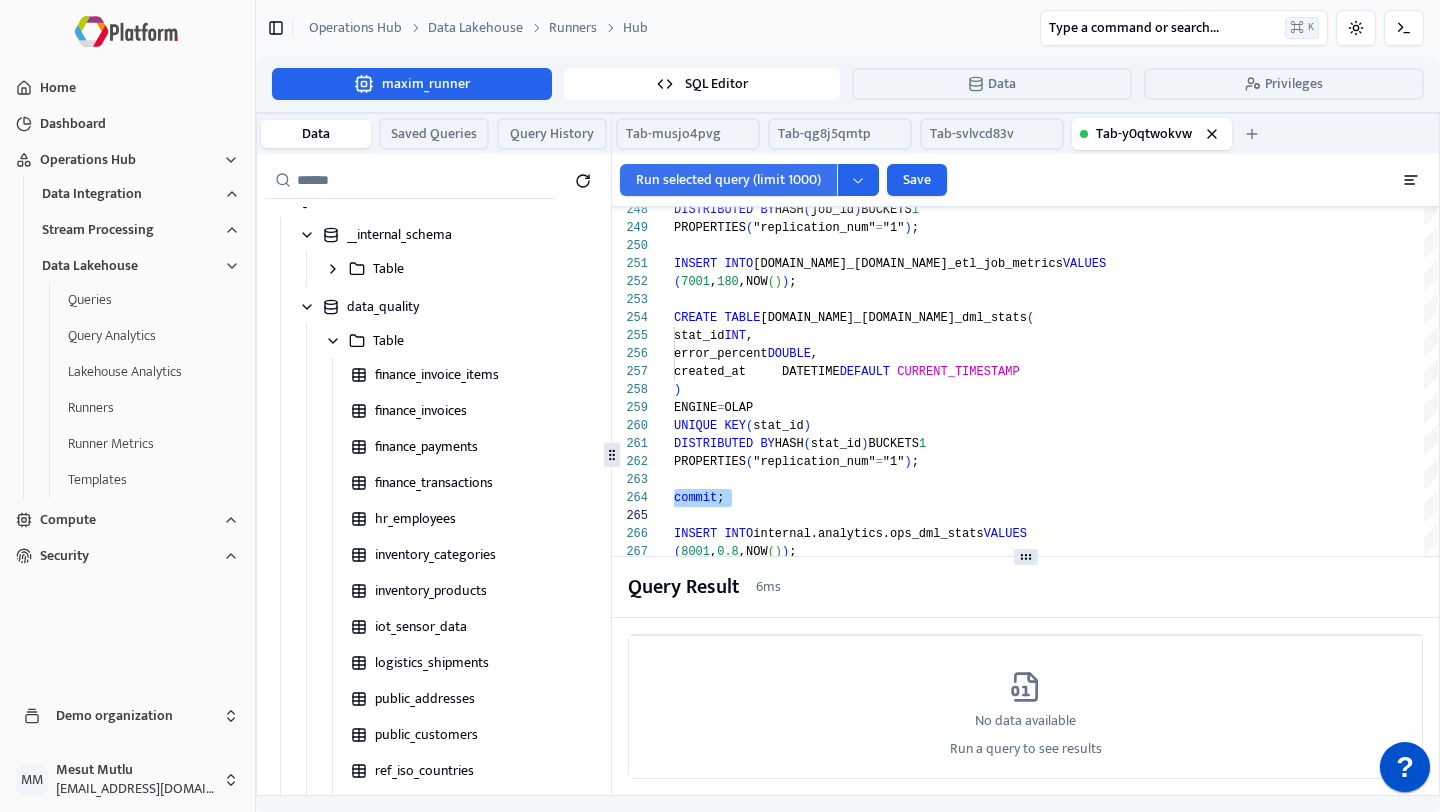 click on "Run selected query (limit 1000)" at bounding box center [728, 180] 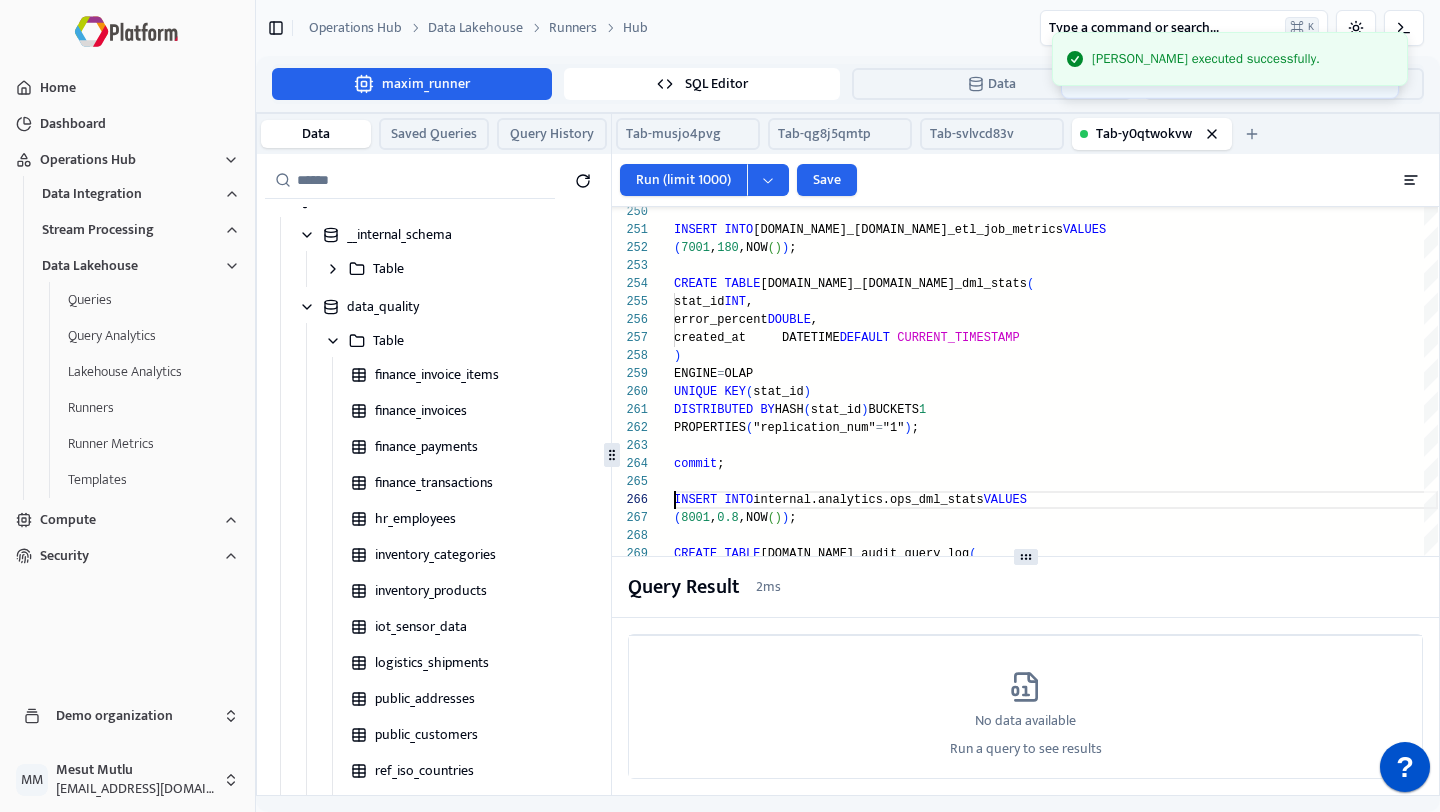 scroll, scrollTop: 90, scrollLeft: 0, axis: vertical 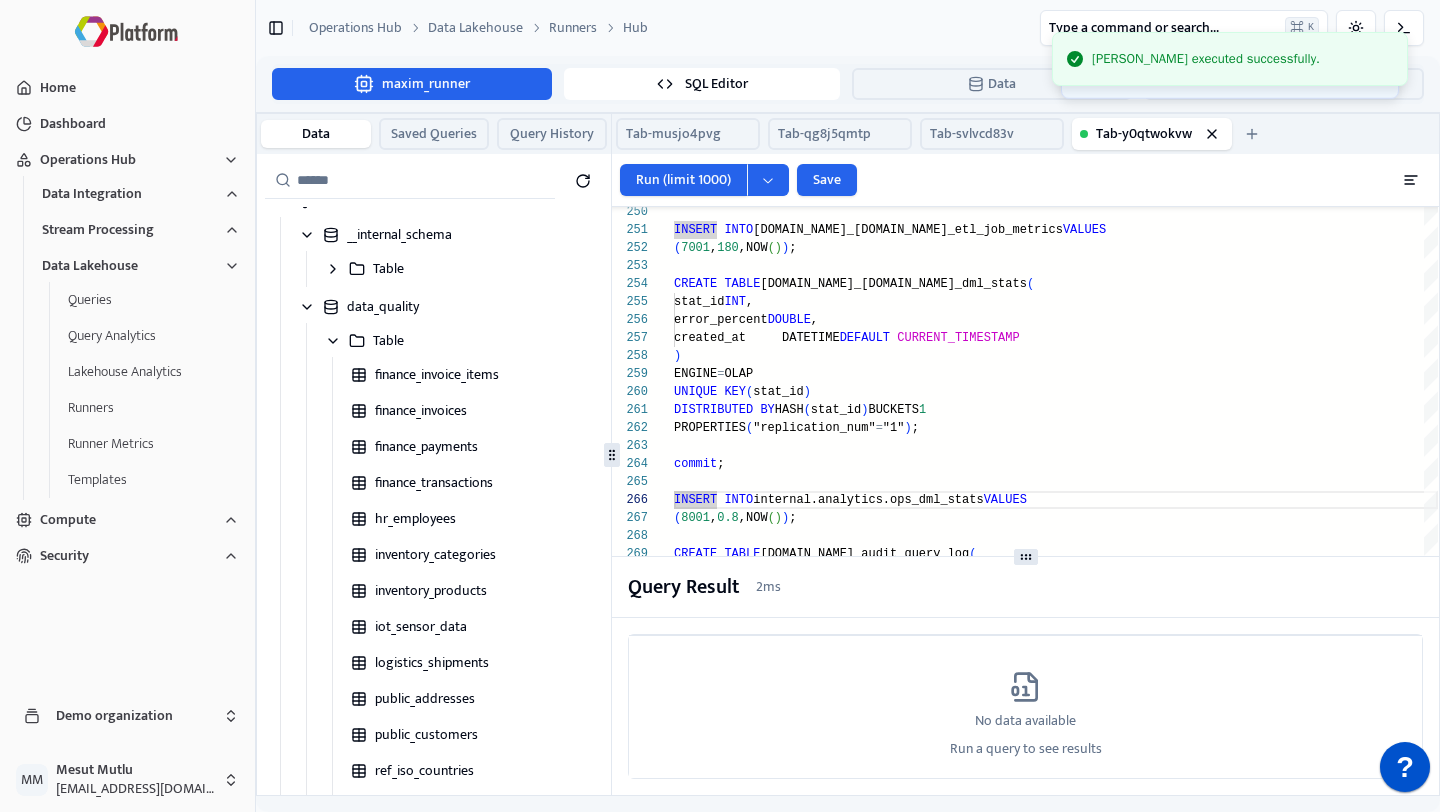 click on "INSERT   INTO  internal.data_quality.ops_etl_job_metrics  VALUES ( 7001 , 180 ,NOW ( ) ) ; CREATE   TABLE  internal.data_quality.ops_dml_stats  (     stat_id         INT ,     error_percent   DOUBLE ,     created_at     DATETIME  DEFAULT   CURRENT_TIMESTAMP ) ENGINE = OLAP UNIQUE   KEY ( stat_id ) DISTRIBUTED   BY  HASH ( stat_id )  BUCKETS  1 PROPERTIES ( "replication_num" = "1" ) ; INSERT   INTO  internal.analytics.ops_dml_stats  VALUES ( 8001 , 0.8 ,NOW ( ) ) ; CREATE   TABLE  internal.analytics.security_audit_query_log  (     log_id        BIGINT,     role          STRING,     query_time    DATETIME,     table_name    STRING,     rows_returned BIGINT ) commit ; ENGINE = OLAP DUPLICATE  KEY ( log_id )" at bounding box center [1056, -1390] 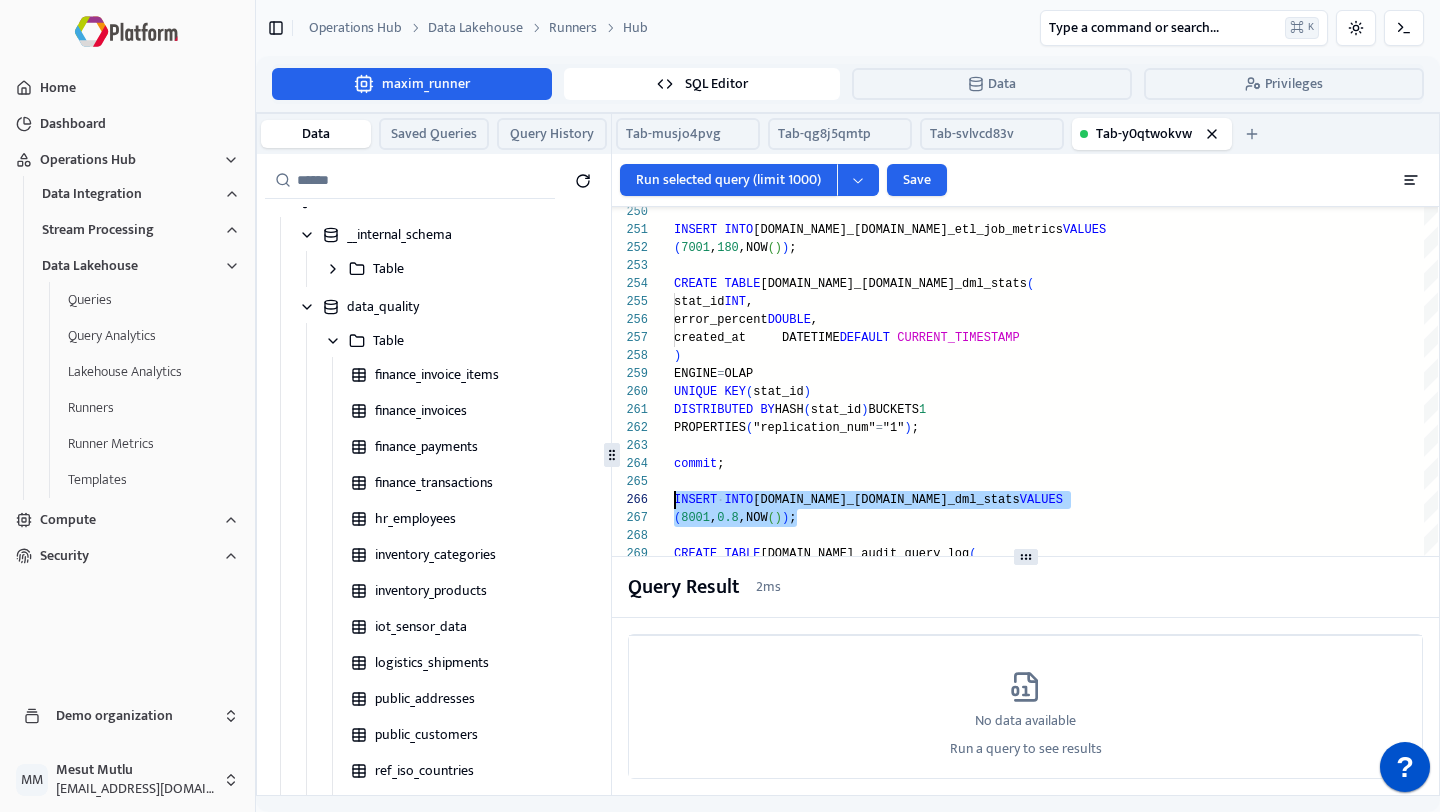 scroll, scrollTop: 90, scrollLeft: 0, axis: vertical 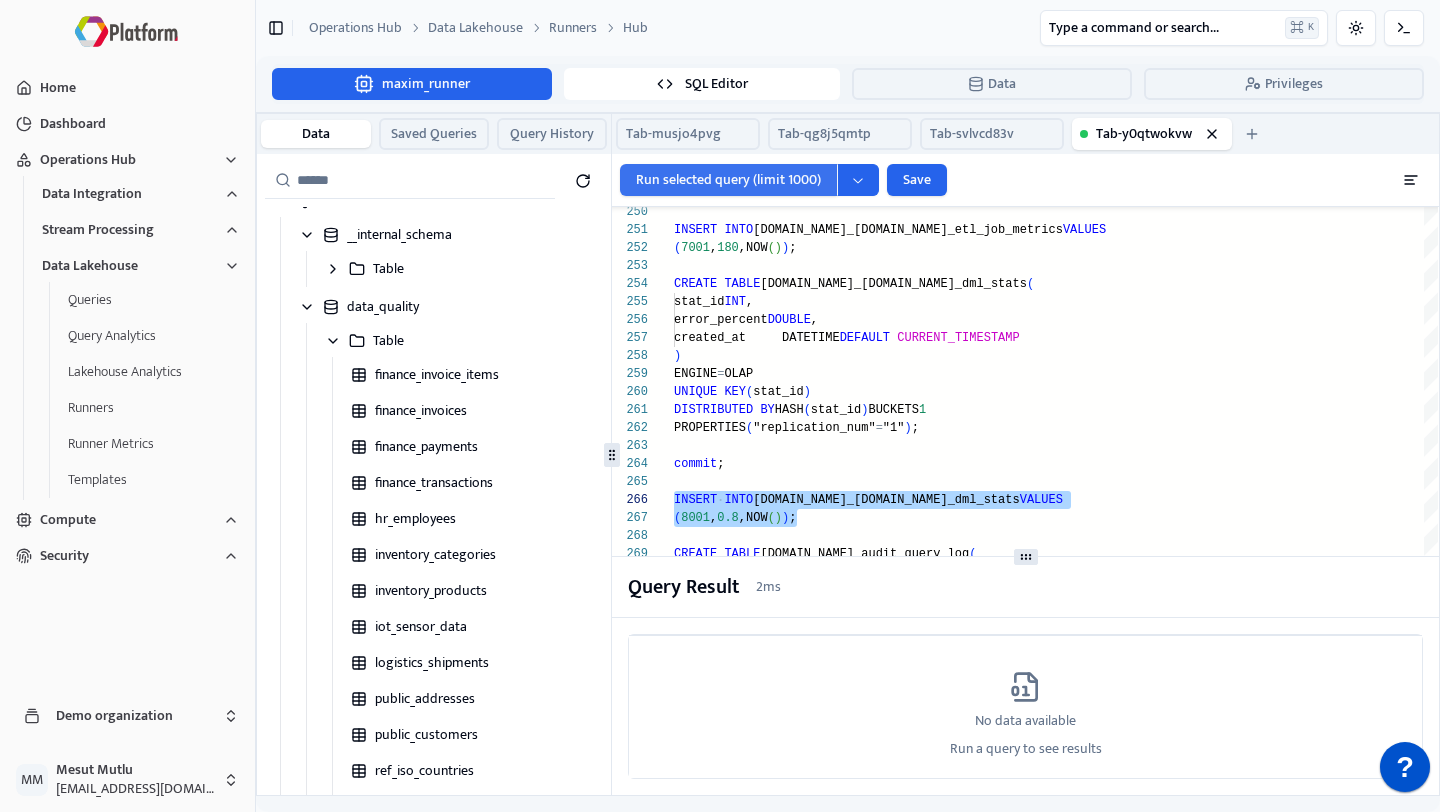 click on "Run selected query (limit 1000)" at bounding box center (728, 180) 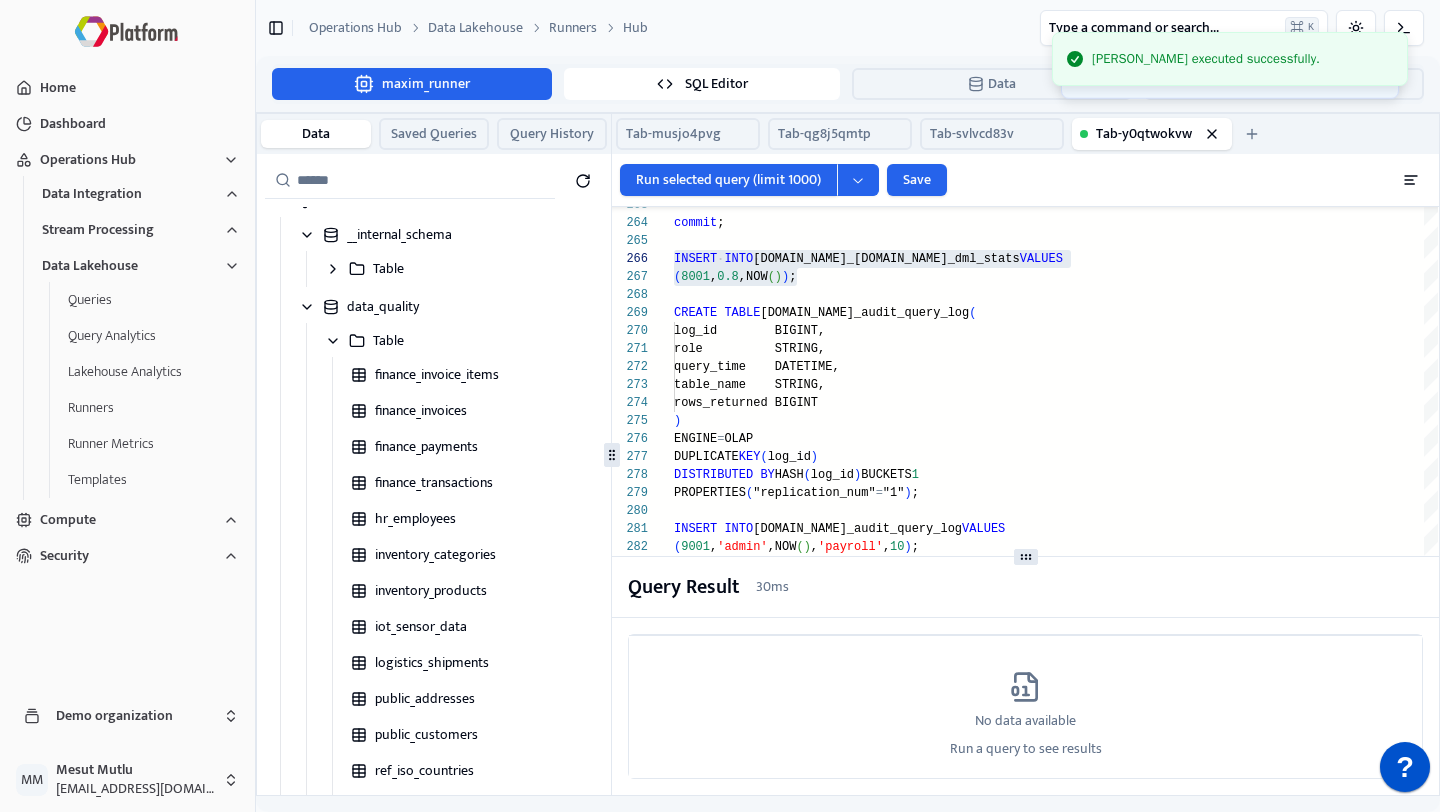 click on "INSERT   INTO  internal.data_quality.ops_dml_stats  VALUES ( 8001 , 0.8 ,NOW ( ) ) ; CREATE   TABLE  internal.analytics.security_audit_query_log  (     log_id        BIGINT,     role          STRING,     query_time    DATETIME,     table_name    STRING,     rows_returned BIGINT ) commit ; ENGINE = OLAP DUPLICATE  KEY ( log_id ) DISTRIBUTED   BY  HASH ( log_id )  BUCKETS  1 PROPERTIES ( "replication_num" = "1" ) ; INSERT   INTO  internal.analytics.security_audit_query_log  VALUES ( 9001 , 'admin' ,NOW ( ) , 'payroll' , 10 ) ; CREATE   TABLE  internal.analytics.metadata_lineage  (     id           BIGINT,     target_table STRING,     source_table STRING ) ENGINE = OLAP DUPLICATE  KEY ( id )" at bounding box center (1056, -1631) 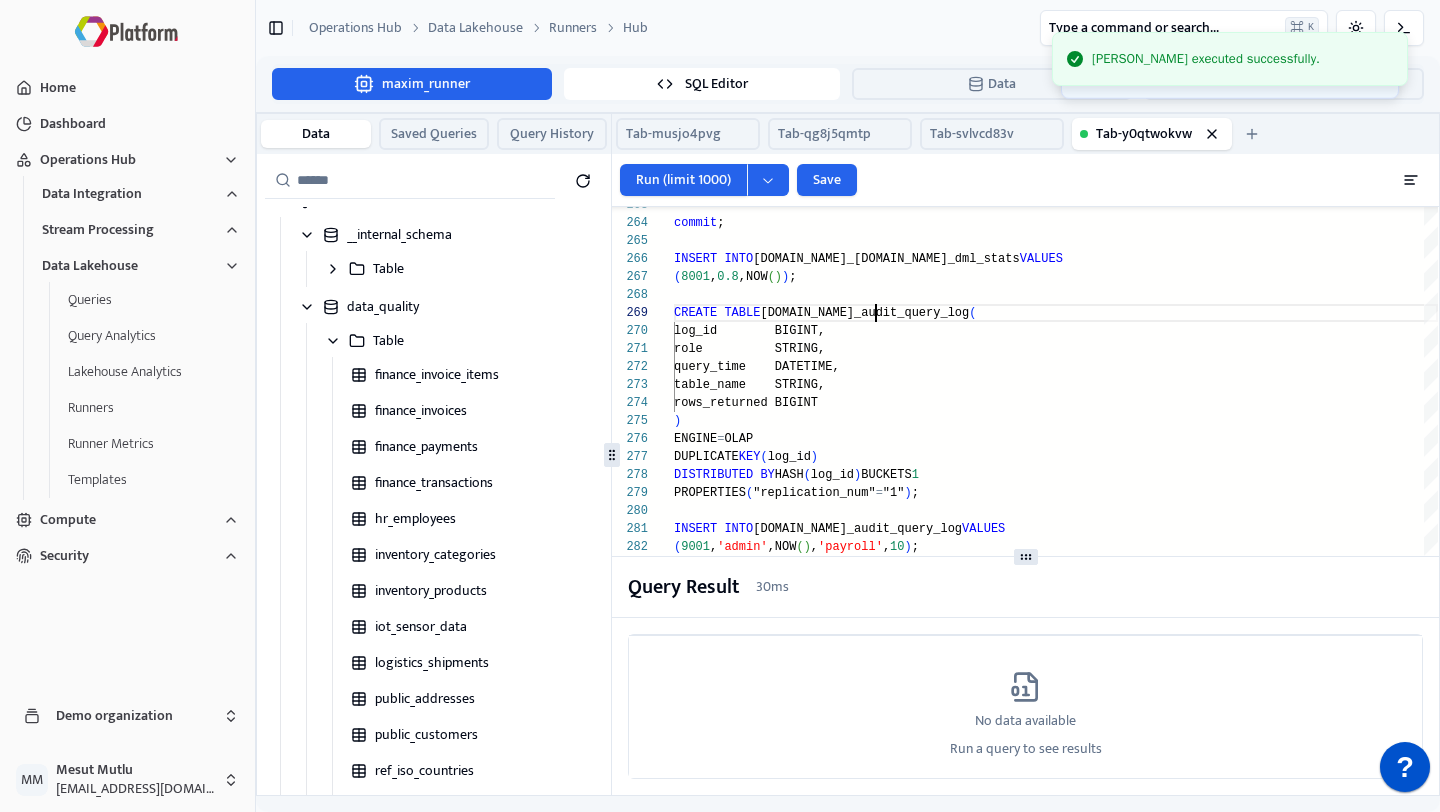 click on "INSERT   INTO  internal.data_quality.ops_dml_stats  VALUES ( 8001 , 0.8 ,NOW ( ) ) ; CREATE   TABLE  internal.analytics.security_audit_query_log  (     log_id        BIGINT,     role          STRING,     query_time    DATETIME,     table_name    STRING,     rows_returned BIGINT ) commit ; ENGINE = OLAP DUPLICATE  KEY ( log_id ) DISTRIBUTED   BY  HASH ( log_id )  BUCKETS  1 PROPERTIES ( "replication_num" = "1" ) ; INSERT   INTO  internal.analytics.security_audit_query_log  VALUES ( 9001 , 'admin' ,NOW ( ) , 'payroll' , 10 ) ; CREATE   TABLE  internal.analytics.metadata_lineage  (     id           BIGINT,     target_table STRING,     source_table STRING ) ENGINE = OLAP DUPLICATE  KEY ( id )" at bounding box center [1056, -1631] 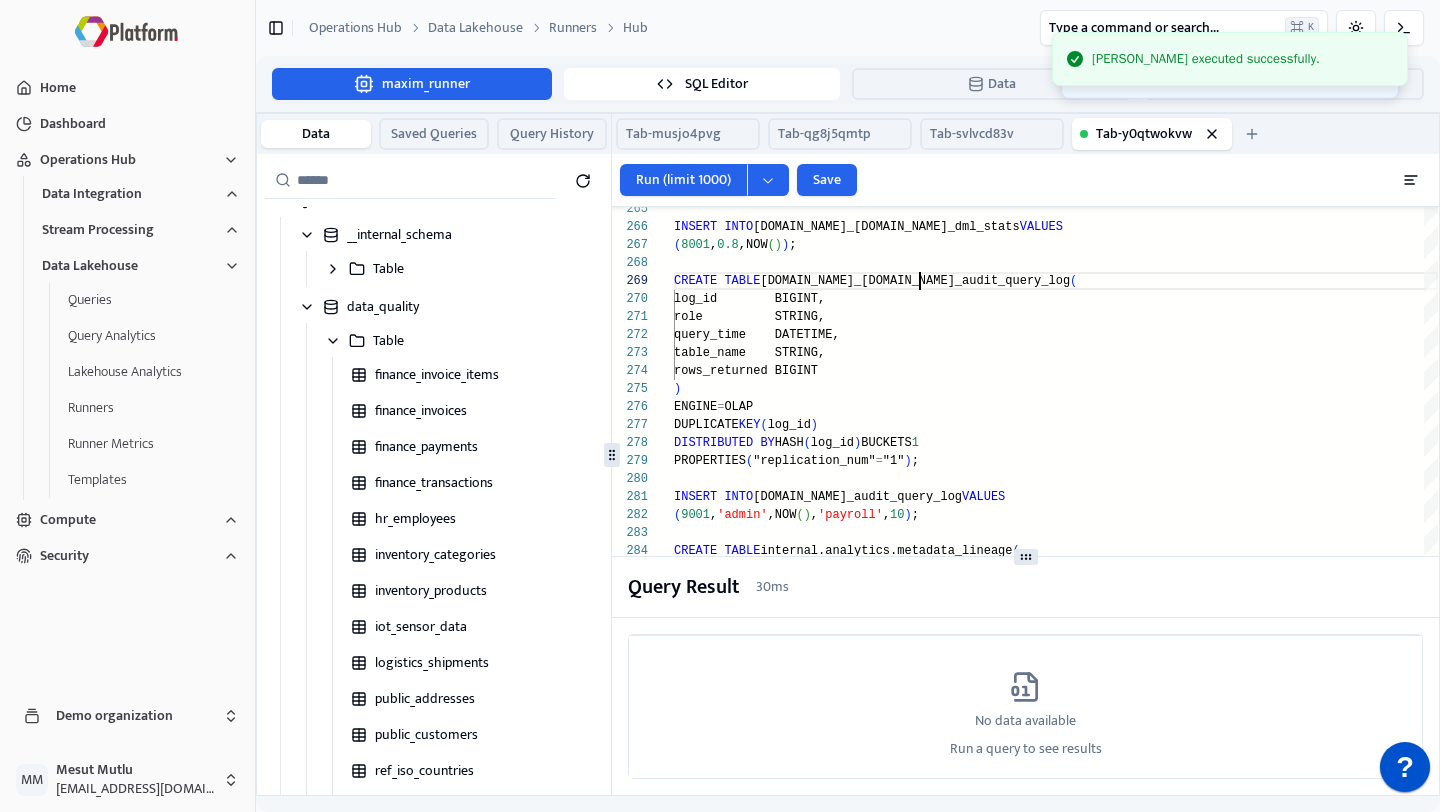click on "INSERT   INTO  internal.data_quality.ops_dml_stats  VALUES ( 8001 , 0.8 ,NOW ( ) ) ; CREATE   TABLE  internal.data_quality.security_audit_query_log  (     log_id        BIGINT,     role          STRING,     query_time    DATETIME,     table_name    STRING,     rows_returned BIGINT ) ENGINE = OLAP DUPLICATE  KEY ( log_id ) DISTRIBUTED   BY  HASH ( log_id )  BUCKETS  1 PROPERTIES ( "replication_num" = "1" ) ; INSERT   INTO  internal.analytics.security_audit_query_log  VALUES ( 9001 , 'admin' ,NOW ( ) , 'payroll' , 10 ) ; CREATE   TABLE  internal.analytics.metadata_lineage  (     id           BIGINT,     target_table STRING,     source_table STRING ) ENGINE = OLAP DUPLICATE  KEY ( id ) DISTRIBUTED   BY  HASH ( id )  BUCKETS  1 PROPERTIES ( "replication_num" = "1" ) ;" at bounding box center [1056, -1663] 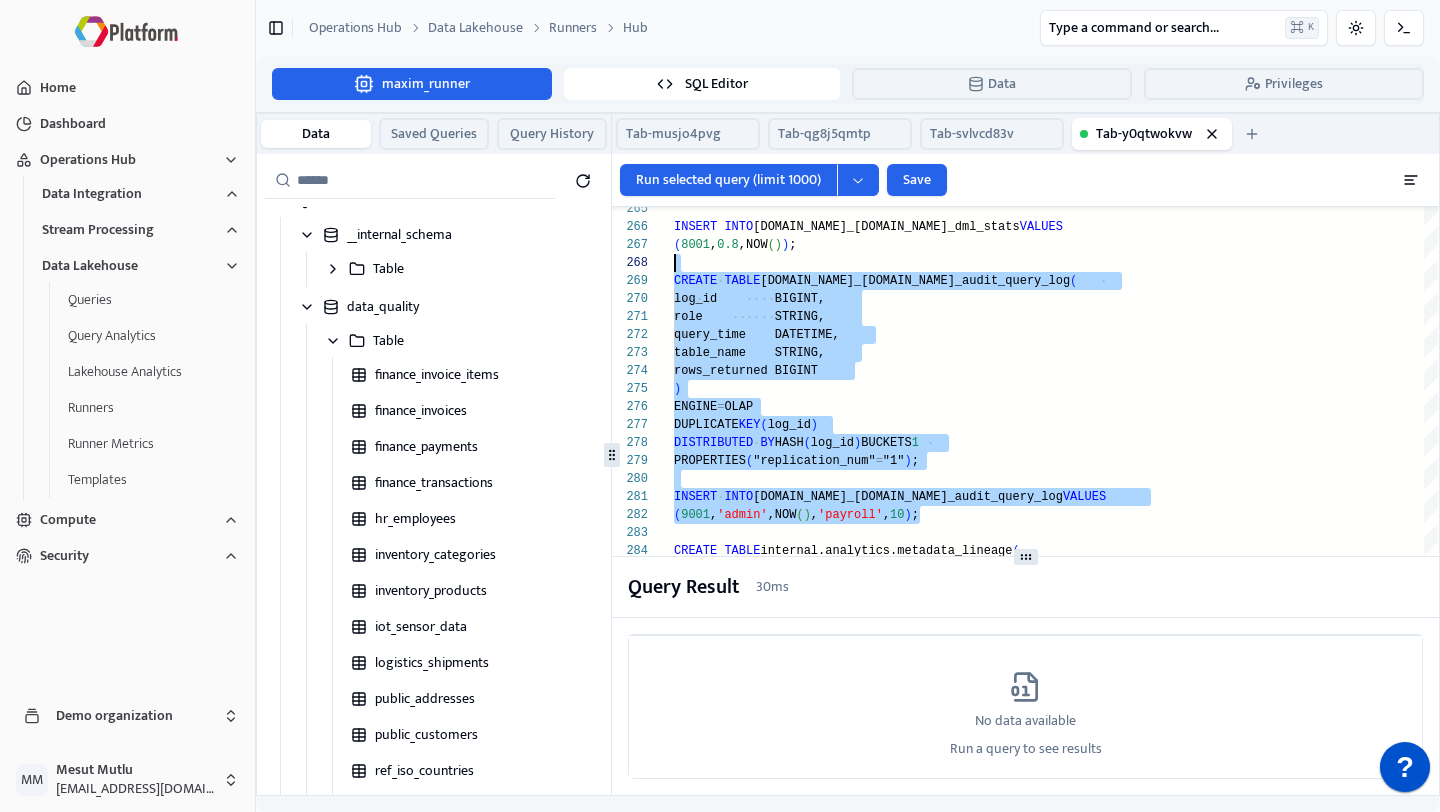 scroll, scrollTop: 126, scrollLeft: 0, axis: vertical 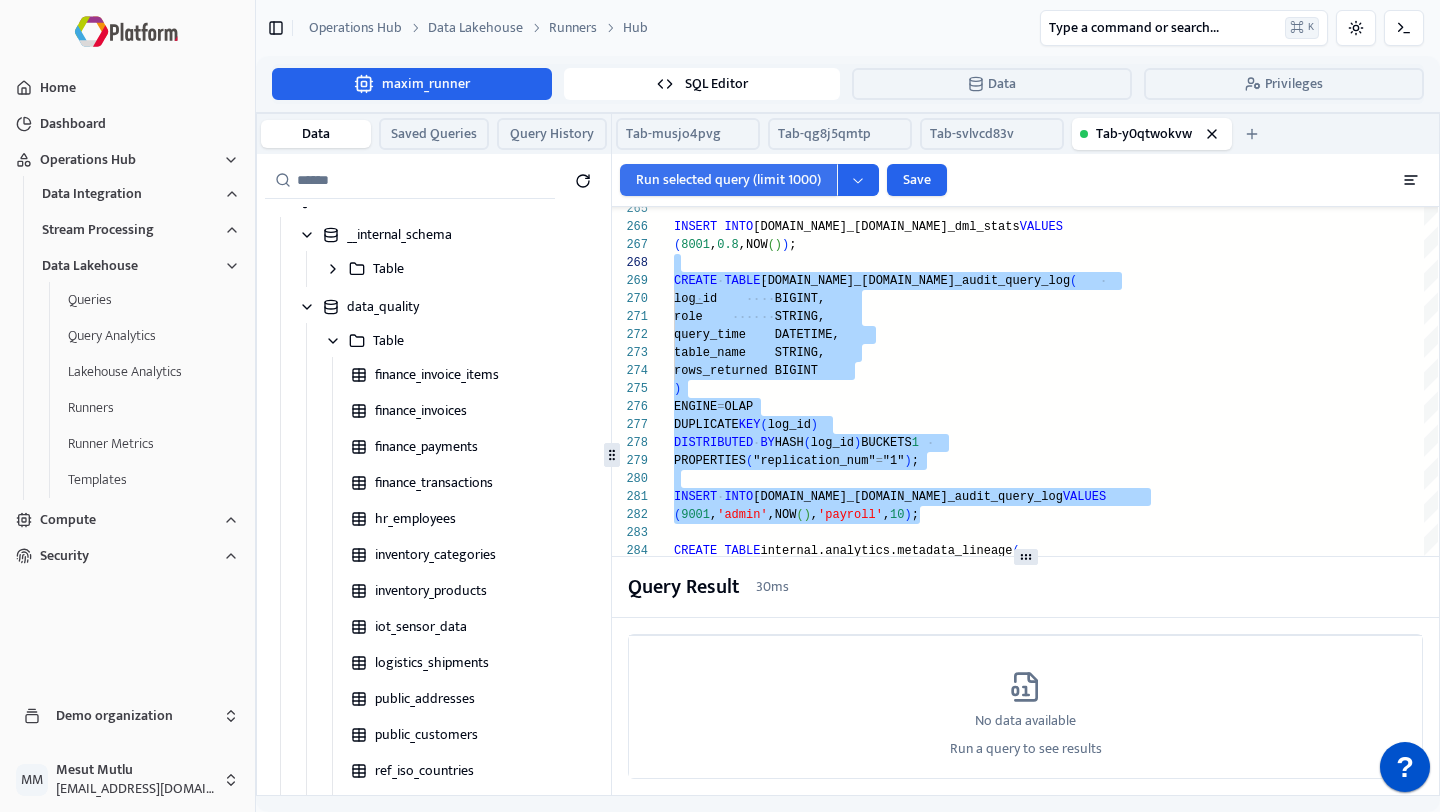 click on "Run selected query (limit 1000)" at bounding box center (728, 180) 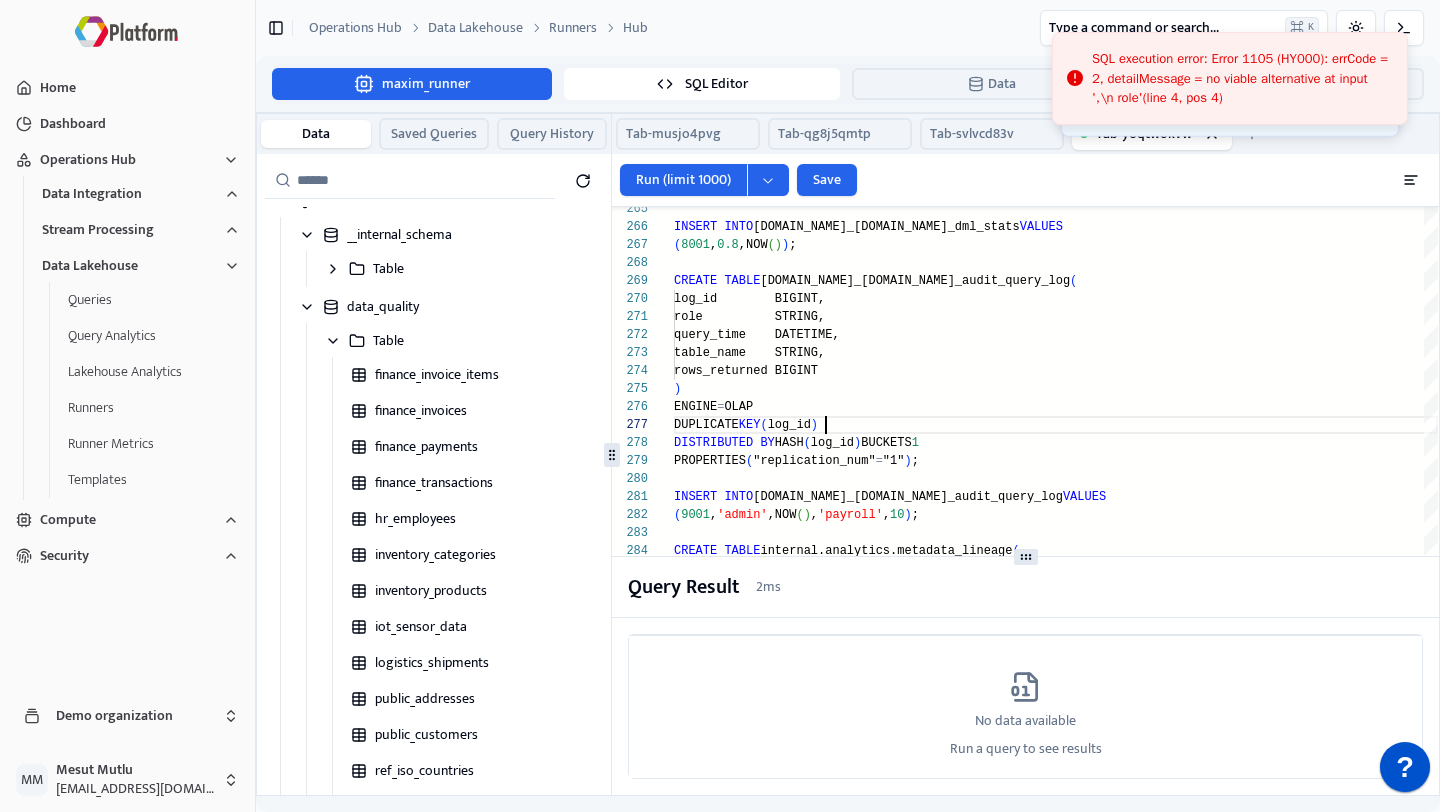 click on "INSERT   INTO  internal.data_quality.ops_dml_stats  VALUES ( 8001 , 0.8 ,NOW ( ) ) ; CREATE   TABLE  internal.data_quality.security_audit_query_log  (     log_id        BIGINT,     role          STRING,     query_time    DATETIME,     table_name    STRING,     rows_returned BIGINT ) ENGINE = OLAP DUPLICATE  KEY ( log_id ) DISTRIBUTED   BY  HASH ( log_id )  BUCKETS  1 PROPERTIES ( "replication_num" = "1" ) ; INSERT   INTO  internal.data_quality.security_audit_query_log  VALUES ( 9001 , 'admin' ,NOW ( ) , 'payroll' , 10 ) ; CREATE   TABLE  internal.analytics.metadata_lineage  (     id           BIGINT,     target_table STRING,     source_table STRING ) ENGINE = OLAP DUPLICATE  KEY ( id ) DISTRIBUTED   BY  HASH ( id )  BUCKETS  1 PROPERTIES ( "replication_num" = "1" ) ;" at bounding box center (1056, -1663) 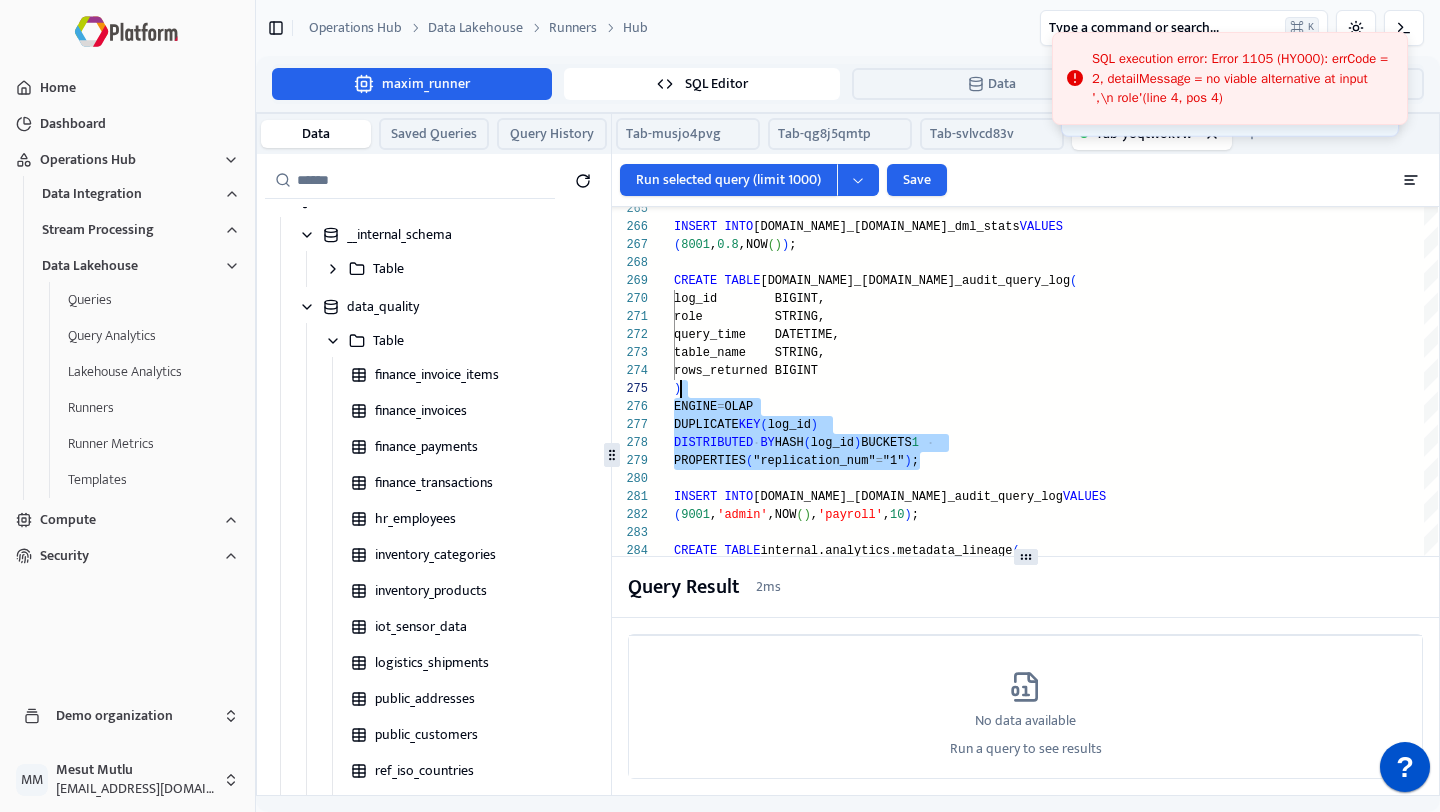 scroll, scrollTop: 144, scrollLeft: 0, axis: vertical 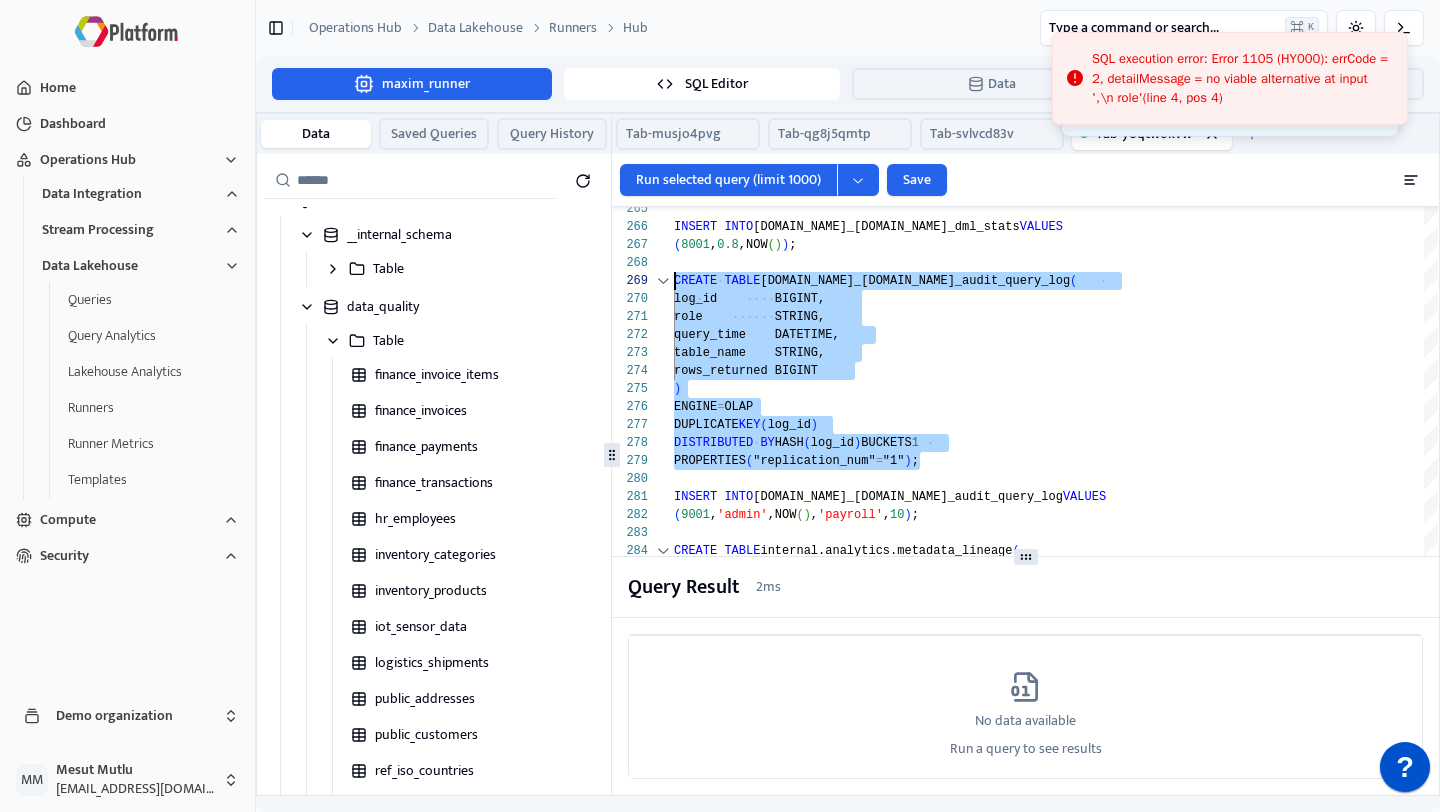 drag, startPoint x: 930, startPoint y: 454, endPoint x: 671, endPoint y: 276, distance: 314.26898 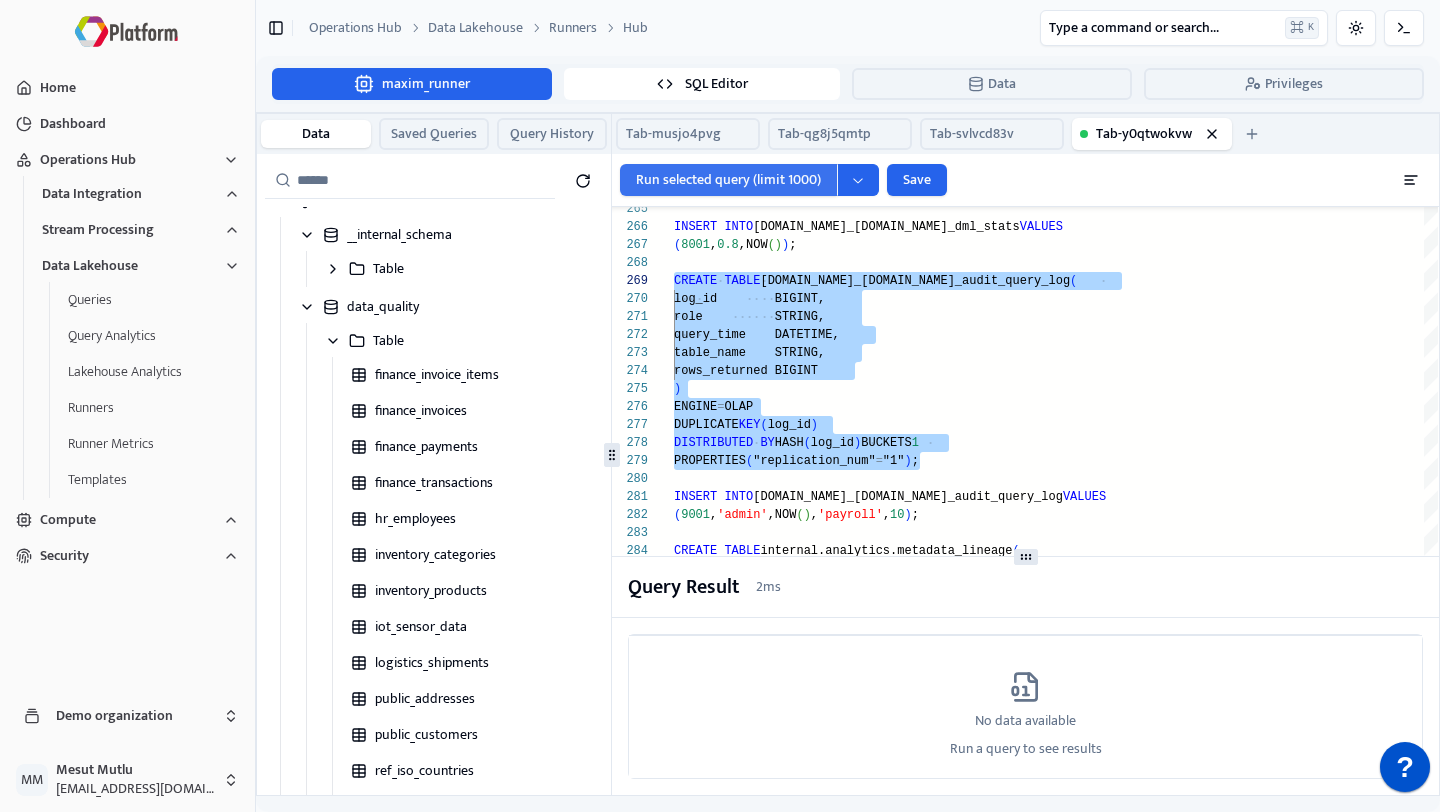 click on "Run selected query (limit 1000)" at bounding box center (728, 180) 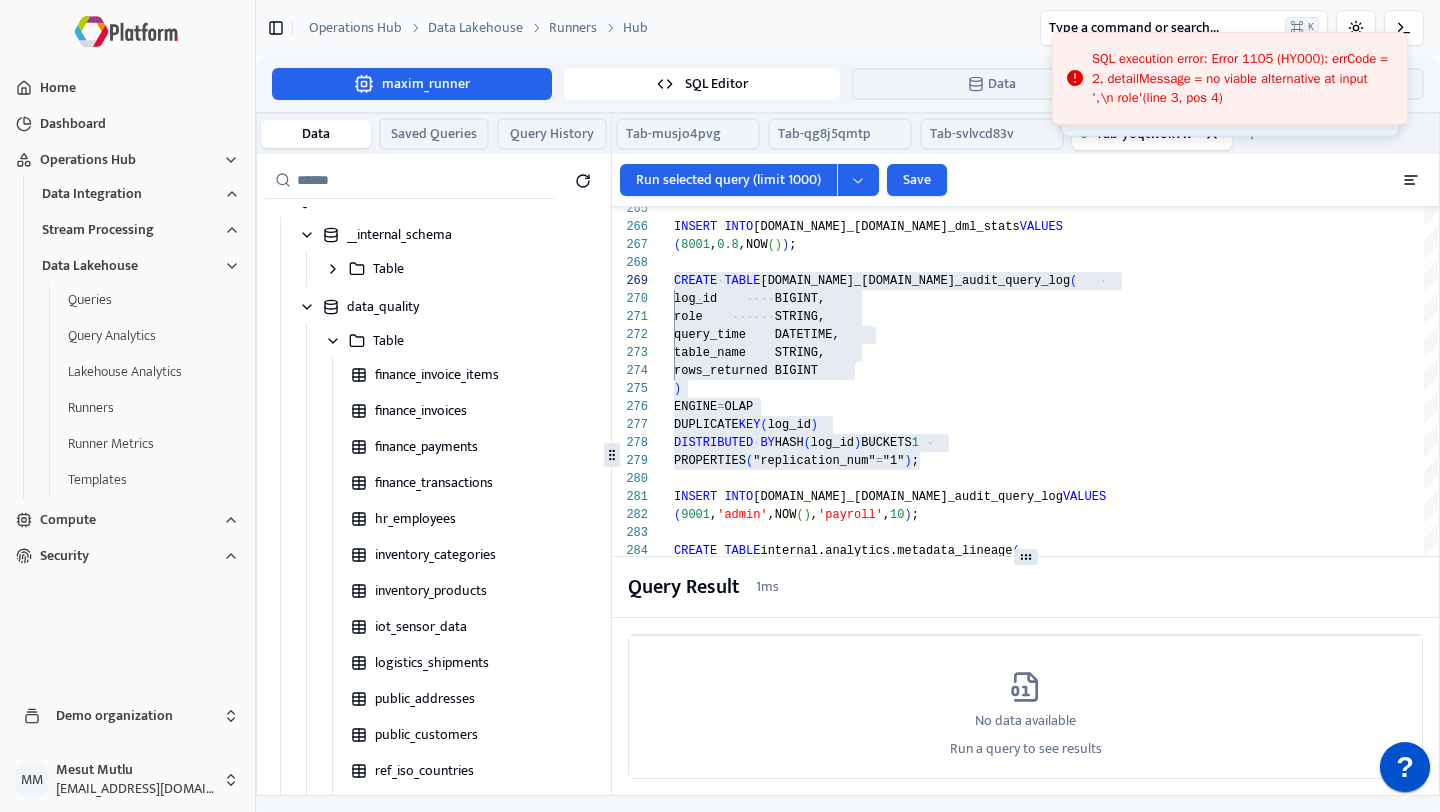 click on "INSERT   INTO  internal.data_quality.ops_dml_stats  VALUES ( 8001 , 0.8 ,NOW ( ) ) ; CREATE   TABLE  internal.data_quality.security_audit_query_log  (     log_id        BIGINT,     role          STRING,     query_time    DATETIME,     table_name    STRING,     rows_returned BIGINT ) ENGINE = OLAP DUPLICATE  KEY ( log_id ) DISTRIBUTED   BY  HASH ( log_id )  BUCKETS  1 PROPERTIES ( "replication_num" = "1" ) ; INSERT   INTO  internal.data_quality.security_audit_query_log  VALUES ( 9001 , 'admin' ,NOW ( ) , 'payroll' , 10 ) ; CREATE   TABLE  internal.analytics.metadata_lineage  (     id           BIGINT,     target_table STRING,     source_table STRING ) ENGINE = OLAP DUPLICATE  KEY ( id ) DISTRIBUTED   BY  HASH ( id )  BUCKETS  1 PROPERTIES ( "replication_num" = "1" ) ;" at bounding box center [1056, -1663] 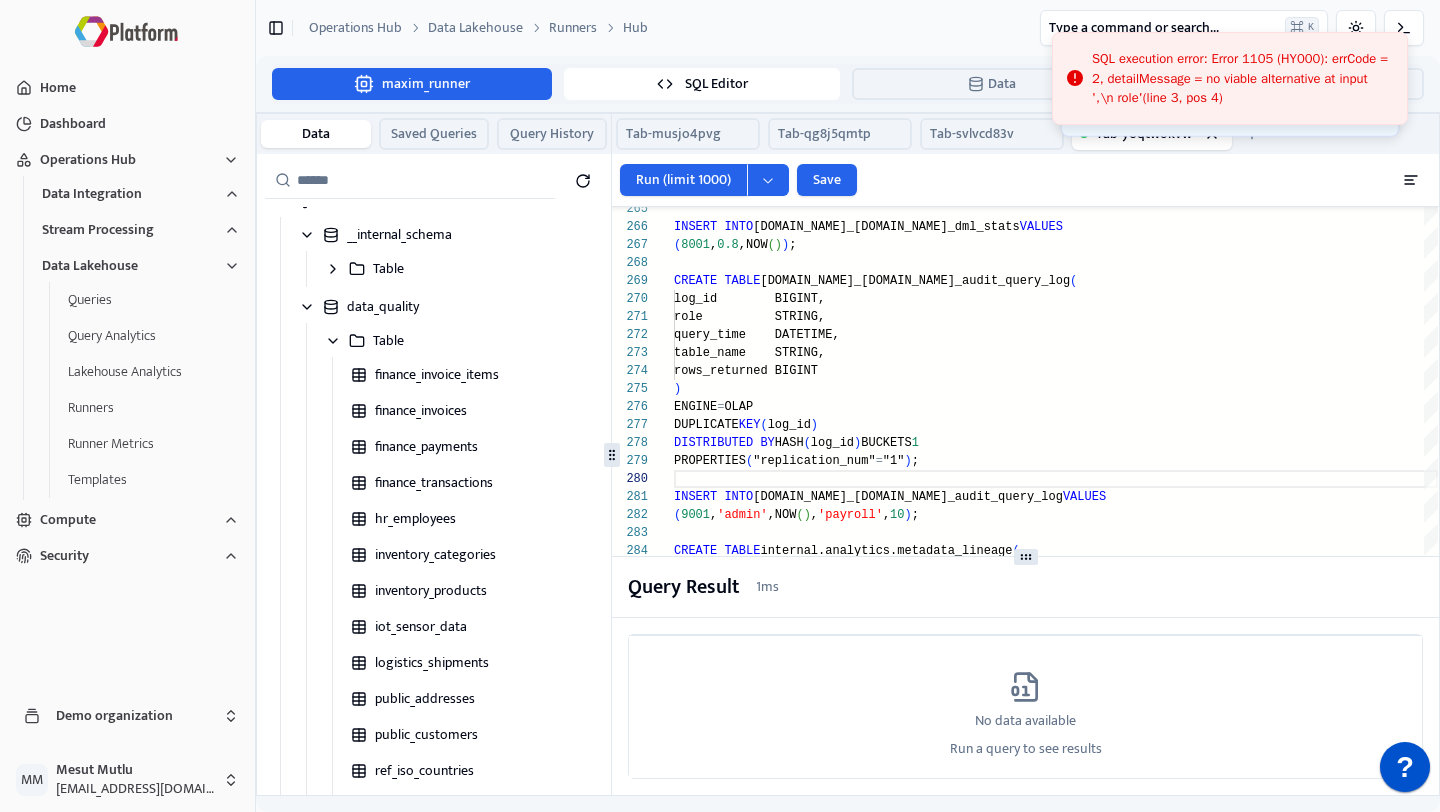 scroll, scrollTop: 144, scrollLeft: 0, axis: vertical 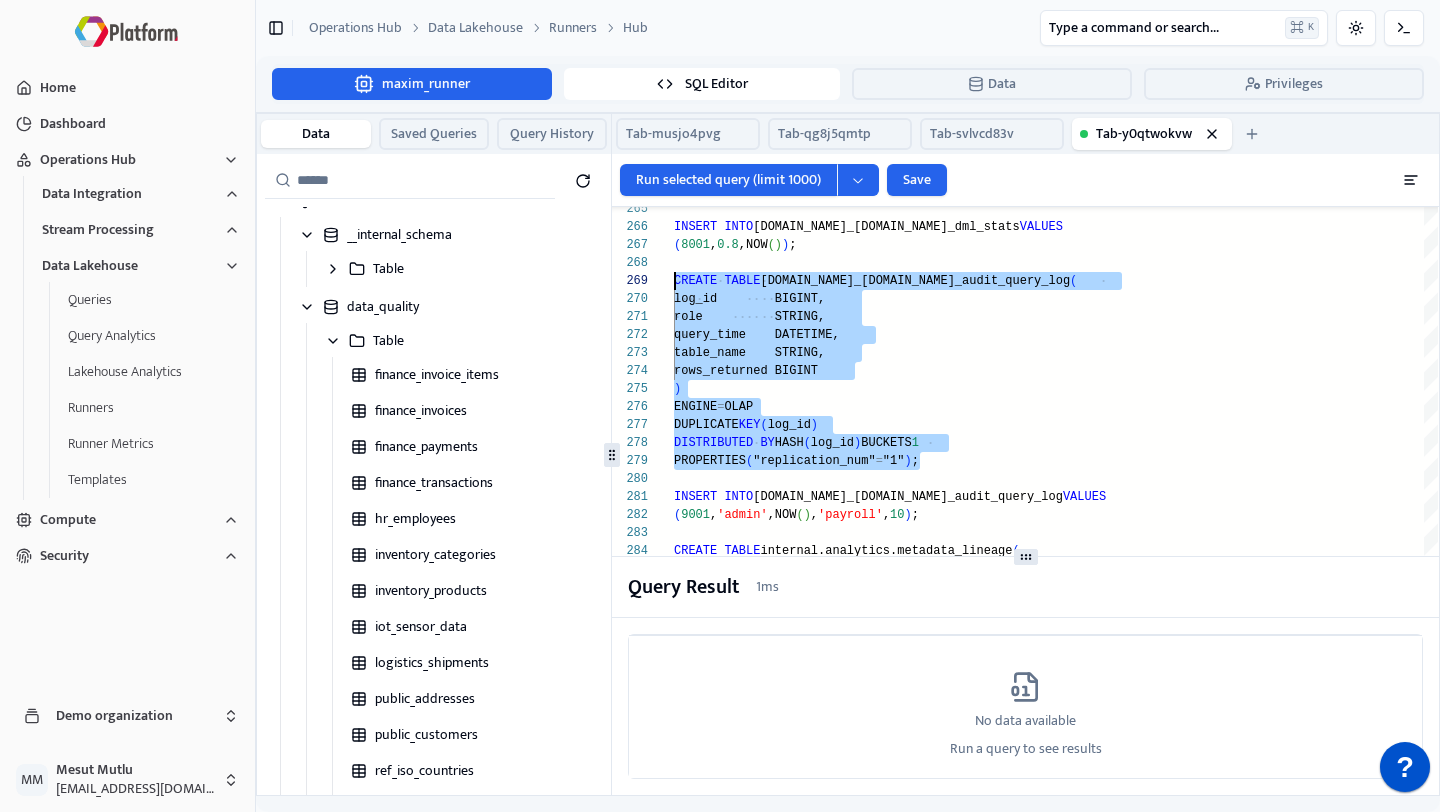 drag, startPoint x: 936, startPoint y: 460, endPoint x: 676, endPoint y: 277, distance: 317.94498 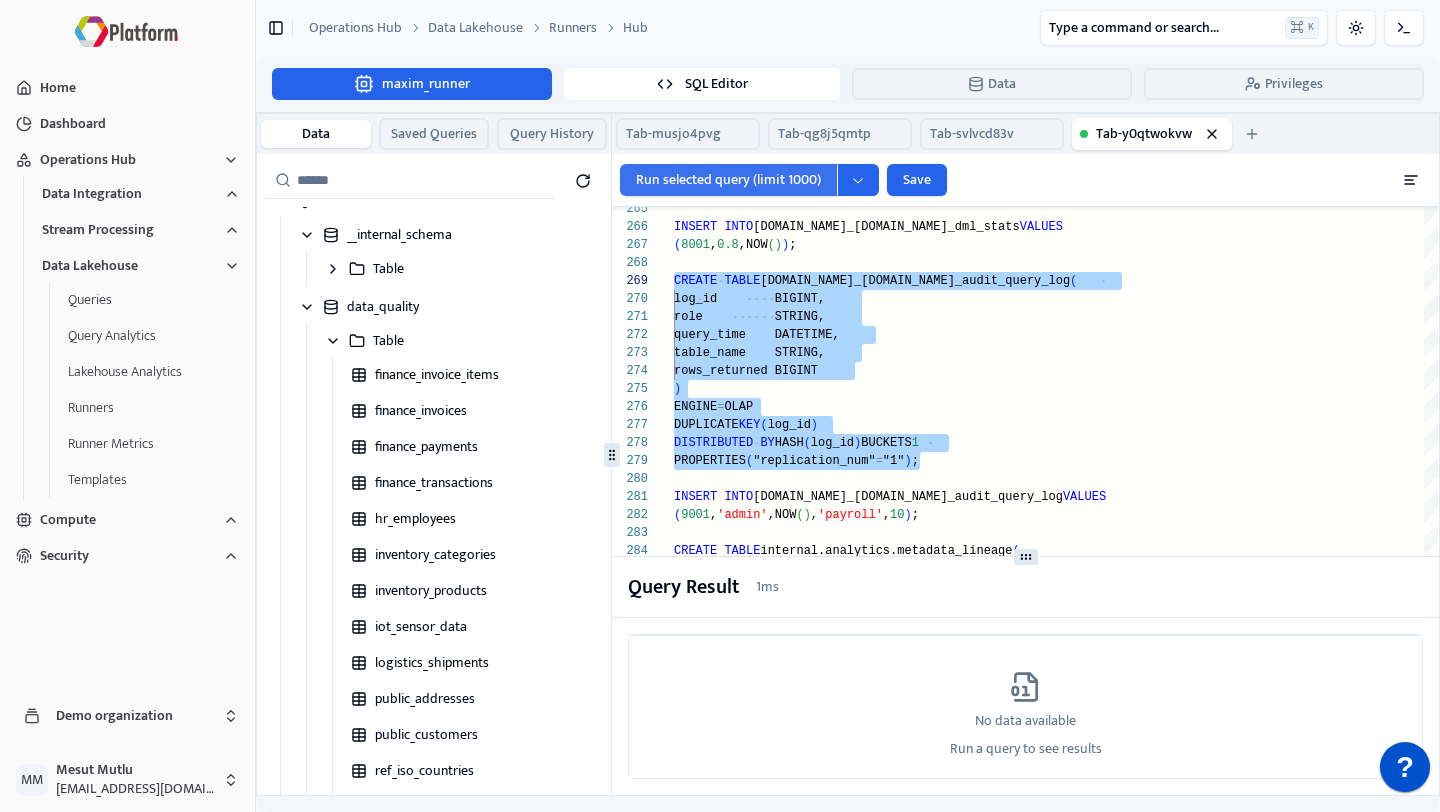 click on "Run selected query (limit 1000)" at bounding box center [728, 180] 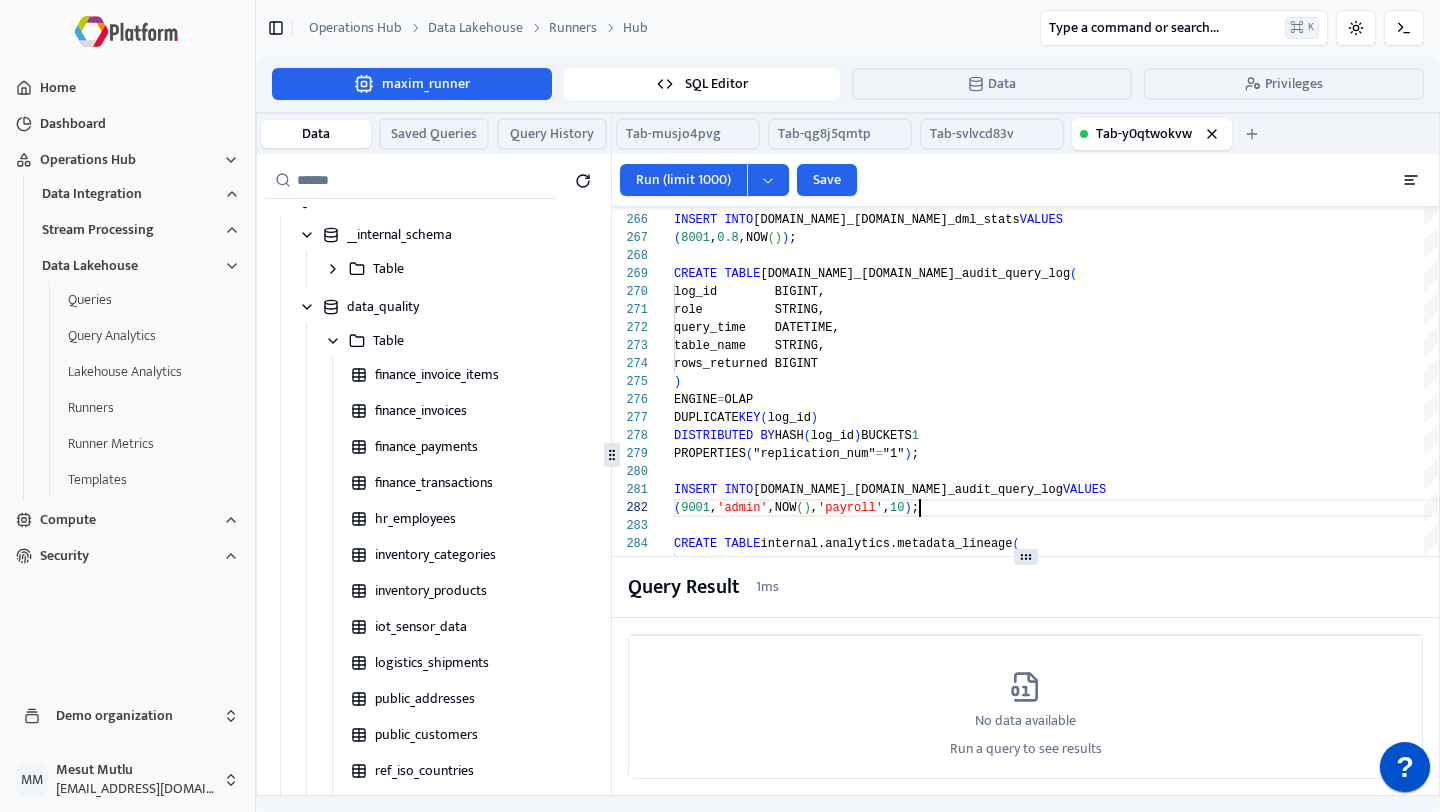 scroll, scrollTop: 18, scrollLeft: 0, axis: vertical 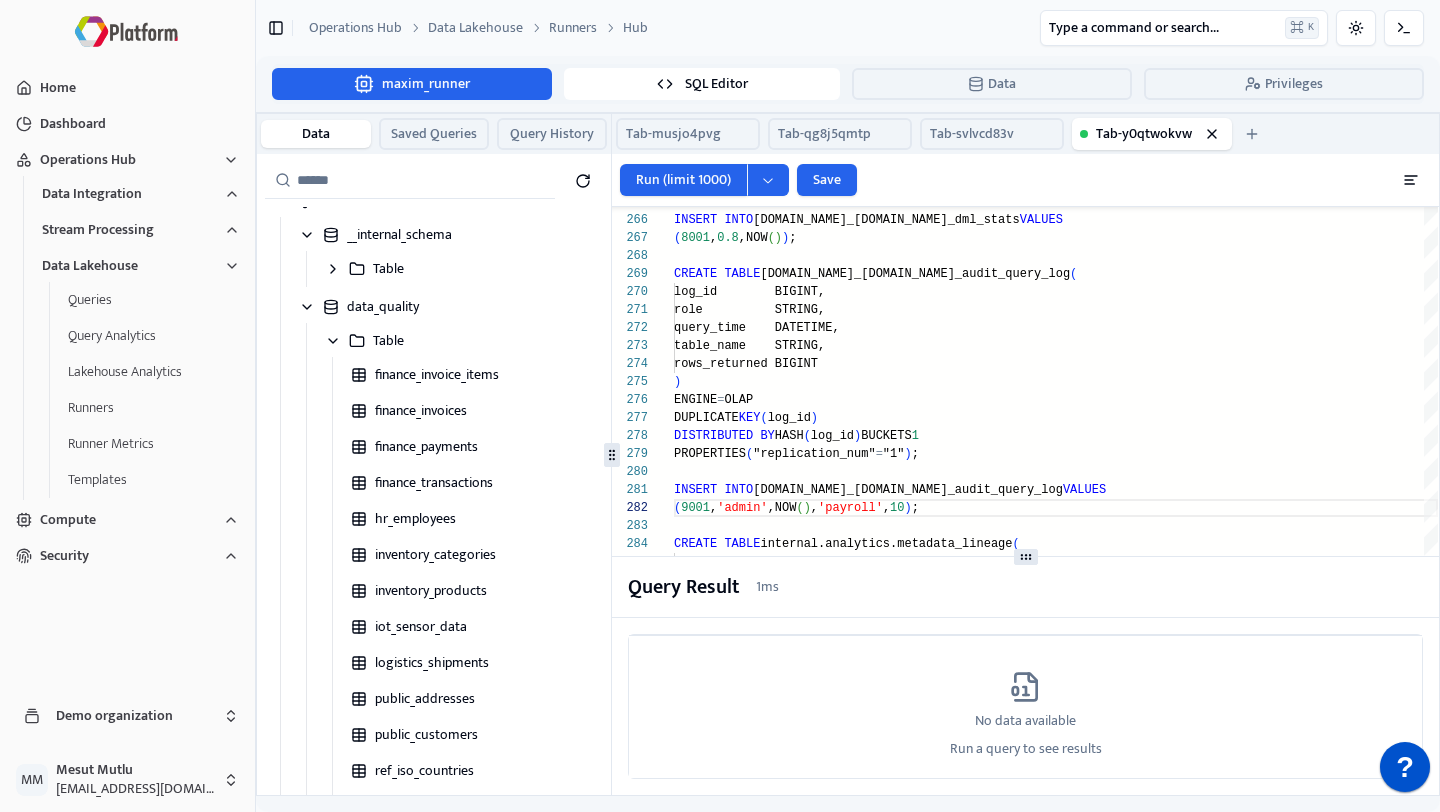 click on "CREATE   TABLE  internal.analytics.metadata_lineage  (     id           BIGINT,     target_table STRING,     source_table STRING ) ENGINE = OLAP DUPLICATE  KEY ( id ) ( 9001 , 'admin' ,NOW ( ) , 'payroll' , 10 ) ; INSERT   INTO  internal.data_quality.security_audit_query_log  VALUES PROPERTIES ( "replication_num" = "1" ) ; DISTRIBUTED   BY  HASH ( log_id )  BUCKETS  1 DUPLICATE  KEY ( log_id ) ENGINE = OLAP )     rows_returned BIGINT     table_name    STRING,     query_time    DATETIME,     role          STRING,     log_id        BIGINT, CREATE   TABLE  internal.data_quality.security_audit_query_log  ( ( 8001 , 0.8 ,NOW ( ) ) ; INSERT   INTO  internal.data_quality.ops_dml_stats  VALUES DISTRIBUTED   BY  HASH ( id )  BUCKETS  1 PROPERTIES ( "replication_num" = "1" ) ;" at bounding box center (1056, -1670) 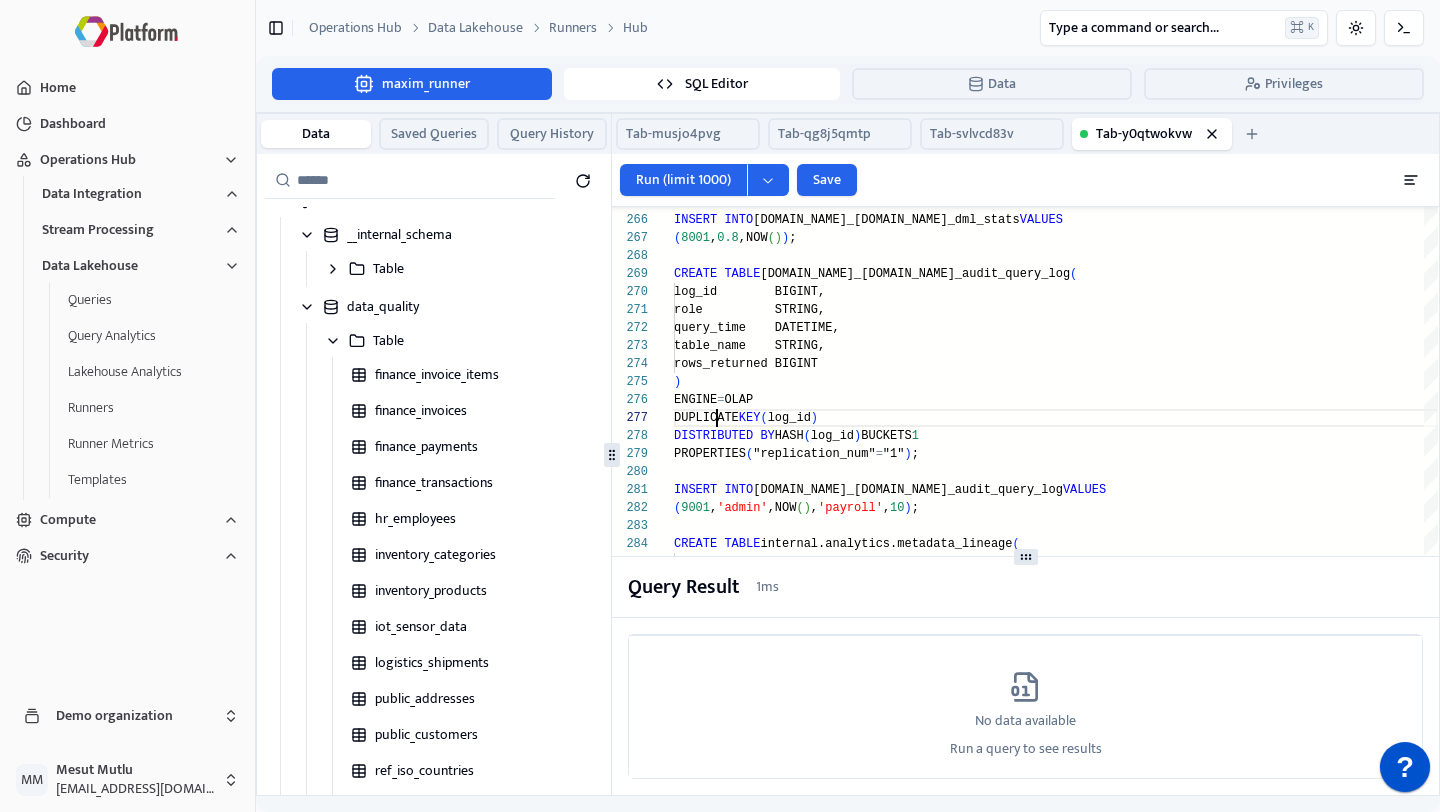 click on "CREATE   TABLE  internal.analytics.metadata_lineage  (     id           BIGINT,     target_table STRING,     source_table STRING ) ENGINE = OLAP DUPLICATE  KEY ( id ) ( 9001 , 'admin' ,NOW ( ) , 'payroll' , 10 ) ; INSERT   INTO  internal.data_quality.security_audit_query_log  VALUES PROPERTIES ( "replication_num" = "1" ) ; DISTRIBUTED   BY  HASH ( log_id )  BUCKETS  1 DUPLICATE  KEY ( log_id ) ENGINE = OLAP )     rows_returned BIGINT     table_name    STRING,     query_time    DATETIME,     role          STRING,     log_id        BIGINT, CREATE   TABLE  internal.data_quality.security_audit_query_log  ( ( 8001 , 0.8 ,NOW ( ) ) ; INSERT   INTO  internal.data_quality.ops_dml_stats  VALUES DISTRIBUTED   BY  HASH ( id )  BUCKETS  1 PROPERTIES ( "replication_num" = "1" ) ;" at bounding box center (1056, -1670) 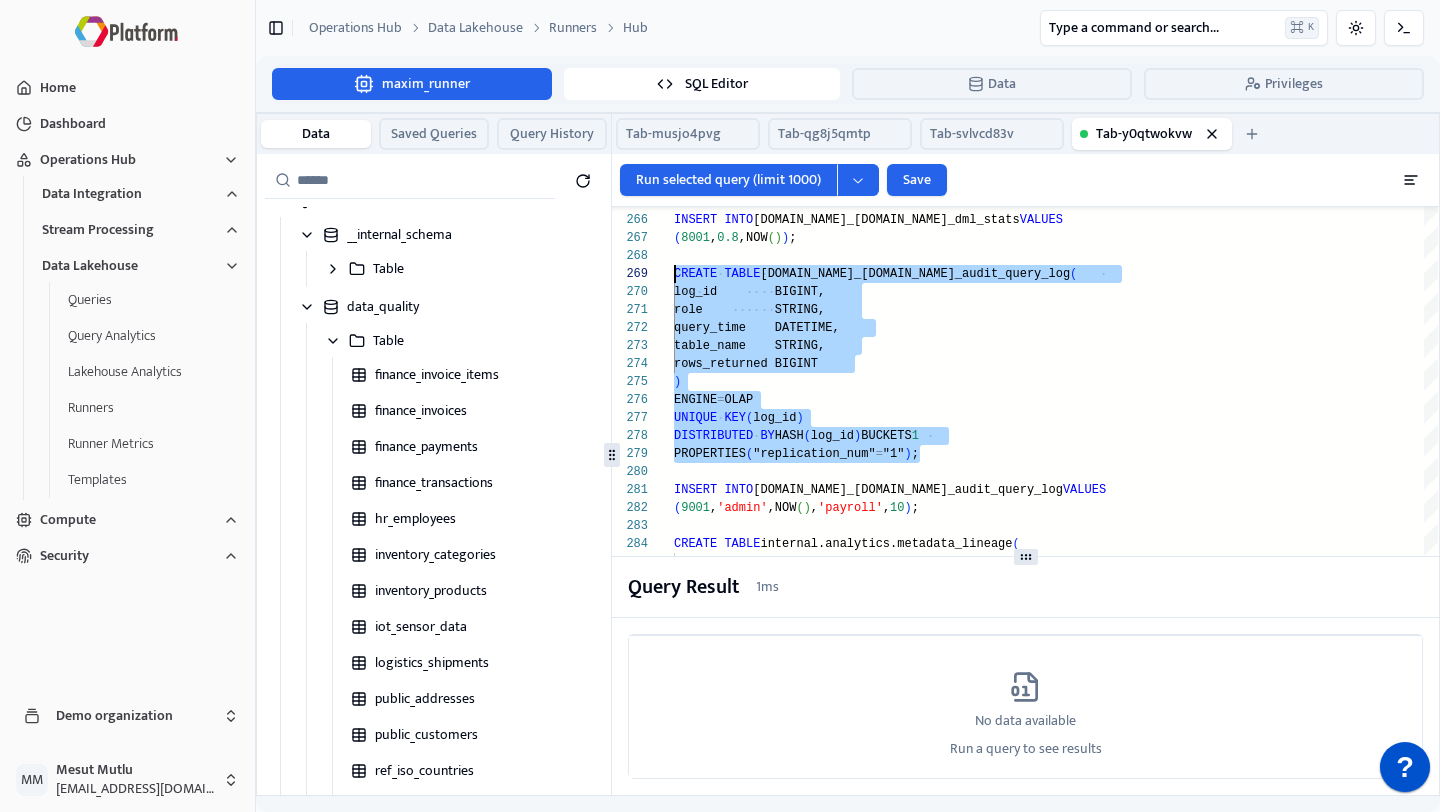 scroll, scrollTop: 144, scrollLeft: 0, axis: vertical 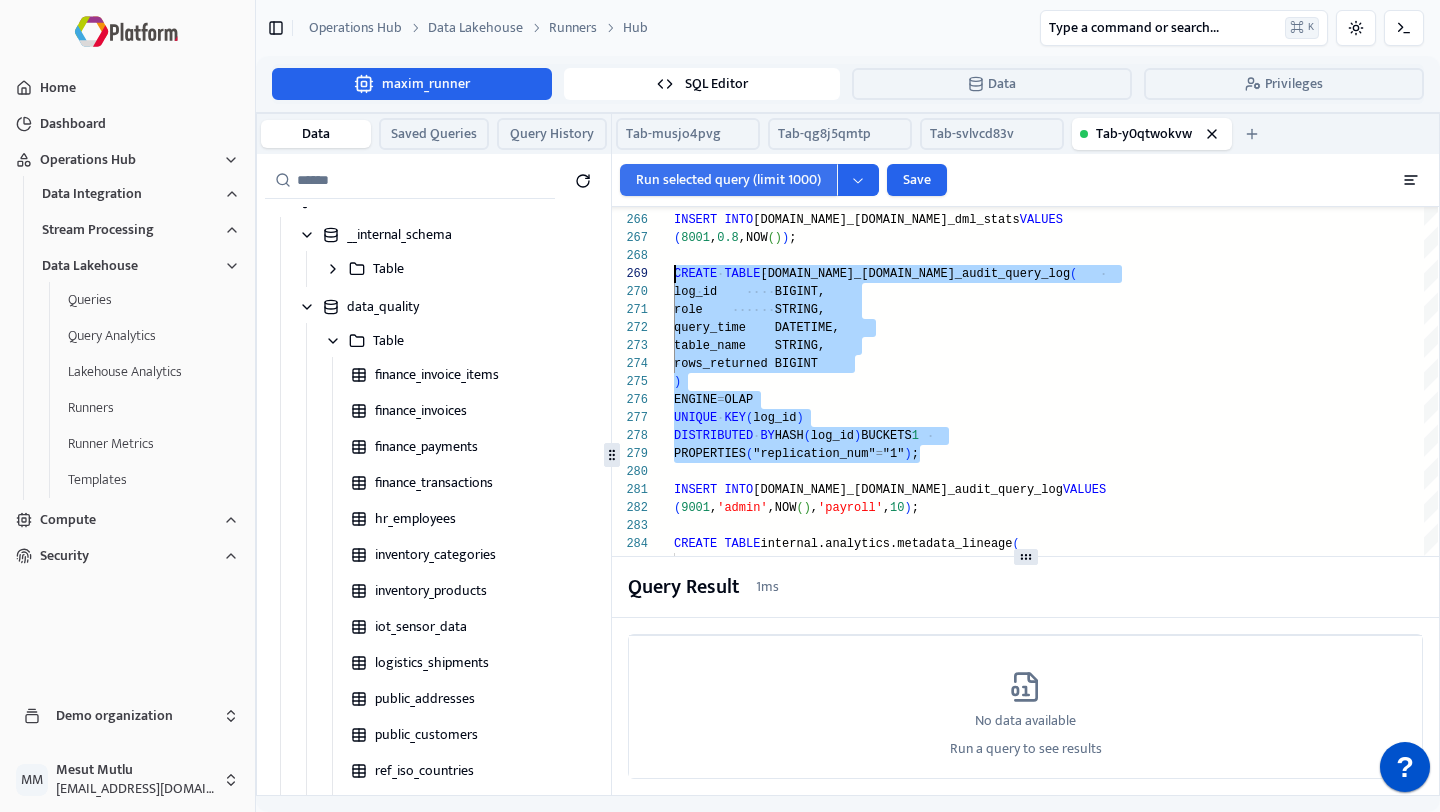click on "Run selected query (limit 1000)" at bounding box center [728, 180] 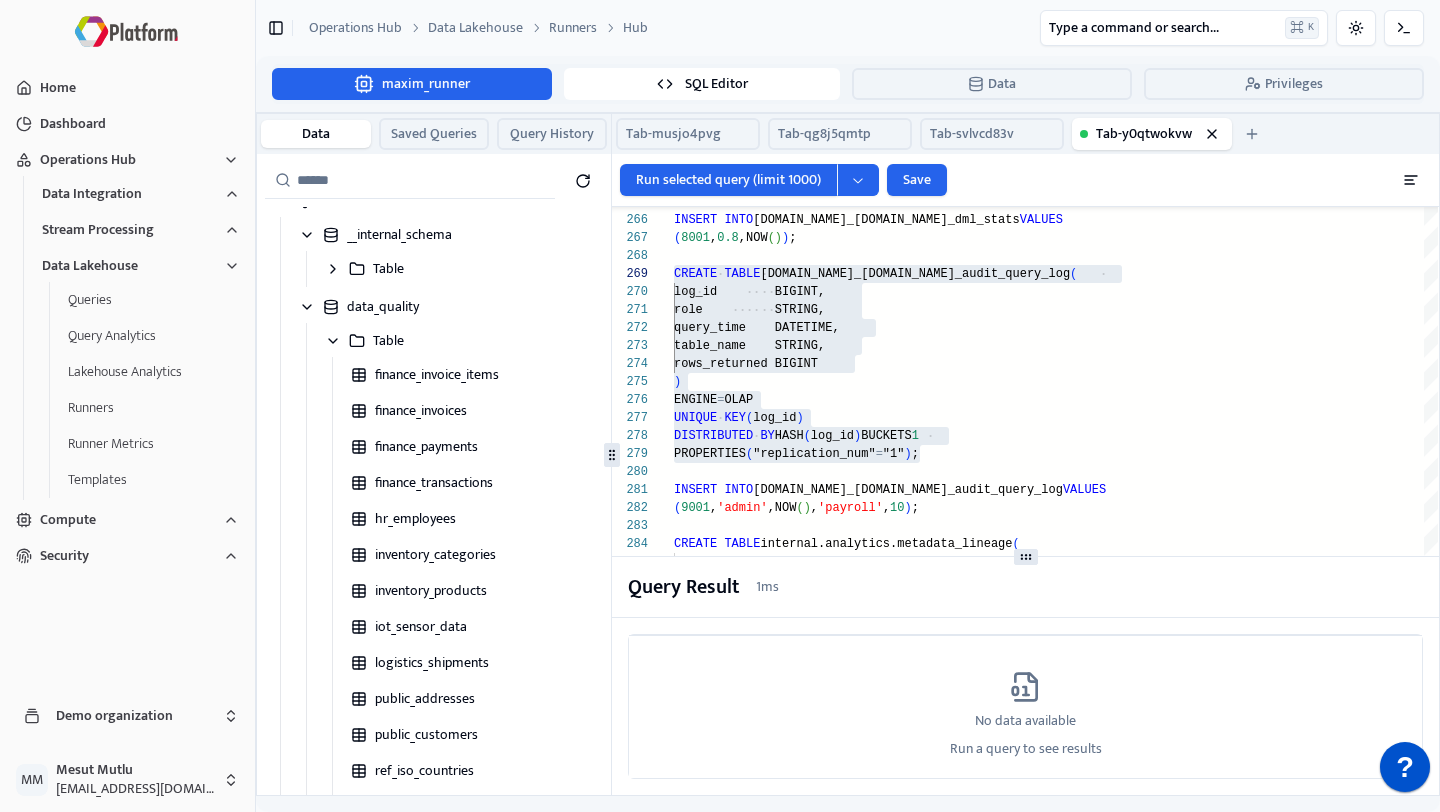 click on "CREATE   TABLE  internal.analytics.metadata_lineage  (     id           BIGINT,     target_table STRING,     source_table STRING ) ENGINE = OLAP DUPLICATE  KEY ( id ) ( 9001 , 'admin' ,NOW ( ) , 'payroll' , 10 ) ; INSERT   INTO  internal.data_quality.security_audit_query_log  VALUES PROPERTIES ( "replication_num" = "1" ) ; DISTRIBUTED   BY  HASH ( log_id )  BUCKETS  1 UNIQUE   KEY ( log_id ) ENGINE = OLAP )     rows_returned BIGINT     table_name    STRING,     query_time    DATETIME,     role          STRING,     log_id        BIGINT, CREATE   TABLE  internal.data_quality.security_audit_query_log  ( ( 8001 , 0.8 ,NOW ( ) ) ; INSERT   INTO  internal.data_quality.ops_dml_stats  VALUES DISTRIBUTED   BY  HASH ( id )  BUCKETS  1 PROPERTIES ( "replication_num" = "1" ) ;" at bounding box center (1056, -1670) 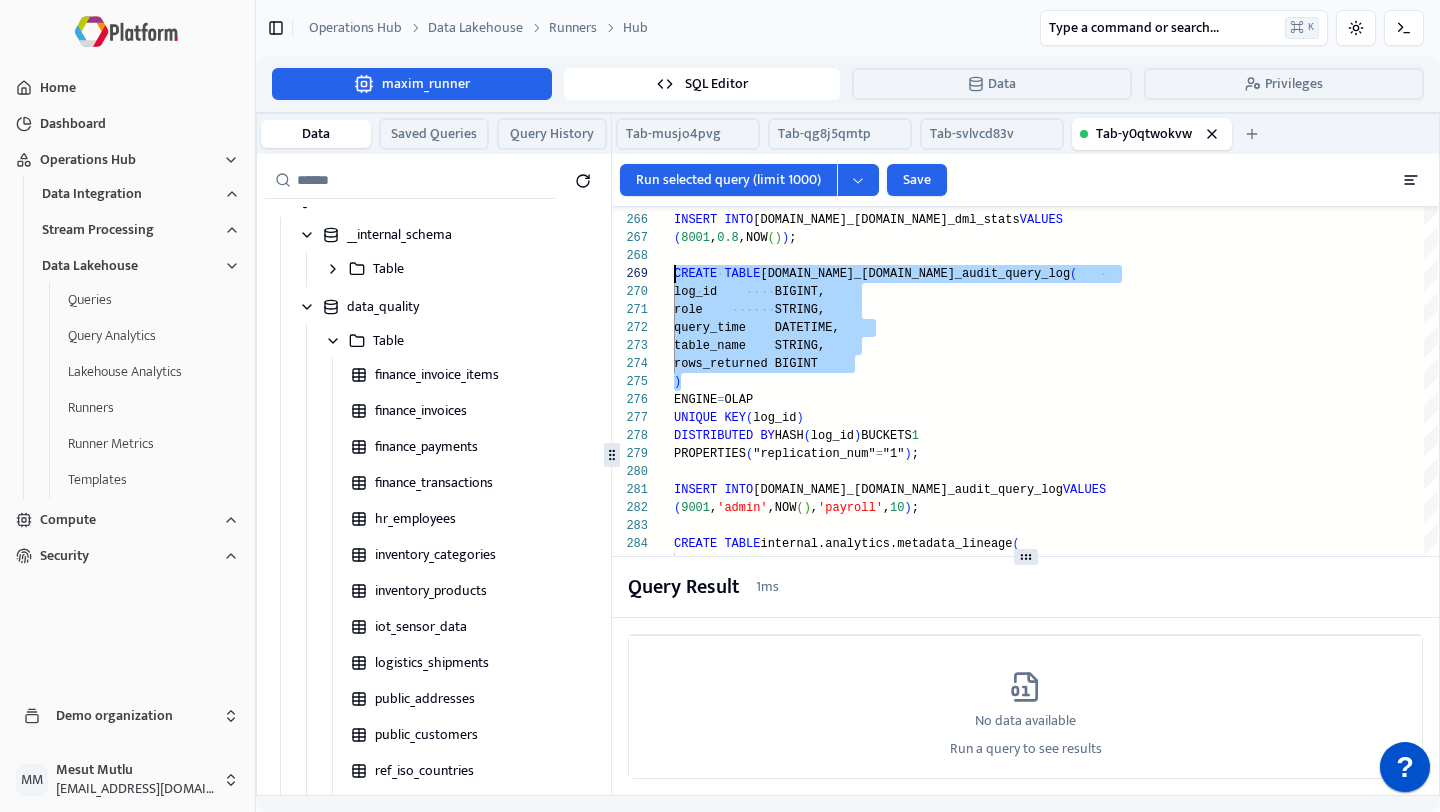 scroll, scrollTop: 144, scrollLeft: 0, axis: vertical 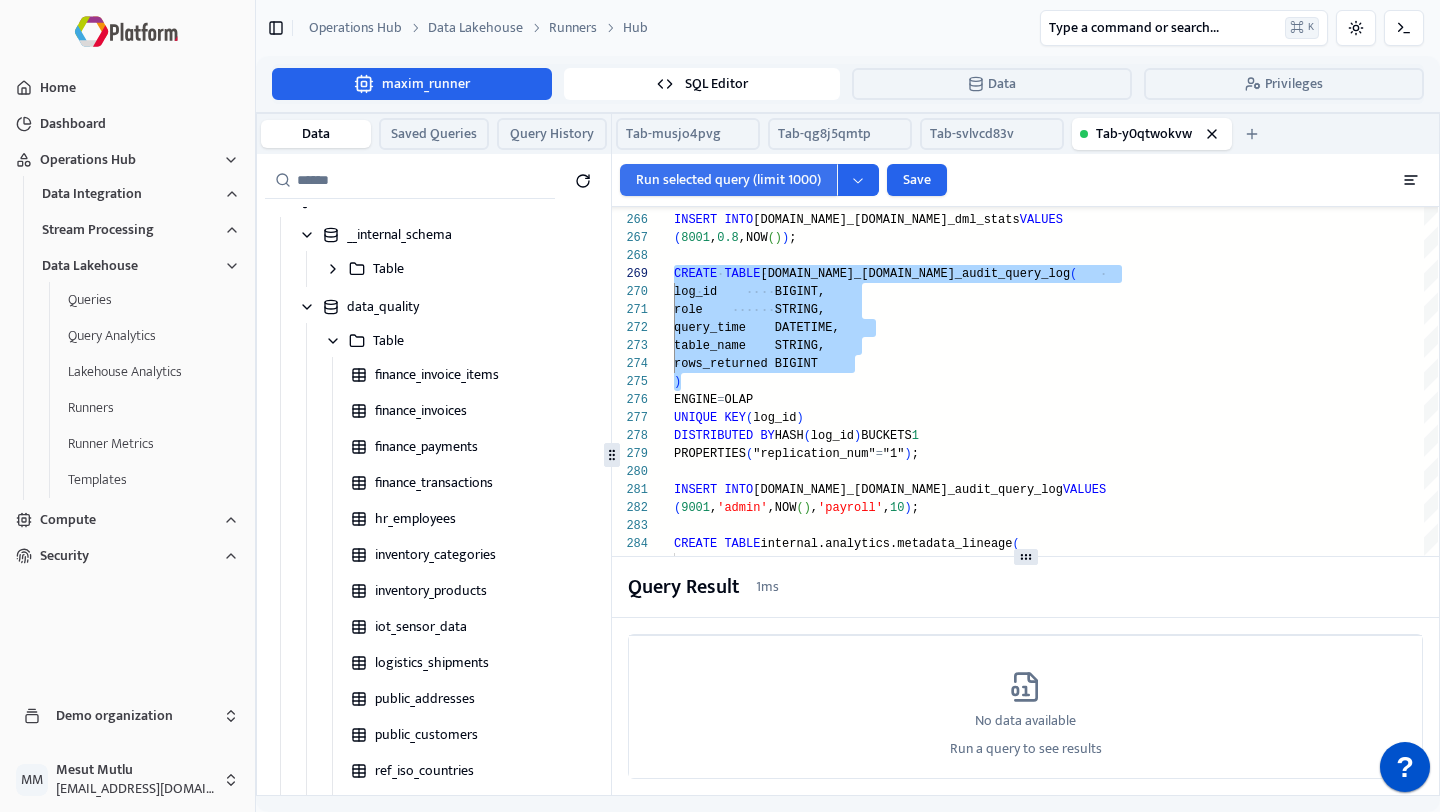 click on "Run selected query (limit 1000)" at bounding box center (728, 180) 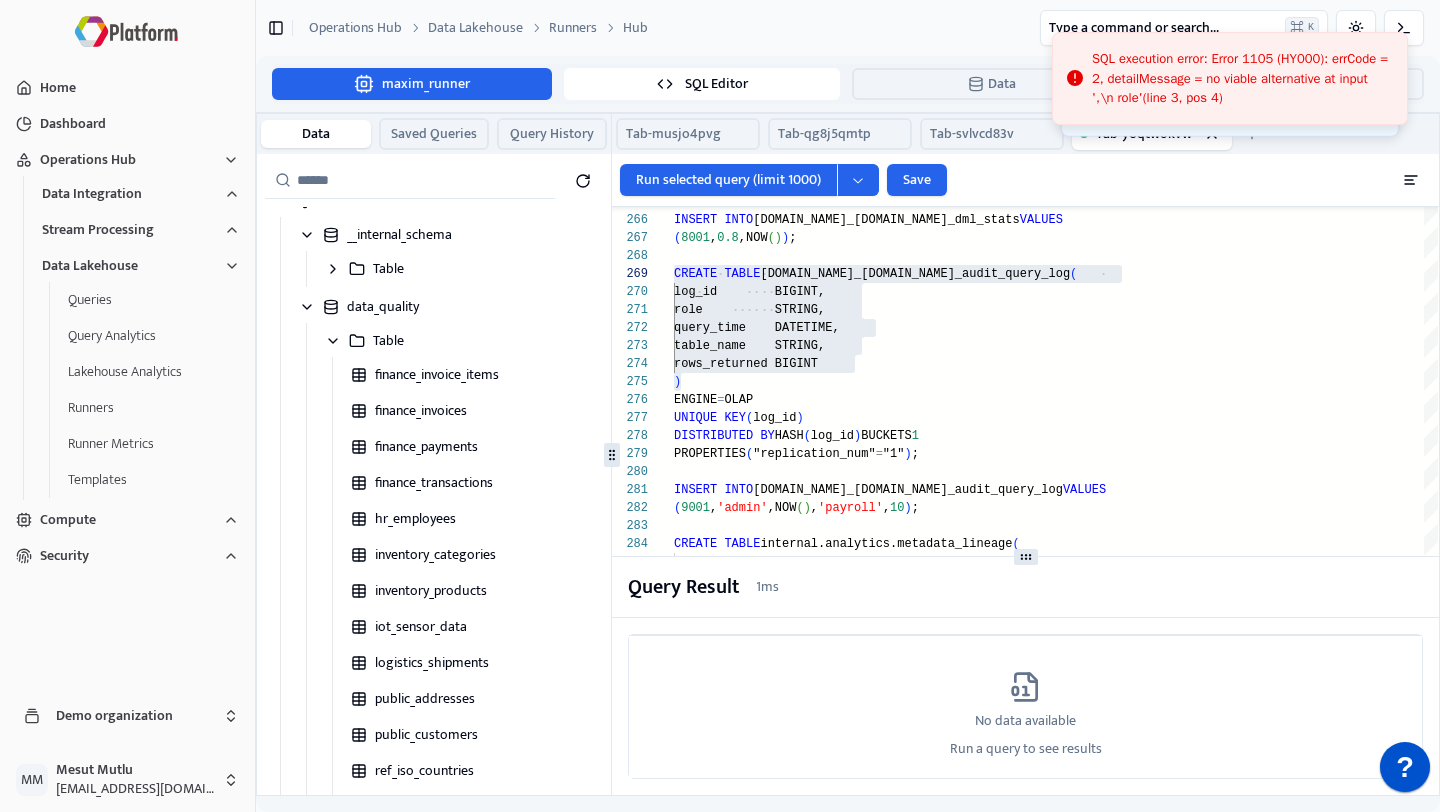 click on "CREATE   TABLE  internal.analytics.metadata_lineage  (     id           BIGINT,     target_table STRING,     source_table STRING ) ENGINE = OLAP DUPLICATE  KEY ( id ) ( 9001 , 'admin' ,NOW ( ) , 'payroll' , 10 ) ; INSERT   INTO  internal.data_quality.security_audit_query_log  VALUES PROPERTIES ( "replication_num" = "1" ) ; DISTRIBUTED   BY  HASH ( log_id )  BUCKETS  1 UNIQUE   KEY ( log_id ) ENGINE = OLAP )     rows_returned BIGINT     table_name    STRING,     query_time    DATETIME,     role          STRING,     log_id        BIGINT, CREATE   TABLE  internal.data_quality.security_audit_query_log  ( ( 8001 , 0.8 ,NOW ( ) ) ; INSERT   INTO  internal.data_quality.ops_dml_stats  VALUES DISTRIBUTED   BY  HASH ( id )  BUCKETS  1 PROPERTIES ( "replication_num" = "1" ) ;" at bounding box center [1056, -1670] 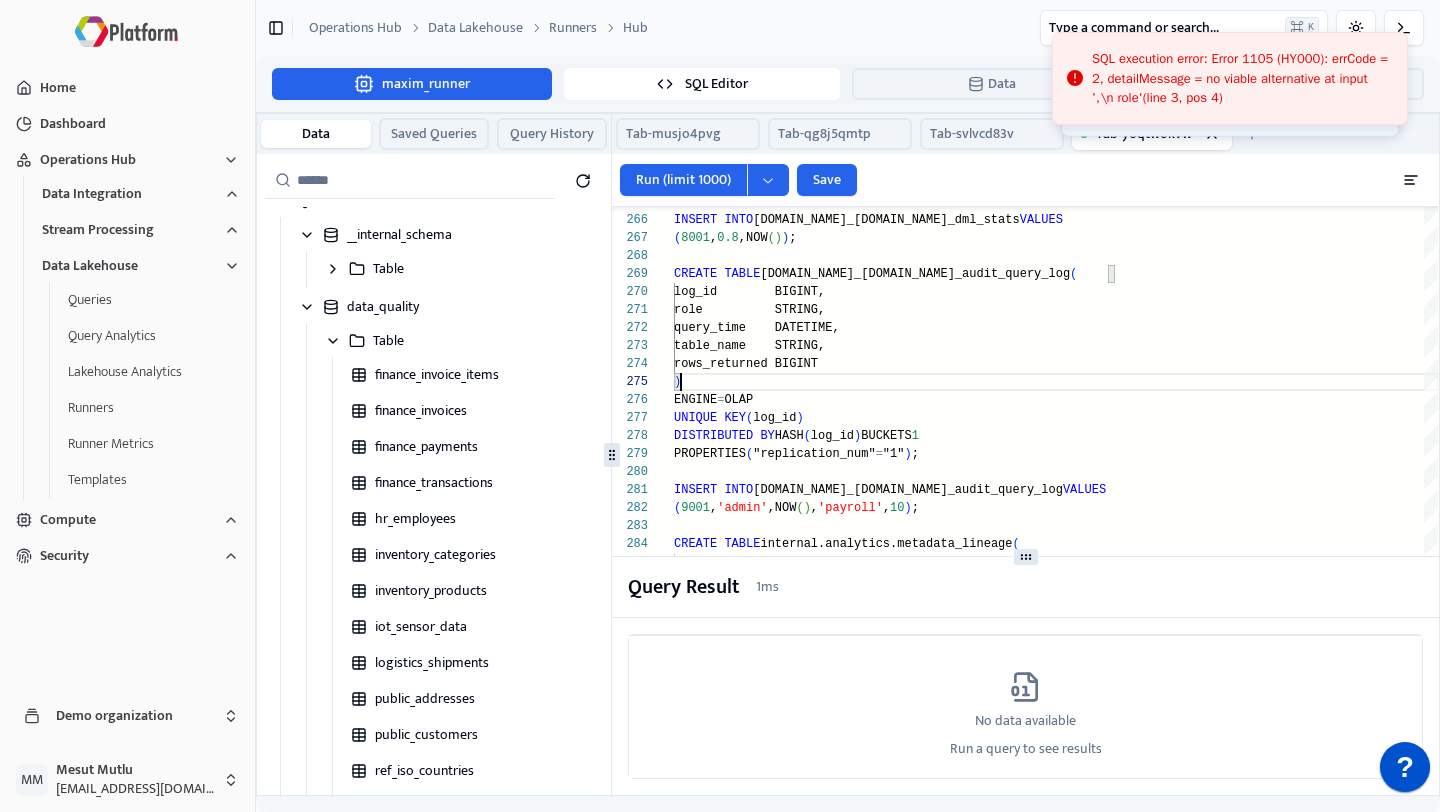 scroll, scrollTop: 72, scrollLeft: 0, axis: vertical 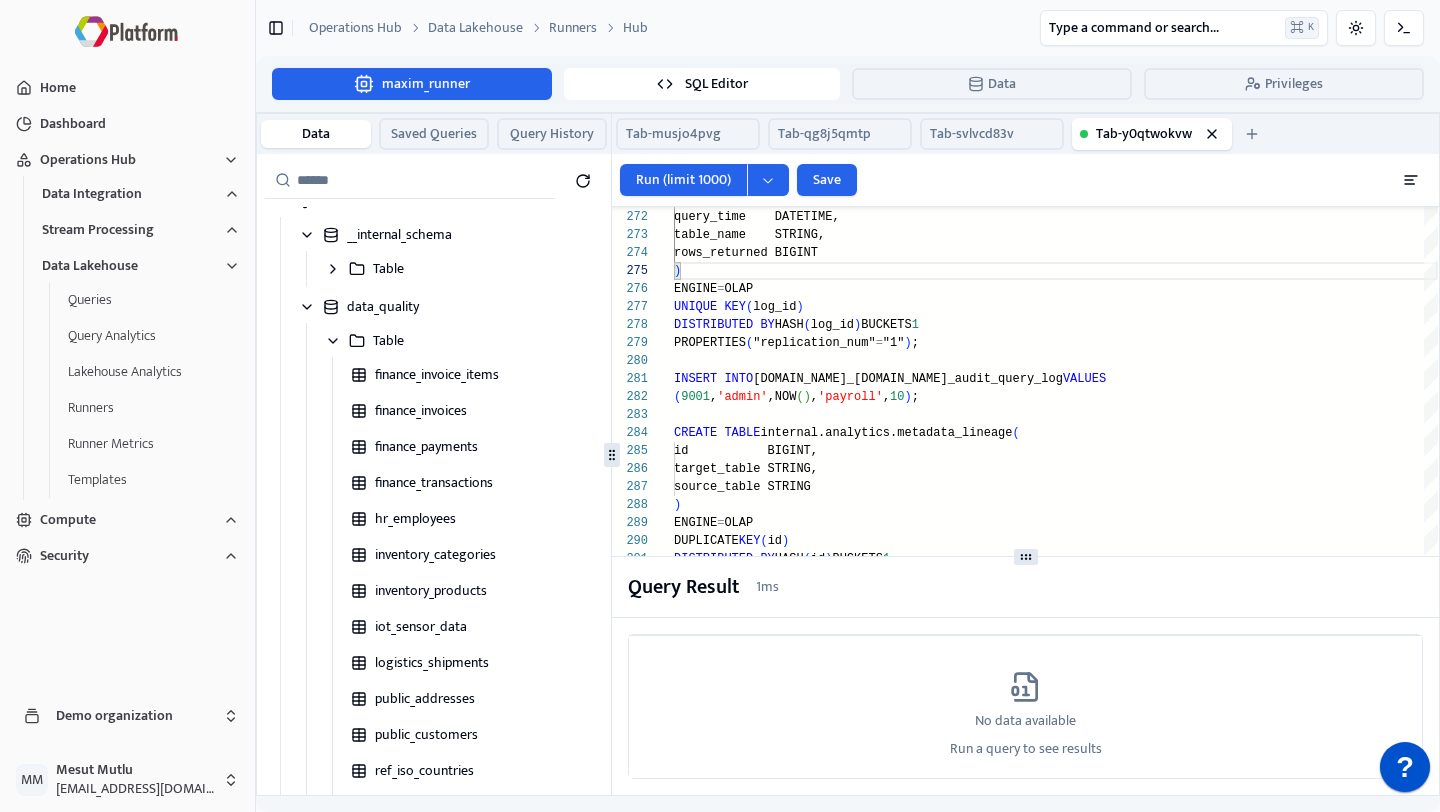 click on "CREATE   TABLE  internal.analytics.metadata_lineage  (     id           BIGINT,     target_table STRING,     source_table STRING ) ENGINE = OLAP DUPLICATE  KEY ( id ) ( 9001 , 'admin' ,NOW ( ) , 'payroll' , 10 ) ; INSERT   INTO  internal.data_quality.security_audit_query_log  VALUES PROPERTIES ( "replication_num" = "1" ) ; DISTRIBUTED   BY  HASH ( log_id )  BUCKETS  1 UNIQUE   KEY ( log_id ) ENGINE = OLAP )     rows_returned BIGINT     table_name    STRING,     query_time    DATETIME,     role          STRING, DISTRIBUTED   BY  HASH ( id )  BUCKETS  1 PROPERTIES ( "replication_num" = "1" ) ; INSERT   INTO  internal.analytics.metadata_lineage  VALUES ( 1 , 'analytics_fact_sales' , NULL ) ;   -- eksik lineage" at bounding box center [1056, -1781] 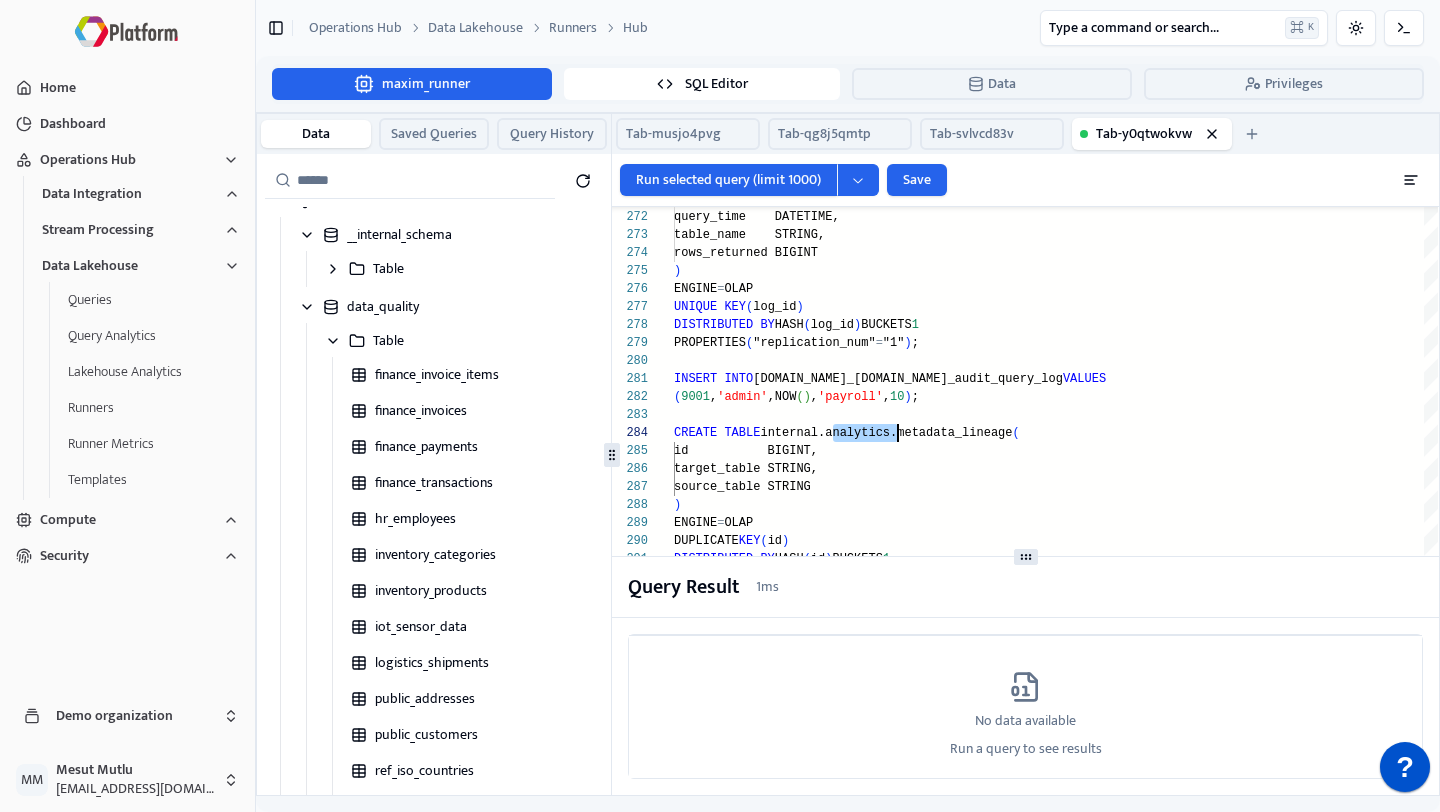 click on "CREATE   TABLE  internal.analytics.metadata_lineage  (     id           BIGINT,     target_table STRING,     source_table STRING ) ENGINE = OLAP DUPLICATE  KEY ( id ) ( 9001 , 'admin' ,NOW ( ) , 'payroll' , 10 ) ; INSERT   INTO  internal.data_quality.security_audit_query_log  VALUES PROPERTIES ( "replication_num" = "1" ) ; DISTRIBUTED   BY  HASH ( log_id )  BUCKETS  1 UNIQUE   KEY ( log_id ) ENGINE = OLAP )     rows_returned BIGINT     table_name    STRING,     query_time    DATETIME,     role          STRING, DISTRIBUTED   BY  HASH ( id )  BUCKETS  1 PROPERTIES ( "replication_num" = "1" ) ; INSERT   INTO  internal.analytics.metadata_lineage  VALUES ( 1 , 'analytics_fact_sales' , NULL ) ;   -- eksik lineage" at bounding box center [1056, -1781] 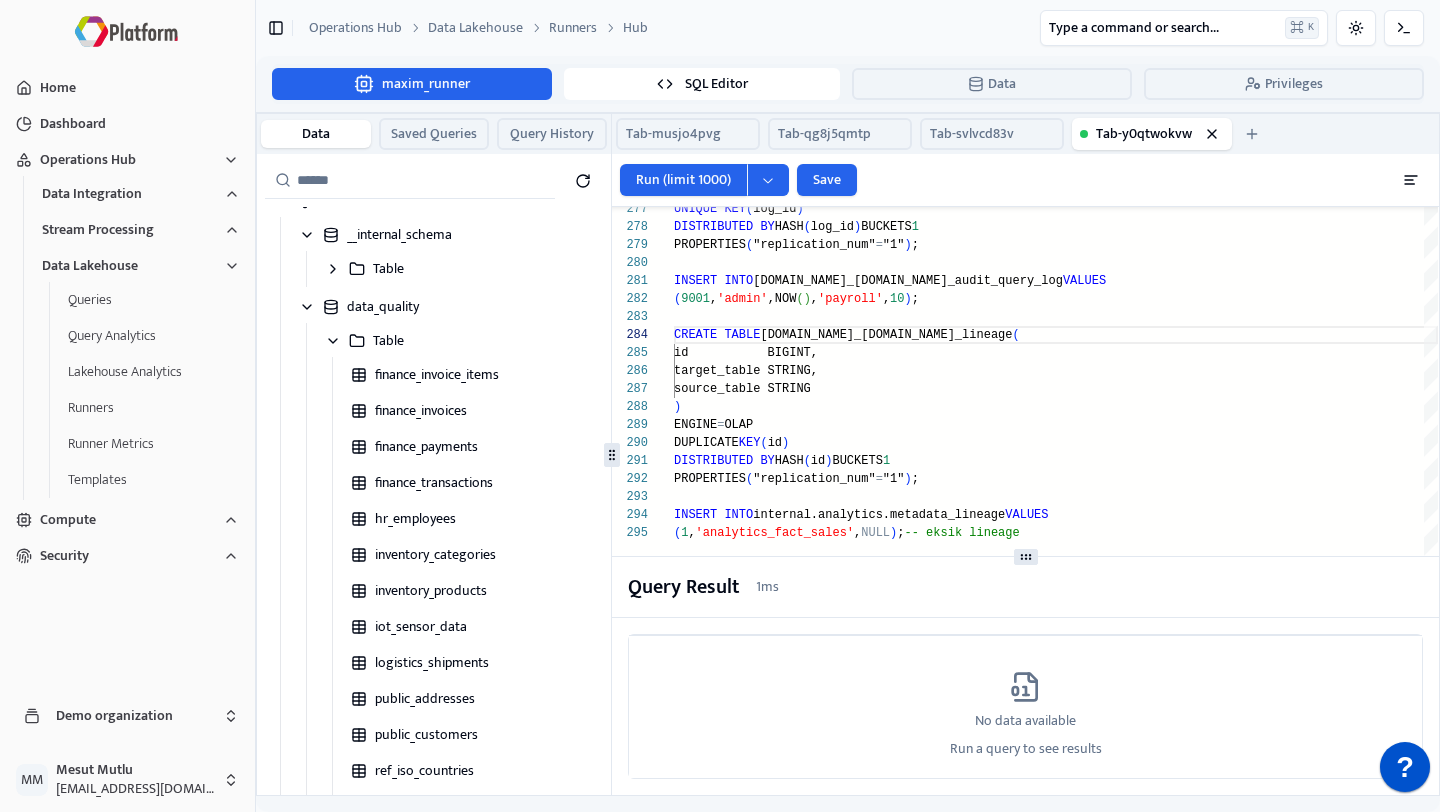 click on "CREATE   TABLE  internal.data_quality.metadata_lineage  (     id           BIGINT,     target_table STRING,     source_table STRING ) ENGINE = OLAP DUPLICATE  KEY ( id ) DISTRIBUTED   BY  HASH ( id )  BUCKETS  1 PROPERTIES ( "replication_num" = "1" ) ; INSERT   INTO  internal.analytics.metadata_lineage  VALUES ( 1 , 'analytics_fact_sales' , NULL ) ;   -- eksik lineage ( 9001 , 'admin' ,NOW ( ) , 'payroll' , 10 ) ; INSERT   INTO  internal.data_quality.security_audit_query_log  VALUES PROPERTIES ( "replication_num" = "1" ) ; DISTRIBUTED   BY  HASH ( log_id )  BUCKETS  1 UNIQUE   KEY ( log_id )" at bounding box center [1056, -1879] 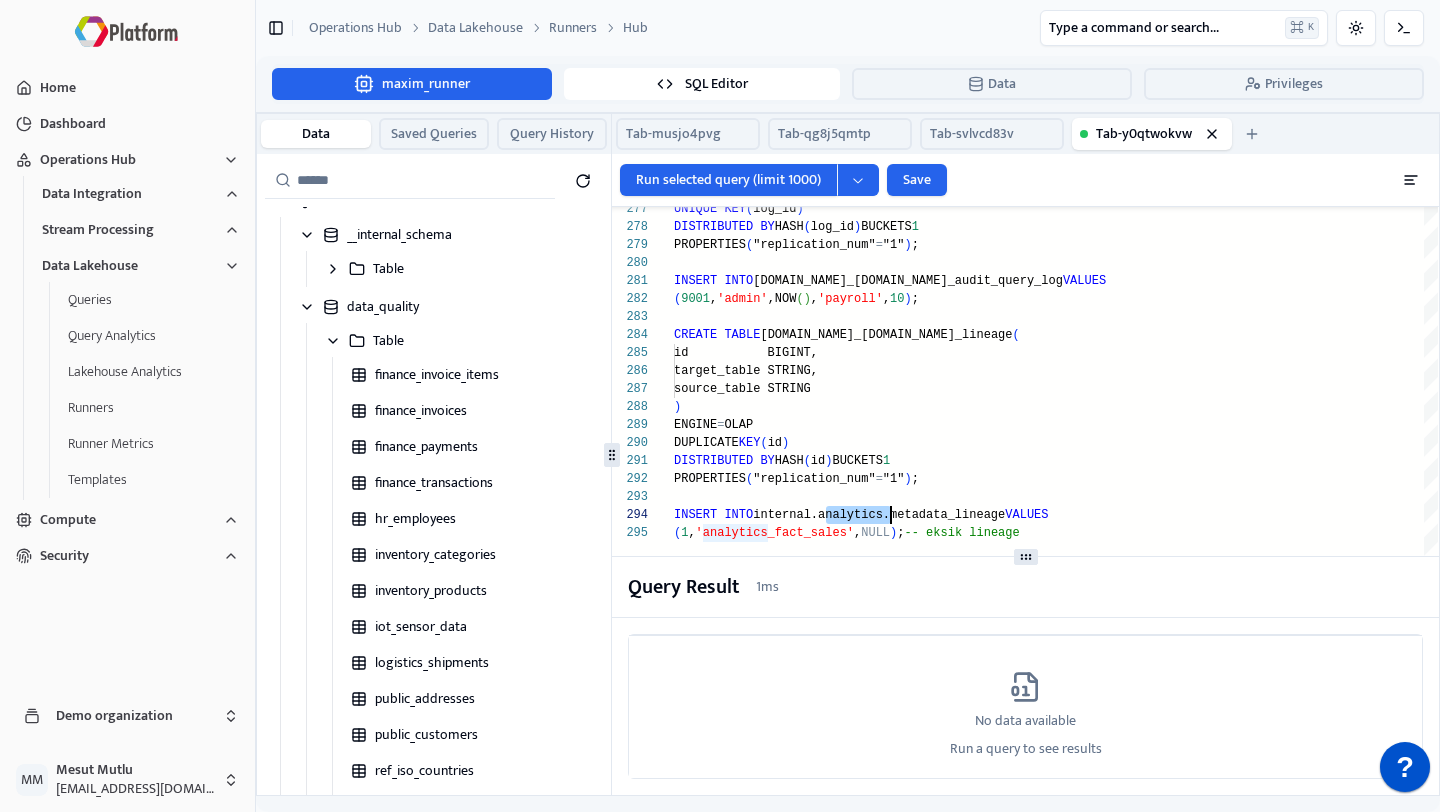 click on "CREATE   TABLE  internal.data_quality.metadata_lineage  (     id           BIGINT,     target_table STRING,     source_table STRING ) ENGINE = OLAP DUPLICATE  KEY ( id ) DISTRIBUTED   BY  HASH ( id )  BUCKETS  1 PROPERTIES ( "replication_num" = "1" ) ; INSERT   INTO  internal.analytics.metadata_lineage  VALUES ( 1 , 'analytics_fact_sales' , NULL ) ;   -- eksik lineage ( 9001 , 'admin' ,NOW ( ) , 'payroll' , 10 ) ; INSERT   INTO  internal.data_quality.security_audit_query_log  VALUES PROPERTIES ( "replication_num" = "1" ) ; DISTRIBUTED   BY  HASH ( log_id )  BUCKETS  1 UNIQUE   KEY ( log_id )" at bounding box center [1056, -1879] 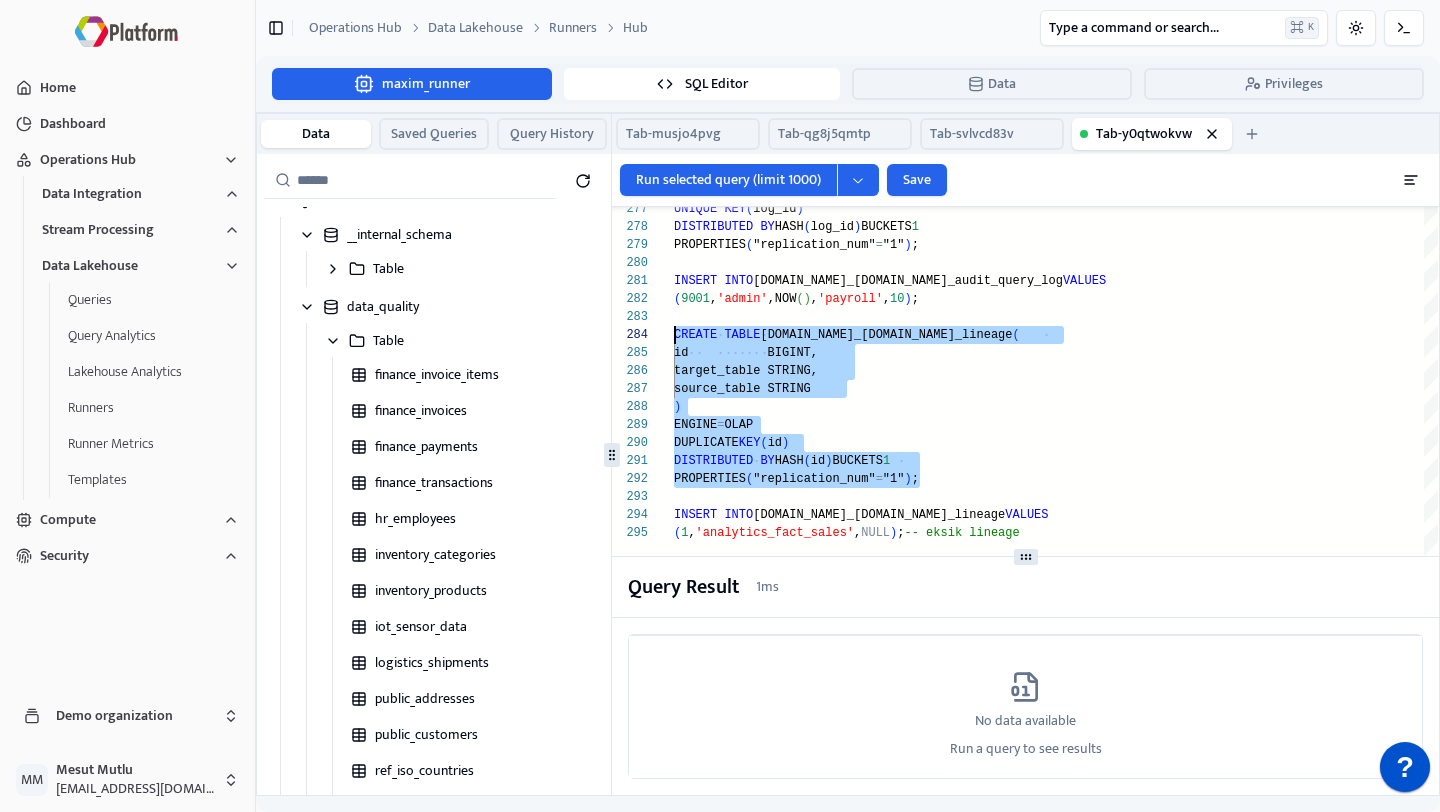 scroll, scrollTop: 54, scrollLeft: 0, axis: vertical 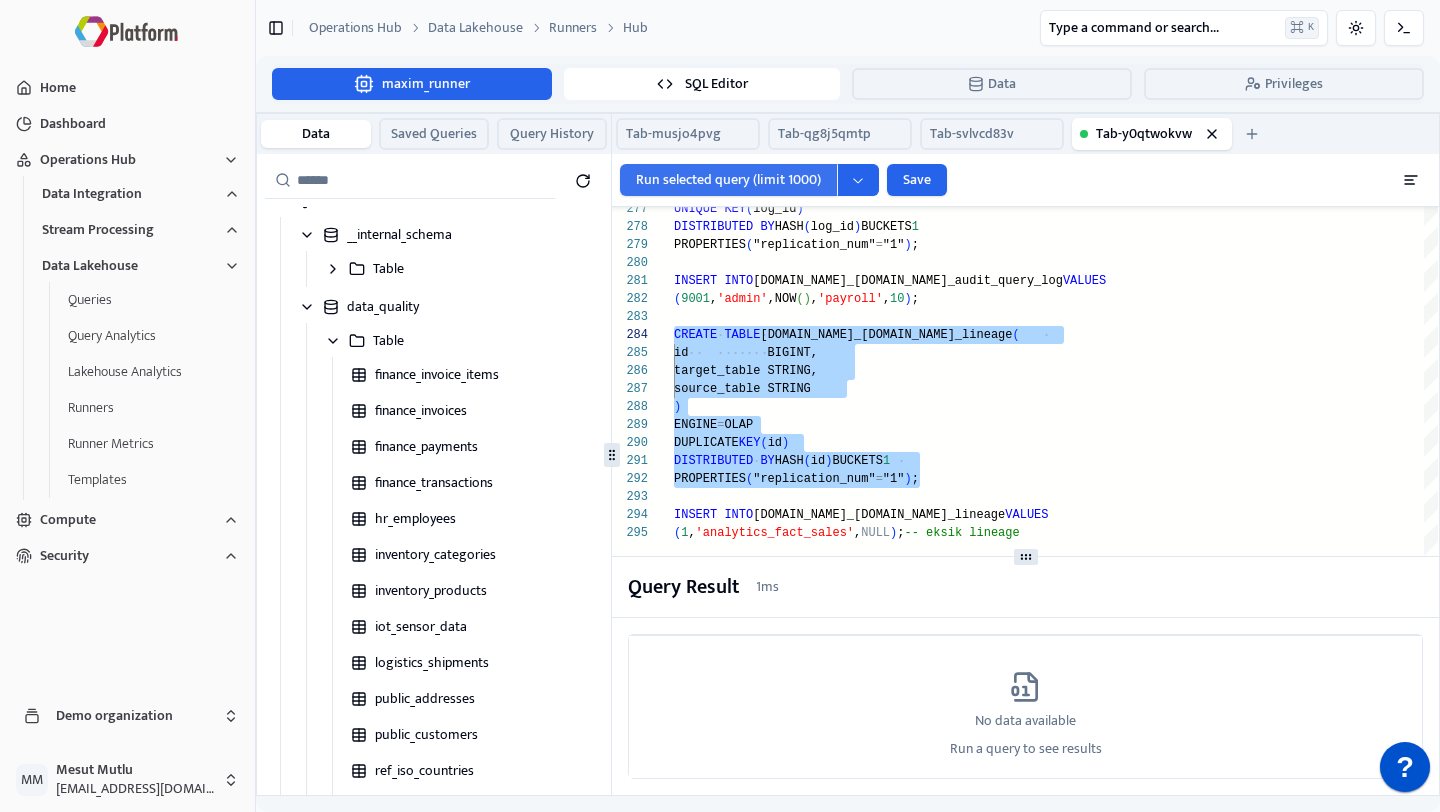click on "Run selected query (limit 1000)" at bounding box center (728, 180) 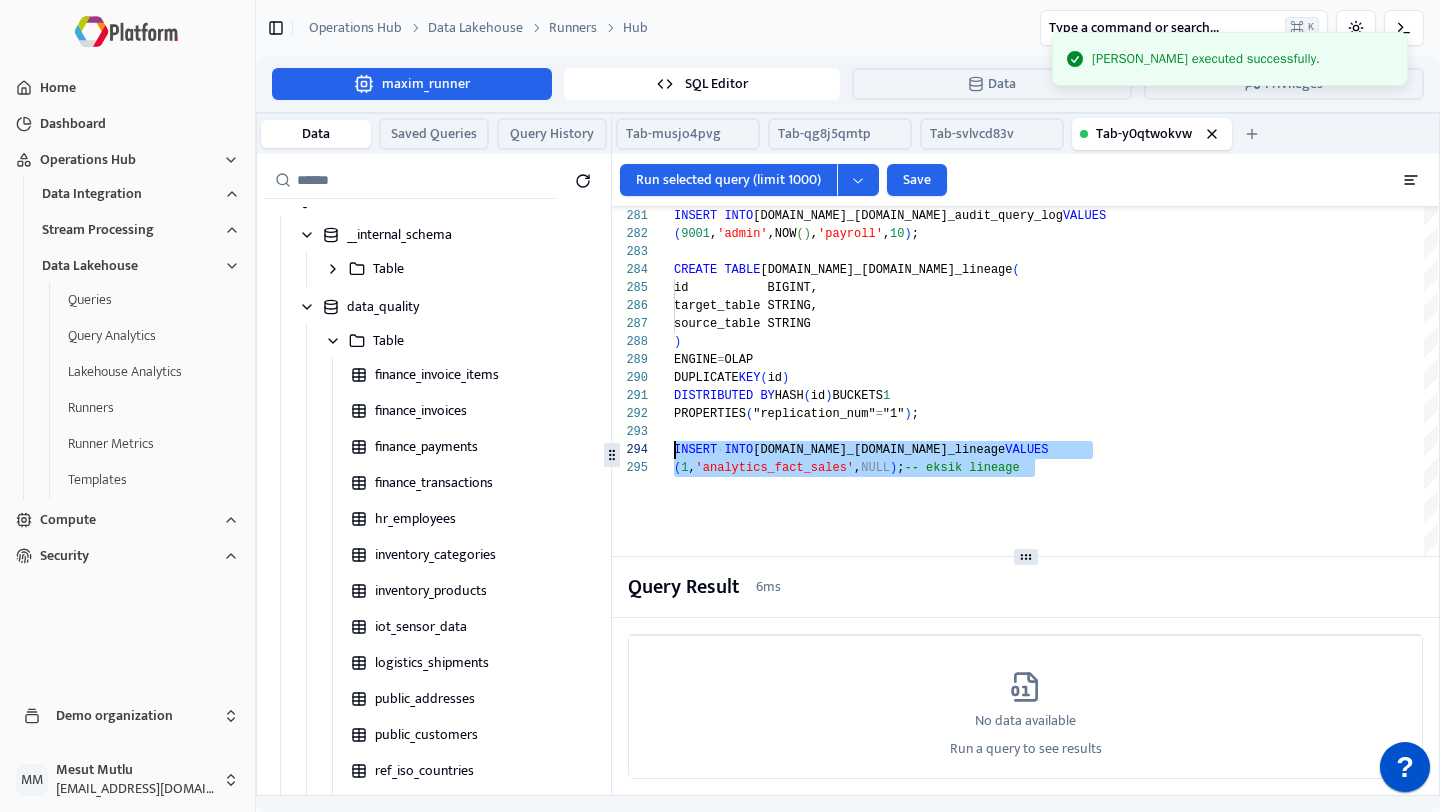 scroll, scrollTop: 54, scrollLeft: 0, axis: vertical 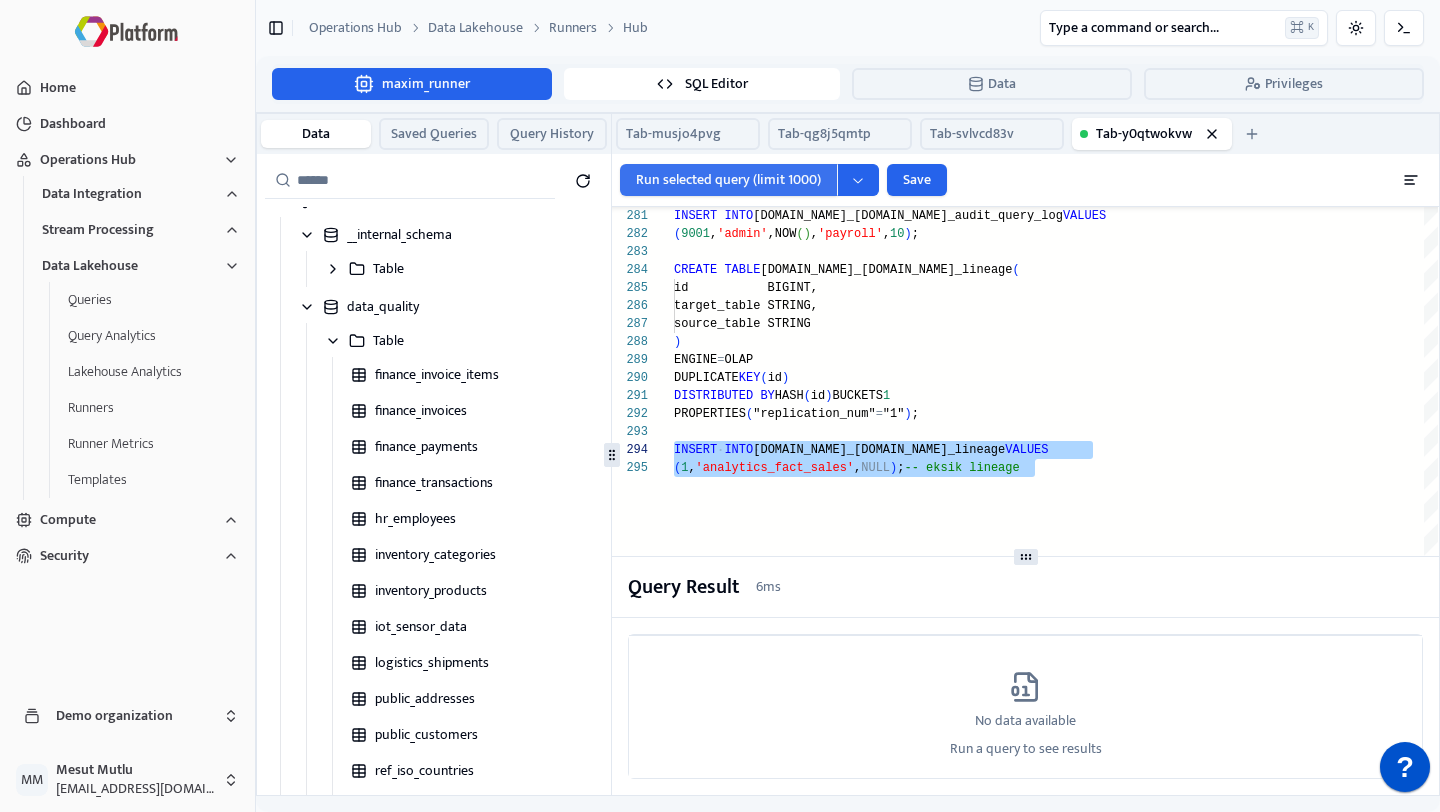 click on "Run selected query (limit 1000)" at bounding box center (728, 180) 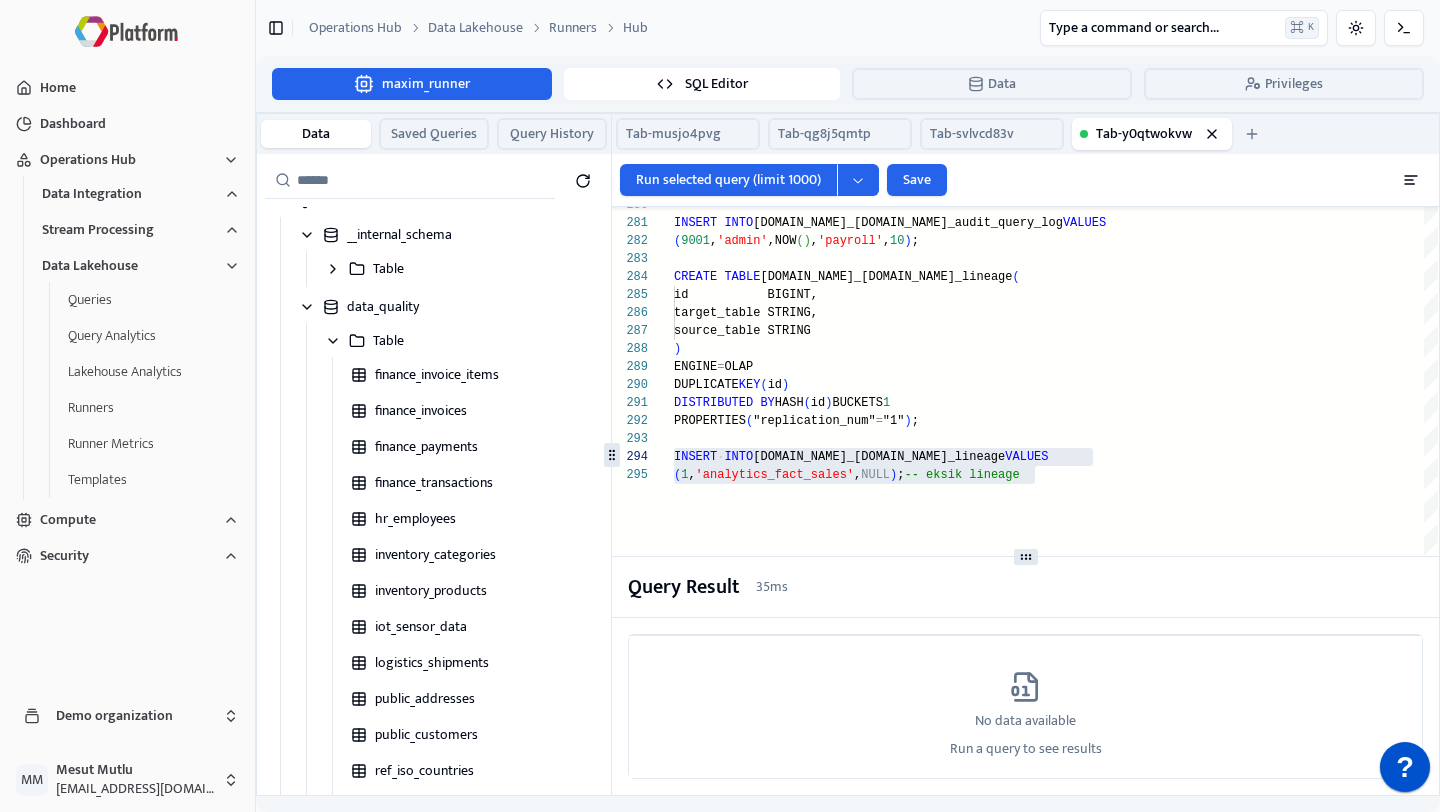 click on "CREATE   TABLE  internal.data_quality.metadata_lineage  (     id           BIGINT,     target_table STRING,     source_table STRING ) ENGINE = OLAP DUPLICATE  KEY ( id ) DISTRIBUTED   BY  HASH ( id )  BUCKETS  1 PROPERTIES ( "replication_num" = "1" ) ; INSERT   INTO  internal.data_quality.metadata_lineage  VALUES ( 1 , 'analytics_fact_sales' , NULL ) ;   -- eksik lineage ( 9001 , 'admin' ,NOW ( ) , 'payroll' , 10 ) ; INSERT   INTO  internal.data_quality.security_audit_query_log  VALUES" at bounding box center (1056, -1937) 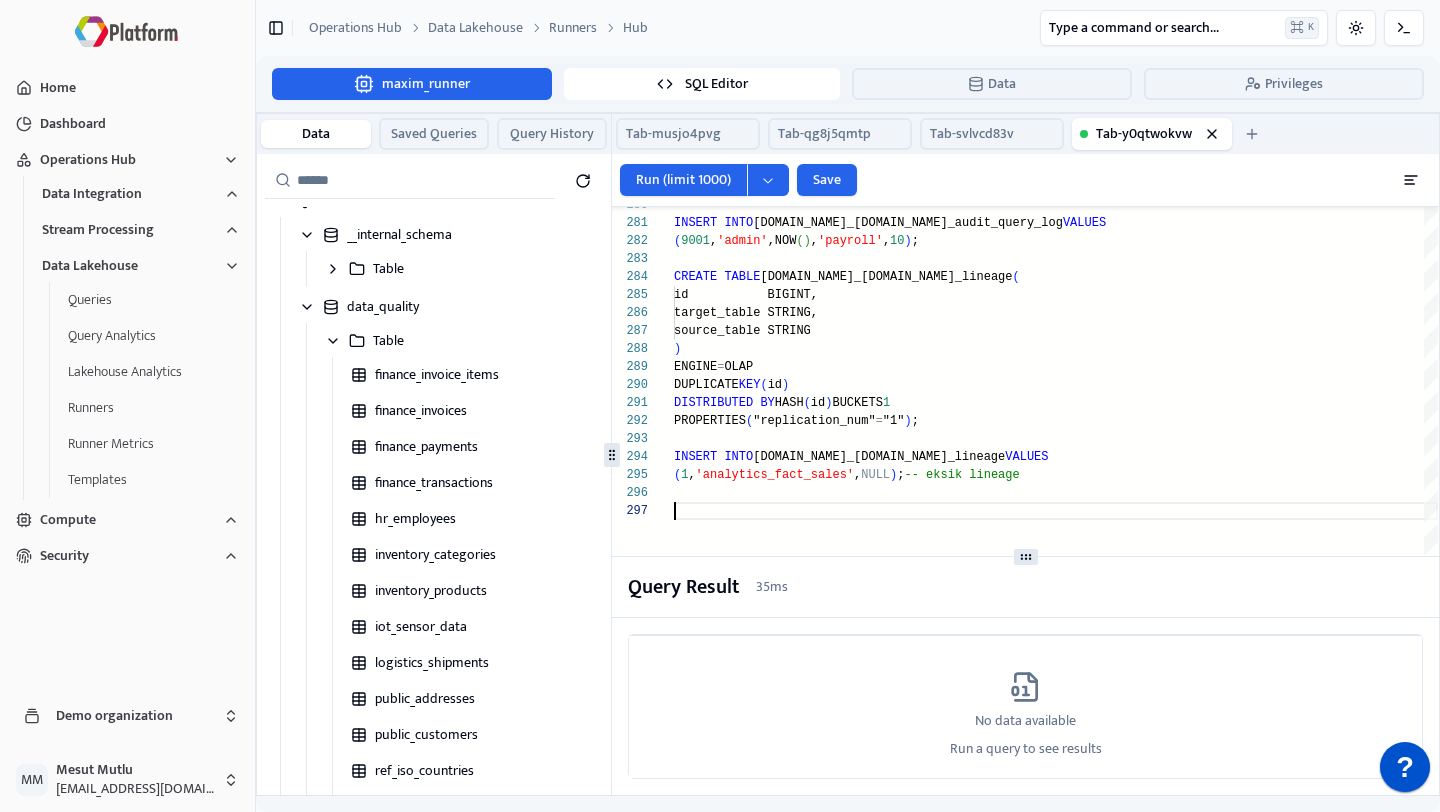 scroll, scrollTop: 108, scrollLeft: 0, axis: vertical 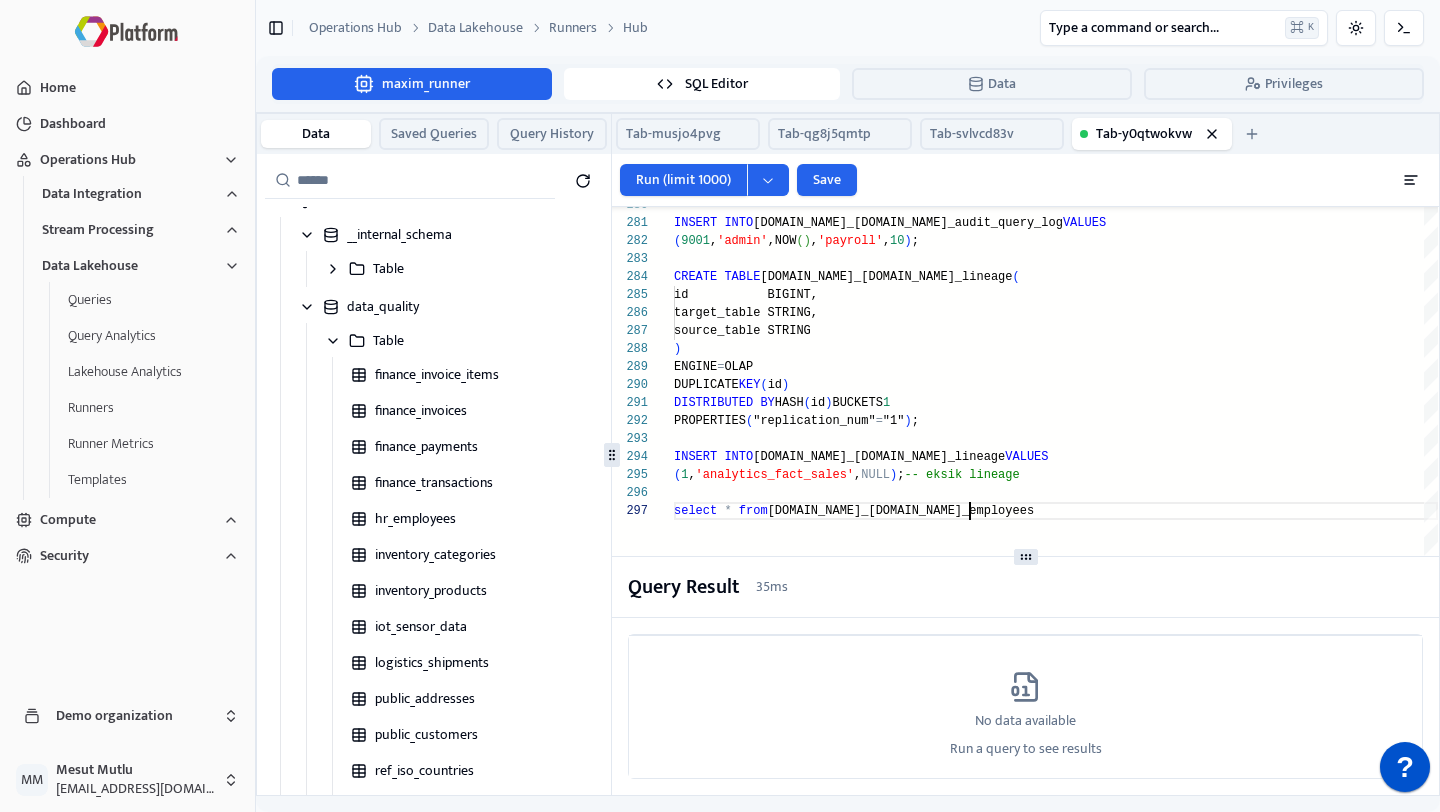 click on "CREATE   TABLE  internal.data_quality.metadata_lineage  (     id           BIGINT,     target_table STRING,     source_table STRING ) ENGINE = OLAP DUPLICATE  KEY ( id ) DISTRIBUTED   BY  HASH ( id )  BUCKETS  1 PROPERTIES ( "replication_num" = "1" ) ; INSERT   INTO  internal.data_quality.metadata_lineage  VALUES ( 1 , 'analytics_fact_sales' , NULL ) ;   -- eksik lineage ( 9001 , 'admin' ,NOW ( ) , 'payroll' , 10 ) ; INSERT   INTO  internal.data_quality.security_audit_query_log  VALUES select   *   from  internal.data_quality.hr_employees" at bounding box center [1056, -1919] 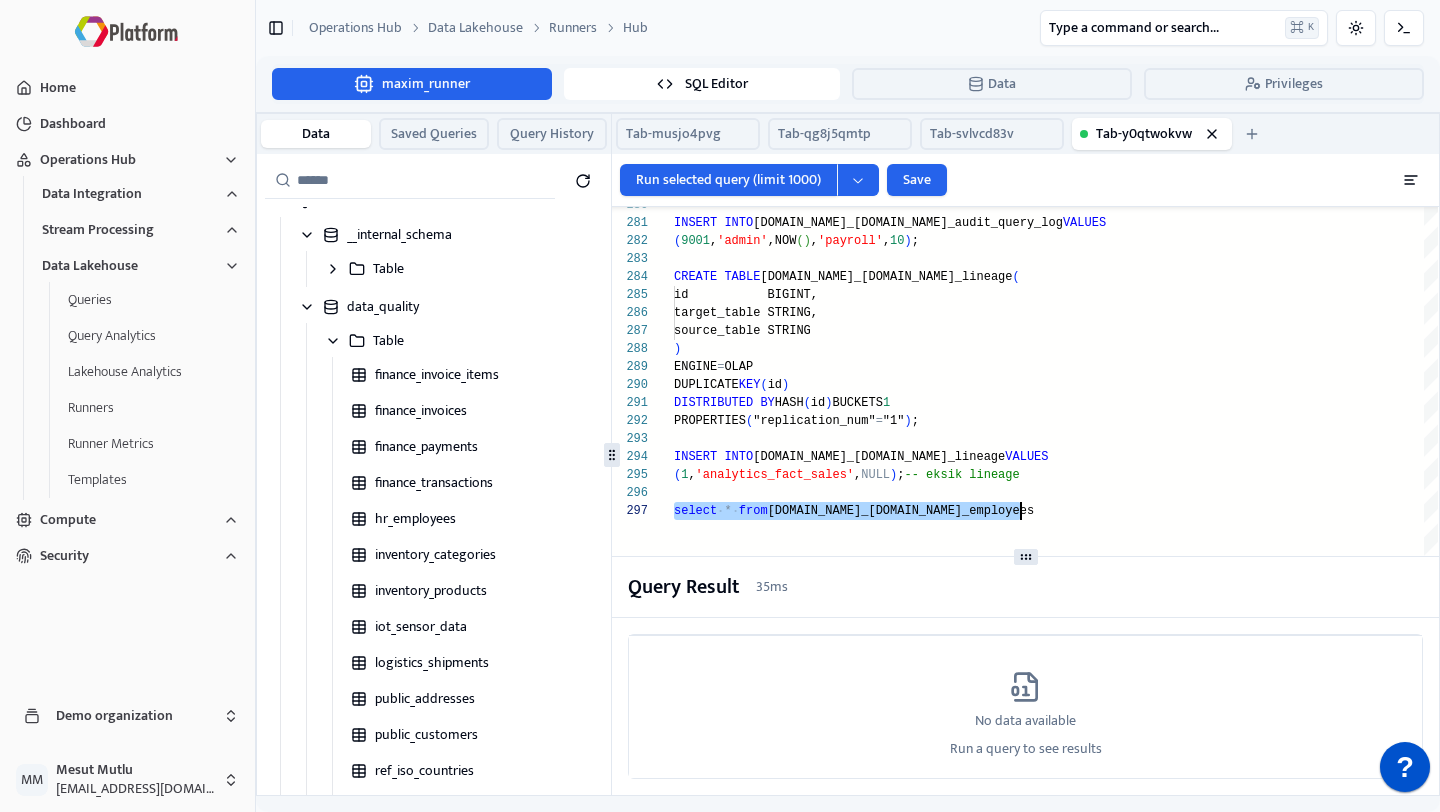 click on "CREATE   TABLE  internal.data_quality.metadata_lineage  (     id           BIGINT,     target_table STRING,     source_table STRING ) ENGINE = OLAP DUPLICATE  KEY ( id ) DISTRIBUTED   BY  HASH ( id )  BUCKETS  1 PROPERTIES ( "replication_num" = "1" ) ; INSERT   INTO  internal.data_quality.metadata_lineage  VALUES ( 1 , 'analytics_fact_sales' , NULL ) ;   -- eksik lineage ( 9001 , 'admin' ,NOW ( ) , 'payroll' , 10 ) ; INSERT   INTO  internal.data_quality.security_audit_query_log  VALUES select   *   from  internal.data_quality.hr_employees" at bounding box center [1056, -1919] 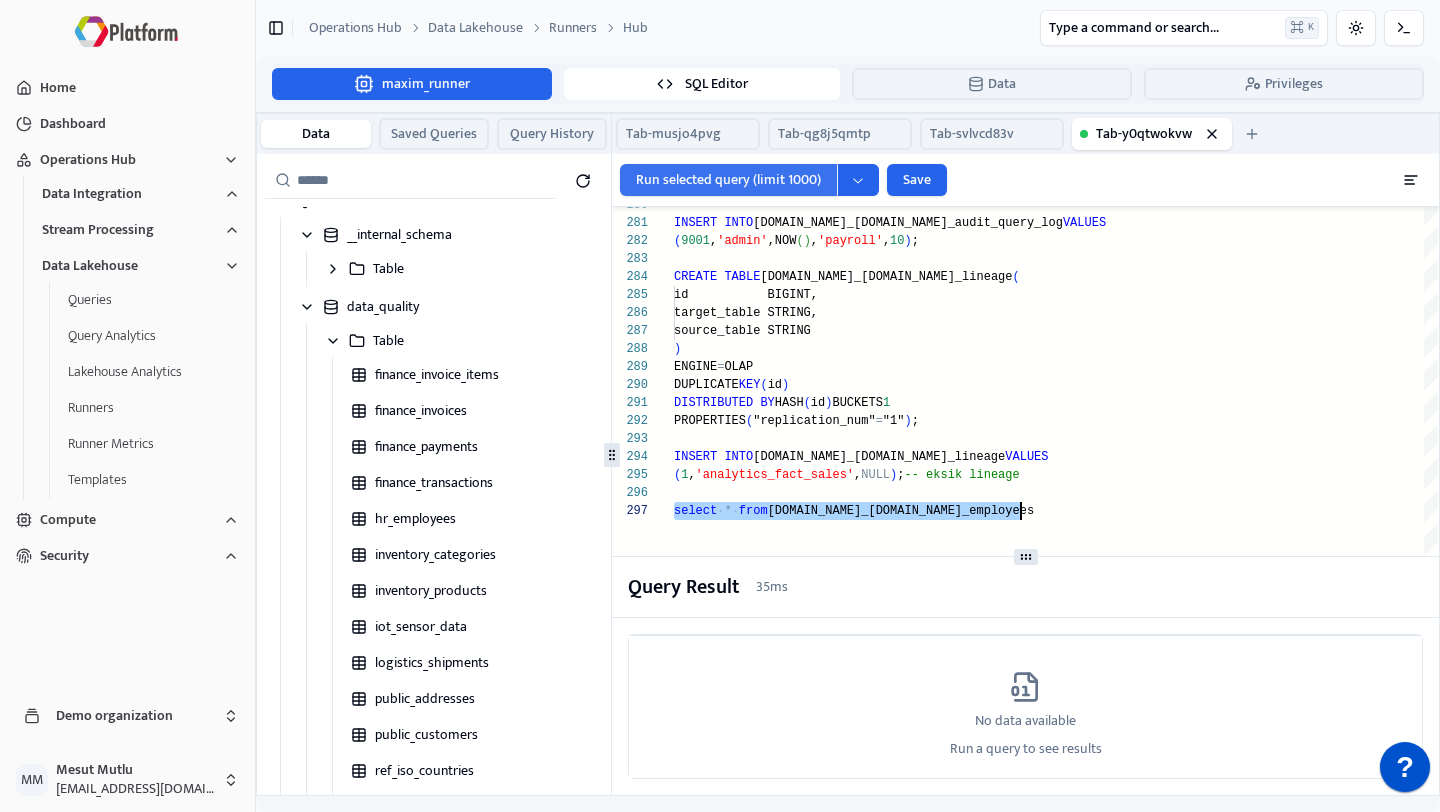 click on "Run selected query (limit 1000)" at bounding box center (728, 180) 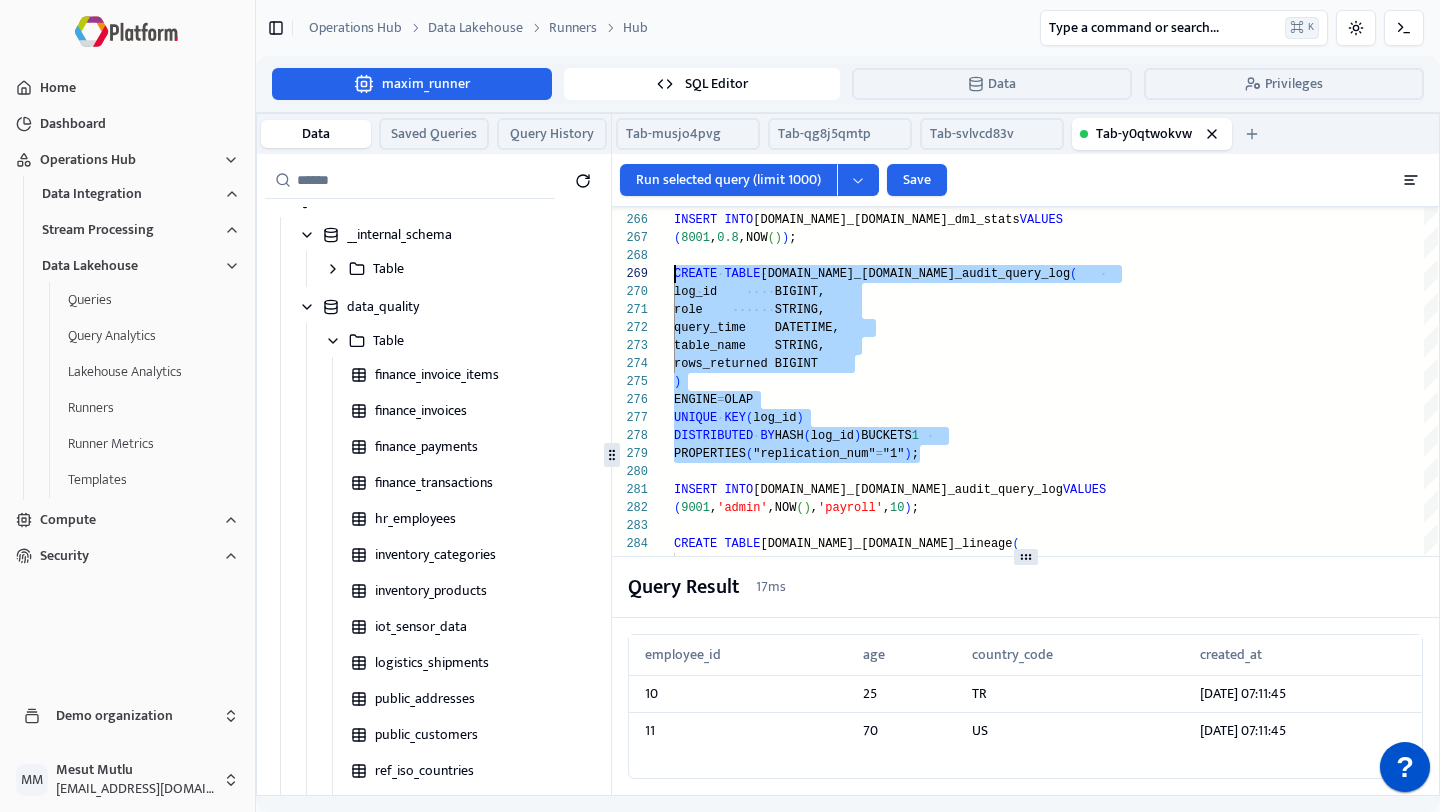 scroll, scrollTop: 144, scrollLeft: 0, axis: vertical 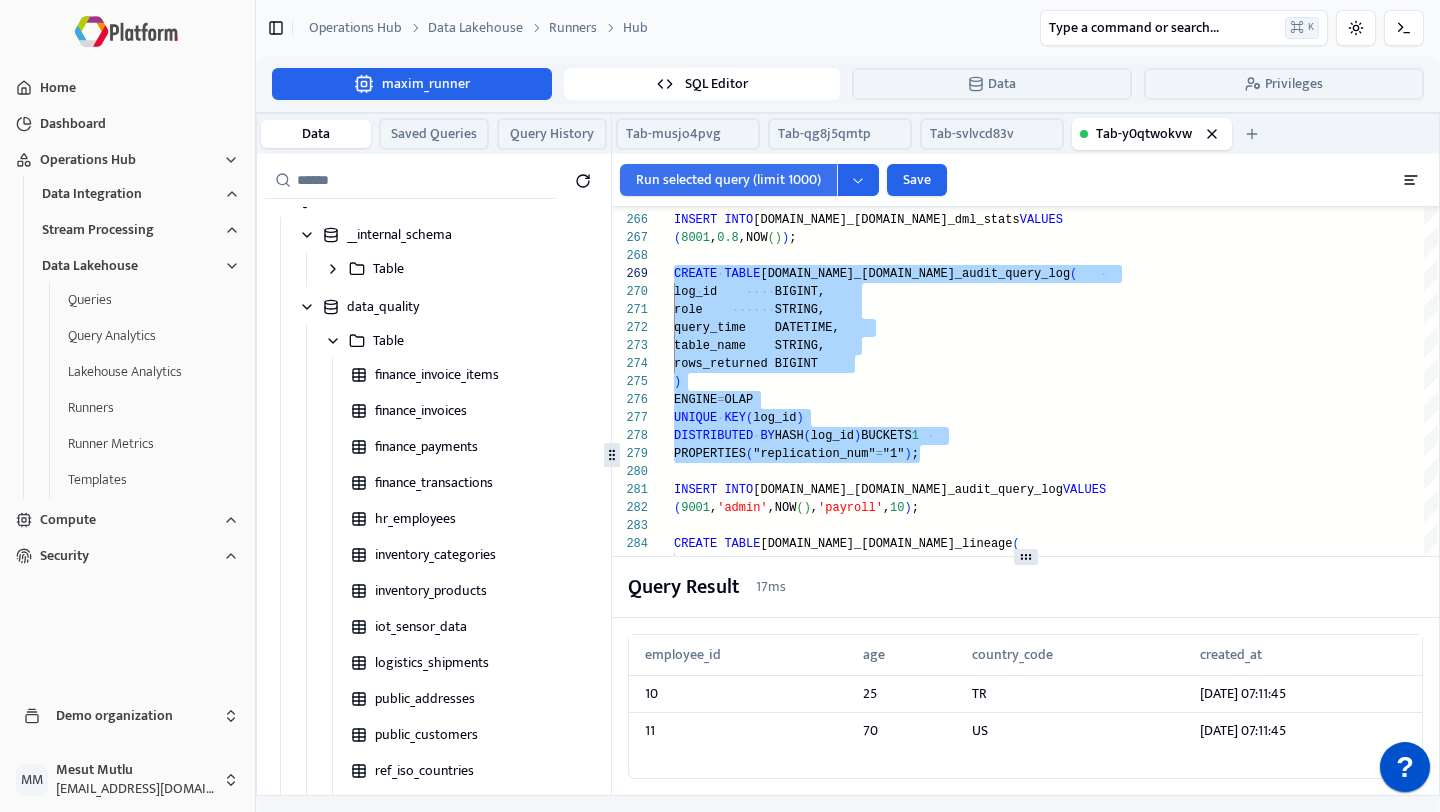 click on "Run selected query (limit 1000)" at bounding box center [728, 180] 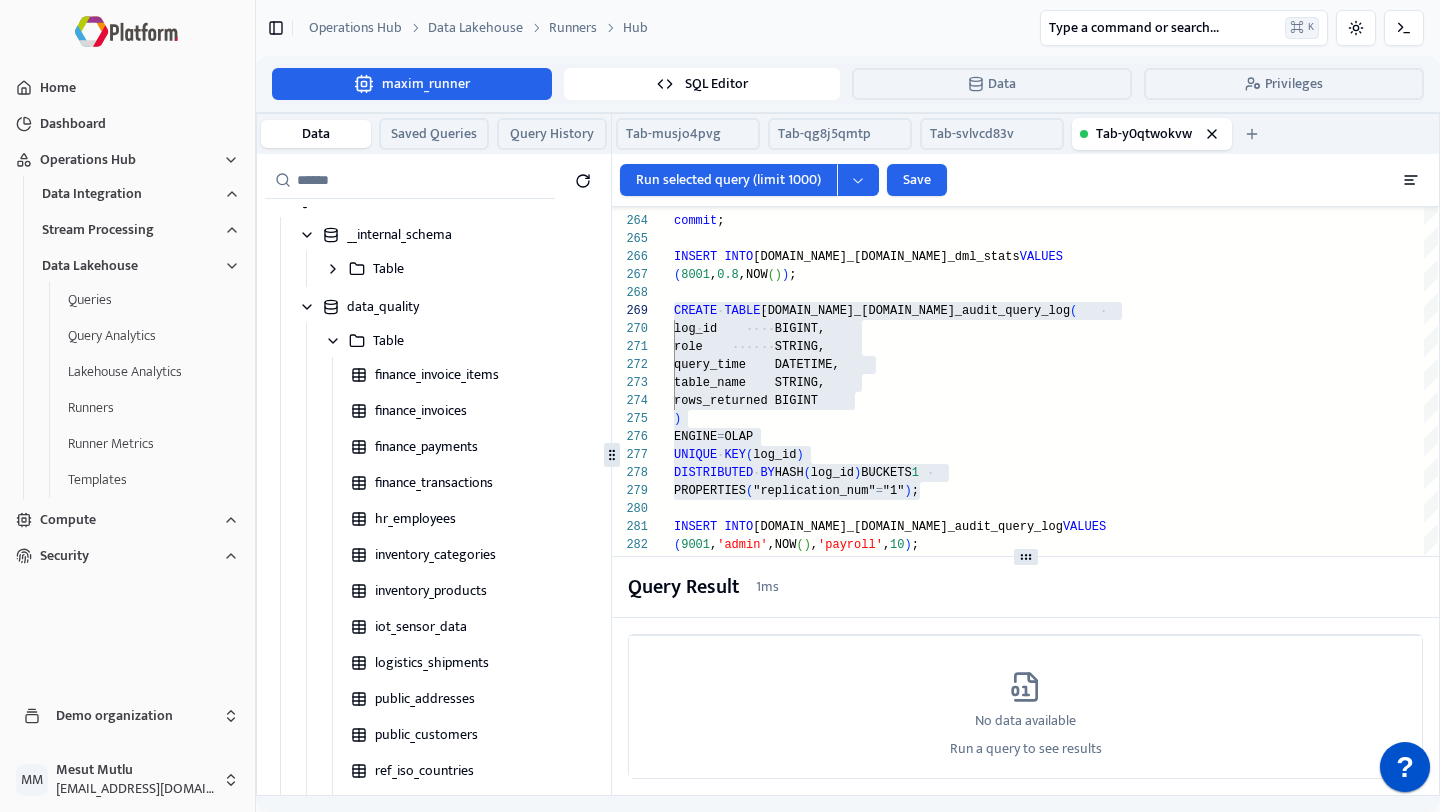 click on "INSERT   INTO  internal.data_quality.security_audit_query_log  VALUES ( 9001 , 'admin' ,NOW ( ) , 'payroll' , 10 ) ; CREATE   TABLE  internal.data_quality.metadata_lineage  (     id           BIGINT,     target_table STRING,     source_table STRING ) ENGINE = OLAP DUPLICATE  KEY ( id ) PROPERTIES ( "replication_num" = "1" ) ; DISTRIBUTED   BY  HASH ( log_id )  BUCKETS  1 UNIQUE   KEY ( log_id ) ENGINE = OLAP )     rows_returned BIGINT     table_name    STRING,     query_time    DATETIME,     role          STRING,     log_id        BIGINT, CREATE   TABLE  internal.data_quality.security_audit_query_log  ( ( 8001 , 0.8 ,NOW ( ) ) ; INSERT   INTO  internal.data_quality.ops_dml_stats  VALUES commit ;" at bounding box center [1056, -1615] 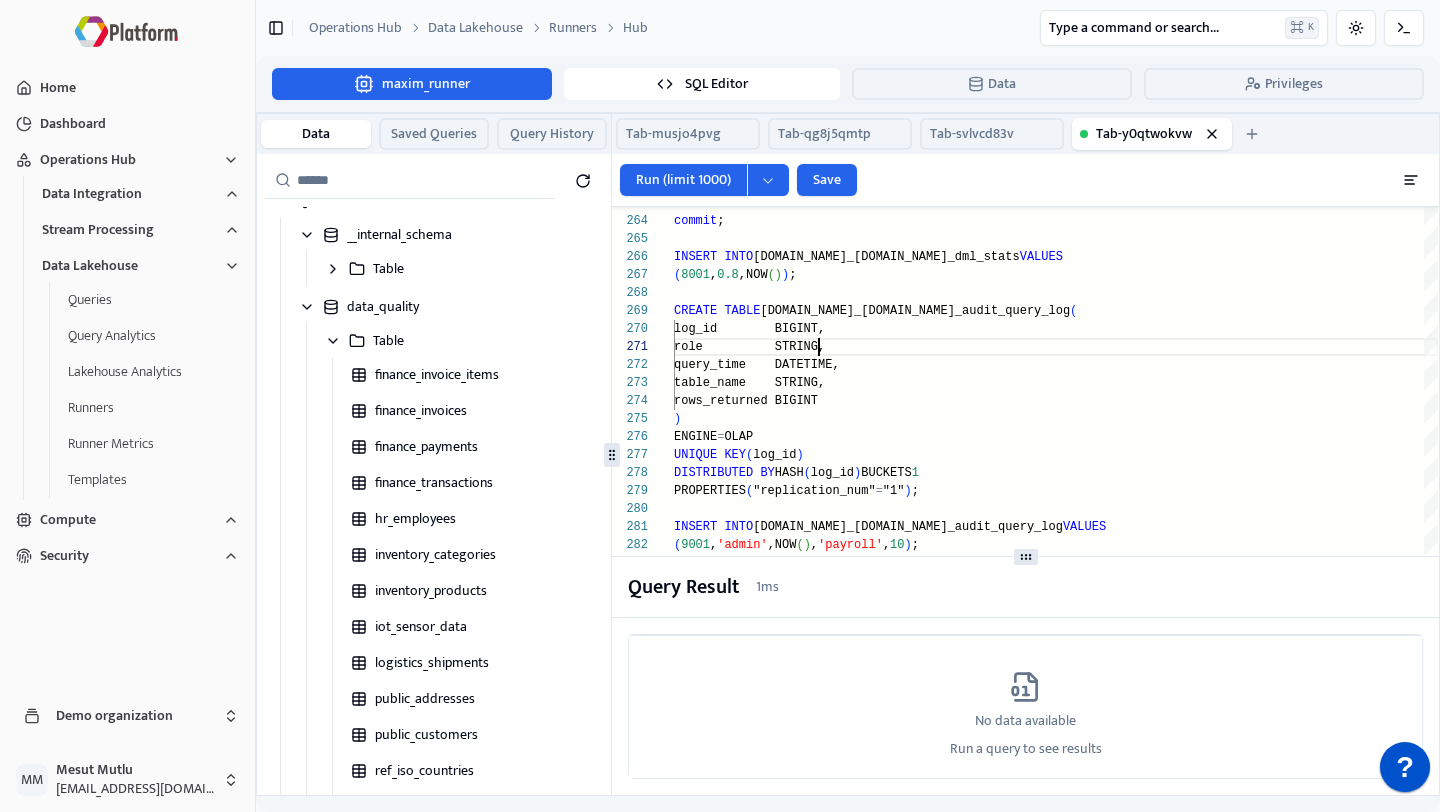 click on "INSERT   INTO  internal.data_quality.security_audit_query_log  VALUES ( 9001 , 'admin' ,NOW ( ) , 'payroll' , 10 ) ; CREATE   TABLE  internal.data_quality.metadata_lineage  (     id           BIGINT,     target_table STRING,     source_table STRING ) ENGINE = OLAP DUPLICATE  KEY ( id ) PROPERTIES ( "replication_num" = "1" ) ; DISTRIBUTED   BY  HASH ( log_id )  BUCKETS  1 UNIQUE   KEY ( log_id ) ENGINE = OLAP )     rows_returned BIGINT     table_name    STRING,     query_time    DATETIME,     role          STRING,     log_id        BIGINT, CREATE   TABLE  internal.data_quality.security_audit_query_log  ( ( 8001 , 0.8 ,NOW ( ) ) ; INSERT   INTO  internal.data_quality.ops_dml_stats  VALUES commit ;" at bounding box center (1056, -1615) 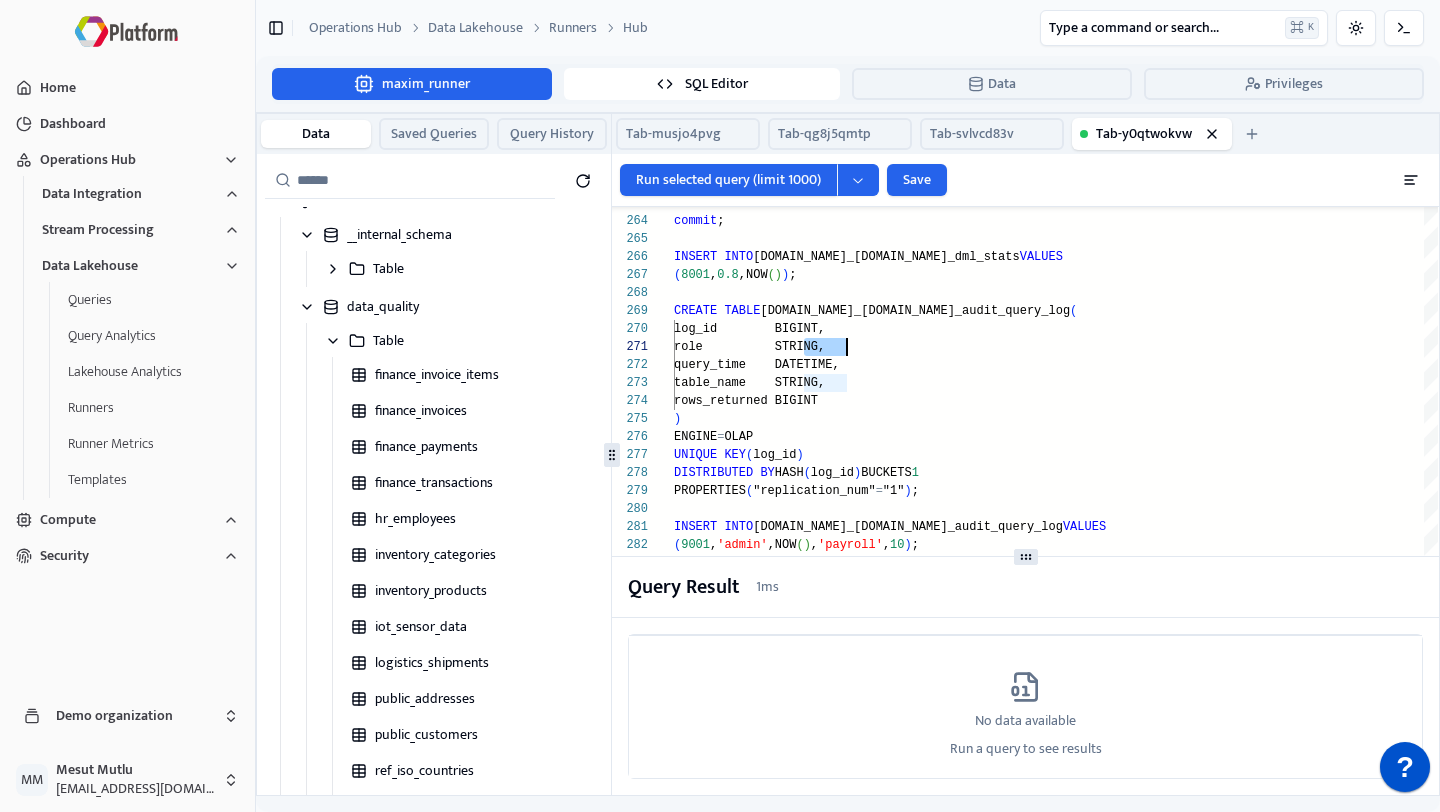 scroll, scrollTop: 0, scrollLeft: 0, axis: both 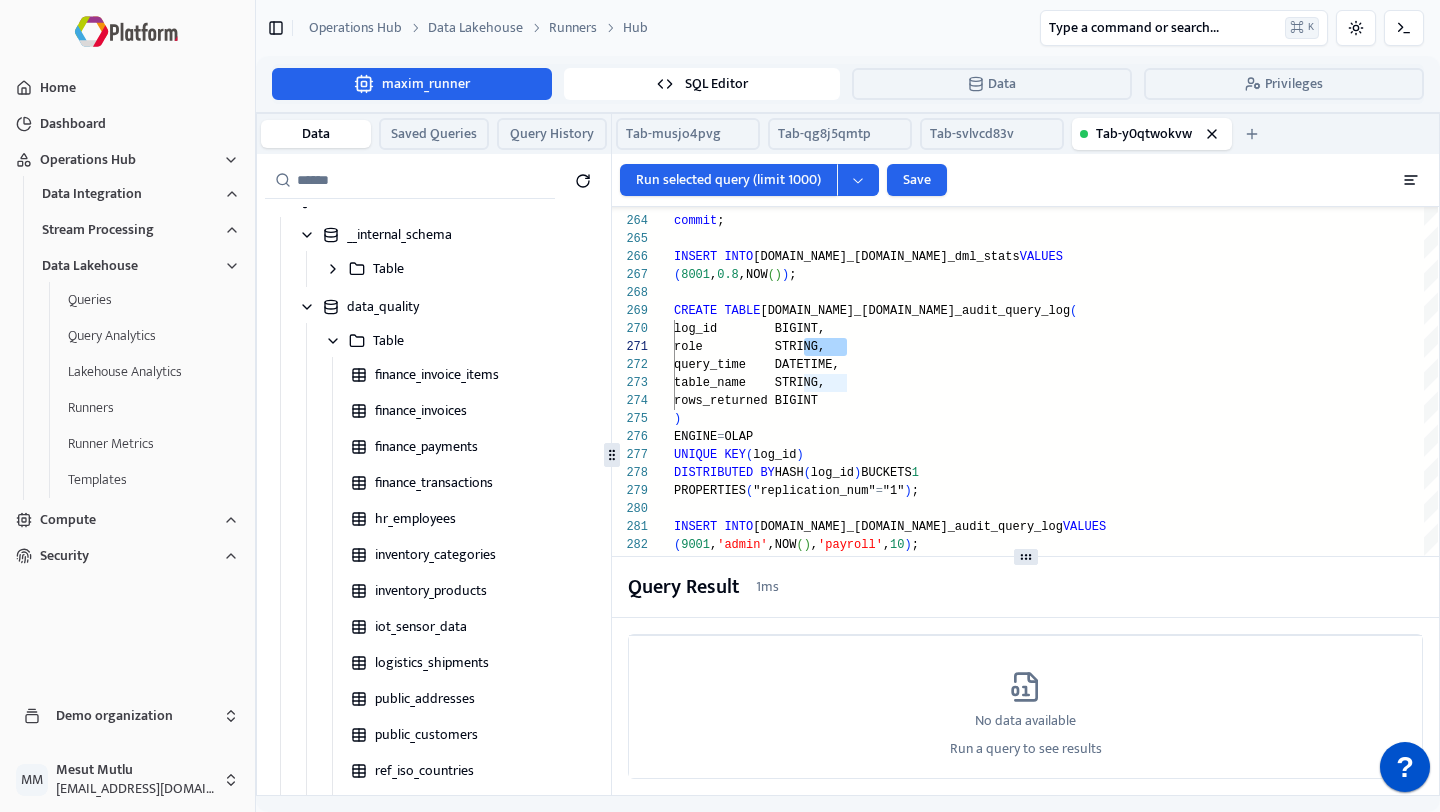 click on "INSERT   INTO  internal.data_quality.security_audit_query_log  VALUES ( 9001 , 'admin' ,NOW ( ) , 'payroll' , 10 ) ; CREATE   TABLE  internal.data_quality.metadata_lineage  (     id           BIGINT,     target_table STRING,     source_table STRING ) ENGINE = OLAP DUPLICATE  KEY ( id ) PROPERTIES ( "replication_num" = "1" ) ; DISTRIBUTED   BY  HASH ( log_id )  BUCKETS  1 UNIQUE   KEY ( log_id ) ENGINE = OLAP )     rows_returned BIGINT     table_name    STRING,     query_time    DATETIME,     role          STRING,     log_id        BIGINT, CREATE   TABLE  internal.data_quality.security_audit_query_log  ( ( 8001 , 0.8 ,NOW ( ) ) ; INSERT   INTO  internal.data_quality.ops_dml_stats  VALUES commit ;" at bounding box center (1056, -1615) 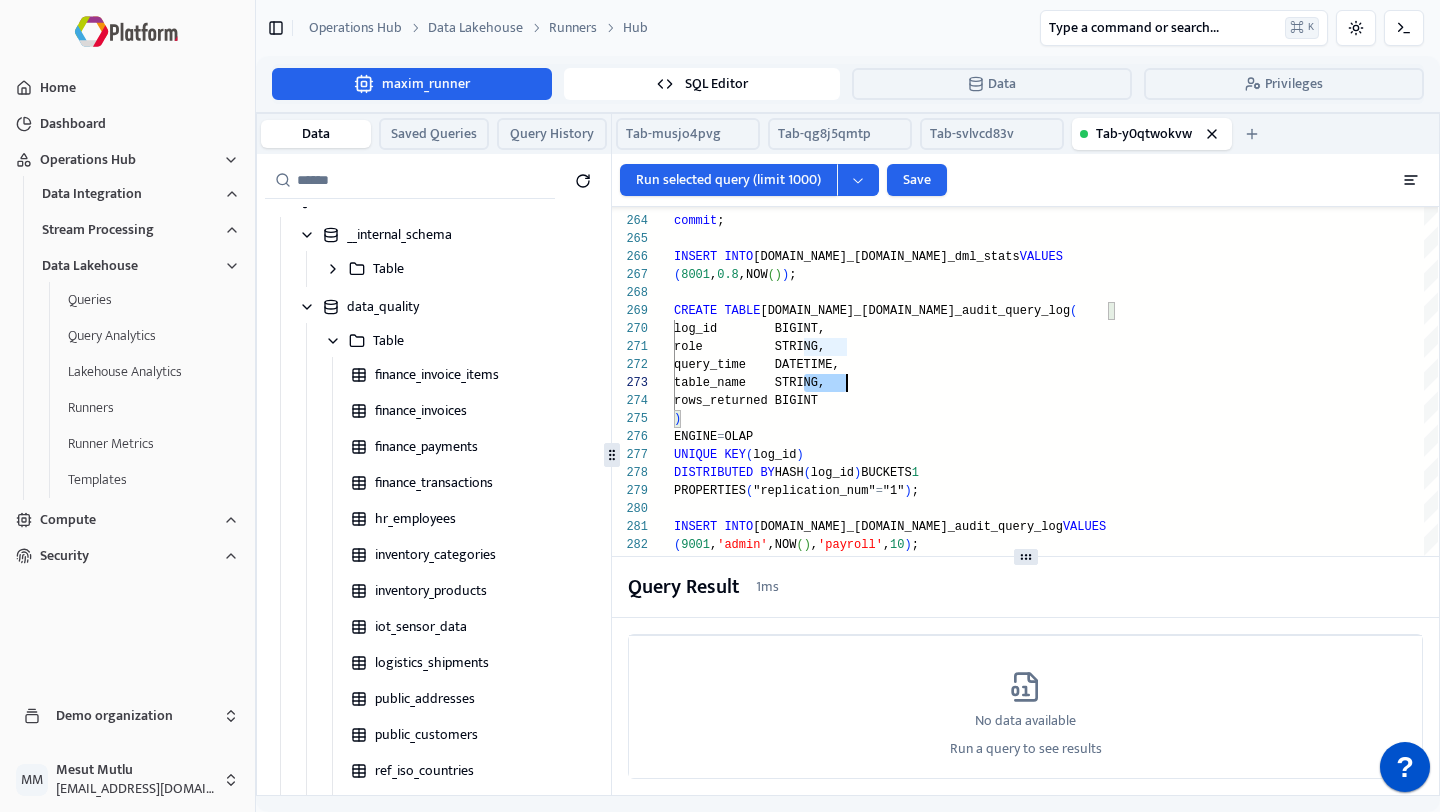 click on "INSERT   INTO  internal.data_quality.security_audit_query_log  VALUES ( 9001 , 'admin' ,NOW ( ) , 'payroll' , 10 ) ; CREATE   TABLE  internal.data_quality.metadata_lineage  (     id           BIGINT,     target_table STRING,     source_table STRING ) ENGINE = OLAP DUPLICATE  KEY ( id ) PROPERTIES ( "replication_num" = "1" ) ; DISTRIBUTED   BY  HASH ( log_id )  BUCKETS  1 UNIQUE   KEY ( log_id ) ENGINE = OLAP )     rows_returned BIGINT     table_name    STRING,     query_time    DATETIME,     role          STRING,     log_id        BIGINT, CREATE   TABLE  internal.data_quality.security_audit_query_log  ( ( 8001 , 0.8 ,NOW ( ) ) ; INSERT   INTO  internal.data_quality.ops_dml_stats  VALUES commit ;" at bounding box center [1056, -1615] 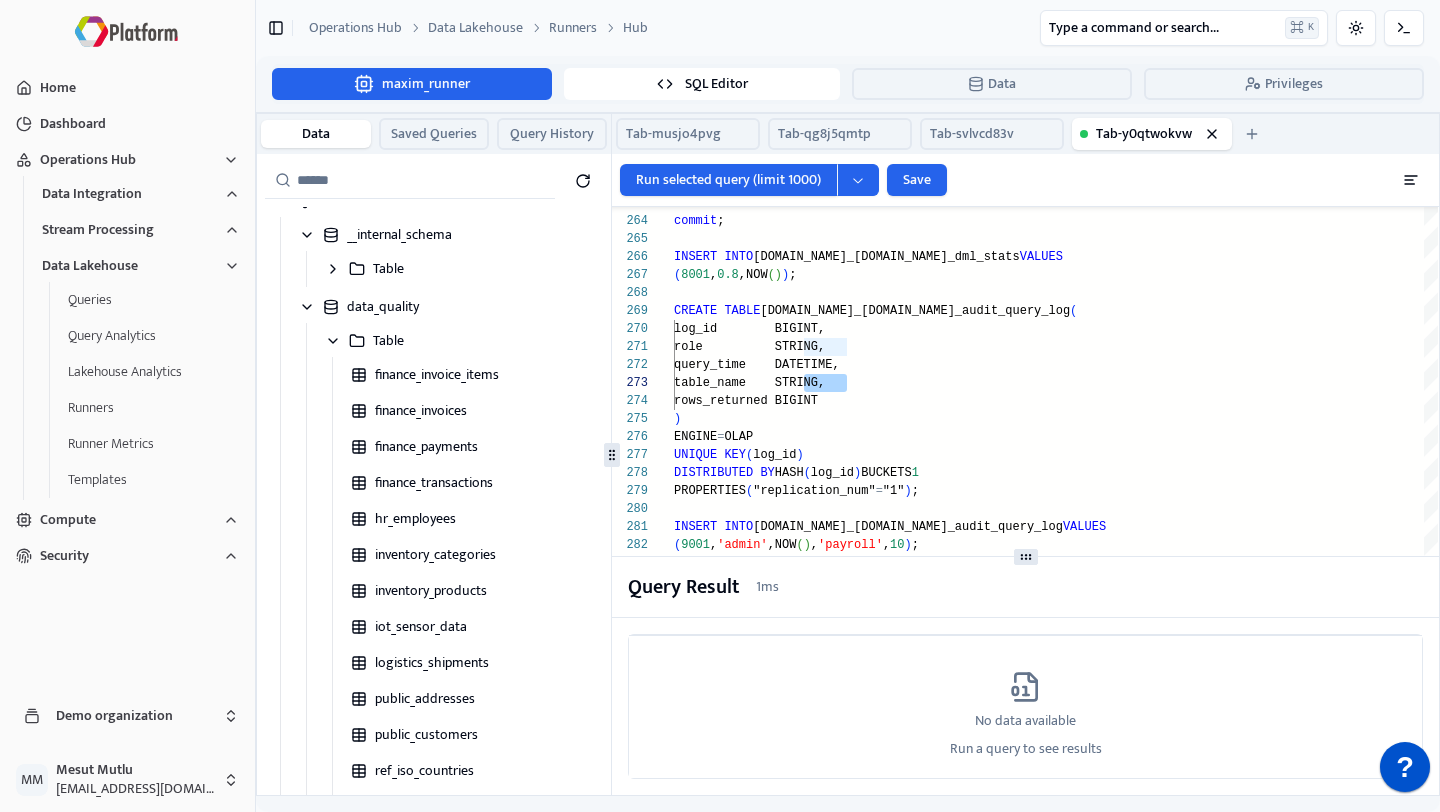 click on "INSERT   INTO  internal.data_quality.security_audit_query_log  VALUES ( 9001 , 'admin' ,NOW ( ) , 'payroll' , 10 ) ; CREATE   TABLE  internal.data_quality.metadata_lineage  (     id           BIGINT,     target_table STRING,     source_table STRING ) ENGINE = OLAP DUPLICATE  KEY ( id ) PROPERTIES ( "replication_num" = "1" ) ; DISTRIBUTED   BY  HASH ( log_id )  BUCKETS  1 UNIQUE   KEY ( log_id ) ENGINE = OLAP )     rows_returned BIGINT     table_name    STRING,     query_time    DATETIME,     role          STRING,     log_id        BIGINT, CREATE   TABLE  internal.data_quality.security_audit_query_log  ( ( 8001 , 0.8 ,NOW ( ) ) ; INSERT   INTO  internal.data_quality.ops_dml_stats  VALUES commit ;" at bounding box center (1056, -1615) 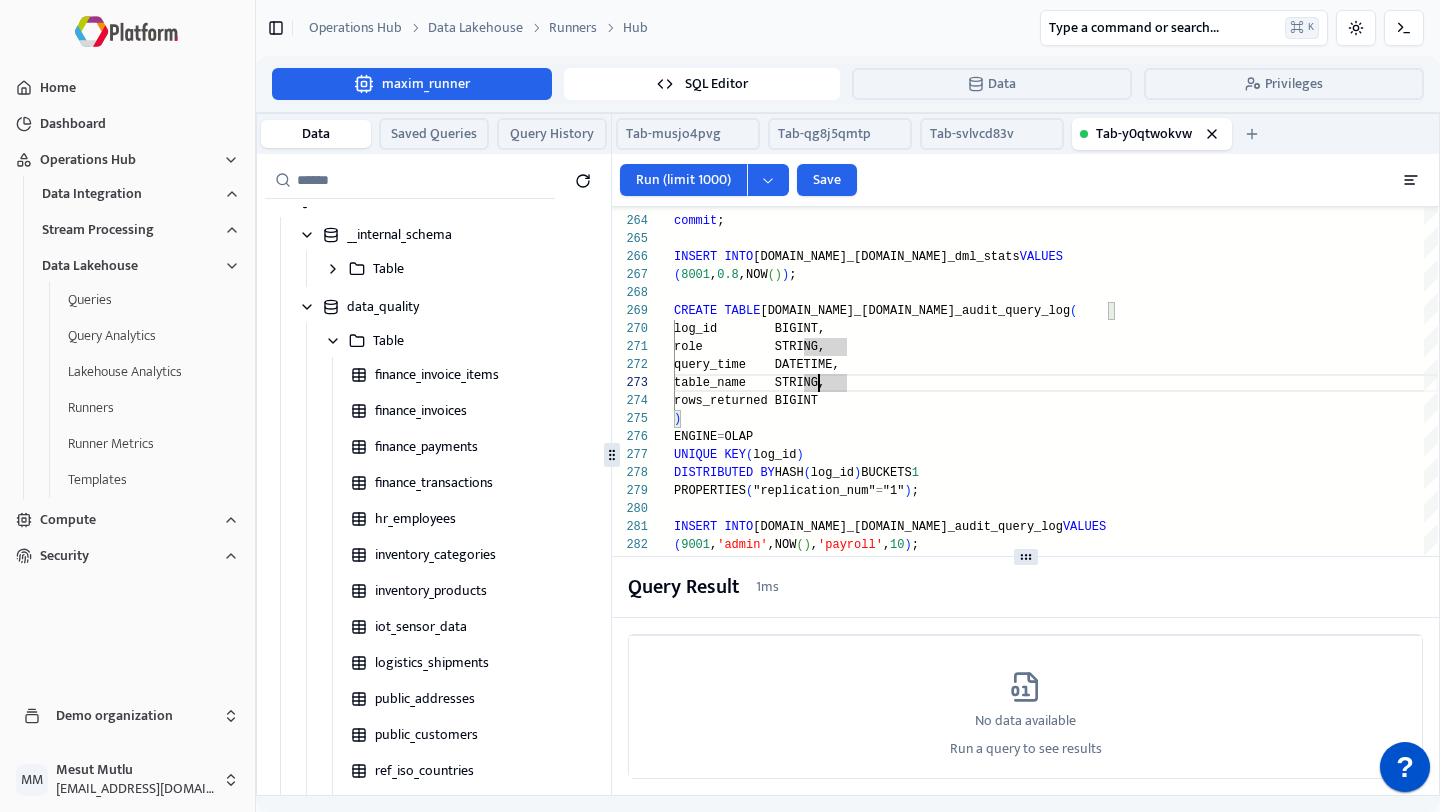 click on "INSERT   INTO  internal.data_quality.security_audit_query_log  VALUES ( 9001 , 'admin' ,NOW ( ) , 'payroll' , 10 ) ; CREATE   TABLE  internal.data_quality.metadata_lineage  (     id           BIGINT,     target_table STRING,     source_table STRING ) ENGINE = OLAP DUPLICATE  KEY ( id ) PROPERTIES ( "replication_num" = "1" ) ; DISTRIBUTED   BY  HASH ( log_id )  BUCKETS  1 UNIQUE   KEY ( log_id ) ENGINE = OLAP )     rows_returned BIGINT     table_name    STRING,     query_time    DATETIME,     role          STRING,     log_id        BIGINT, CREATE   TABLE  internal.data_quality.security_audit_query_log  ( ( 8001 , 0.8 ,NOW ( ) ) ; INSERT   INTO  internal.data_quality.ops_dml_stats  VALUES commit ;" at bounding box center [1056, -1615] 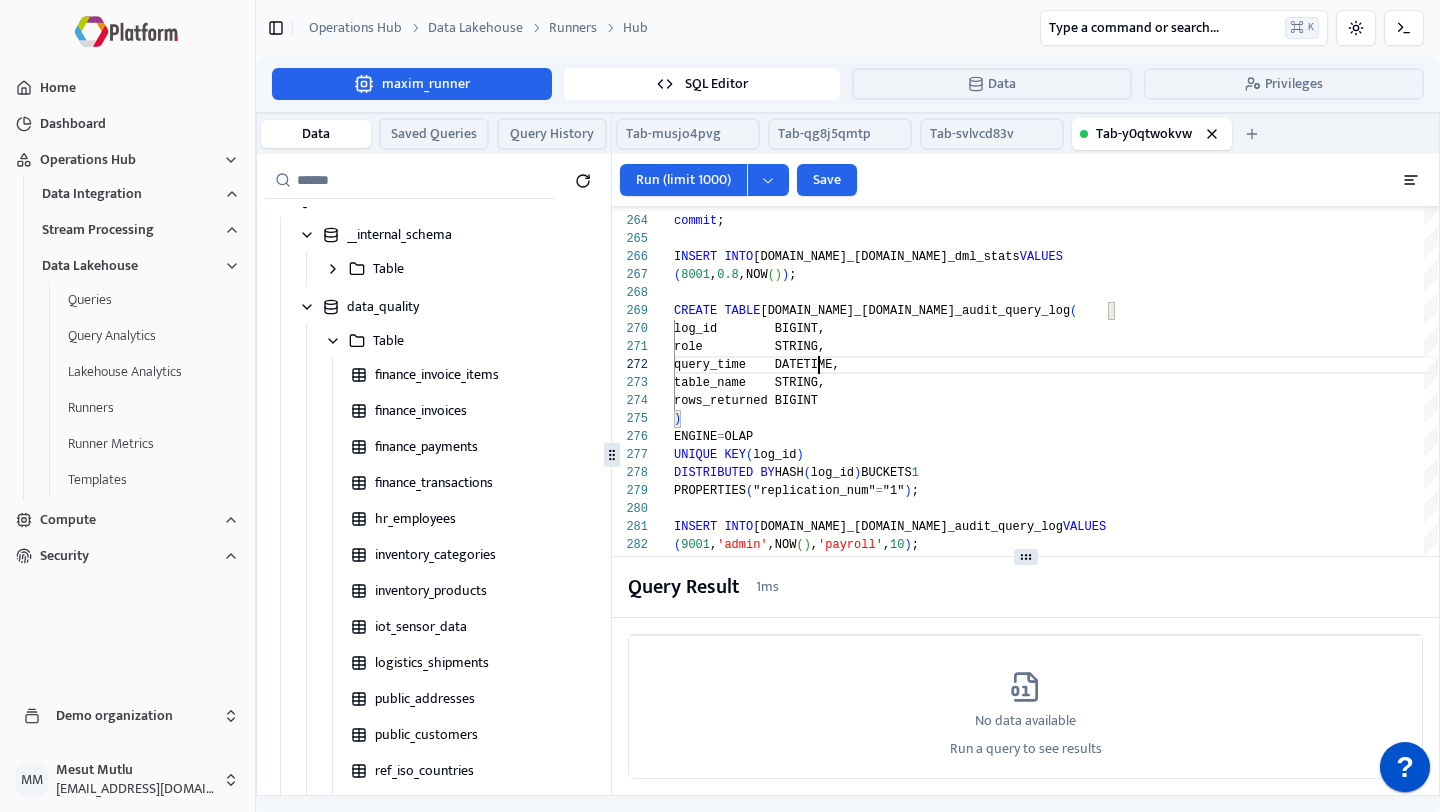 scroll, scrollTop: 18, scrollLeft: 0, axis: vertical 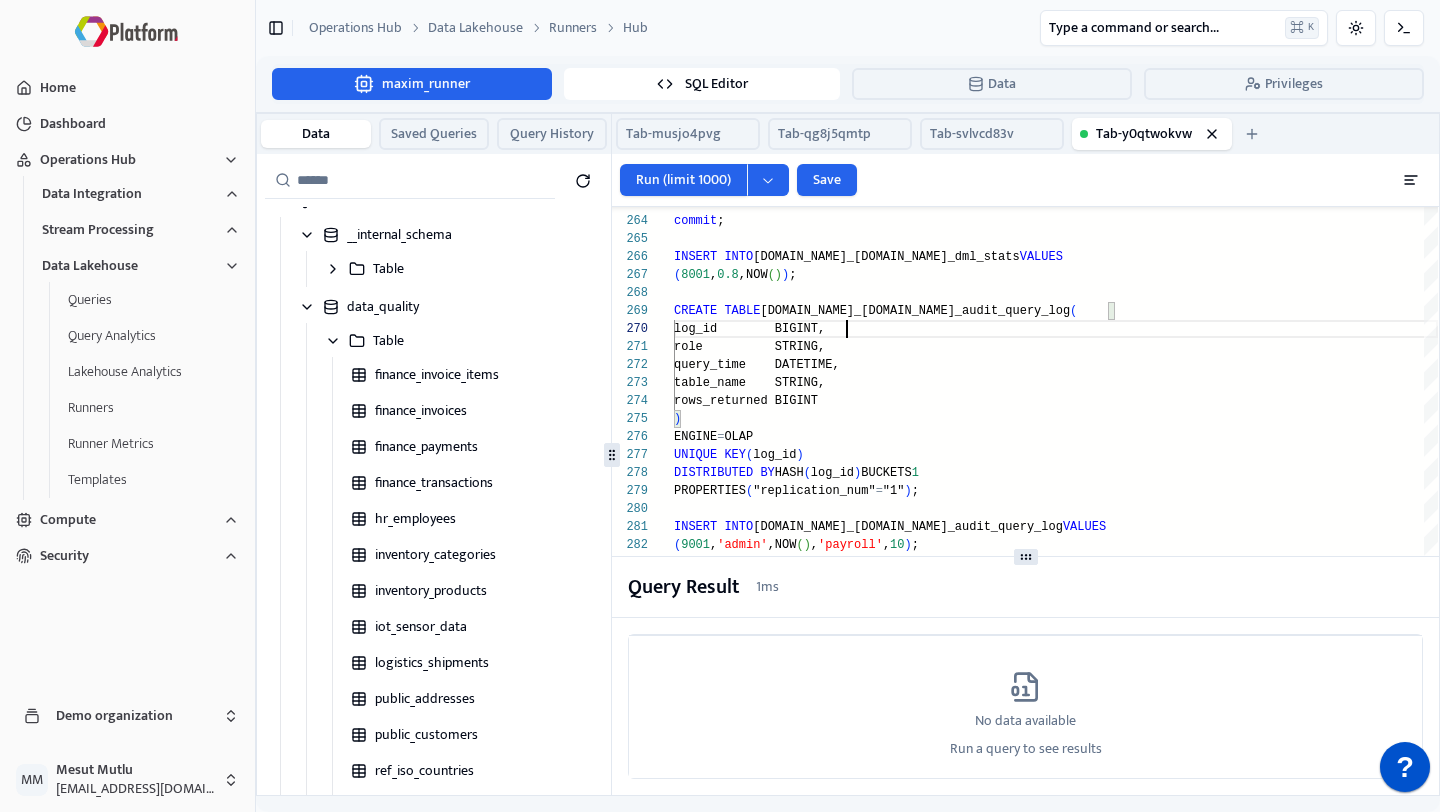 click on "INSERT   INTO  internal.data_quality.security_audit_query_log  VALUES ( 9001 , 'admin' ,NOW ( ) , 'payroll' , 10 ) ; CREATE   TABLE  internal.data_quality.metadata_lineage  (     id           BIGINT,     target_table STRING,     source_table STRING ) ENGINE = OLAP DUPLICATE  KEY ( id ) PROPERTIES ( "replication_num" = "1" ) ; DISTRIBUTED   BY  HASH ( log_id )  BUCKETS  1 UNIQUE   KEY ( log_id ) ENGINE = OLAP )     rows_returned BIGINT     table_name    STRING,     query_time    DATETIME,     role          STRING,     log_id        BIGINT, CREATE   TABLE  internal.data_quality.security_audit_query_log  ( ( 8001 , 0.8 ,NOW ( ) ) ; INSERT   INTO  internal.data_quality.ops_dml_stats  VALUES commit ;" at bounding box center (1056, -1615) 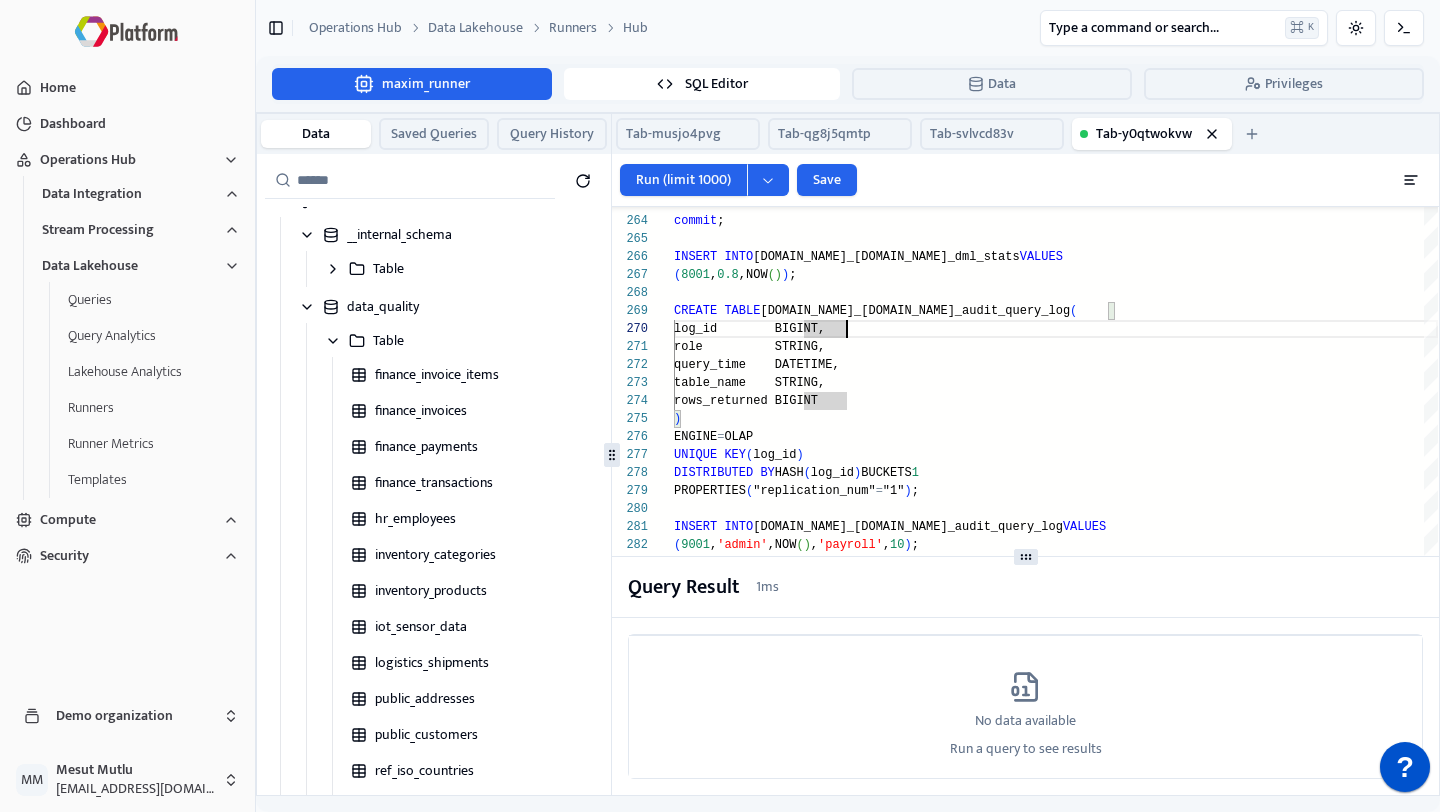 scroll, scrollTop: 162, scrollLeft: 0, axis: vertical 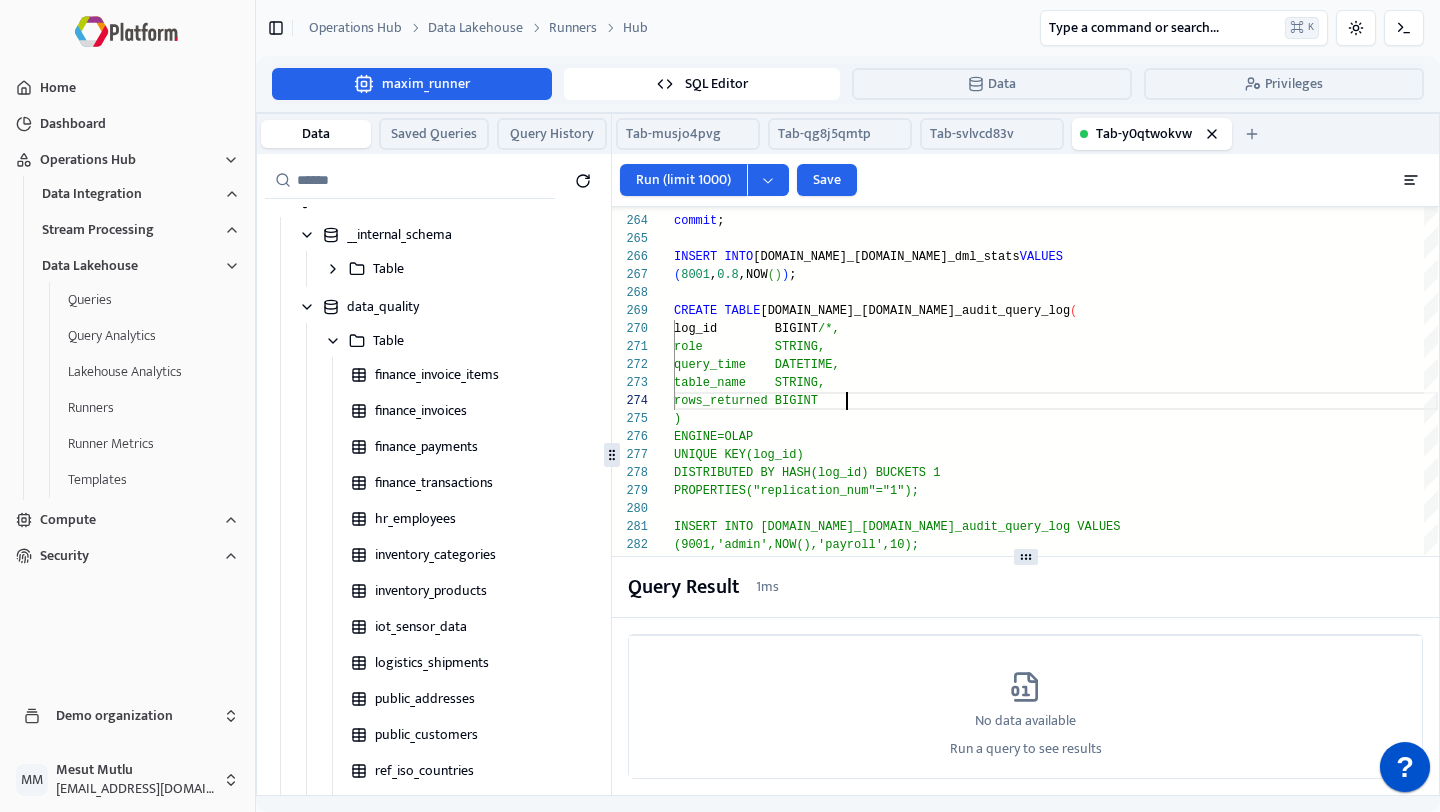 click on "INSERT INTO internal.data_quality.security_audit_q uery_log VALUES (9001,'admin',NOW(),'payroll',10); CREATE TABLE internal.data_quality.metadata_lineag e (     id           BIGINT,     target_table STRING,     source_table STRING ) ENGINE=OLAP DUPLICATE KEY(id) PROPERTIES("replication_num"="1"); DISTRIBUTED BY HASH(log_id) BUCKETS 1 UNIQUE KEY(log_id) ENGINE=OLAP )     rows_returned BIGINT     table_name    STRING,     query_time    DATETIME,     role          STRING,     log_id        BIGINT /*, CREATE   TABLE  internal.data_quality.security_audit_query_log  ( ( 8001 , 0.8 ,NOW ( ) ) ; INSERT   INTO  internal.data_quality.ops_dml_stats  VALUES commit ;" at bounding box center (1056, -1615) 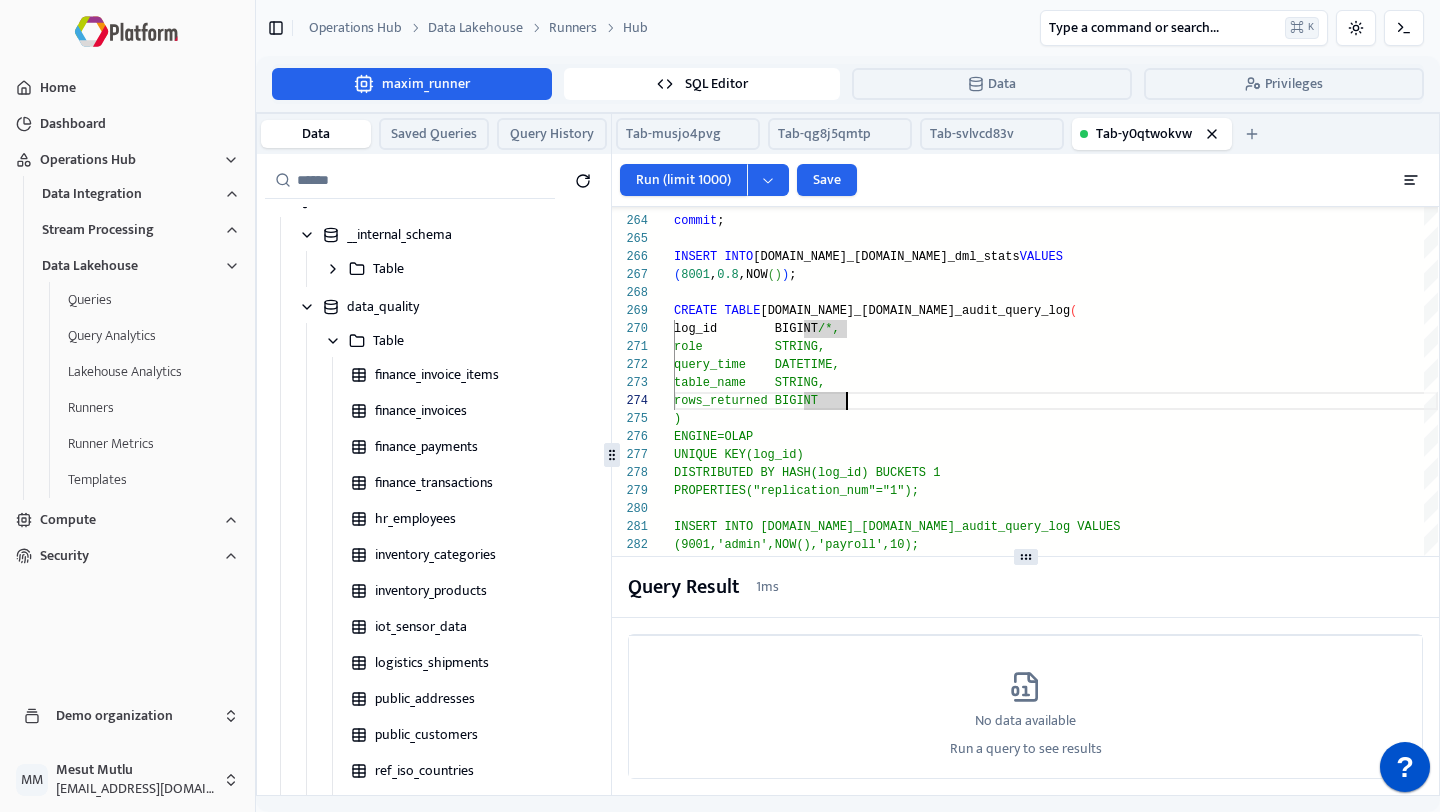 scroll, scrollTop: 54, scrollLeft: 0, axis: vertical 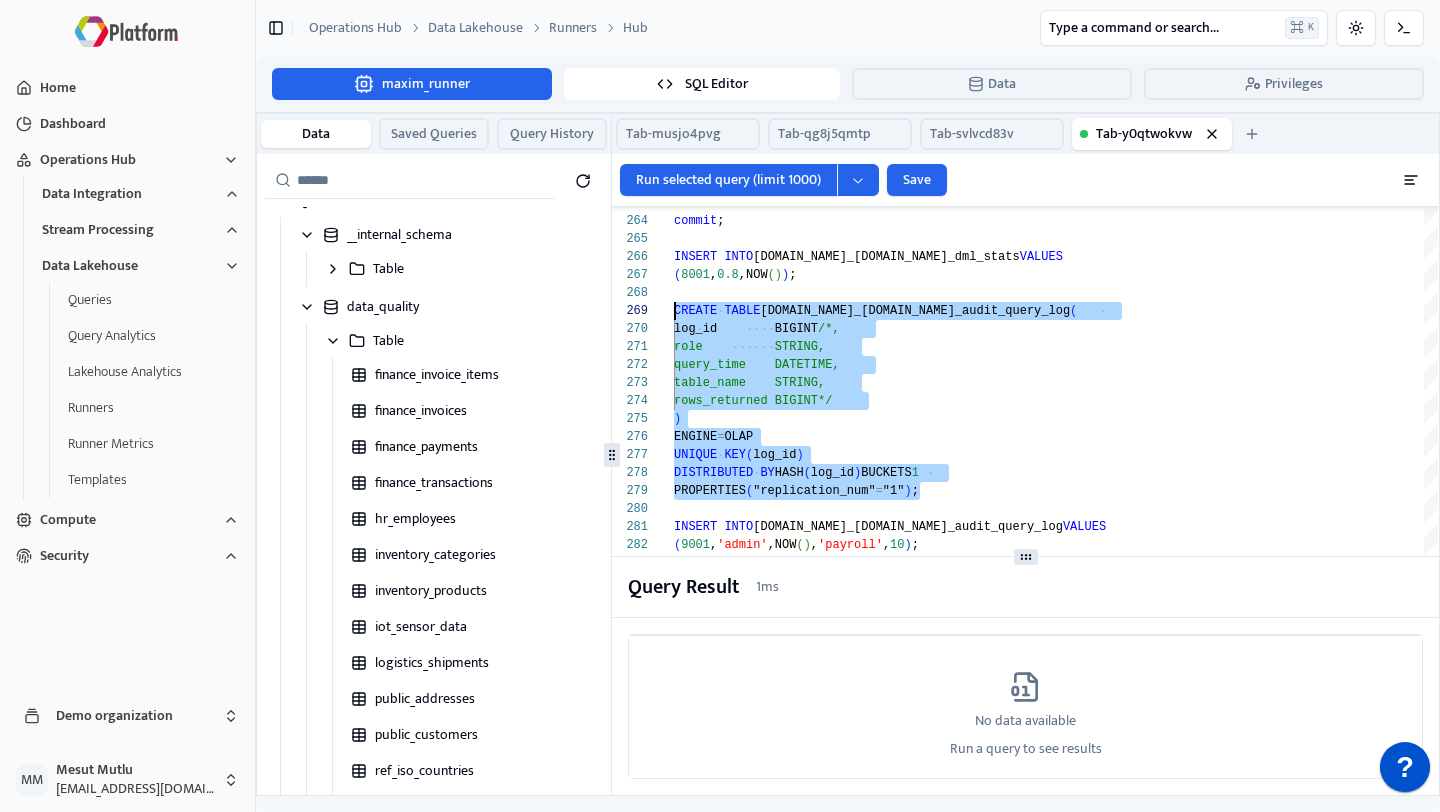 drag, startPoint x: 940, startPoint y: 489, endPoint x: 674, endPoint y: 308, distance: 321.74057 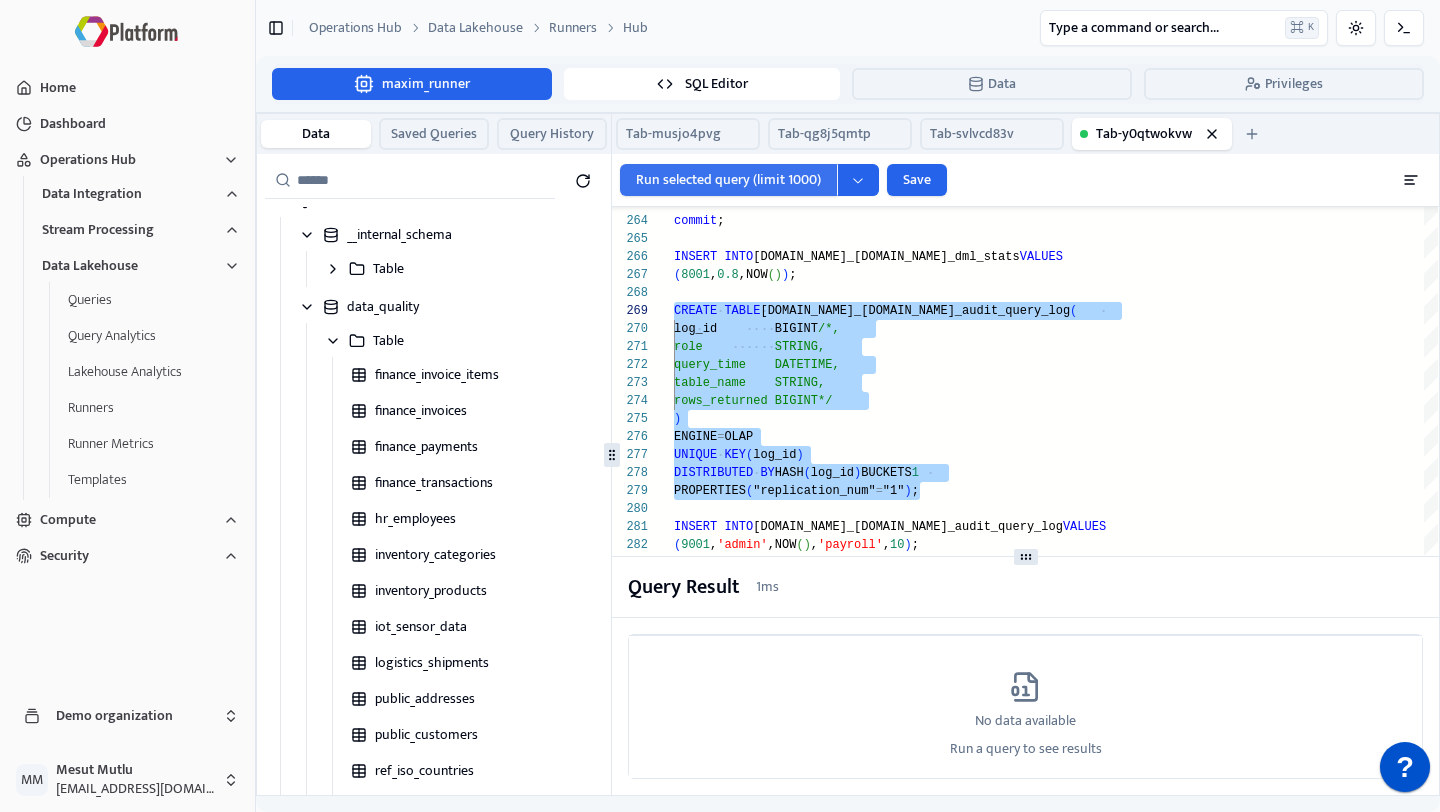 click on "Run selected query (limit 1000)" at bounding box center (728, 180) 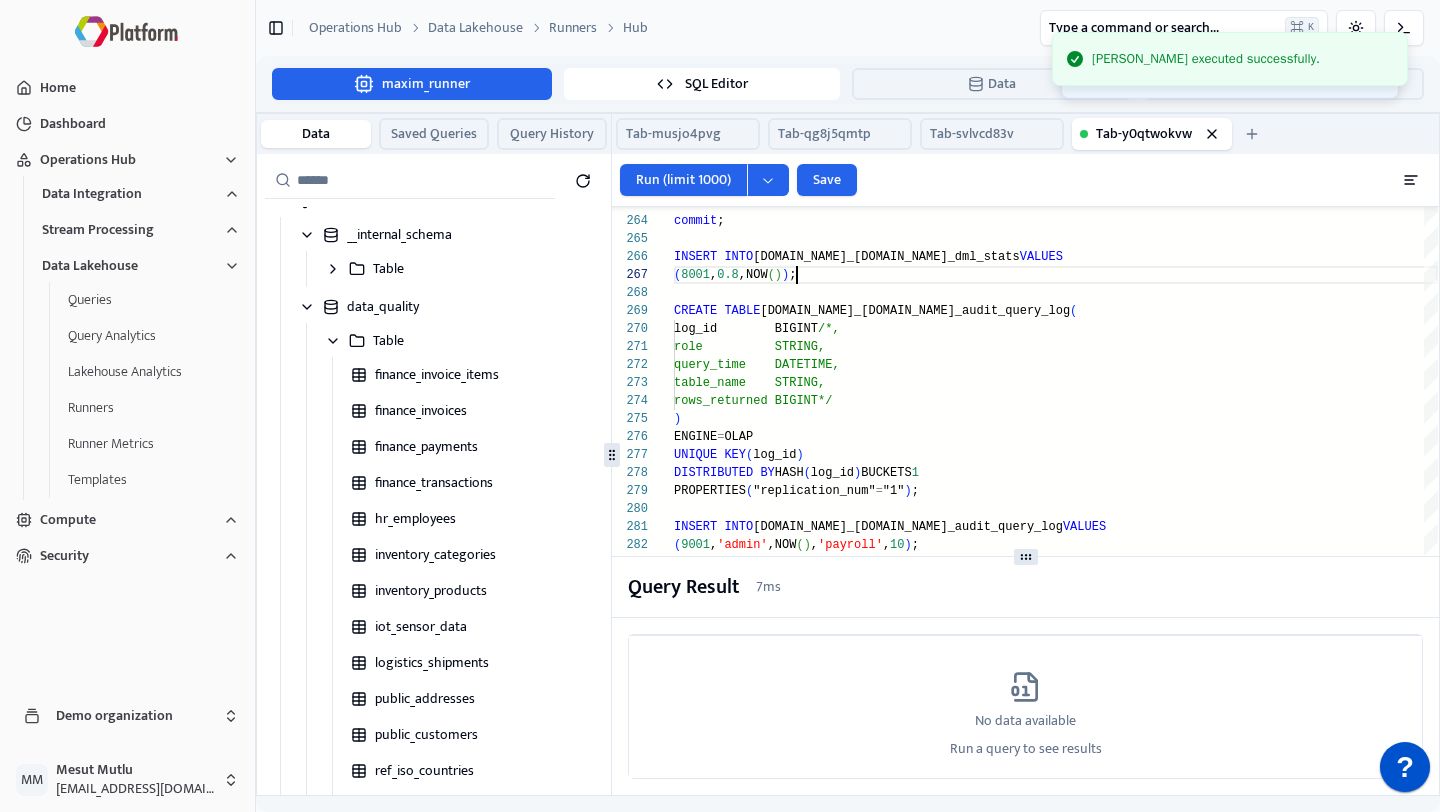 click on "INSERT   INTO  internal.data_quality.security_audit_query_log  VALUES ( 9001 , 'admin' ,NOW ( ) , 'payroll' , 10 ) ; CREATE   TABLE  internal.data_quality.metadata_lineage  (     id           BIGINT,     target_table STRING,     source_table STRING ) ENGINE = OLAP DUPLICATE  KEY ( id ) PROPERTIES ( "replication_num" = "1" ) ; DISTRIBUTED   BY  HASH ( log_id )  BUCKETS  1 UNIQUE   KEY ( log_id ) ENGINE = OLAP )     rows_returned BIGINT*/     table_name    STRING,     query_time    DATETIME,     role          STRING,     log_id        BIGINT /*, CREATE   TABLE  internal.data_quality.security_audit_query_log  ( ( 8001 , 0.8 ,NOW ( ) ) ; INSERT   INTO  internal.data_quality.ops_dml_stats  VALUES commit ;" at bounding box center [1056, -1615] 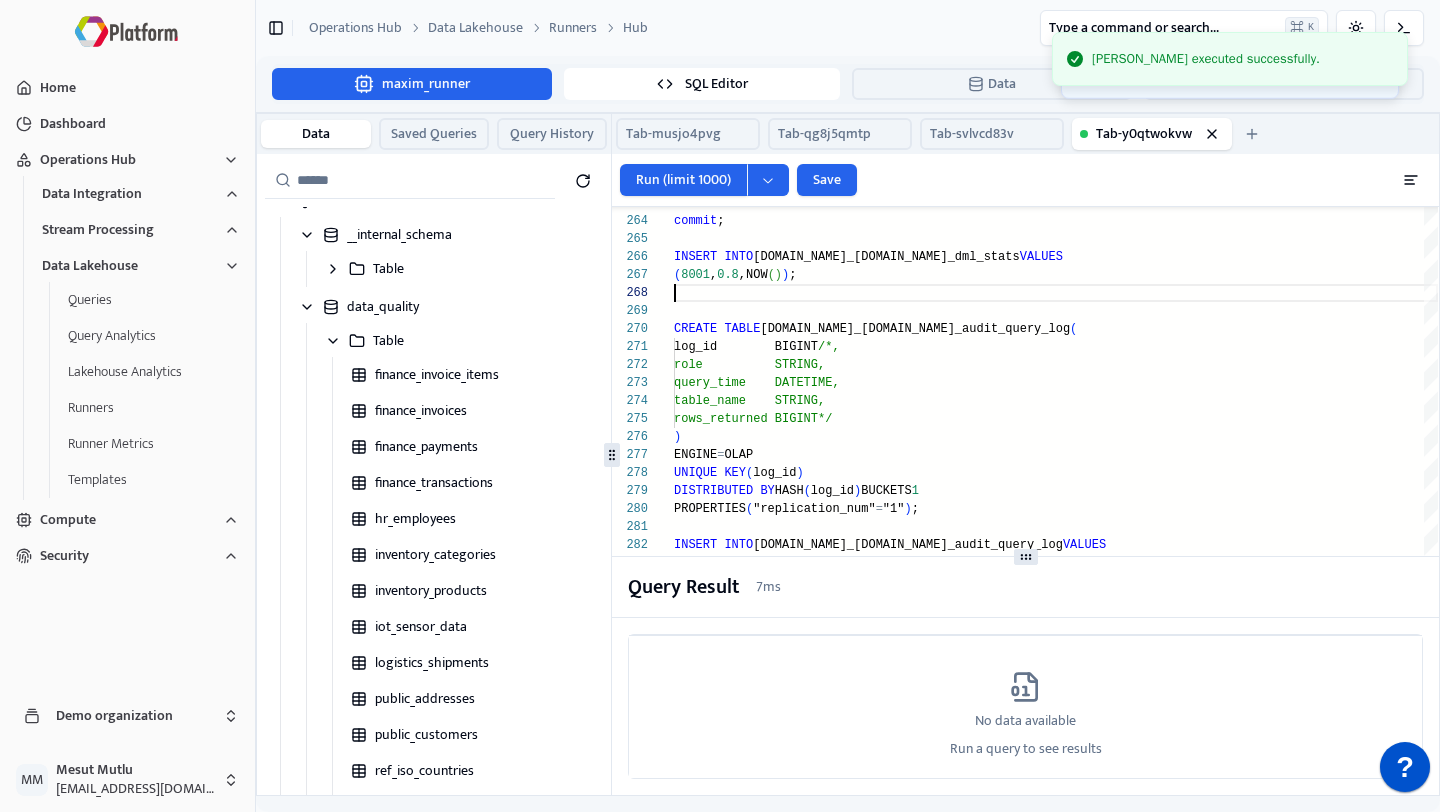 scroll, scrollTop: 144, scrollLeft: 0, axis: vertical 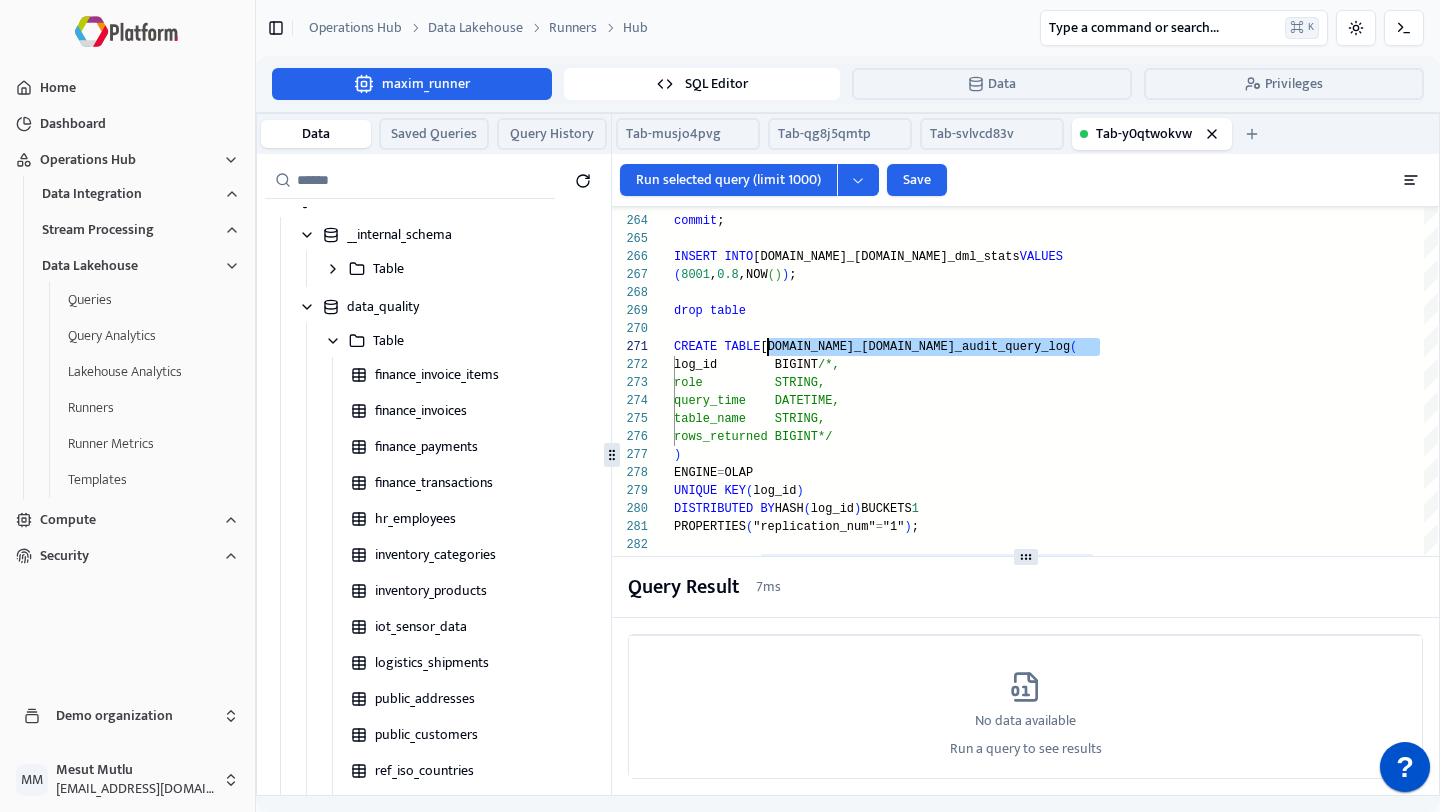 drag, startPoint x: 1101, startPoint y: 350, endPoint x: 768, endPoint y: 345, distance: 333.03754 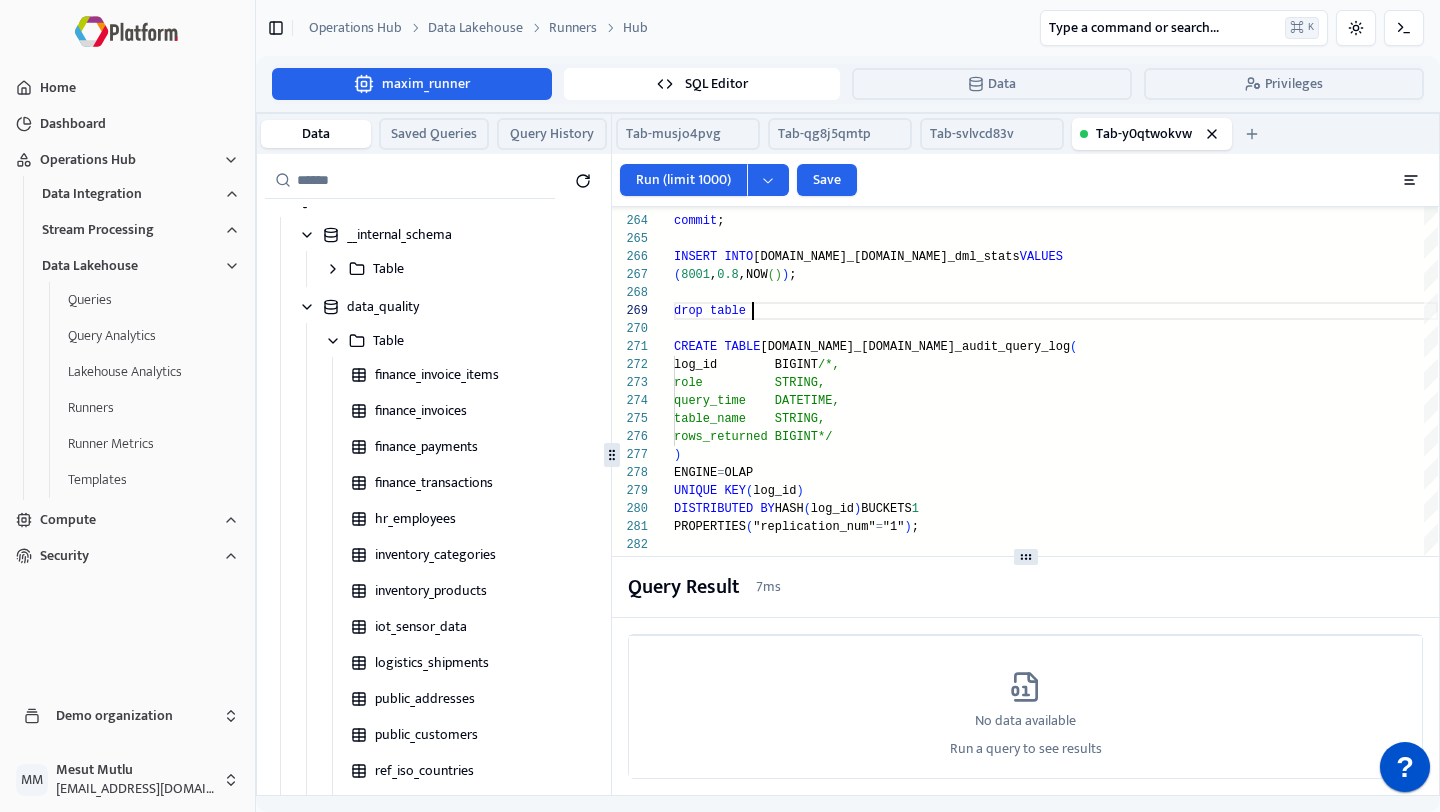 scroll, scrollTop: 144, scrollLeft: 0, axis: vertical 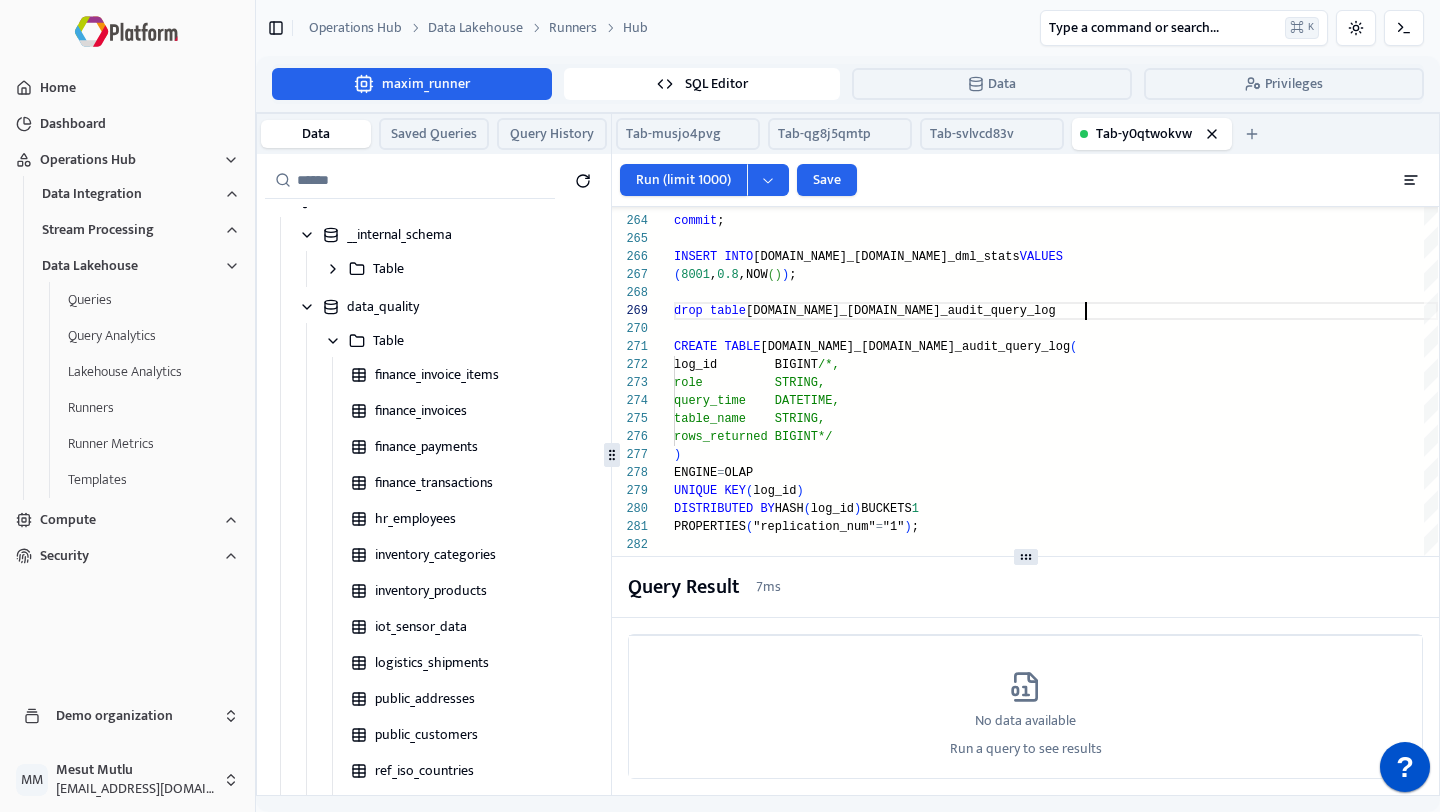 click on "INSERT   INTO  internal.data_quality.security_audit_query_log  VALUES ( 9001 , 'admin' ,NOW ( ) , 'payroll' , 10 ) ; CREATE   TABLE  internal.data_quality.metadata_lineage  (     id           BIGINT,     target_table STRING,     source_table STRING ) PROPERTIES ( "replication_num" = "1" ) ; DISTRIBUTED   BY  HASH ( log_id )  BUCKETS  1 UNIQUE   KEY ( log_id ) ENGINE = OLAP )     rows_returned BIGINT*/     table_name    STRING,     query_time    DATETIME,     role          STRING,     log_id        BIGINT /*, CREATE   TABLE  internal.data_quality.security_audit_query_log  ( ( 8001 , 0.8 ,NOW ( ) ) ; INSERT   INTO  internal.data_quality.ops_dml_stats  VALUES commit ; drop   table  internal.data_quality.security_audit_query_log" at bounding box center (1056, -1597) 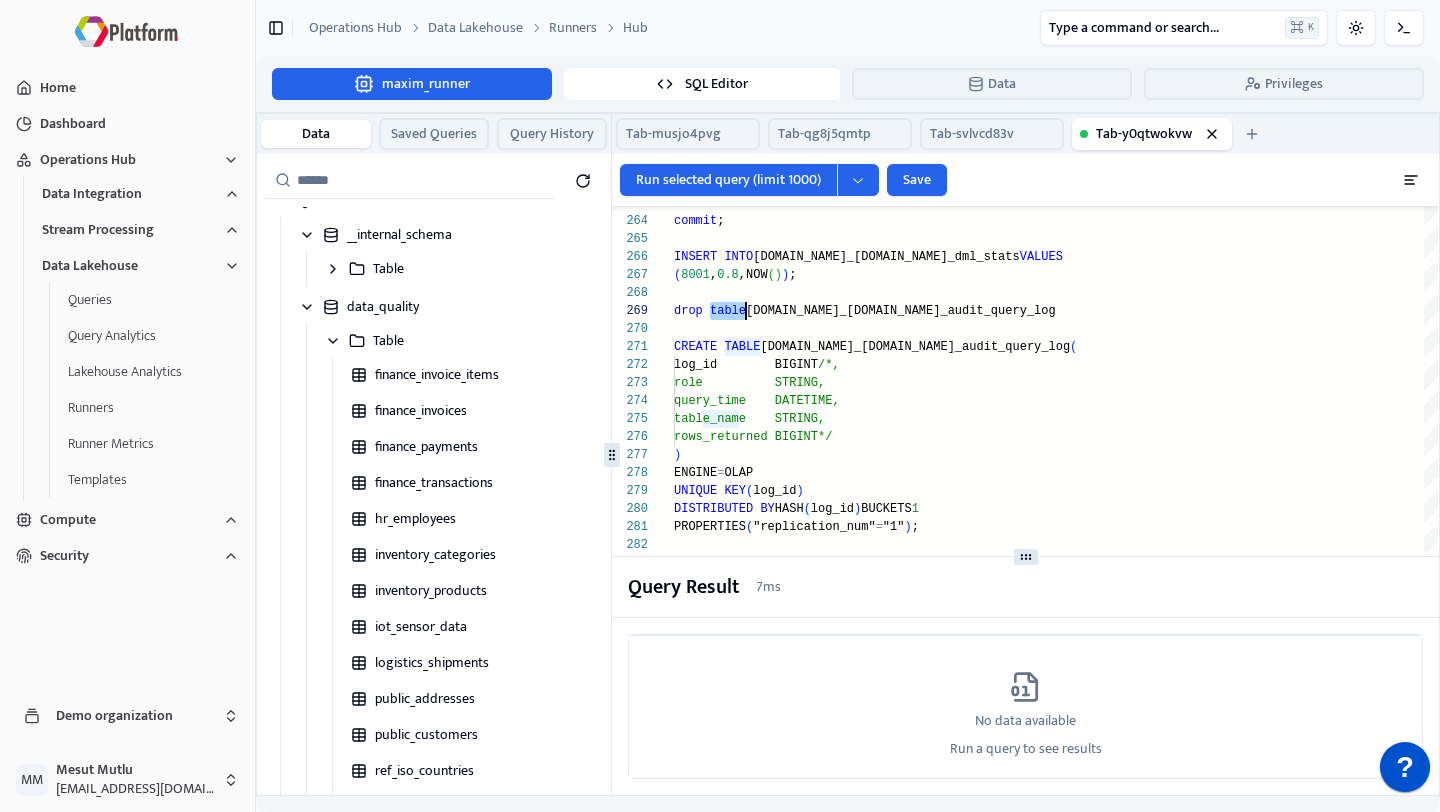 click on "INSERT   INTO  internal.data_quality.security_audit_query_log  VALUES ( 9001 , 'admin' ,NOW ( ) , 'payroll' , 10 ) ; CREATE   TABLE  internal.data_quality.metadata_lineage  (     id           BIGINT,     target_table STRING,     source_table STRING ) PROPERTIES ( "replication_num" = "1" ) ; DISTRIBUTED   BY  HASH ( log_id )  BUCKETS  1 UNIQUE   KEY ( log_id ) ENGINE = OLAP )     rows_returned BIGINT*/     table_name    STRING,     query_time    DATETIME,     role          STRING,     log_id        BIGINT /*, CREATE   TABLE  internal.data_quality.security_audit_query_log  ( ( 8001 , 0.8 ,NOW ( ) ) ; INSERT   INTO  internal.data_quality.ops_dml_stats  VALUES commit ; drop   table  internal.data_quality.security_audit_query_log" at bounding box center [1056, -1597] 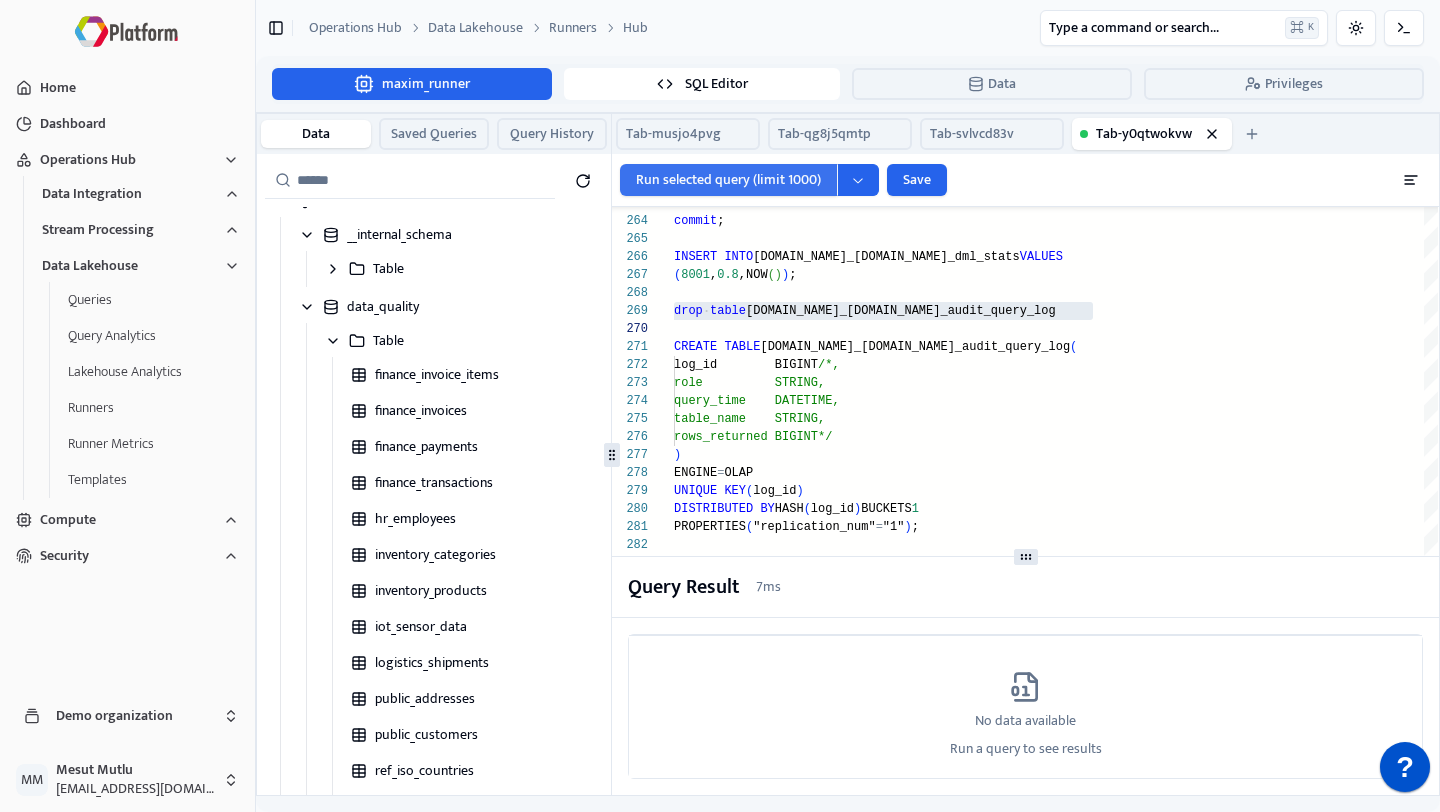 click on "Run selected query (limit 1000)" at bounding box center (728, 180) 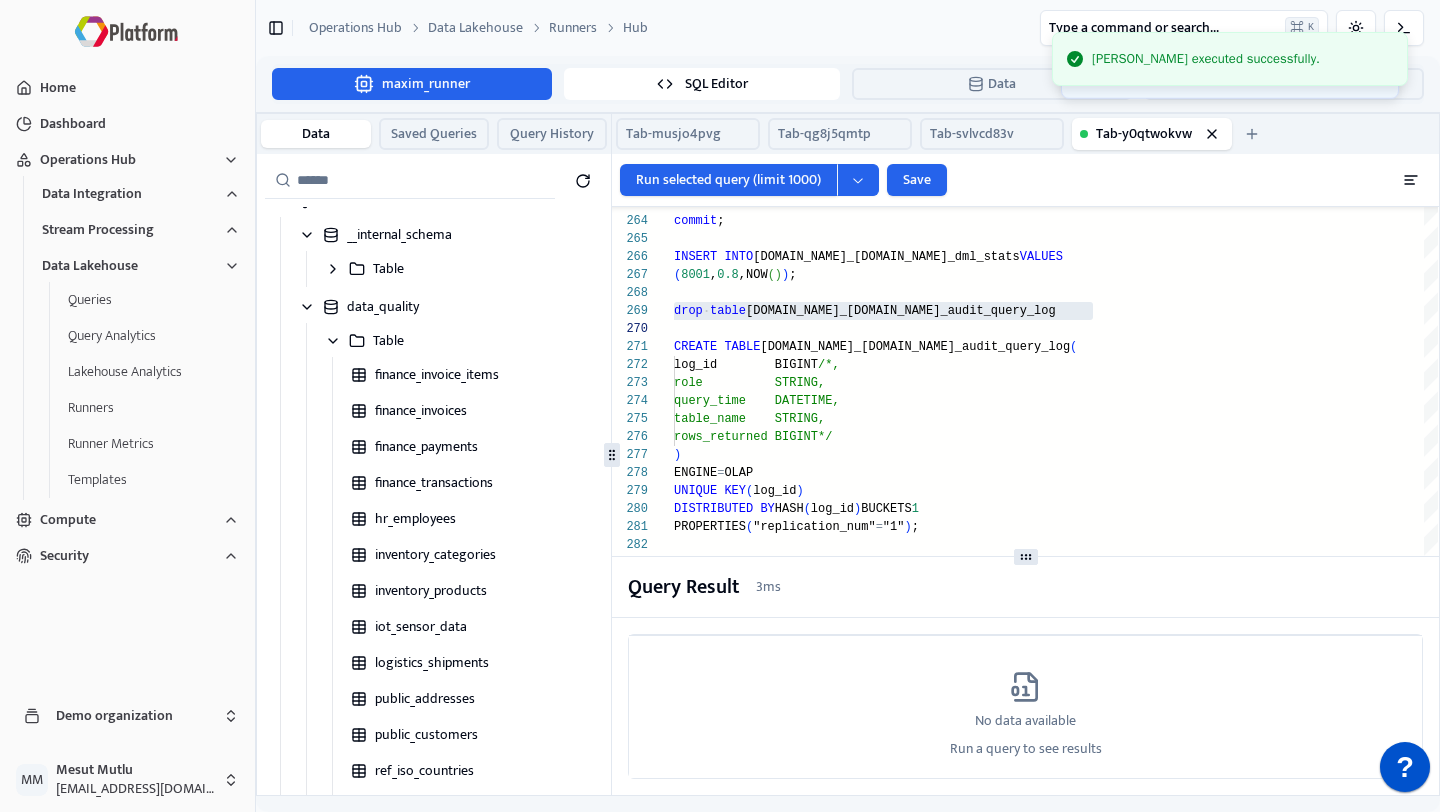 click on "INSERT   INTO  internal.data_quality.security_audit_query_log  VALUES ( 9001 , 'admin' ,NOW ( ) , 'payroll' , 10 ) ; CREATE   TABLE  internal.data_quality.metadata_lineage  (     id           BIGINT,     target_table STRING,     source_table STRING ) PROPERTIES ( "replication_num" = "1" ) ; DISTRIBUTED   BY  HASH ( log_id )  BUCKETS  1 UNIQUE   KEY ( log_id ) ENGINE = OLAP )     rows_returned BIGINT*/     table_name    STRING,     query_time    DATETIME,     role          STRING,     log_id        BIGINT /*, CREATE   TABLE  internal.data_quality.security_audit_query_log  ( ( 8001 , 0.8 ,NOW ( ) ) ; INSERT   INTO  internal.data_quality.ops_dml_stats  VALUES commit ; drop   table  internal.data_quality.security_audit_query_log" at bounding box center [1056, -1597] 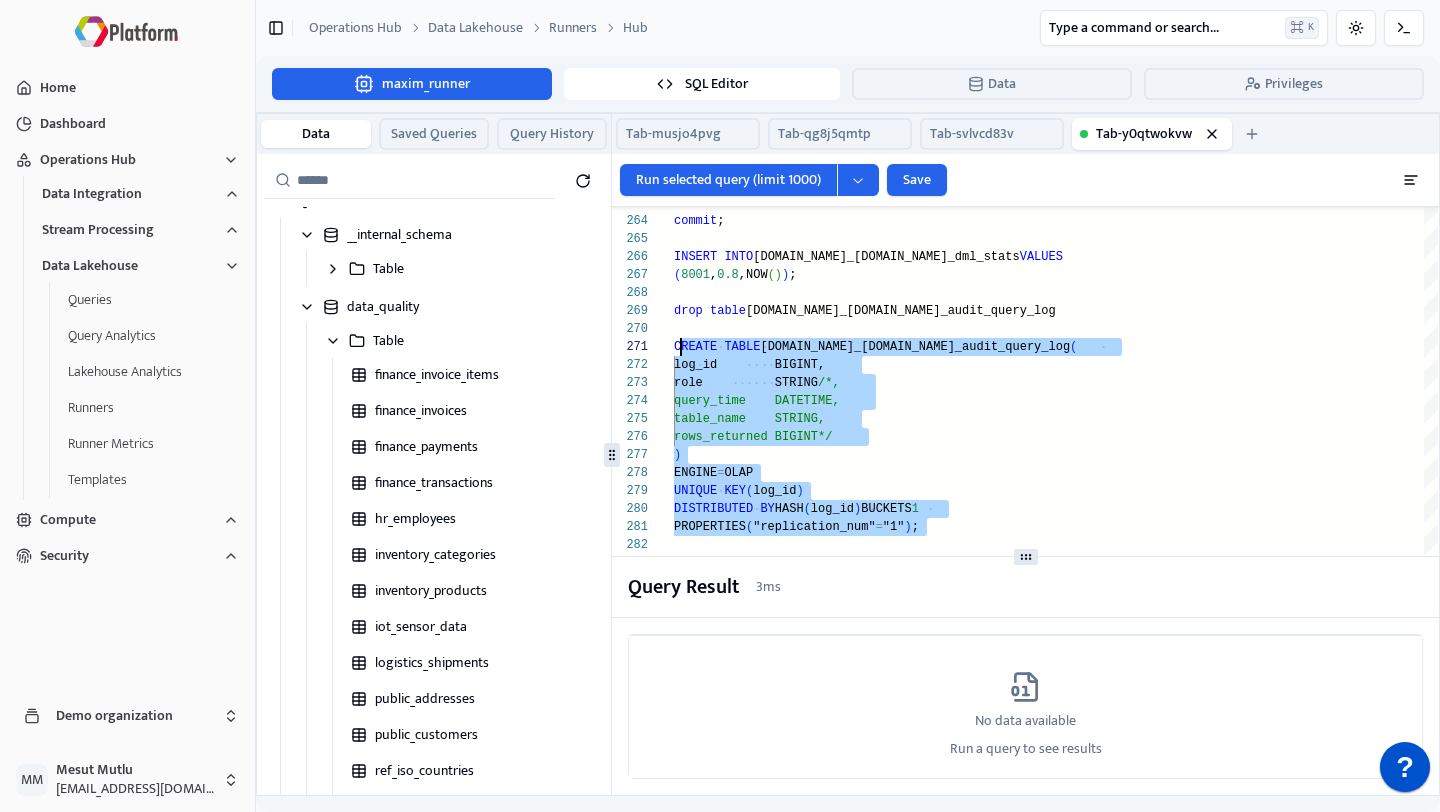 scroll, scrollTop: 0, scrollLeft: 0, axis: both 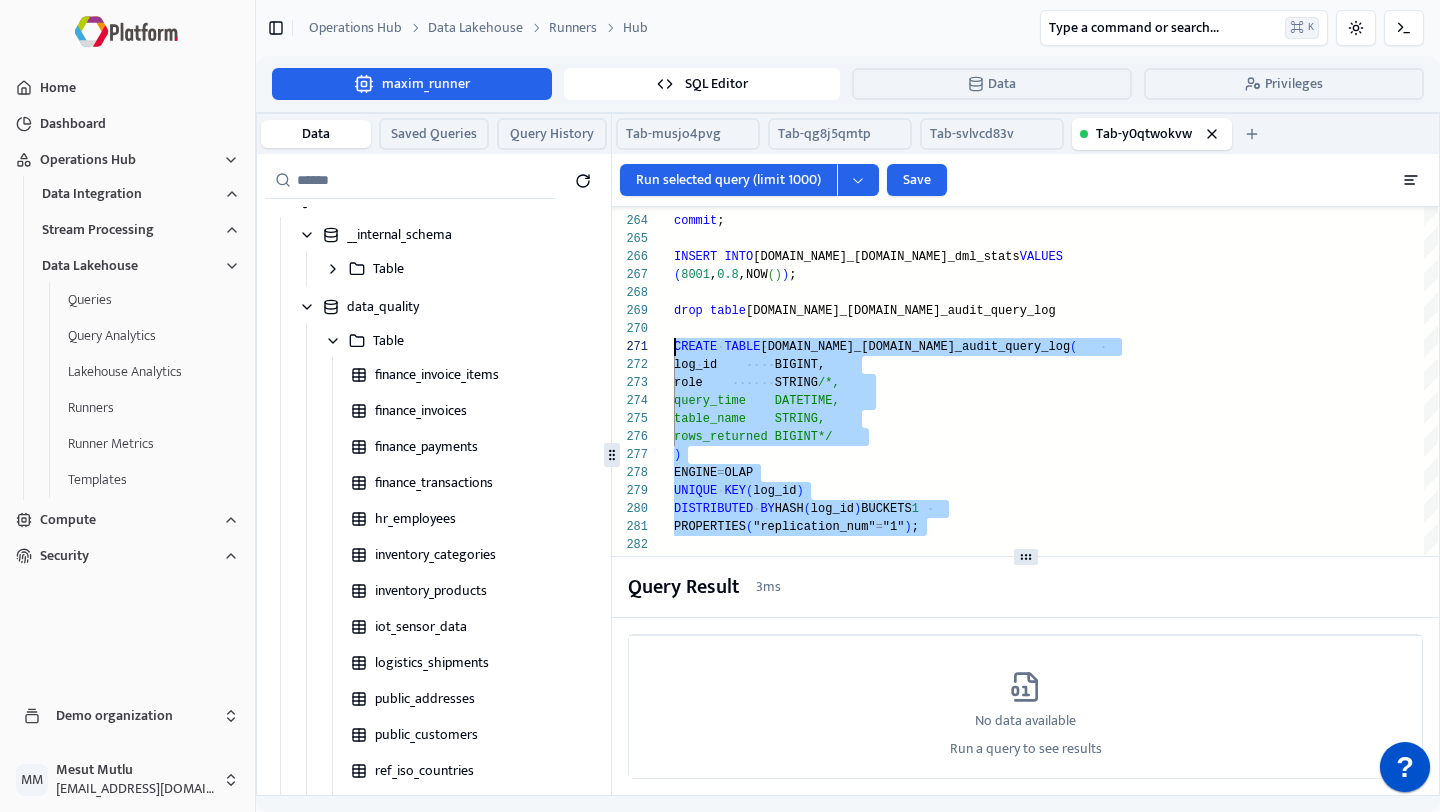 drag, startPoint x: 956, startPoint y: 537, endPoint x: 663, endPoint y: 344, distance: 350.85324 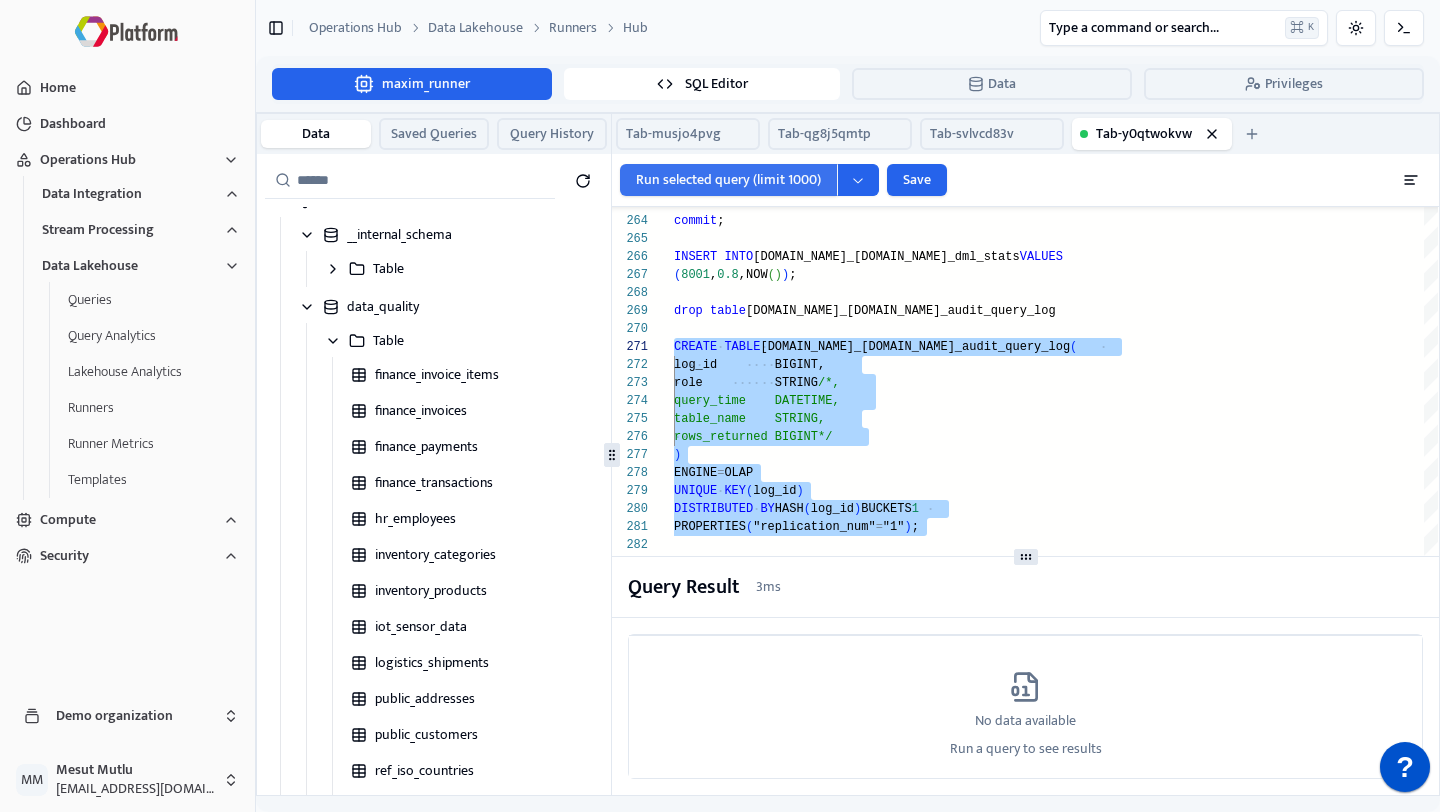 click on "Run selected query (limit 1000)" at bounding box center (728, 180) 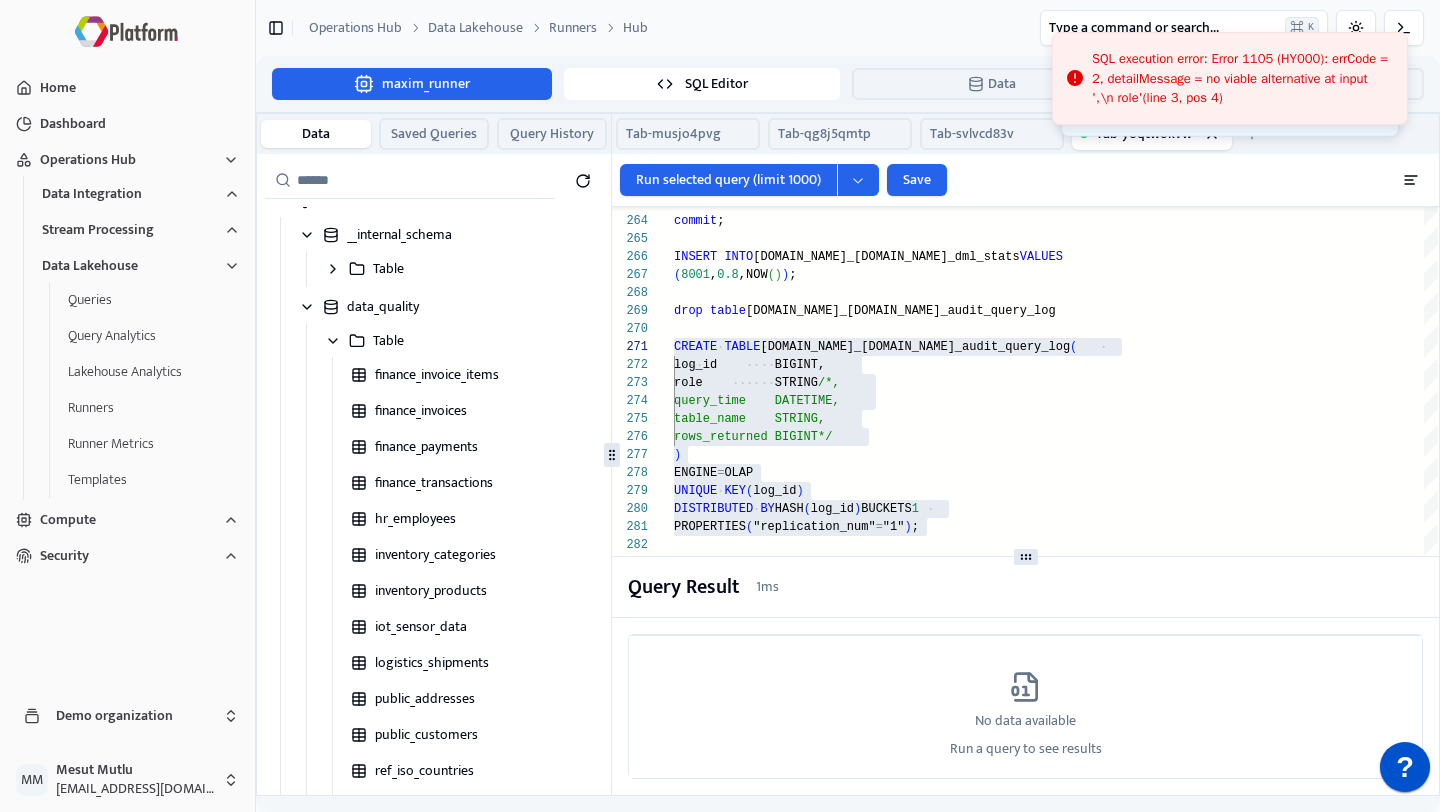 click on "INSERT   INTO  internal.data_quality.security_audit_query_log  VALUES ( 9001 , 'admin' ,NOW ( ) , 'payroll' , 10 ) ; CREATE   TABLE  internal.data_quality.metadata_lineage  (     id           BIGINT,     target_table STRING,     source_table STRING ) PROPERTIES ( "replication_num" = "1" ) ; DISTRIBUTED   BY  HASH ( log_id )  BUCKETS  1 UNIQUE   KEY ( log_id ) ENGINE = OLAP )     rows_returned BIGINT*/     table_name    STRING,     query_time    DATETIME,     role          STRING /*,     log_id        BIGINT, CREATE   TABLE  internal.data_quality.security_audit_query_log  ( ( 8001 , 0.8 ,NOW ( ) ) ; INSERT   INTO  internal.data_quality.ops_dml_stats  VALUES commit ; drop   table  internal.data_quality.security_audit_query_log" at bounding box center [1056, -1597] 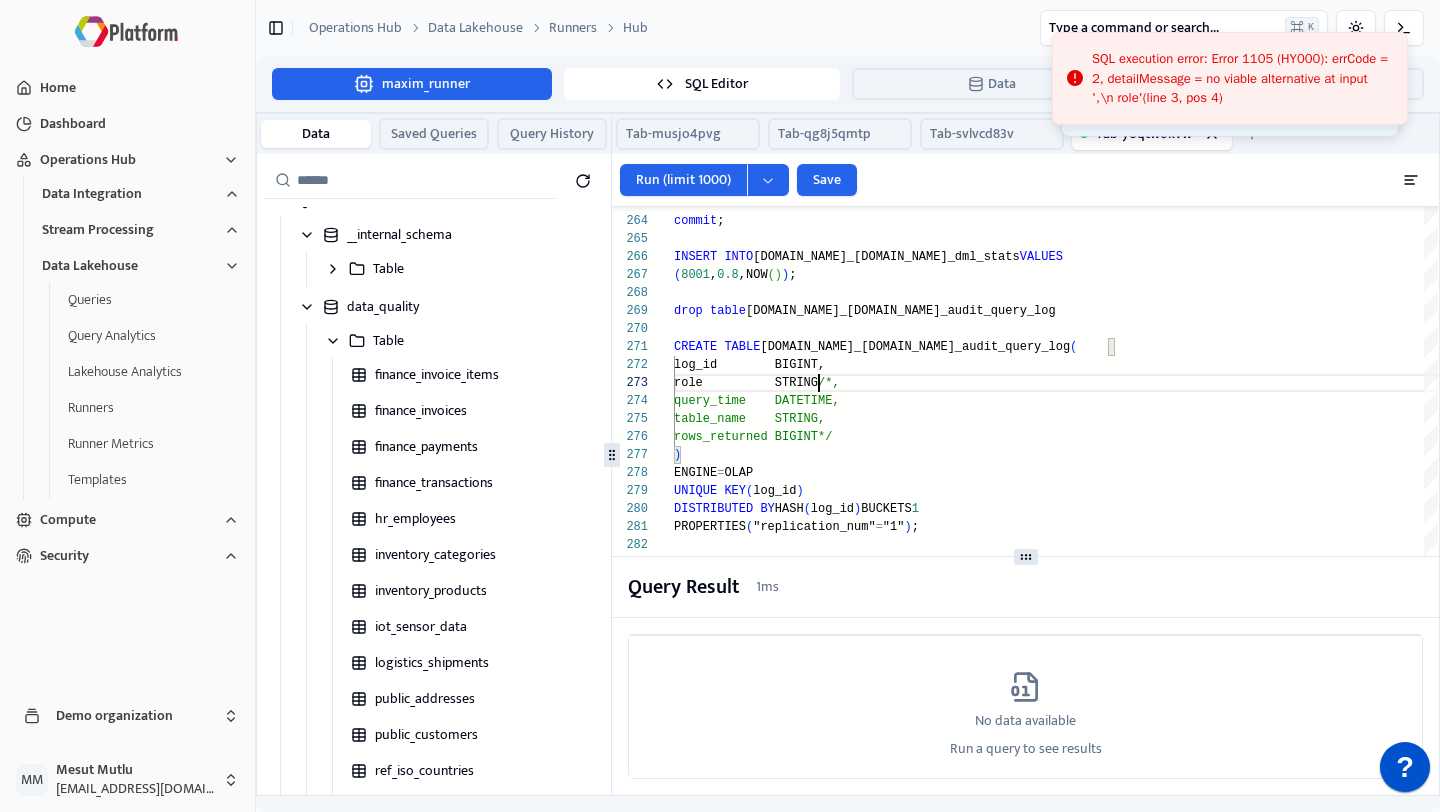 click on "INSERT   INTO  internal.data_quality.security_audit_query_log  VALUES ( 9001 , 'admin' ,NOW ( ) , 'payroll' , 10 ) ; CREATE   TABLE  internal.data_quality.metadata_lineage  (     id           BIGINT,     target_table STRING,     source_table STRING ) PROPERTIES ( "replication_num" = "1" ) ; DISTRIBUTED   BY  HASH ( log_id )  BUCKETS  1 UNIQUE   KEY ( log_id ) ENGINE = OLAP )     rows_returned BIGINT*/     table_name    STRING,     query_time    DATETIME,     role          STRING /*,     log_id        BIGINT, CREATE   TABLE  internal.data_quality.security_audit_query_log  ( ( 8001 , 0.8 ,NOW ( ) ) ; INSERT   INTO  internal.data_quality.ops_dml_stats  VALUES commit ; drop   table  internal.data_quality.security_audit_query_log" at bounding box center (1056, -1597) 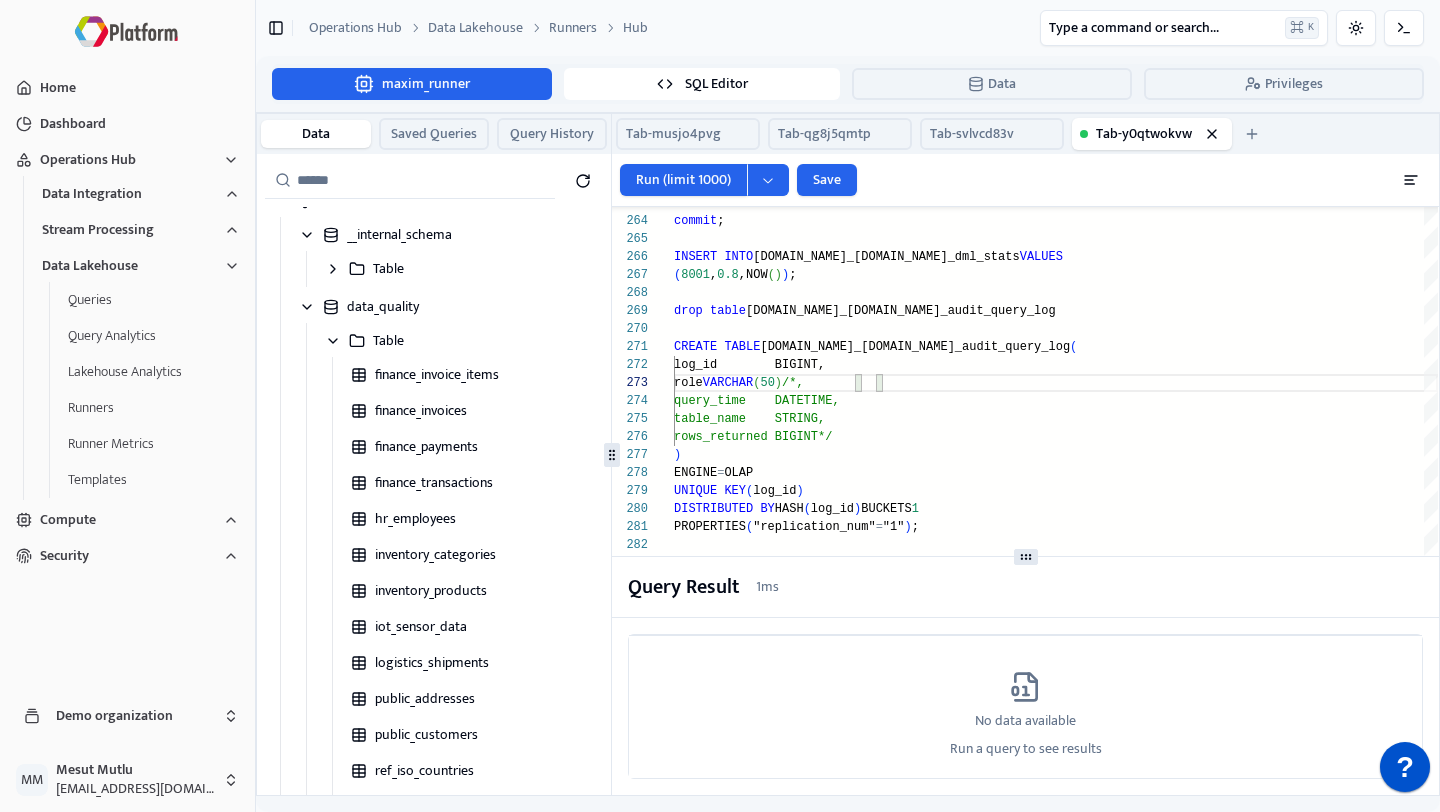 click on "INSERT   INTO  internal.data_quality.security_audit_query_log  VALUES ( 9001 , 'admin' ,NOW ( ) , 'payroll' , 10 ) ; CREATE   TABLE  internal.data_quality.metadata_lineage  (     id           BIGINT,     target_table STRING,     source_table STRING ) PROPERTIES ( "replication_num" = "1" ) ; DISTRIBUTED   BY  HASH ( log_id )  BUCKETS  1 UNIQUE   KEY ( log_id ) ENGINE = OLAP )     rows_returned BIGINT*/     table_name    STRING,     query_time    DATETIME,     role           VARCHAR ( 50 ) /*,     log_id        BIGINT, CREATE   TABLE  internal.data_quality.security_audit_query_log  ( ( 8001 , 0.8 ,NOW ( ) ) ; INSERT   INTO  internal.data_quality.ops_dml_stats  VALUES commit ; drop   table  internal.data_quality.security_audit_query_log" at bounding box center (1056, -1597) 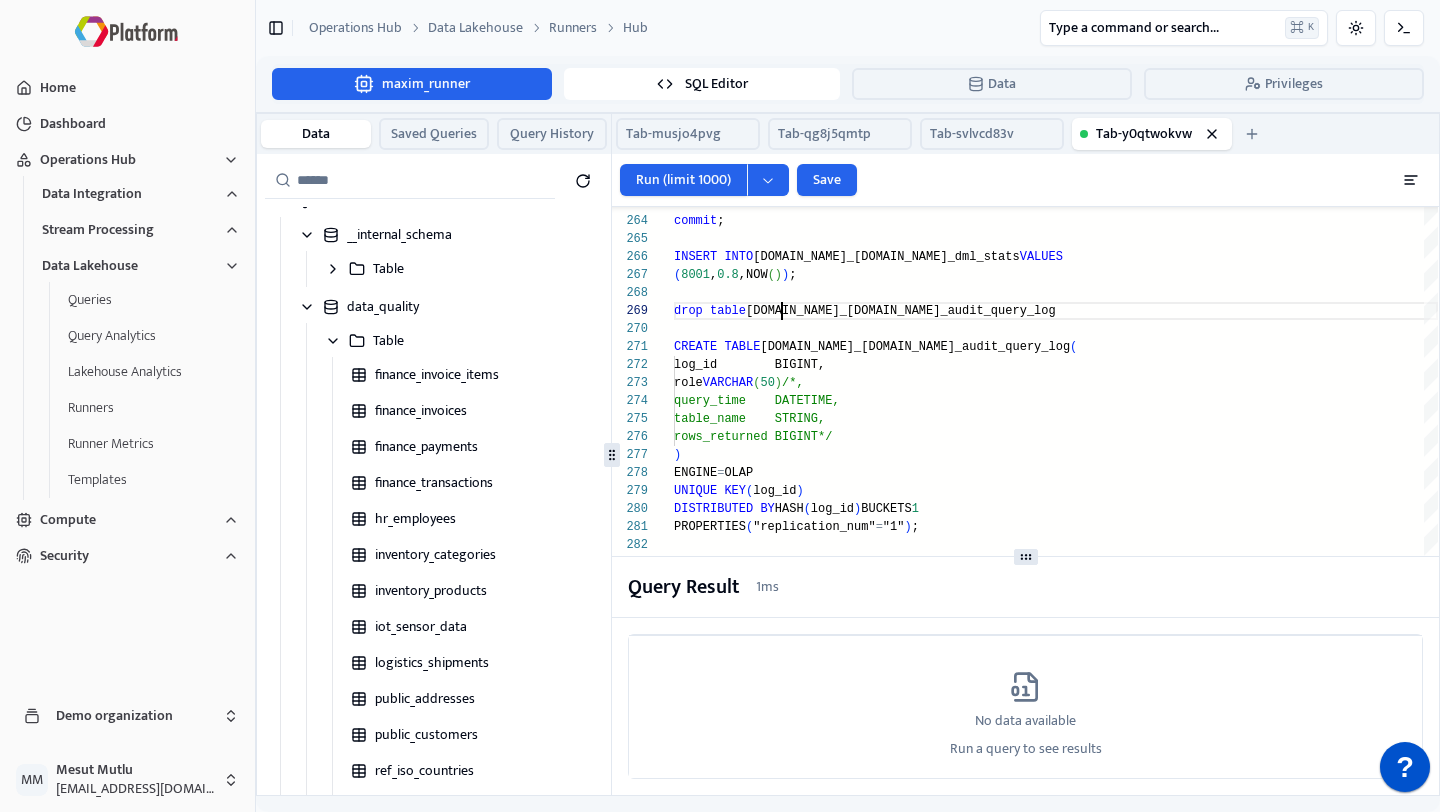 click on "INSERT   INTO  internal.data_quality.security_audit_query_log  VALUES ( 9001 , 'admin' ,NOW ( ) , 'payroll' , 10 ) ; CREATE   TABLE  internal.data_quality.metadata_lineage  (     id           BIGINT,     target_table STRING,     source_table STRING ) PROPERTIES ( "replication_num" = "1" ) ; DISTRIBUTED   BY  HASH ( log_id )  BUCKETS  1 UNIQUE   KEY ( log_id ) ENGINE = OLAP )     rows_returned BIGINT*/     table_name    STRING,     query_time    DATETIME,     role           VARCHAR ( 50 ) /*,     log_id        BIGINT, CREATE   TABLE  internal.data_quality.security_audit_query_log  ( ( 8001 , 0.8 ,NOW ( ) ) ; INSERT   INTO  internal.data_quality.ops_dml_stats  VALUES commit ; drop   table  internal.data_quality.security_audit_query_log" at bounding box center [1056, -1597] 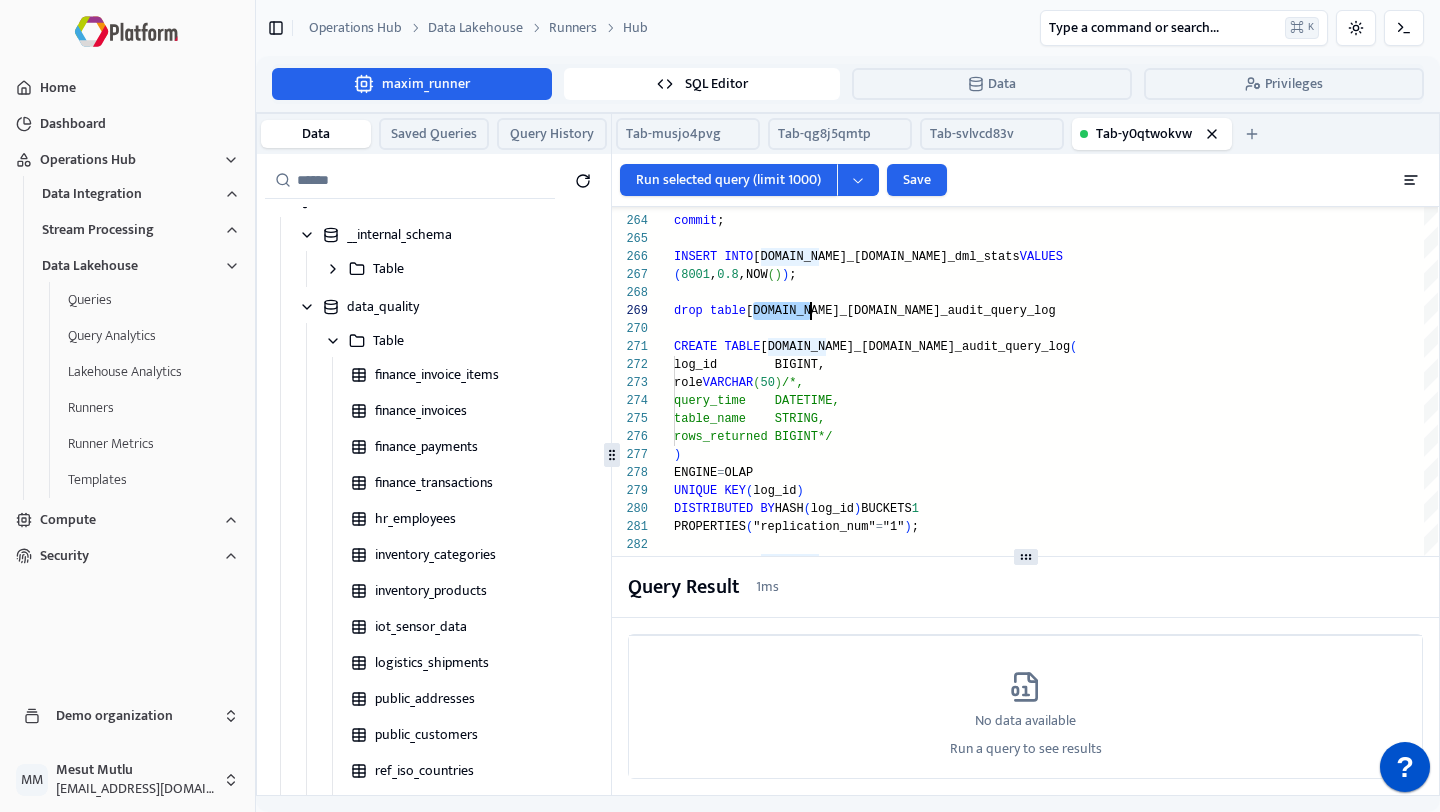 scroll, scrollTop: 144, scrollLeft: 0, axis: vertical 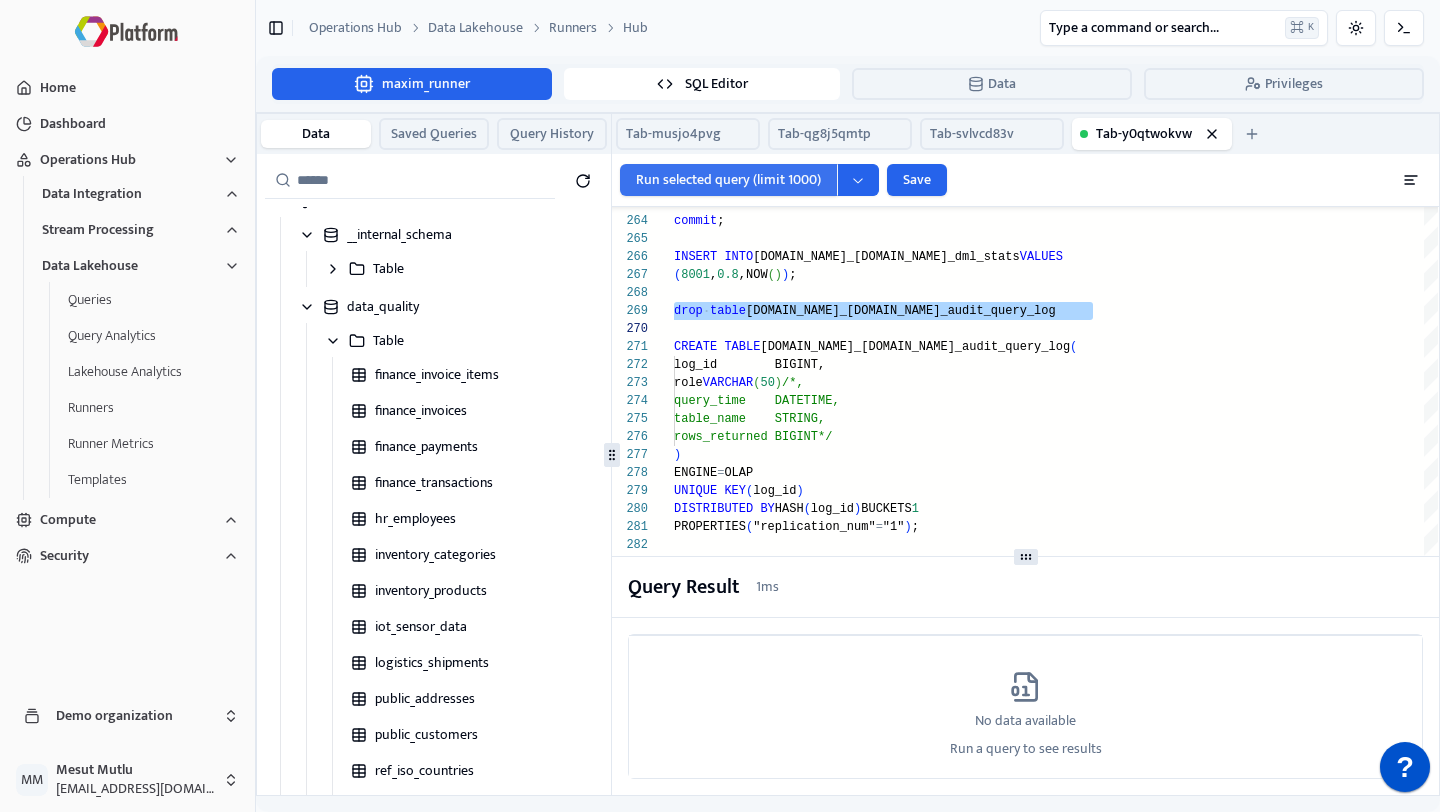 click on "Run selected query (limit 1000)" at bounding box center [728, 180] 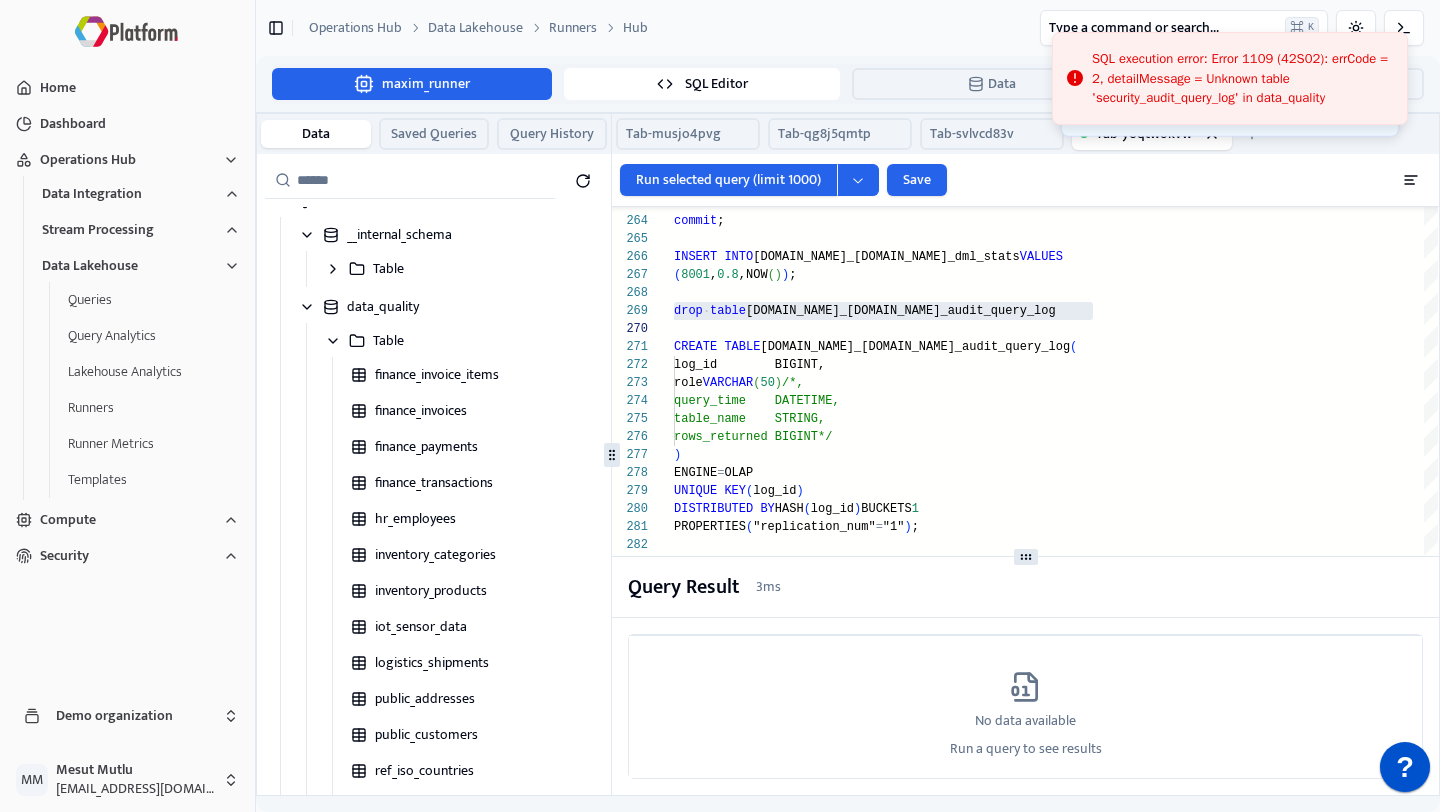 click on "INSERT   INTO  internal.data_quality.security_audit_query_log  VALUES ( 9001 , 'admin' ,NOW ( ) , 'payroll' , 10 ) ; CREATE   TABLE  internal.data_quality.metadata_lineage  (     id           BIGINT,     target_table STRING,     source_table STRING ) PROPERTIES ( "replication_num" = "1" ) ; DISTRIBUTED   BY  HASH ( log_id )  BUCKETS  1 UNIQUE   KEY ( log_id ) ENGINE = OLAP )     rows_returned BIGINT*/     table_name    STRING,     query_time    DATETIME,     role           VARCHAR ( 50 ) /*,     log_id        BIGINT, CREATE   TABLE  internal.data_quality.security_audit_query_log  ( ( 8001 , 0.8 ,NOW ( ) ) ; INSERT   INTO  internal.data_quality.ops_dml_stats  VALUES commit ; drop   table  internal.data_quality.security_audit_query_log" at bounding box center (1056, -1597) 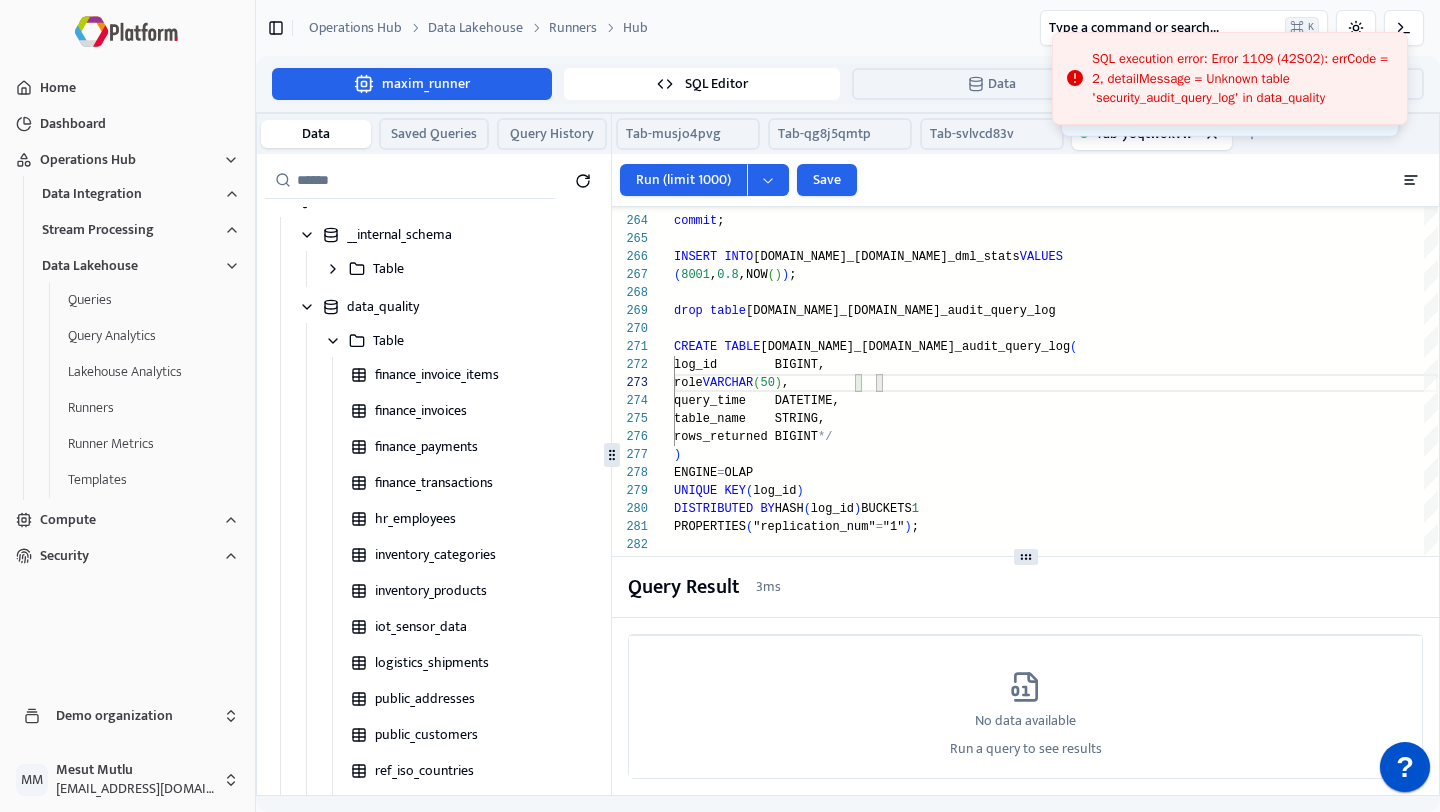 click on "INSERT   INTO  internal.data_quality.security_audit_query_log  VALUES ( 9001 , 'admin' ,NOW ( ) , 'payroll' , 10 ) ; CREATE   TABLE  internal.data_quality.metadata_lineage  (     id           BIGINT,     target_table STRING,     source_table STRING ) PROPERTIES ( "replication_num" = "1" ) ; DISTRIBUTED   BY  HASH ( log_id )  BUCKETS  1 UNIQUE   KEY ( log_id ) ENGINE = OLAP )     rows_returned BIGINT */     table_name    STRING,     query_time    DATETIME,     role           VARCHAR ( 50 ) ,     log_id        BIGINT, CREATE   TABLE  internal.data_quality.security_audit_query_log  ( ( 8001 , 0.8 ,NOW ( ) ) ; INSERT   INTO  internal.data_quality.ops_dml_stats  VALUES commit ; drop   table  internal.data_quality.security_audit_query_log" at bounding box center (1056, -1597) 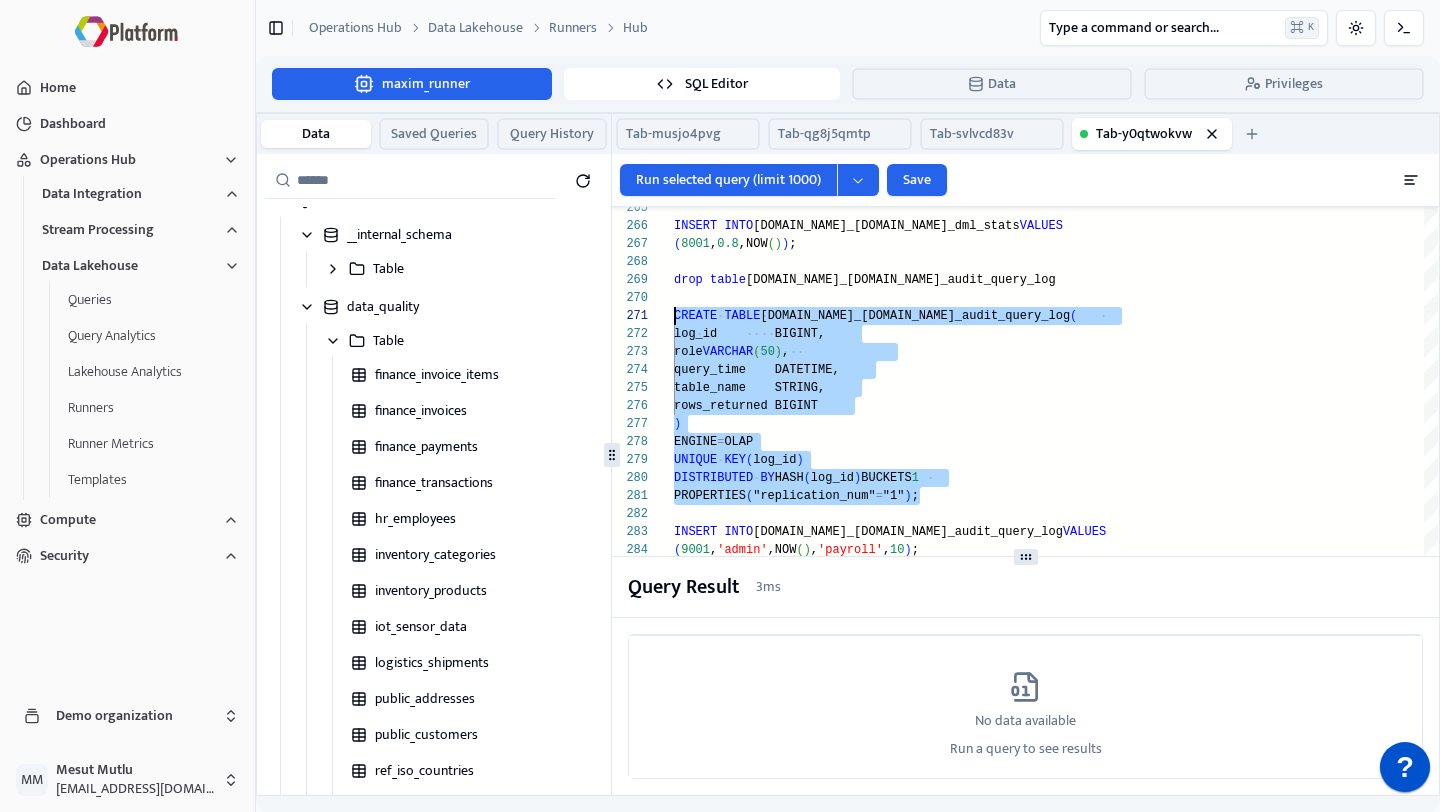 scroll, scrollTop: 0, scrollLeft: 0, axis: both 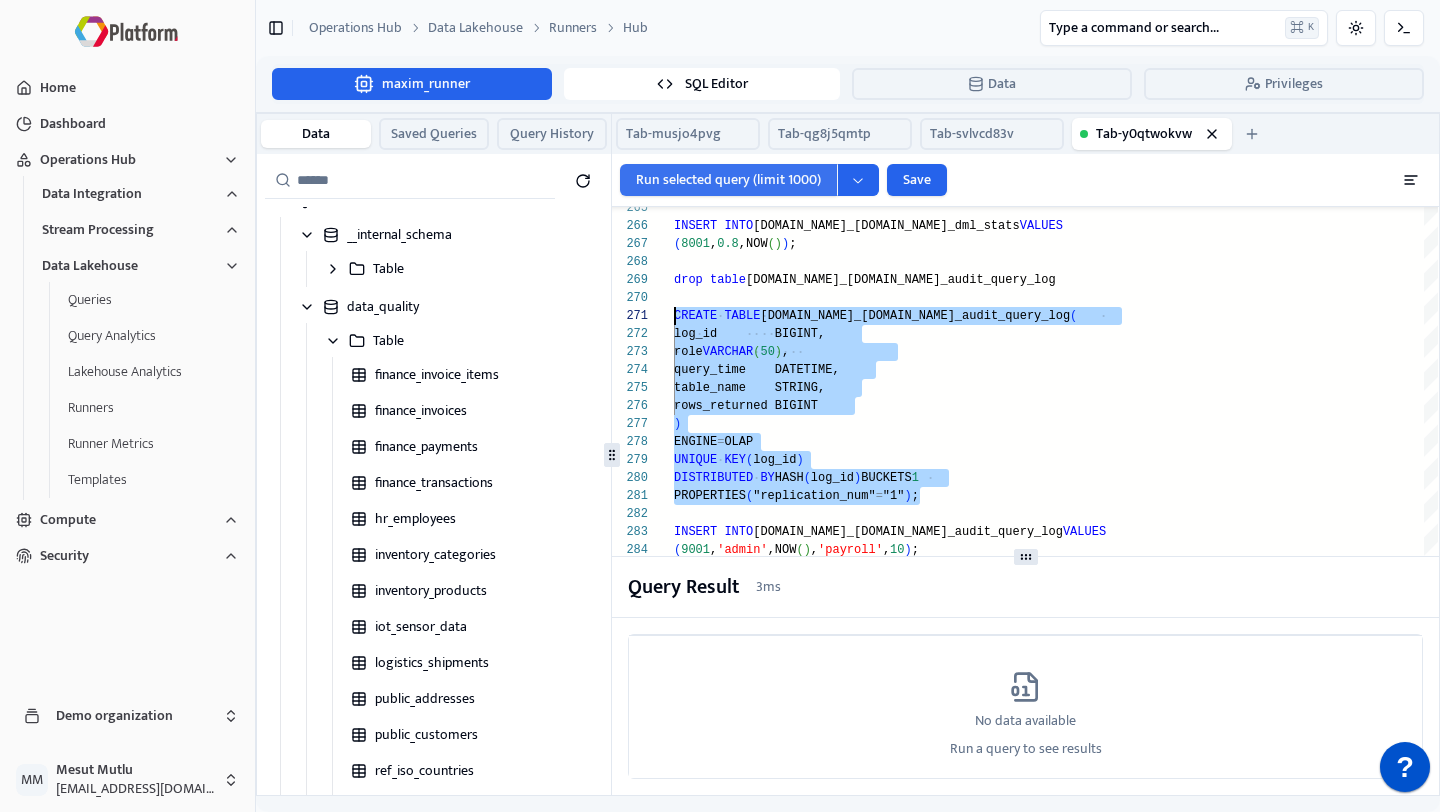 click on "Run selected query (limit 1000)" at bounding box center (728, 180) 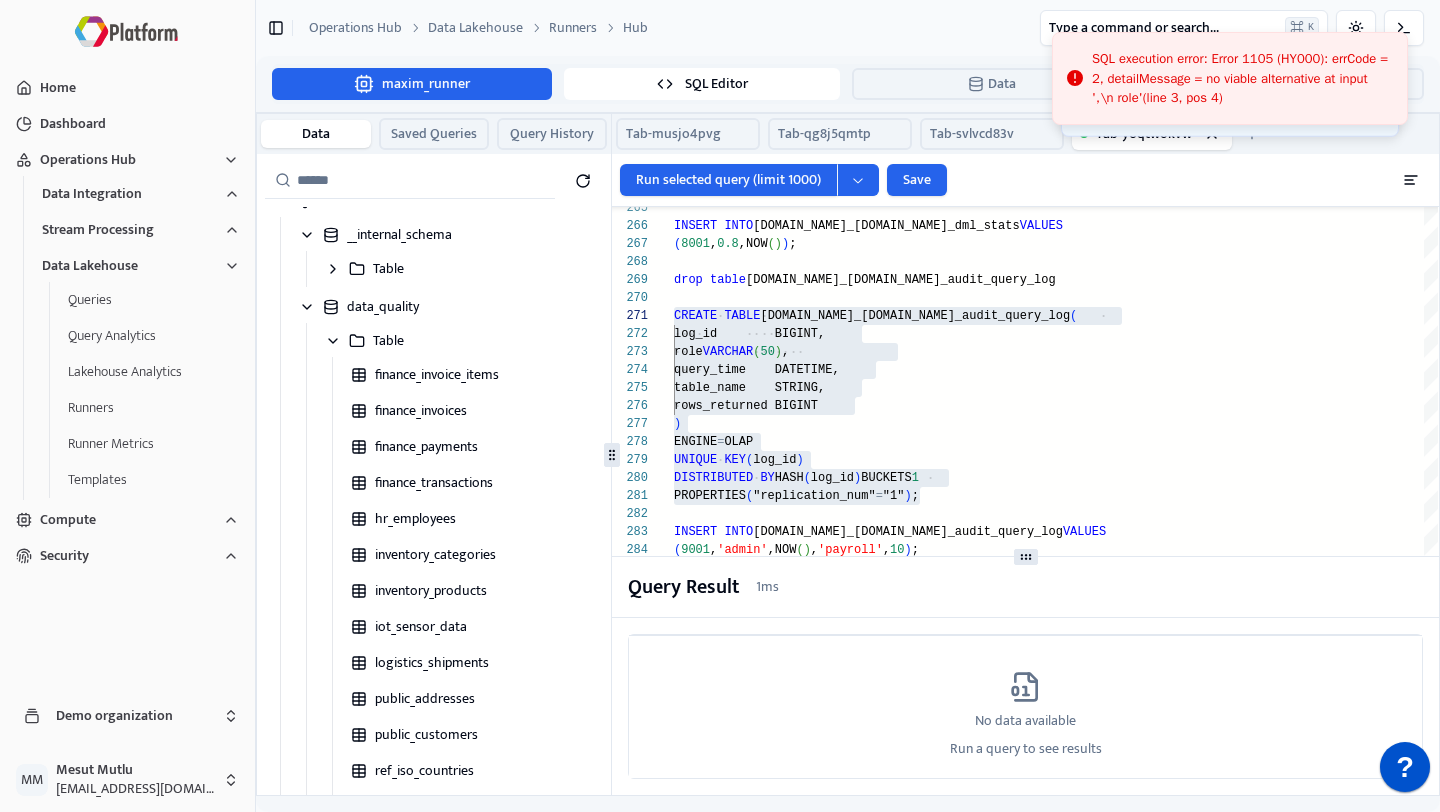 click on "INSERT   INTO  internal.data_quality.security_audit_query_log  VALUES ( 9001 , 'admin' ,NOW ( ) , 'payroll' , 10 ) ; CREATE   TABLE  internal.data_quality.metadata_lineage  (     id           BIGINT,     target_table STRING,     source_table STRING ) PROPERTIES ( "replication_num" = "1" ) ; DISTRIBUTED   BY  HASH ( log_id )  BUCKETS  1 UNIQUE   KEY ( log_id ) ENGINE = OLAP )     rows_returned BIGINT     table_name    STRING,     query_time    DATETIME,     role           VARCHAR ( 50 ) ,     log_id        BIGINT, CREATE   TABLE  internal.data_quality.security_audit_query_log  ( ( 8001 , 0.8 ,NOW ( ) ) ; INSERT   INTO  internal.data_quality.ops_dml_stats  VALUES drop   table  internal.data_quality.security_audit_query_log ENGINE = OLAP DUPLICATE  KEY ( id )" at bounding box center (1056, -1628) 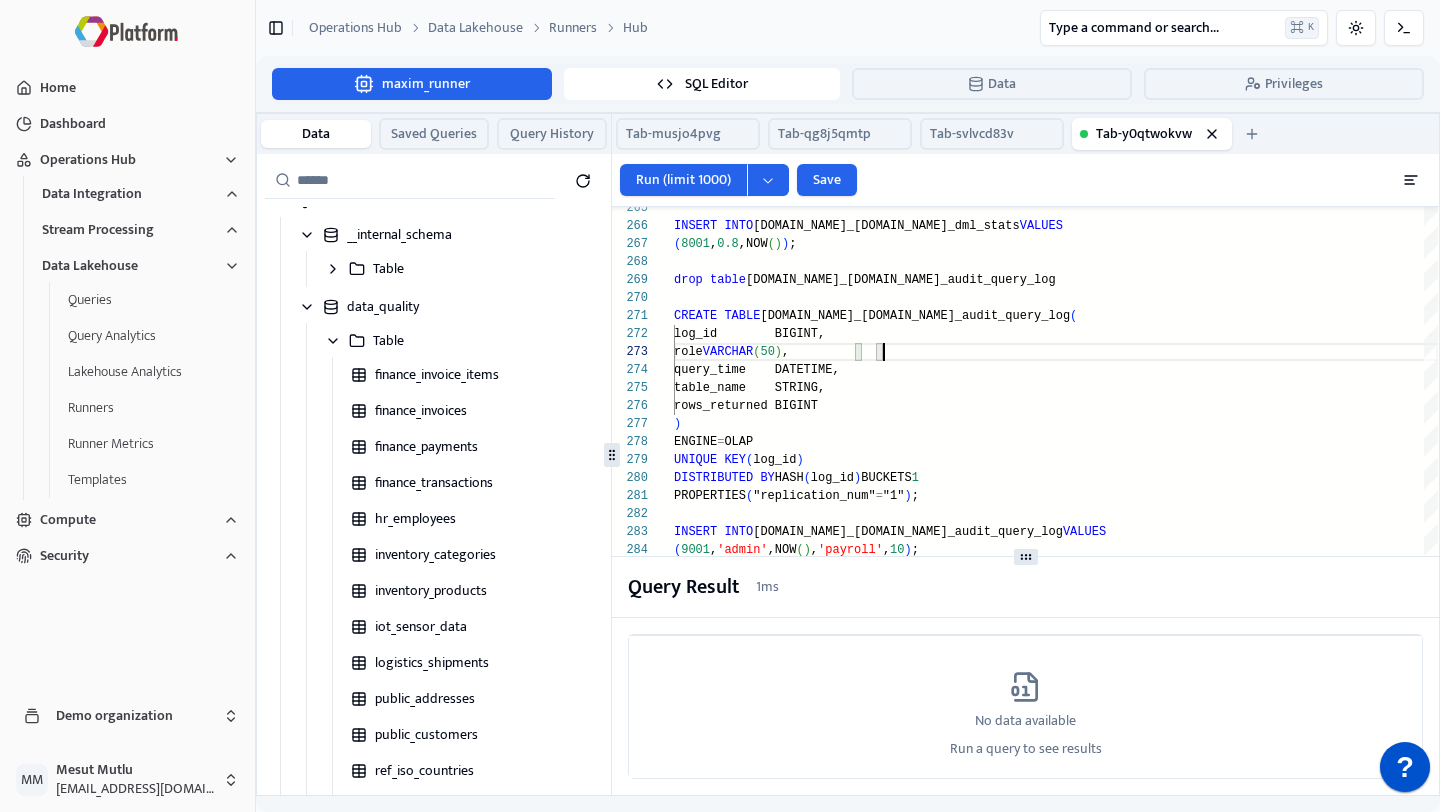 scroll, scrollTop: 36, scrollLeft: 0, axis: vertical 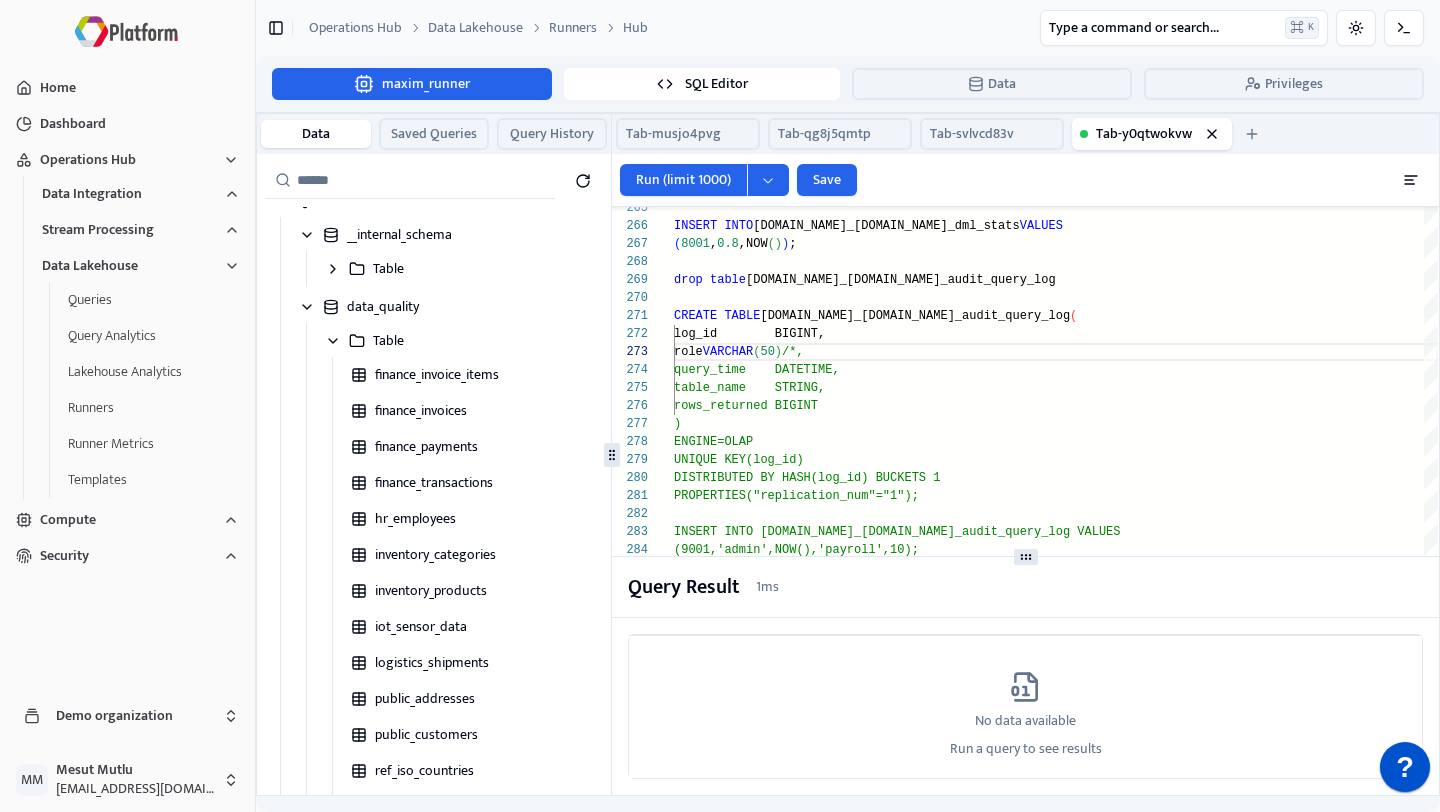 click on "INSERT INTO internal.data_quality.security_audit_q uery_log VALUES (9001,'admin',NOW(),'payroll',10); CREATE TABLE internal.data_quality.metadata_lineag e (     id           BIGINT,     target_table STRING,     source_table STRING ) PROPERTIES("replication_num"="1"); DISTRIBUTED BY HASH(log_id) BUCKETS 1 UNIQUE KEY(log_id) ENGINE=OLAP )     rows_returned BIGINT     table_name    STRING,     query_time    DATETIME,     role           VARCHAR ( 50 ) /*,     log_id        BIGINT, CREATE   TABLE  internal.data_quality.security_audit_query_log  ( ( 8001 , 0.8 ,NOW ( ) ) ; INSERT   INTO  internal.data_quality.ops_dml_stats  VALUES drop   table  internal.data_quality.security_audit_query_log ENGINE=OLAP DUPLICATE KEY(id)" at bounding box center (1056, -1628) 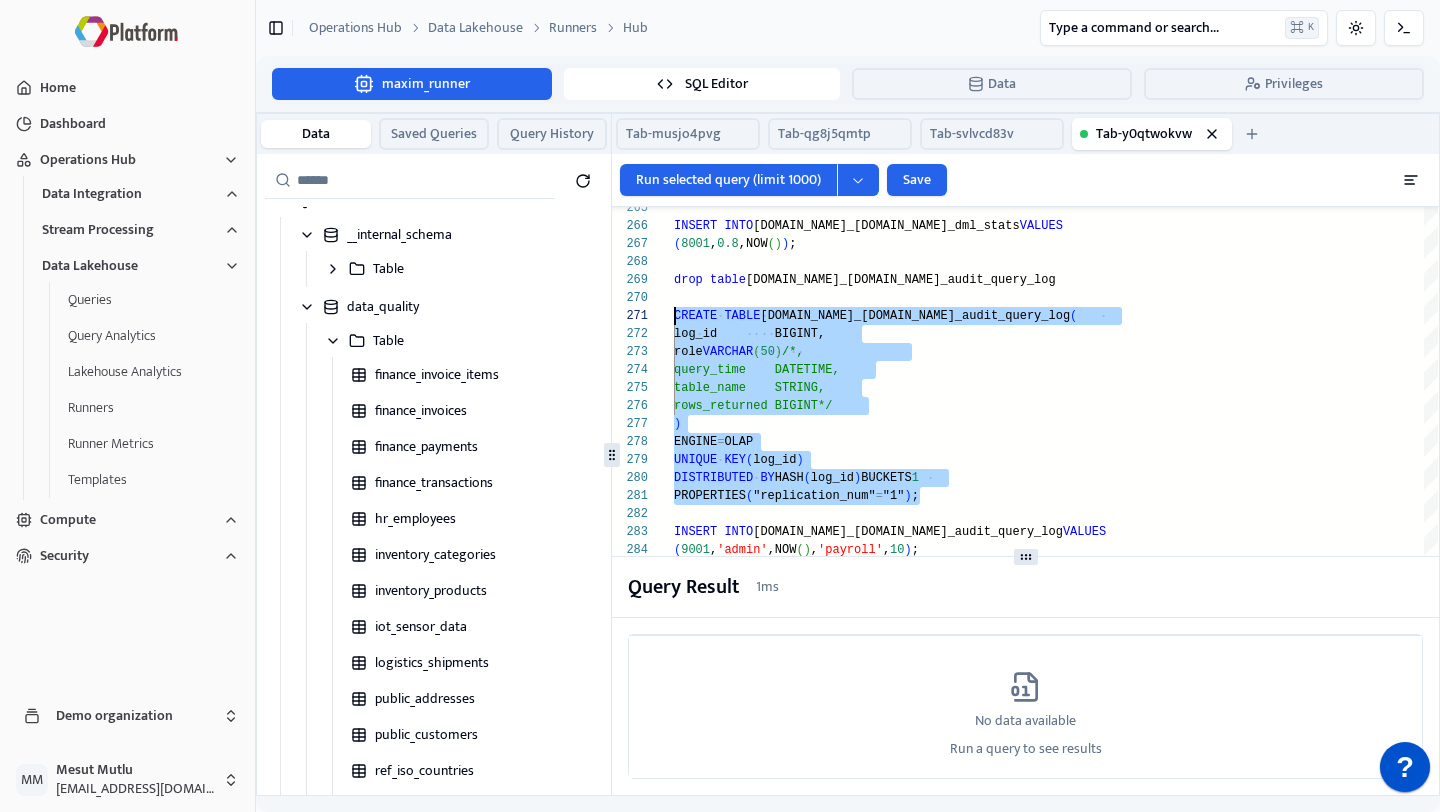scroll, scrollTop: 0, scrollLeft: 0, axis: both 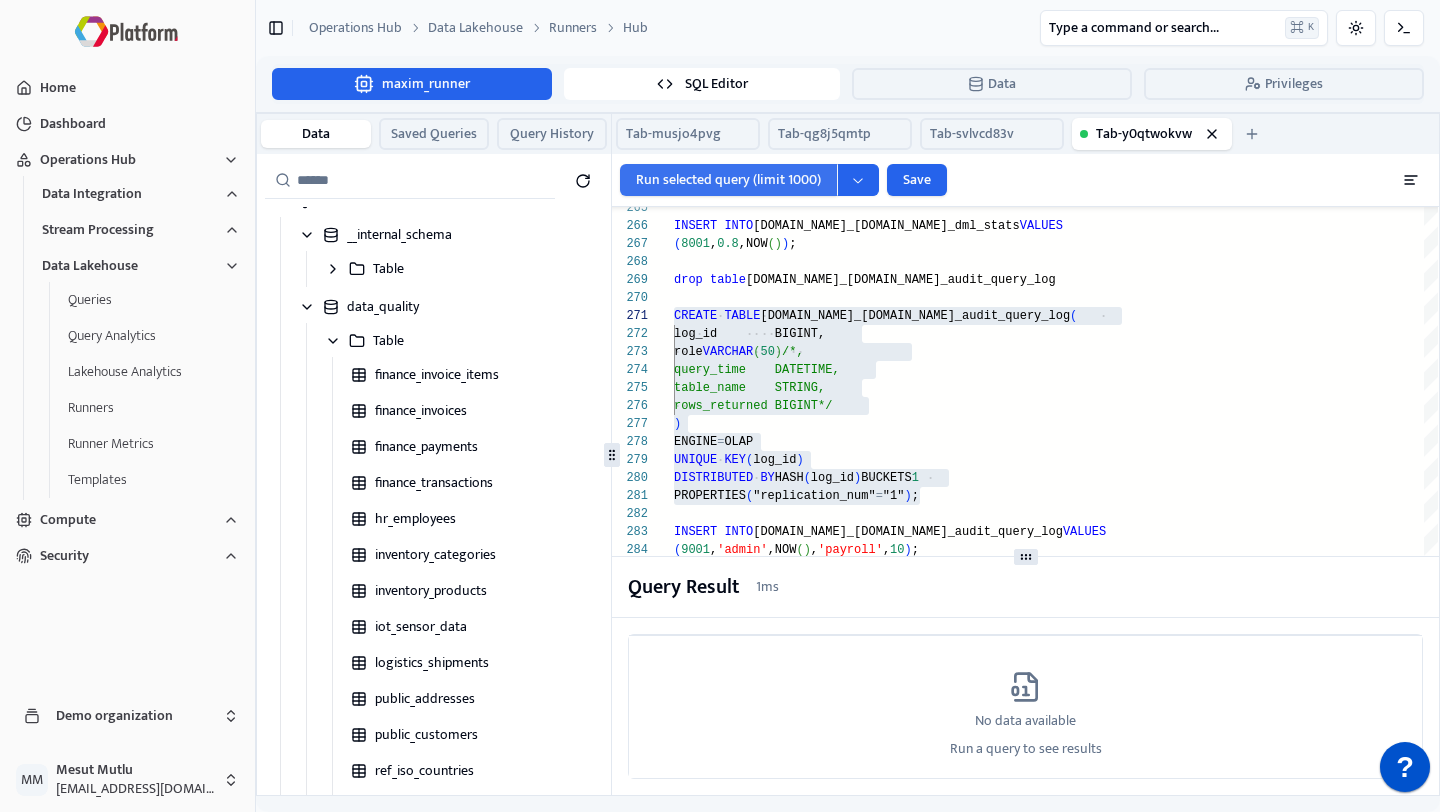 click on "Run selected query (limit 1000)" at bounding box center (728, 180) 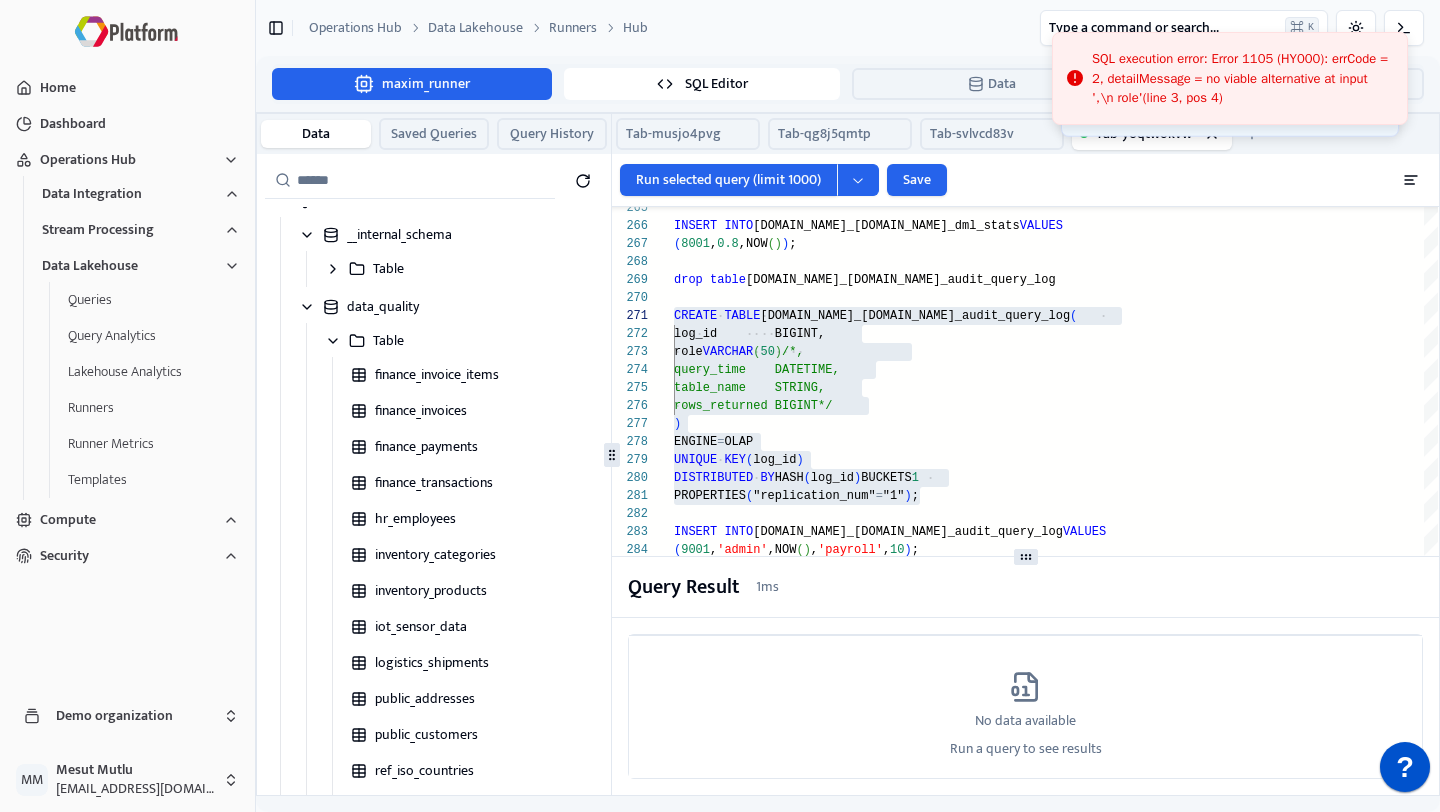 click on "INSERT   INTO  internal.data_quality.security_audit_query_log  VALUES ( 9001 , 'admin' ,NOW ( ) , 'payroll' , 10 ) ; CREATE   TABLE  internal.data_quality.metadata_lineage  (     id           BIGINT,     target_table STRING,     source_table STRING ) PROPERTIES ( "replication_num" = "1" ) ; DISTRIBUTED   BY  HASH ( log_id )  BUCKETS  1 UNIQUE   KEY ( log_id ) ENGINE = OLAP )     rows_returned BIGINT*/     table_name    STRING,     query_time    DATETIME,     role           VARCHAR ( 50 ) /*,     log_id        BIGINT, CREATE   TABLE  internal.data_quality.security_audit_query_log  ( ( 8001 , 0.8 ,NOW ( ) ) ; INSERT   INTO  internal.data_quality.ops_dml_stats  VALUES drop   table  internal.data_quality.security_audit_query_log ENGINE = OLAP DUPLICATE  KEY ( id )" at bounding box center (1056, -1628) 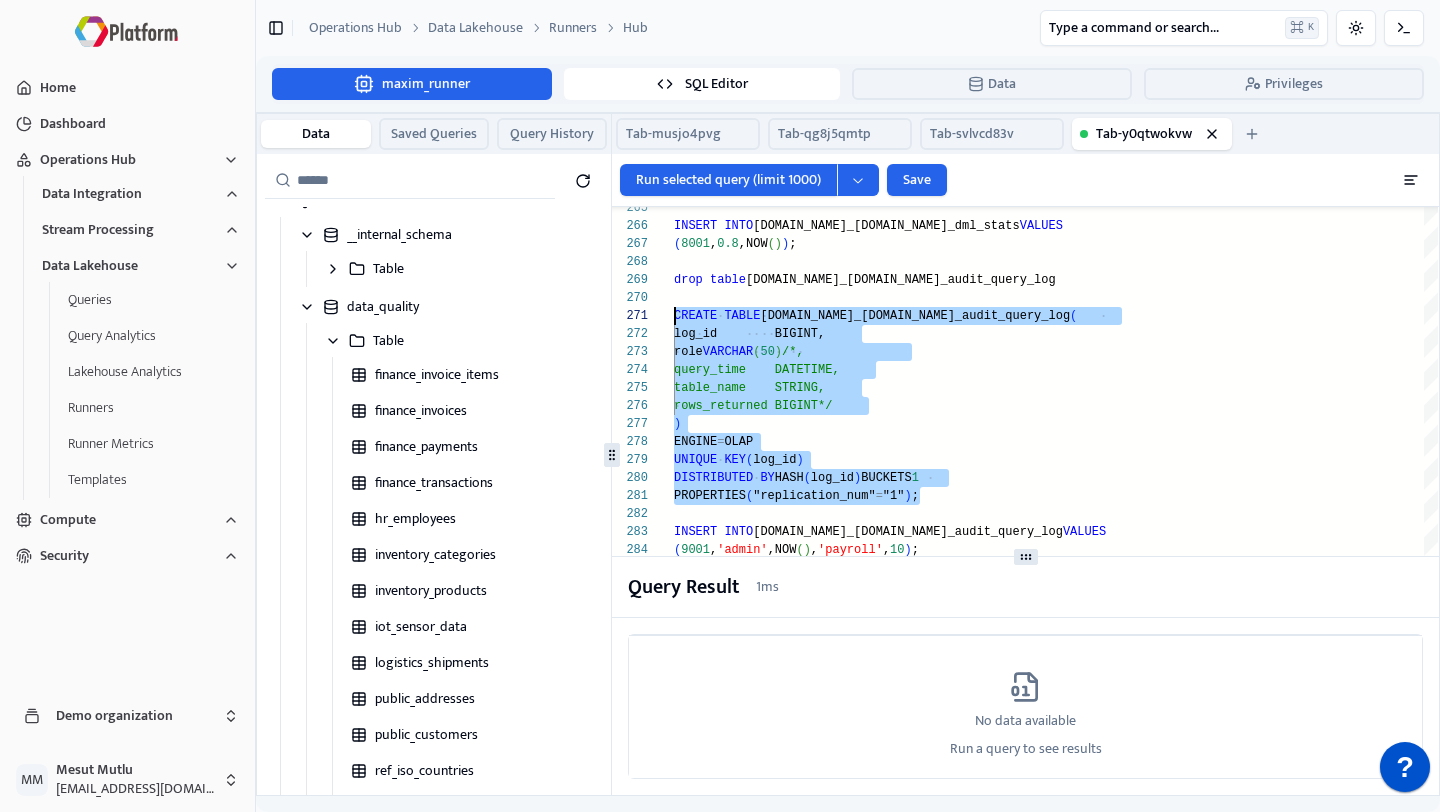 scroll, scrollTop: 0, scrollLeft: 0, axis: both 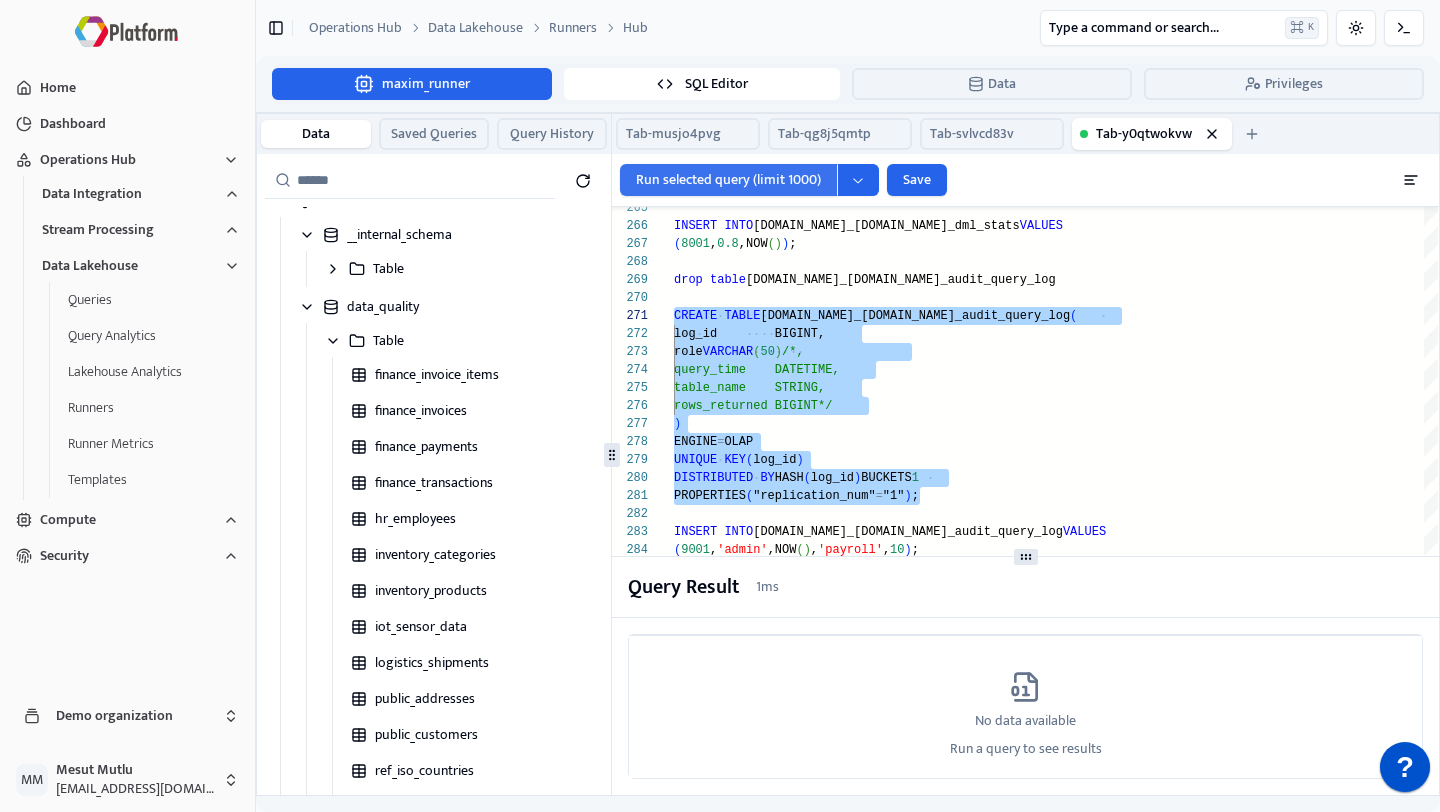 click on "Run selected query (limit 1000)" at bounding box center [728, 180] 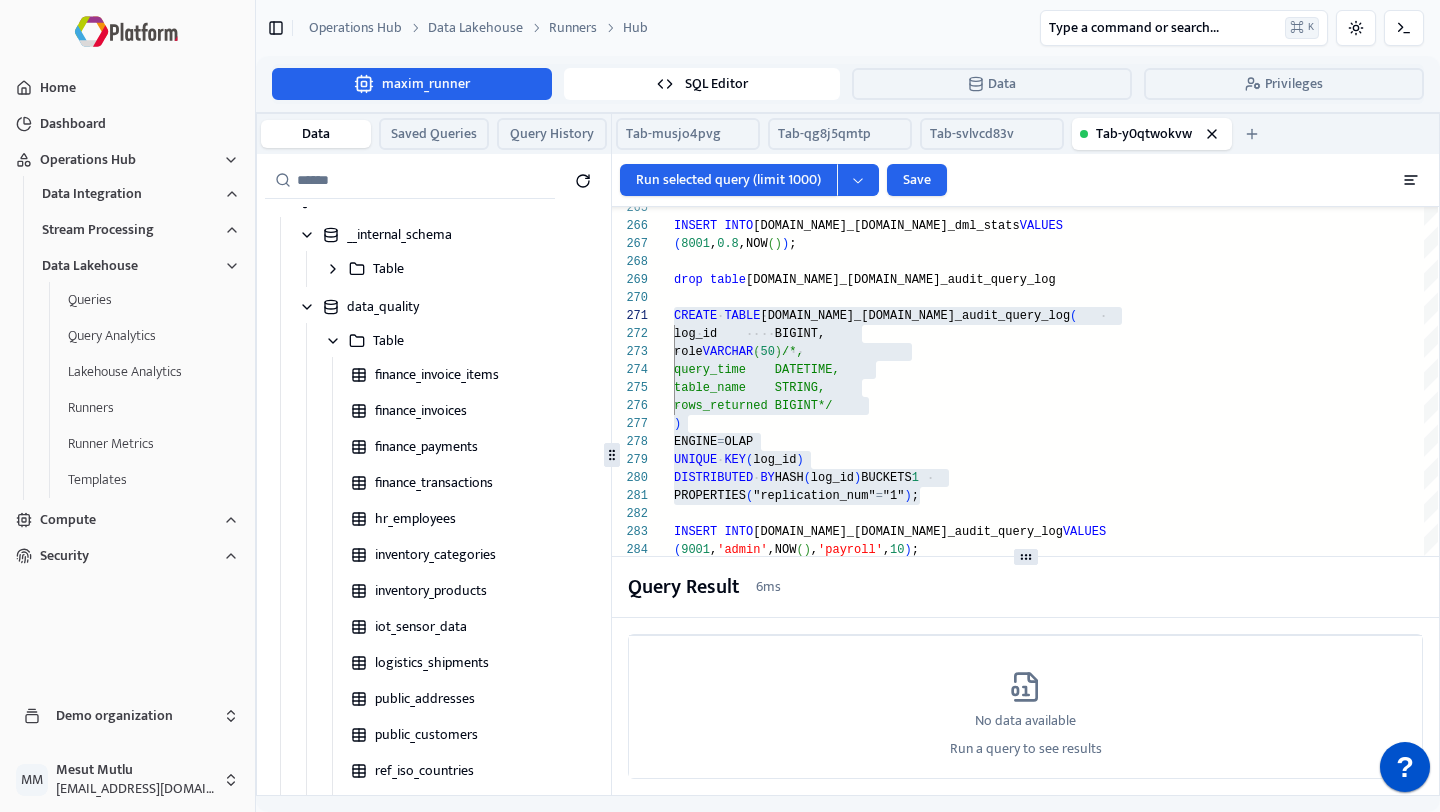 click on "INSERT   INTO  internal.data_quality.security_audit_query_log  VALUES ( 9001 , 'admin' ,NOW ( ) , 'payroll' , 10 ) ; CREATE   TABLE  internal.data_quality.metadata_lineage  (     id           BIGINT,     target_table STRING,     source_table STRING ) PROPERTIES ( "replication_num" = "1" ) ; DISTRIBUTED   BY  HASH ( log_id )  BUCKETS  1 UNIQUE   KEY ( log_id ) ENGINE = OLAP )     rows_returned BIGINT*/     table_name    STRING,     query_time    DATETIME,     role           VARCHAR ( 50 ) /*,     log_id        BIGINT, CREATE   TABLE  internal.data_quality.security_audit_query_log  ( ( 8001 , 0.8 ,NOW ( ) ) ; INSERT   INTO  internal.data_quality.ops_dml_stats  VALUES drop   table  internal.data_quality.security_audit_query_log ENGINE = OLAP DUPLICATE  KEY ( id )" at bounding box center [1056, -1628] 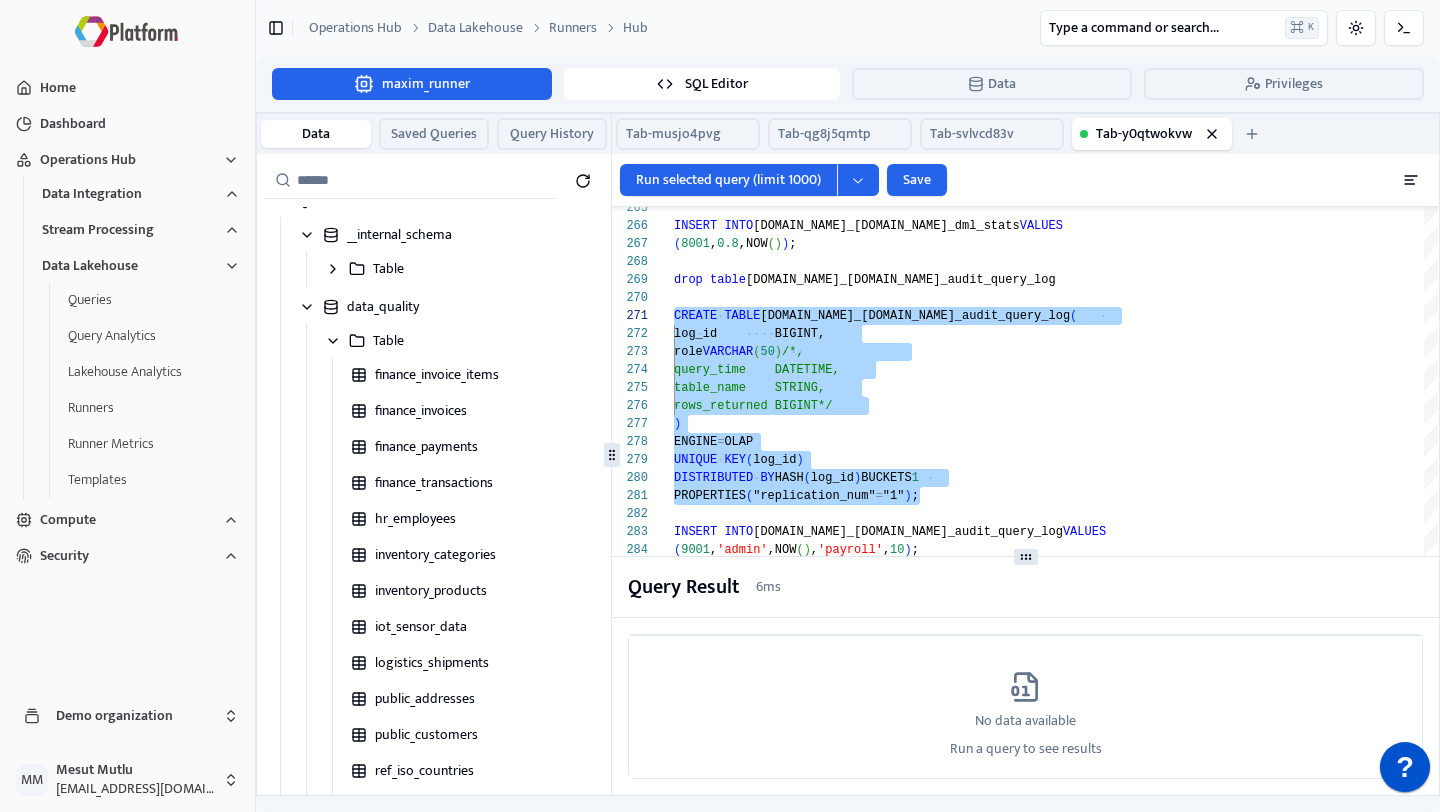 click on "INSERT   INTO  internal.data_quality.security_audit_query_log  VALUES ( 9001 , 'admin' ,NOW ( ) , 'payroll' , 10 ) ; CREATE   TABLE  internal.data_quality.metadata_lineage  (     id           BIGINT,     target_table STRING,     source_table STRING ) PROPERTIES ( "replication_num" = "1" ) ; DISTRIBUTED   BY  HASH ( log_id )  BUCKETS  1 UNIQUE   KEY ( log_id ) ENGINE = OLAP )     rows_returned BIGINT*/     table_name    STRING,     query_time    DATETIME,     role           VARCHAR ( 50 ) /*,     log_id        BIGINT, CREATE   TABLE  internal.data_quality.security_audit_query_log  ( ( 8001 , 0.8 ,NOW ( ) ) ; INSERT   INTO  internal.data_quality.ops_dml_stats  VALUES drop   table  internal.data_quality.security_audit_query_log ENGINE = OLAP DUPLICATE  KEY ( id )" at bounding box center (1056, -1628) 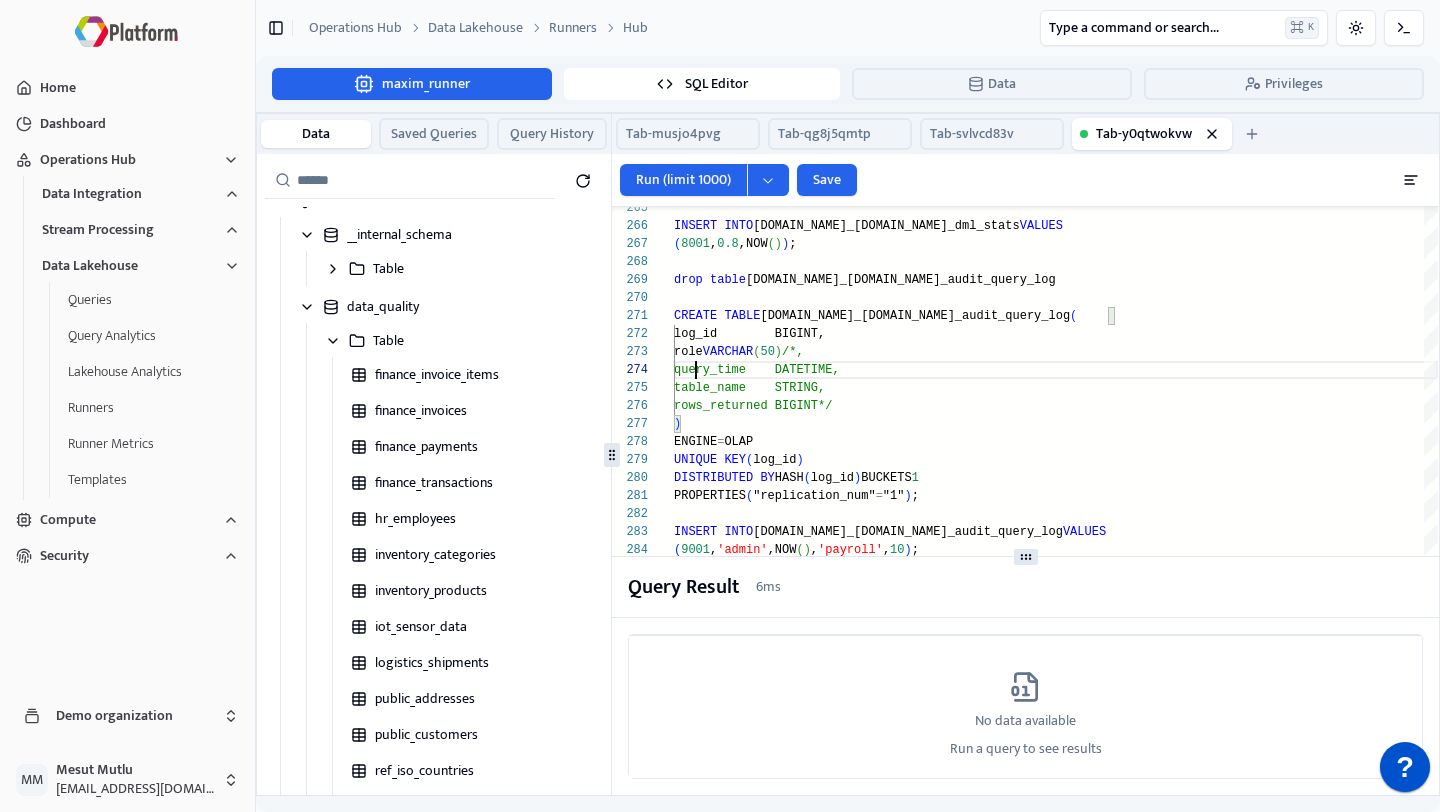 click on "INSERT   INTO  internal.data_quality.security_audit_query_log  VALUES ( 9001 , 'admin' ,NOW ( ) , 'payroll' , 10 ) ; CREATE   TABLE  internal.data_quality.metadata_lineage  (     id           BIGINT,     target_table STRING,     source_table STRING ) PROPERTIES ( "replication_num" = "1" ) ; DISTRIBUTED   BY  HASH ( log_id )  BUCKETS  1 UNIQUE   KEY ( log_id ) ENGINE = OLAP )     rows_returned BIGINT*/     table_name    STRING,     query_time    DATETIME,     role           VARCHAR ( 50 ) /*,     log_id        BIGINT, CREATE   TABLE  internal.data_quality.security_audit_query_log  ( ( 8001 , 0.8 ,NOW ( ) ) ; INSERT   INTO  internal.data_quality.ops_dml_stats  VALUES drop   table  internal.data_quality.security_audit_query_log ENGINE = OLAP DUPLICATE  KEY ( id )" at bounding box center (1056, -1628) 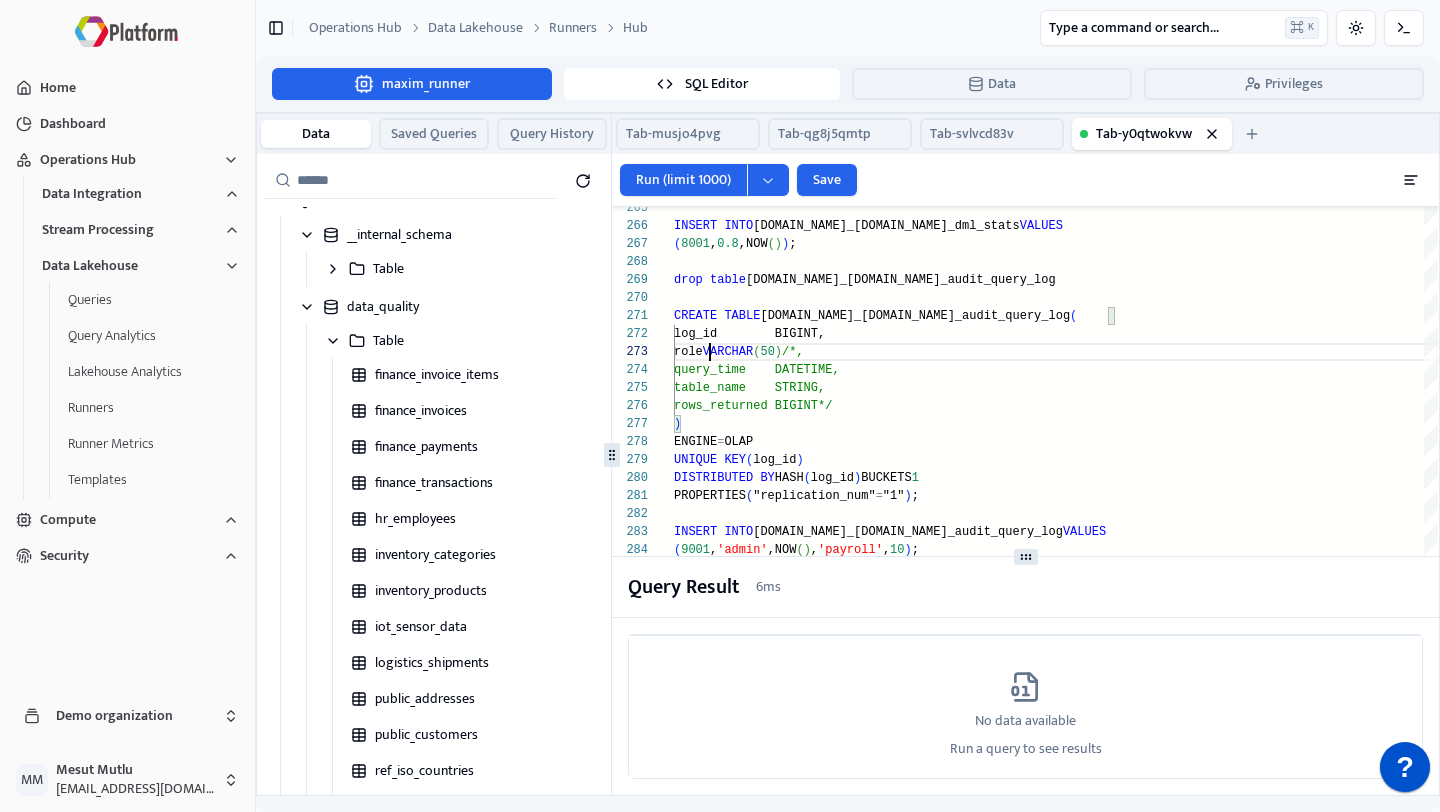 scroll, scrollTop: 36, scrollLeft: 0, axis: vertical 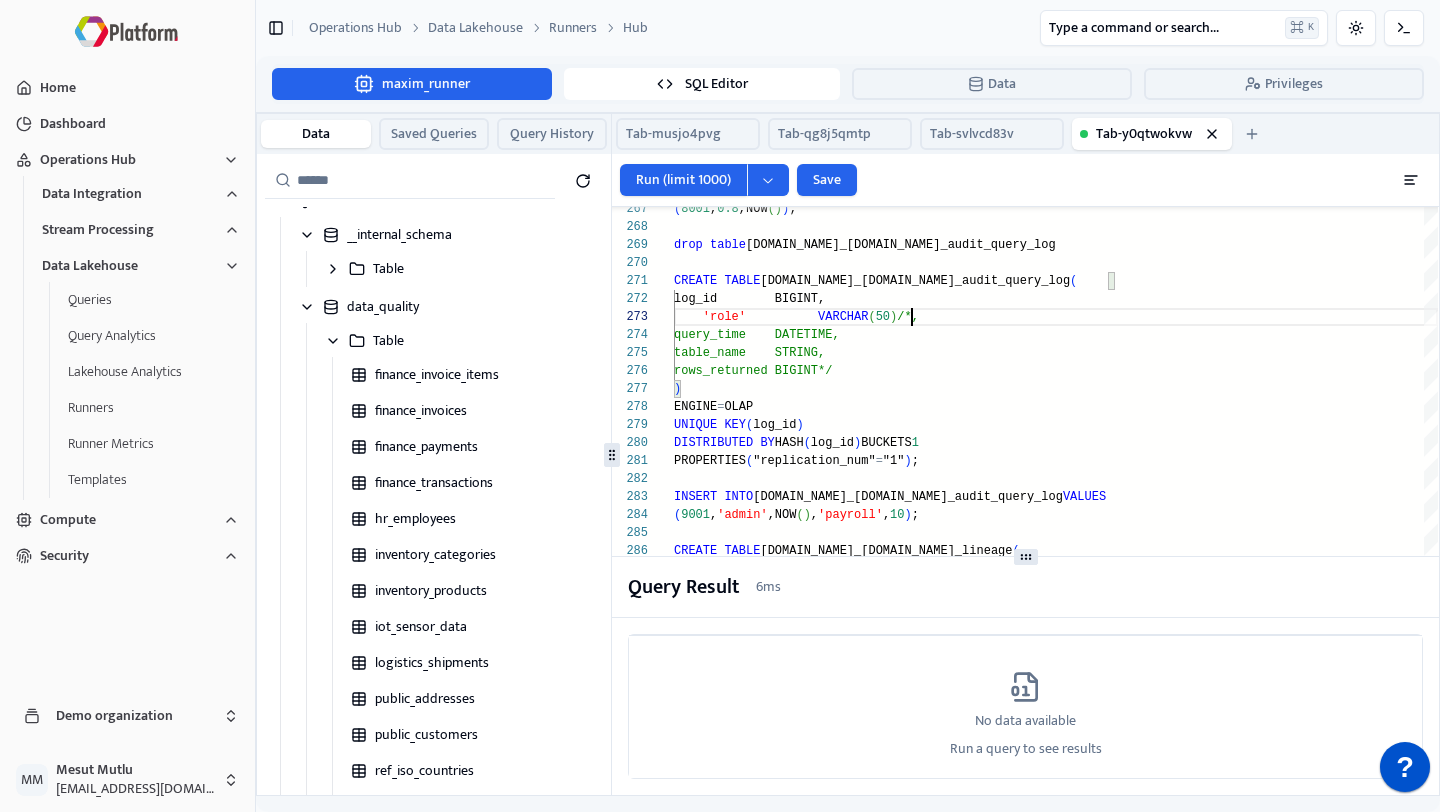 click on "INSERT   INTO  internal.data_quality.security_audit_query_log  VALUES ( 9001 , 'admin' ,NOW ( ) , 'payroll' , 10 ) ; CREATE   TABLE  internal.data_quality.metadata_lineage  (     id           BIGINT,     target_table STRING,     source_table STRING ) PROPERTIES ( "replication_num" = "1" ) ; DISTRIBUTED   BY  HASH ( log_id )  BUCKETS  1 UNIQUE   KEY ( log_id ) ENGINE = OLAP )     rows_returned BIGINT*/     table_name    STRING,     query_time    DATETIME,      'role'            VARCHAR ( 50 ) /*,     log_id        BIGINT, CREATE   TABLE  internal.data_quality.security_audit_query_log  ( ( 8001 , 0.8 ,NOW ( ) ) ; drop   table  internal.data_quality.security_audit_query_log ENGINE = OLAP DUPLICATE  KEY ( id ) DISTRIBUTED   BY  HASH ( id )  BUCKETS  1 PROPERTIES ( "replication_num" = "1" ) ;" at bounding box center [1056, -1663] 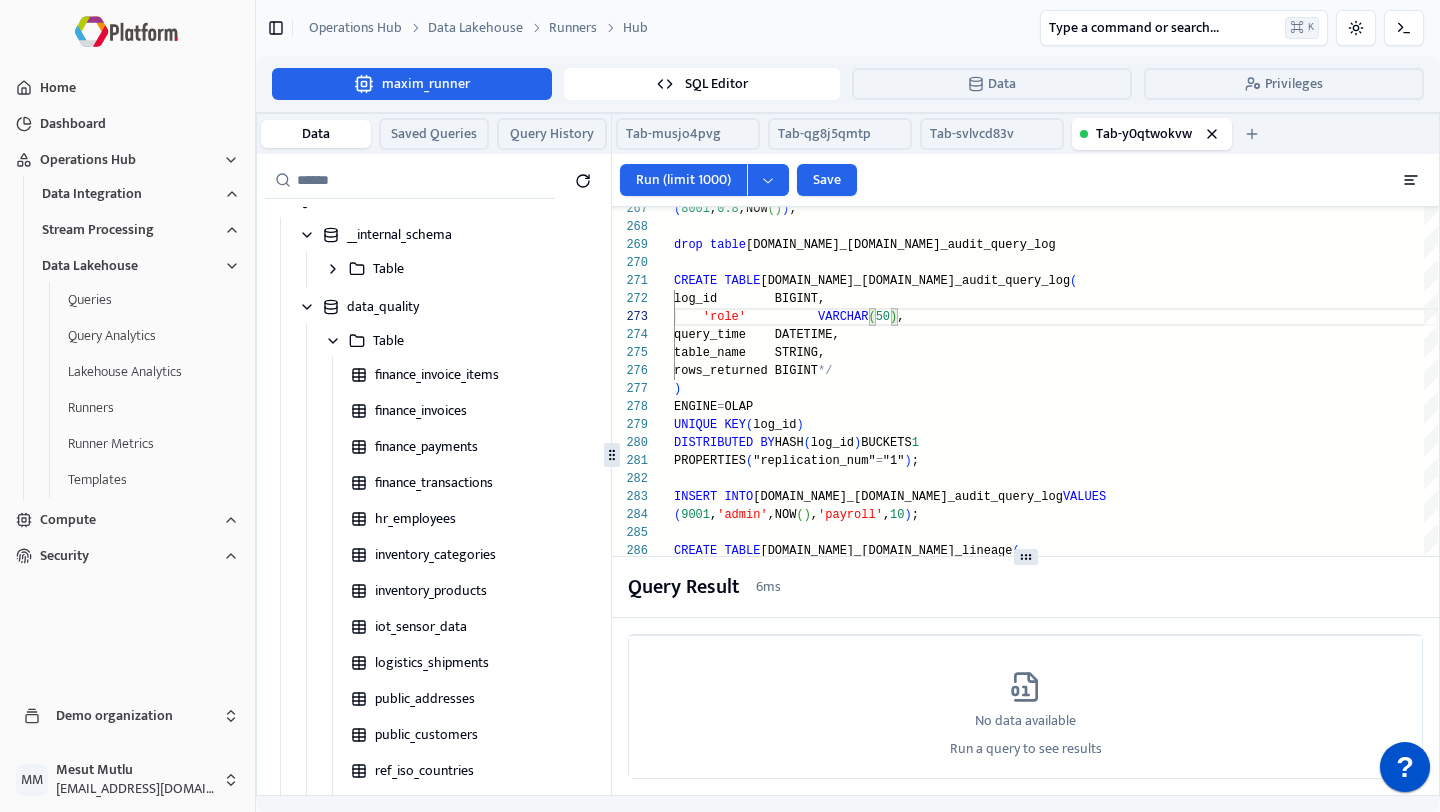click on "INSERT   INTO  internal.data_quality.security_audit_query_log  VALUES ( 9001 , 'admin' ,NOW ( ) , 'payroll' , 10 ) ; CREATE   TABLE  internal.data_quality.metadata_lineage  (     id           BIGINT,     target_table STRING,     source_table STRING ) PROPERTIES ( "replication_num" = "1" ) ; DISTRIBUTED   BY  HASH ( log_id )  BUCKETS  1 UNIQUE   KEY ( log_id ) ENGINE = OLAP )     rows_returned BIGINT */     table_name    STRING,     query_time    DATETIME,      'role'            VARCHAR ( 50 ) ,     log_id        BIGINT, CREATE   TABLE  internal.data_quality.security_audit_query_log  ( ( 8001 , 0.8 ,NOW ( ) ) ; drop   table  internal.data_quality.security_audit_query_log ENGINE = OLAP DUPLICATE  KEY ( id ) DISTRIBUTED   BY  HASH ( id )  BUCKETS  1 PROPERTIES ( "replication_num" = "1" ) ;" at bounding box center (1056, -1663) 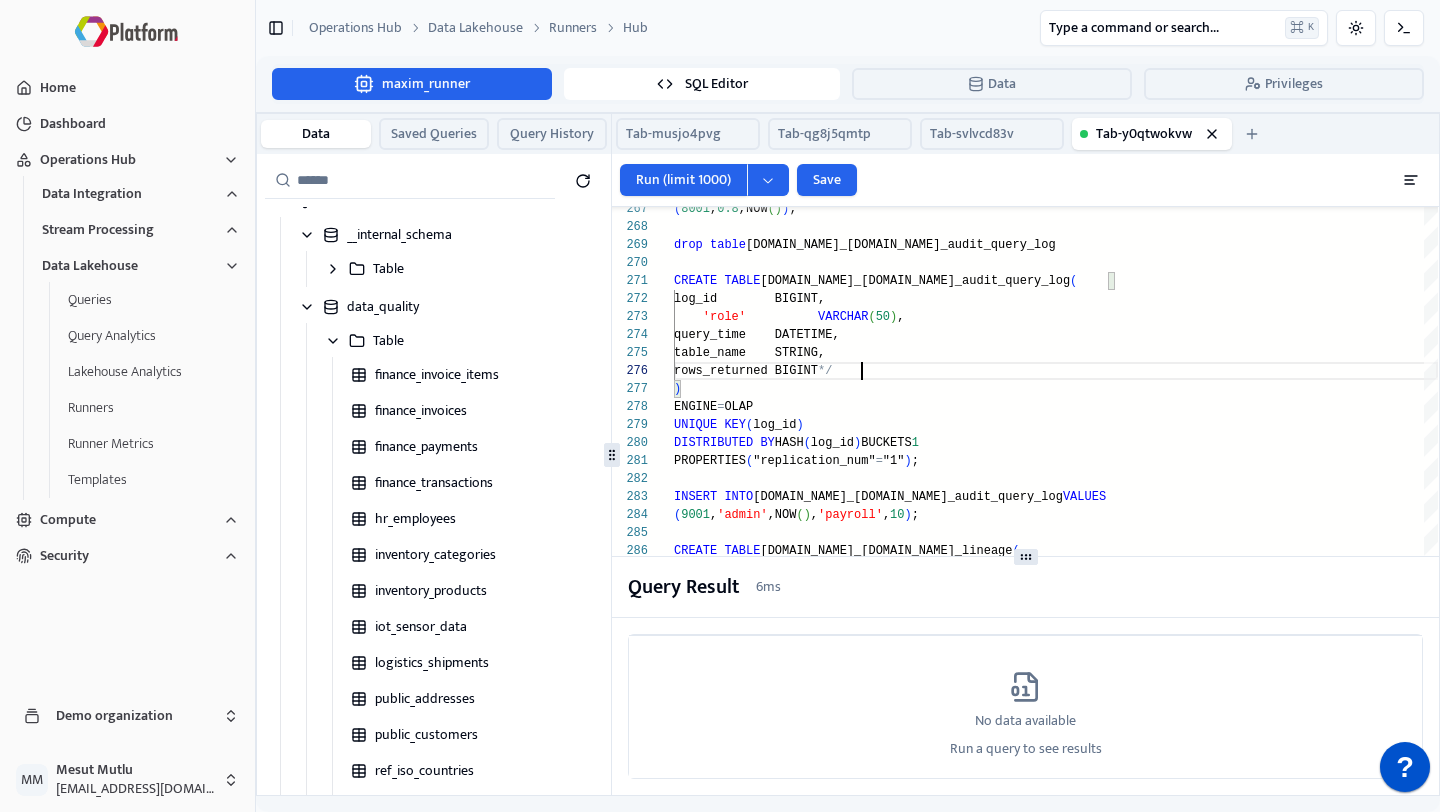 scroll, scrollTop: 90, scrollLeft: 0, axis: vertical 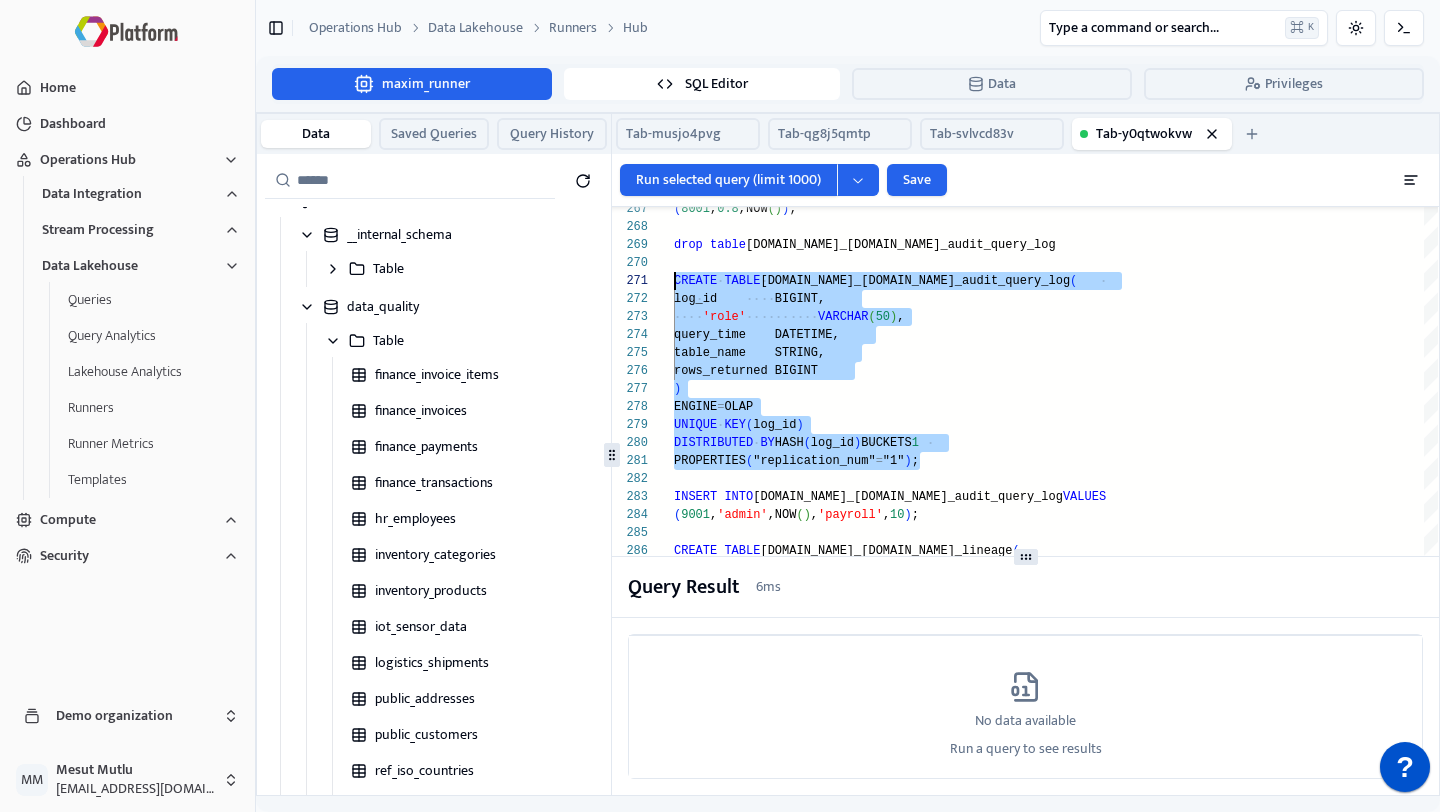 drag, startPoint x: 941, startPoint y: 467, endPoint x: 663, endPoint y: 279, distance: 335.60095 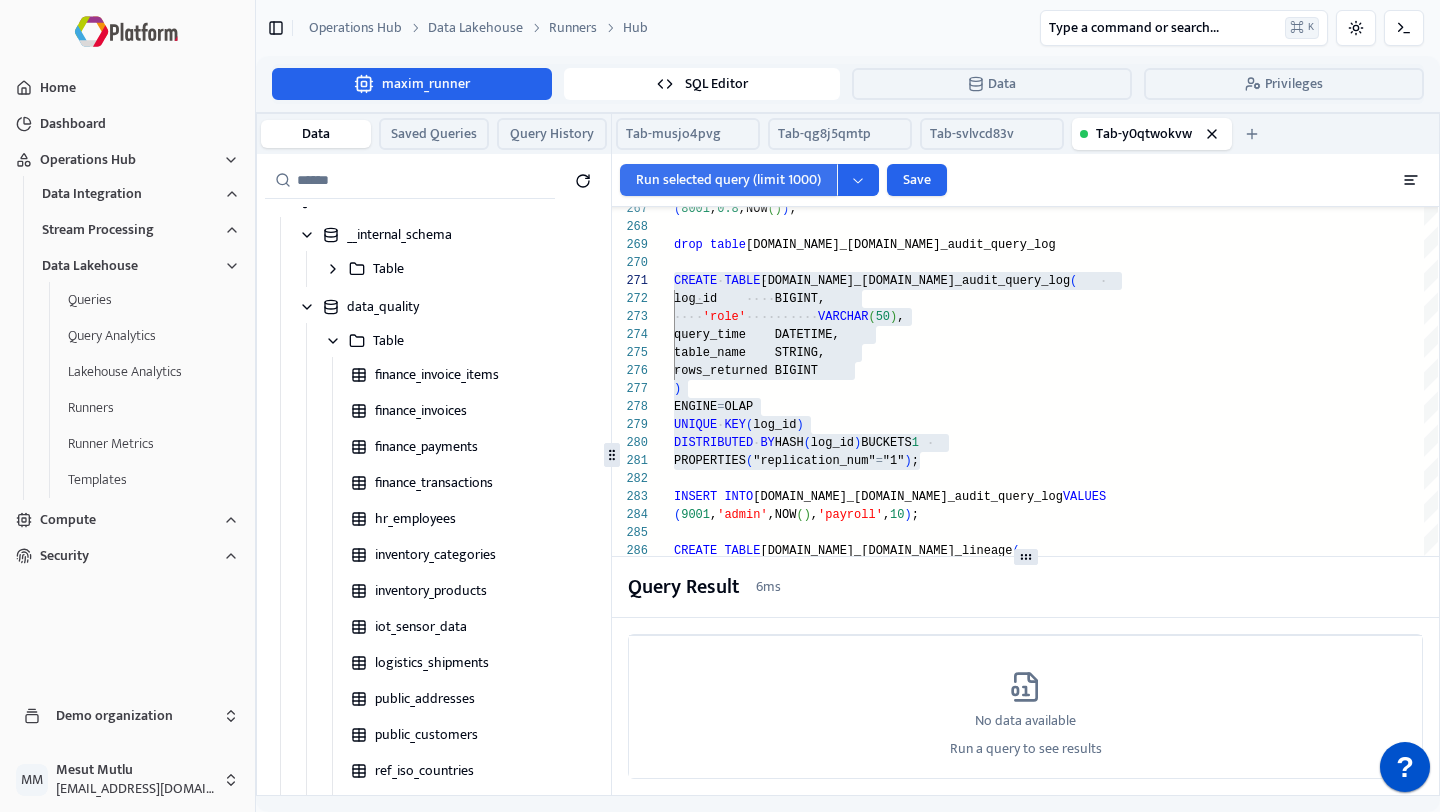 click on "Run selected query (limit 1000)" at bounding box center [728, 180] 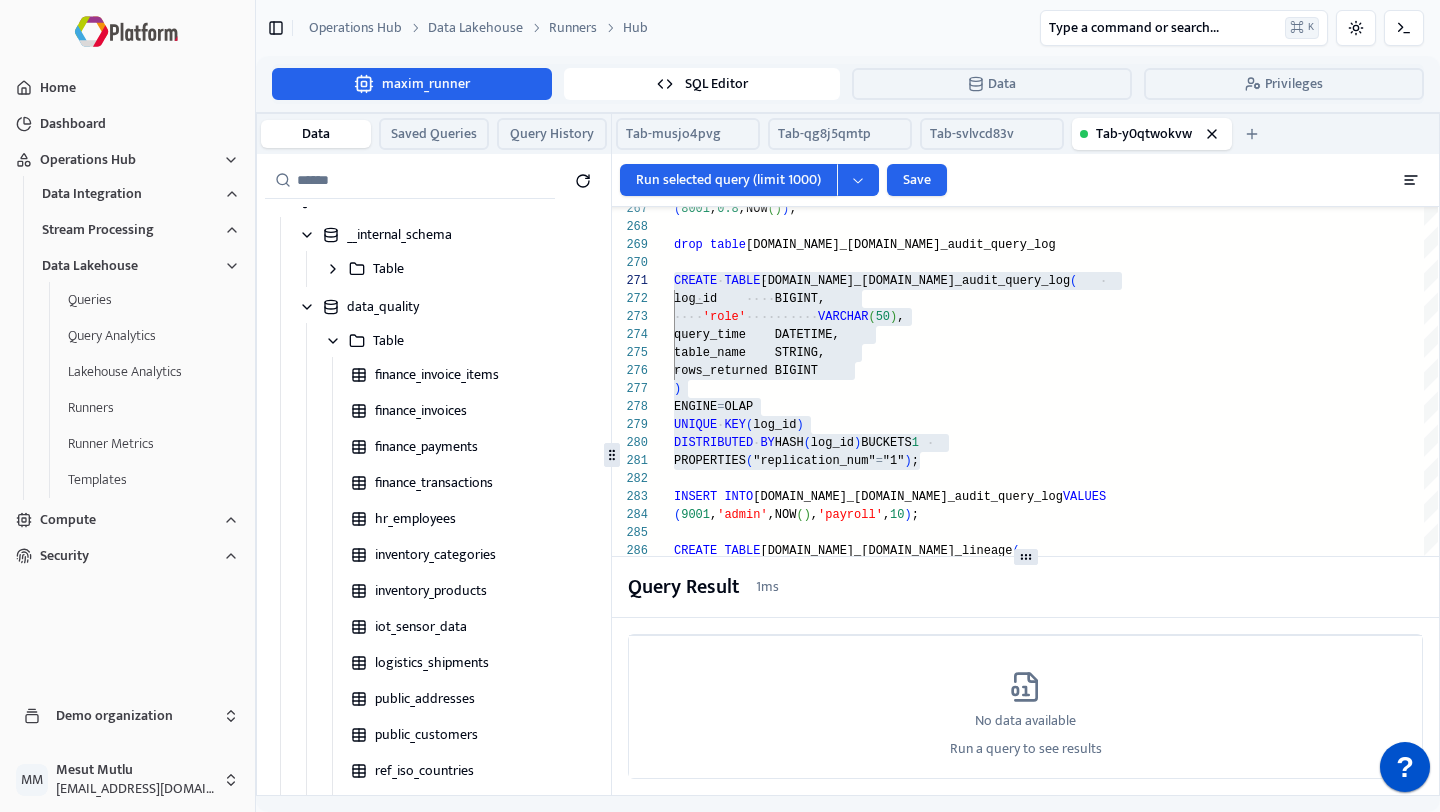 click on "INSERT   INTO  internal.data_quality.security_audit_query_log  VALUES ( 9001 , 'admin' ,NOW ( ) , 'payroll' , 10 ) ; CREATE   TABLE  internal.data_quality.metadata_lineage  (     id           BIGINT,     target_table STRING,     source_table STRING ) PROPERTIES ( "replication_num" = "1" ) ; DISTRIBUTED   BY  HASH ( log_id )  BUCKETS  1 UNIQUE   KEY ( log_id ) ENGINE = OLAP )     rows_returned BIGINT     table_name    STRING,     query_time    DATETIME,      'role'            VARCHAR ( 50 ) ,     log_id        BIGINT, CREATE   TABLE  internal.data_quality.security_audit_query_log  ( ( 8001 , 0.8 ,NOW ( ) ) ; drop   table  internal.data_quality.security_audit_query_log ENGINE = OLAP DUPLICATE  KEY ( id ) DISTRIBUTED   BY  HASH ( id )  BUCKETS  1 PROPERTIES ( "replication_num" = "1" ) ;" at bounding box center [1056, -1663] 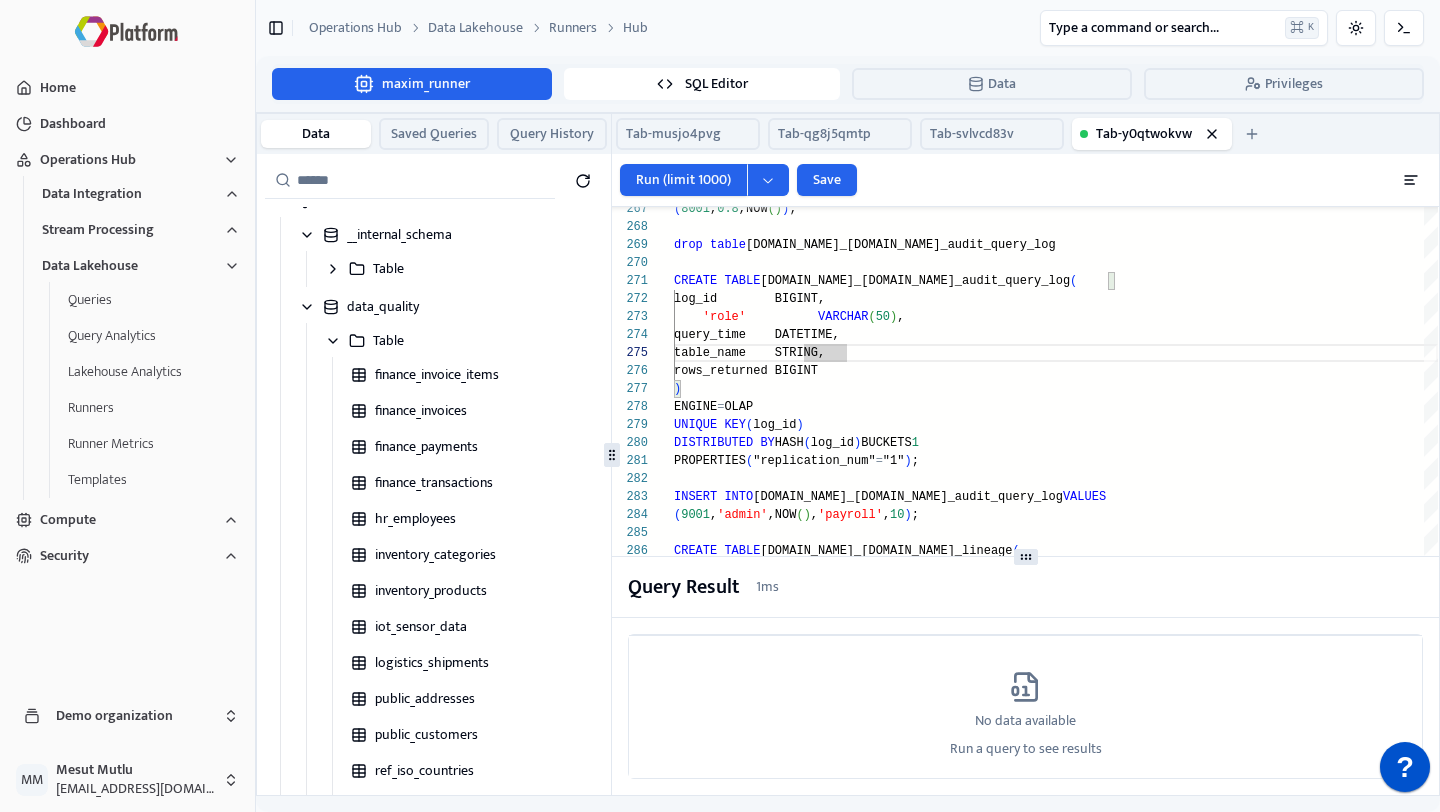 click on "INSERT   INTO  internal.data_quality.security_audit_query_log  VALUES ( 9001 , 'admin' ,NOW ( ) , 'payroll' , 10 ) ; CREATE   TABLE  internal.data_quality.metadata_lineage  (     id           BIGINT,     target_table STRING,     source_table STRING ) PROPERTIES ( "replication_num" = "1" ) ; DISTRIBUTED   BY  HASH ( log_id )  BUCKETS  1 UNIQUE   KEY ( log_id ) ENGINE = OLAP )     rows_returned BIGINT     table_name    STRING,     query_time    DATETIME,      'role'            VARCHAR ( 50 ) ,     log_id        BIGINT, CREATE   TABLE  internal.data_quality.security_audit_query_log  ( ( 8001 , 0.8 ,NOW ( ) ) ; drop   table  internal.data_quality.security_audit_query_log ENGINE = OLAP DUPLICATE  KEY ( id ) DISTRIBUTED   BY  HASH ( id )  BUCKETS  1 PROPERTIES ( "replication_num" = "1" ) ;" at bounding box center [1056, -1663] 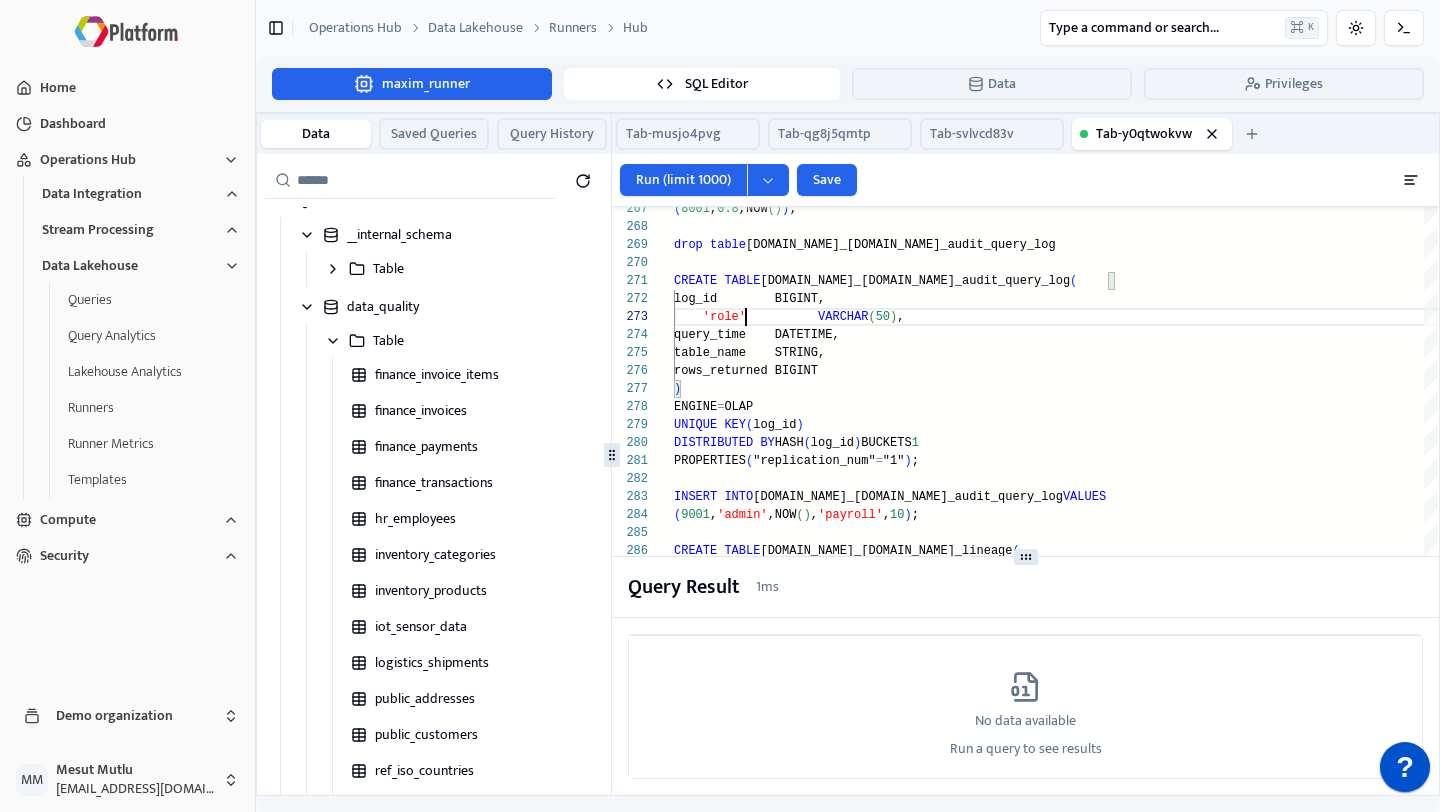 scroll, scrollTop: 36, scrollLeft: 0, axis: vertical 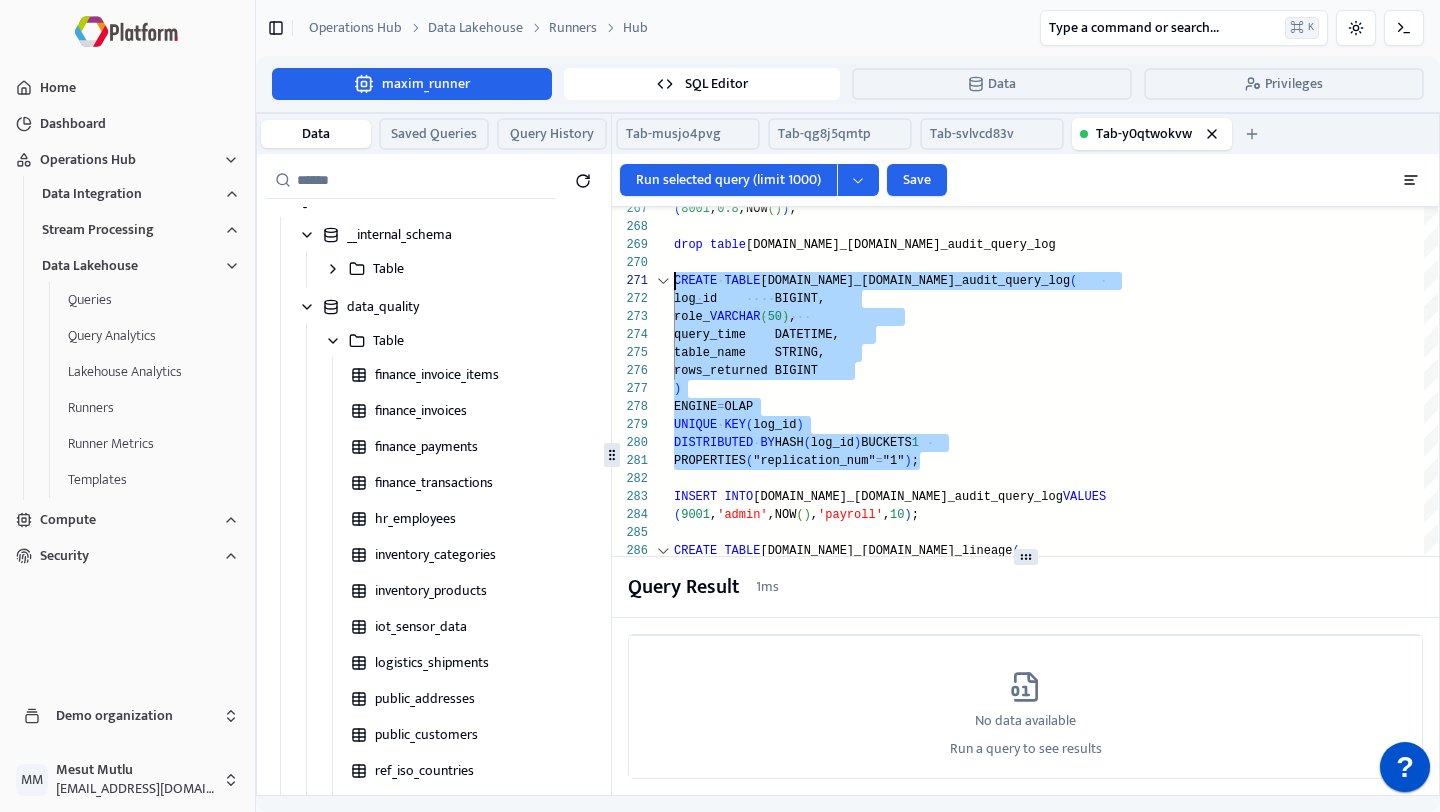 drag, startPoint x: 971, startPoint y: 465, endPoint x: 659, endPoint y: 284, distance: 360.7007 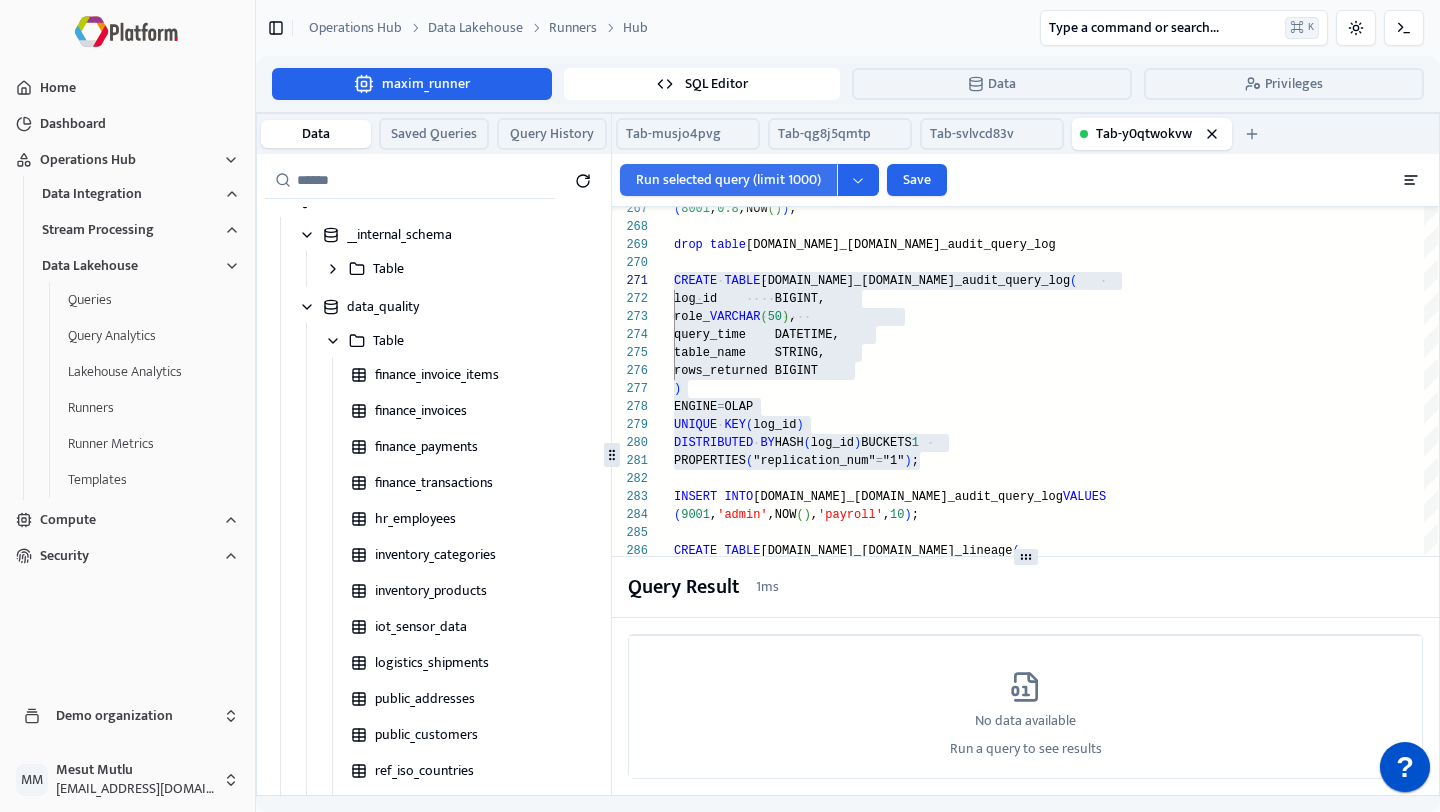 click on "Run selected query (limit 1000)" at bounding box center [728, 180] 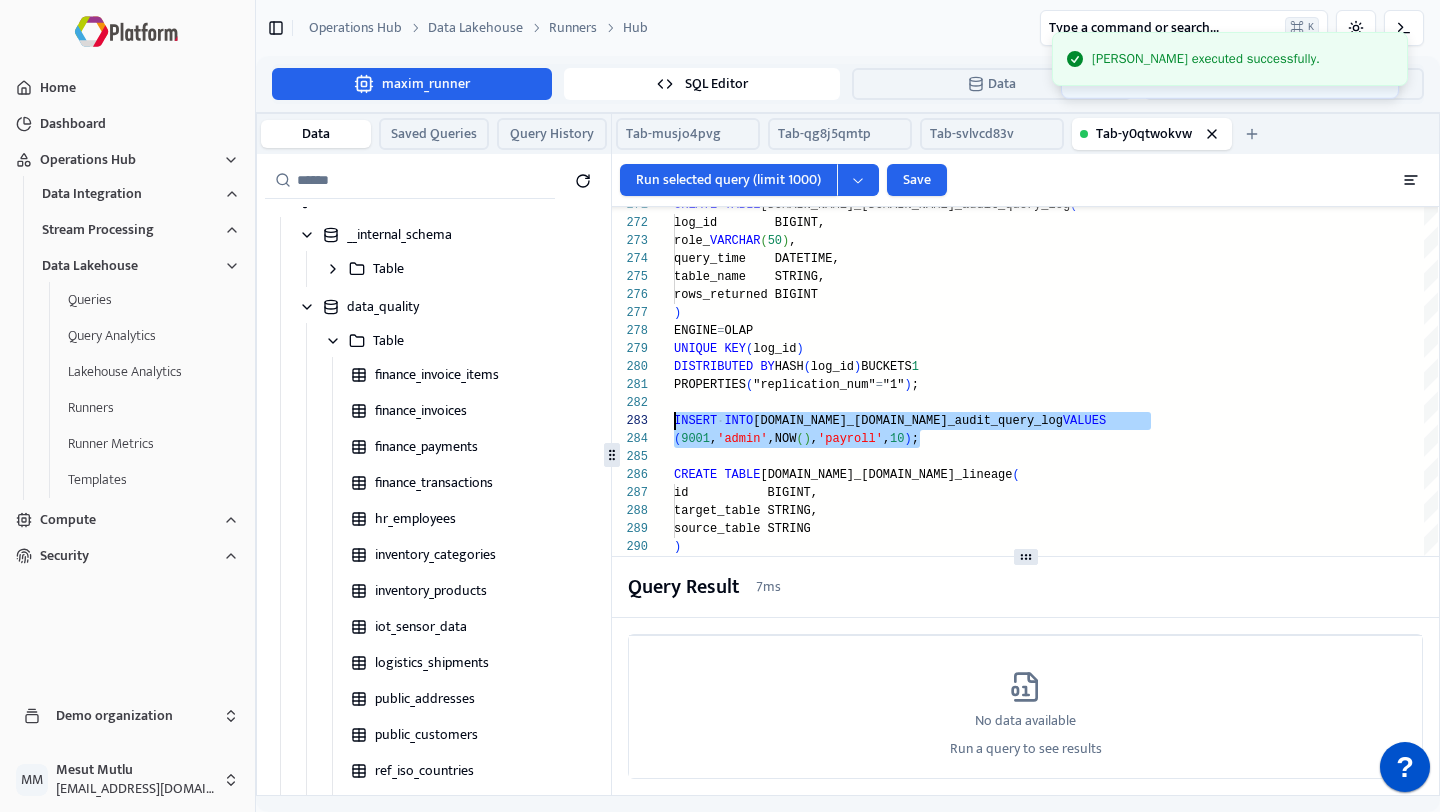 scroll, scrollTop: 36, scrollLeft: 0, axis: vertical 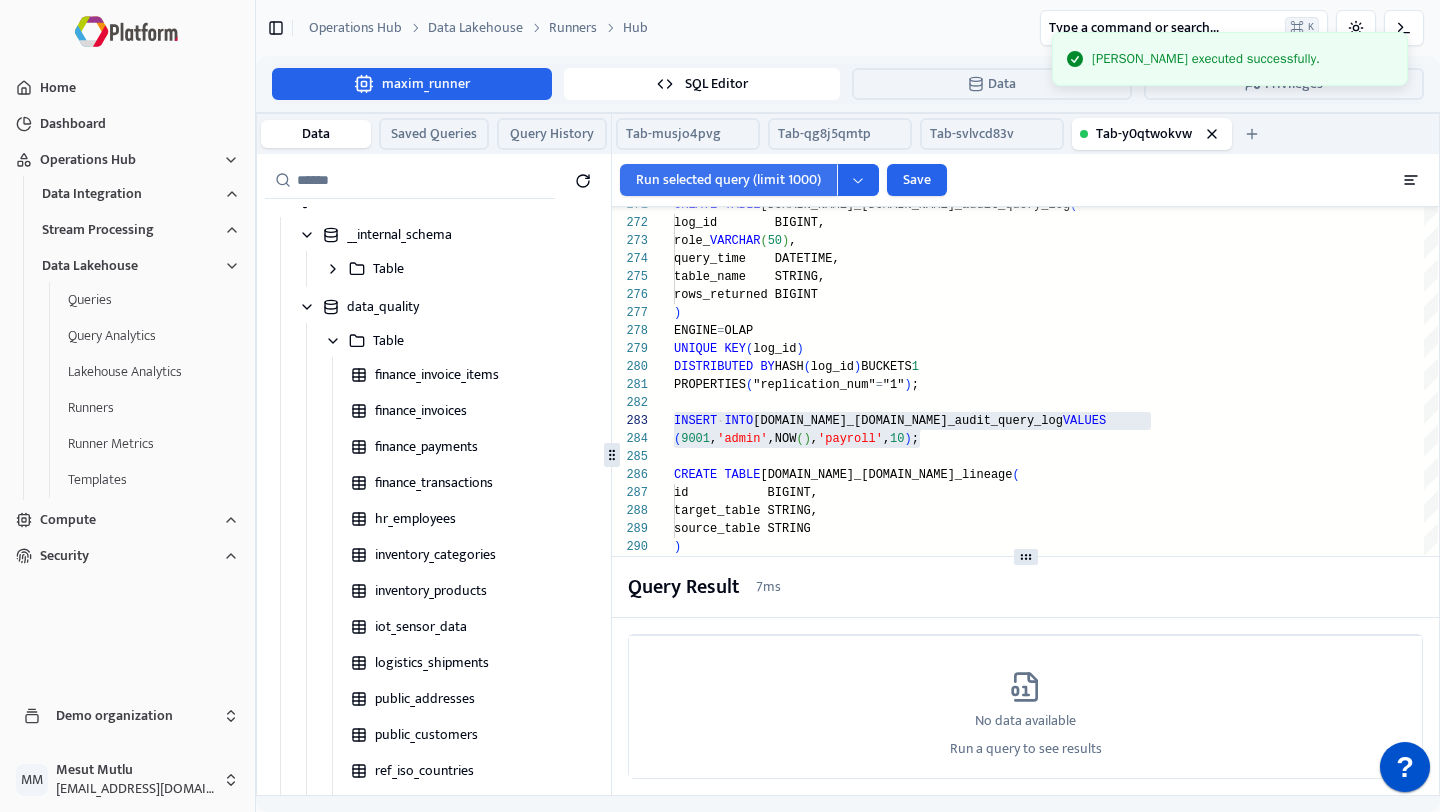 click on "Run selected query (limit 1000)" at bounding box center [728, 180] 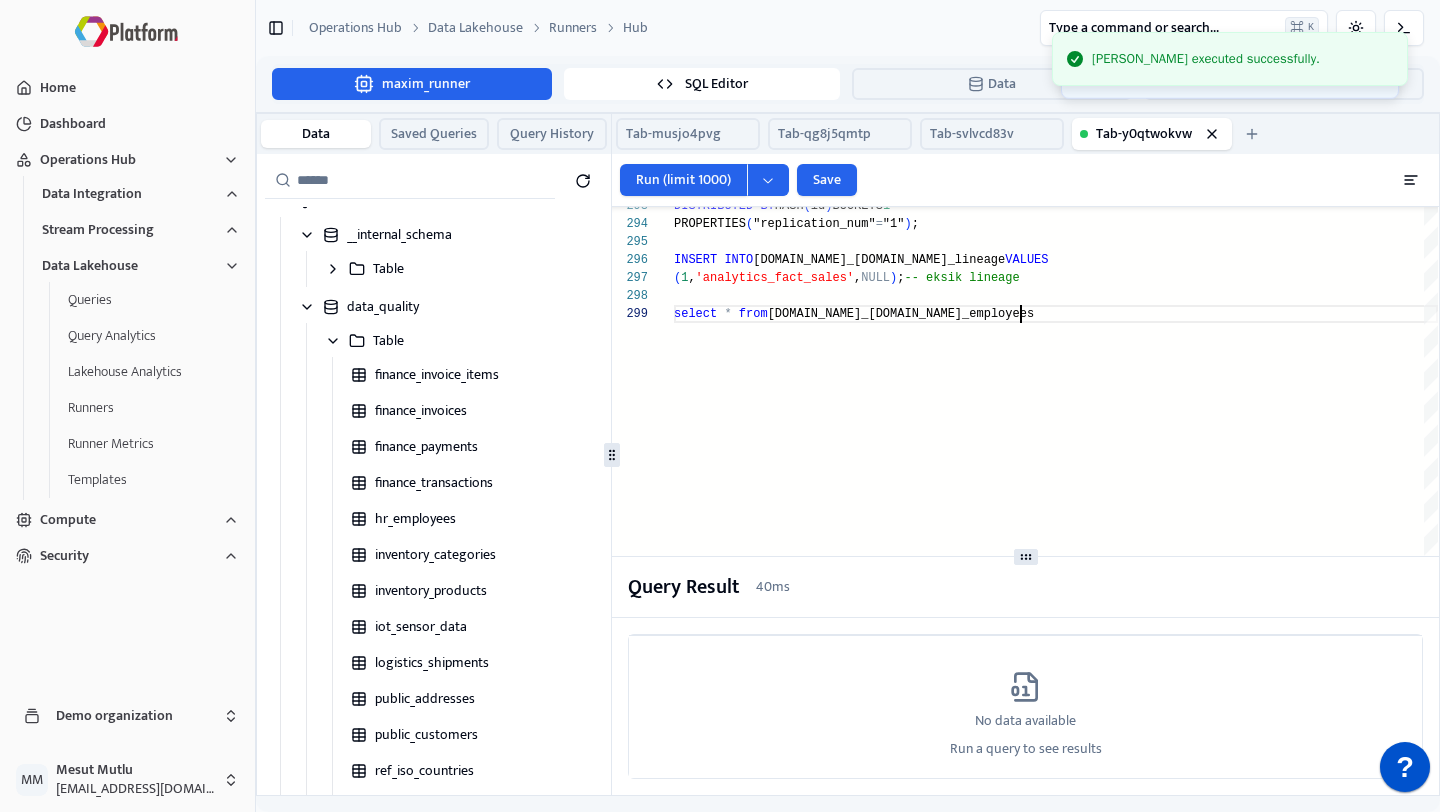 click on "DISTRIBUTED   BY  HASH ( id )  BUCKETS  1 PROPERTIES ( "replication_num" = "1" ) ; INSERT   INTO  internal.data_quality.metadata_lineage  VALUES ( 1 , 'analytics_fact_sales' , NULL ) ;   -- eksik lineage select   *   from  internal.data_quality.hr_employees" at bounding box center [1056, -2134] 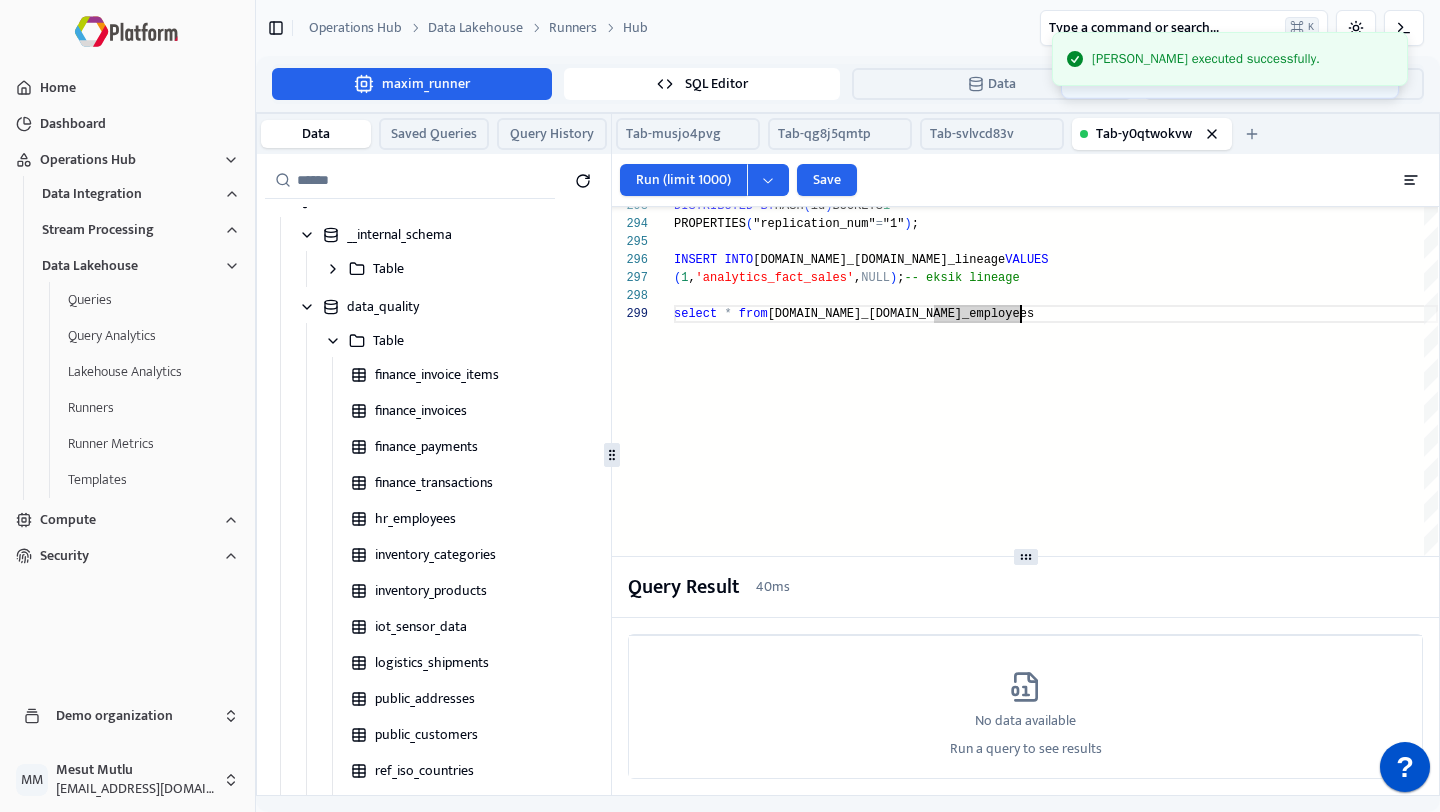 scroll, scrollTop: 144, scrollLeft: 0, axis: vertical 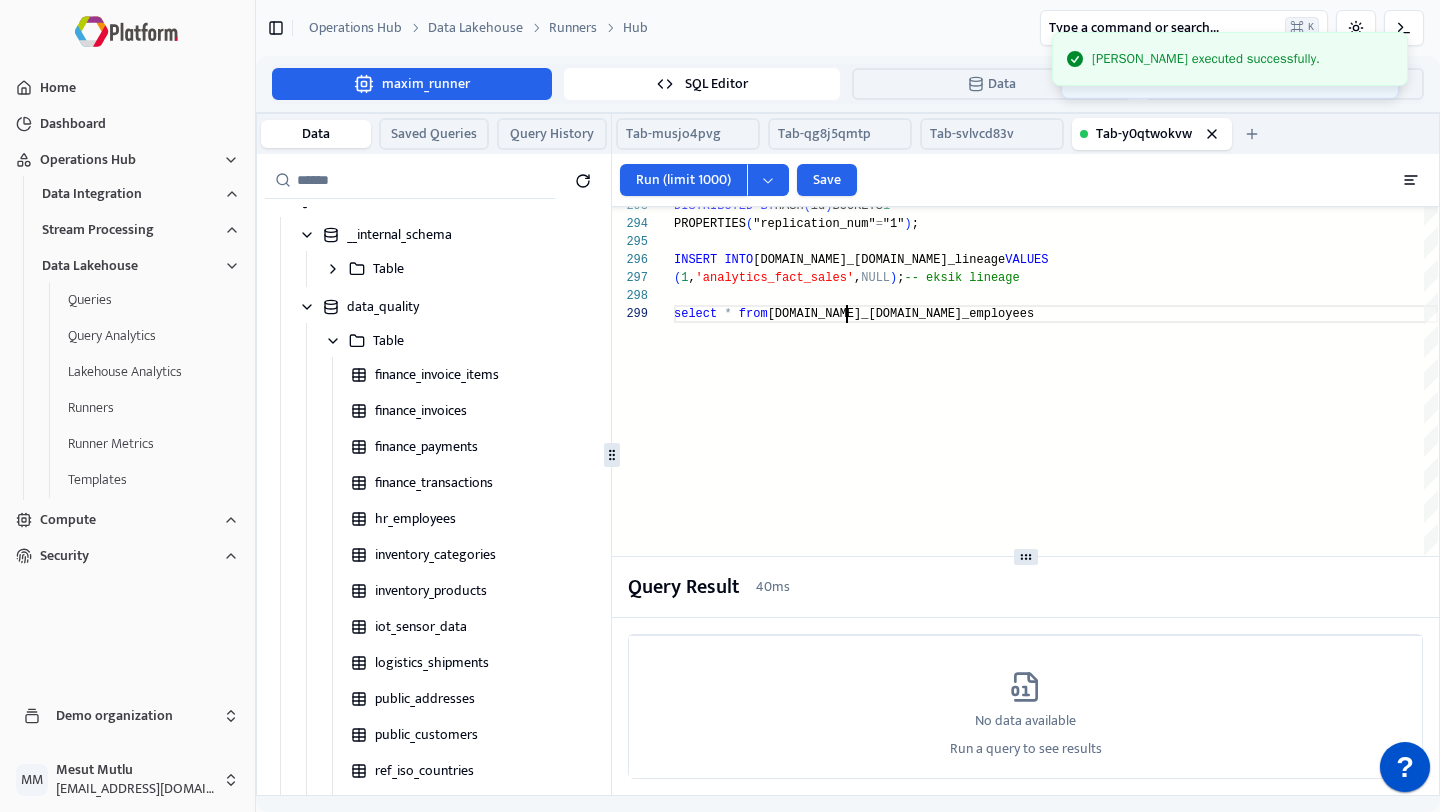 click on "DISTRIBUTED   BY  HASH ( id )  BUCKETS  1 PROPERTIES ( "replication_num" = "1" ) ; INSERT   INTO  internal.data_quality.metadata_lineage  VALUES ( 1 , 'analytics_fact_sales' , NULL ) ;   -- eksik lineage select   *   from  internal.data_quality.hr_employees" at bounding box center [1056, -2134] 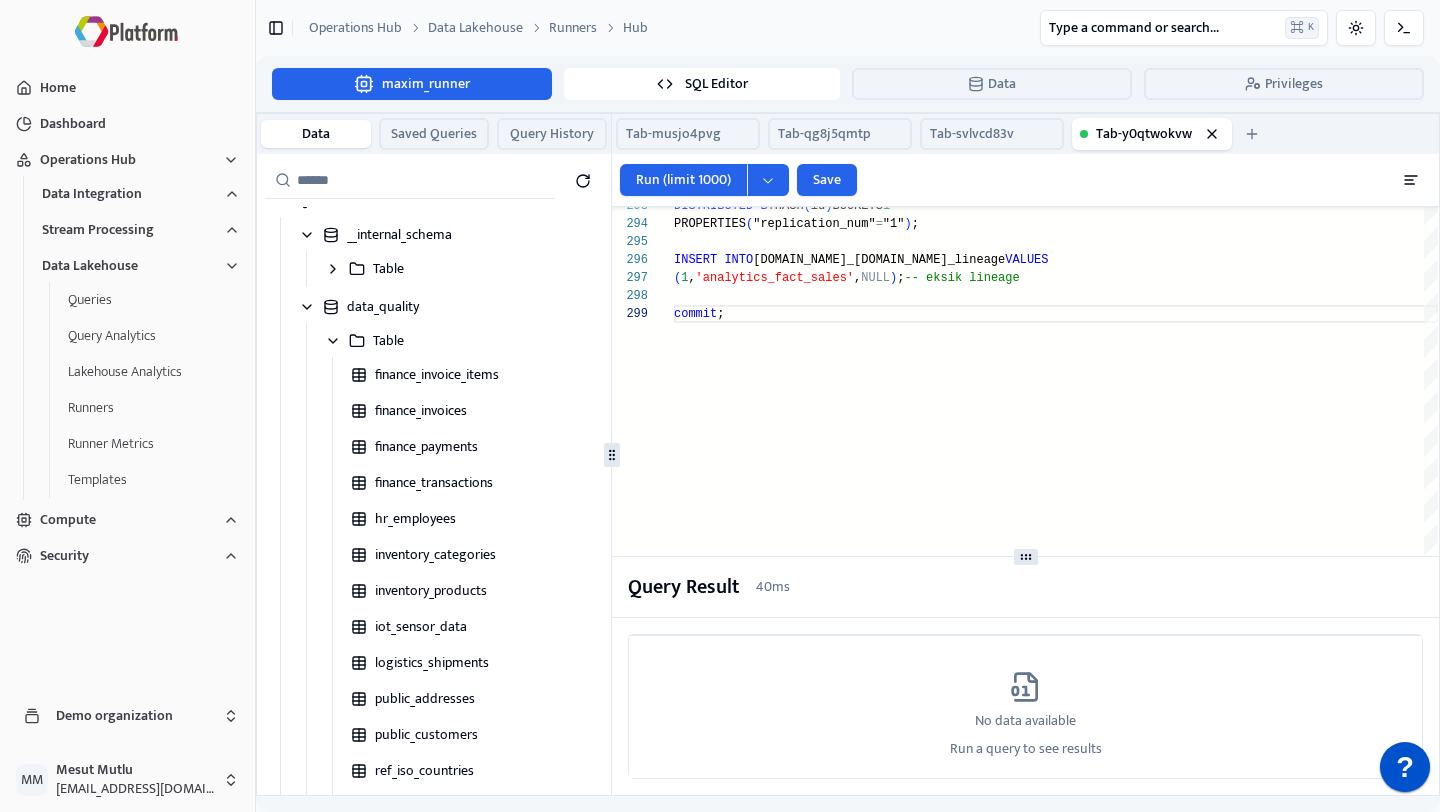 click on "DISTRIBUTED   BY  HASH ( id )  BUCKETS  1 PROPERTIES ( "replication_num" = "1" ) ; INSERT   INTO  internal.data_quality.metadata_lineage  VALUES ( 1 , 'analytics_fact_sales' , NULL ) ;   -- eksik lineage commit ;" at bounding box center [1056, -2134] 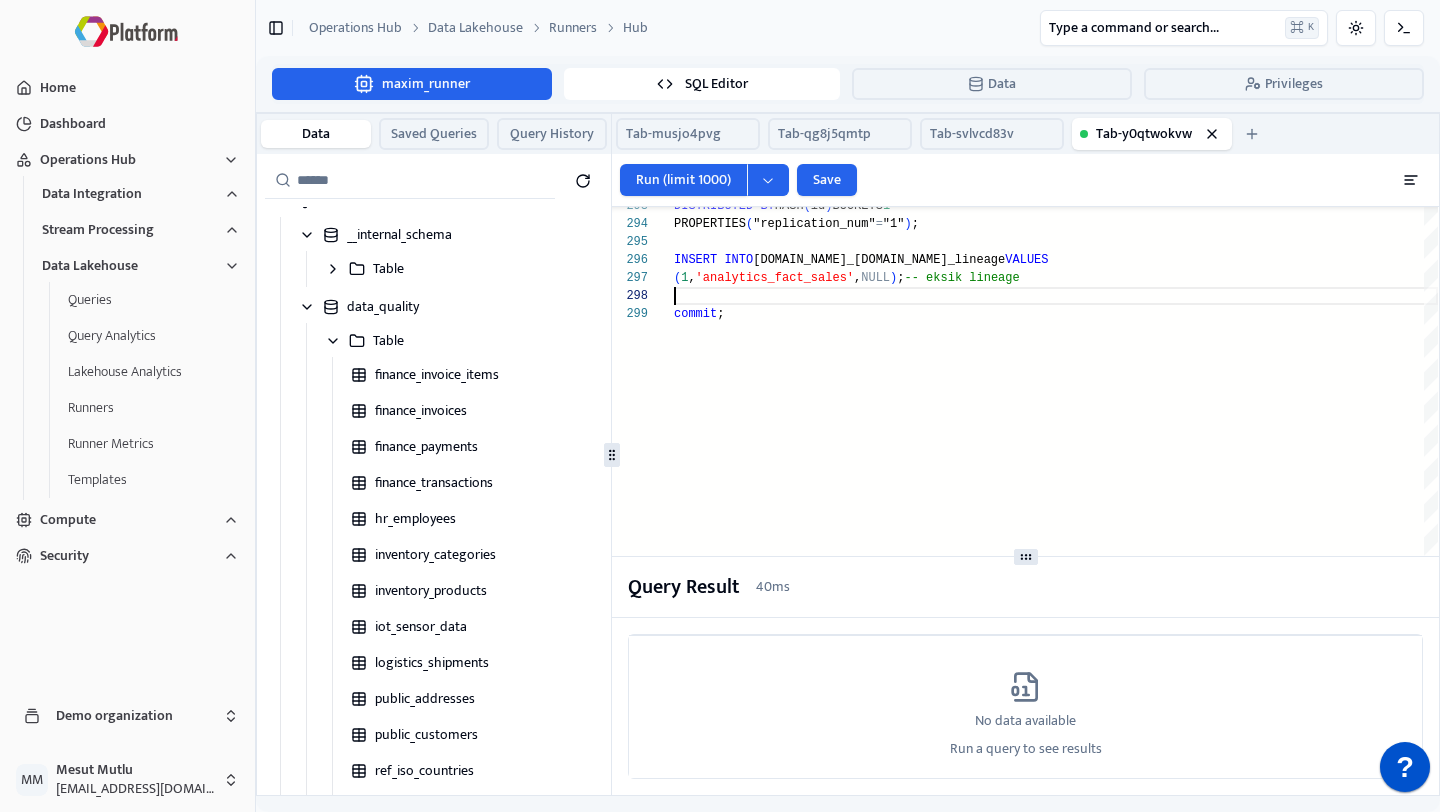 click on "DISTRIBUTED   BY  HASH ( id )  BUCKETS  1 PROPERTIES ( "replication_num" = "1" ) ; INSERT   INTO  internal.data_quality.metadata_lineage  VALUES ( 1 , 'analytics_fact_sales' , NULL ) ;   -- eksik lineage commit ;" at bounding box center [1056, -2134] 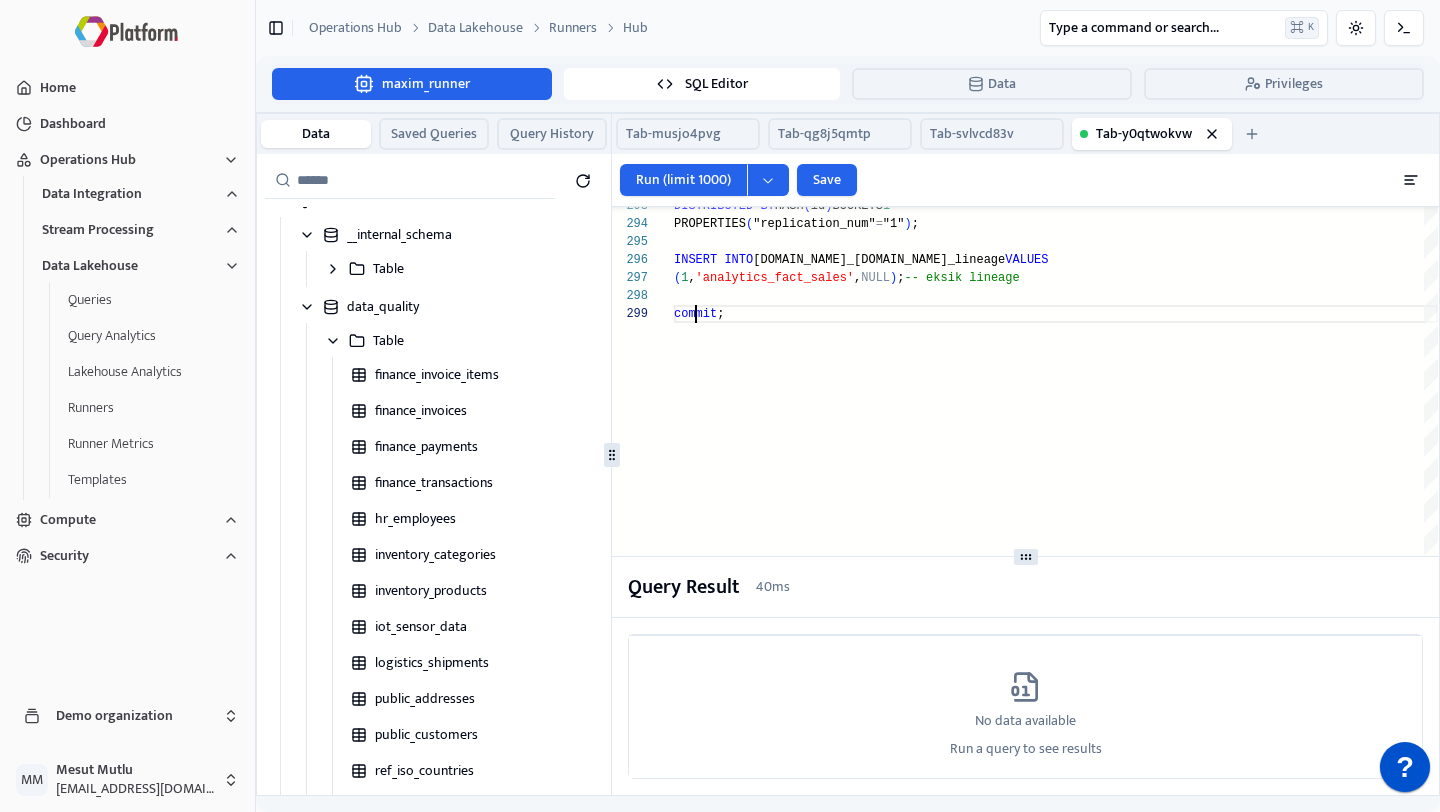 click on "DISTRIBUTED   BY  HASH ( id )  BUCKETS  1 PROPERTIES ( "replication_num" = "1" ) ; INSERT   INTO  internal.data_quality.metadata_lineage  VALUES ( 1 , 'analytics_fact_sales' , NULL ) ;   -- eksik lineage commit ;" at bounding box center [1056, -2134] 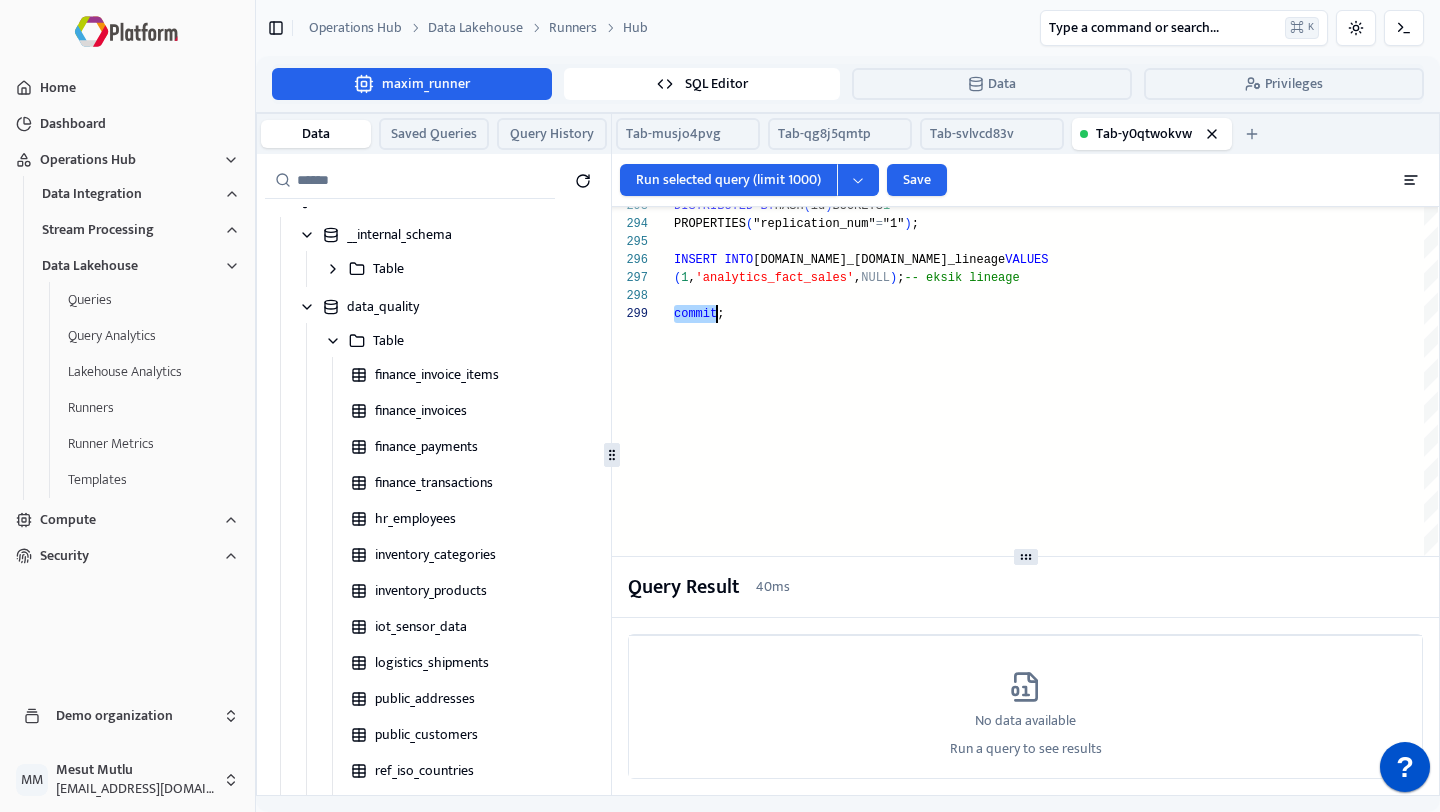 click on "DISTRIBUTED   BY  HASH ( id )  BUCKETS  1 PROPERTIES ( "replication_num" = "1" ) ; INSERT   INTO  internal.data_quality.metadata_lineage  VALUES ( 1 , 'analytics_fact_sales' , NULL ) ;   -- eksik lineage commit ;" at bounding box center [1056, -2134] 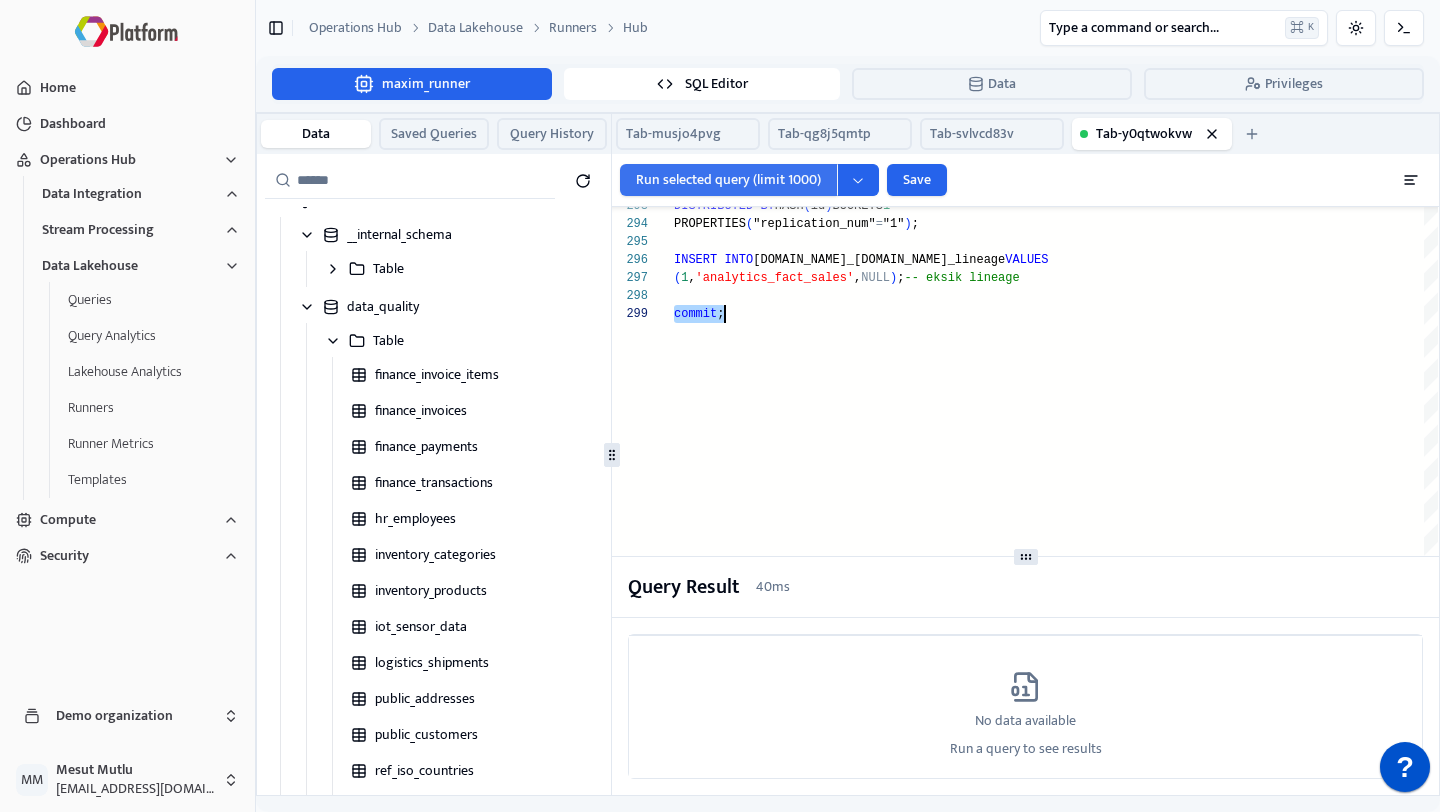 type on "**********" 